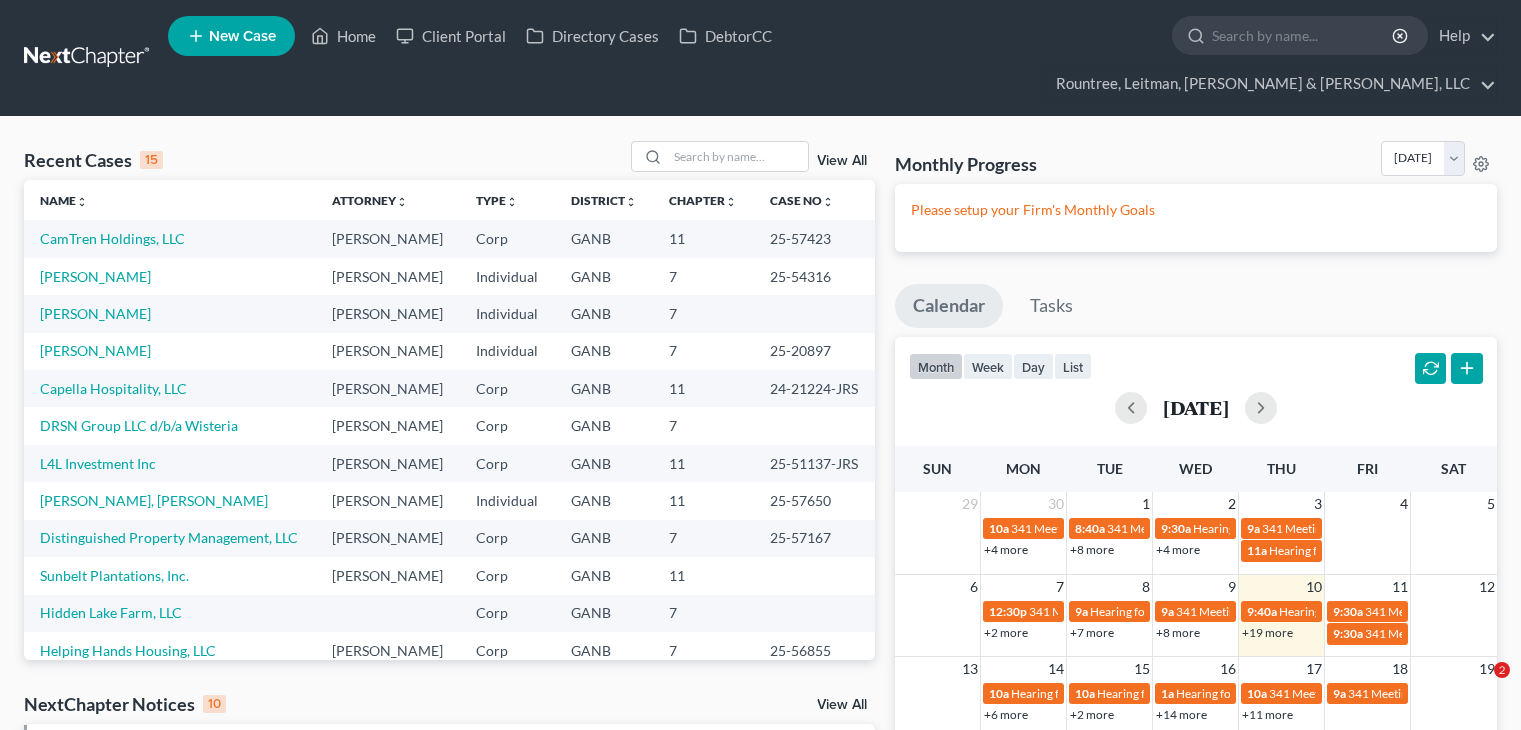 scroll, scrollTop: 0, scrollLeft: 0, axis: both 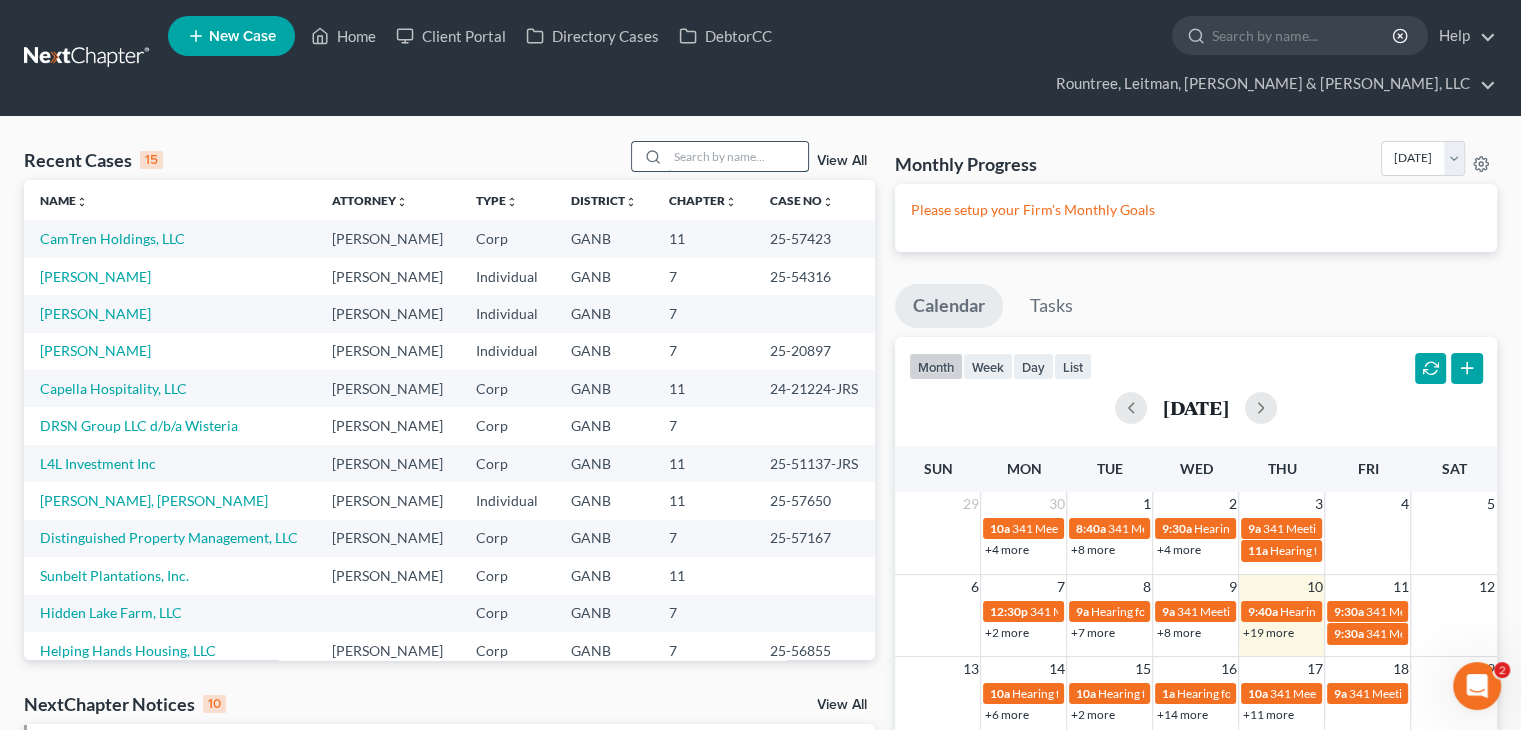 click at bounding box center (738, 156) 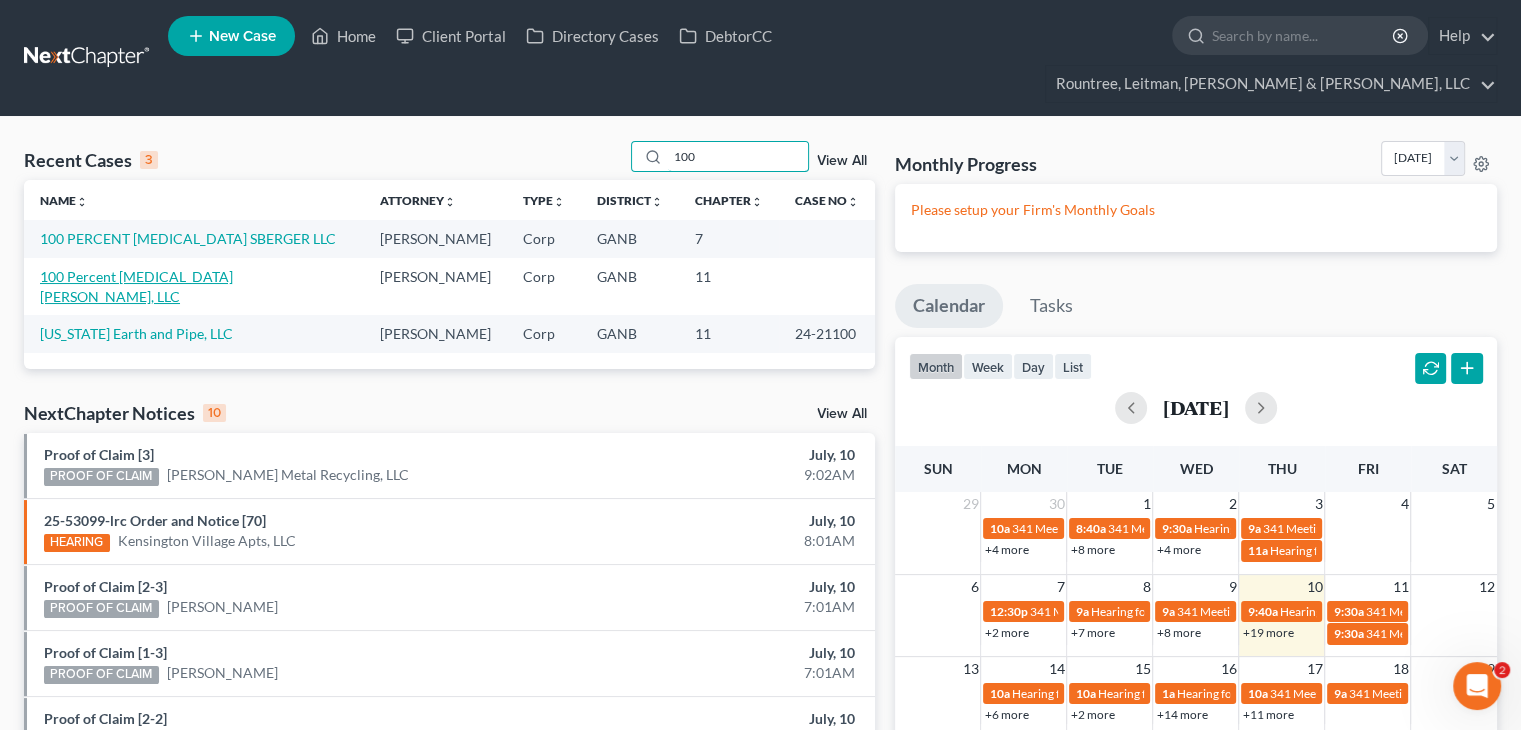 type on "100" 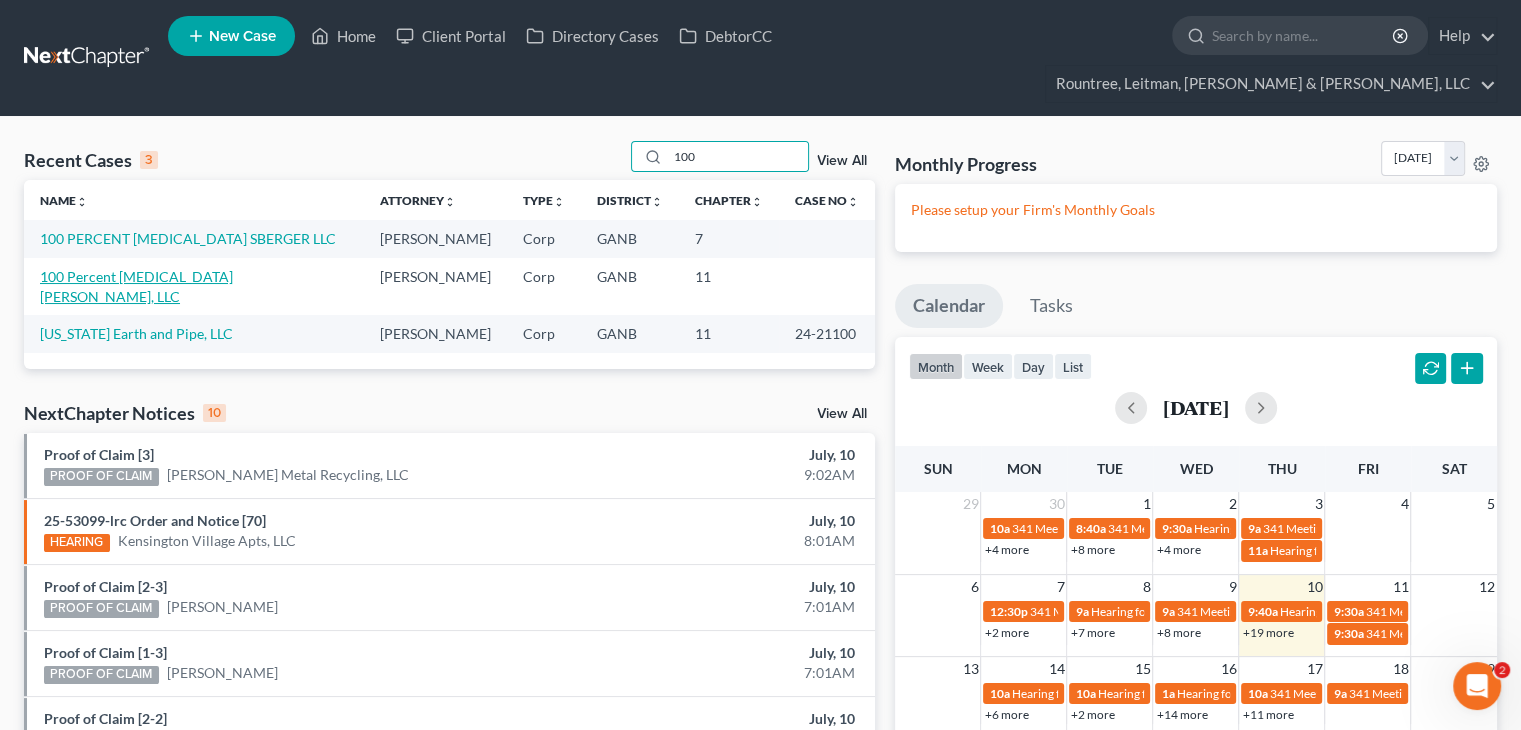 click on "100 Percent [MEDICAL_DATA] [PERSON_NAME], LLC" at bounding box center (136, 286) 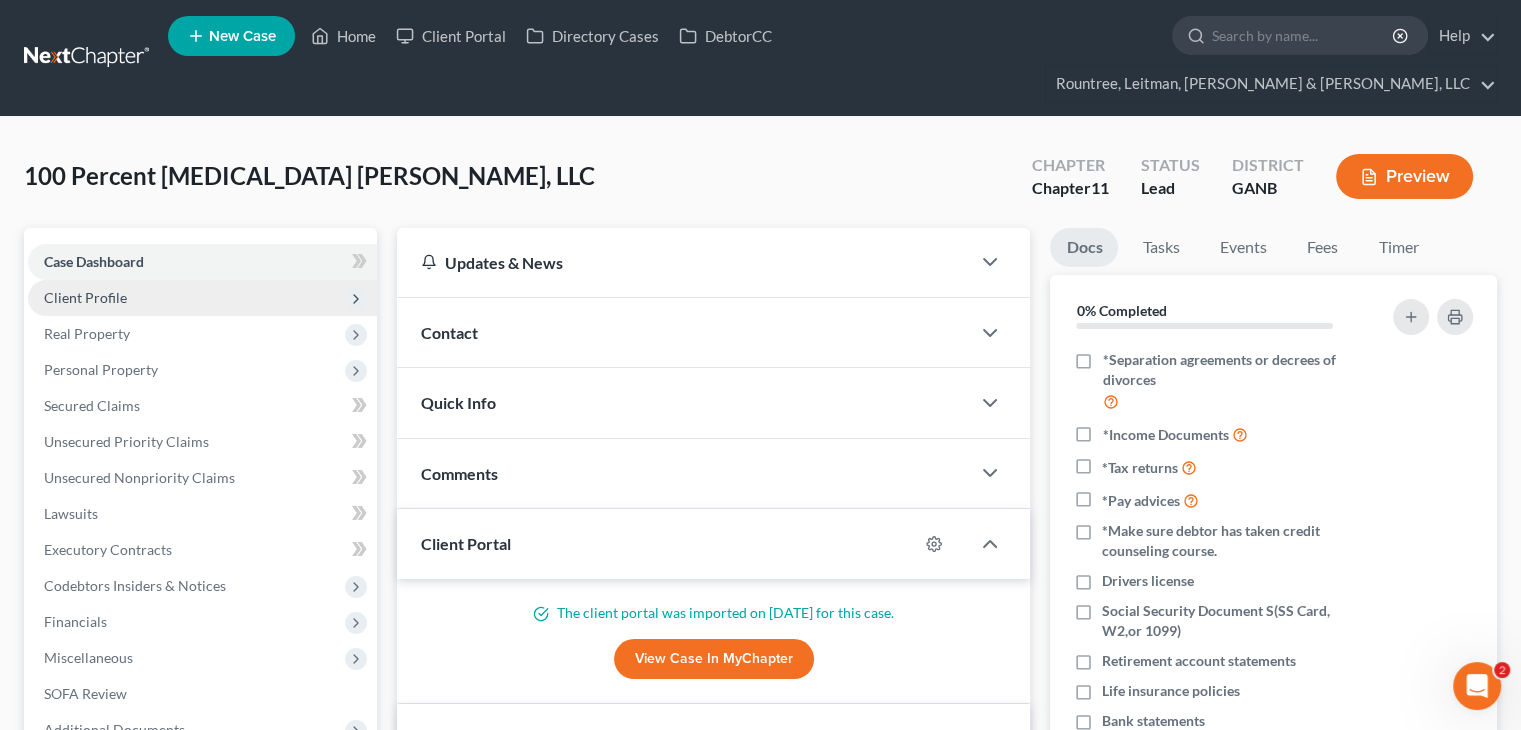 click on "Client Profile" at bounding box center (85, 297) 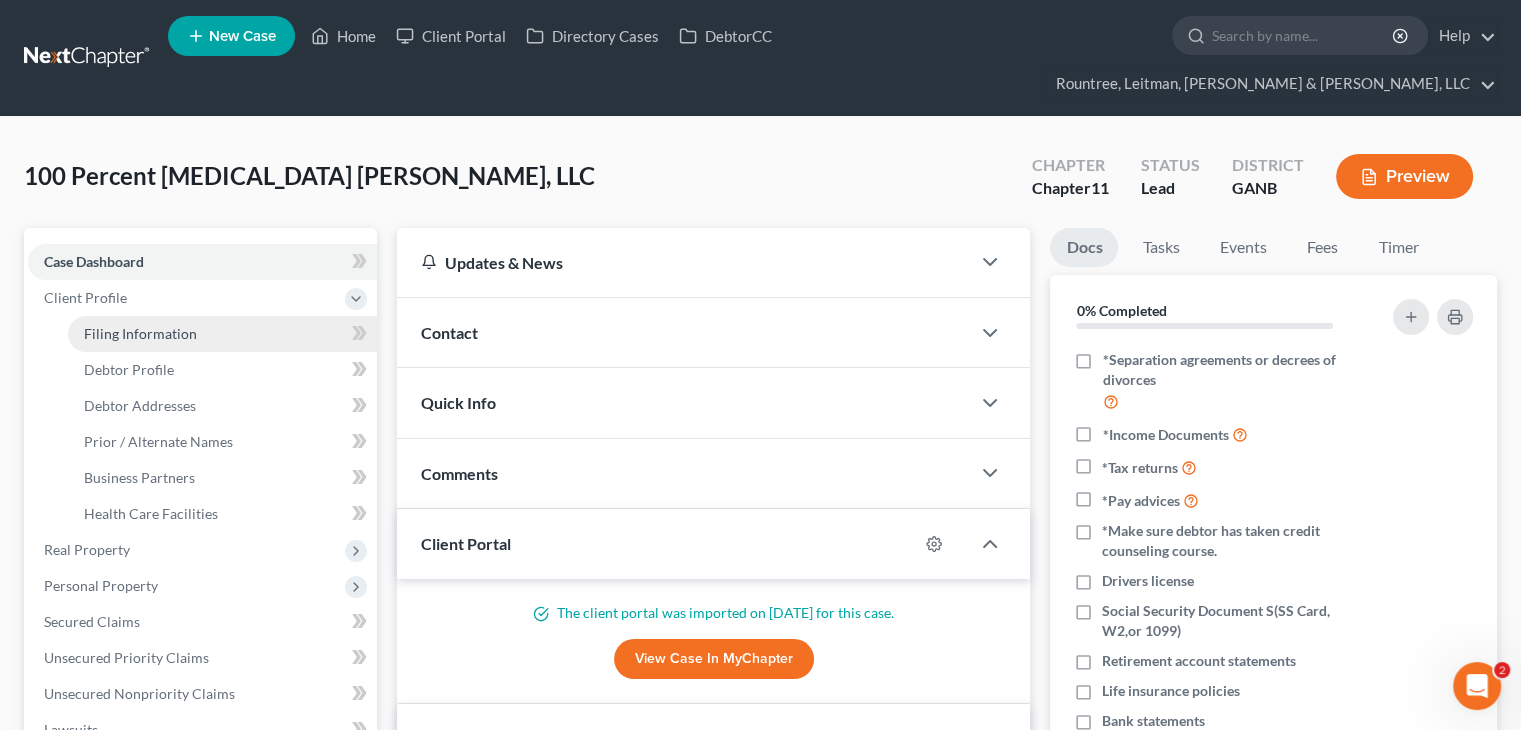 click on "Filing Information" at bounding box center [140, 333] 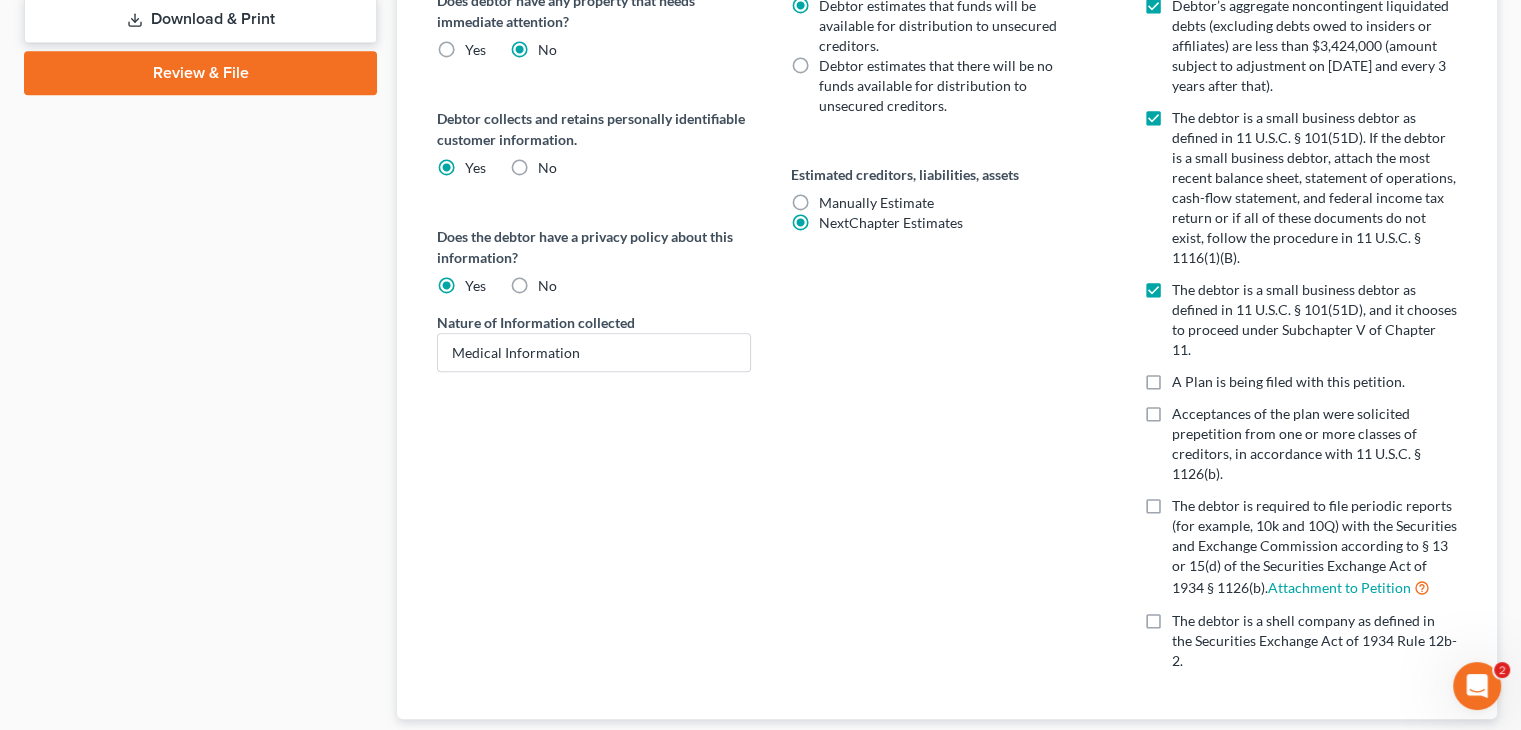 scroll, scrollTop: 1030, scrollLeft: 0, axis: vertical 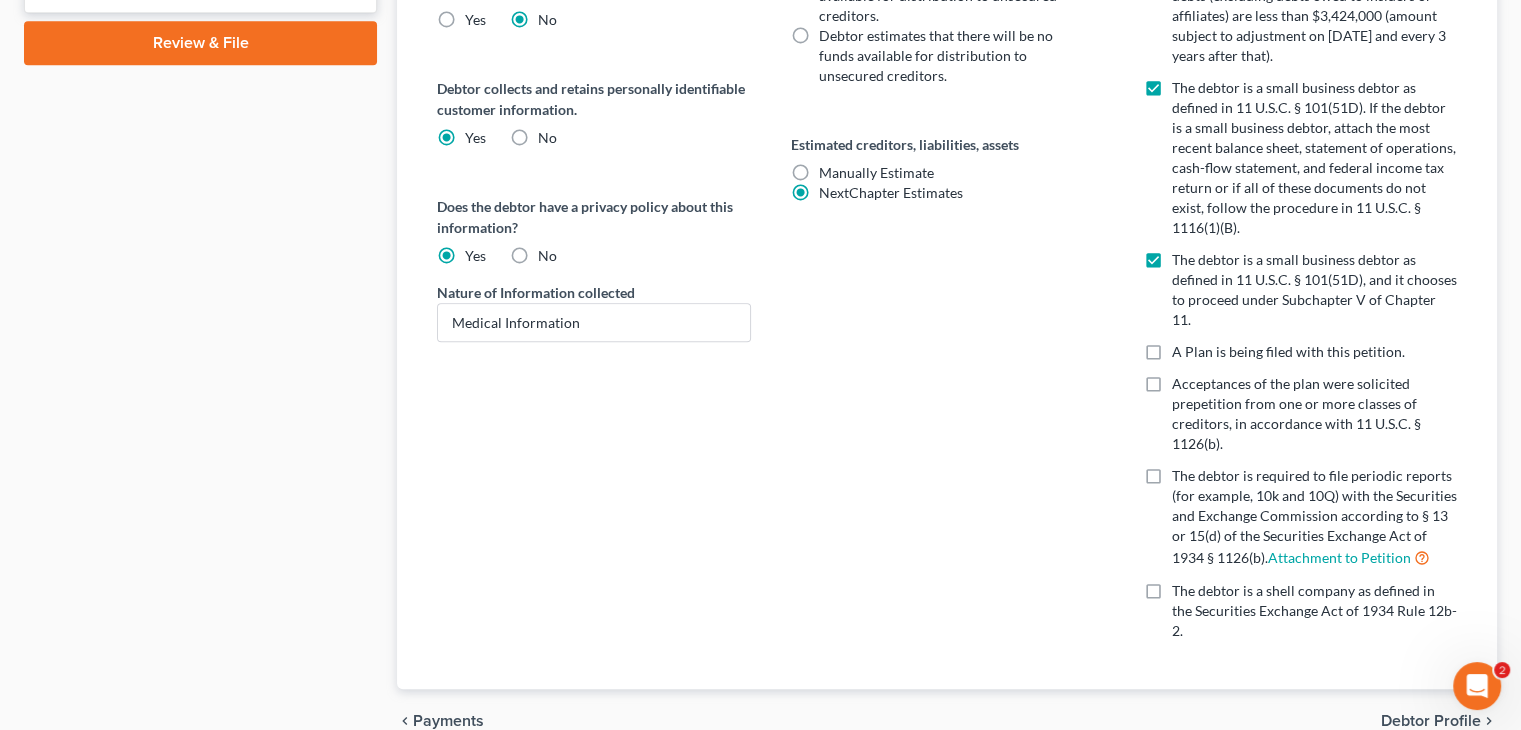 click on "Debtor Profile" at bounding box center [1431, 721] 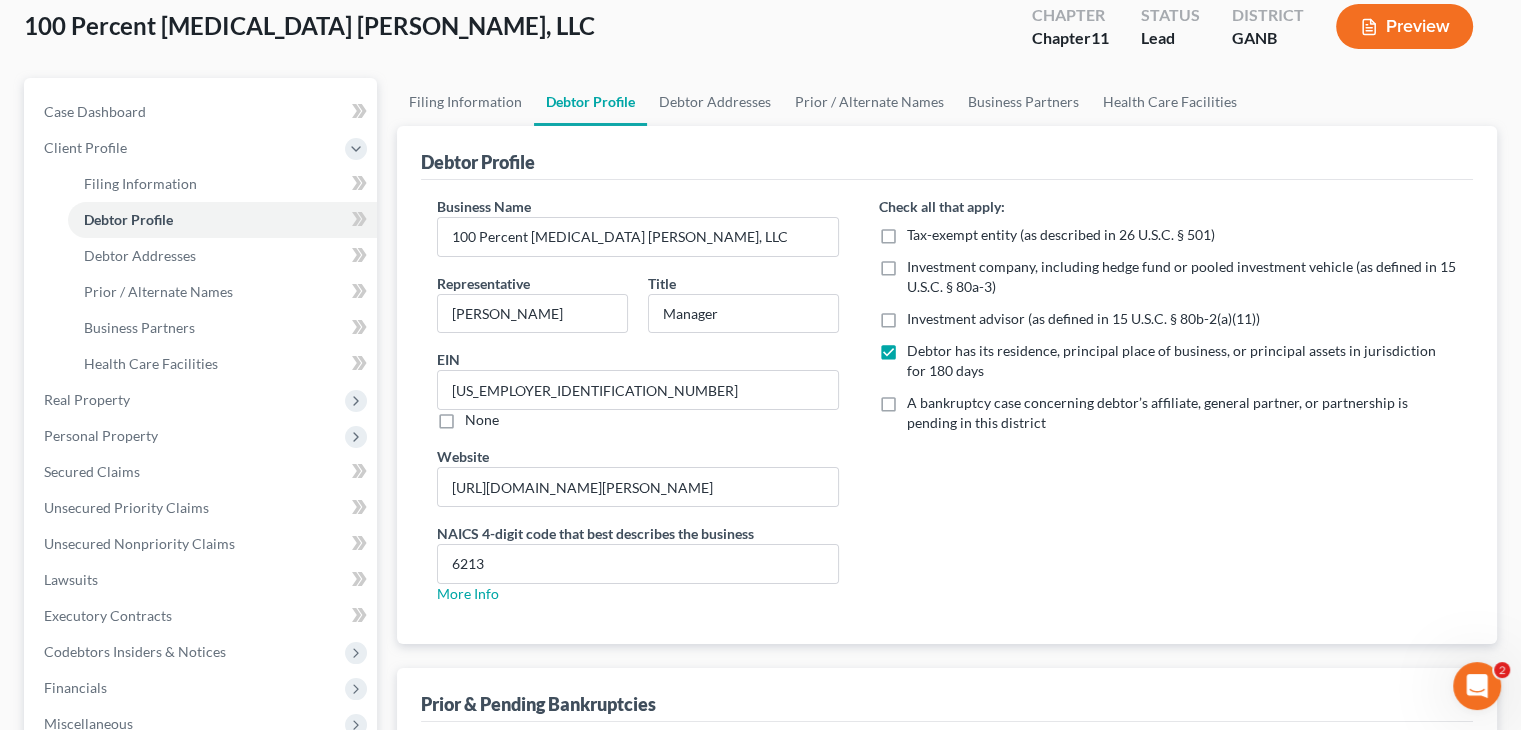 scroll, scrollTop: 200, scrollLeft: 0, axis: vertical 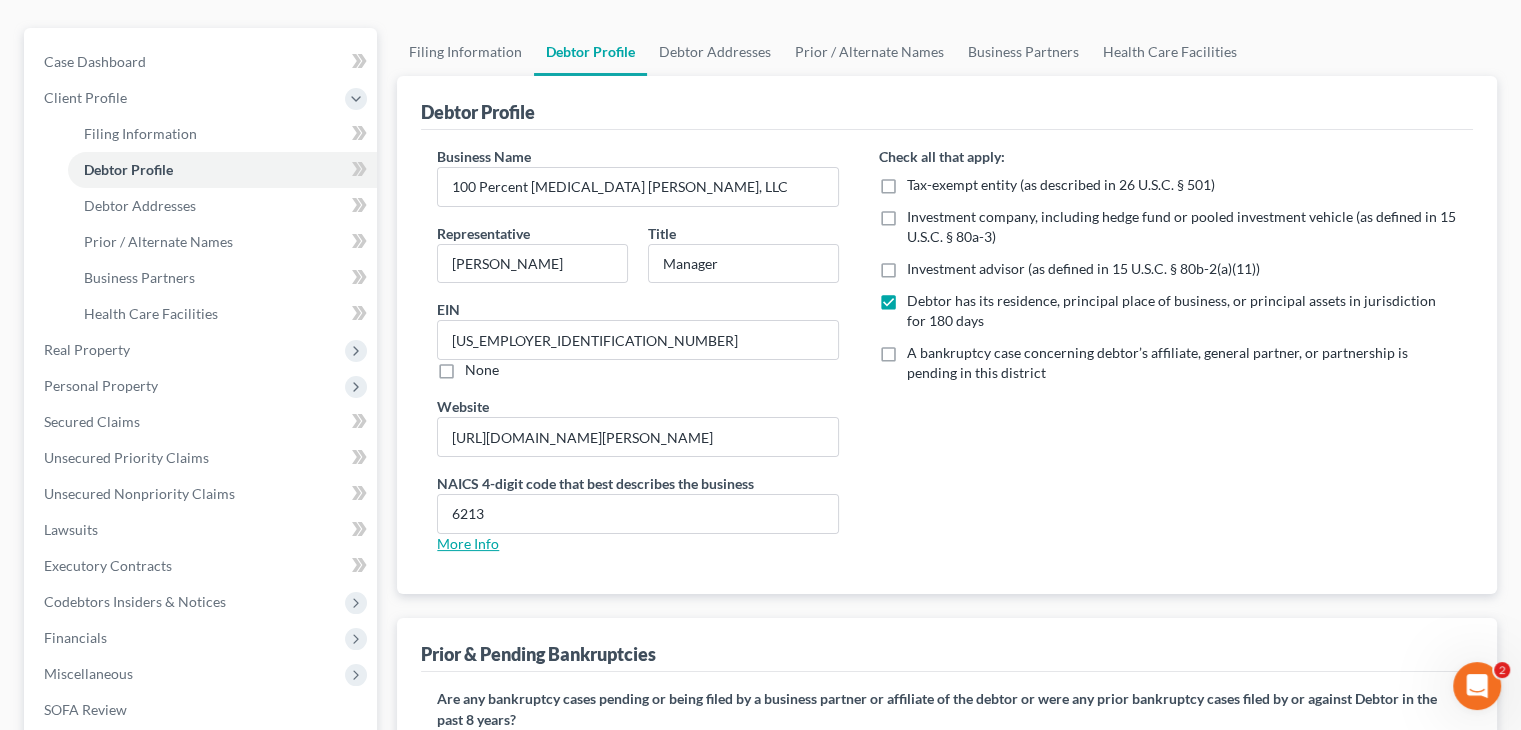 click on "More Info" at bounding box center [468, 543] 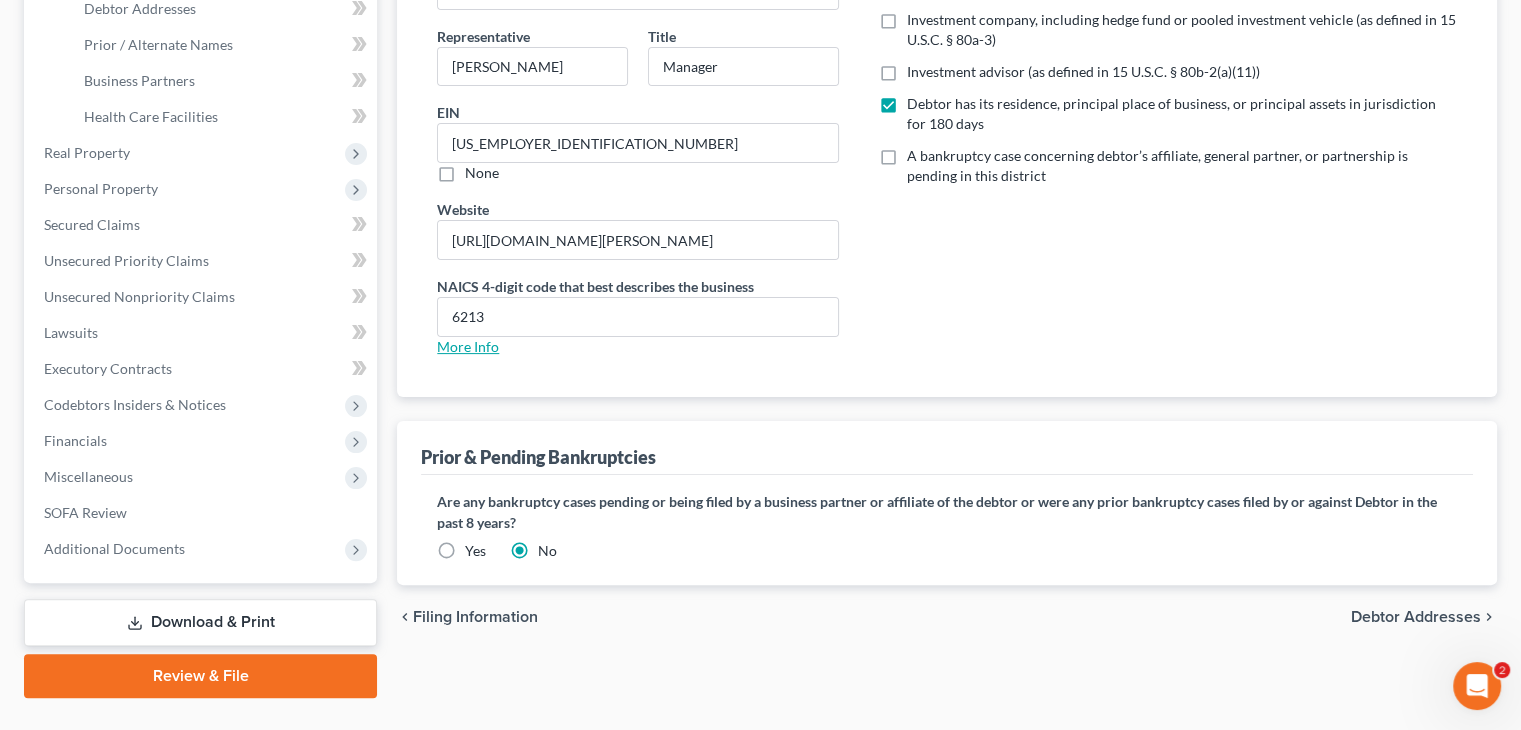scroll, scrollTop: 404, scrollLeft: 0, axis: vertical 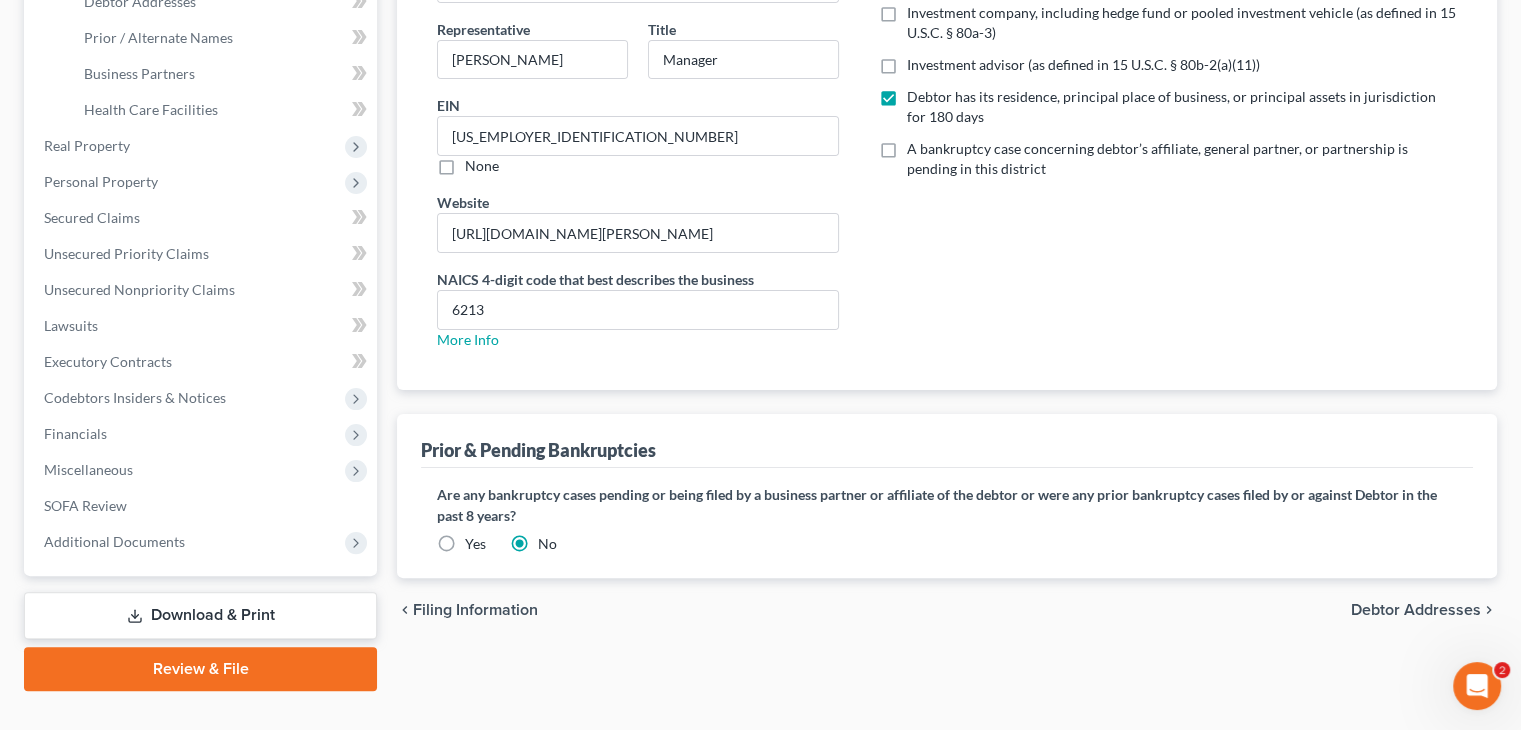 click on "Debtor Addresses" at bounding box center (1416, 610) 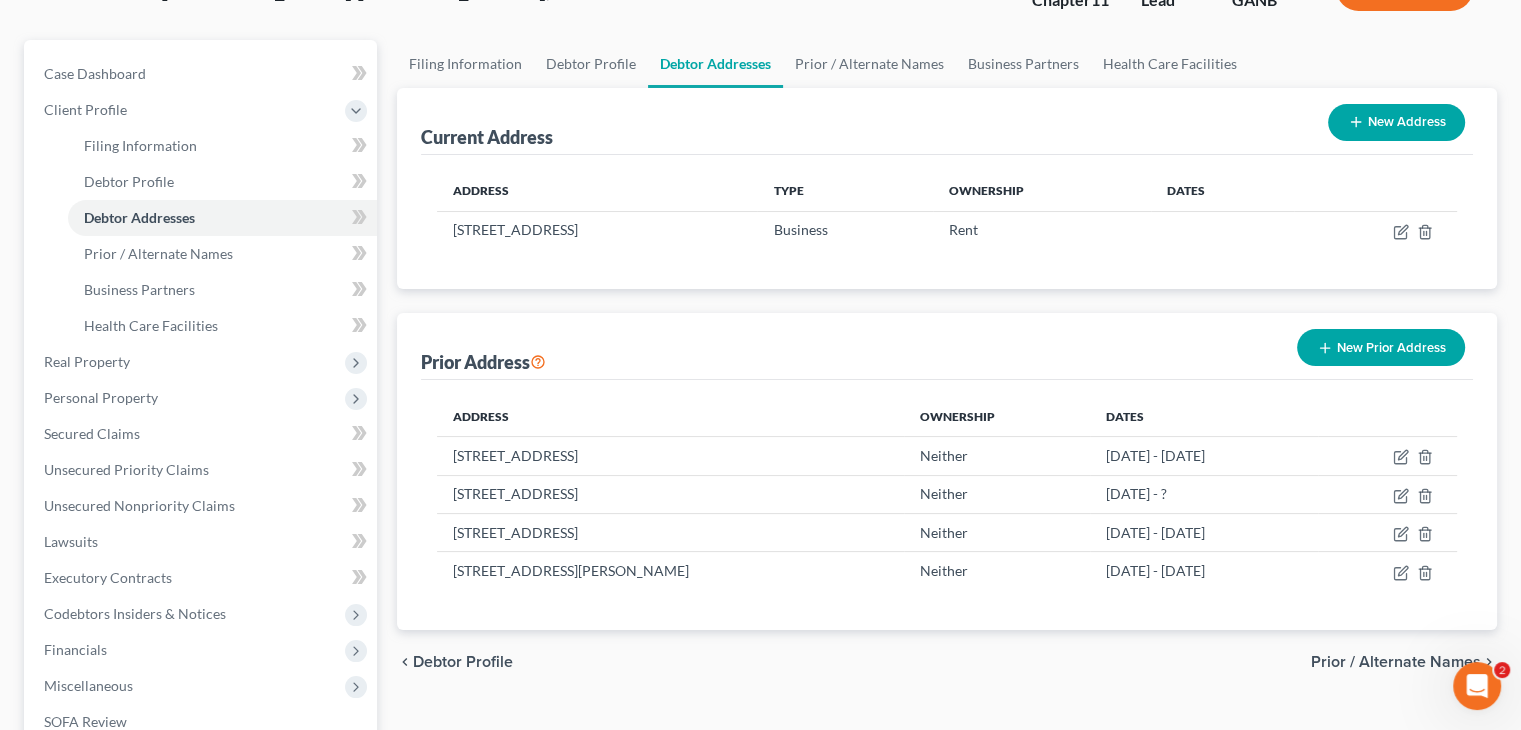 scroll, scrollTop: 200, scrollLeft: 0, axis: vertical 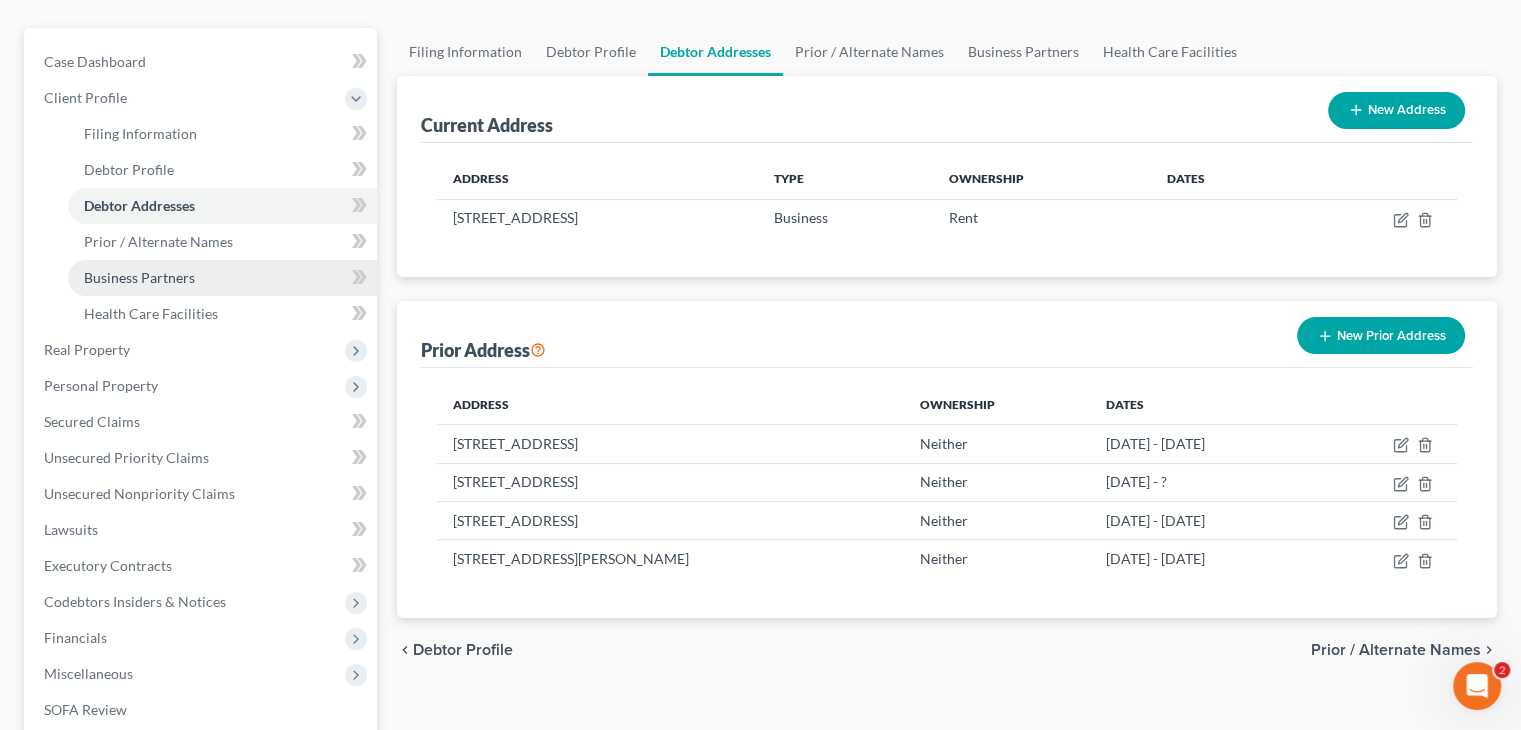 click on "Business Partners" at bounding box center [139, 277] 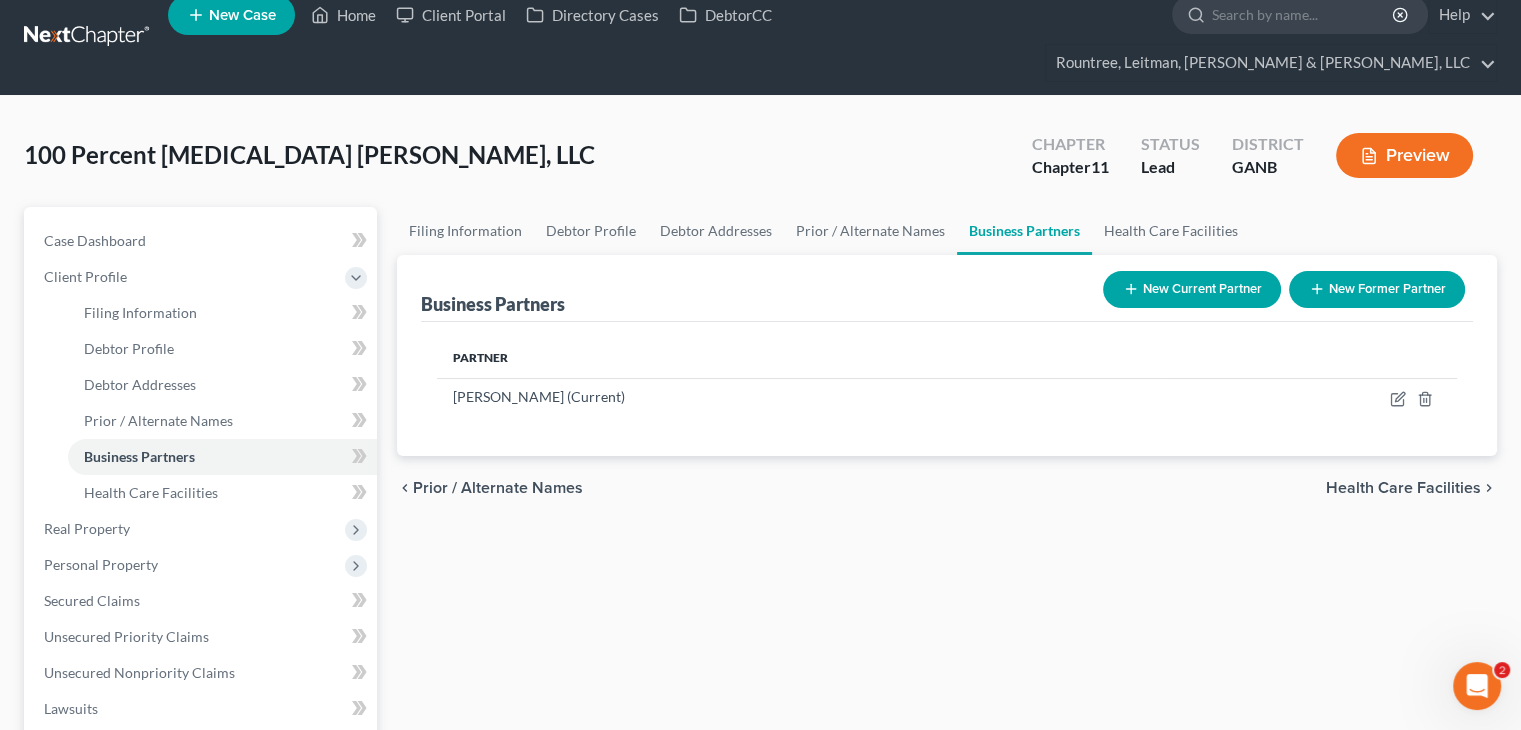 scroll, scrollTop: 0, scrollLeft: 0, axis: both 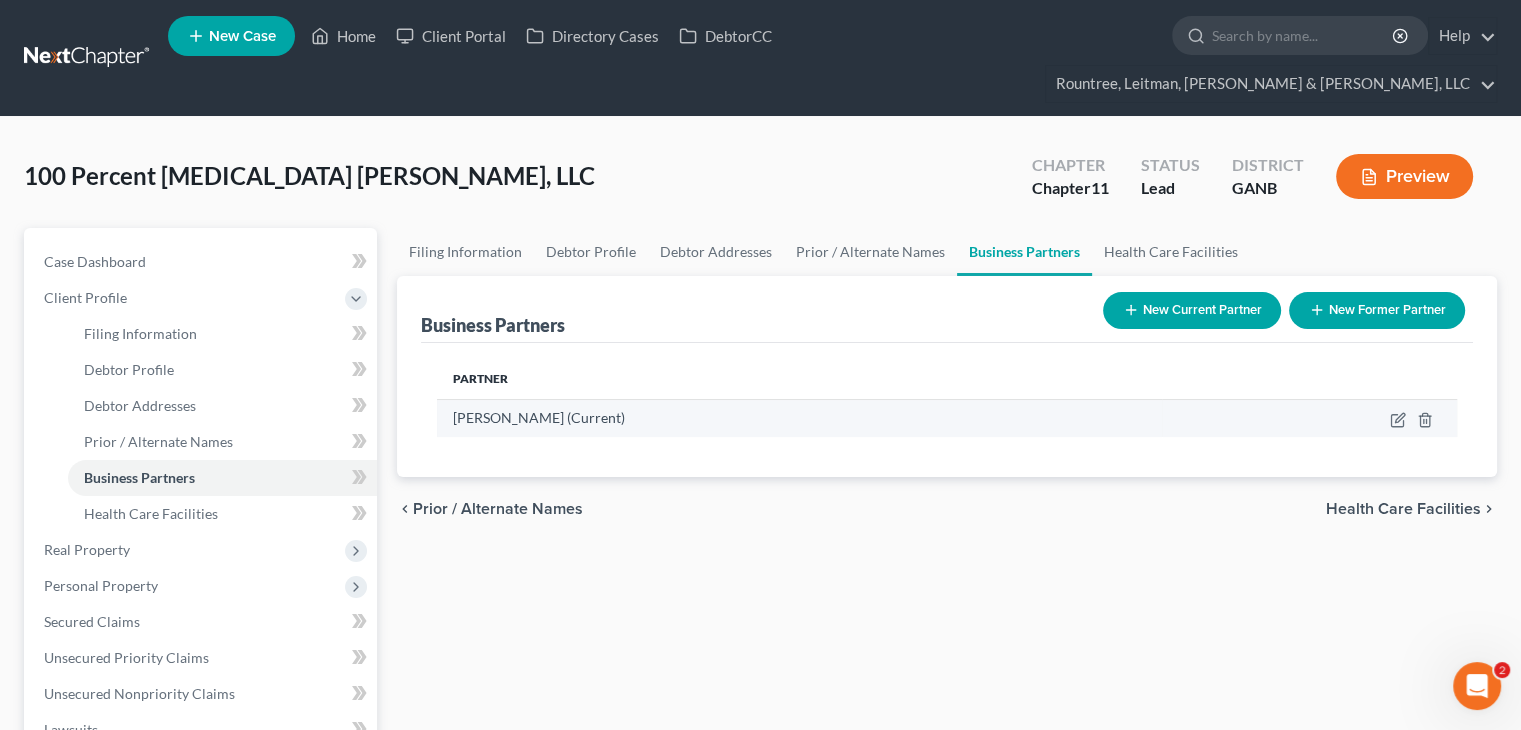 click at bounding box center [1309, 418] 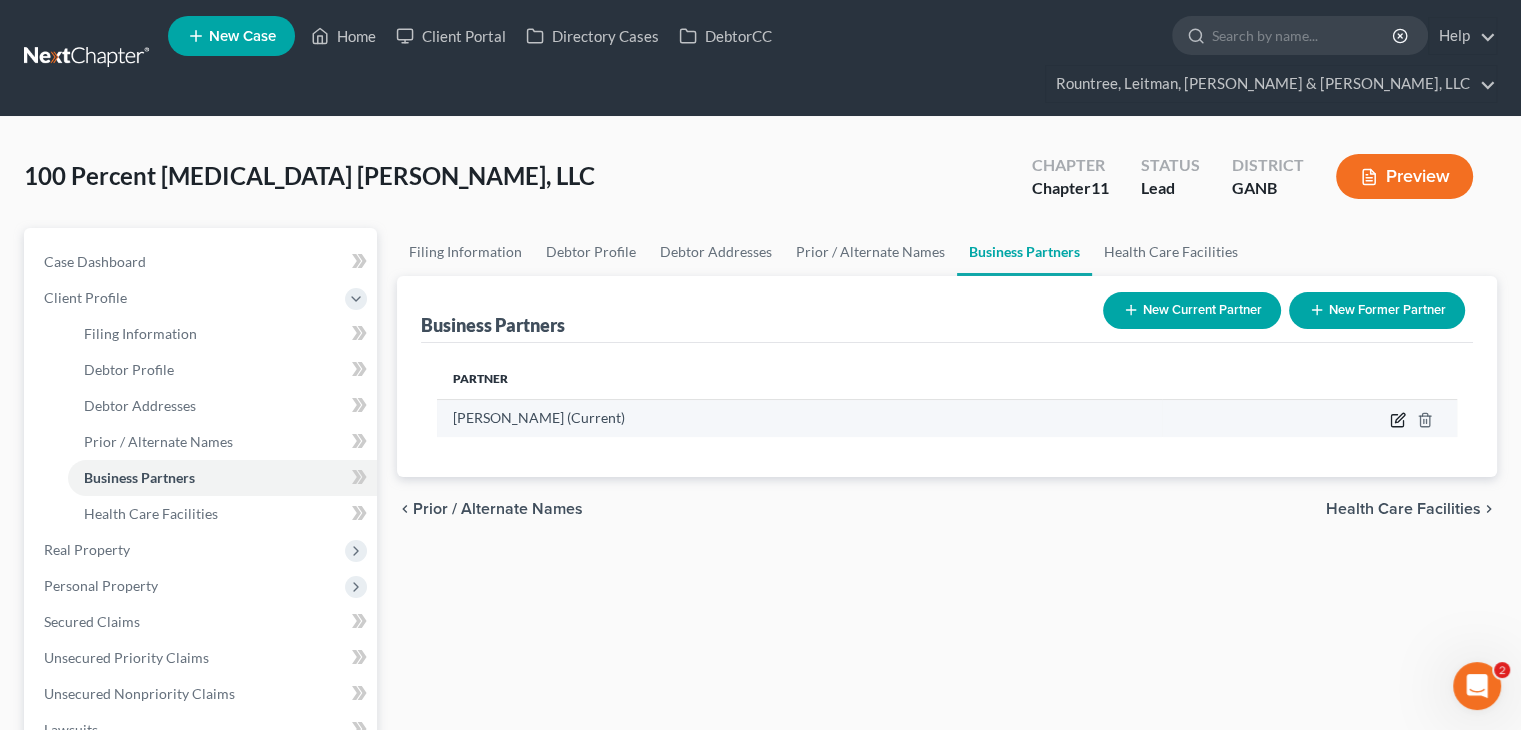 click 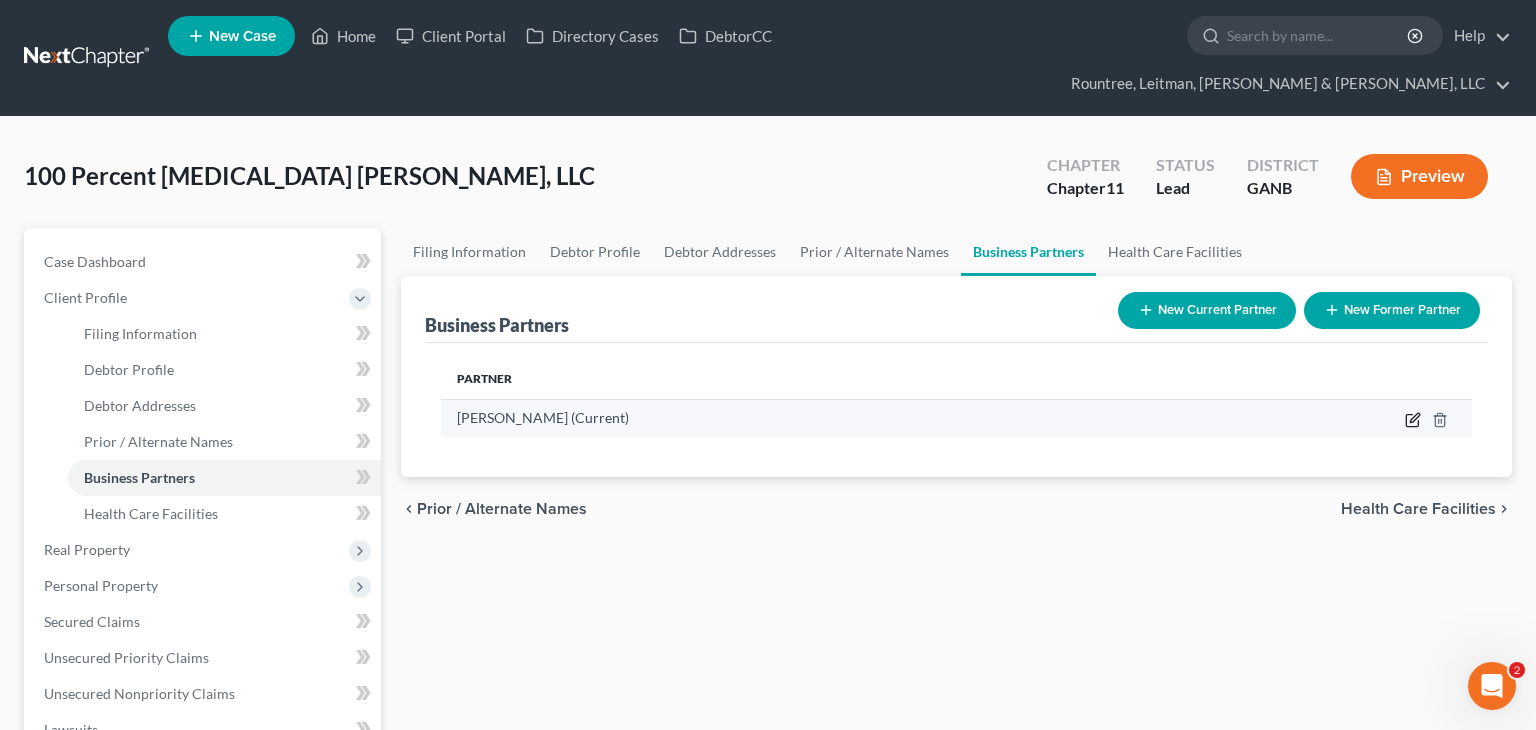 select on "10" 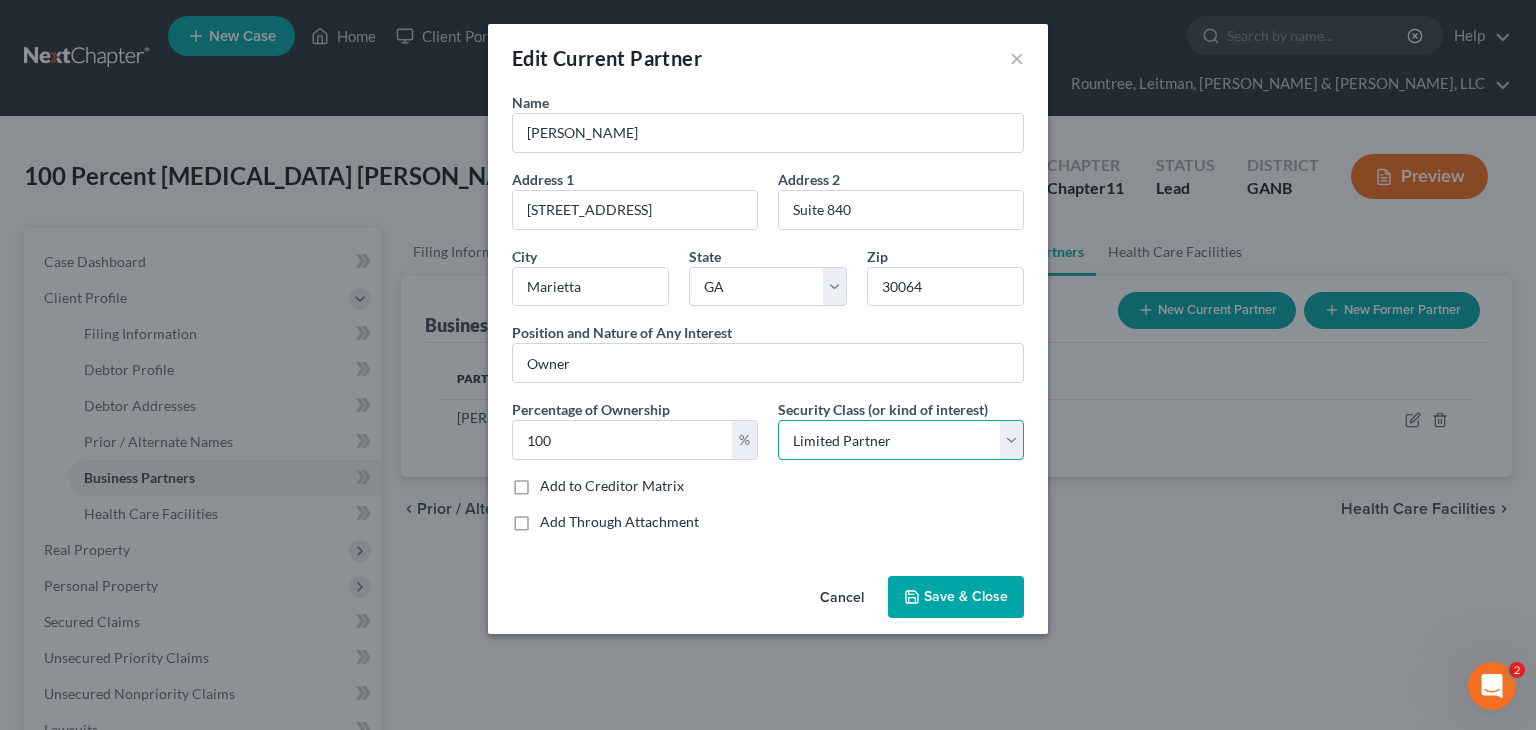 click on "Select Select Common Stockholder General Partner Limited Partner Managing Member Preferred Stockholder President Other" at bounding box center [901, 440] 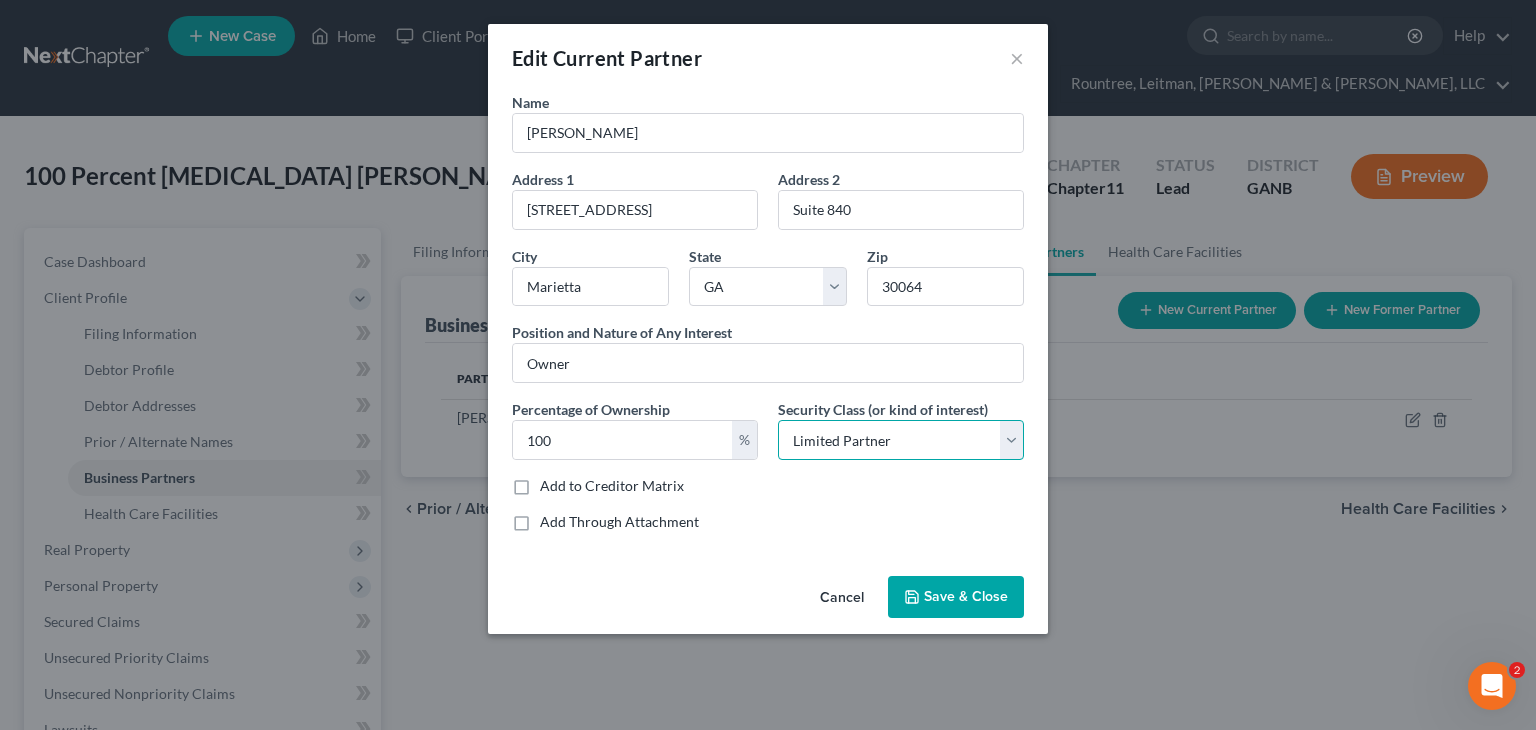 select on "3" 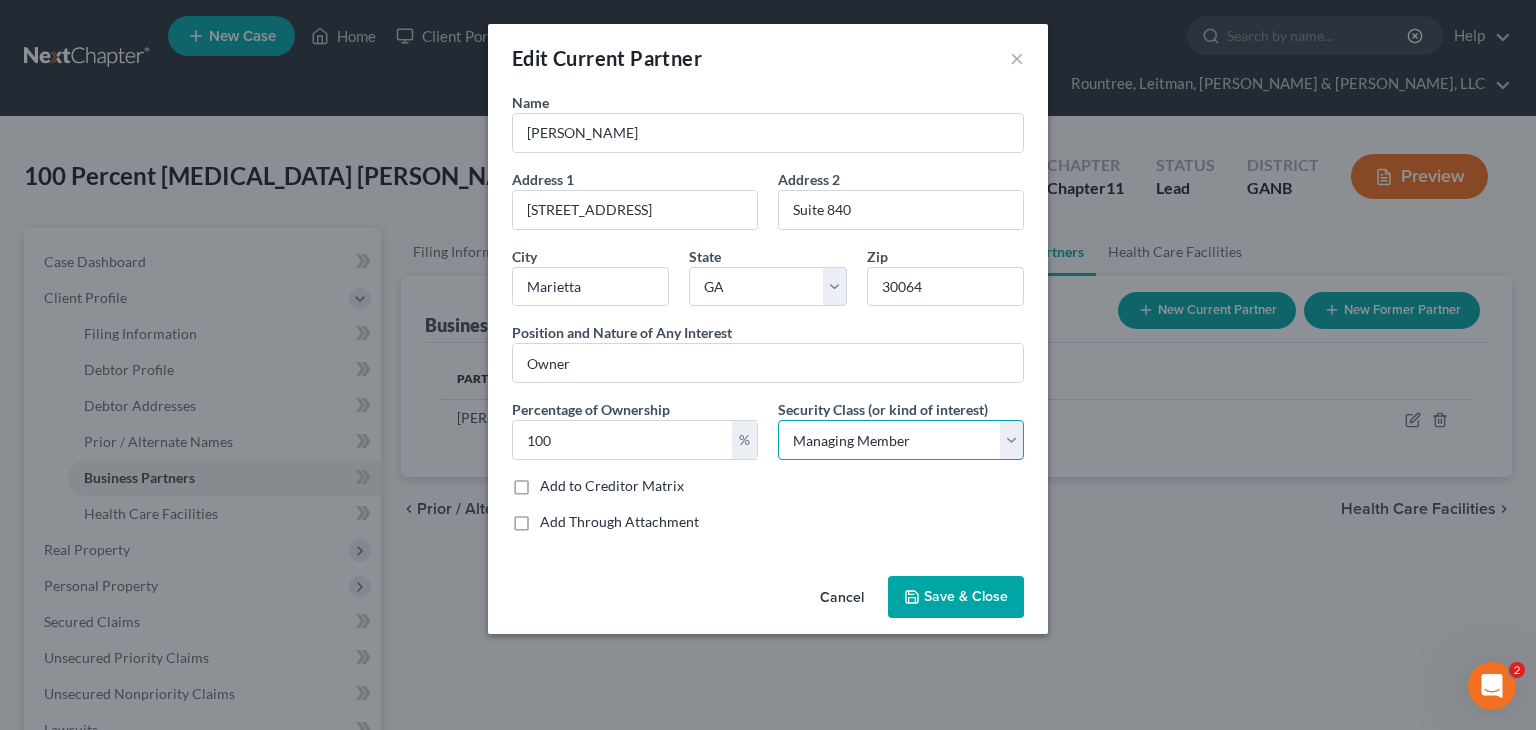 click on "Select Select Common Stockholder General Partner Limited Partner Managing Member Preferred Stockholder President Other" at bounding box center (901, 440) 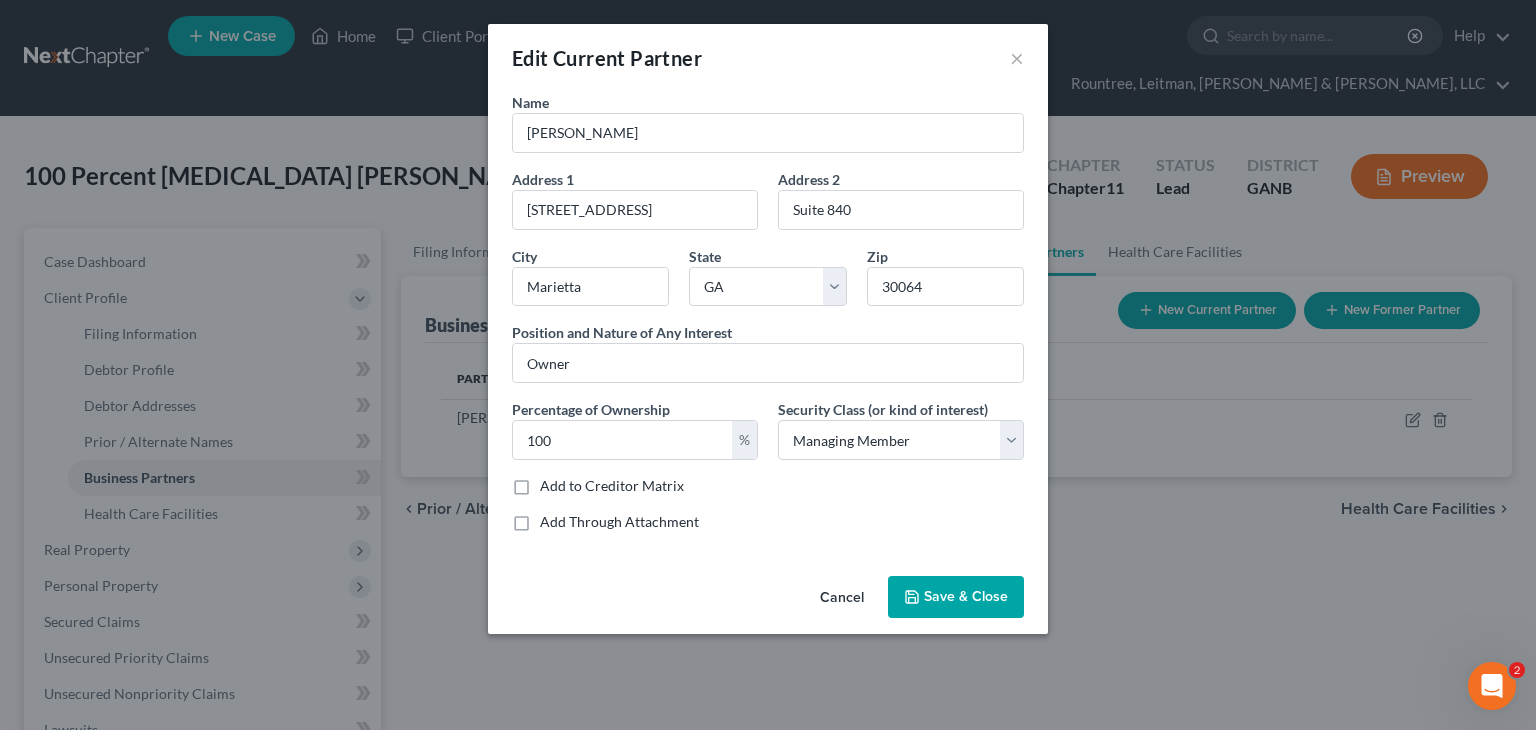 click on "Save & Close" at bounding box center [966, 596] 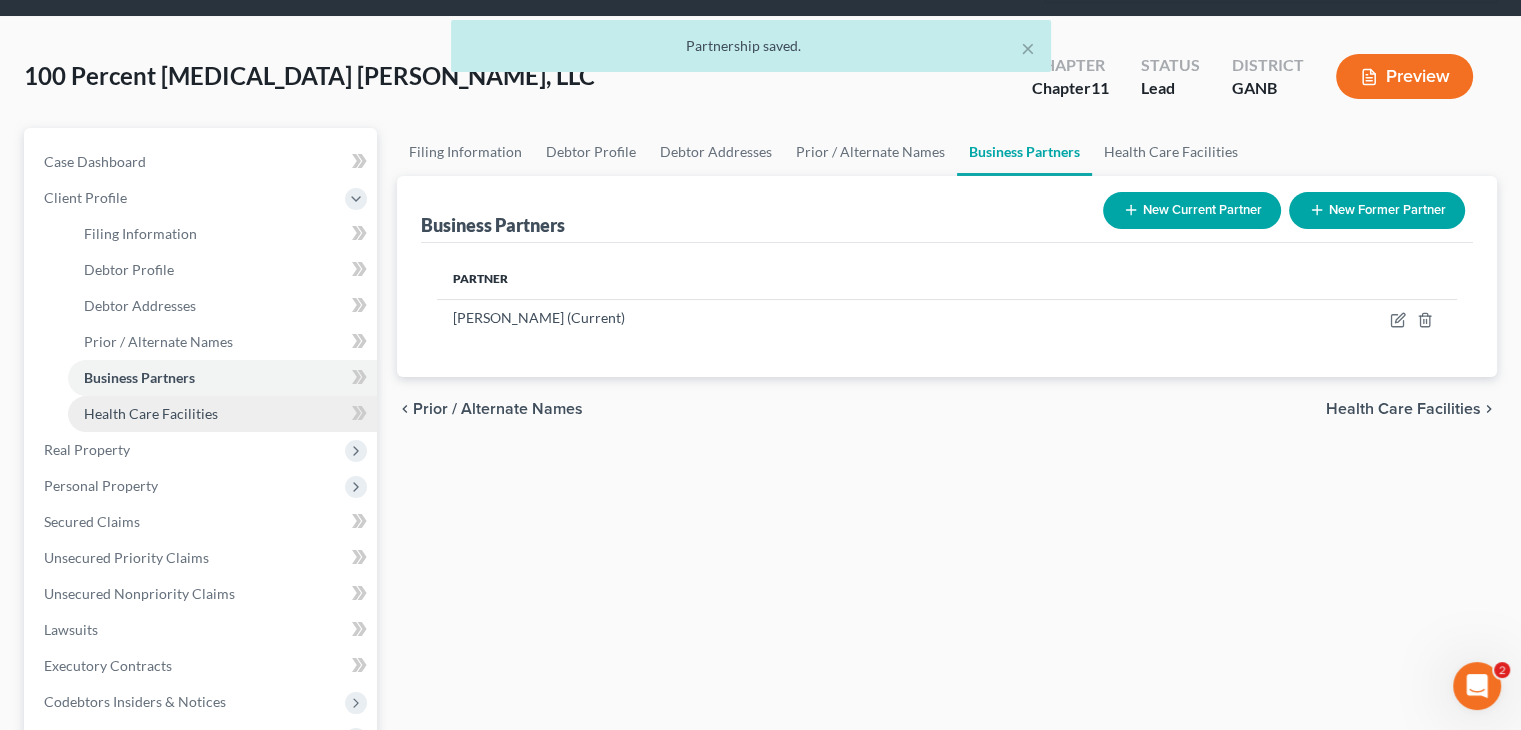 click on "Health Care Facilities" at bounding box center (151, 413) 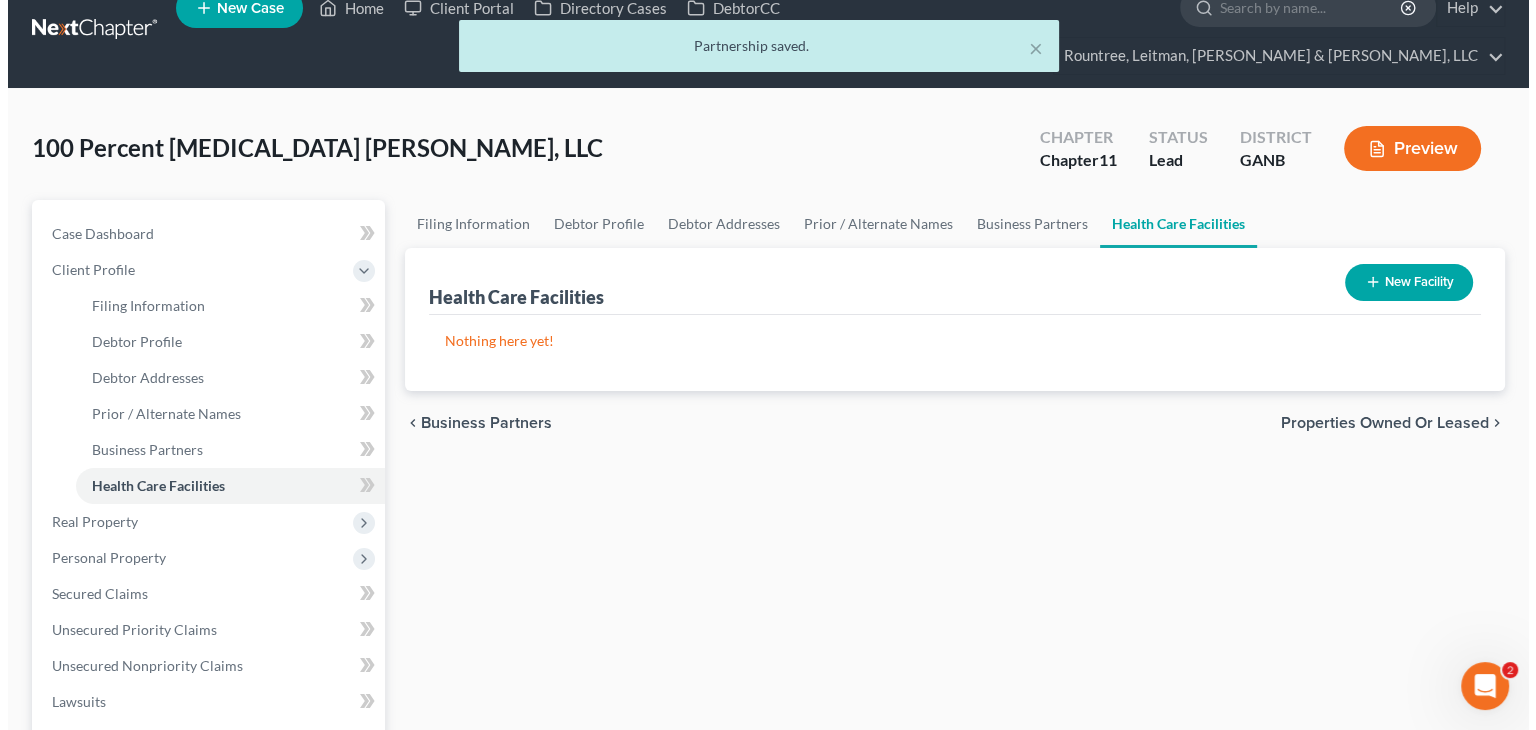 scroll, scrollTop: 0, scrollLeft: 0, axis: both 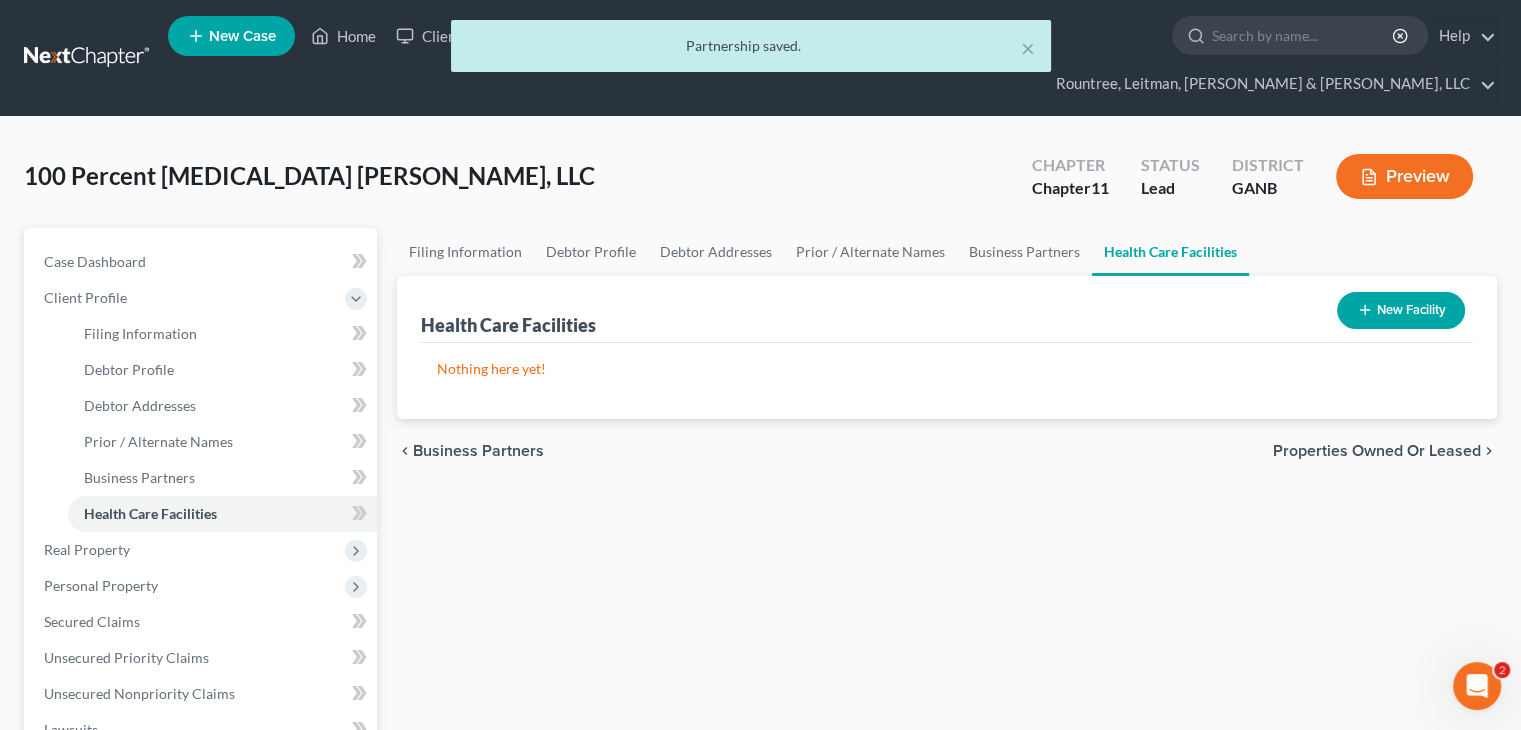 click on "New Facility" at bounding box center [1401, 310] 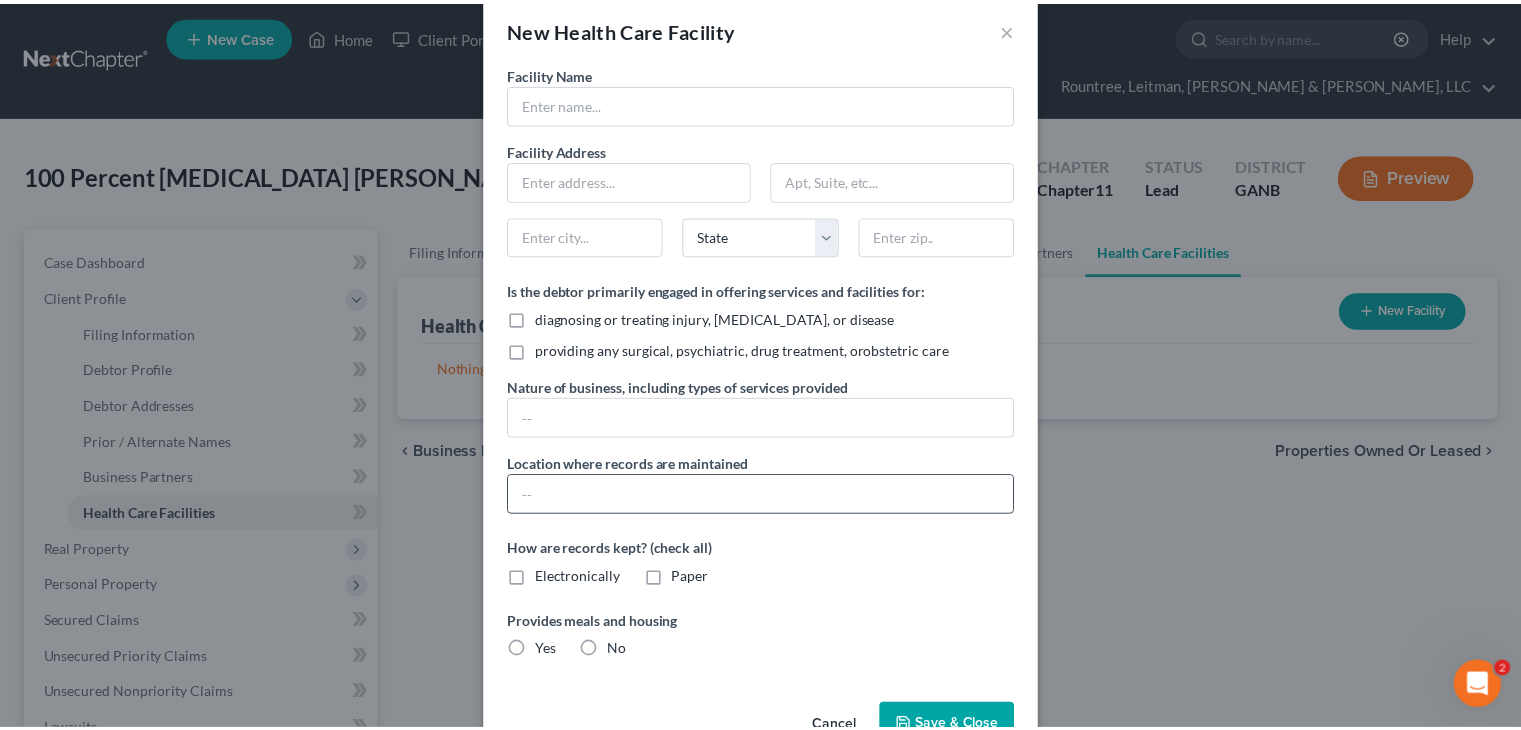 scroll, scrollTop: 0, scrollLeft: 0, axis: both 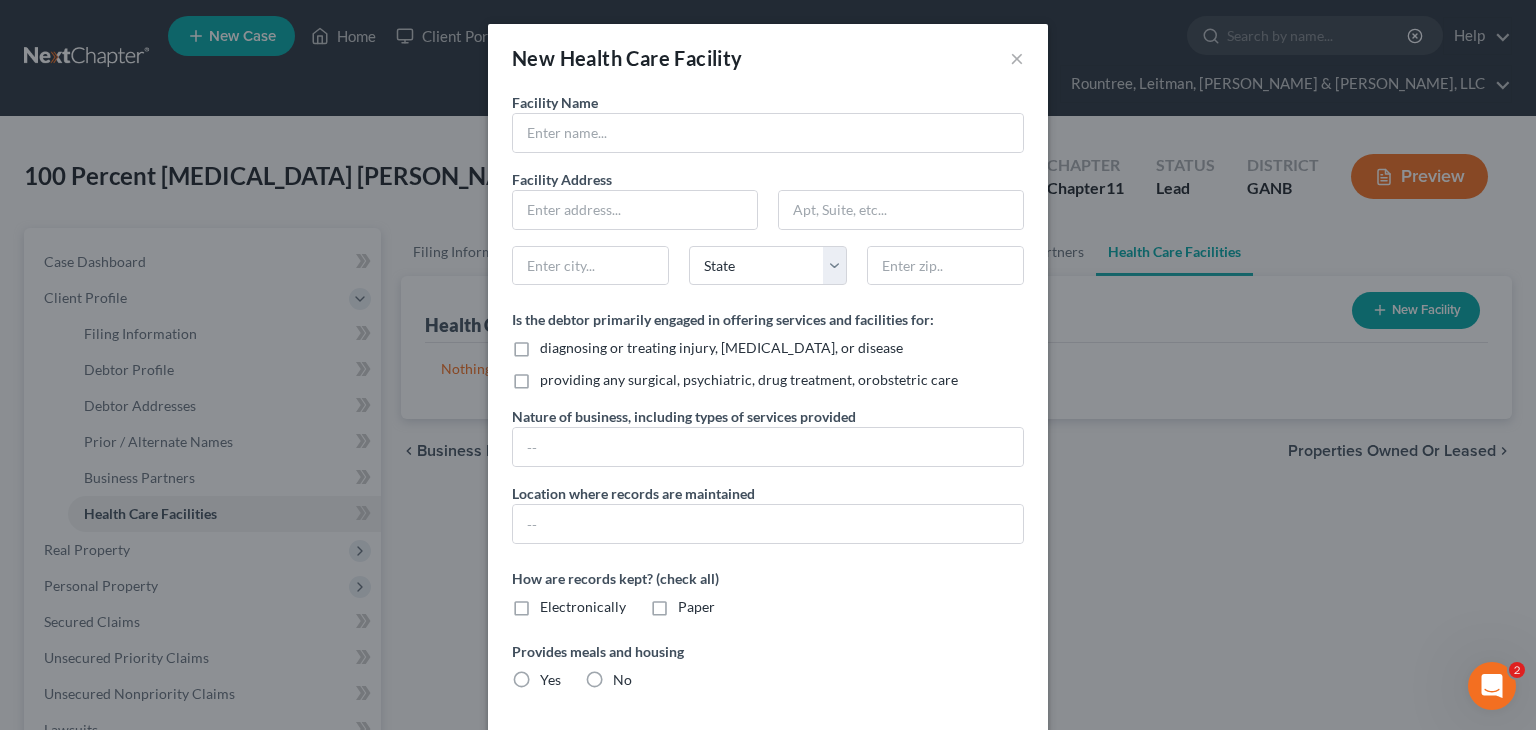 click on "New   Health Care Facility ×" at bounding box center (768, 58) 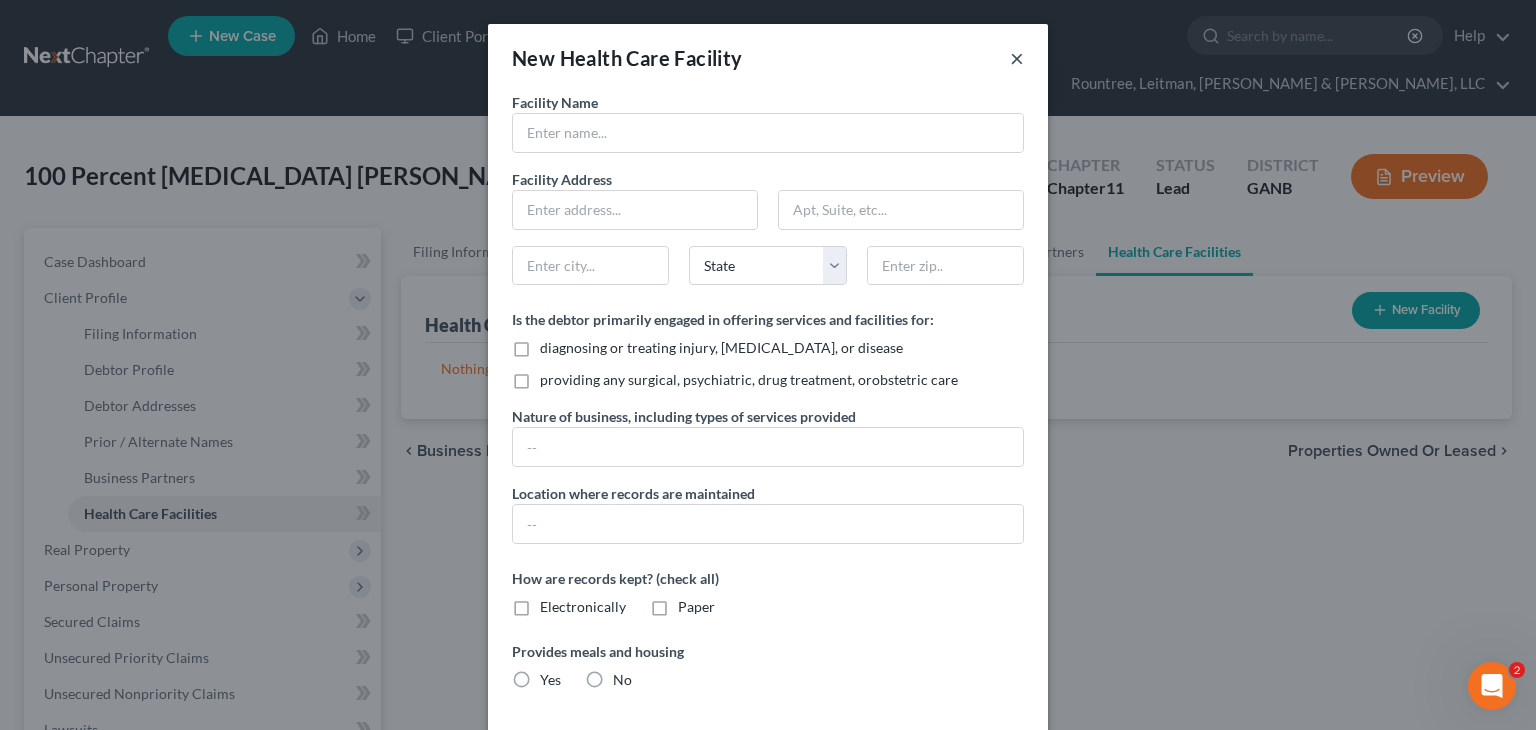 click on "×" at bounding box center [1017, 58] 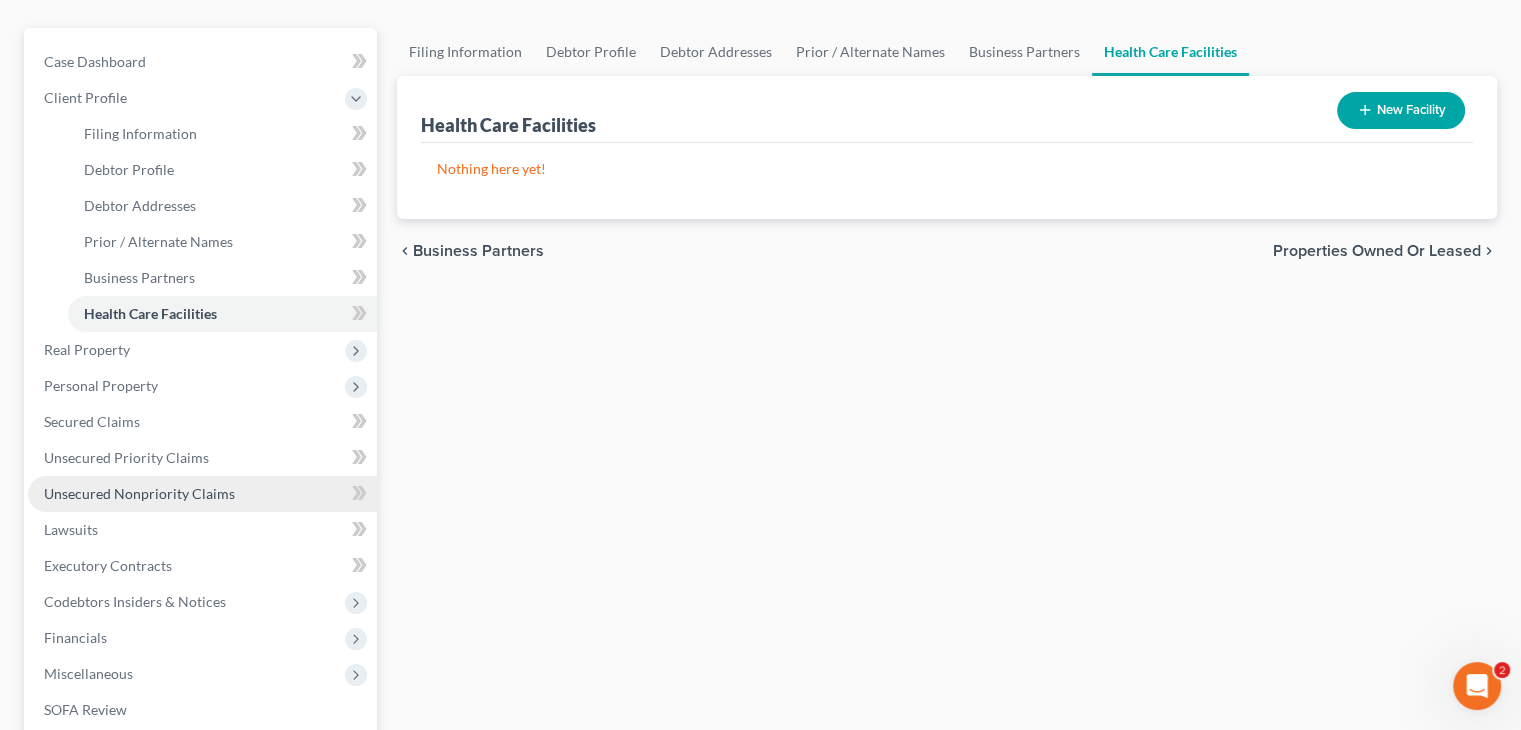 click on "Unsecured Nonpriority Claims" at bounding box center [139, 493] 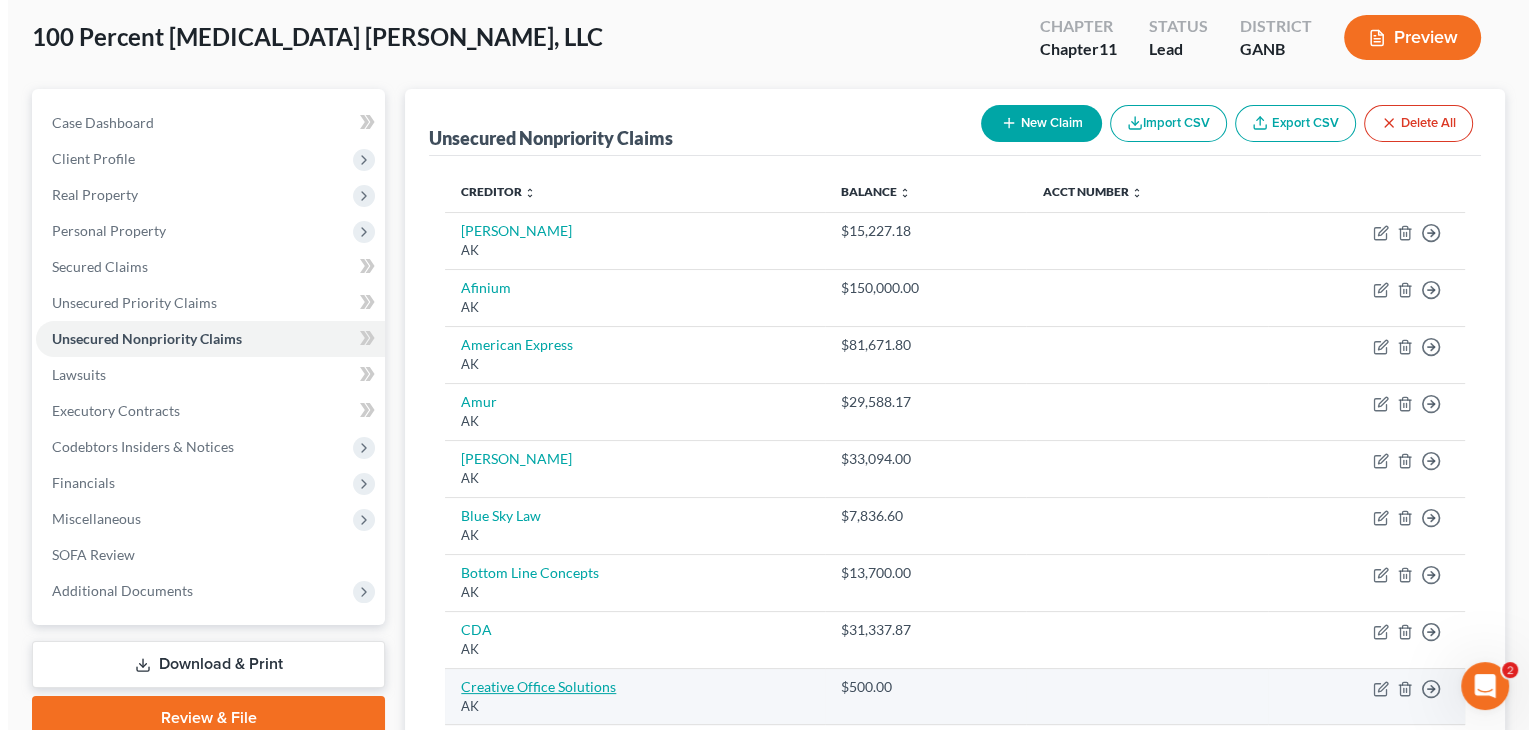 scroll, scrollTop: 400, scrollLeft: 0, axis: vertical 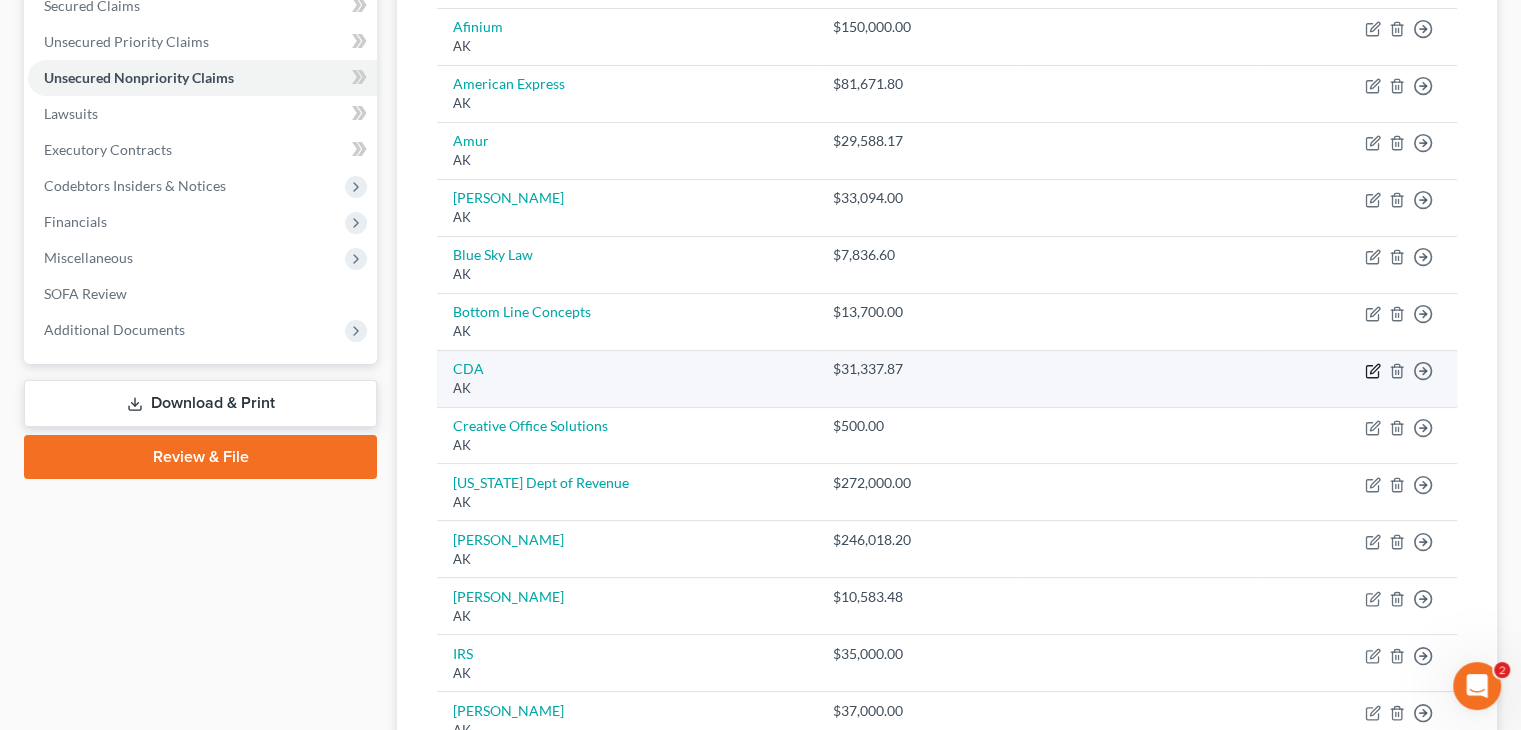 click 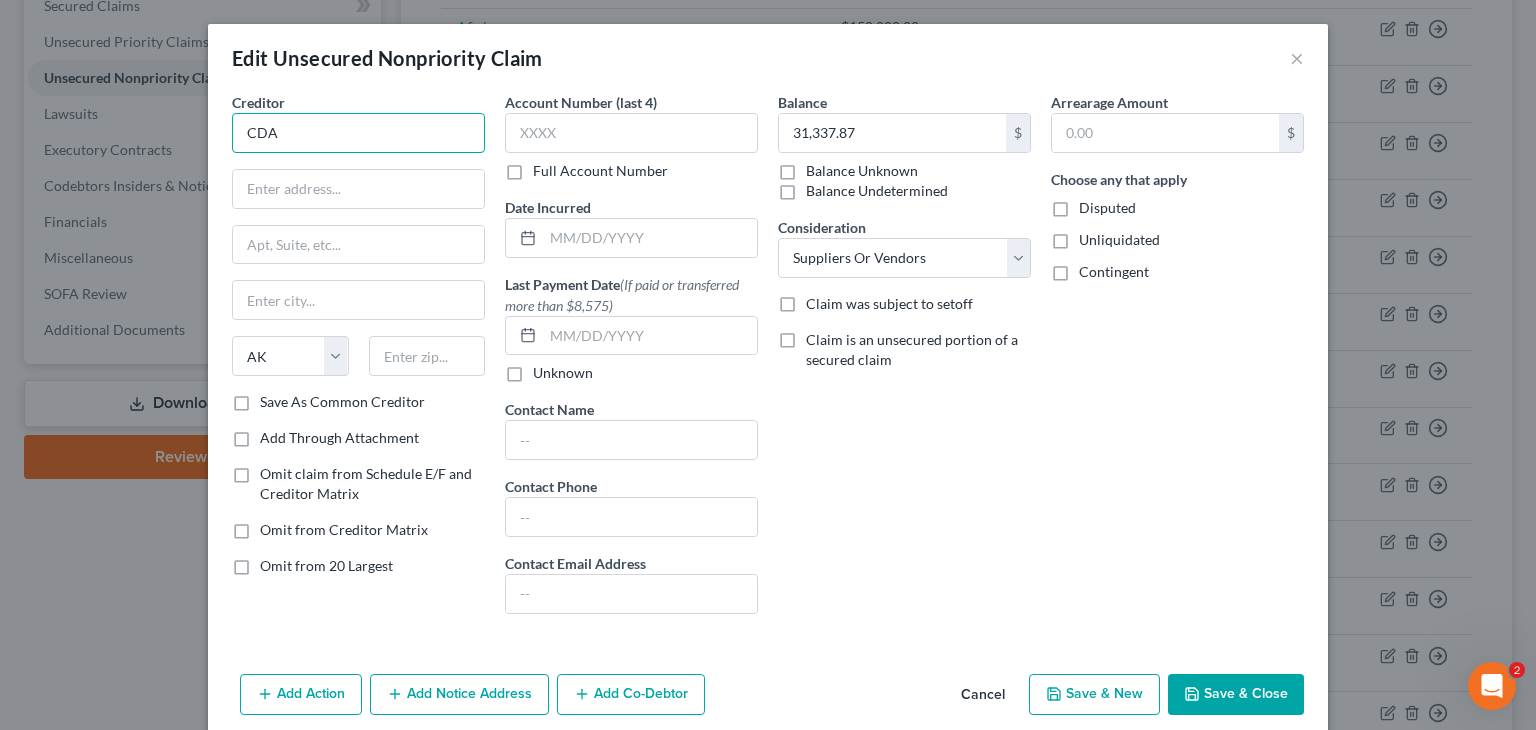 drag, startPoint x: 359, startPoint y: 139, endPoint x: -202, endPoint y: 125, distance: 561.1747 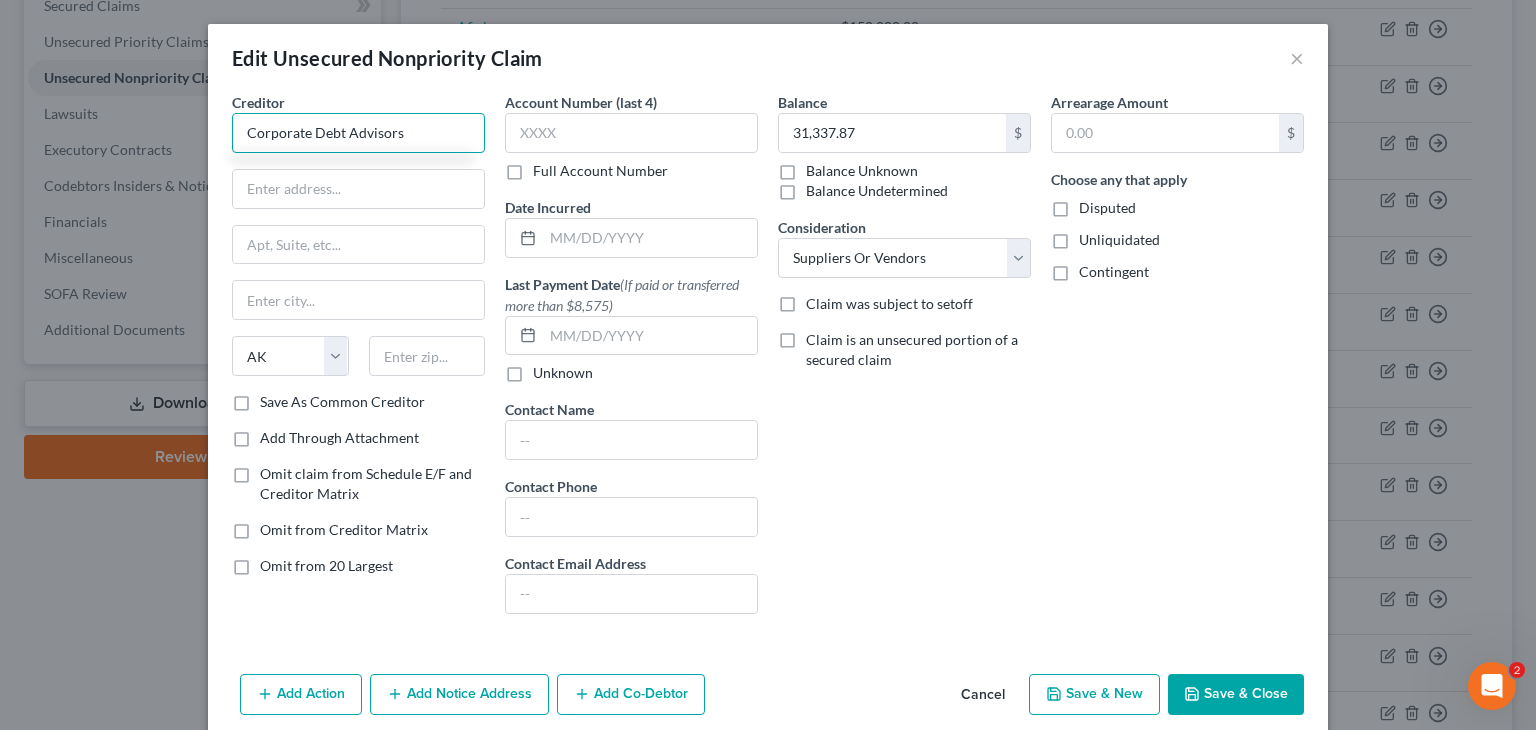 type on "Corporate Debt Advisors" 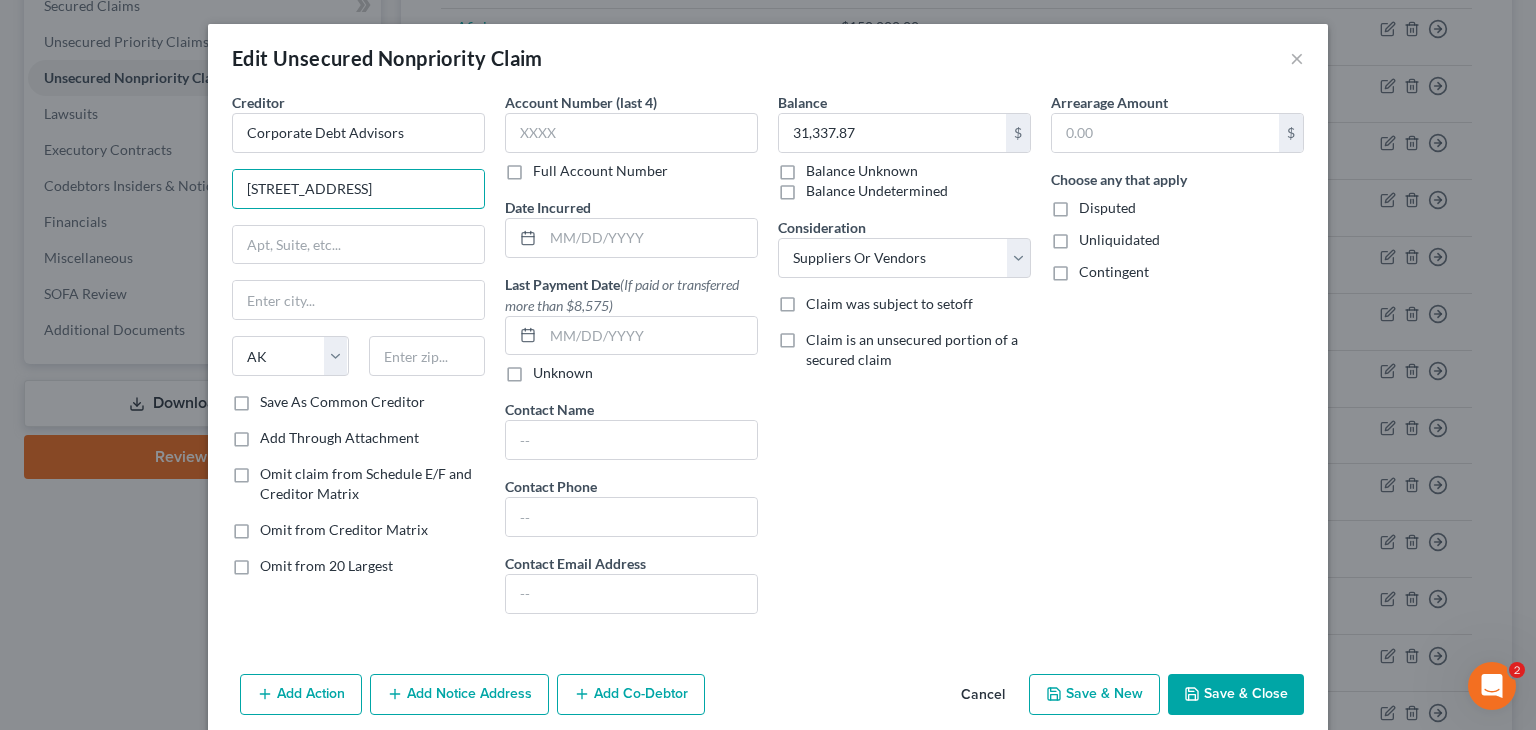type on "[STREET_ADDRESS]" 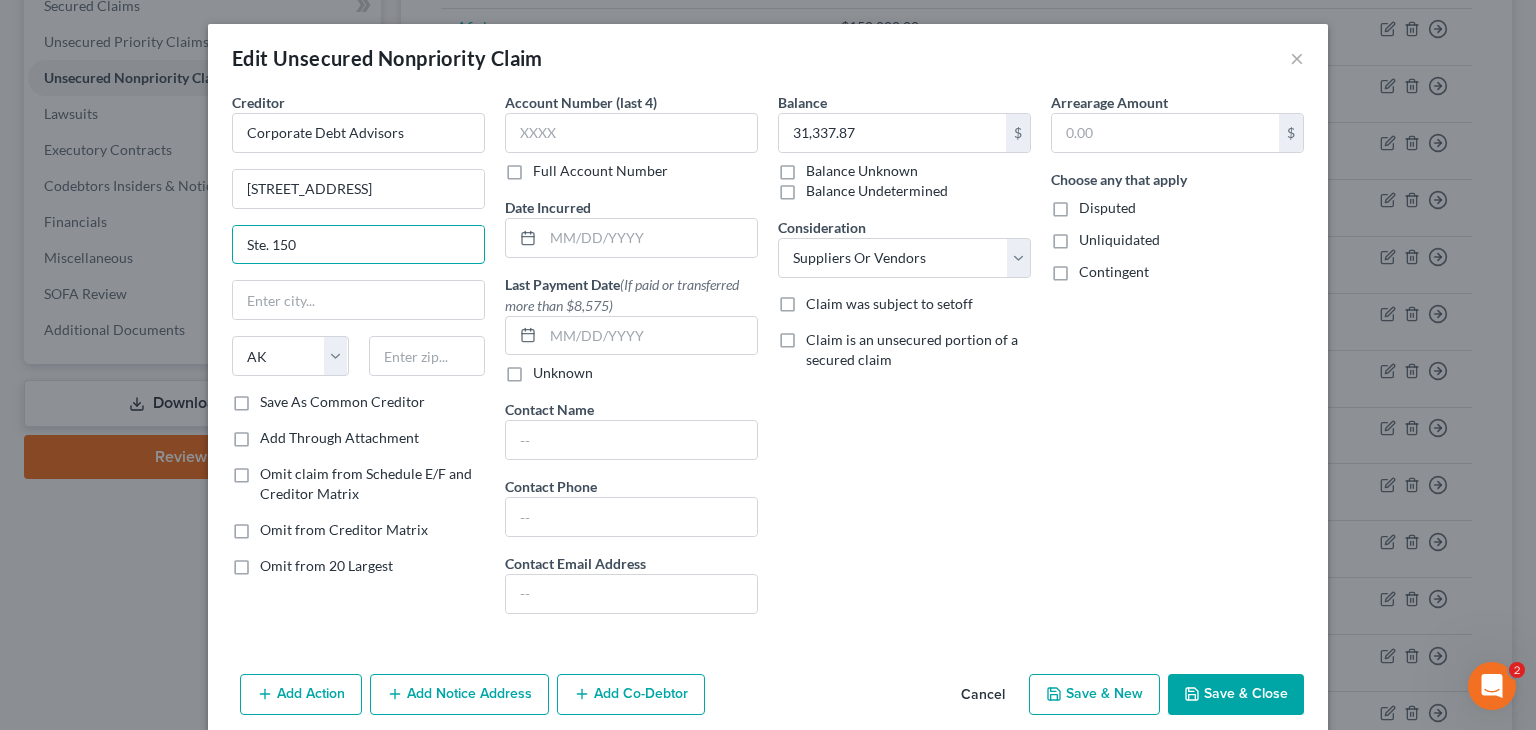 type on "Ste. 150" 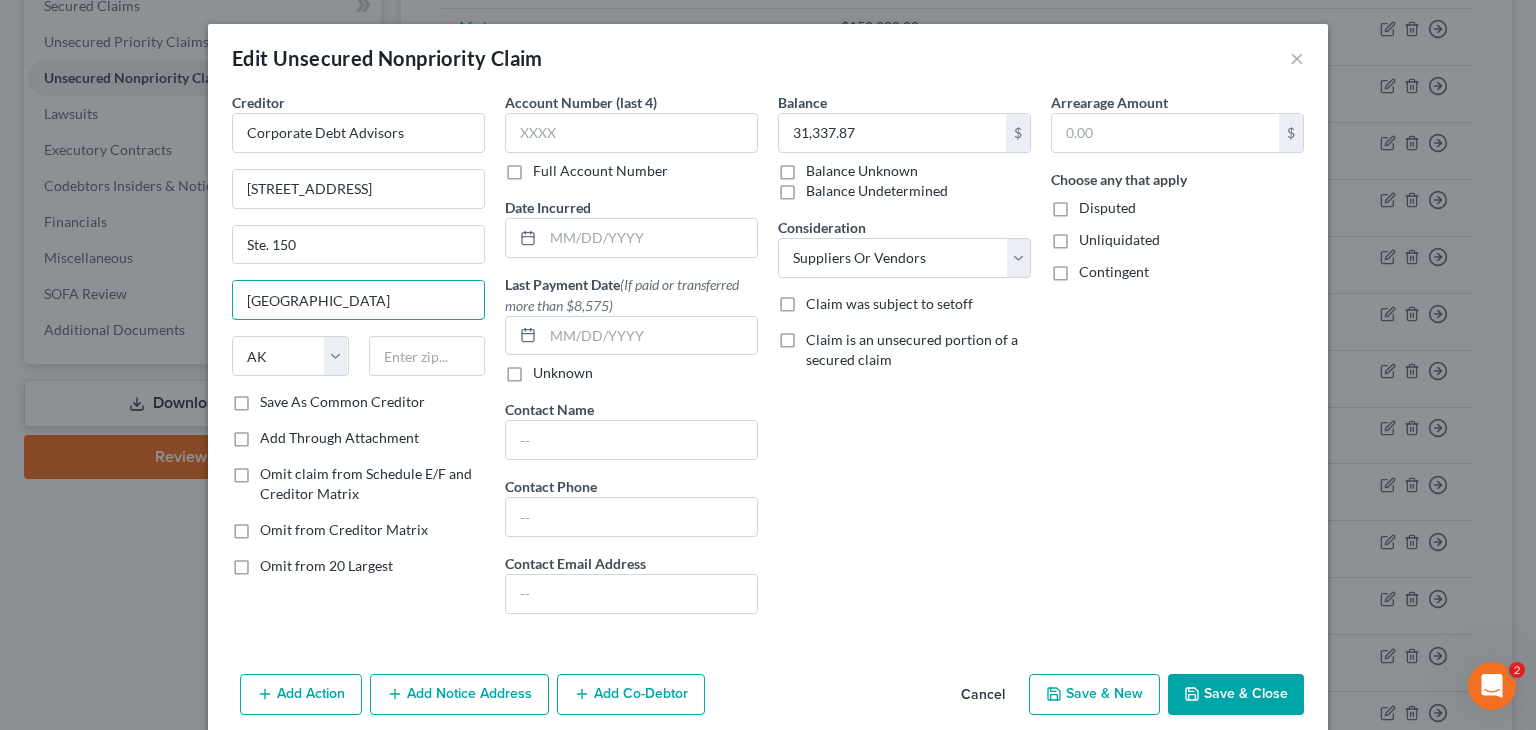 type on "[GEOGRAPHIC_DATA]" 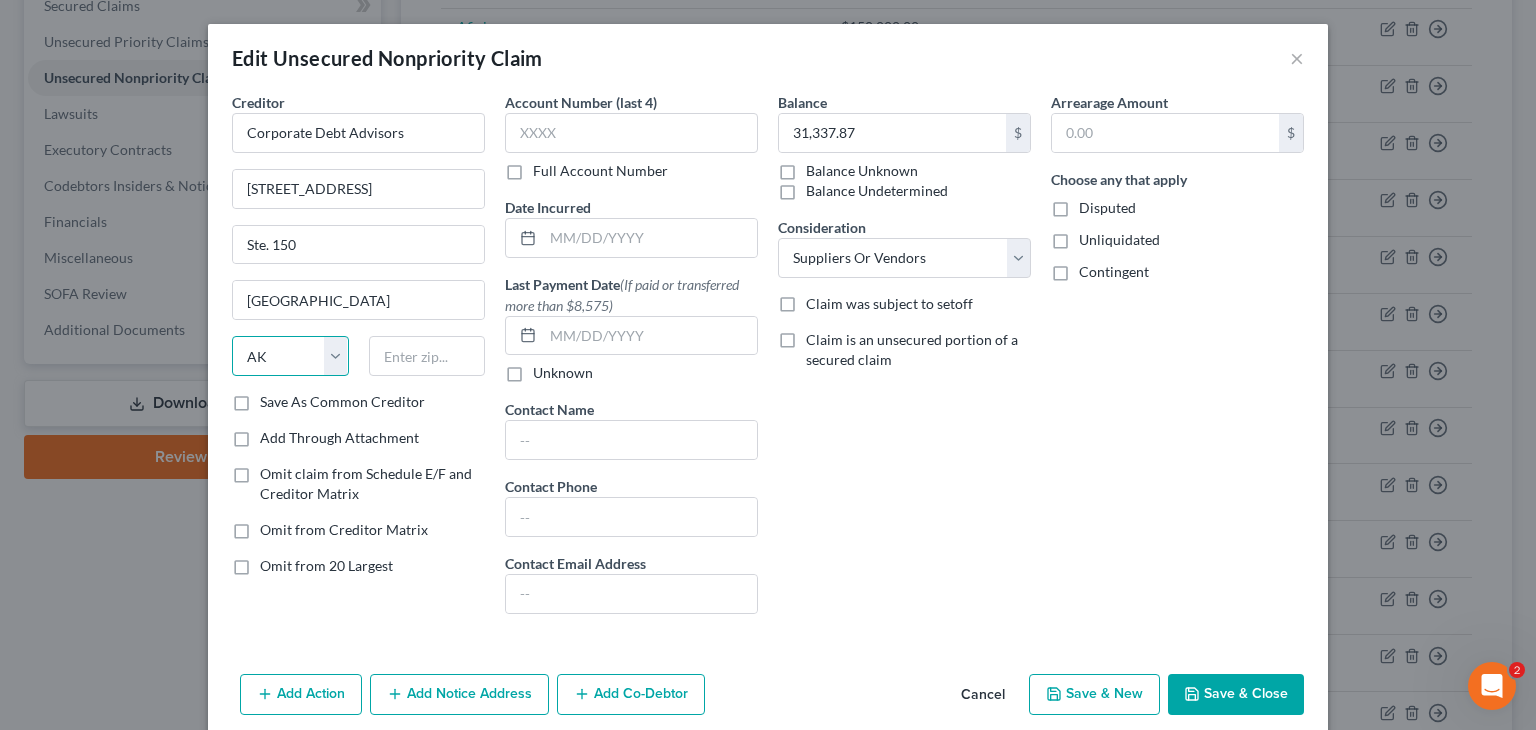 select on "9" 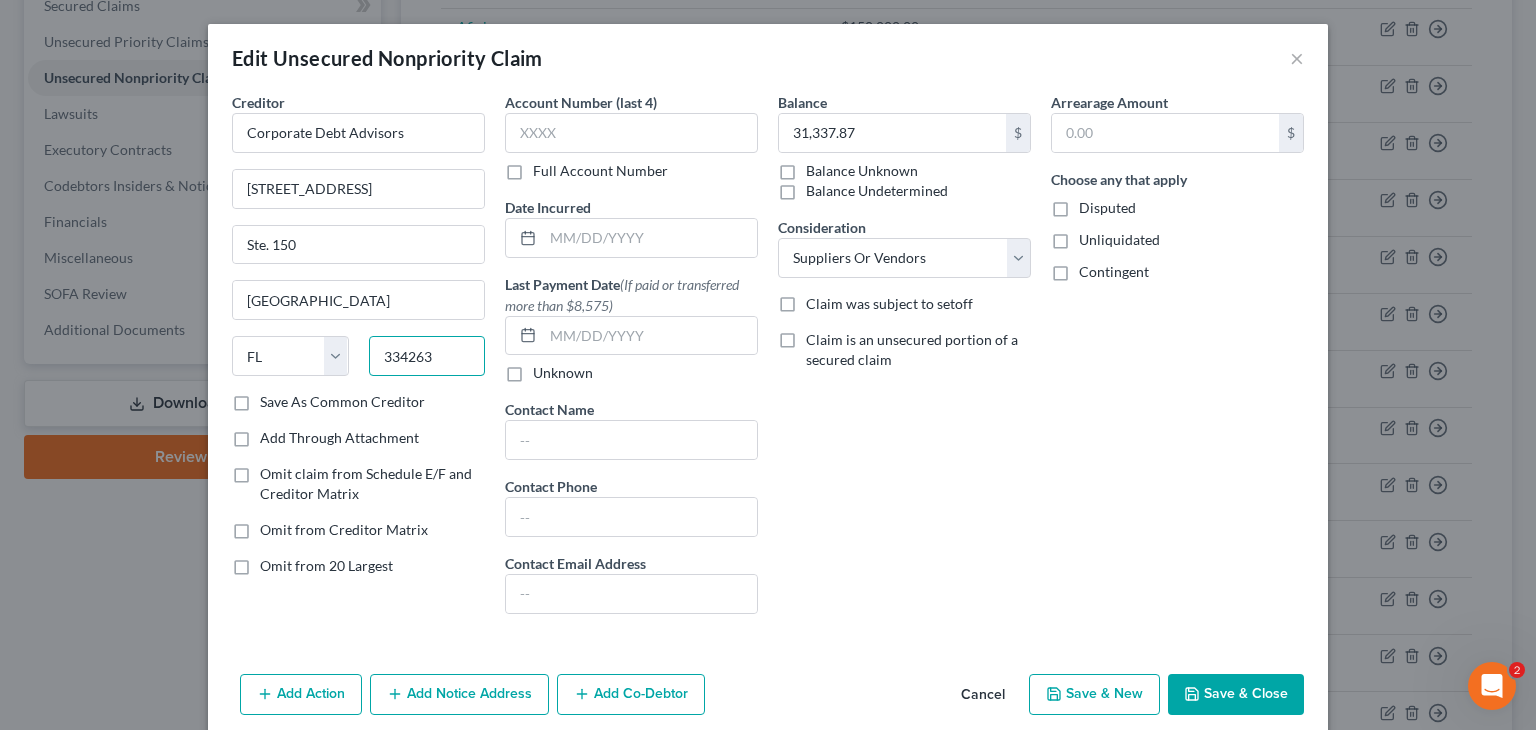 click on "334263" at bounding box center (427, 356) 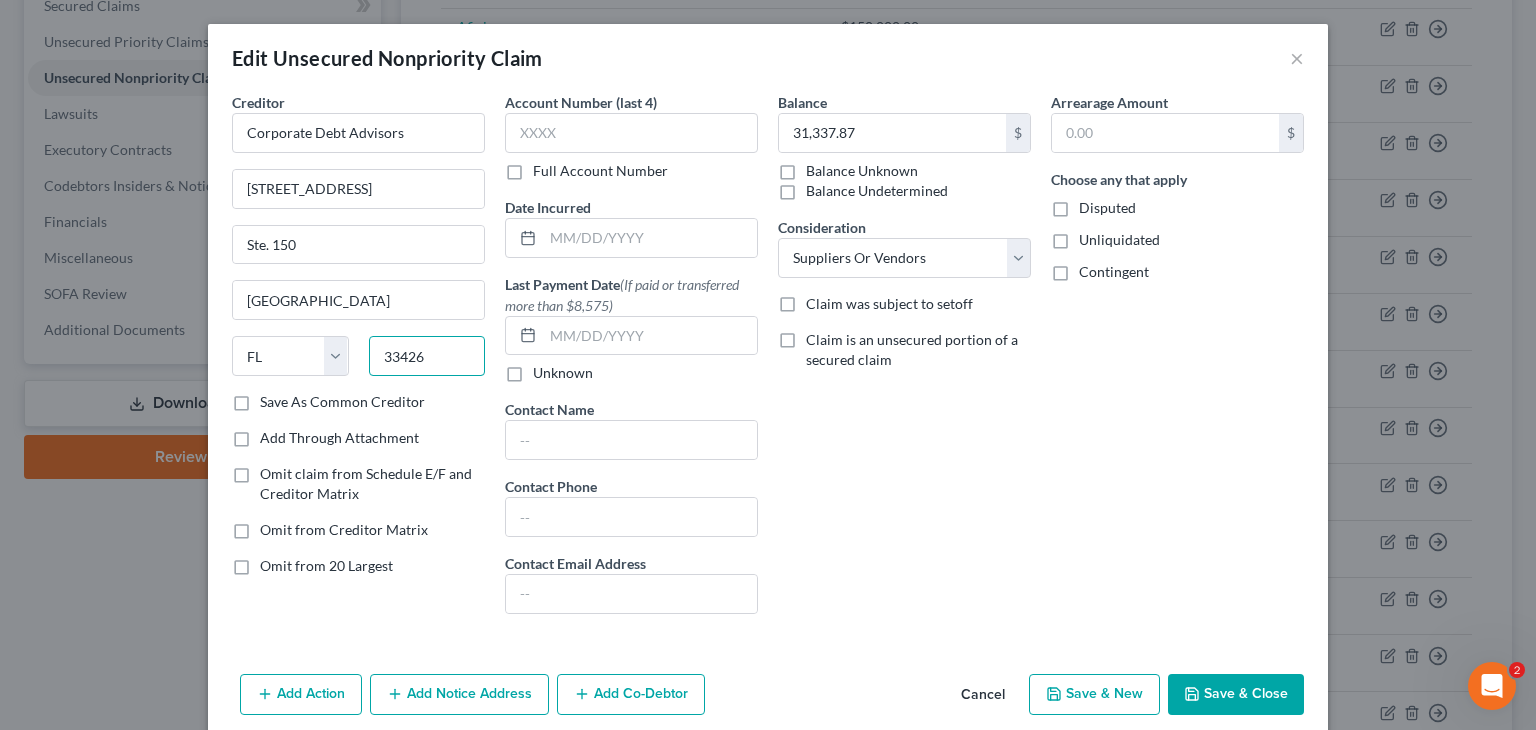 type on "33426" 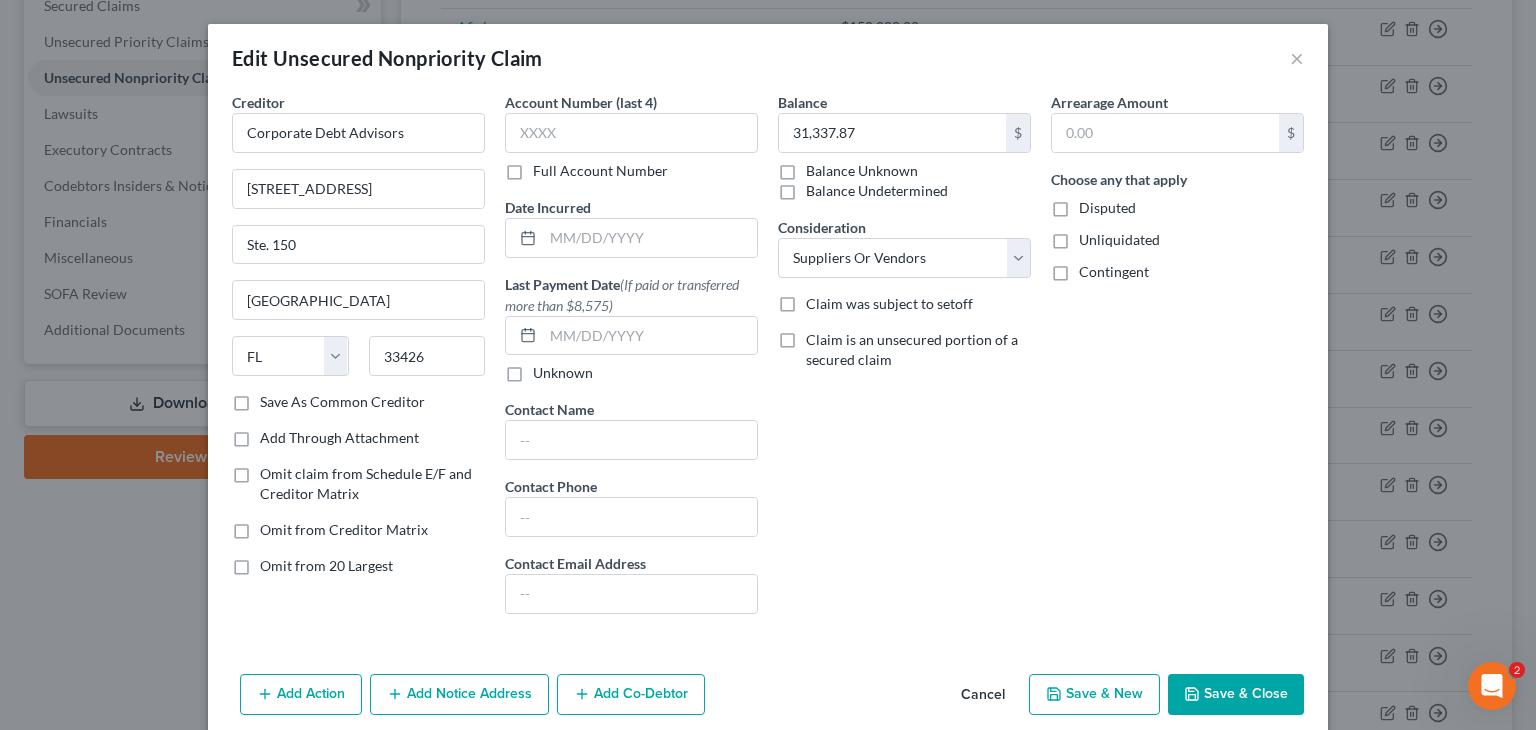 click on "Save As Common Creditor" at bounding box center (342, 402) 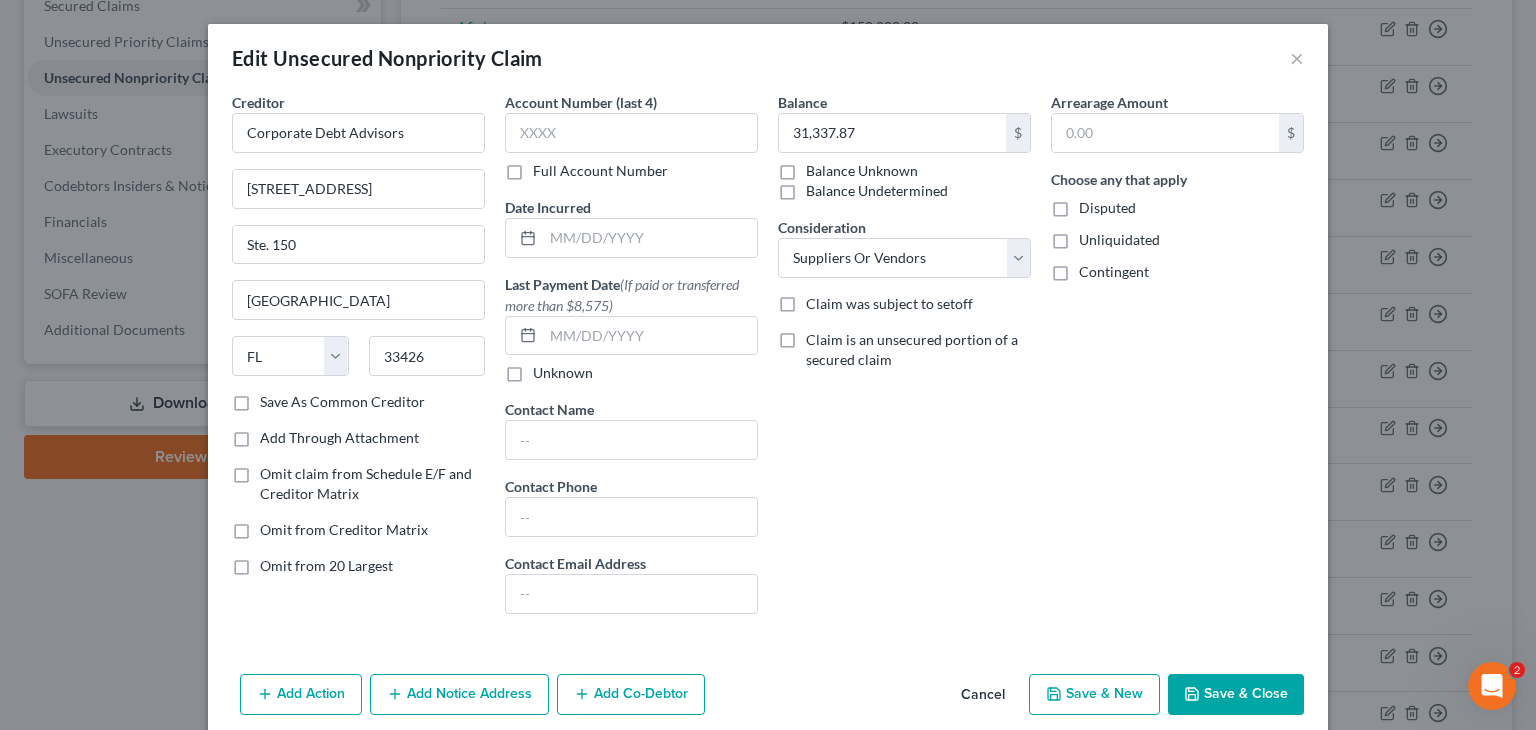 click on "Save As Common Creditor" at bounding box center (274, 398) 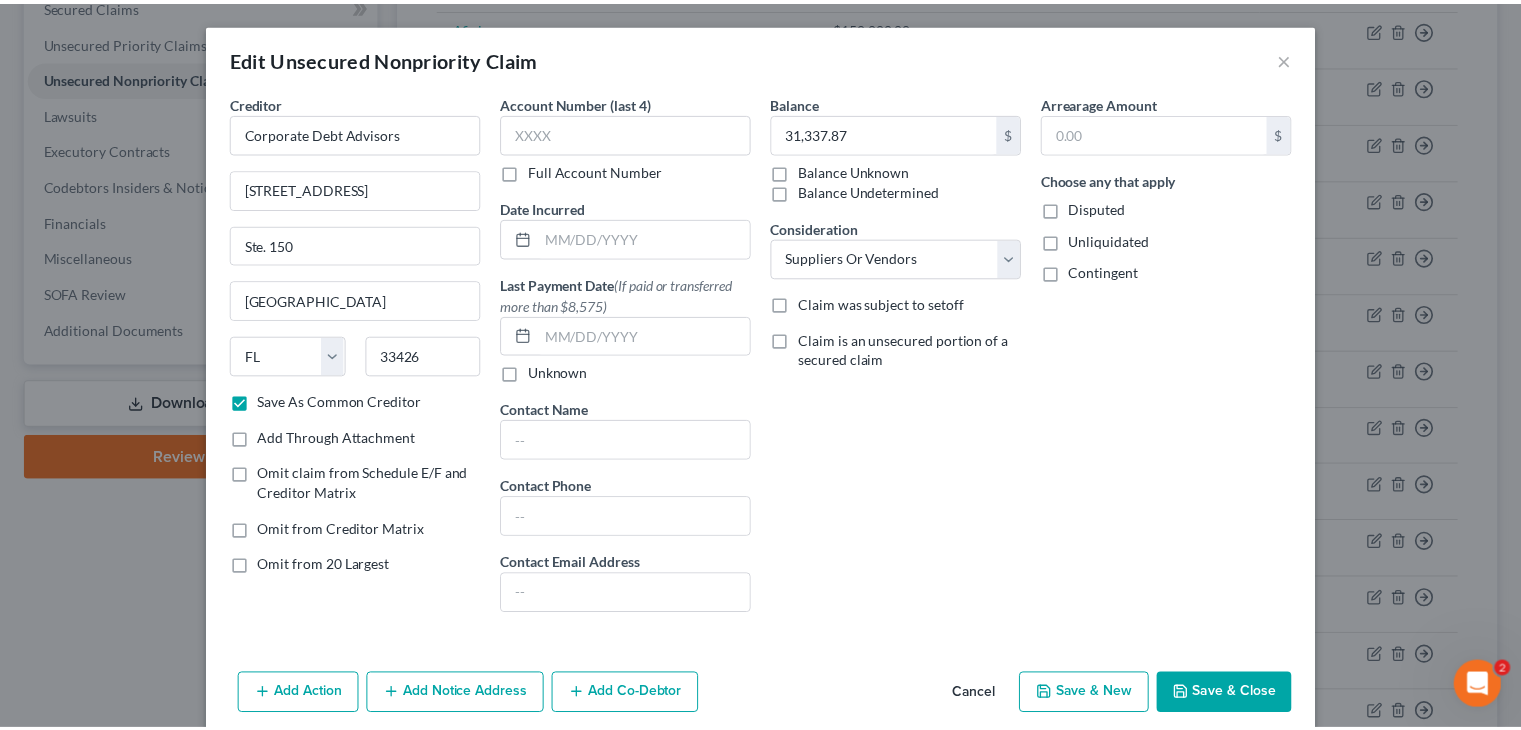 scroll, scrollTop: 80, scrollLeft: 0, axis: vertical 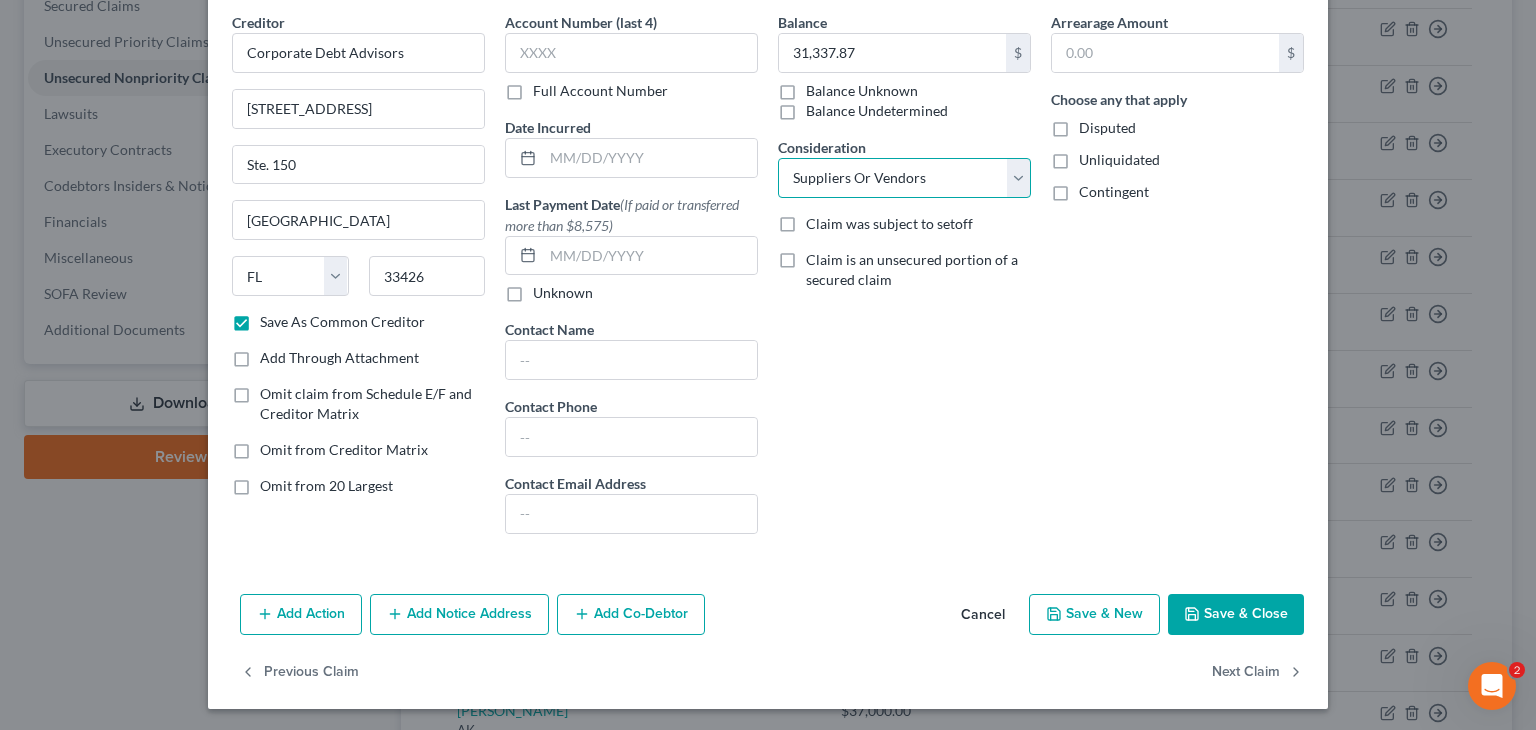 click on "Select Cable / Satellite Services Collection Agency Credit Card Debt Debt Counseling / Attorneys Deficiency Balance Home / Car Repairs Income Taxes Judgment Liens Monies Loaned / Advanced Mortgage Obligation To Pensions Other Overdrawn Bank Account Promised To Help Pay Creditors Services Suppliers Or Vendors Telephone / Internet Services Unsecured Loan Repayments Utility Services" at bounding box center [904, 178] 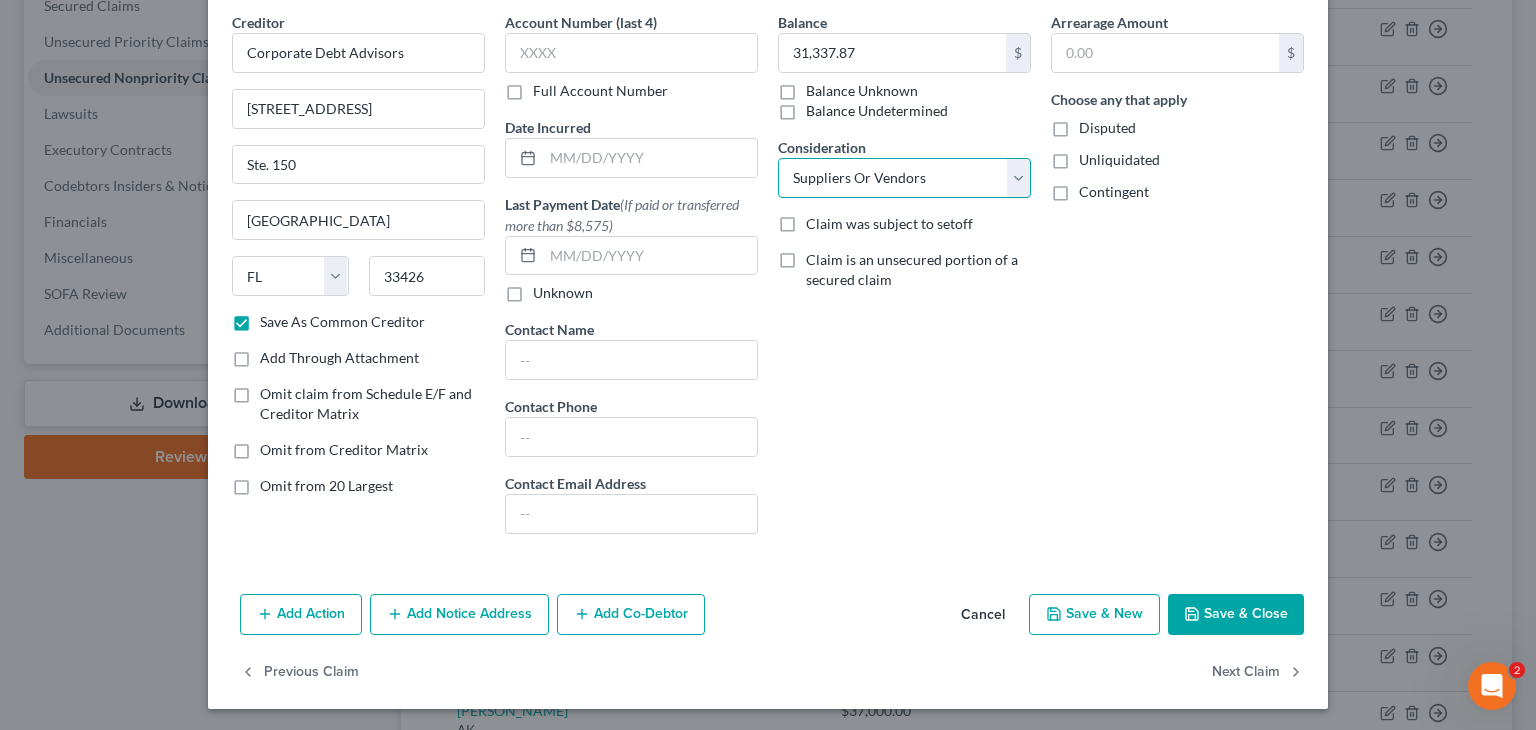 select on "14" 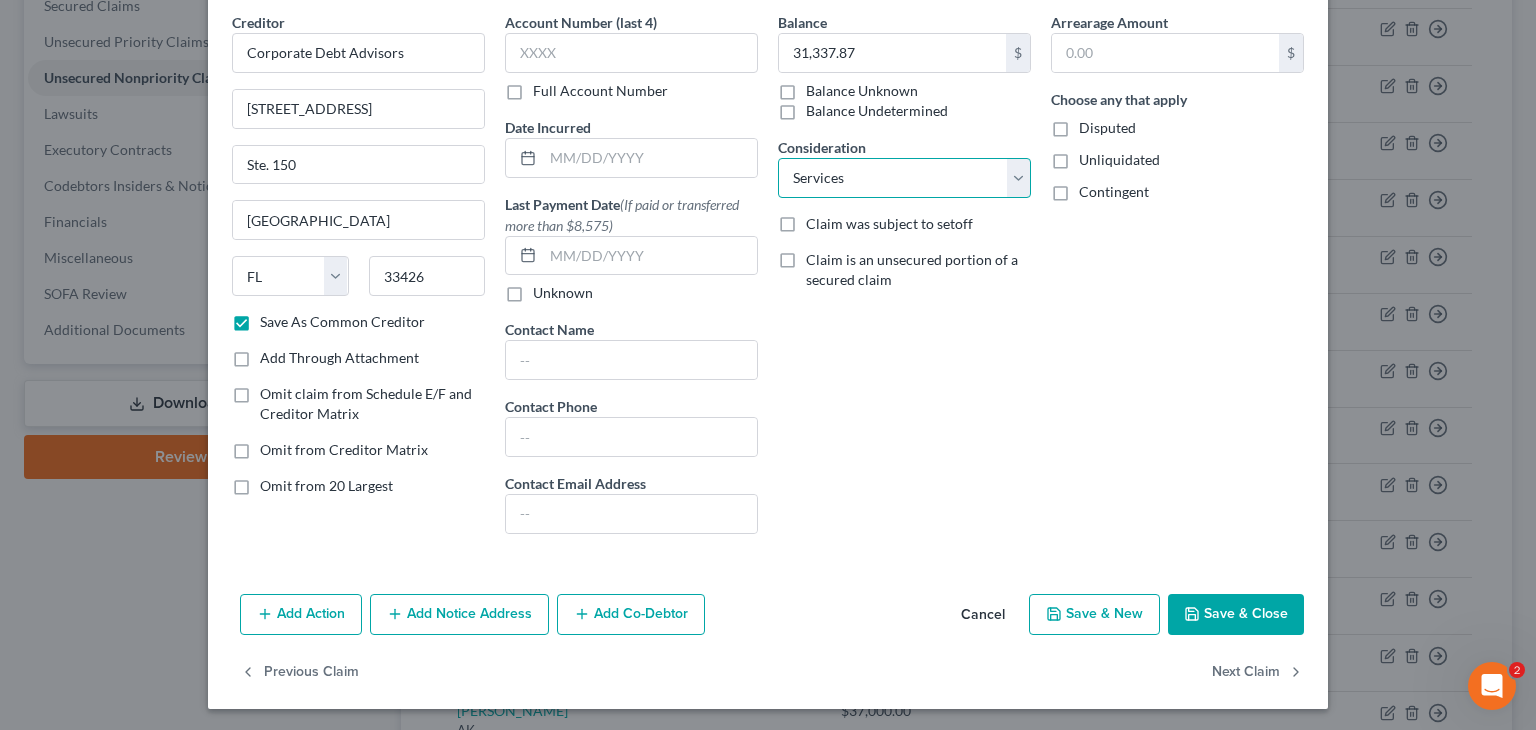 click on "Select Cable / Satellite Services Collection Agency Credit Card Debt Debt Counseling / Attorneys Deficiency Balance Home / Car Repairs Income Taxes Judgment Liens Monies Loaned / Advanced Mortgage Obligation To Pensions Other Overdrawn Bank Account Promised To Help Pay Creditors Services Suppliers Or Vendors Telephone / Internet Services Unsecured Loan Repayments Utility Services" at bounding box center [904, 178] 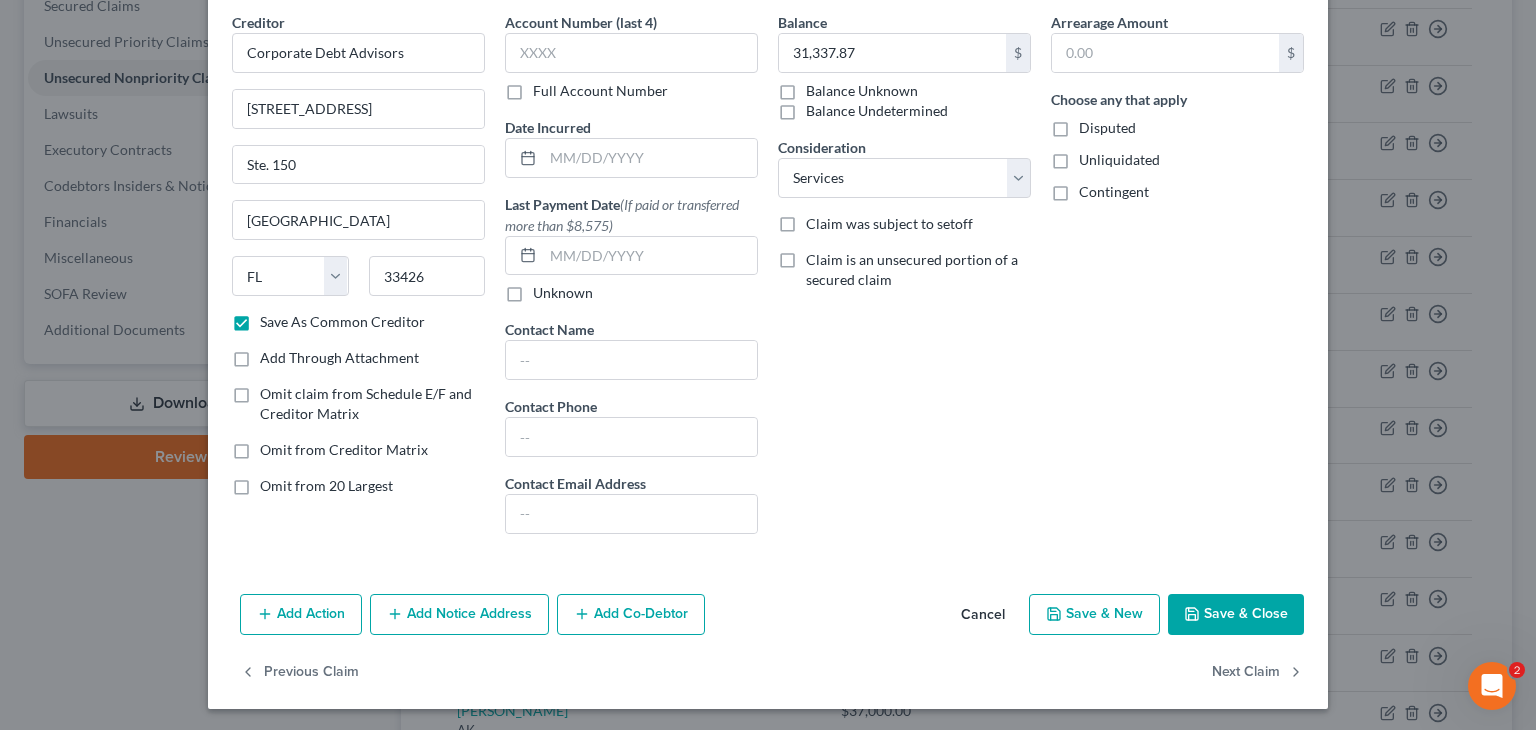 click on "Save & Close" at bounding box center (1236, 615) 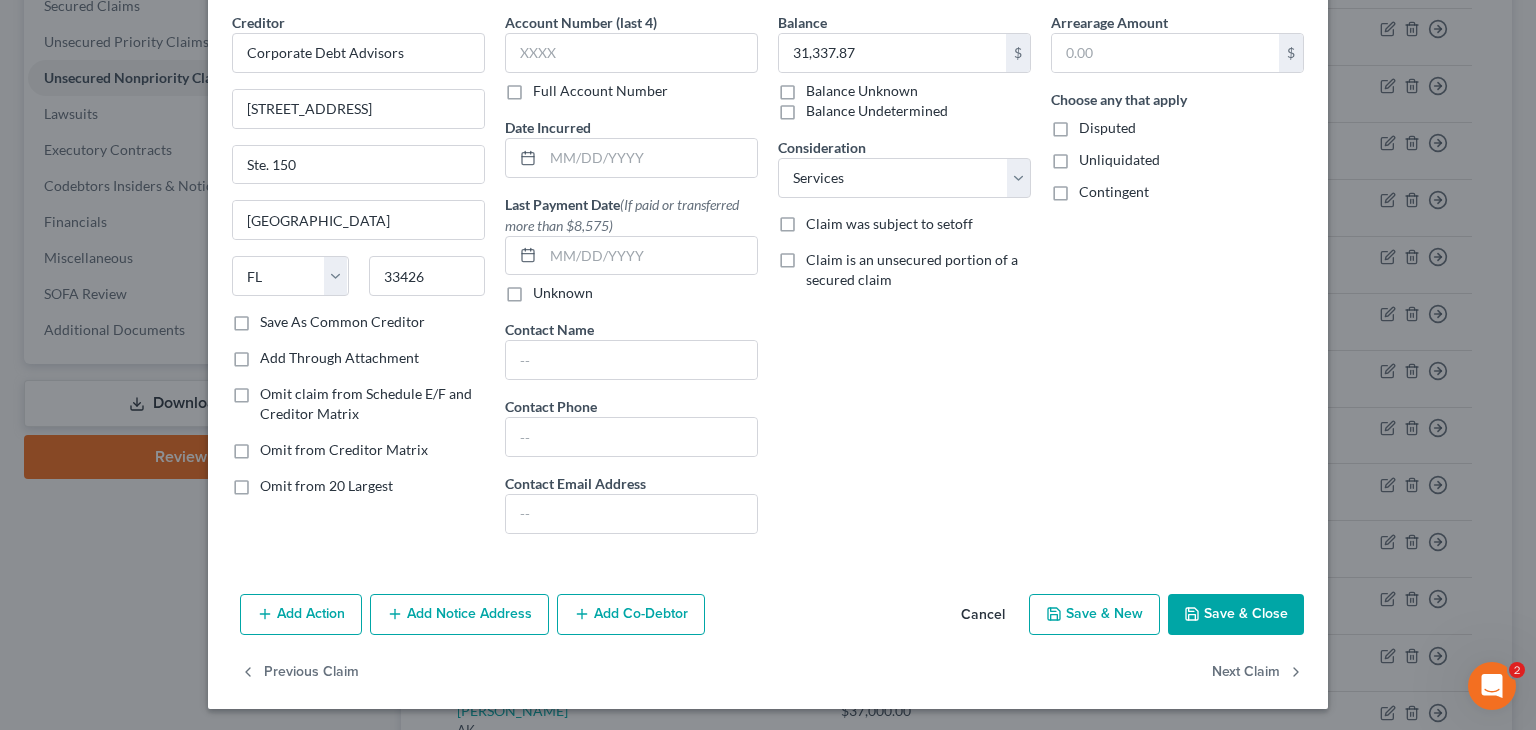 checkbox on "false" 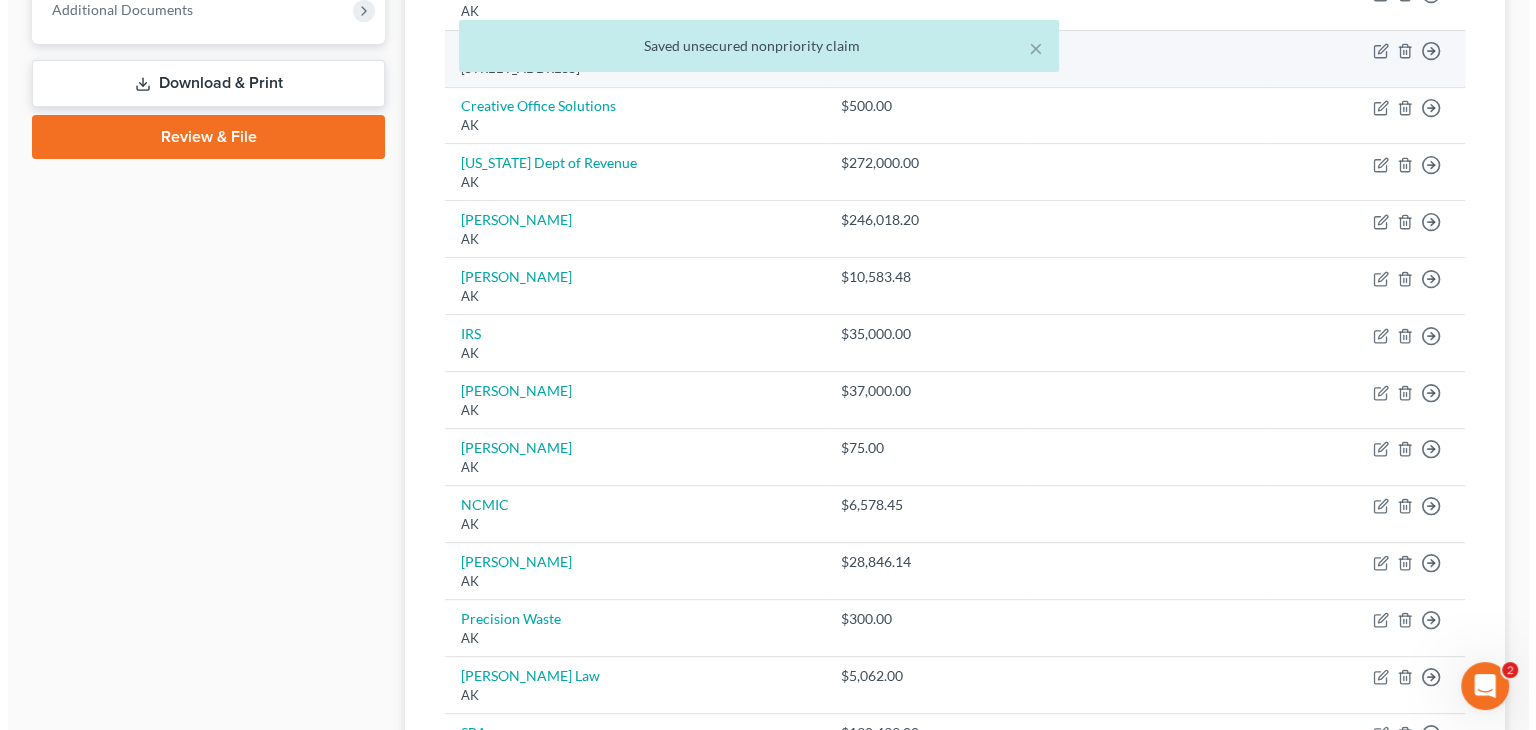scroll, scrollTop: 1000, scrollLeft: 0, axis: vertical 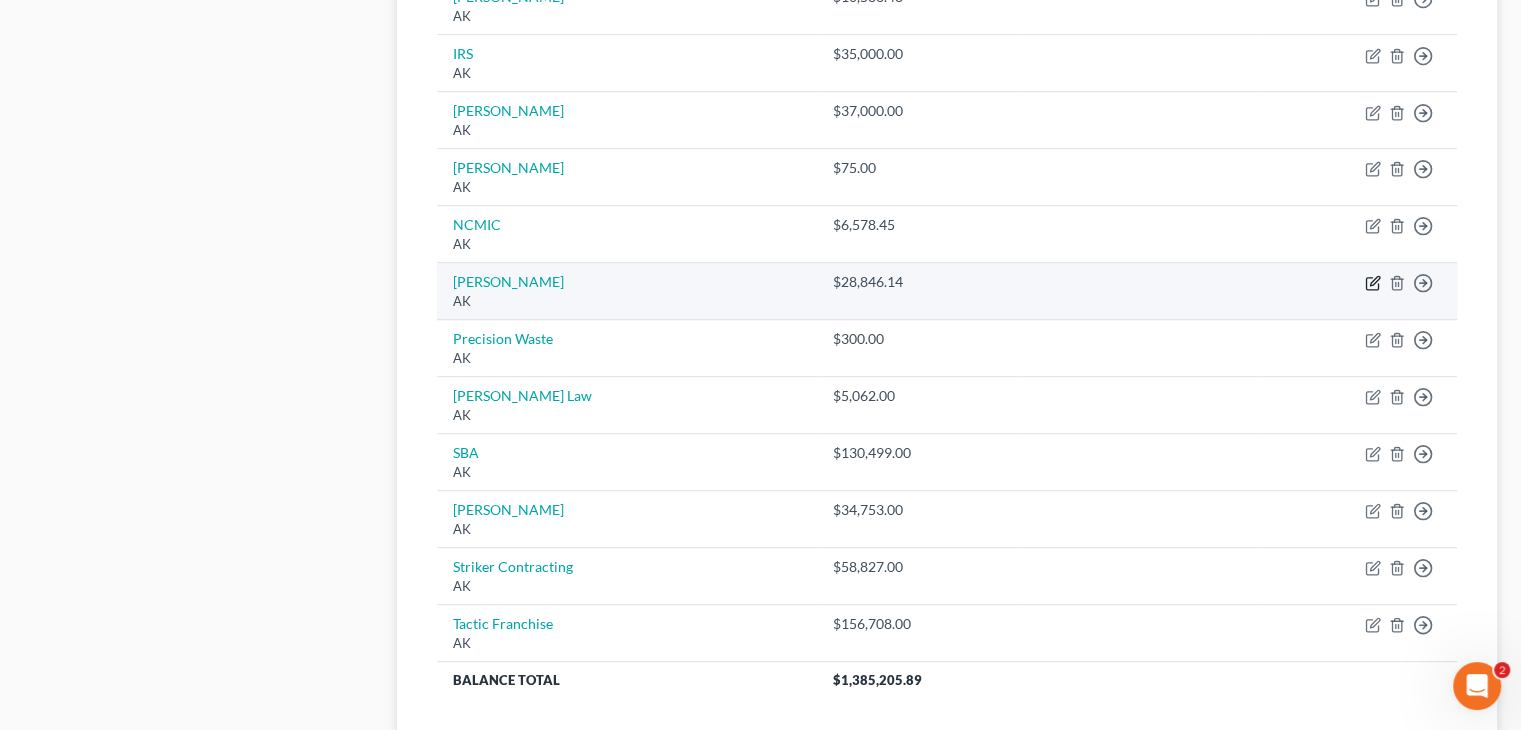 click 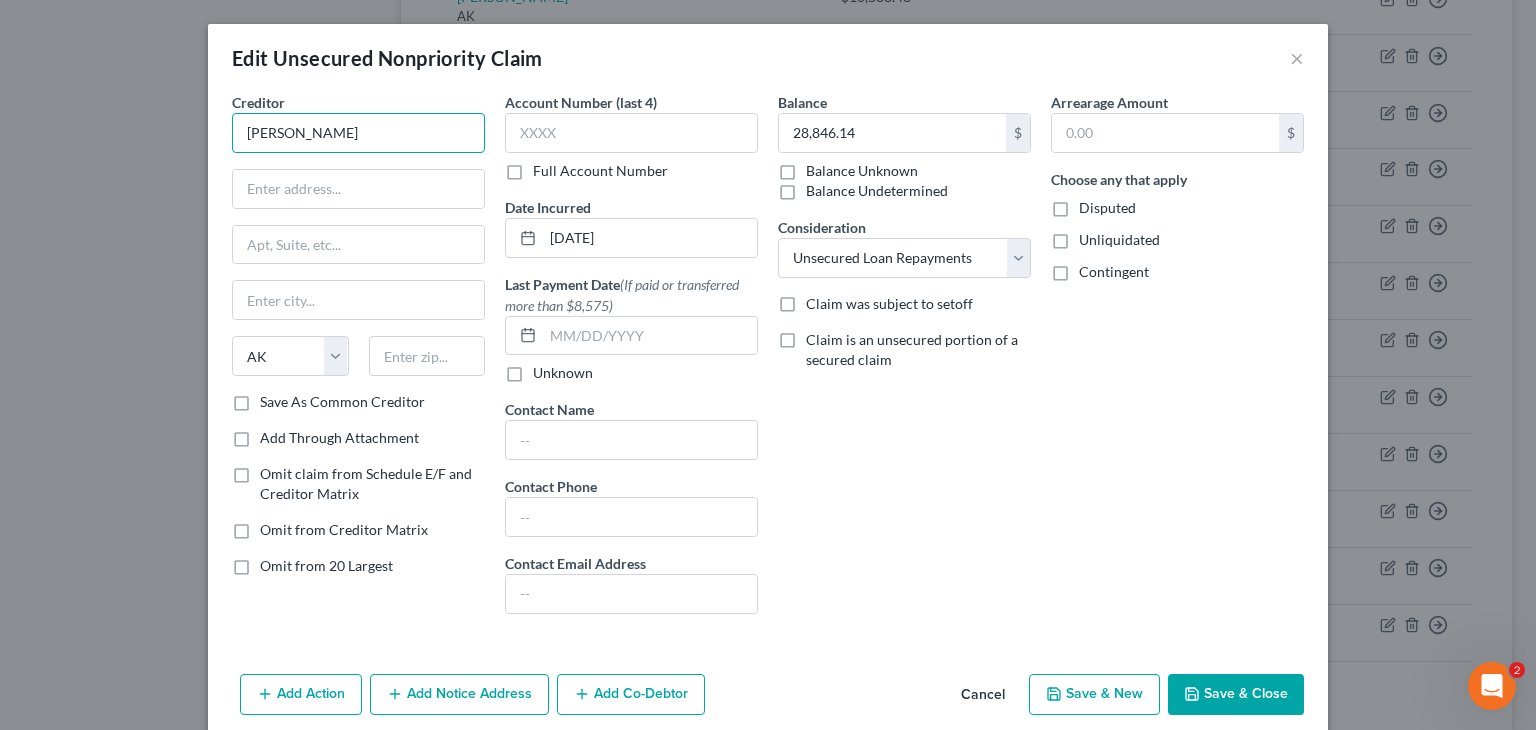 drag, startPoint x: 366, startPoint y: 129, endPoint x: -36, endPoint y: 121, distance: 402.0796 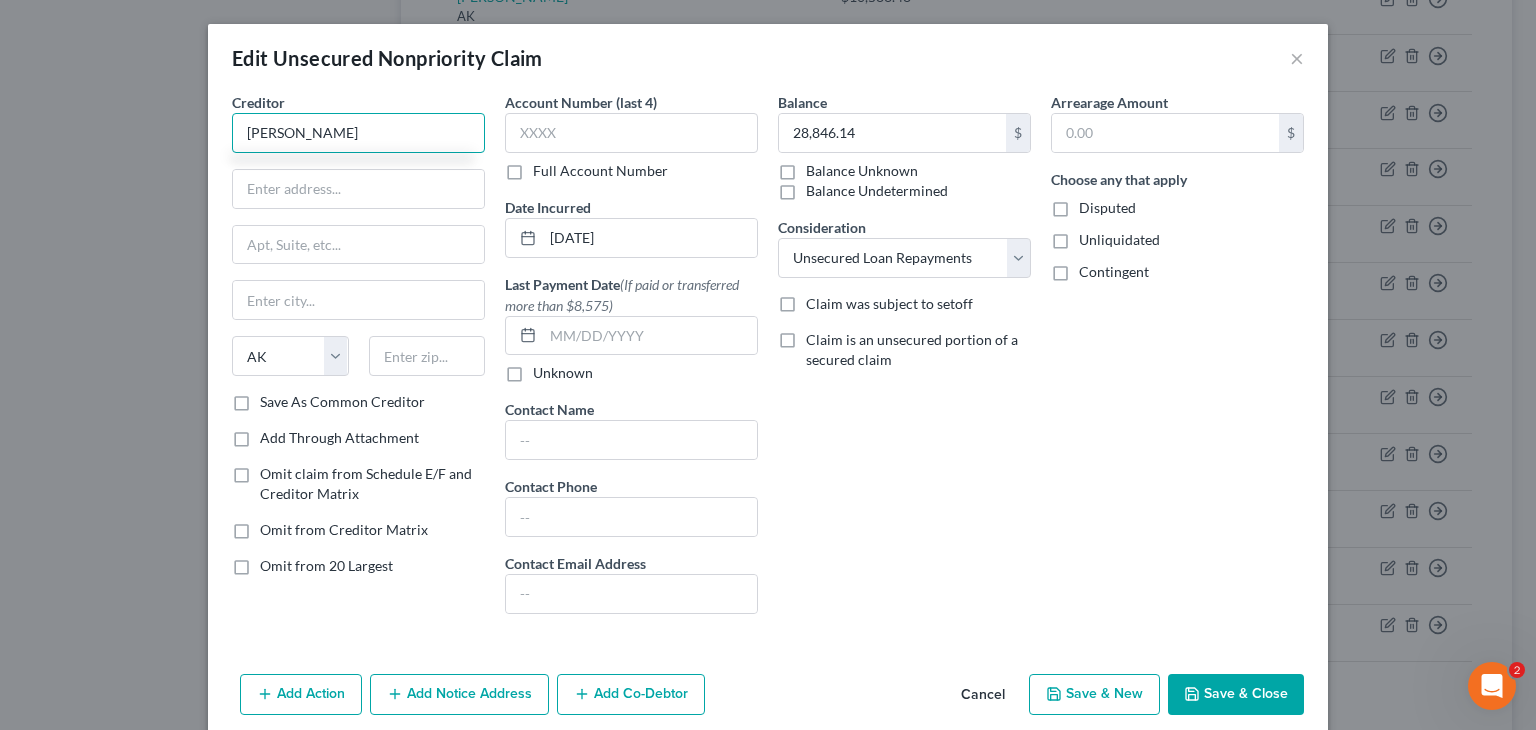 type on "[PERSON_NAME]" 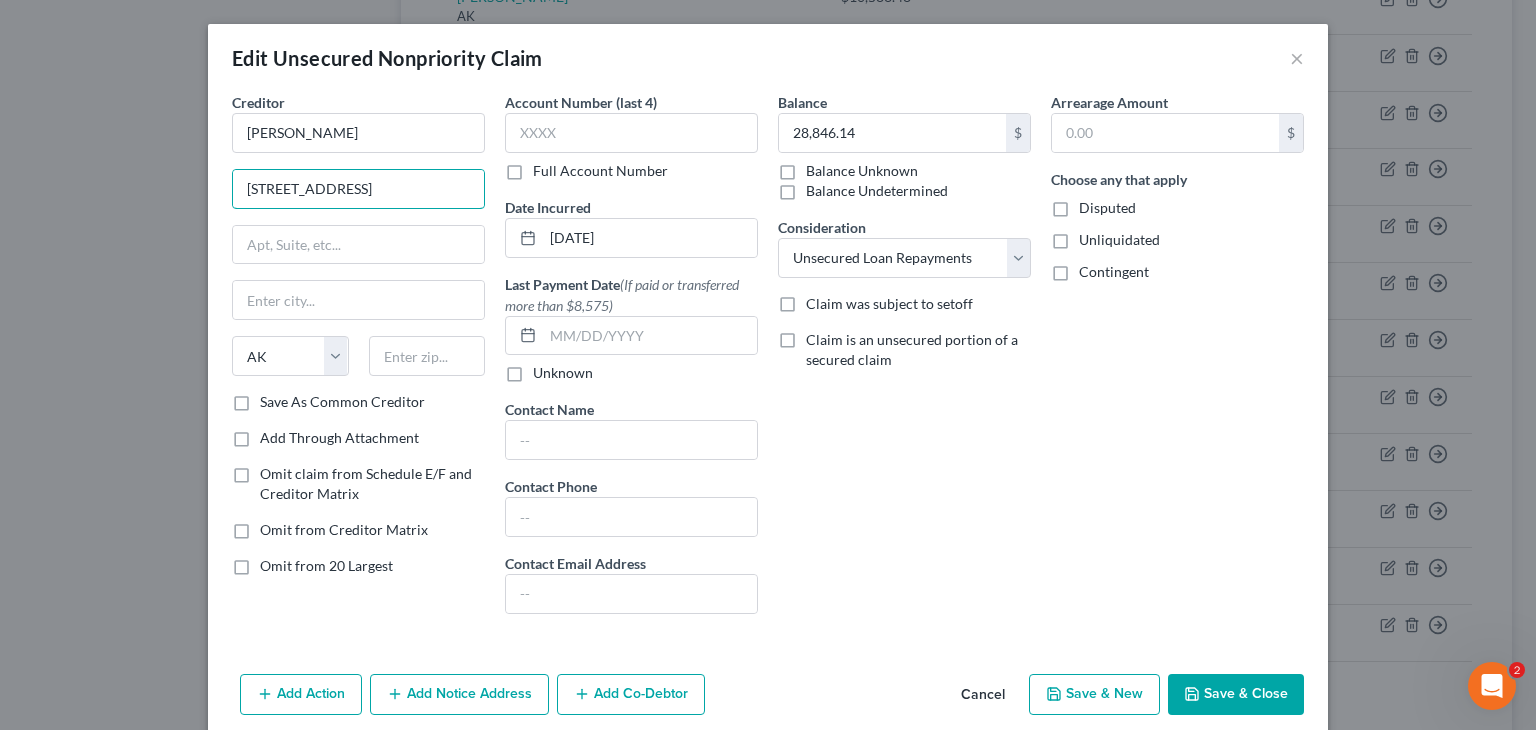 type on "[STREET_ADDRESS]" 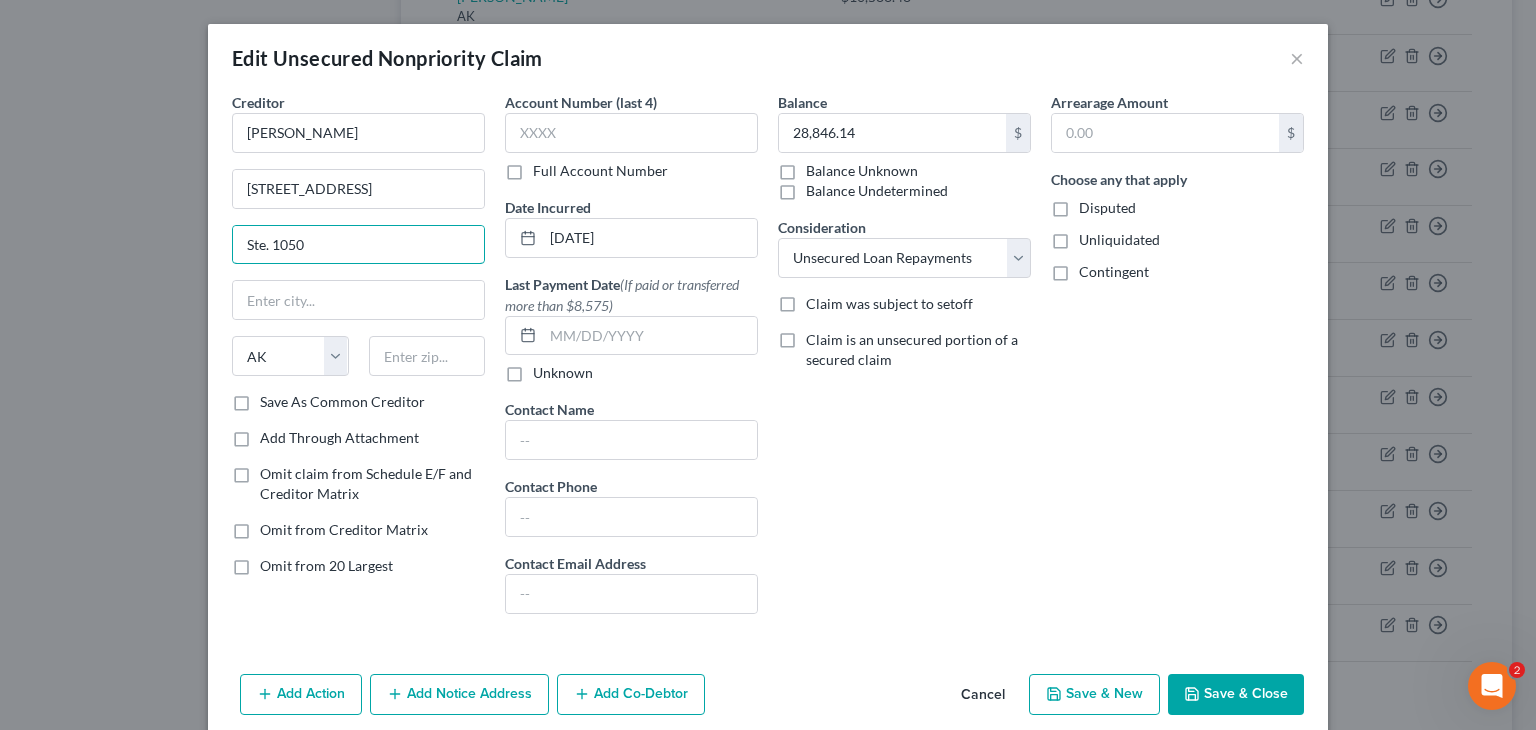 type on "Ste. 1050" 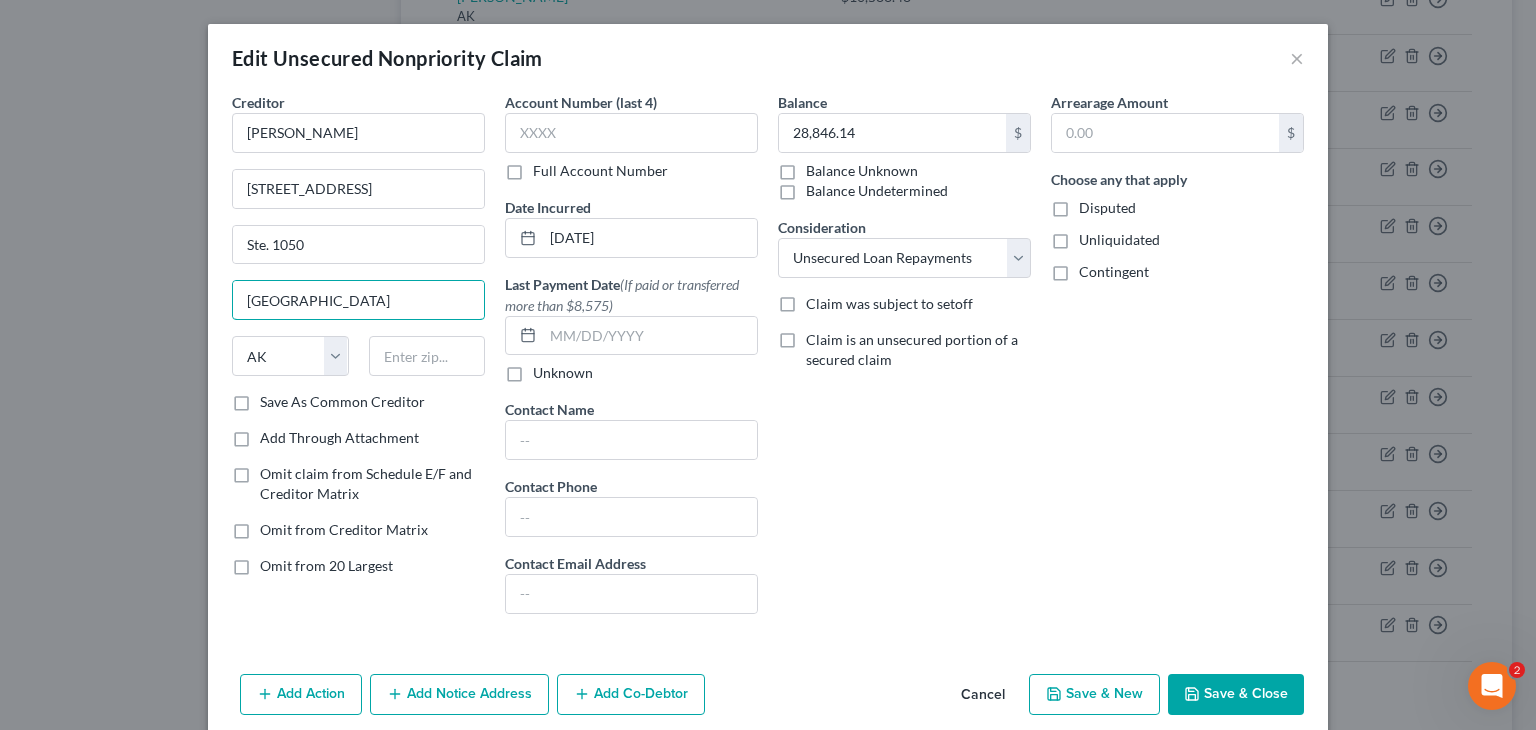 type on "[GEOGRAPHIC_DATA]" 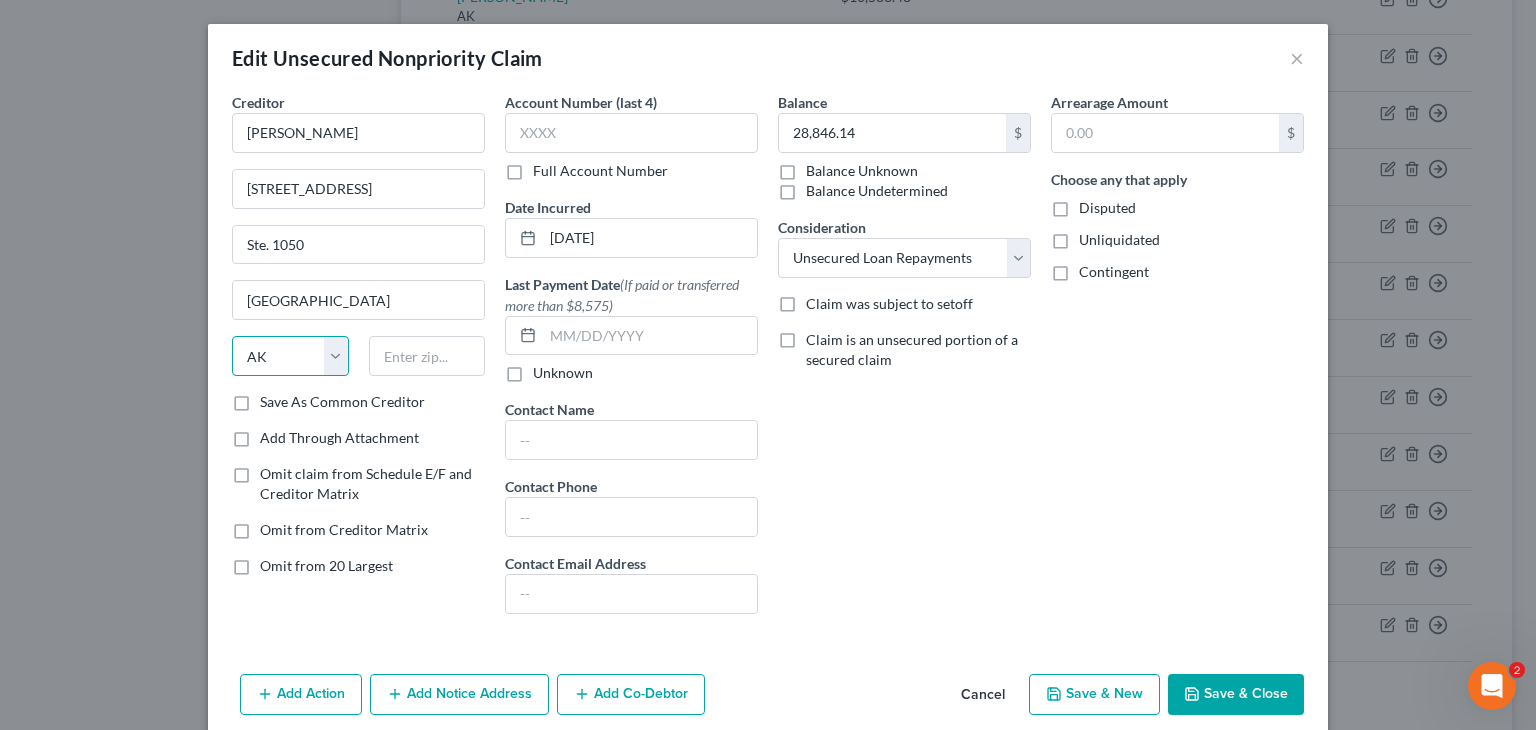 select on "10" 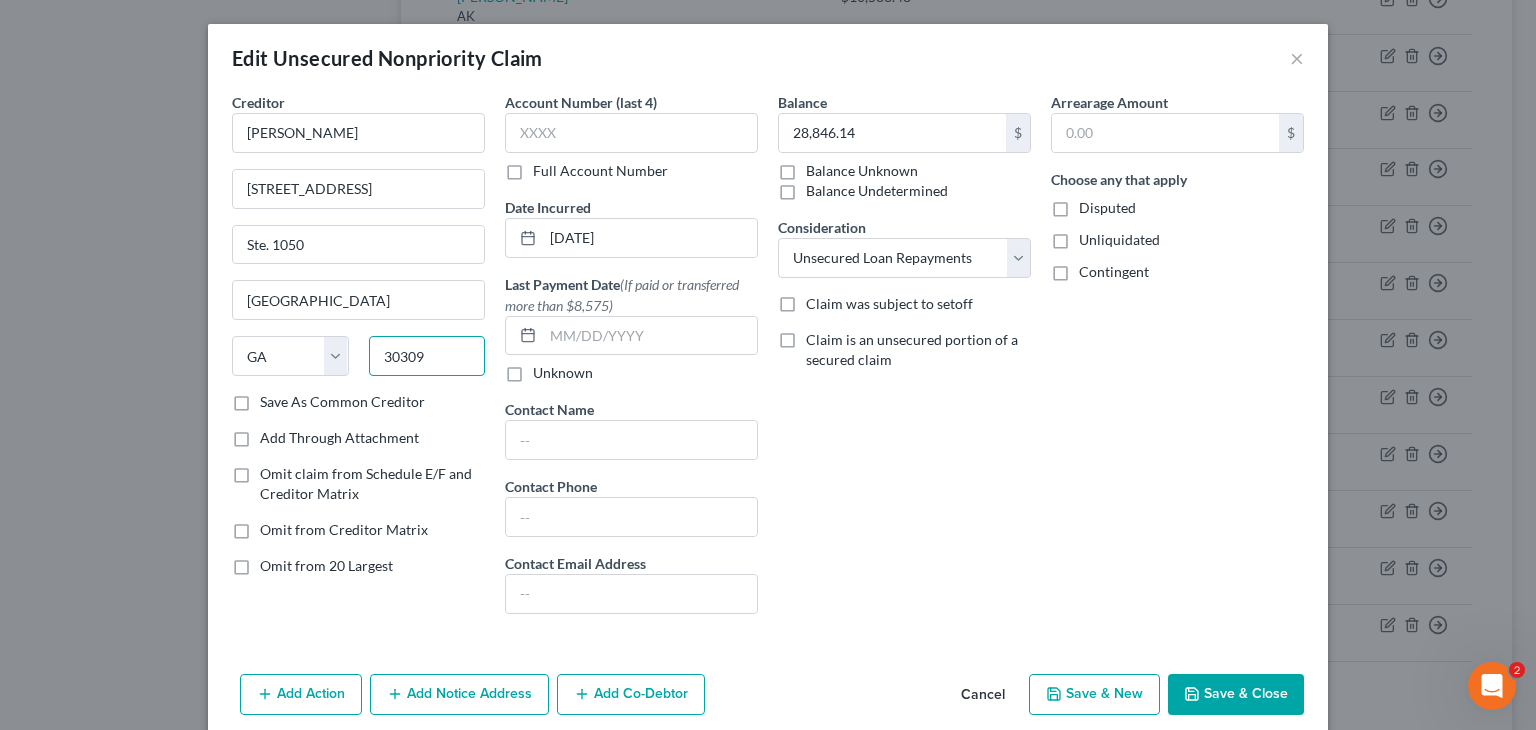 type on "30309" 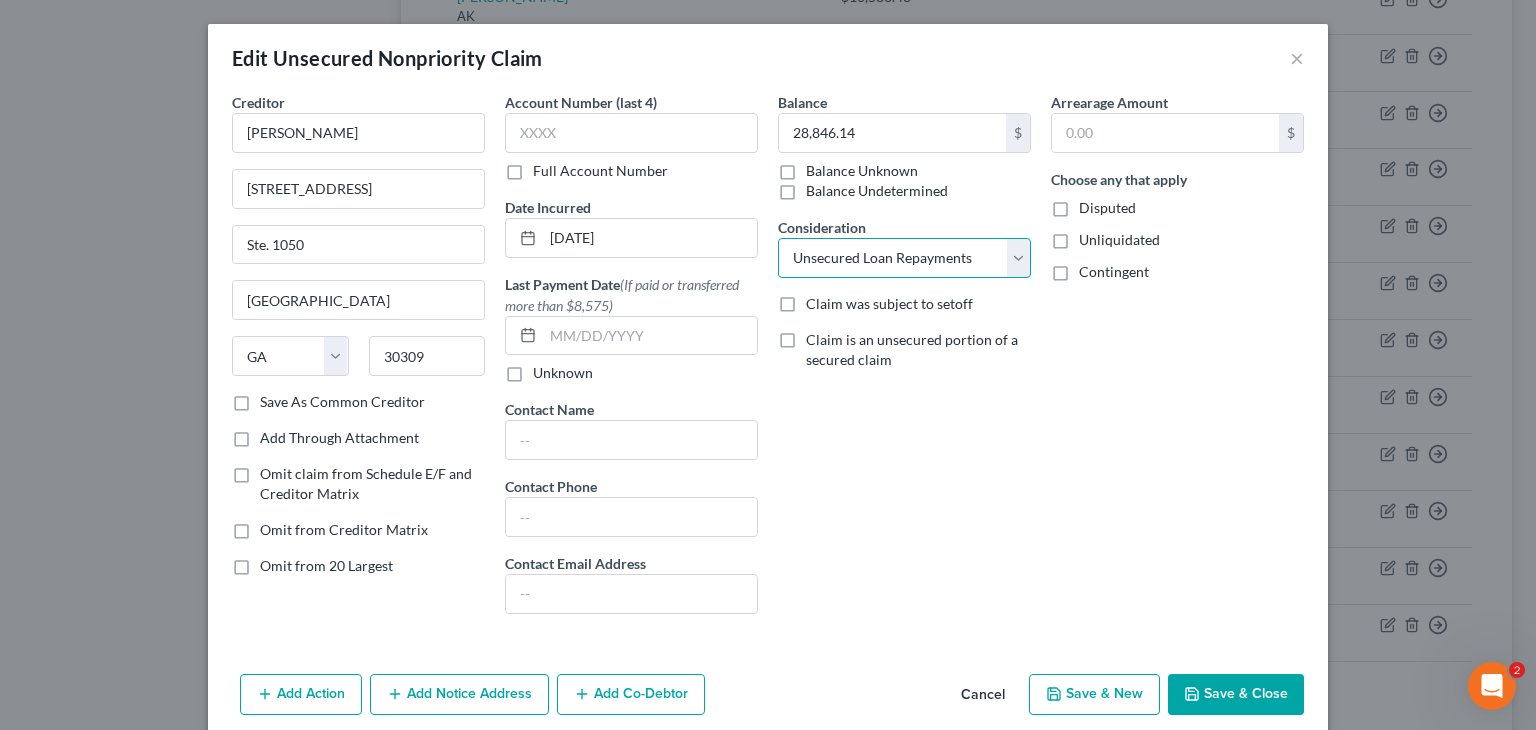 click on "Select Cable / Satellite Services Collection Agency Credit Card Debt Debt Counseling / Attorneys Deficiency Balance Home / Car Repairs Income Taxes Judgment Liens Monies Loaned / Advanced Mortgage Obligation To Pensions Other Overdrawn Bank Account Promised To Help Pay Creditors Services Suppliers Or Vendors Telephone / Internet Services Unsecured Loan Repayments Utility Services" at bounding box center [904, 258] 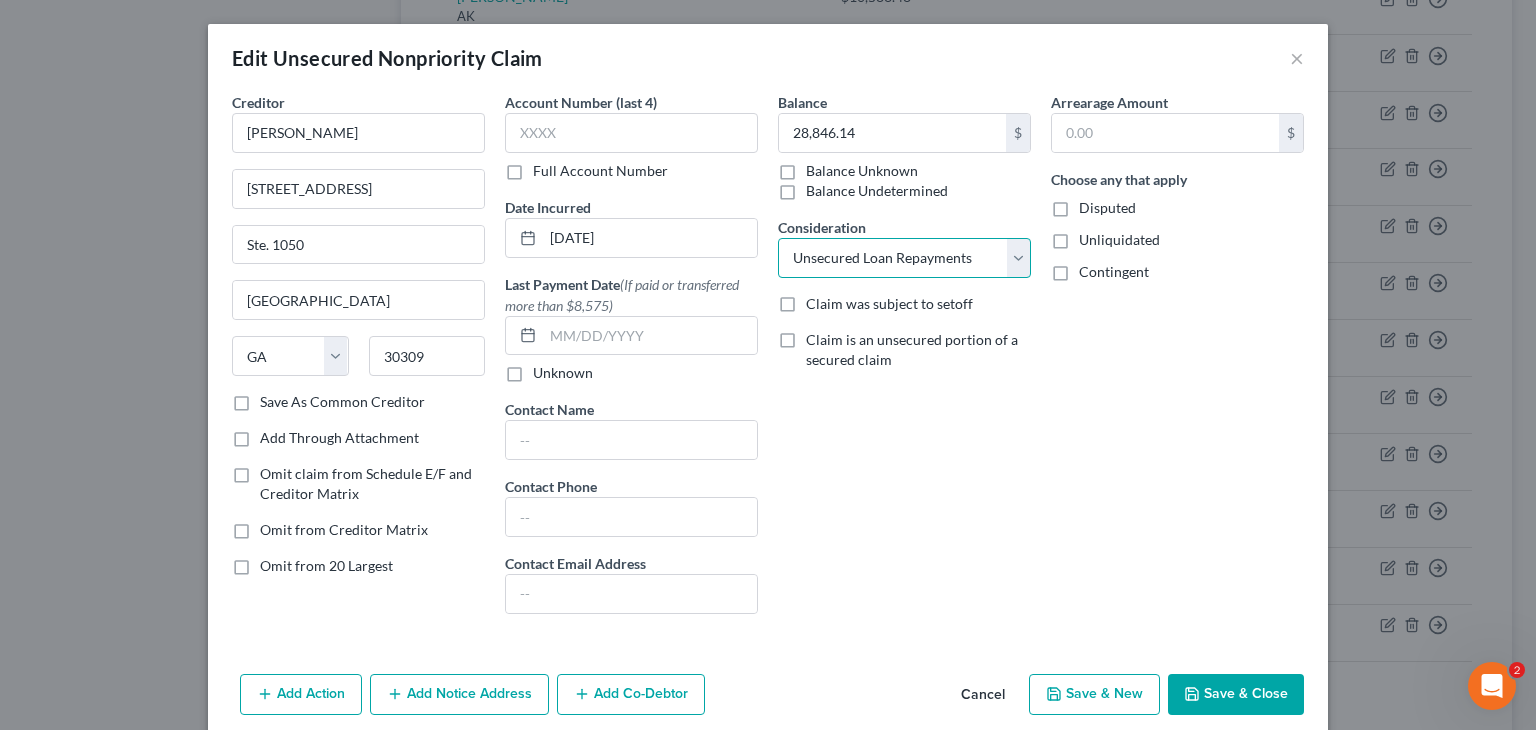 select on "8" 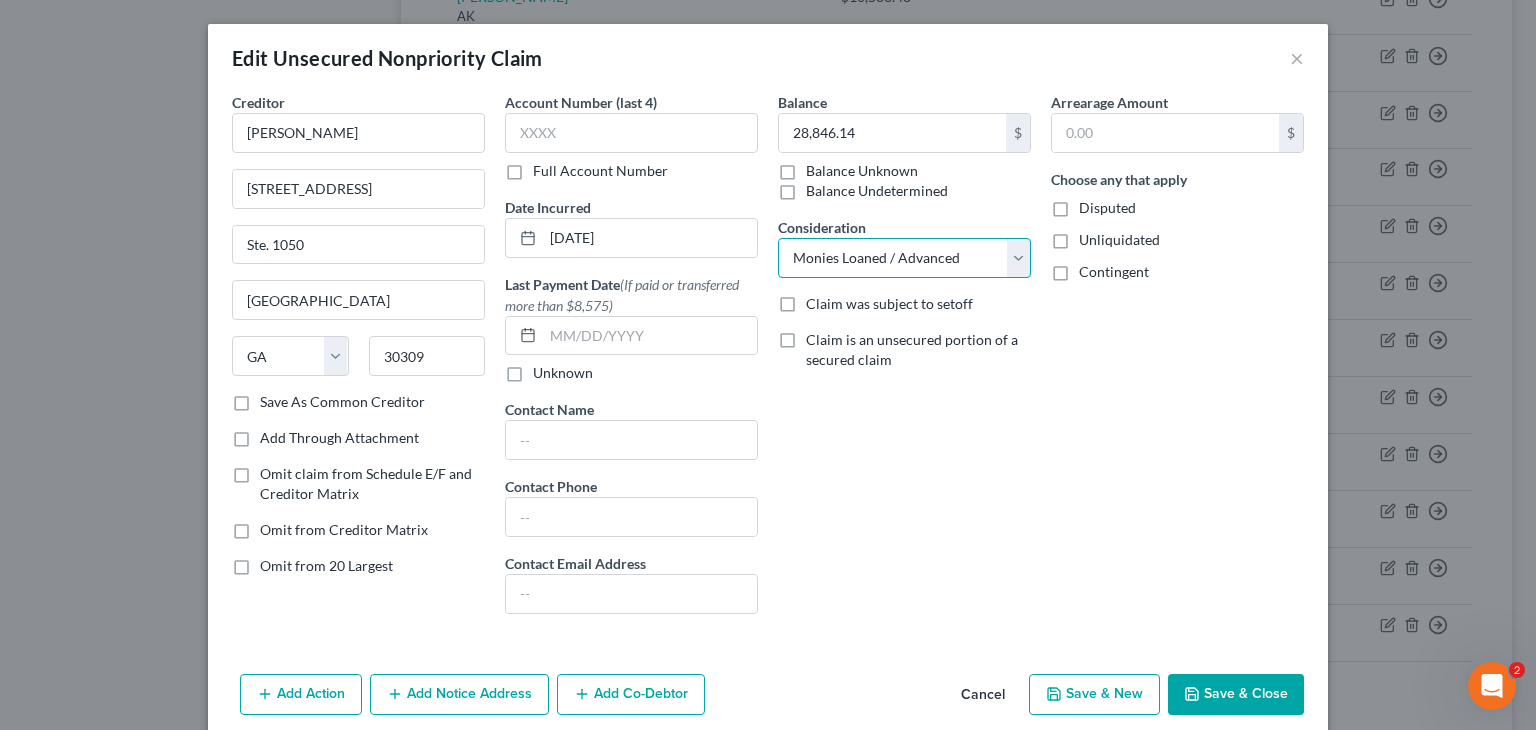 click on "Select Cable / Satellite Services Collection Agency Credit Card Debt Debt Counseling / Attorneys Deficiency Balance Home / Car Repairs Income Taxes Judgment Liens Monies Loaned / Advanced Mortgage Obligation To Pensions Other Overdrawn Bank Account Promised To Help Pay Creditors Services Suppliers Or Vendors Telephone / Internet Services Unsecured Loan Repayments Utility Services" at bounding box center [904, 258] 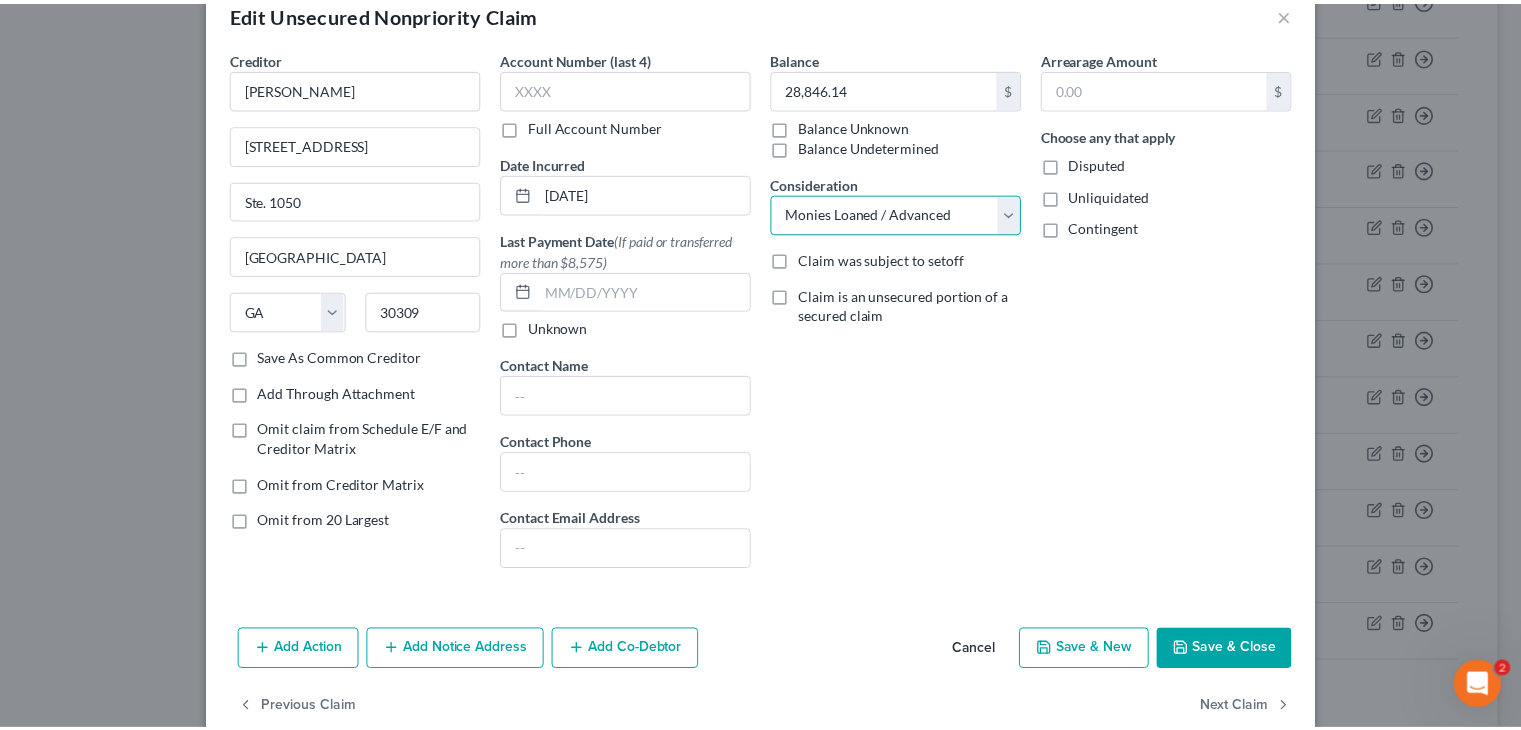 scroll, scrollTop: 80, scrollLeft: 0, axis: vertical 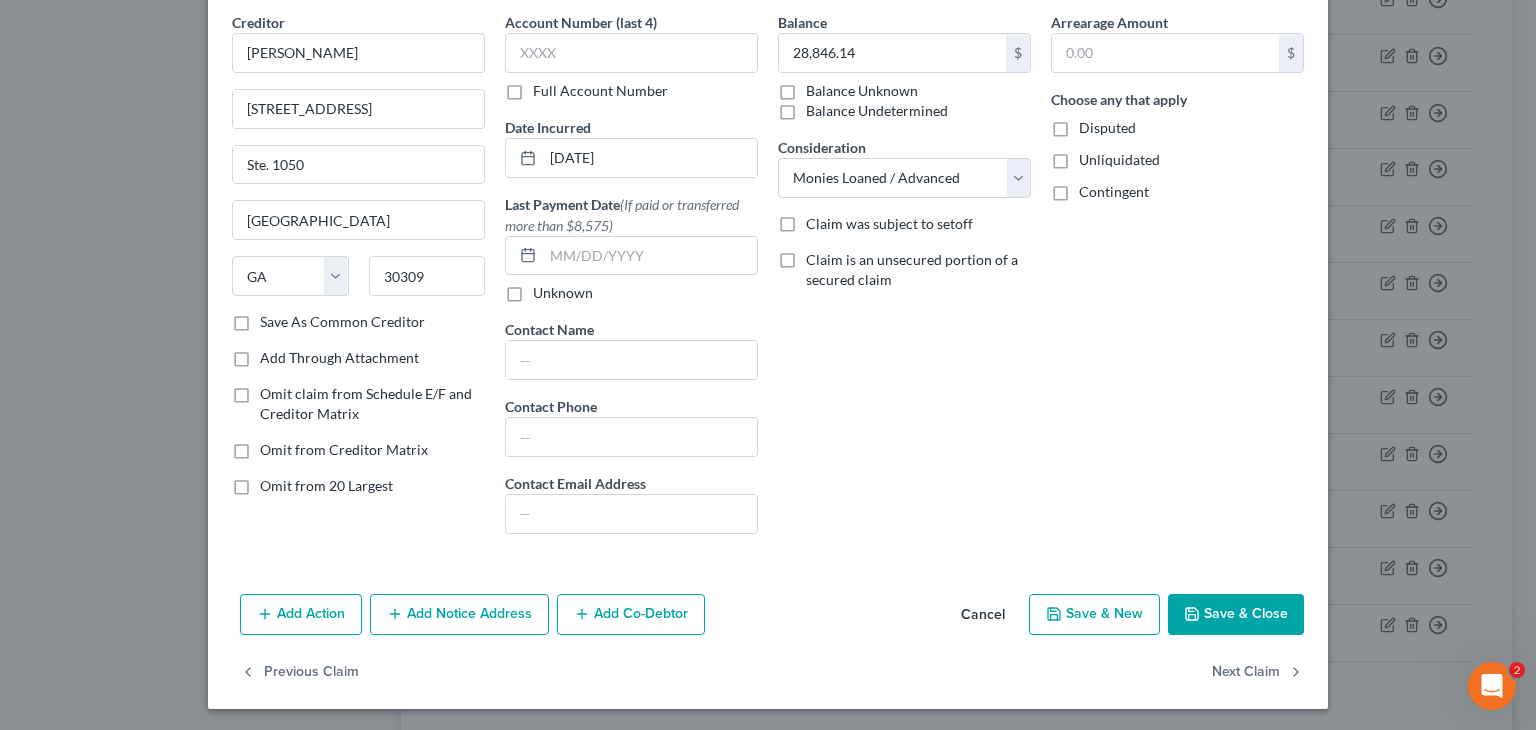 click on "Save & Close" at bounding box center [1236, 615] 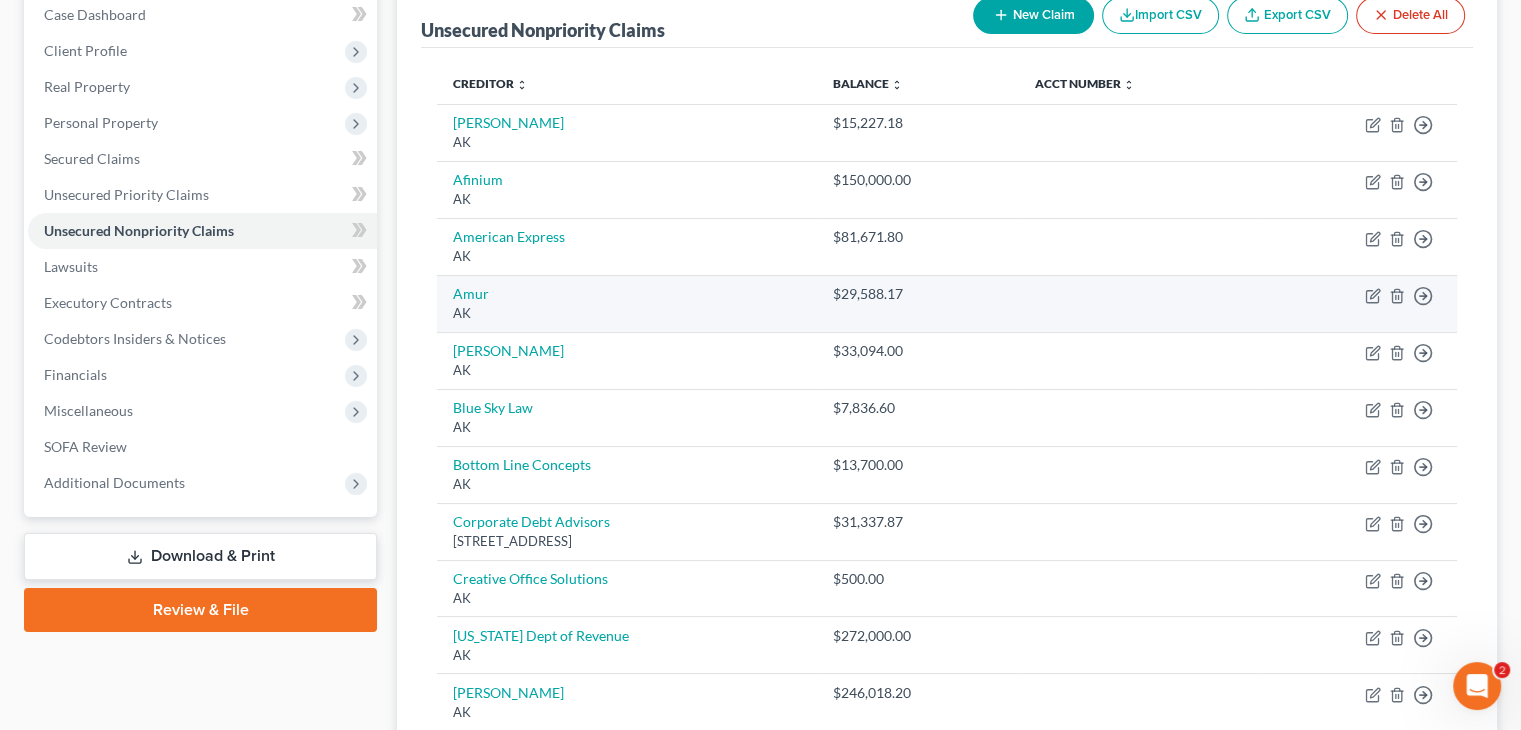 scroll, scrollTop: 300, scrollLeft: 0, axis: vertical 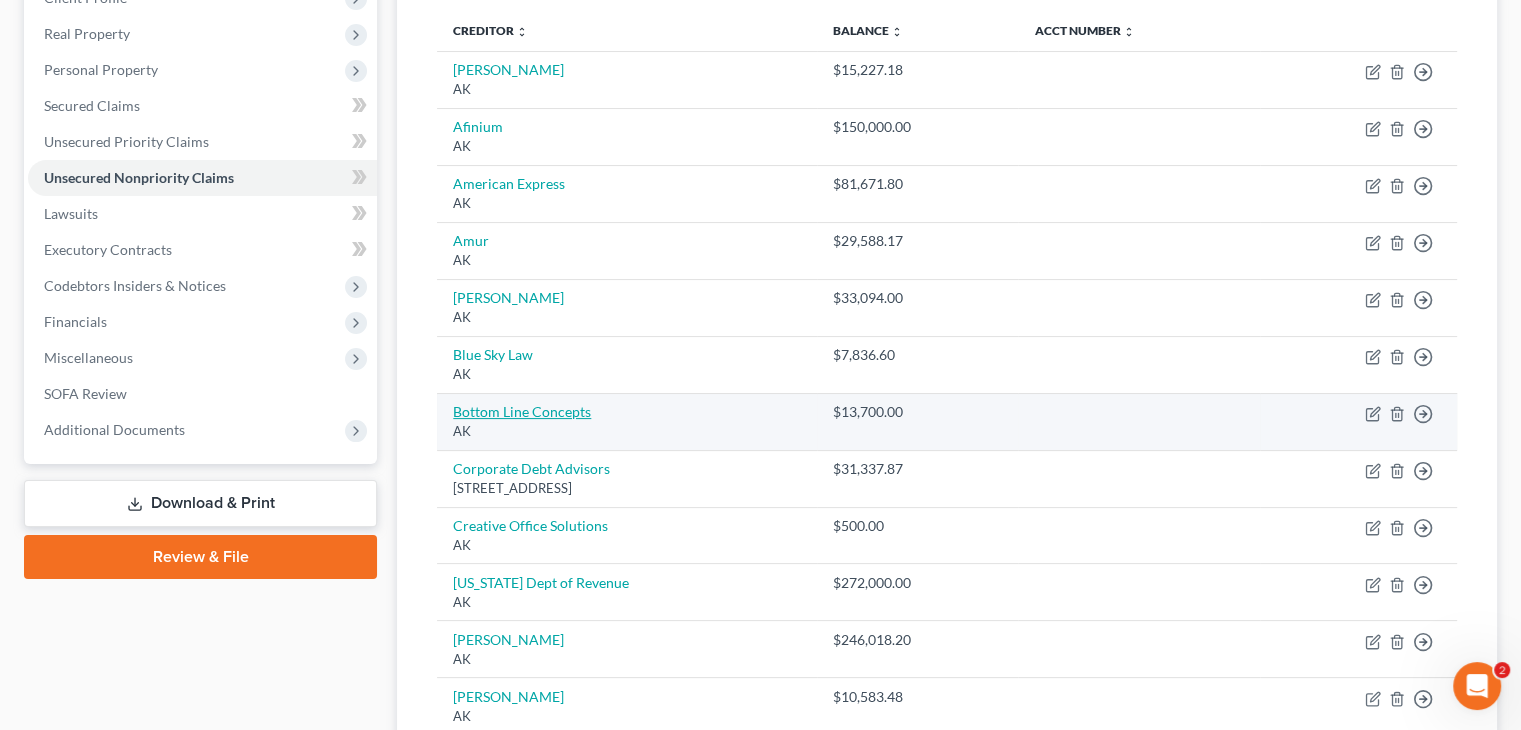 click on "Bottom Line  Concepts" at bounding box center [522, 411] 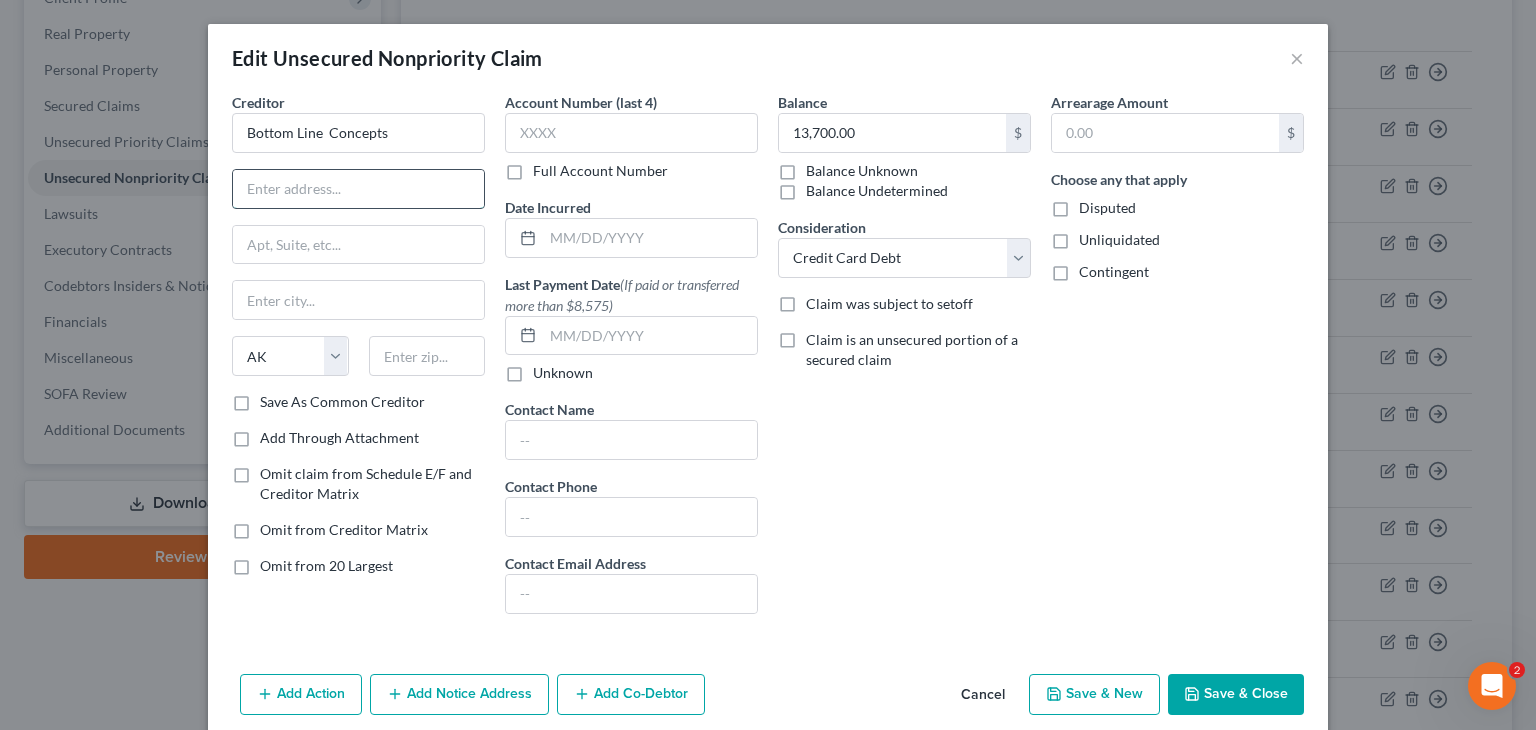 click at bounding box center (358, 189) 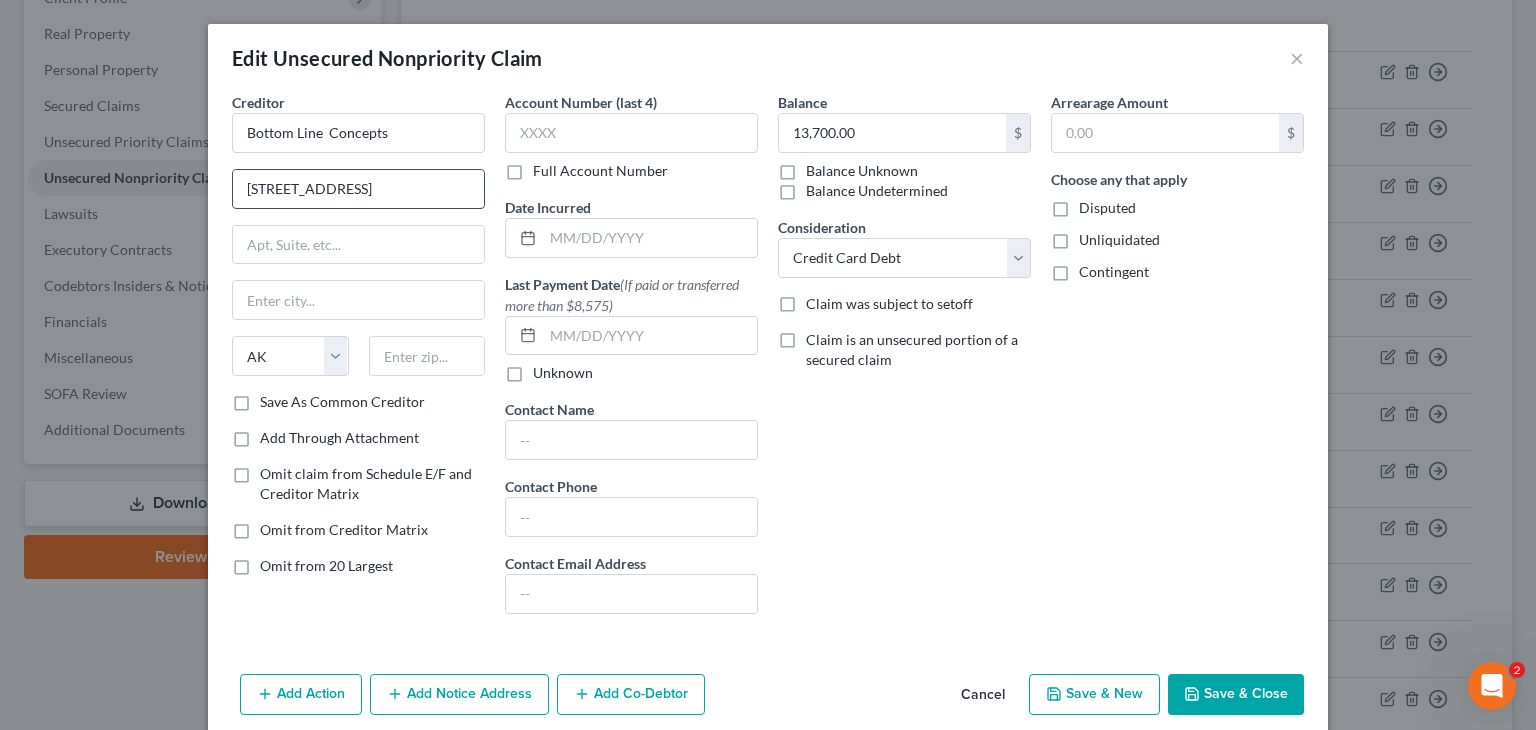 type on "[STREET_ADDRESS]" 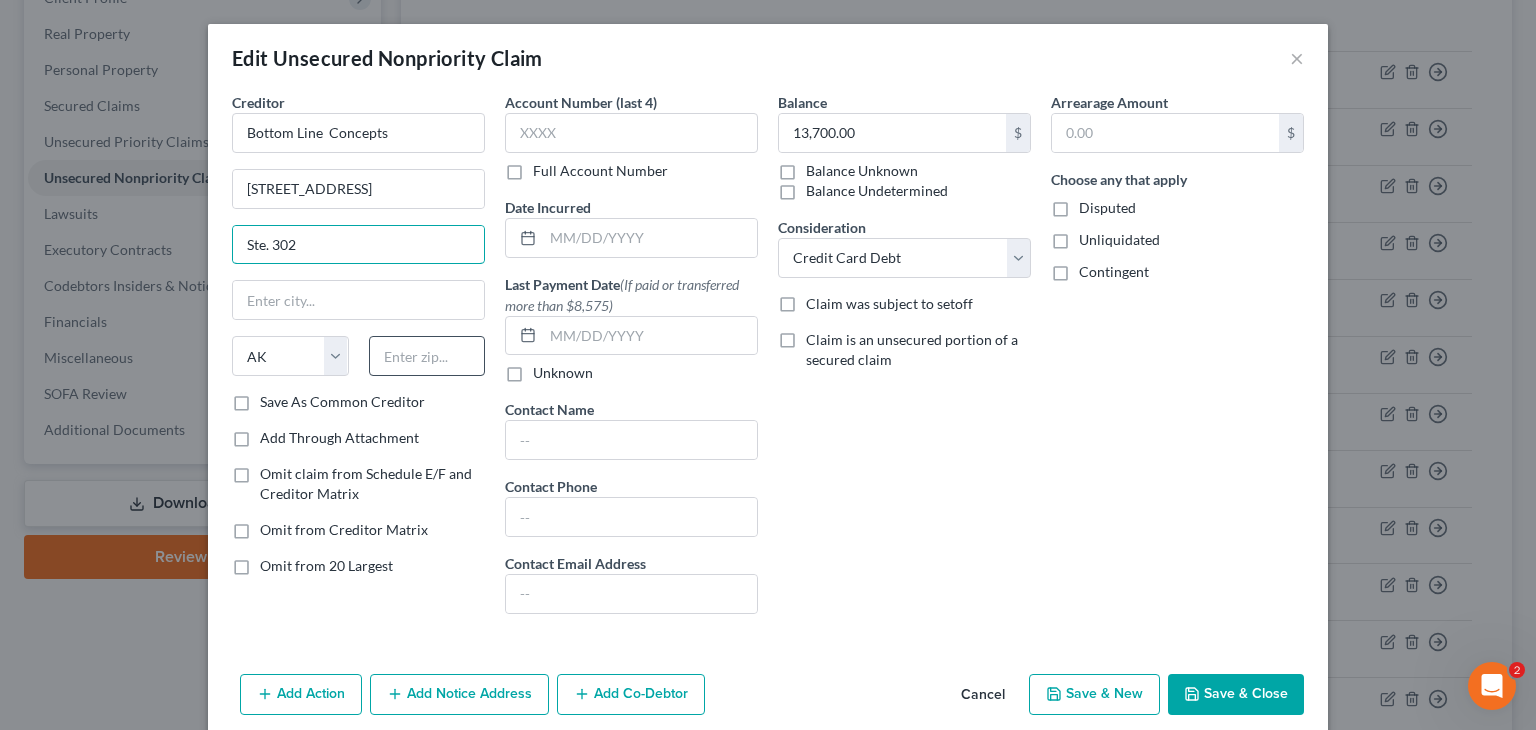 type on "Ste. 302" 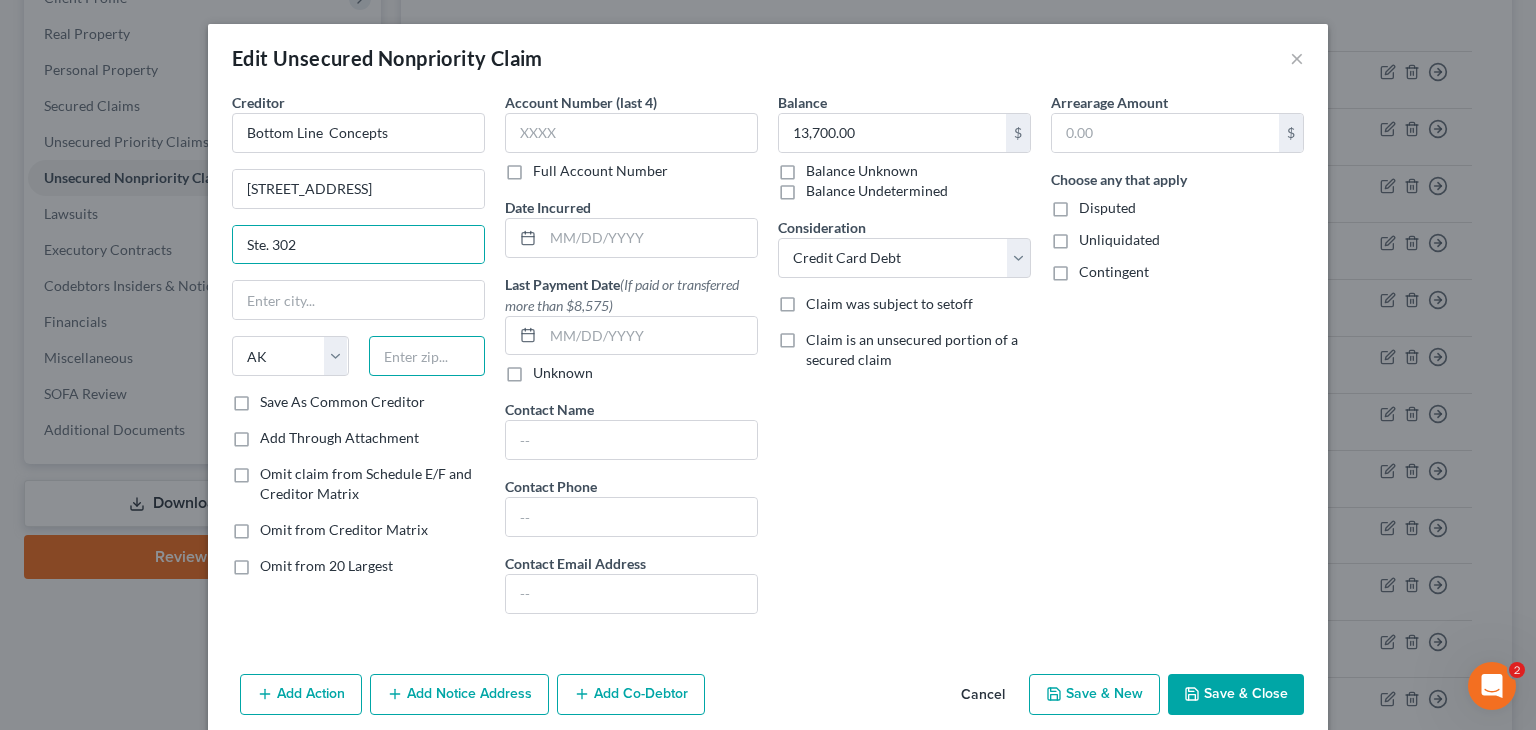 click at bounding box center [427, 356] 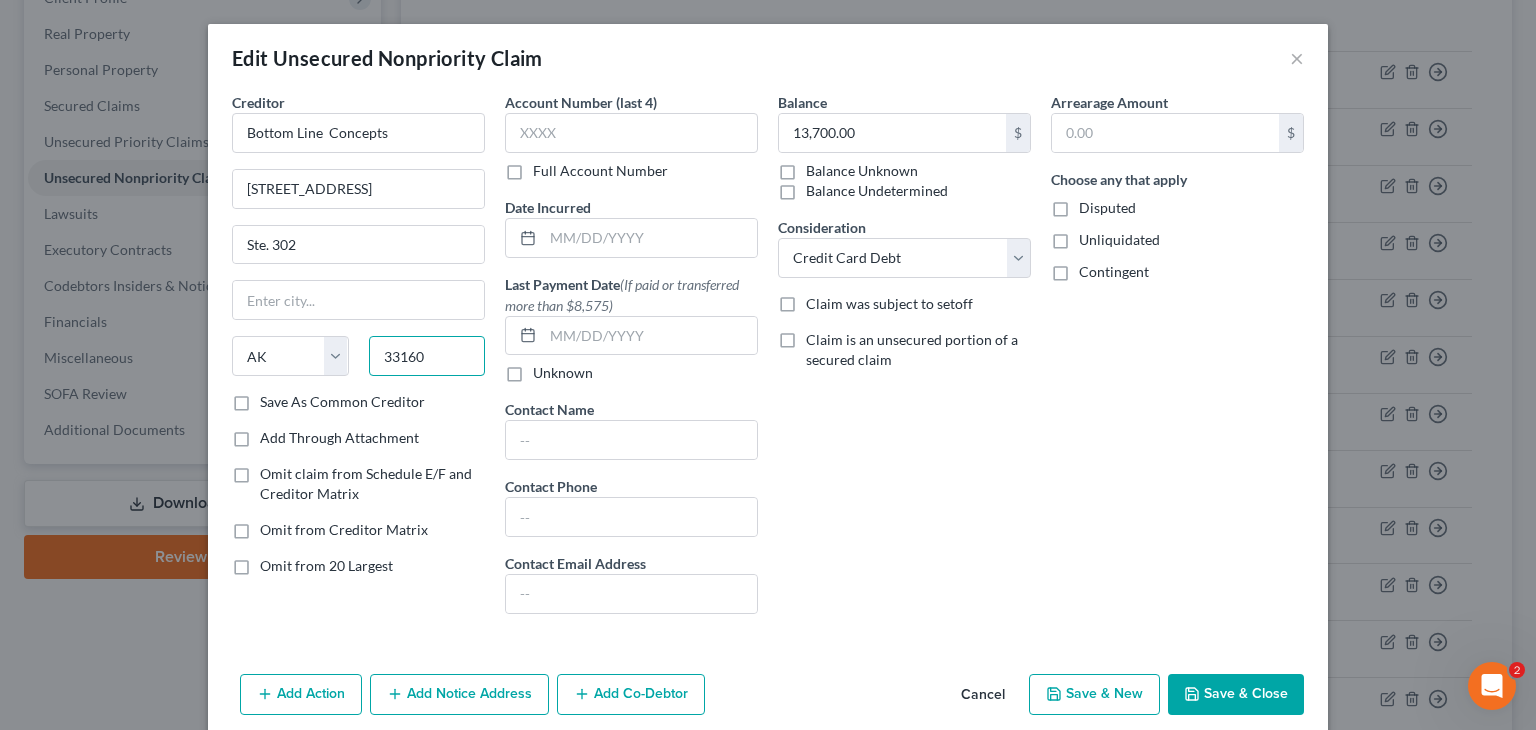 type on "33160" 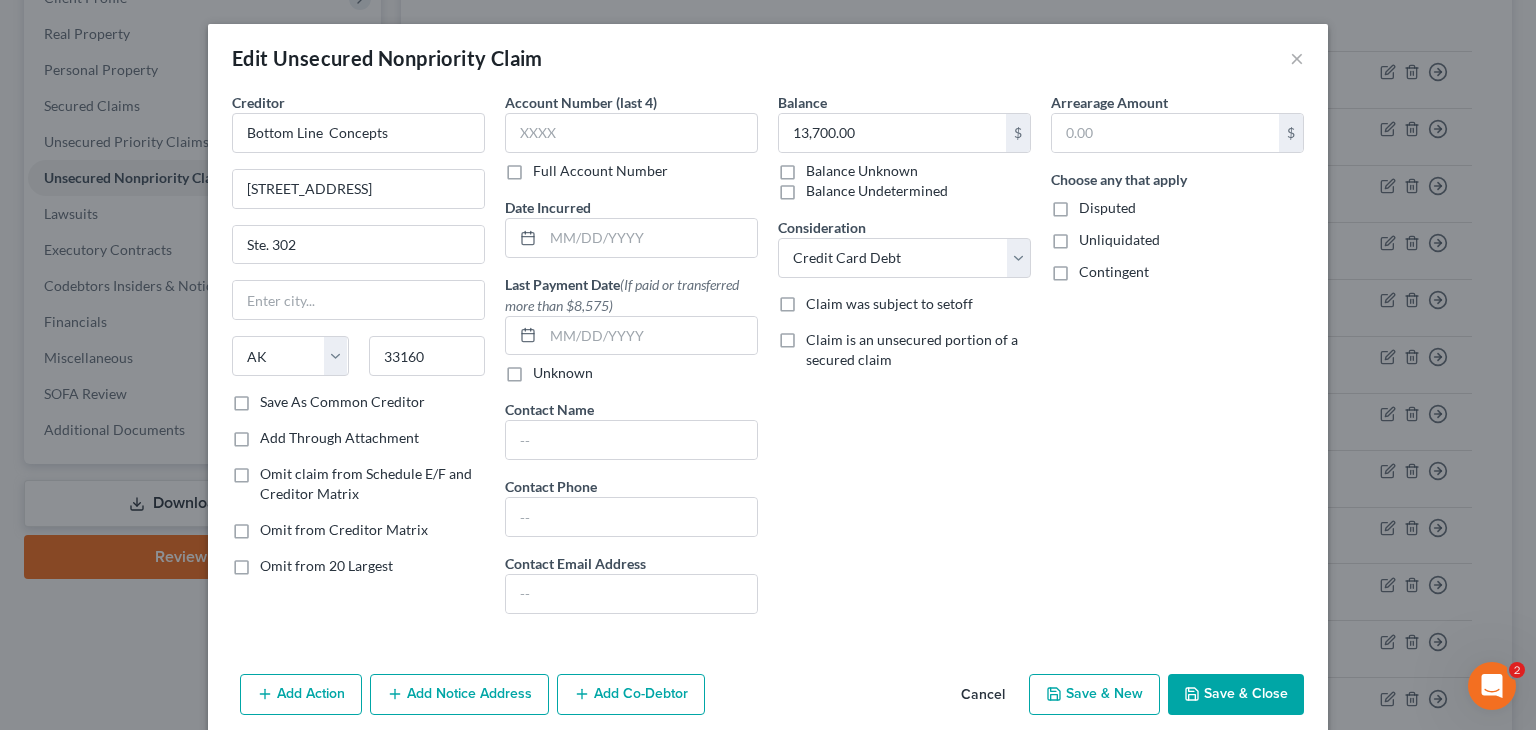 click on "Balance
13,700.00 $
Balance Unknown
Balance Undetermined
13,700.00 $
Balance Unknown
Consideration Select Cable / Satellite Services Collection Agency Credit Card Debt Debt Counseling / Attorneys Deficiency Balance Home / Car Repairs Income Taxes Judgment Liens Monies Loaned / Advanced Mortgage Obligation To Pensions Other Overdrawn Bank Account Promised To Help Pay Creditors Services Suppliers Or Vendors Telephone / Internet Services Unsecured Loan Repayments Utility Services Claim was subject to setoff Claim is an unsecured portion of a secured claim" at bounding box center [904, 361] 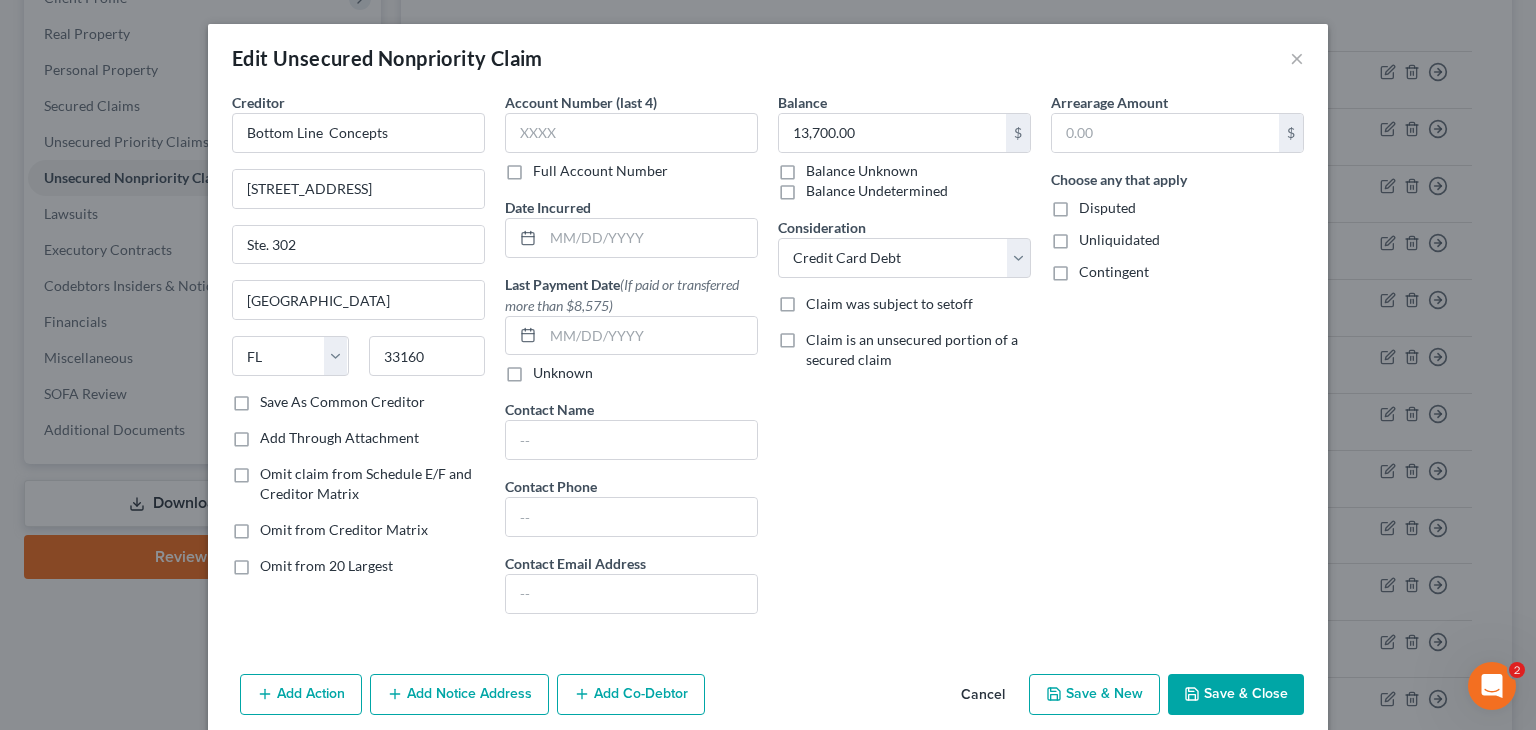 click on "Save As Common Creditor" at bounding box center [342, 402] 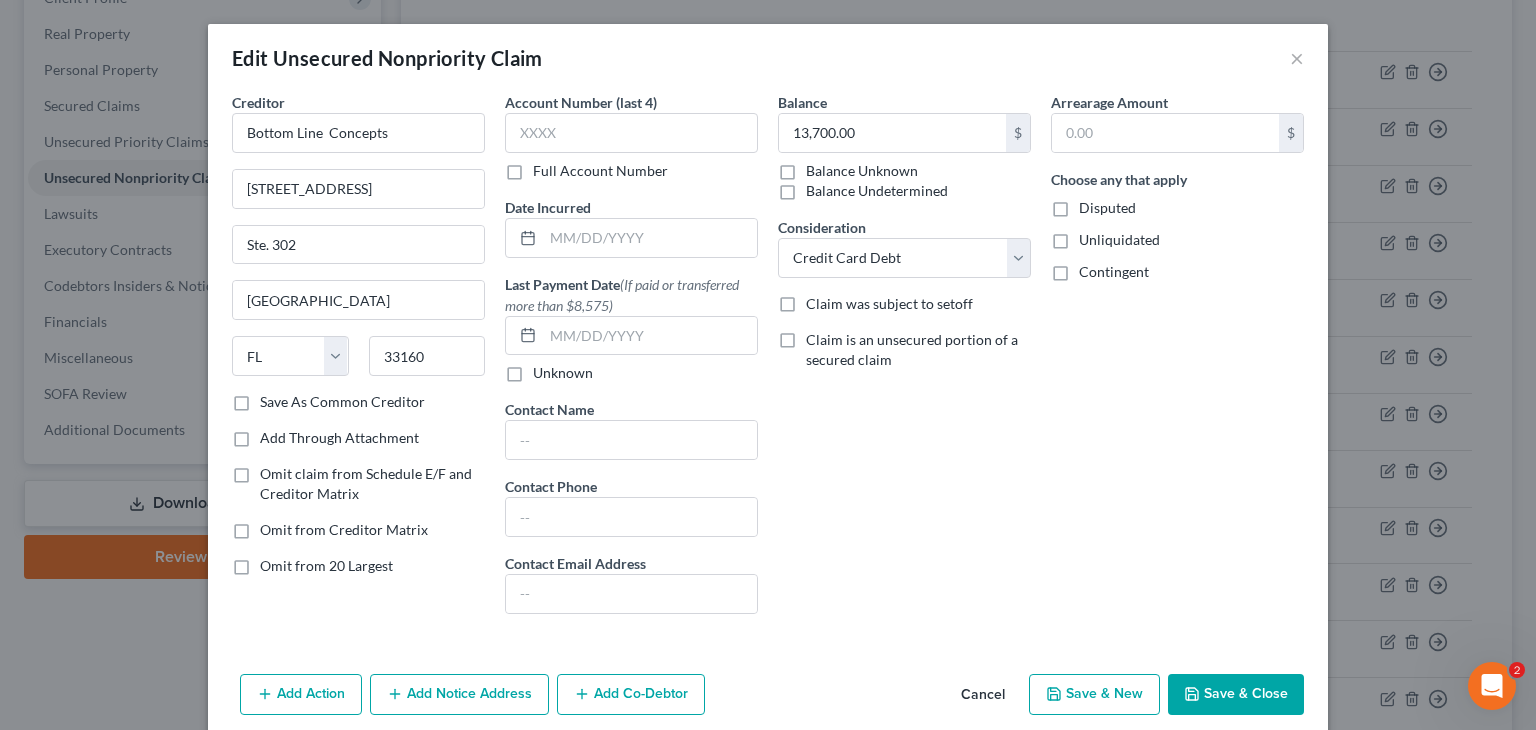 click on "Save As Common Creditor" at bounding box center [274, 398] 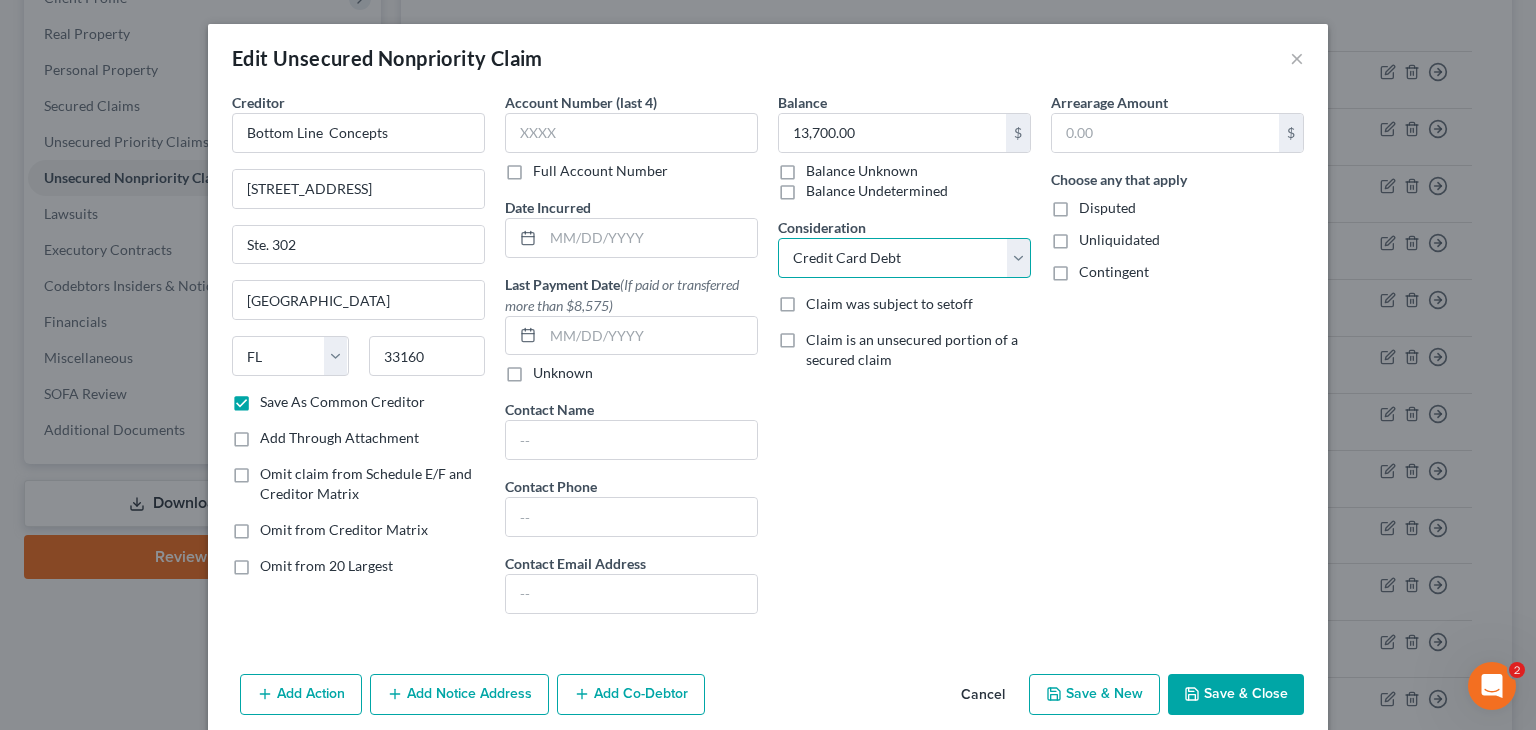 drag, startPoint x: 1015, startPoint y: 256, endPoint x: 1013, endPoint y: 267, distance: 11.18034 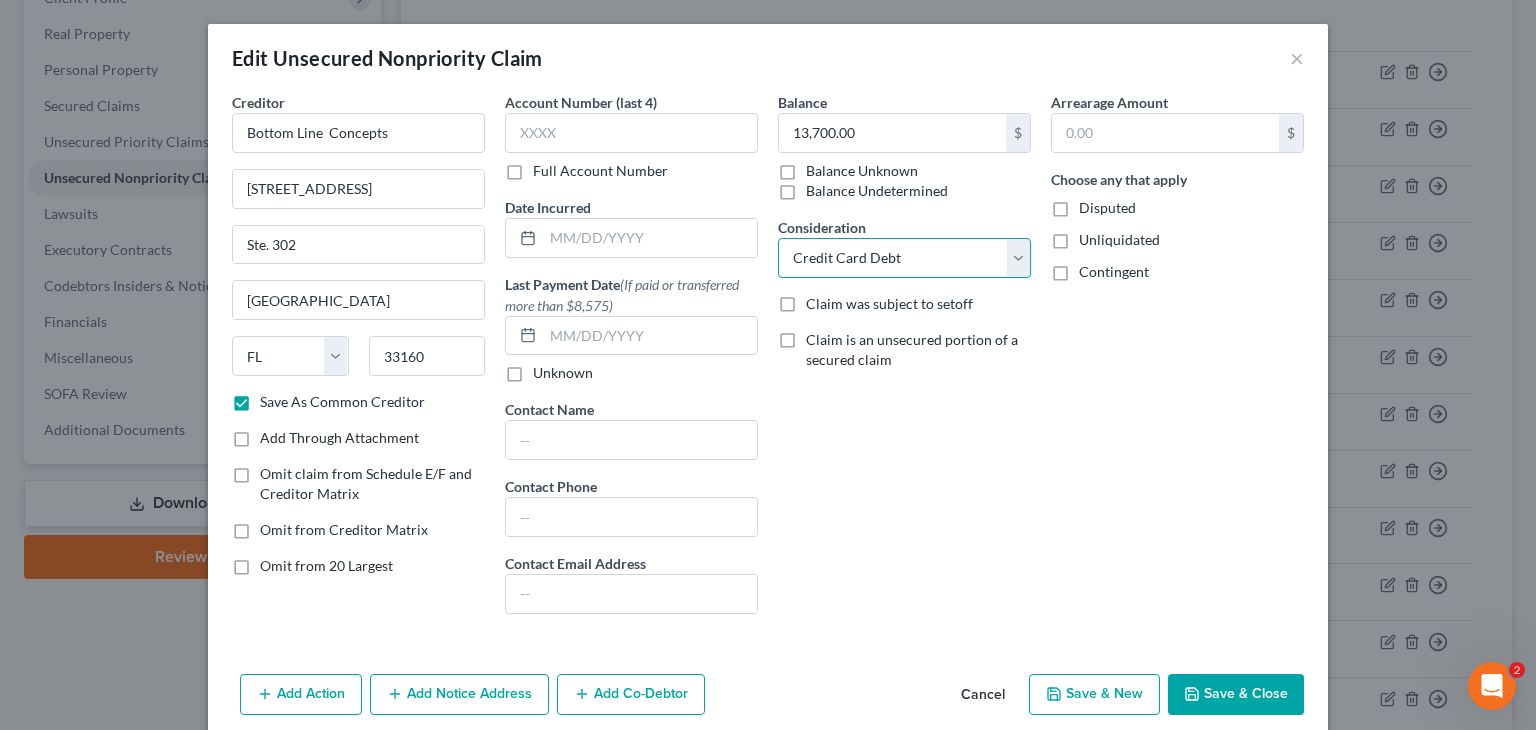 select on "15" 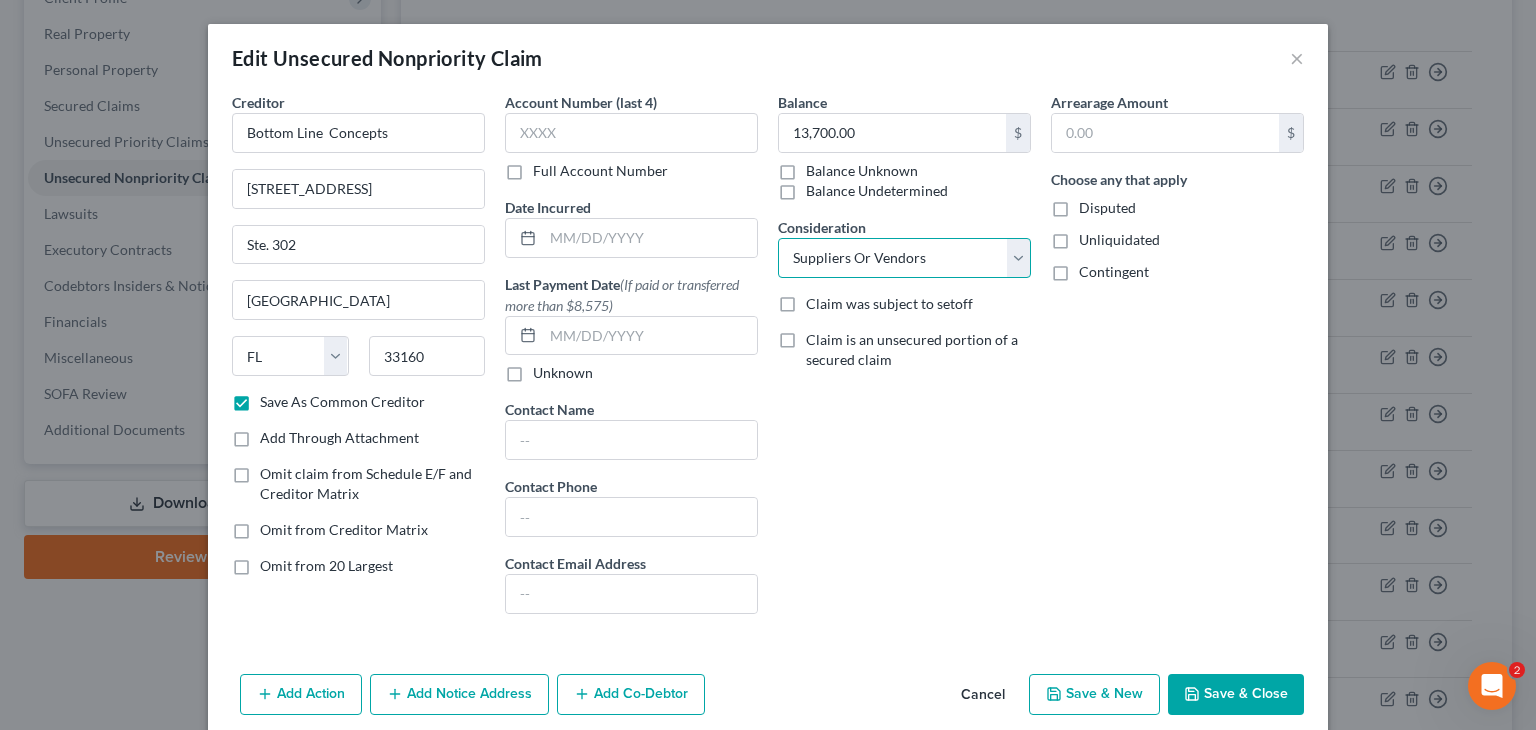 click on "Select Cable / Satellite Services Collection Agency Credit Card Debt Debt Counseling / Attorneys Deficiency Balance Home / Car Repairs Income Taxes Judgment Liens Monies Loaned / Advanced Mortgage Obligation To Pensions Other Overdrawn Bank Account Promised To Help Pay Creditors Services Suppliers Or Vendors Telephone / Internet Services Unsecured Loan Repayments Utility Services" at bounding box center [904, 258] 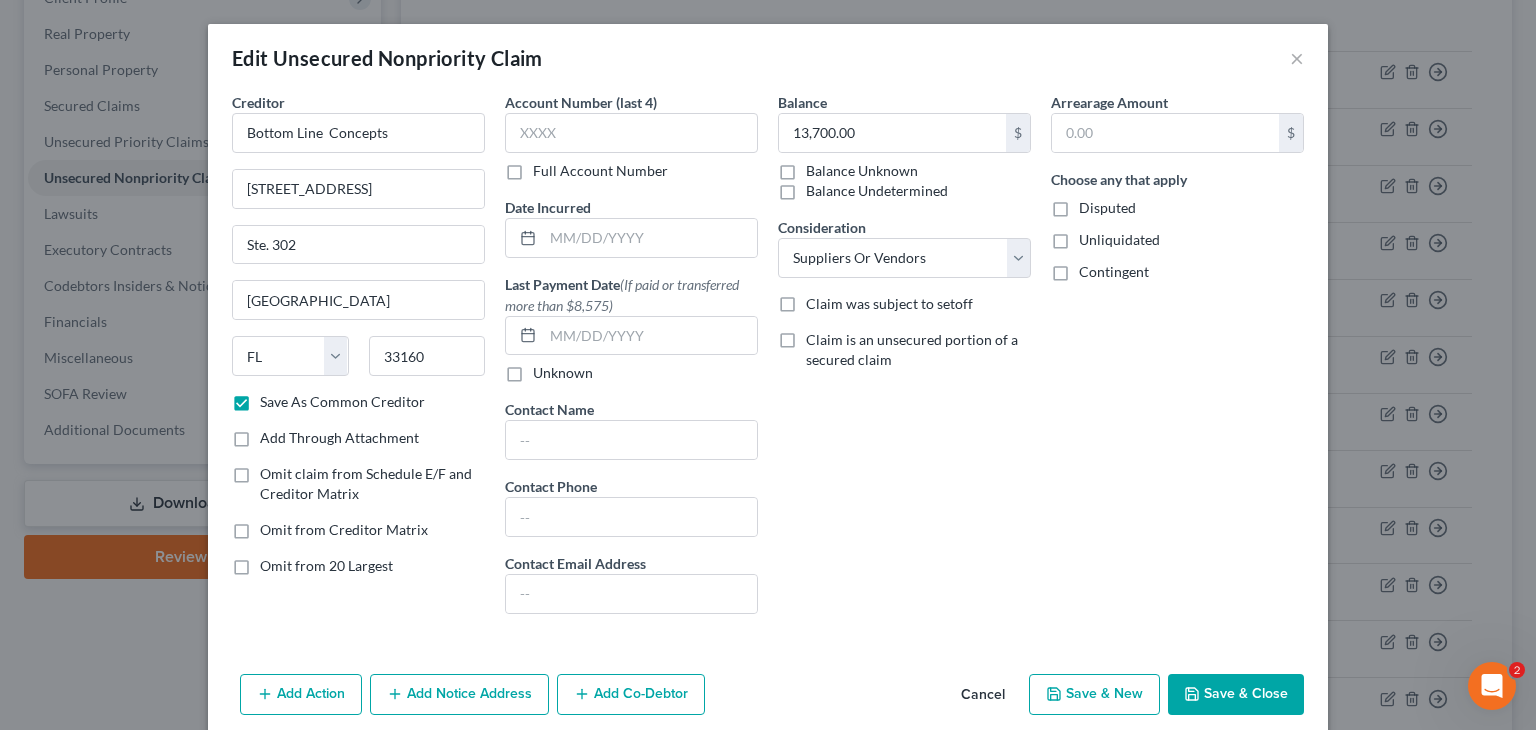 click on "Save & Close" at bounding box center (1236, 695) 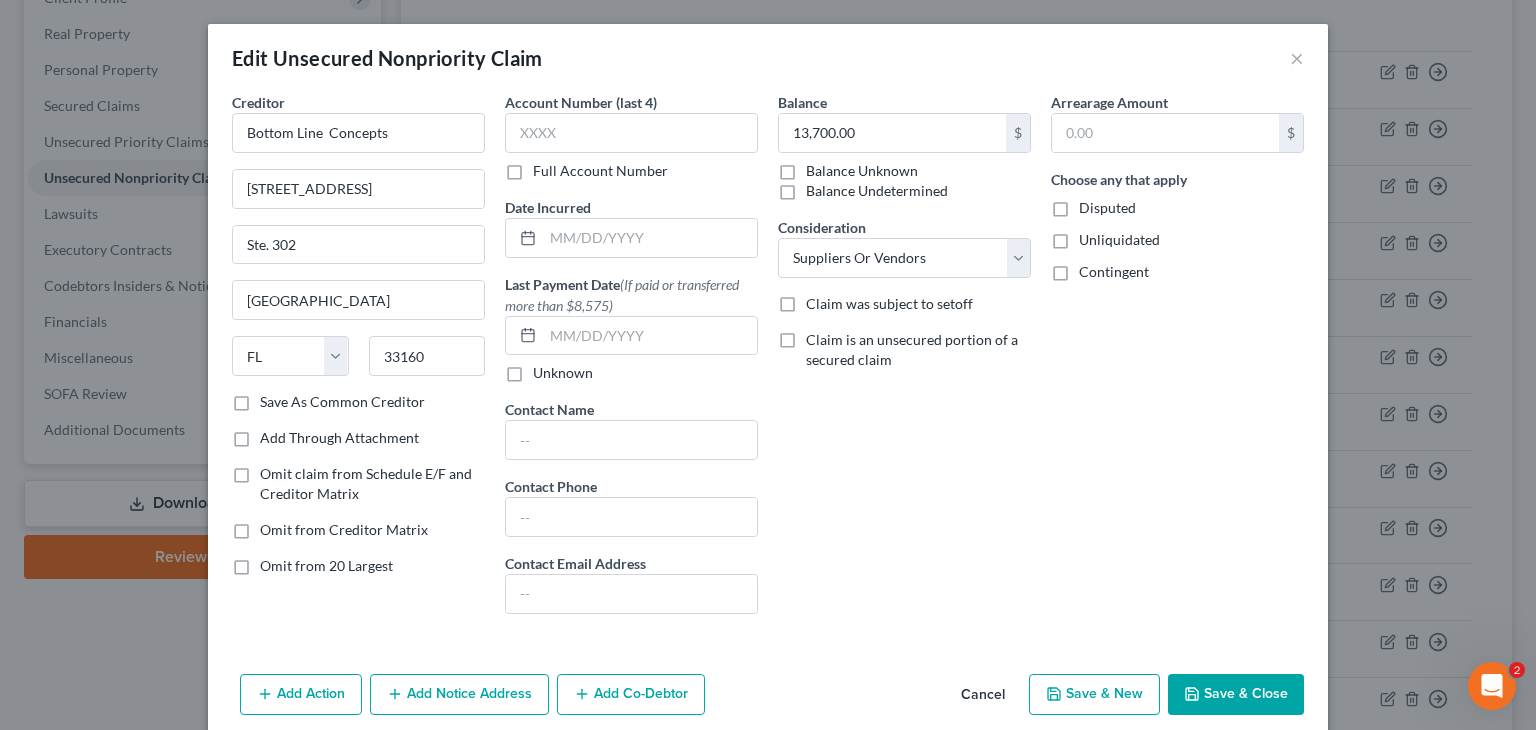 checkbox on "false" 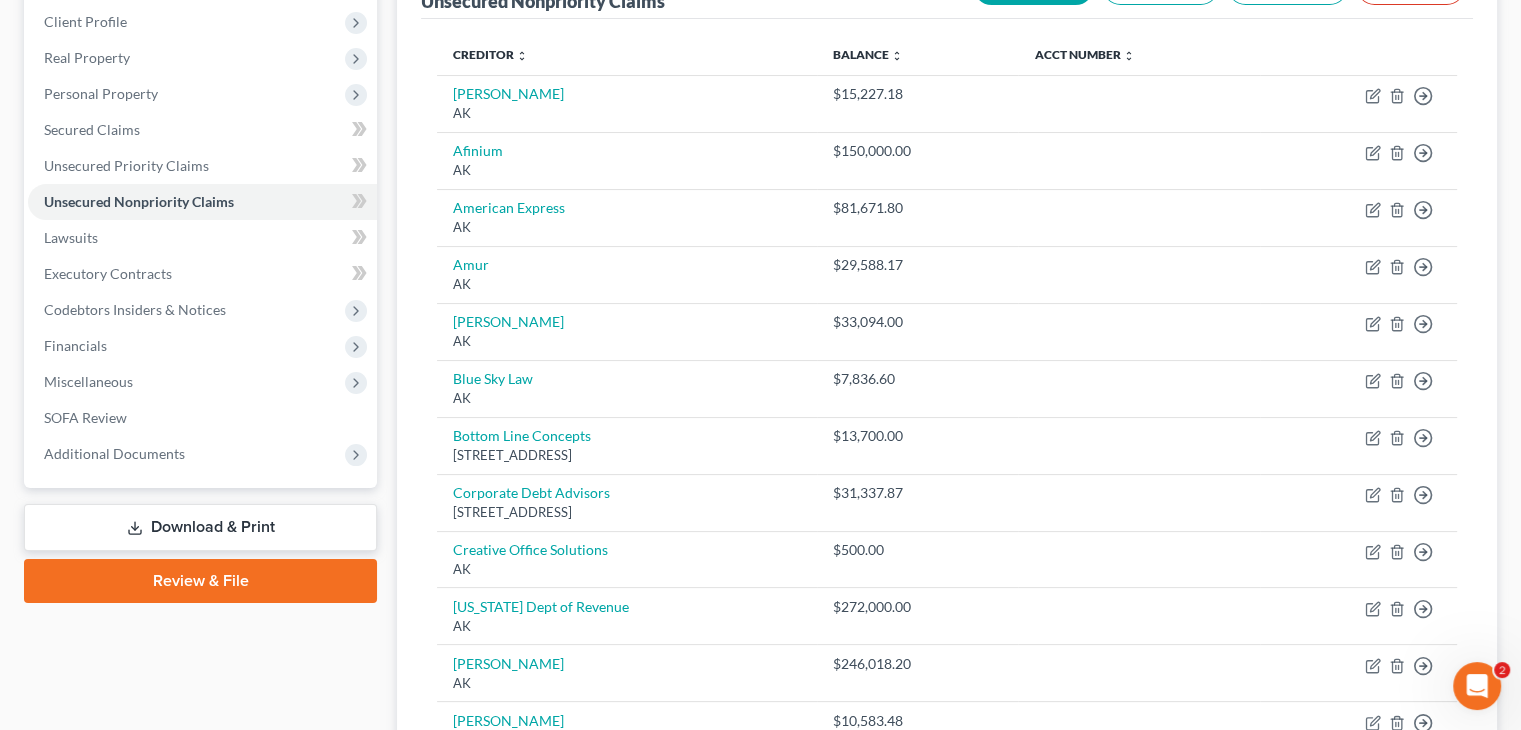 scroll, scrollTop: 307, scrollLeft: 0, axis: vertical 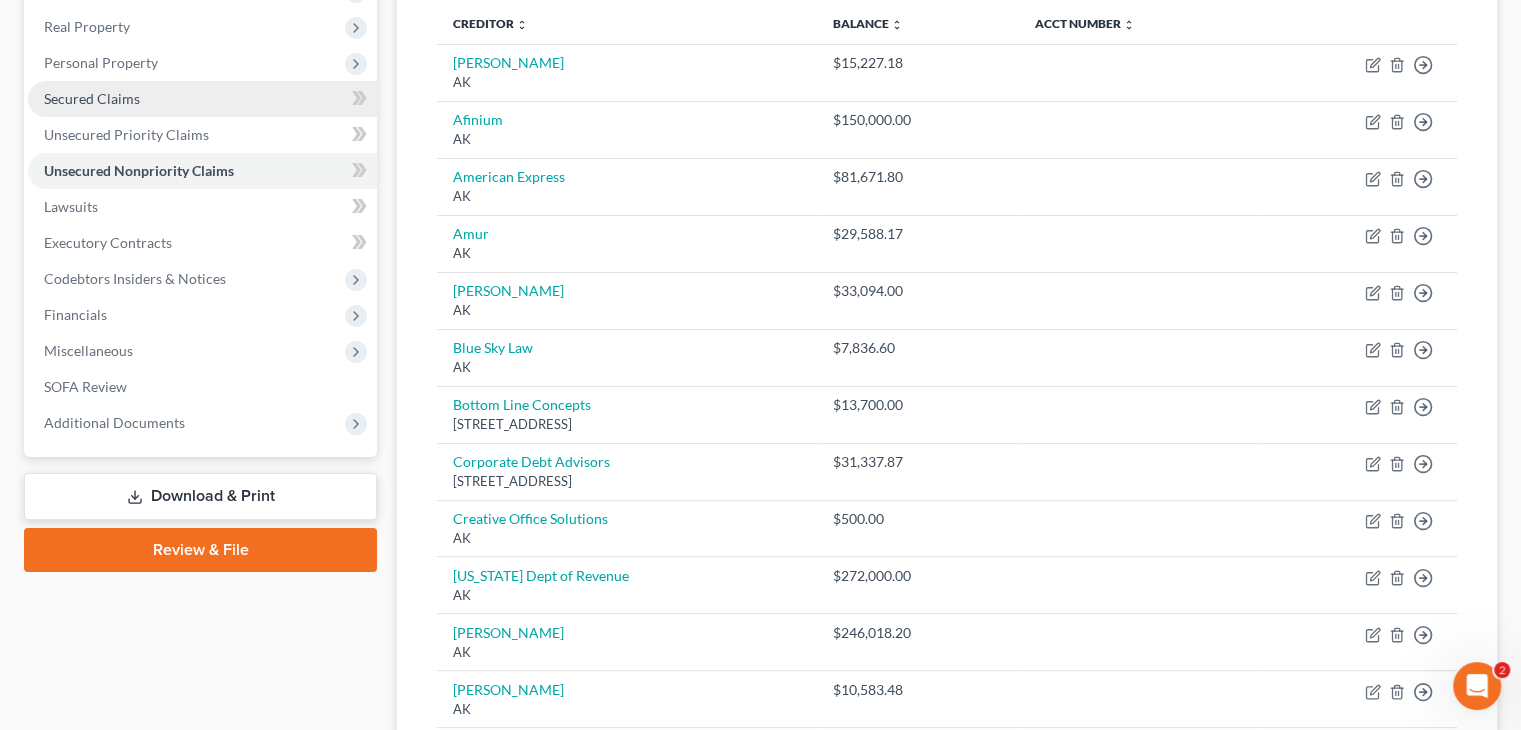 click on "Secured Claims" at bounding box center (92, 98) 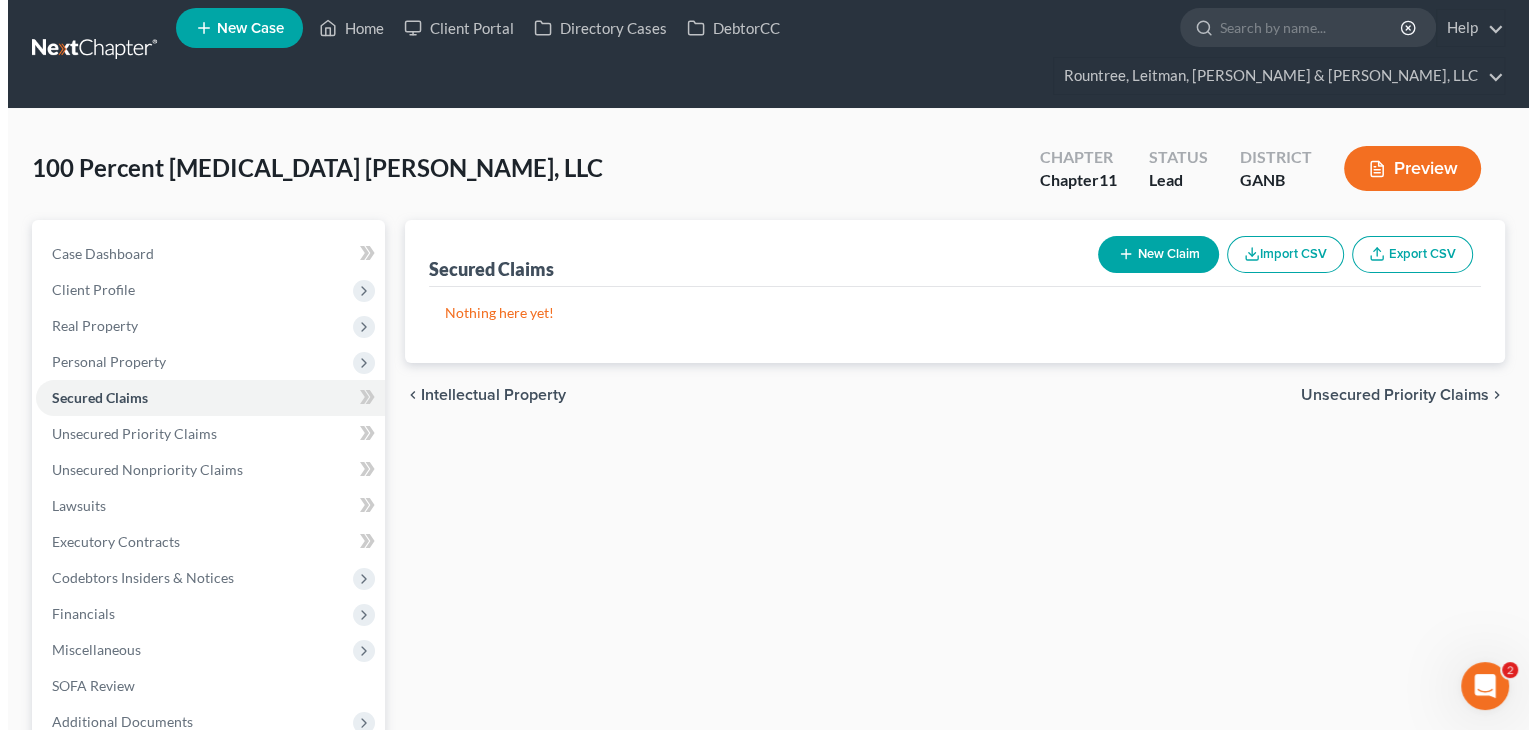 scroll, scrollTop: 0, scrollLeft: 0, axis: both 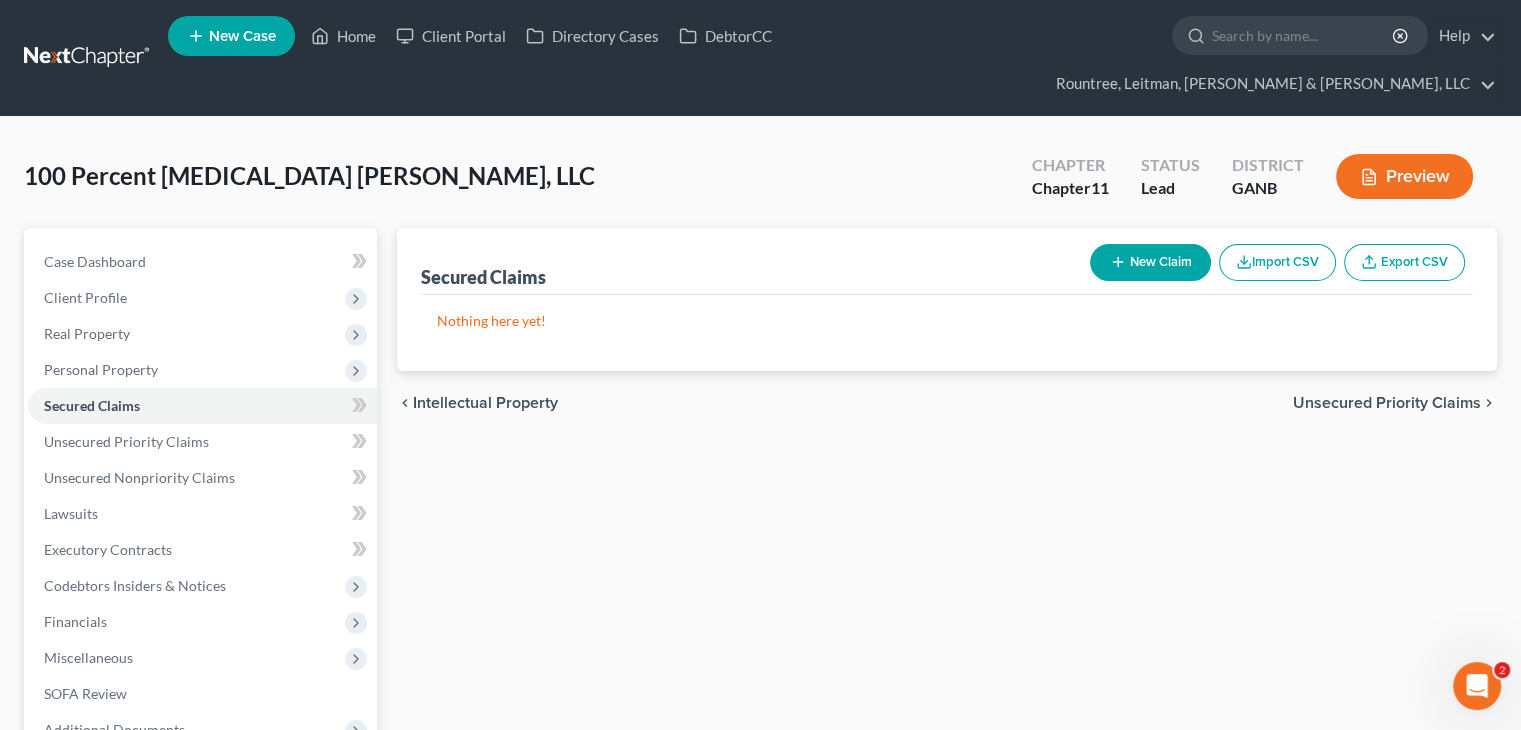 click on "New Claim" at bounding box center (1150, 262) 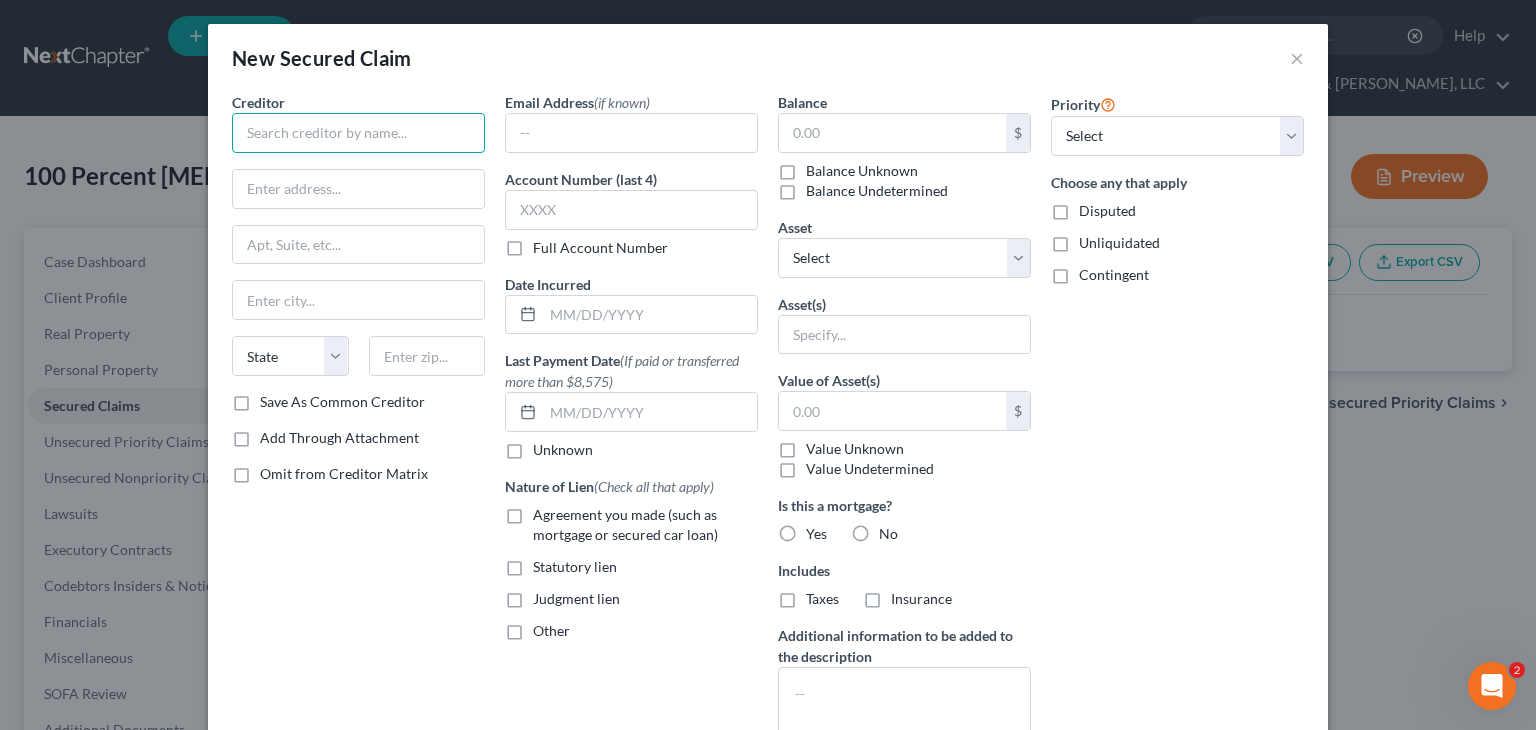 click at bounding box center [358, 133] 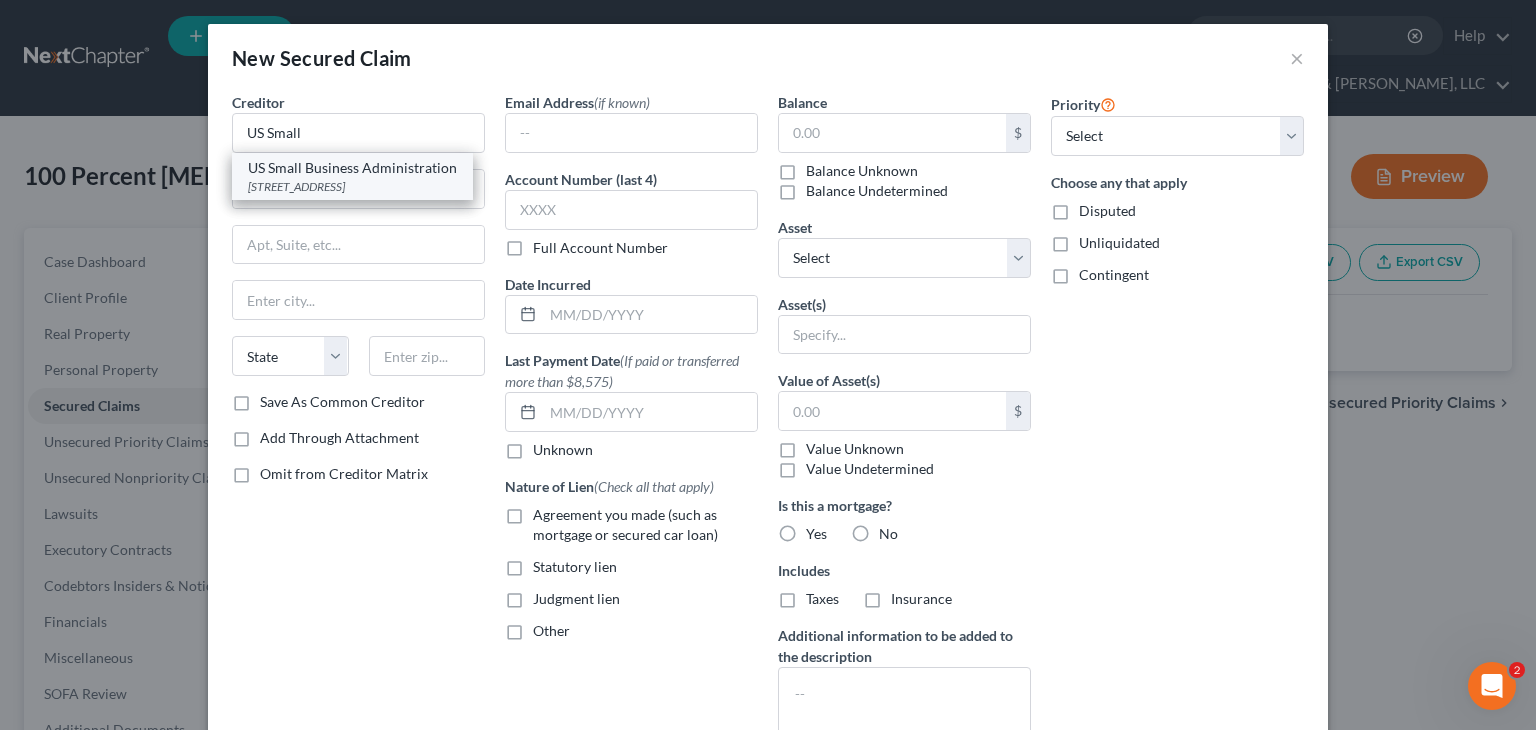 click on "[STREET_ADDRESS]" at bounding box center (352, 186) 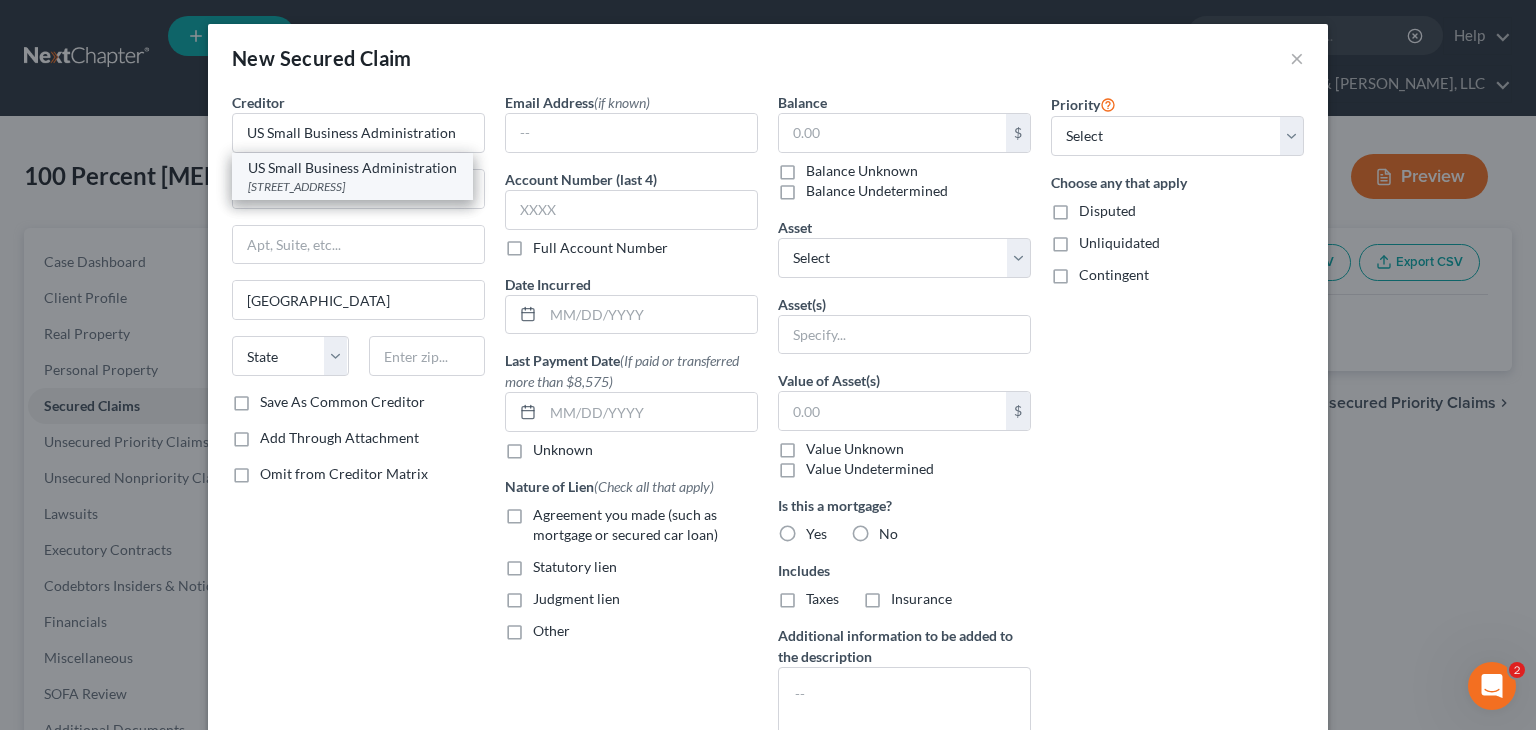select on "0" 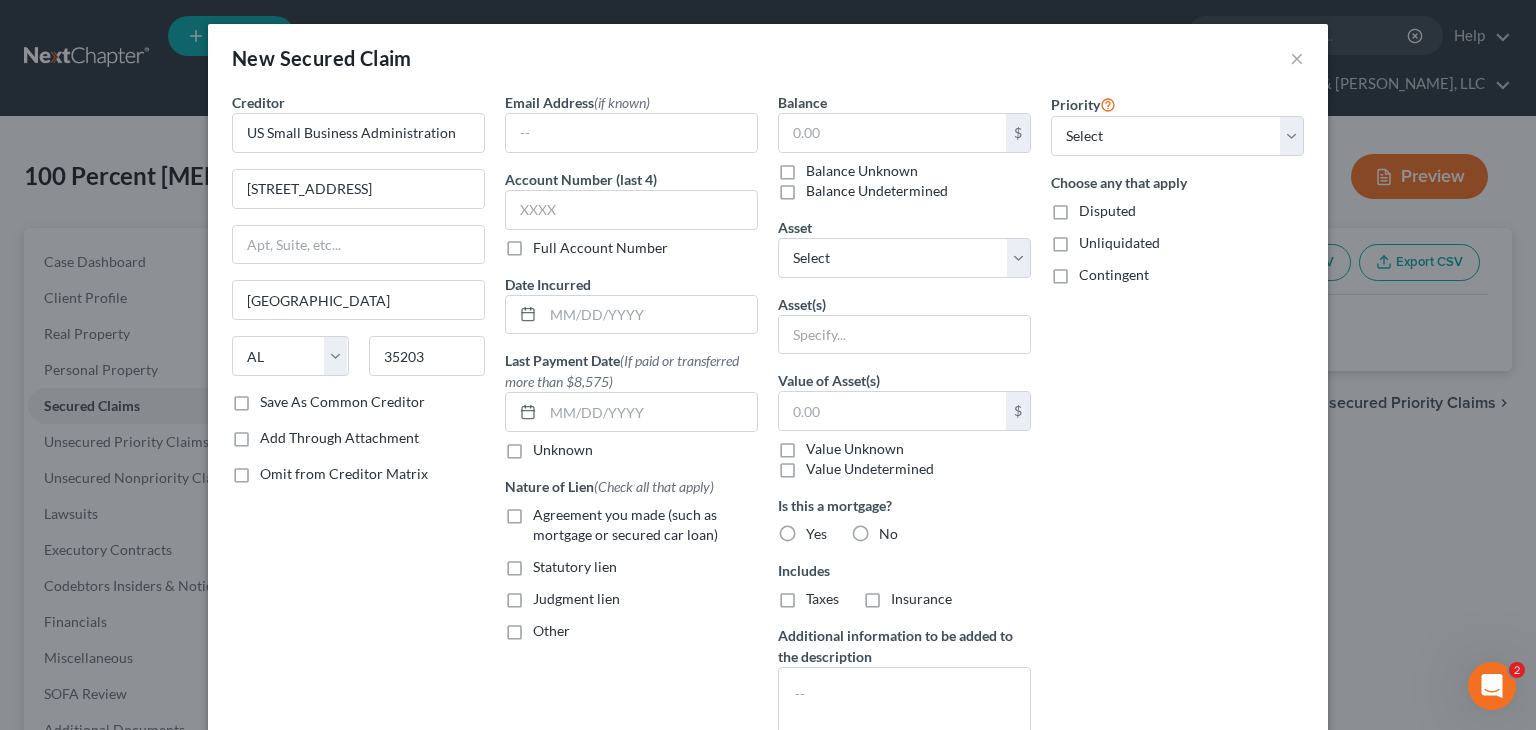 click on "Other" at bounding box center [551, 631] 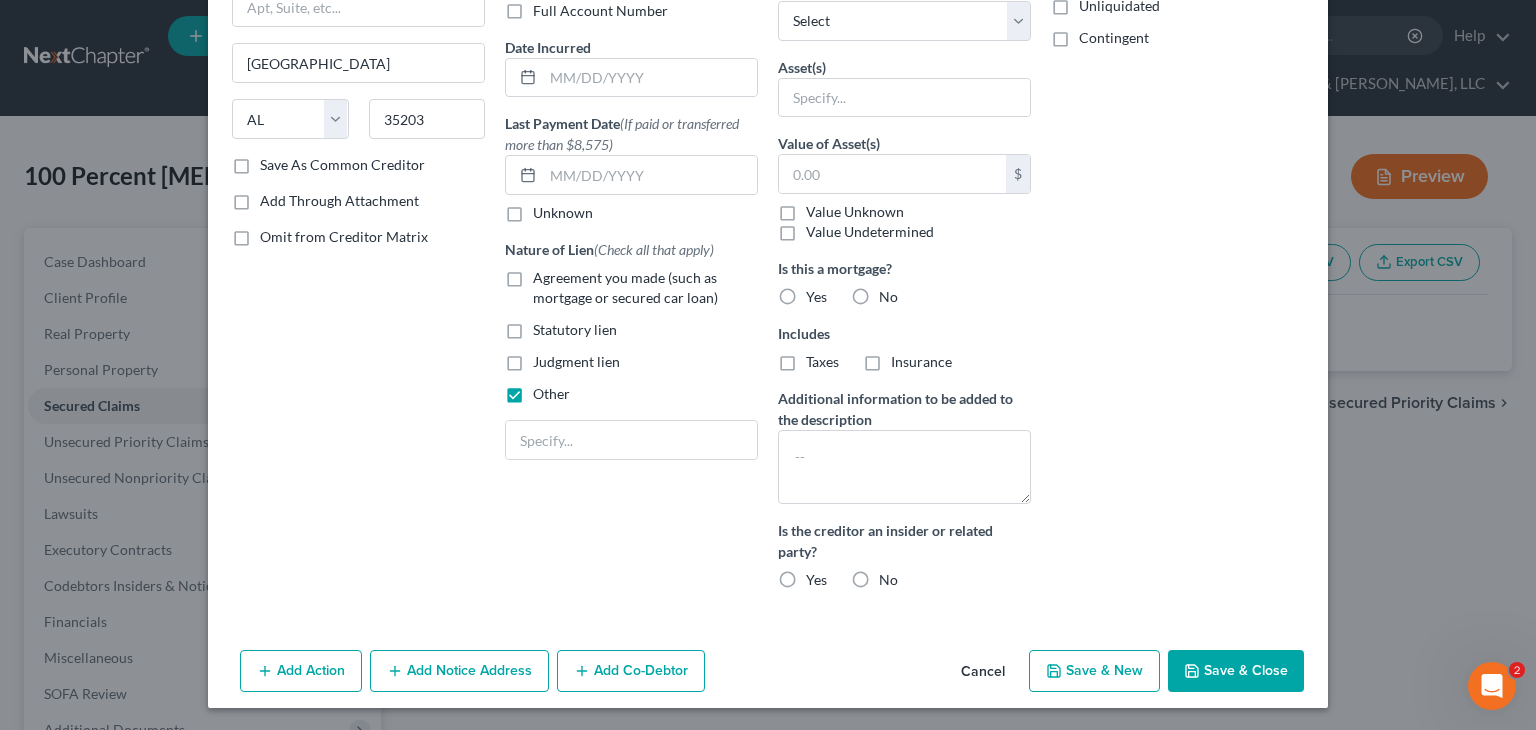 click on "Save & Close" at bounding box center [1236, 671] 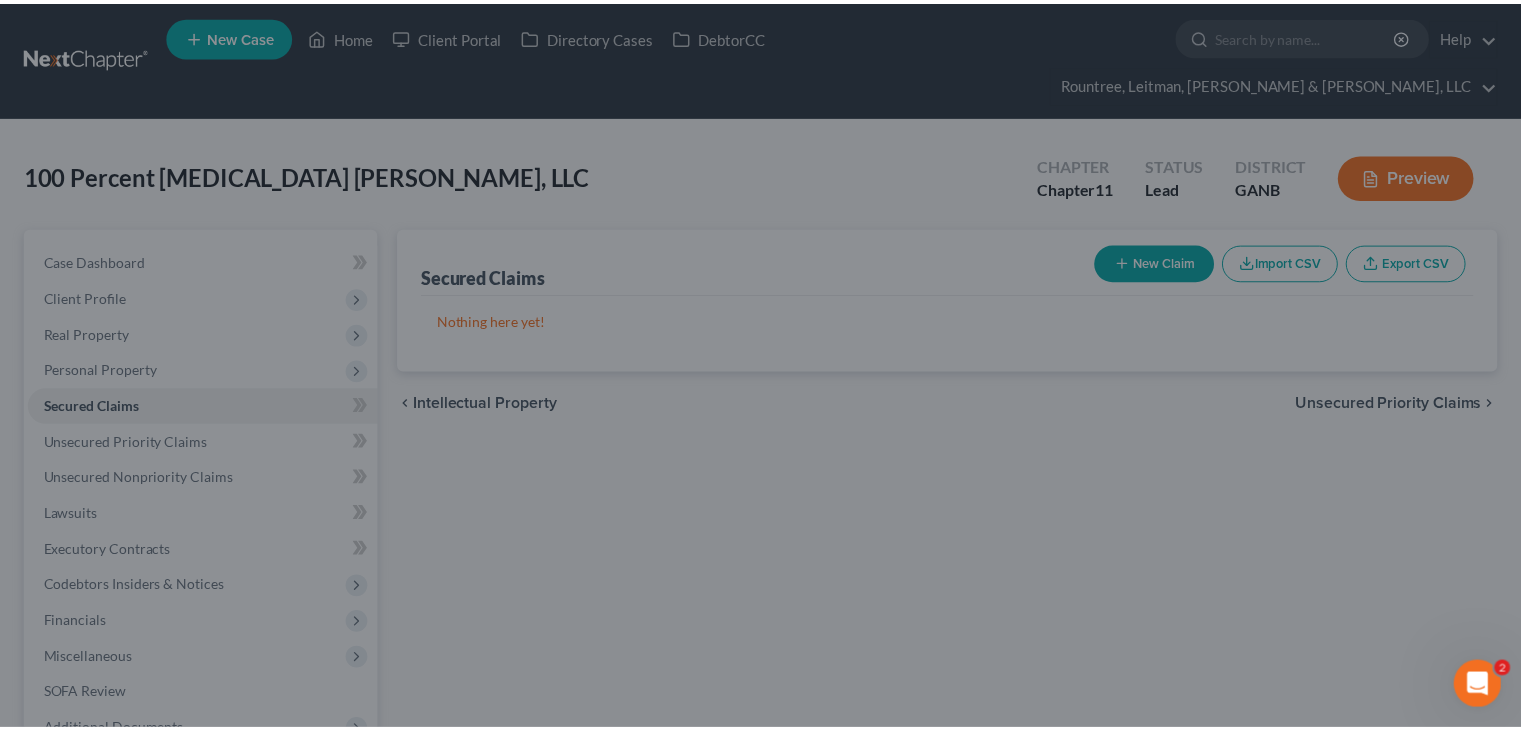 scroll, scrollTop: 107, scrollLeft: 0, axis: vertical 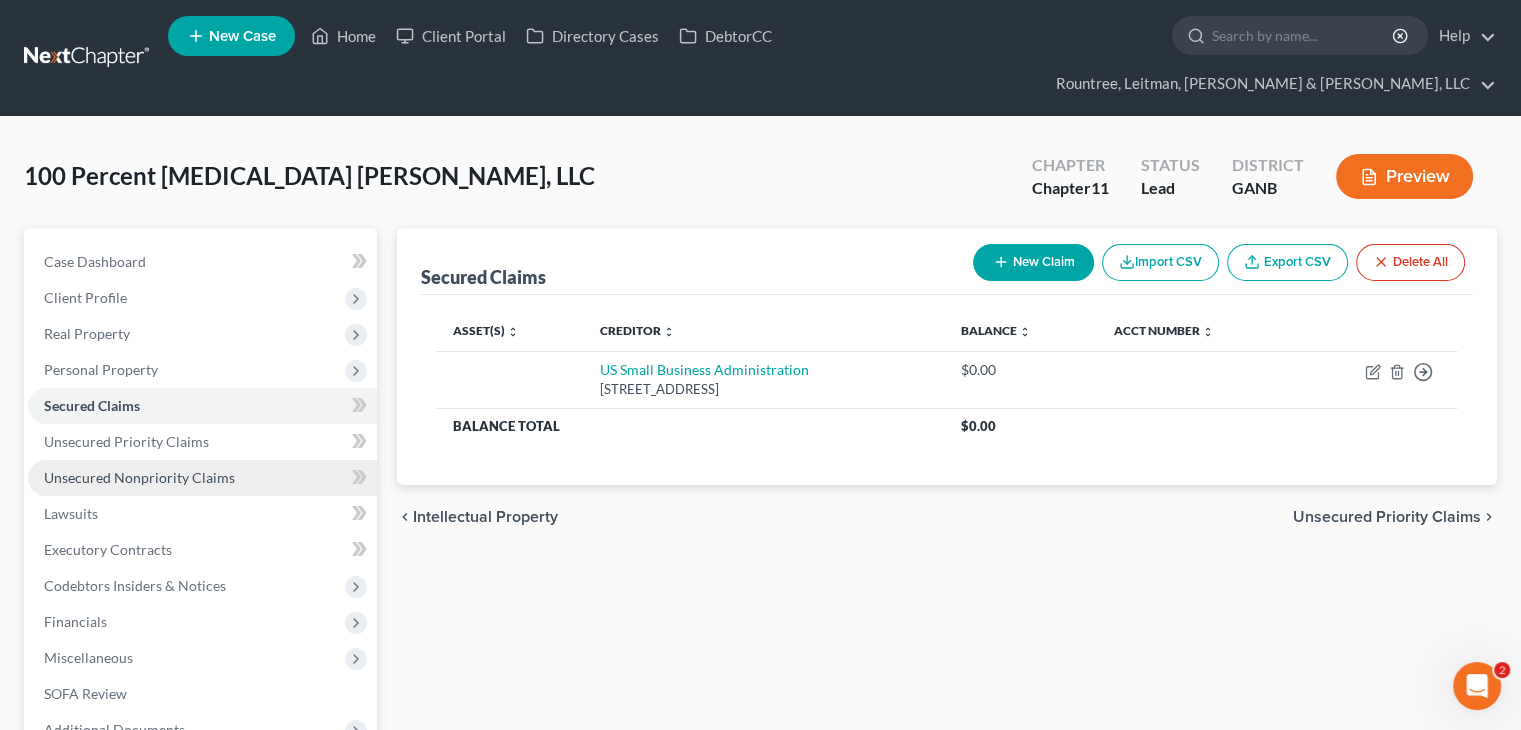 click on "Unsecured Nonpriority Claims" at bounding box center [139, 477] 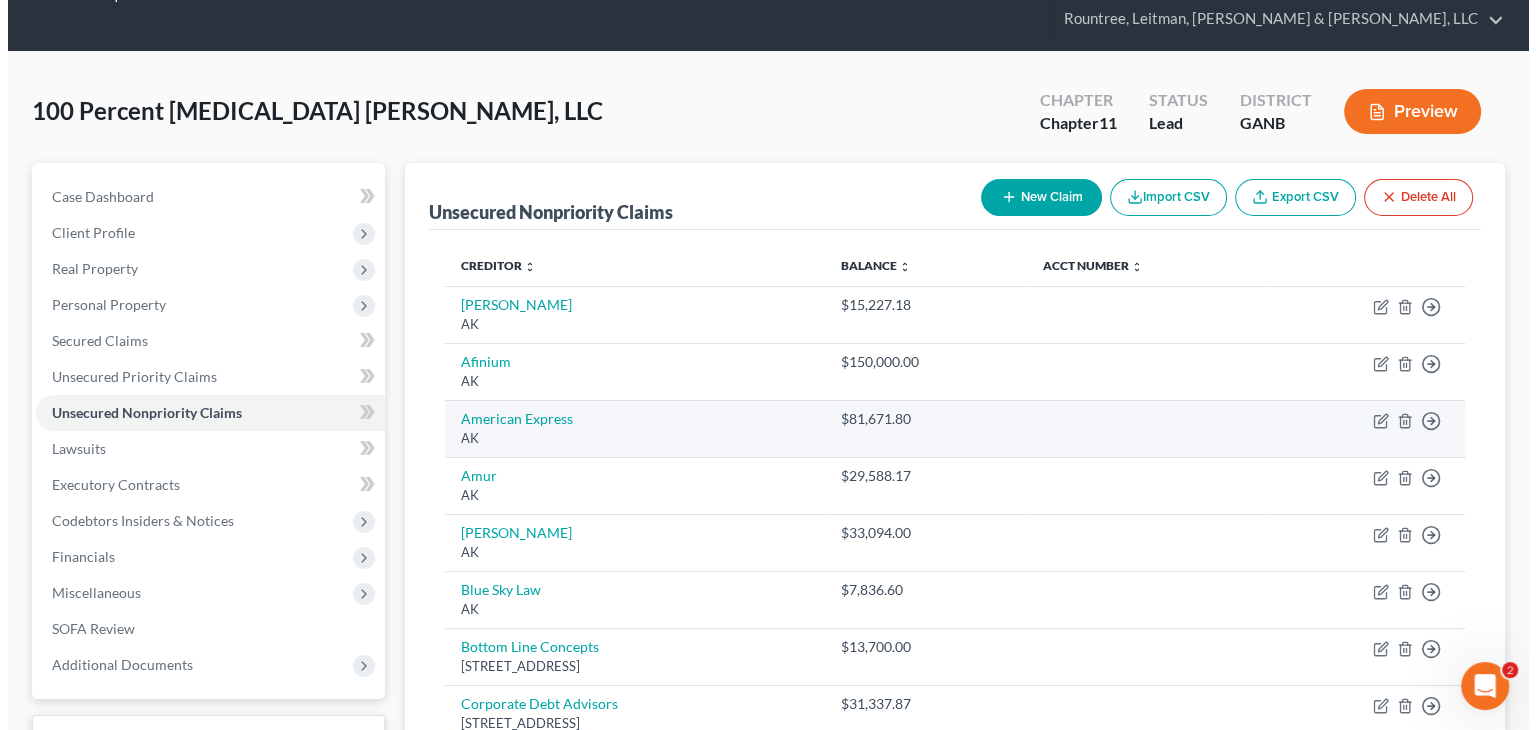 scroll, scrollTop: 100, scrollLeft: 0, axis: vertical 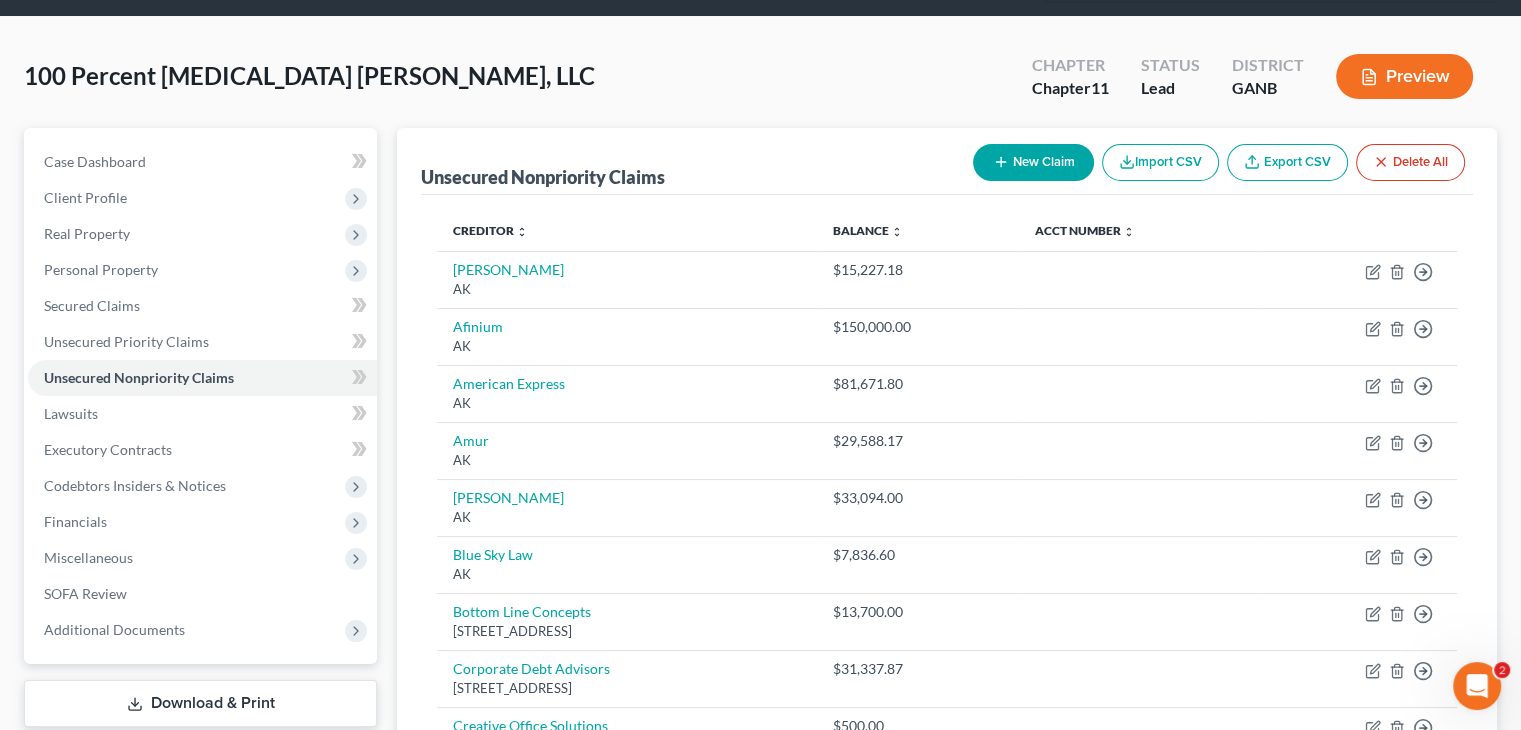 click on "New Claim" at bounding box center [1033, 162] 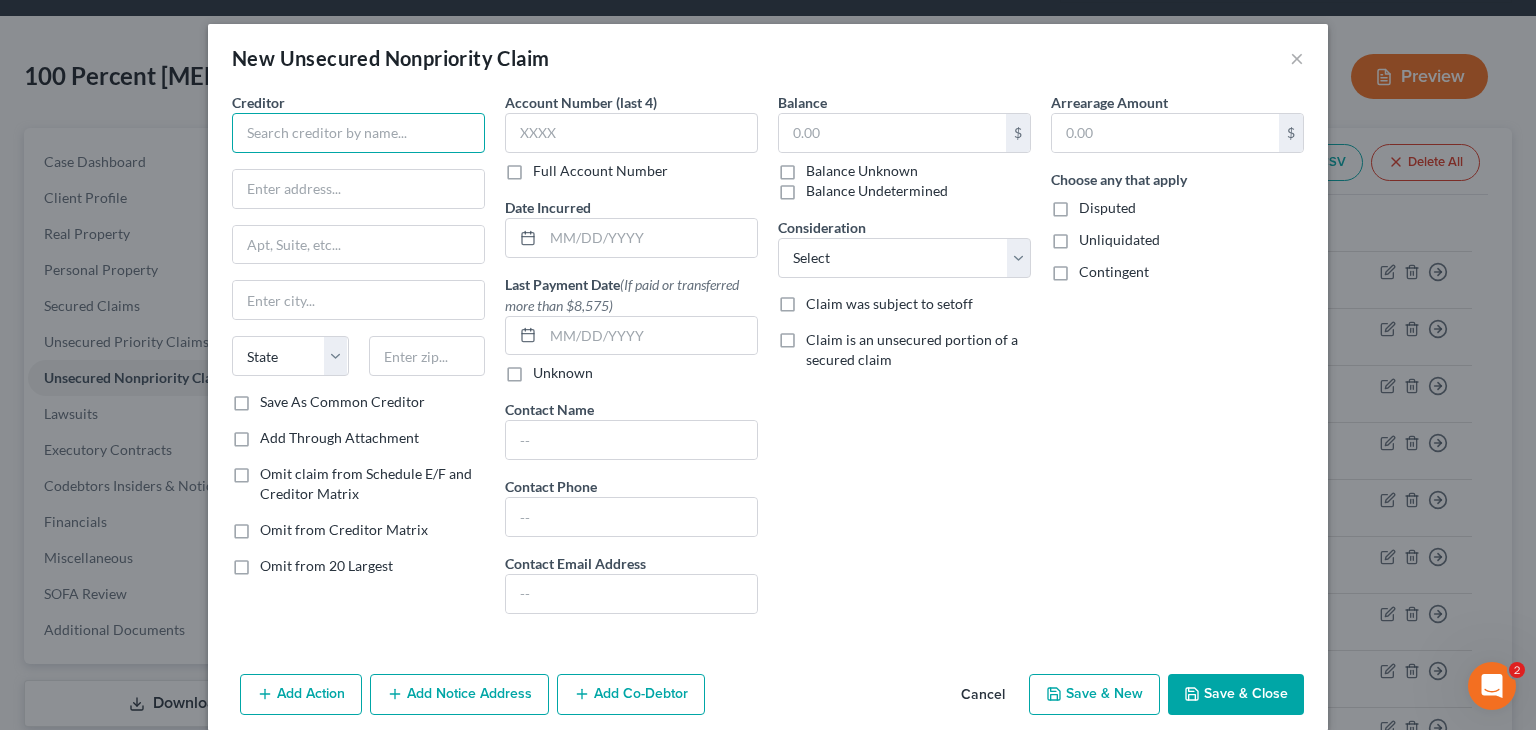 click at bounding box center (358, 133) 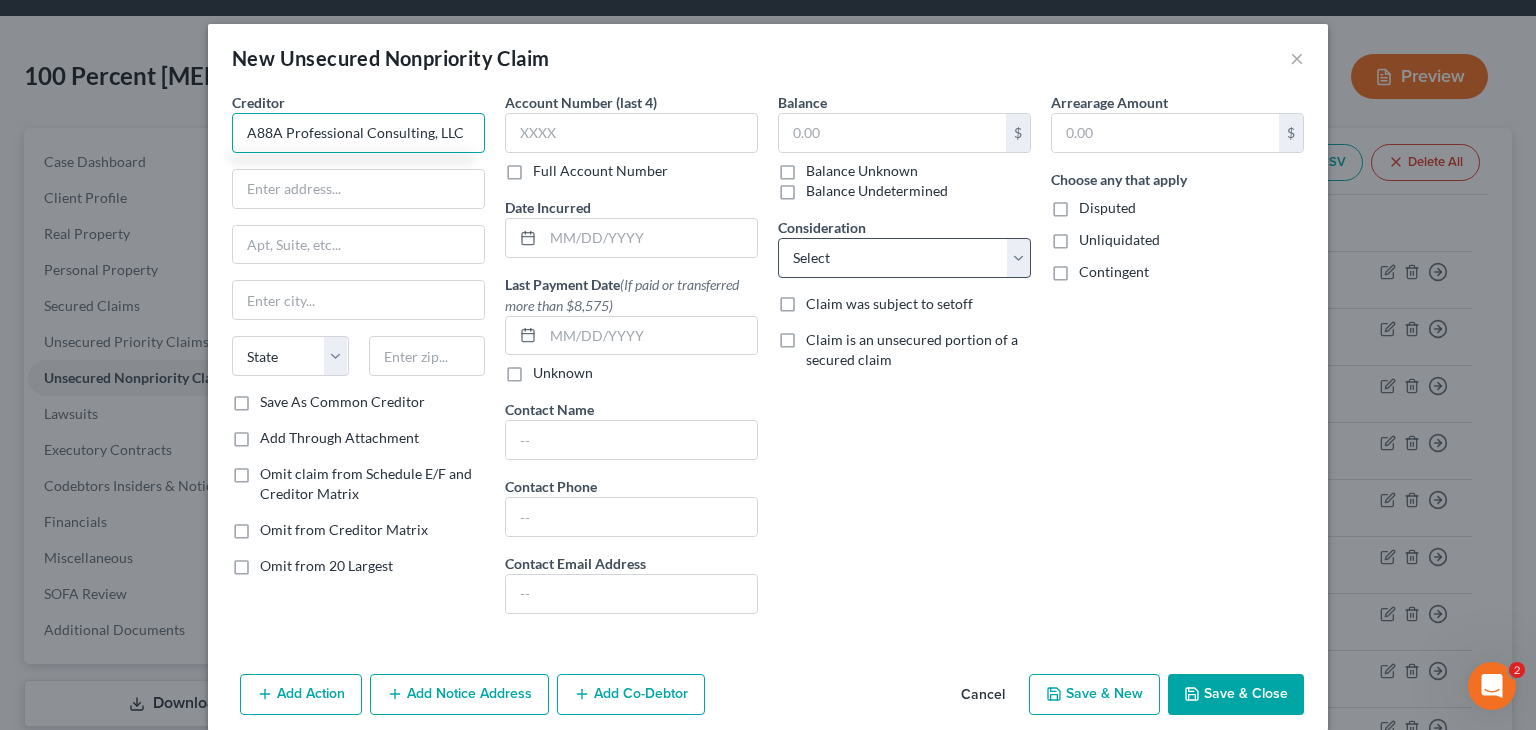 type on "A88A Professional Consulting, LLC" 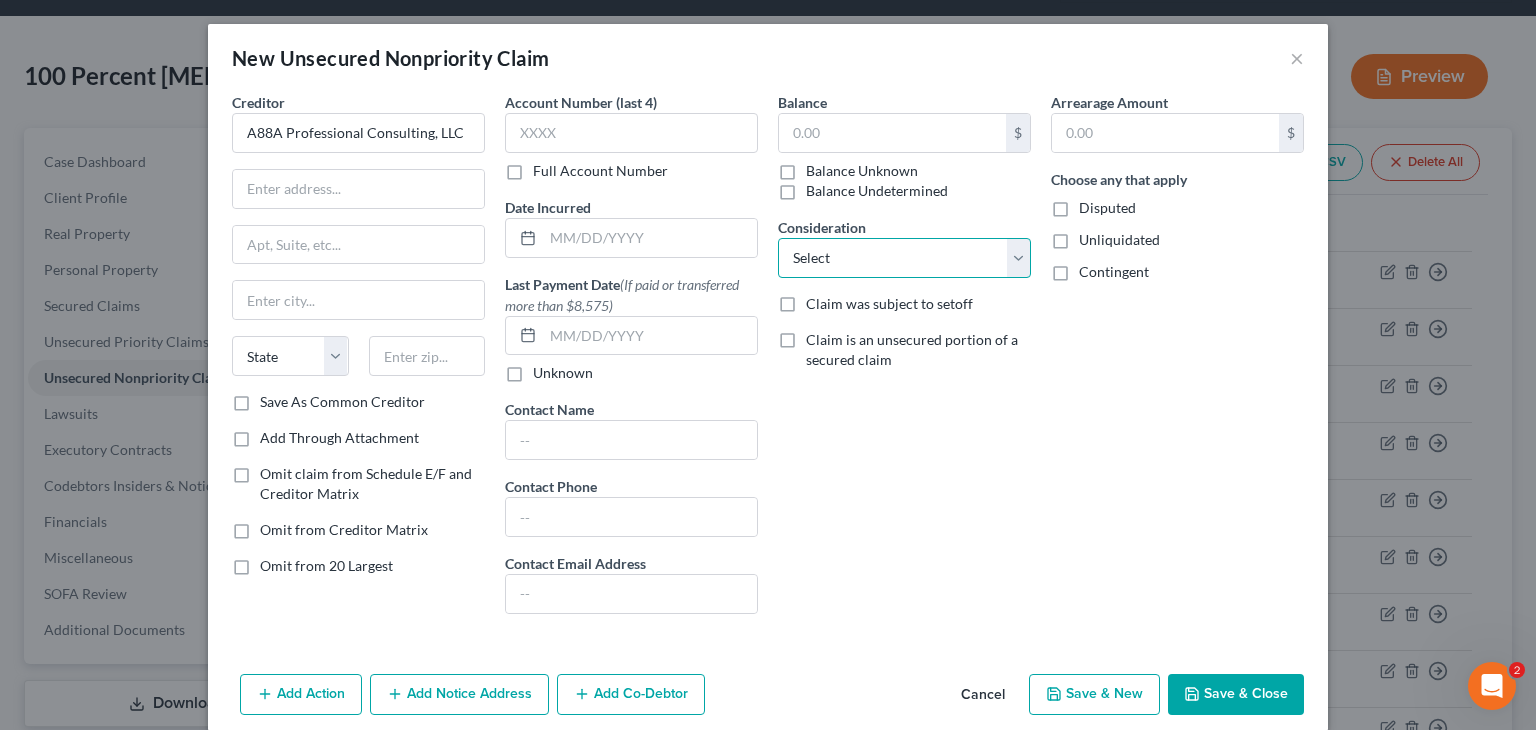 click on "Select Cable / Satellite Services Collection Agency Credit Card Debt Debt Counseling / Attorneys Deficiency Balance Home / Car Repairs Income Taxes Judgment Liens Monies Loaned / Advanced Mortgage Obligation To Pensions Other Overdrawn Bank Account Promised To Help Pay Creditors Services Suppliers Or Vendors Telephone / Internet Services Unsecured Loan Repayments Utility Services" at bounding box center (904, 258) 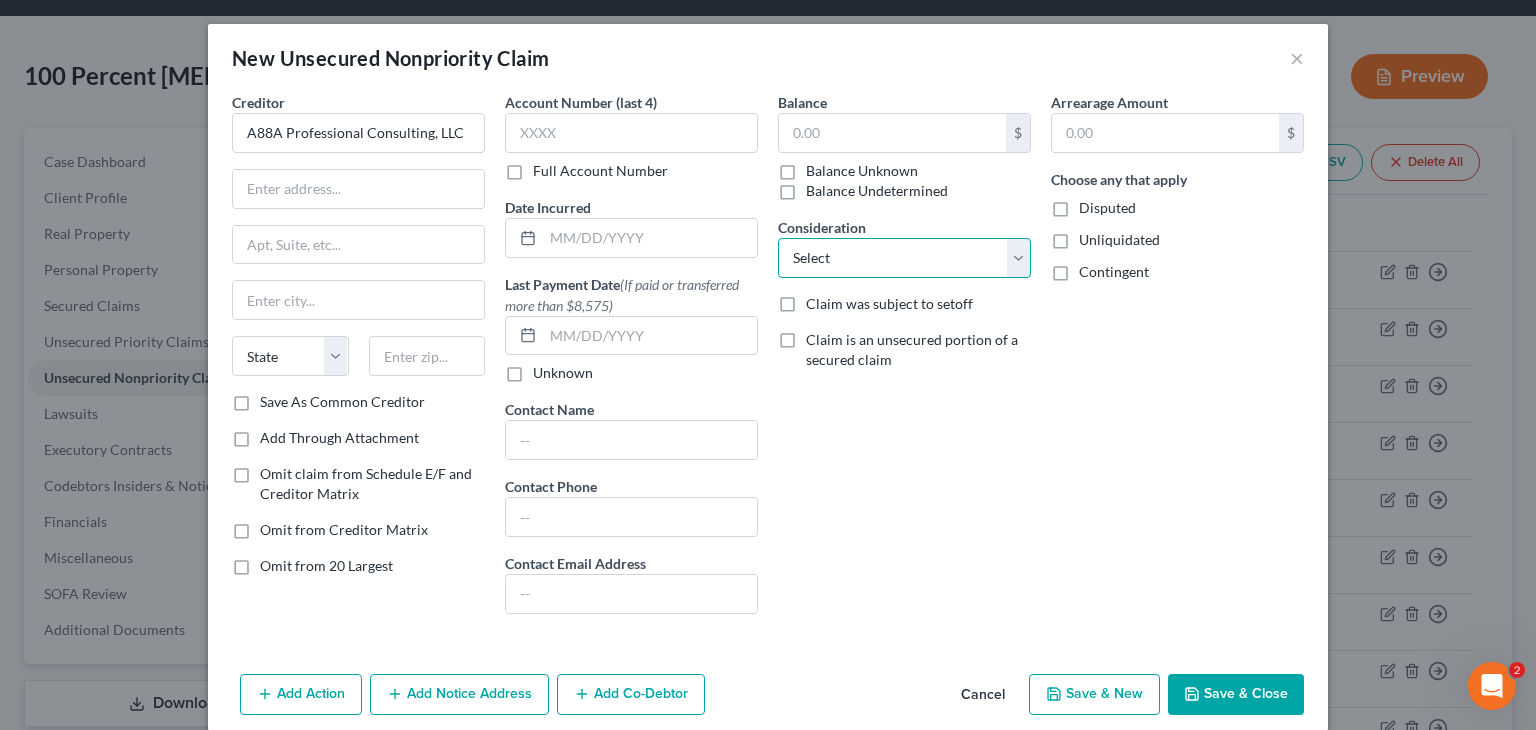 select on "14" 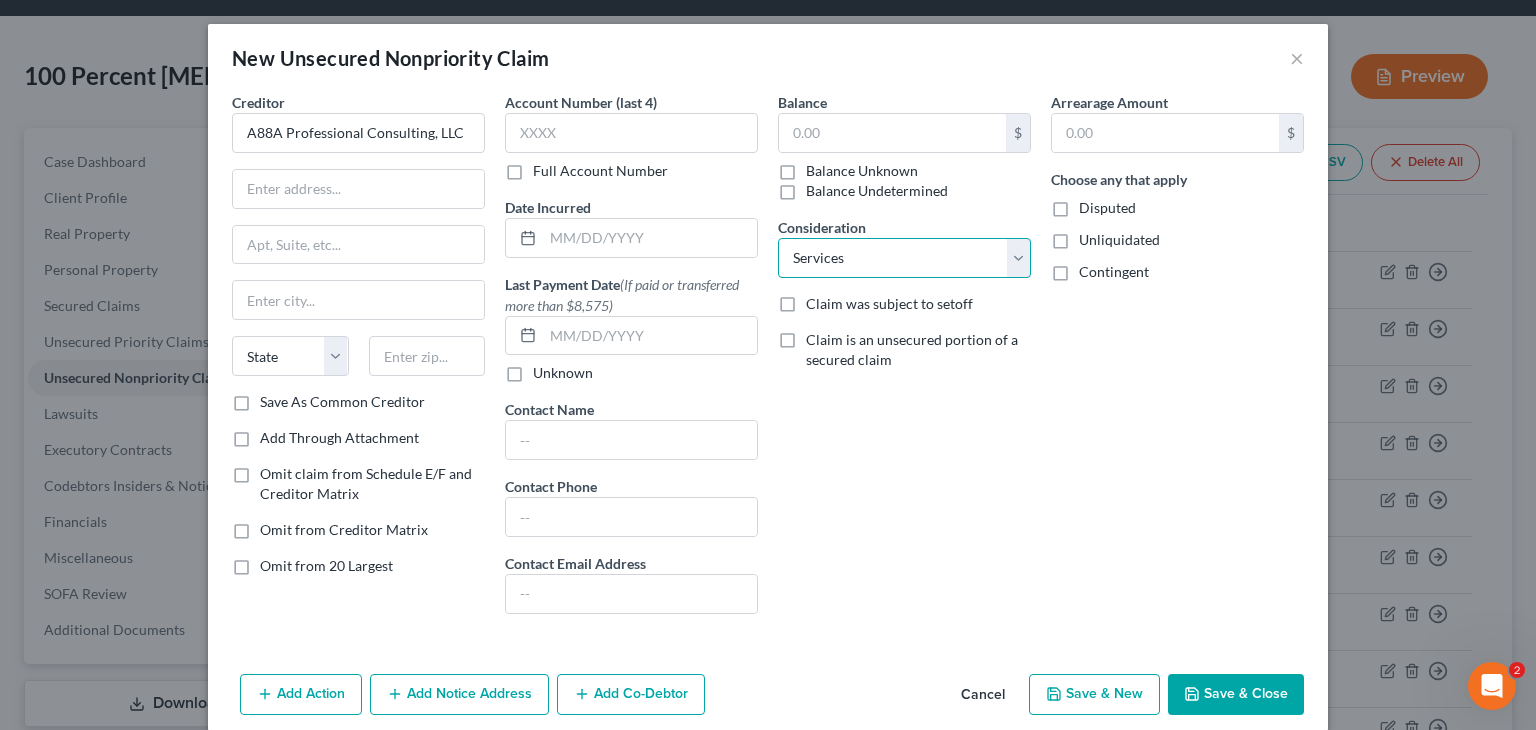 click on "Select Cable / Satellite Services Collection Agency Credit Card Debt Debt Counseling / Attorneys Deficiency Balance Home / Car Repairs Income Taxes Judgment Liens Monies Loaned / Advanced Mortgage Obligation To Pensions Other Overdrawn Bank Account Promised To Help Pay Creditors Services Suppliers Or Vendors Telephone / Internet Services Unsecured Loan Repayments Utility Services" at bounding box center (904, 258) 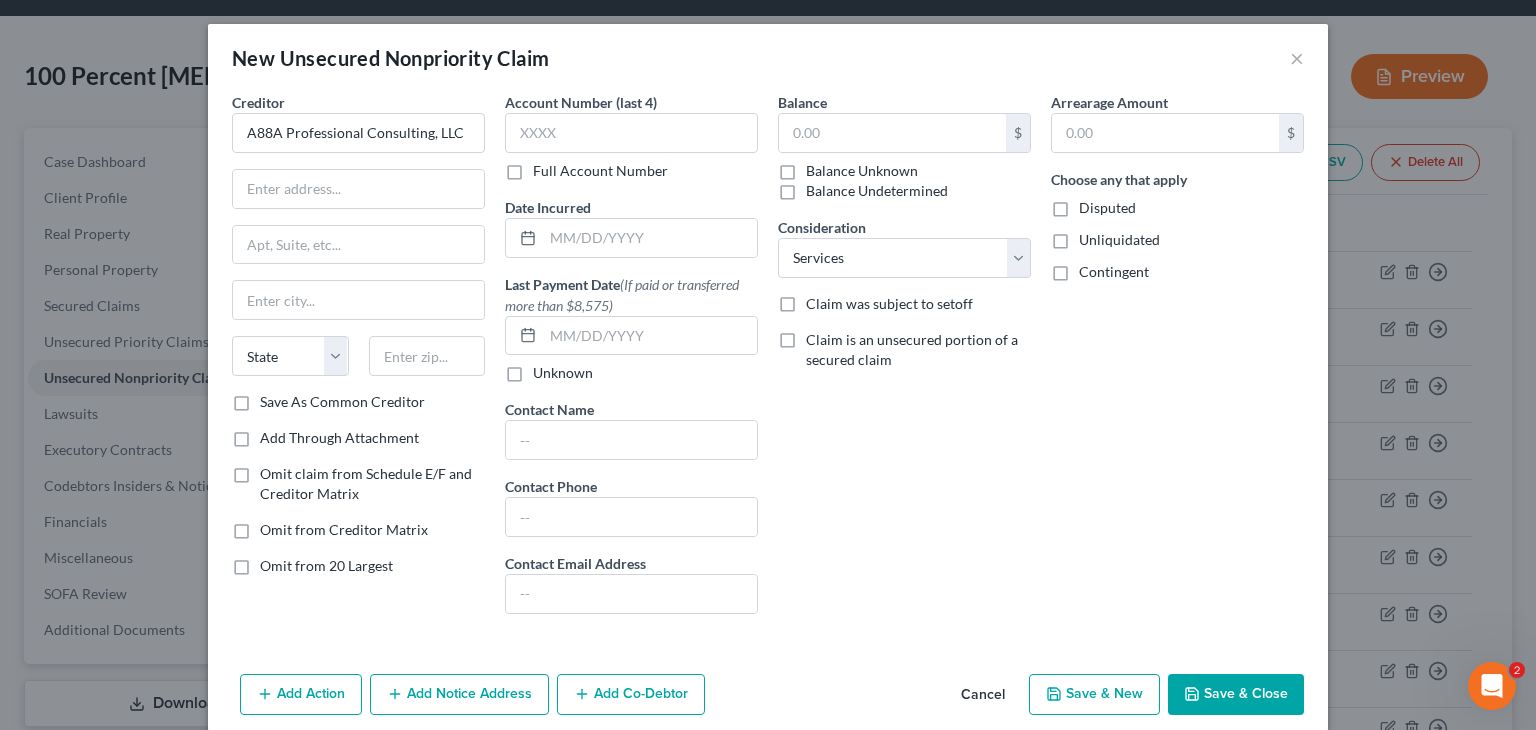 click on "Save & Close" at bounding box center (1236, 695) 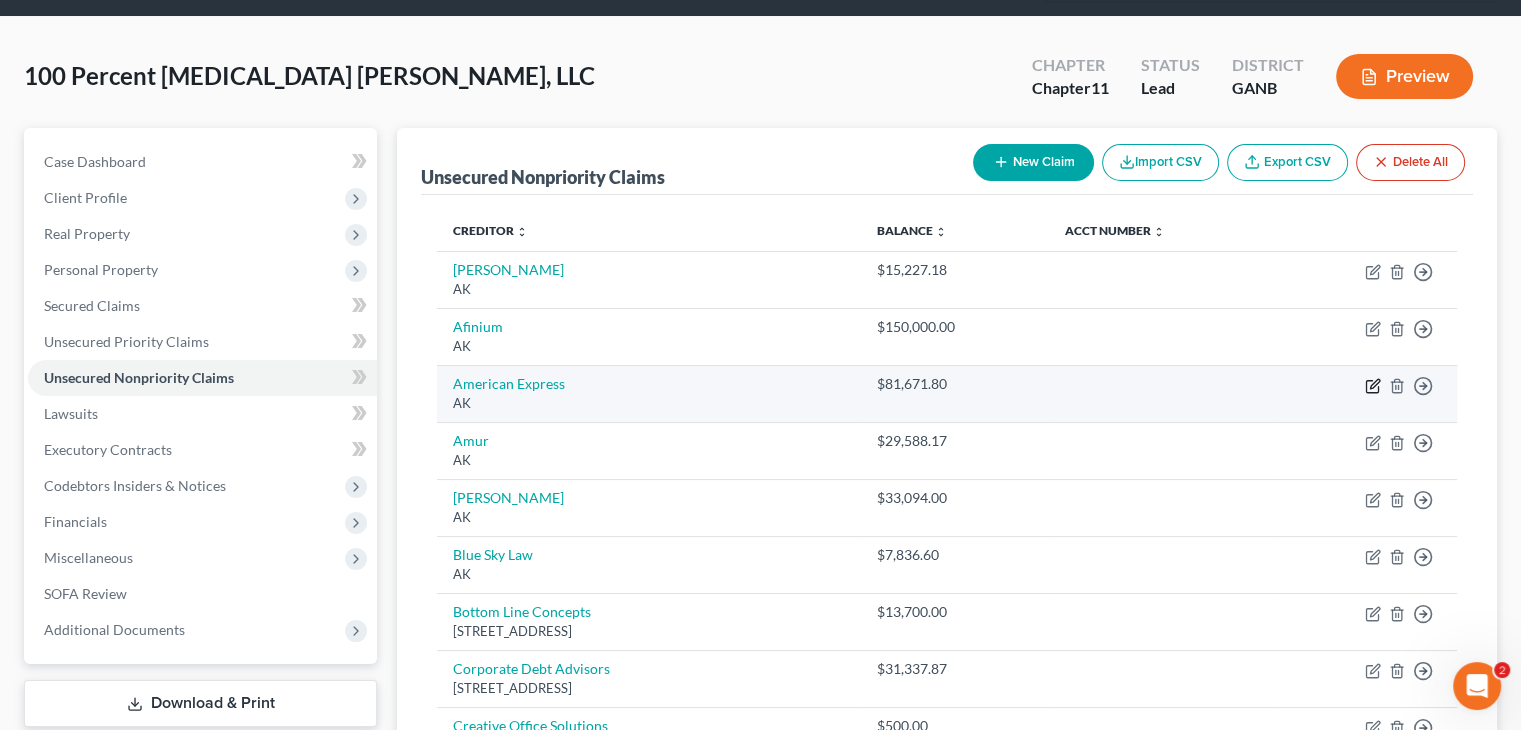 click 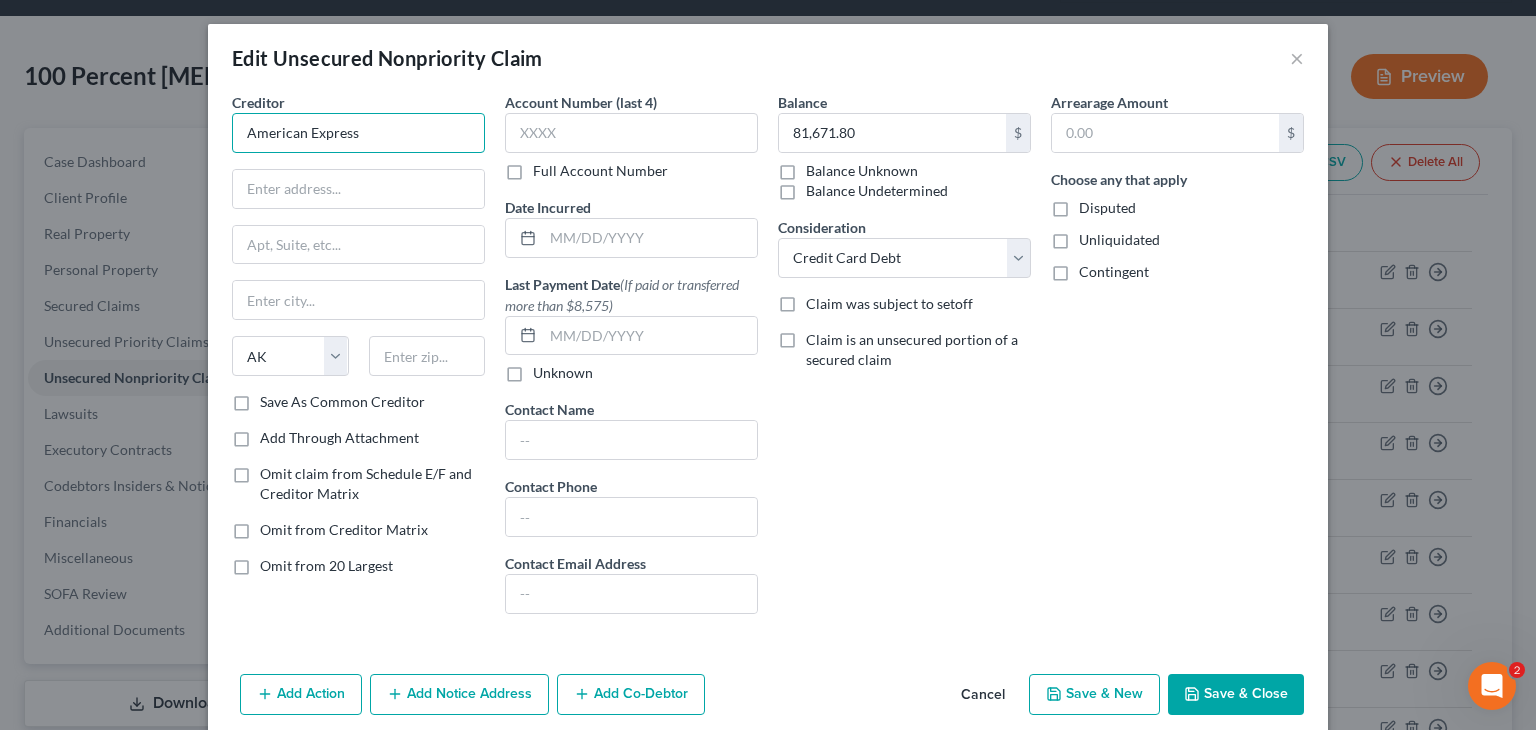 click on "American Express" at bounding box center (358, 133) 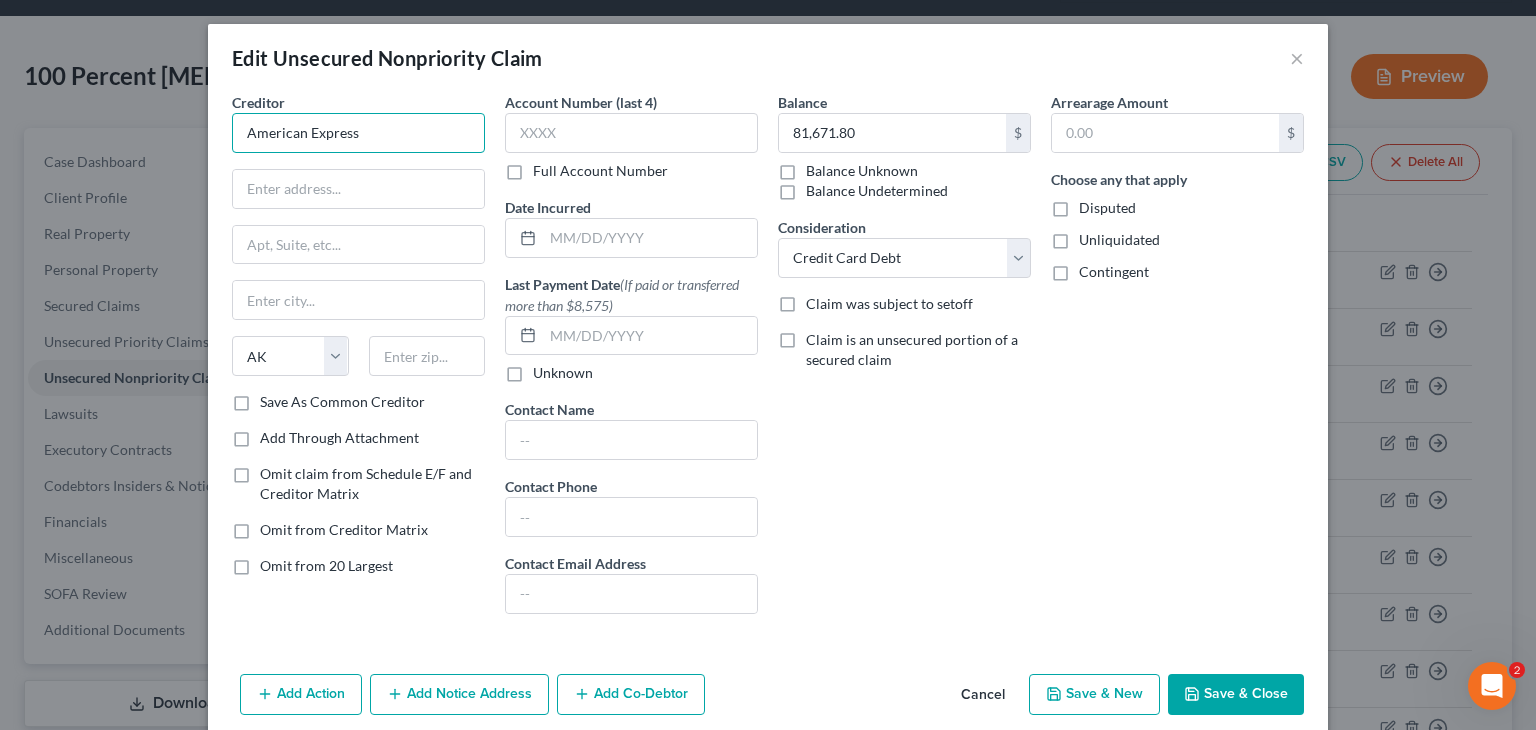 drag, startPoint x: 387, startPoint y: 130, endPoint x: 48, endPoint y: 128, distance: 339.0059 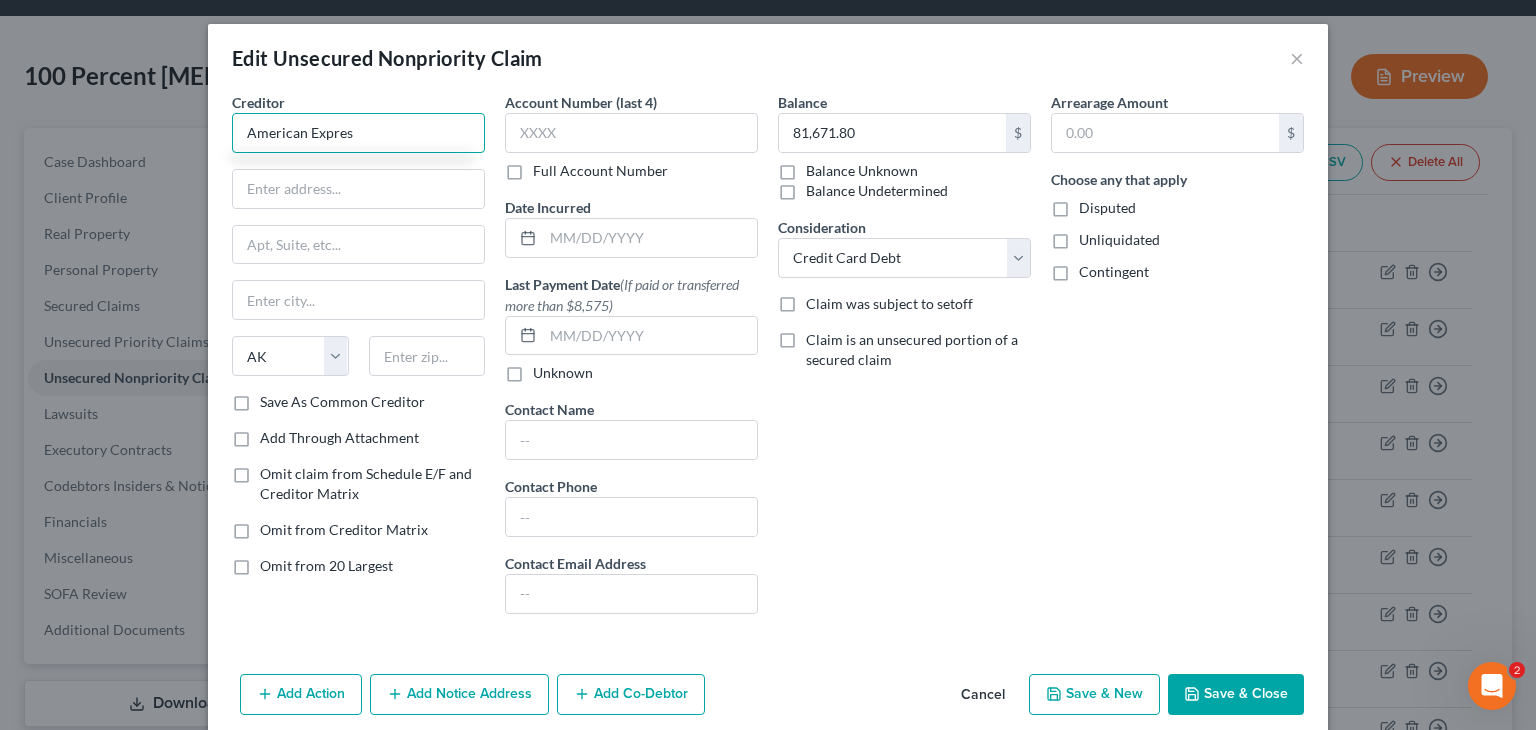 type on "American Express" 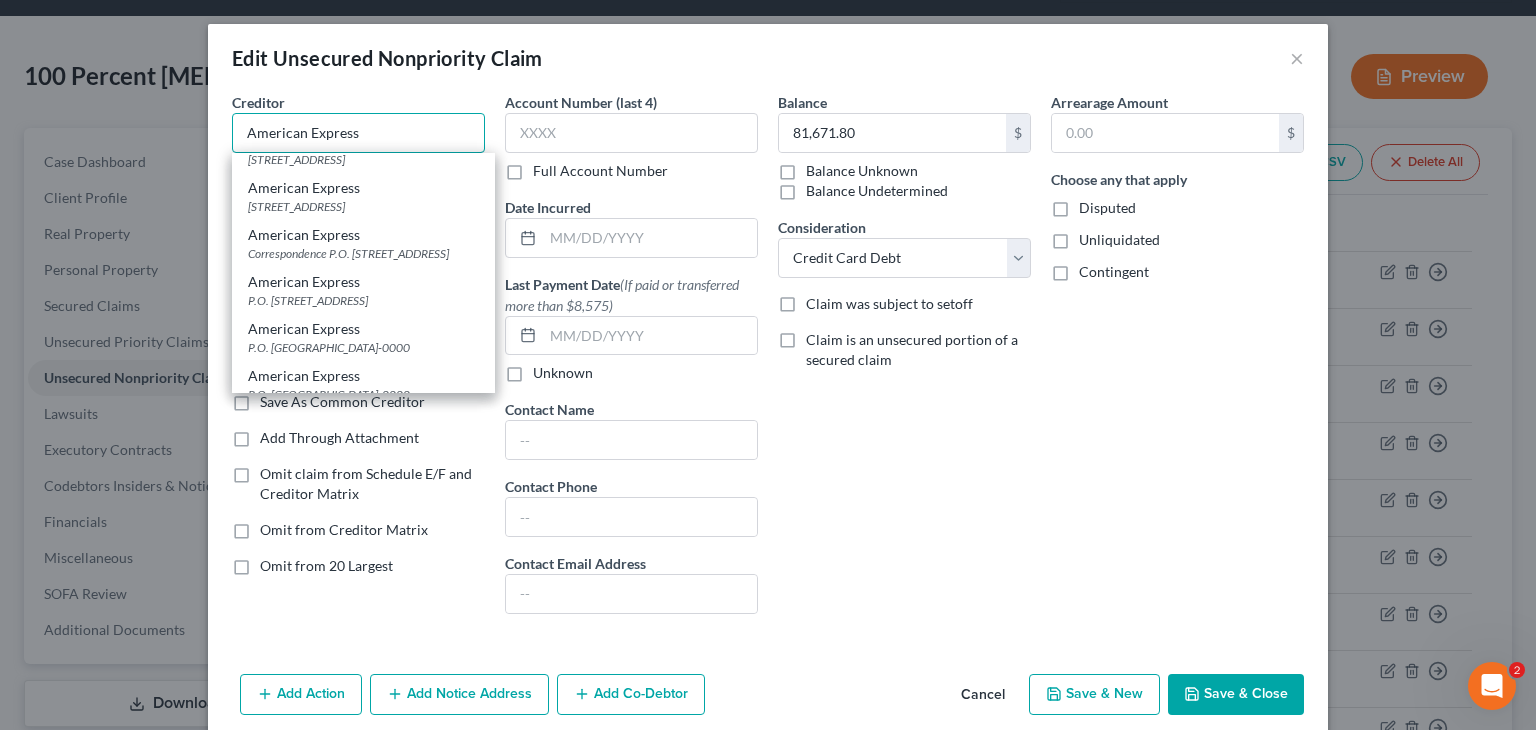 scroll, scrollTop: 600, scrollLeft: 0, axis: vertical 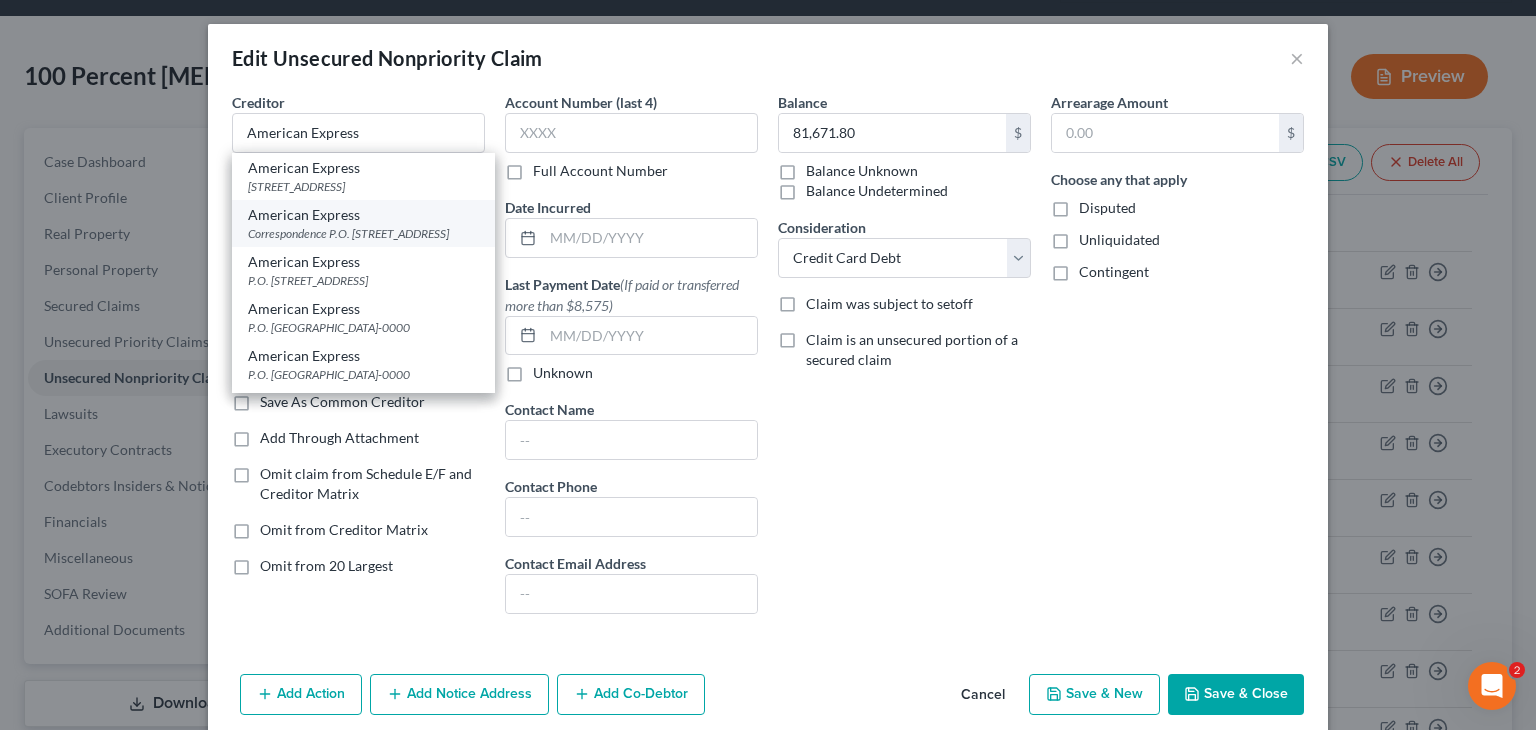 click on "Correspondence P.O. [STREET_ADDRESS]" at bounding box center [363, 233] 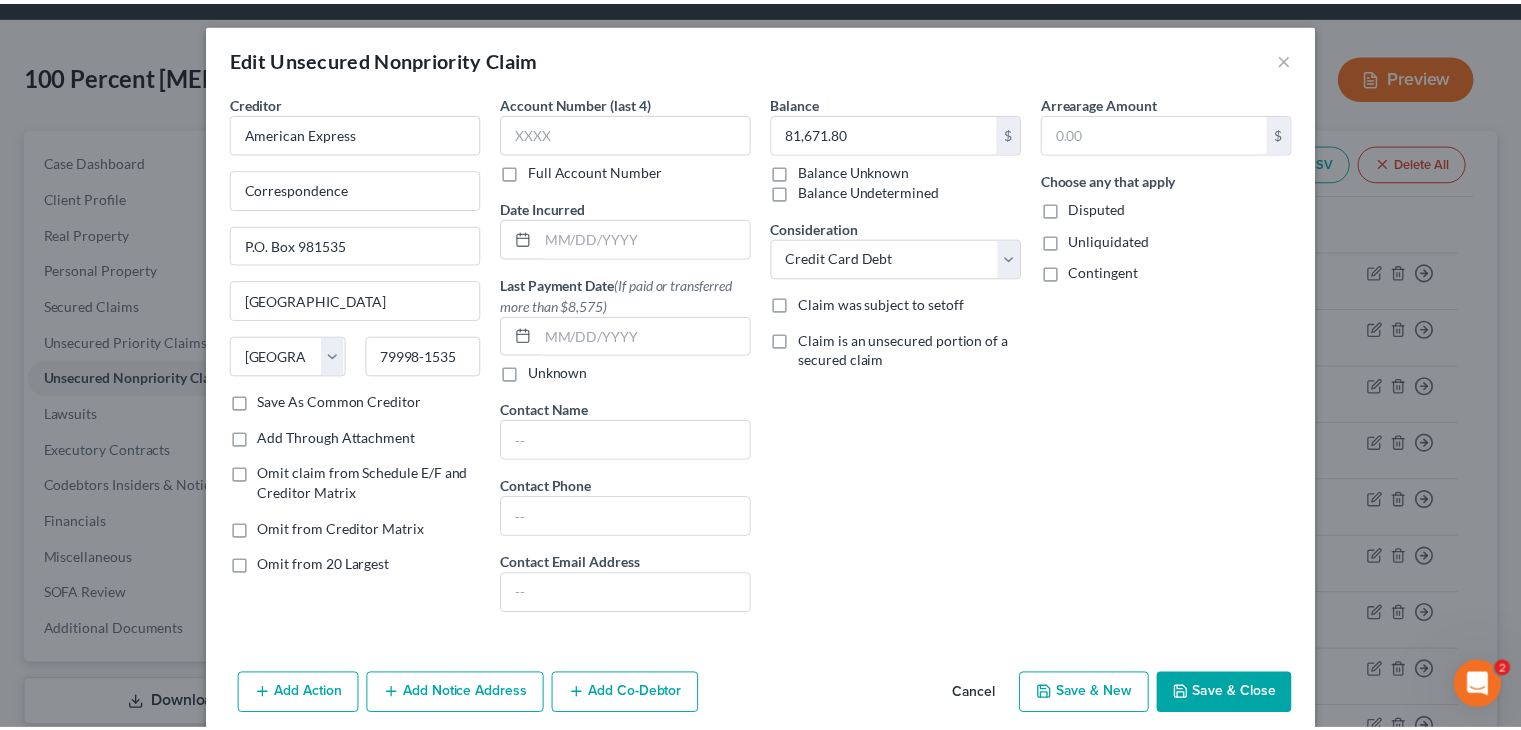 scroll, scrollTop: 0, scrollLeft: 0, axis: both 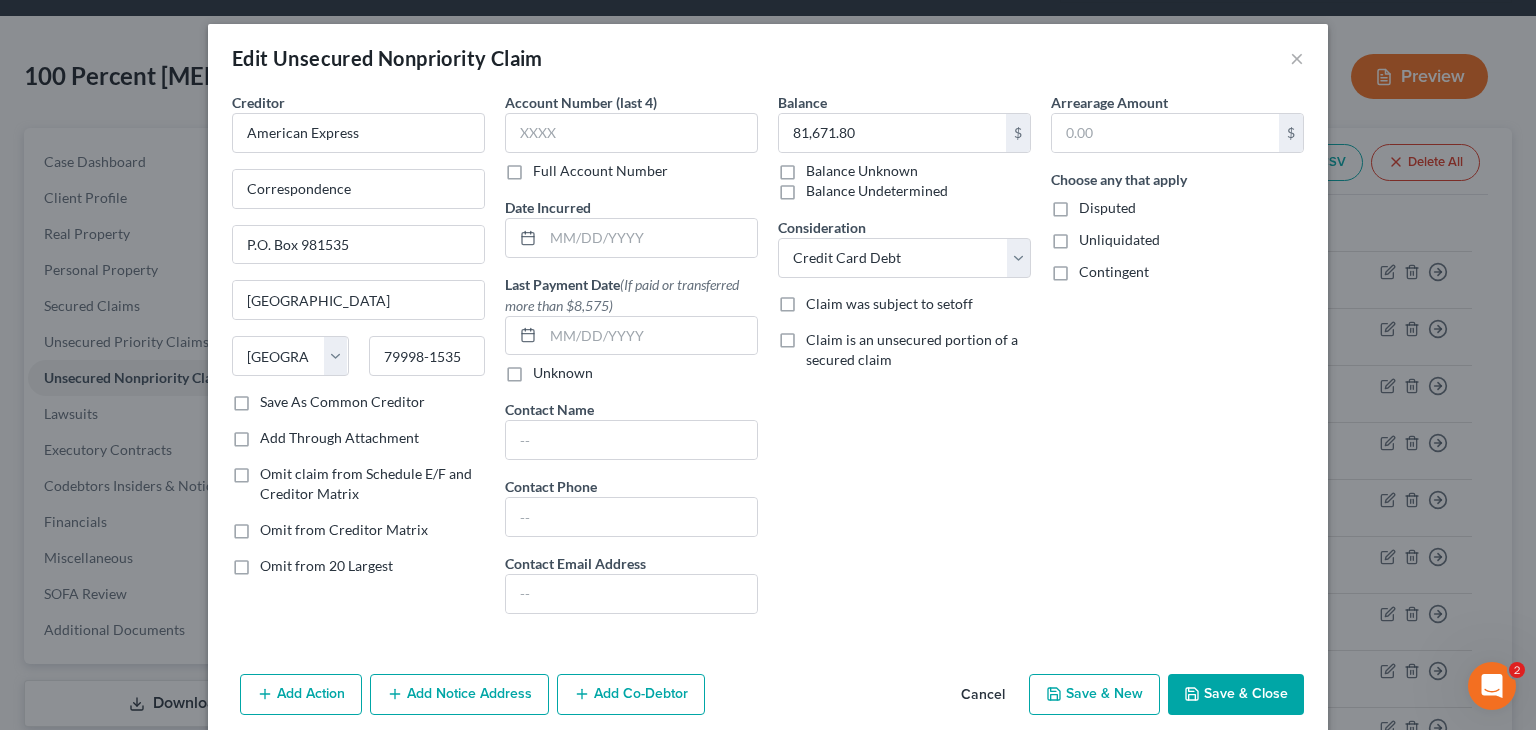 click on "Save & Close" at bounding box center (1236, 695) 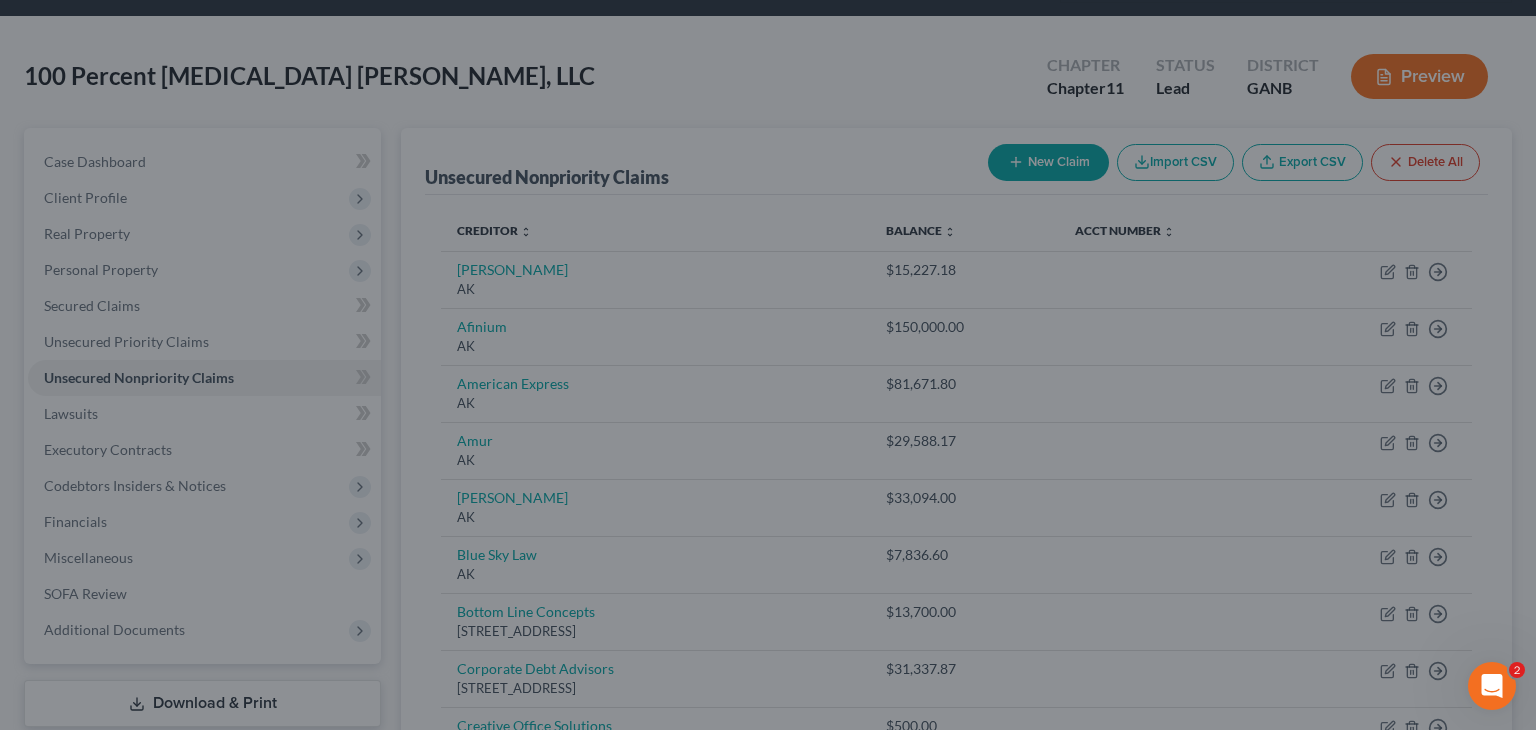 type on "0" 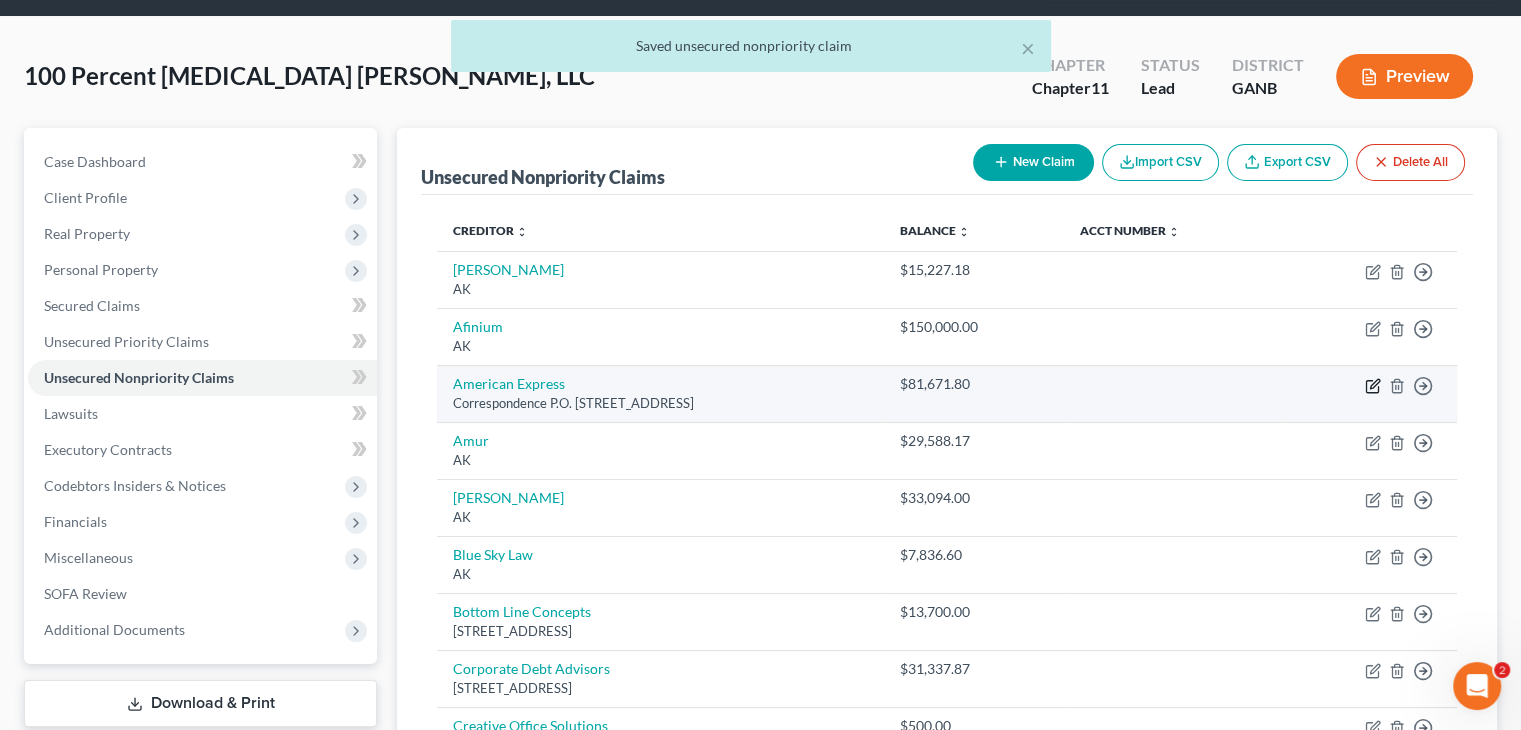 click 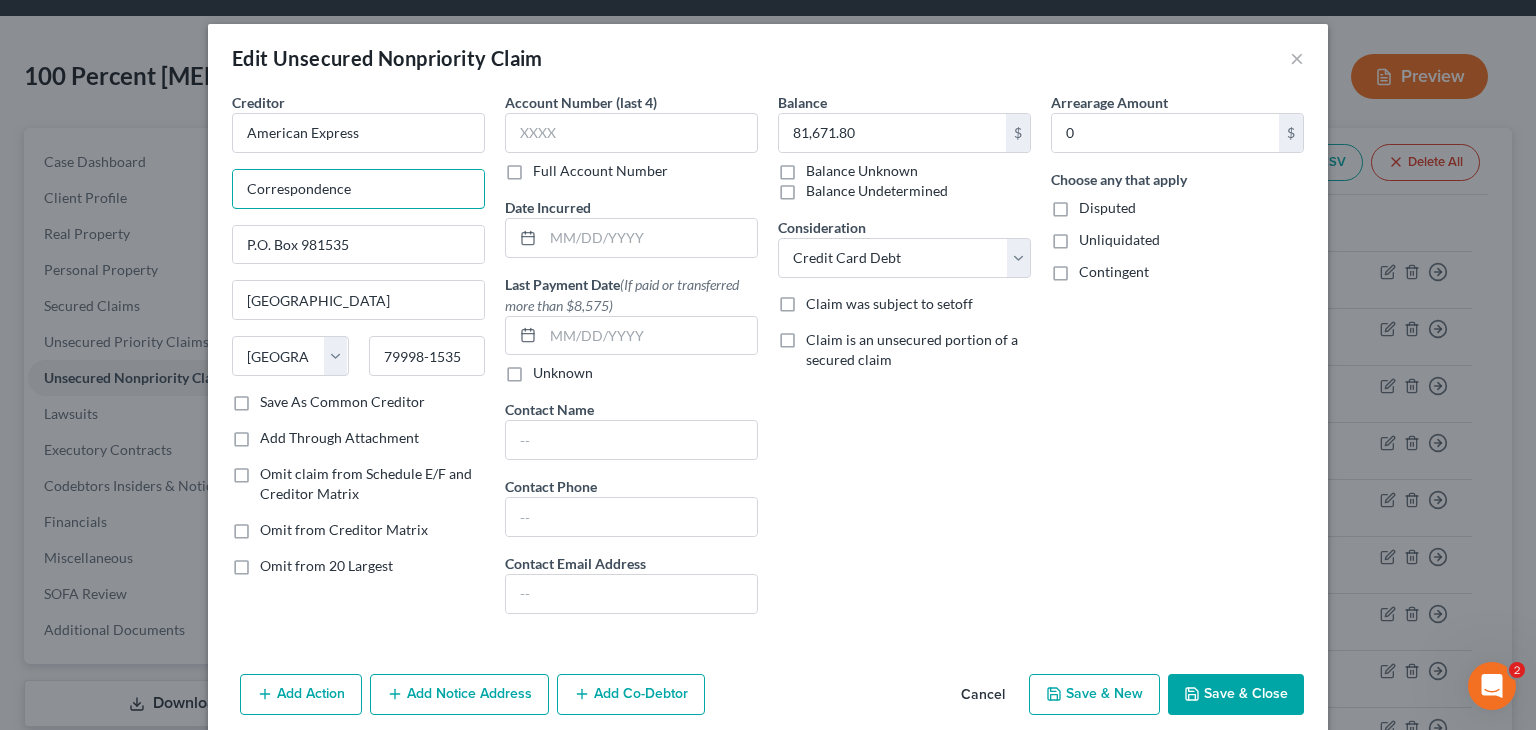 drag, startPoint x: 414, startPoint y: 197, endPoint x: -351, endPoint y: 142, distance: 766.97455 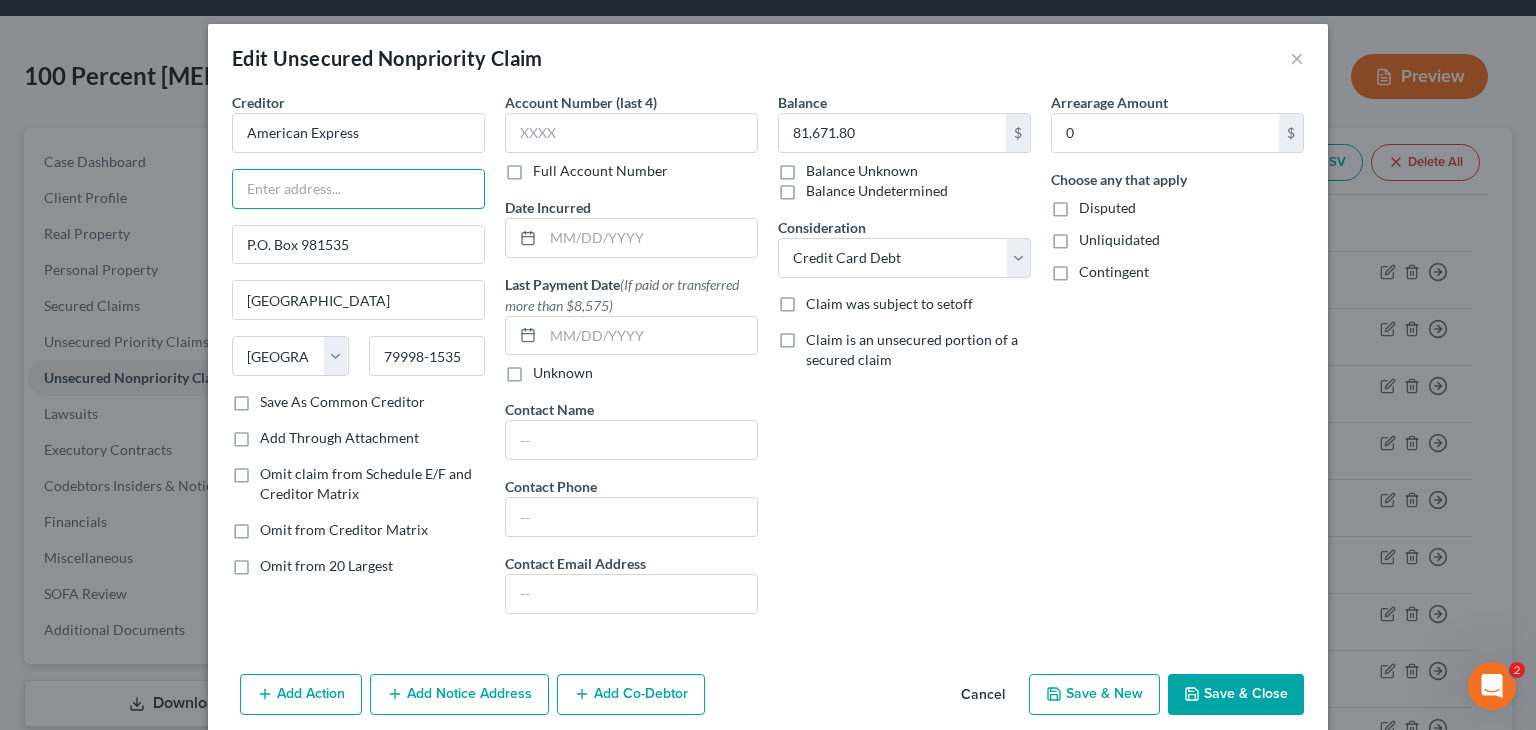 type 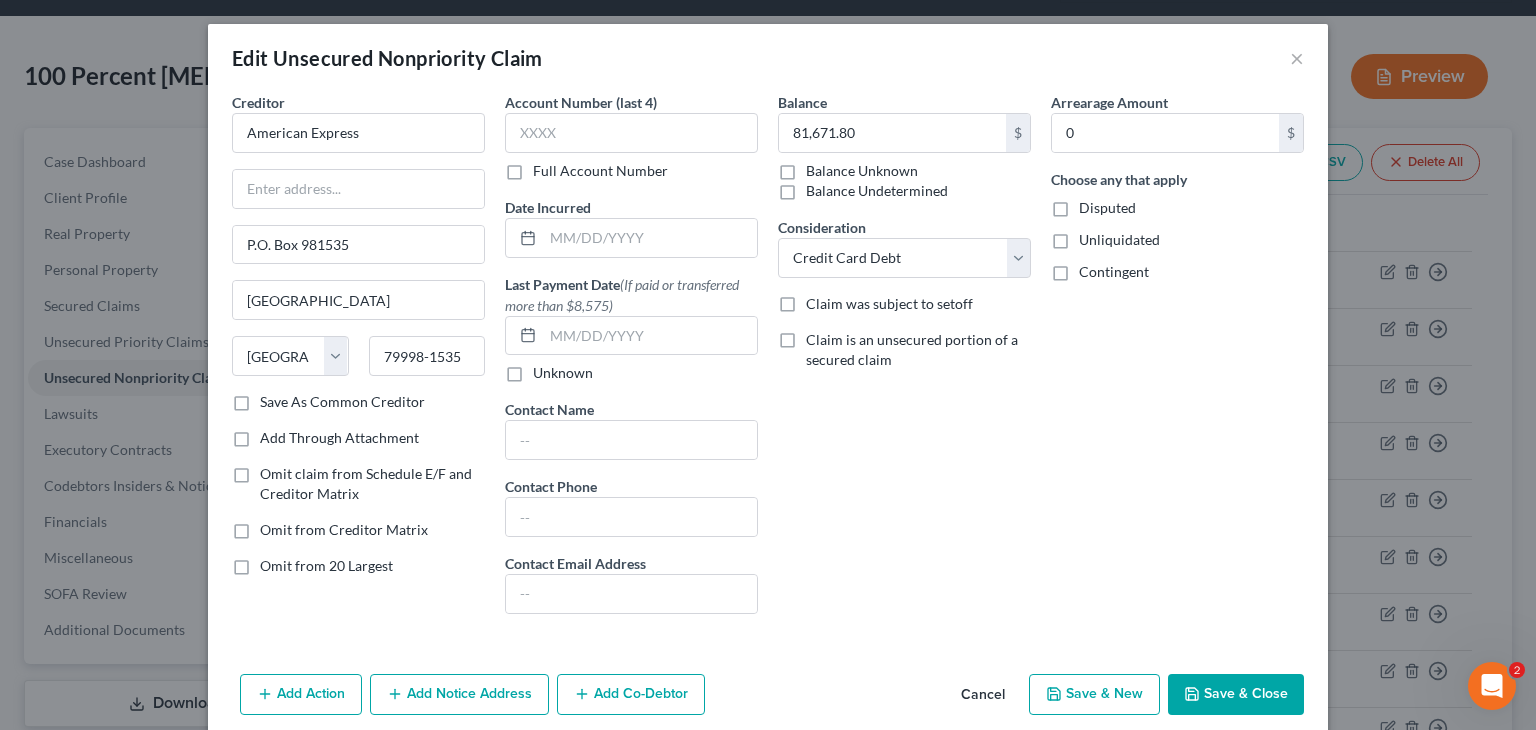 click on "Save & Close" at bounding box center (1236, 695) 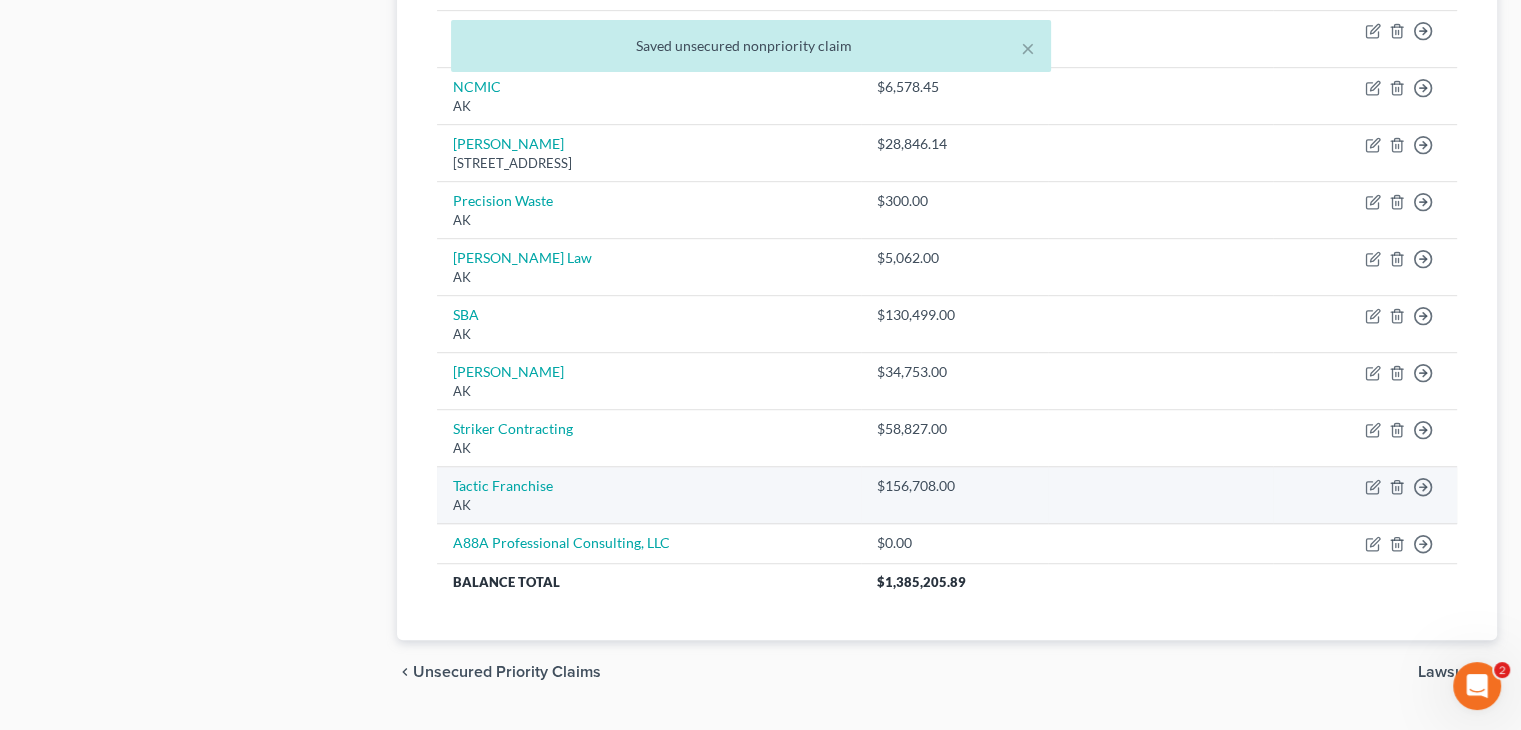 scroll, scrollTop: 1147, scrollLeft: 0, axis: vertical 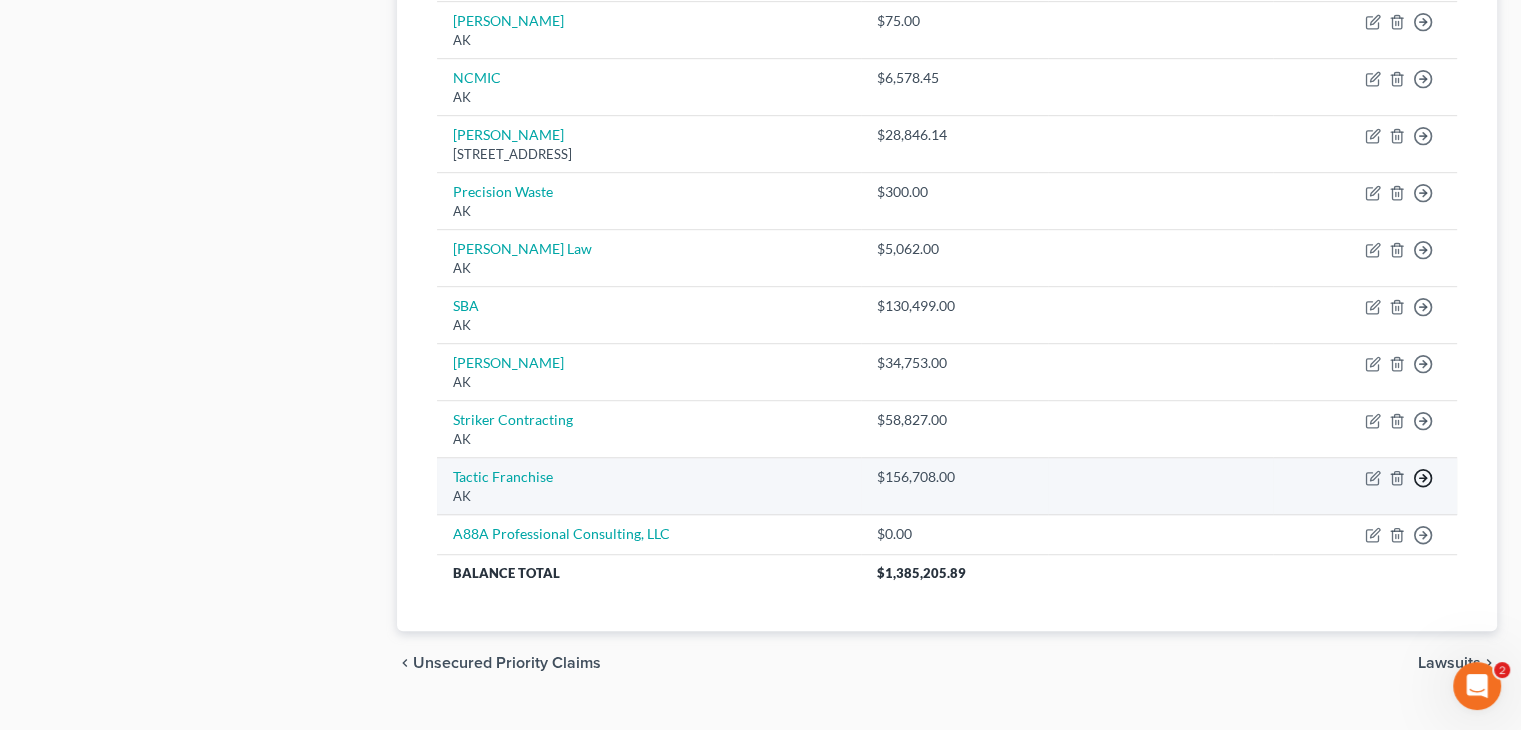 click 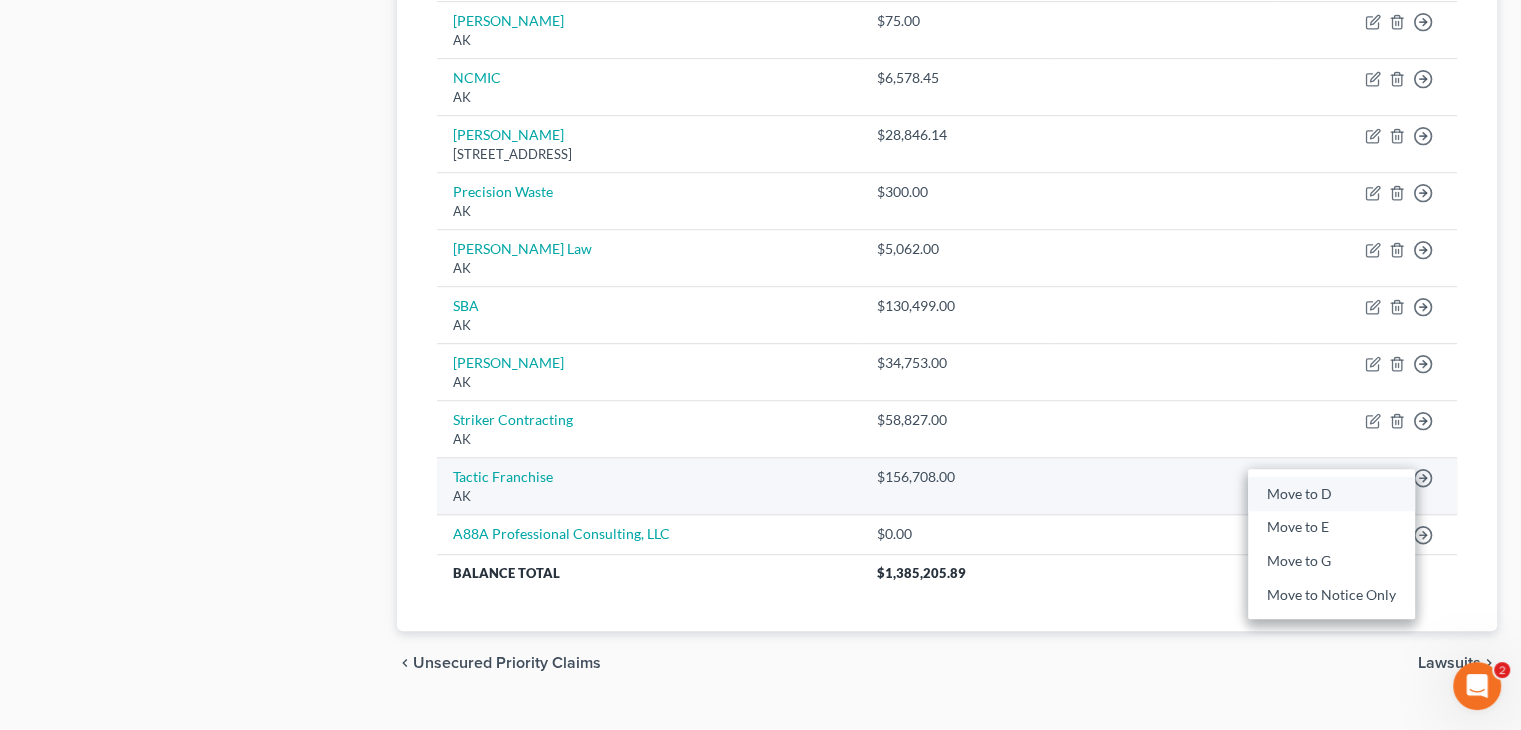 click on "Move to D" at bounding box center [1331, 494] 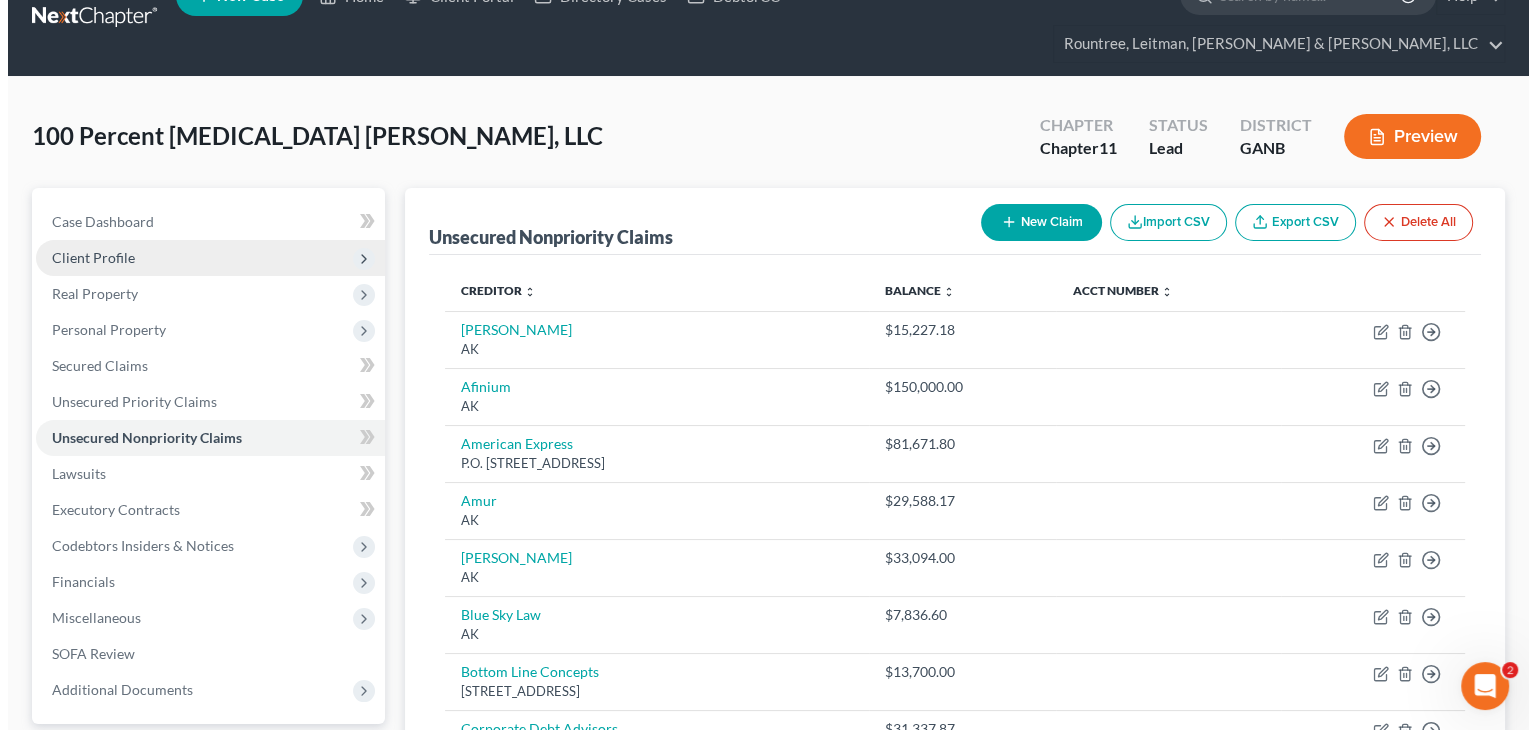 scroll, scrollTop: 0, scrollLeft: 0, axis: both 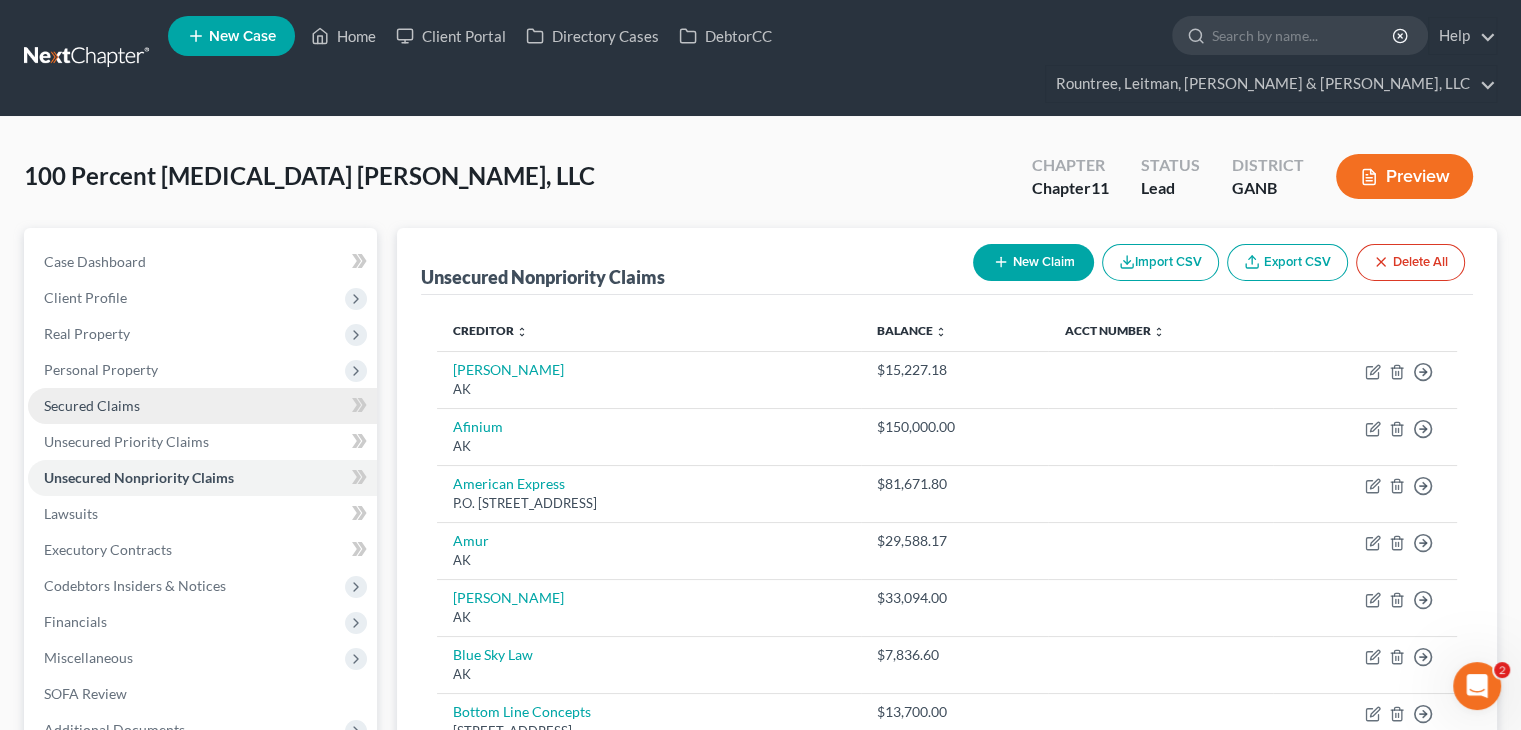 click on "Secured Claims" at bounding box center [92, 405] 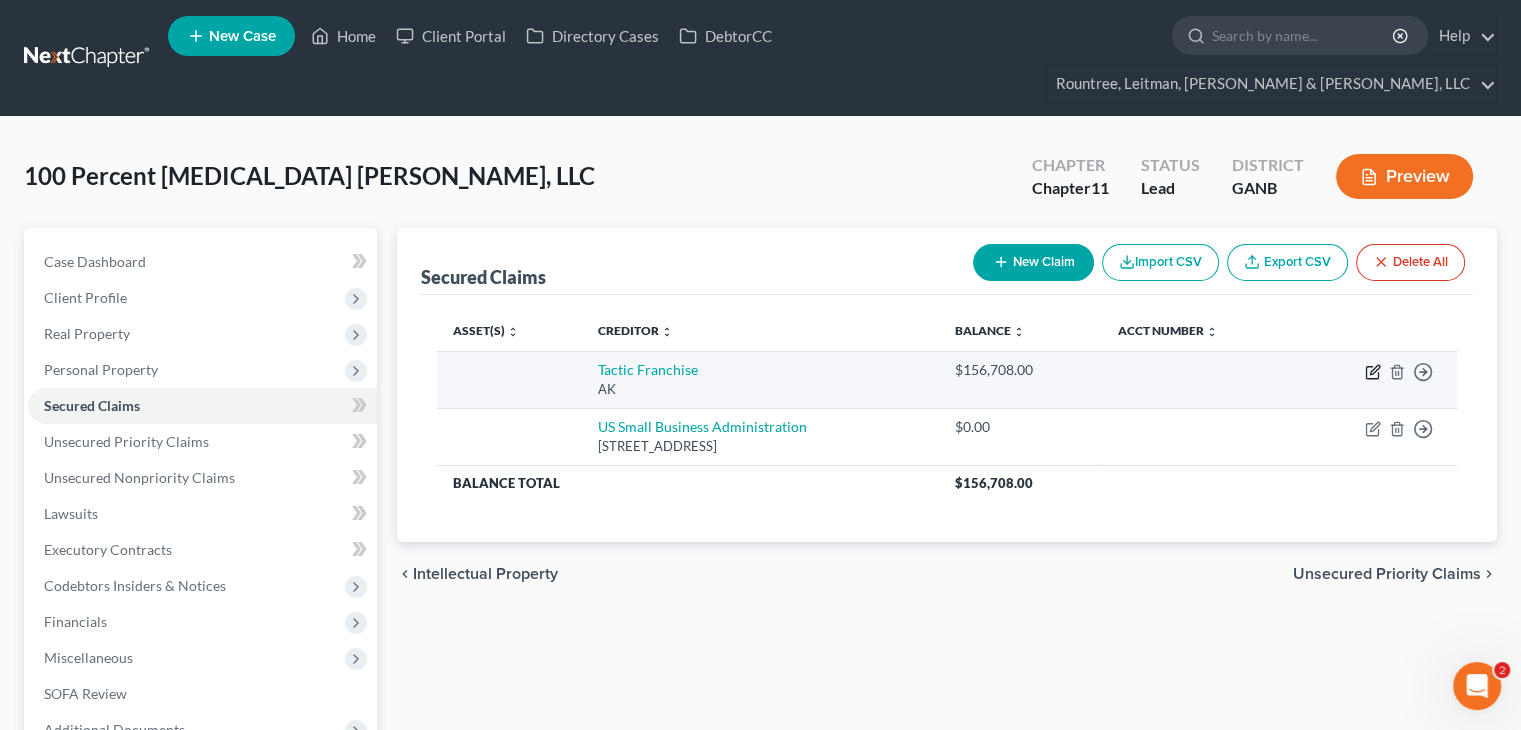 click 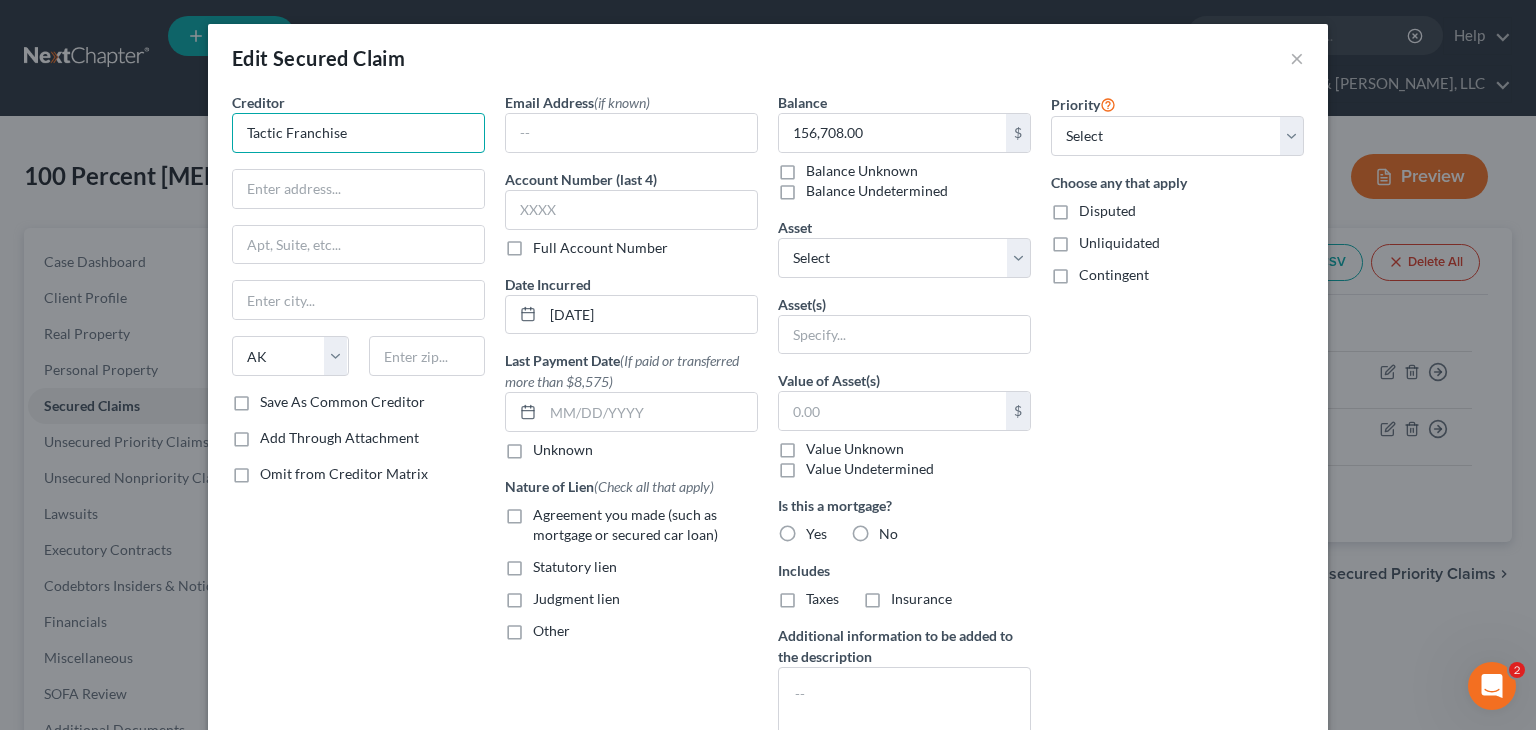 click on "Tactic Franchise" at bounding box center [358, 133] 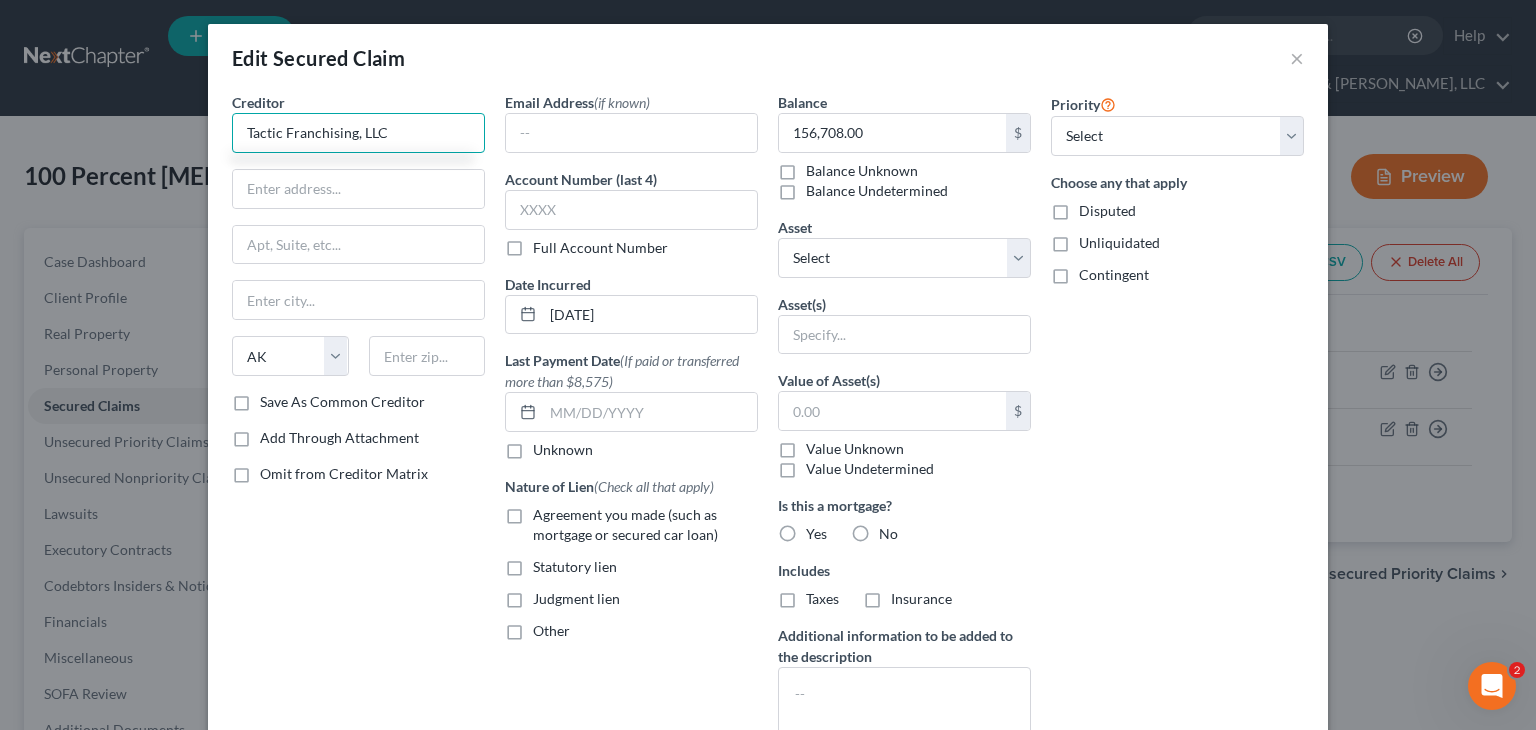 type on "Tactic Franchising, LLC" 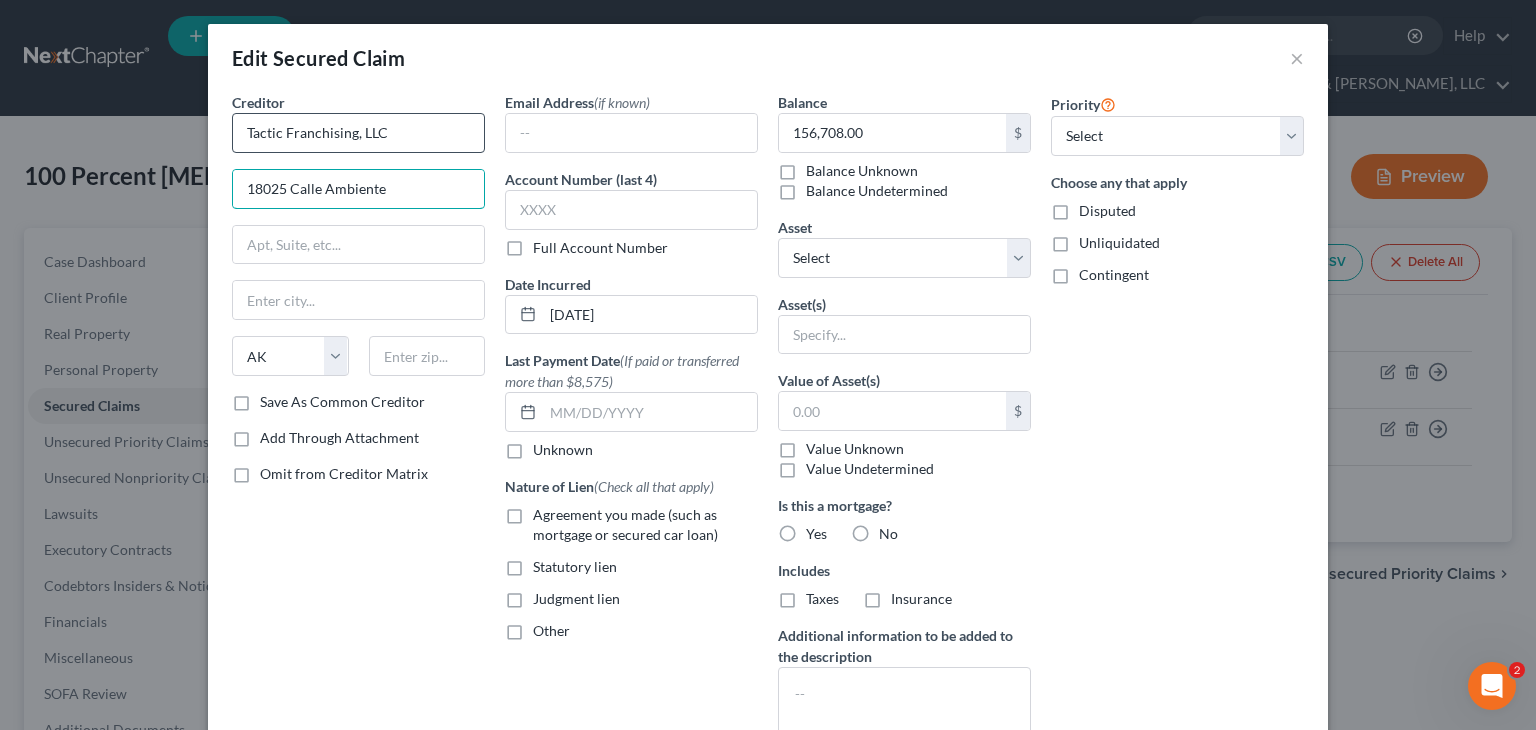 type on "18025 Calle Ambiente" 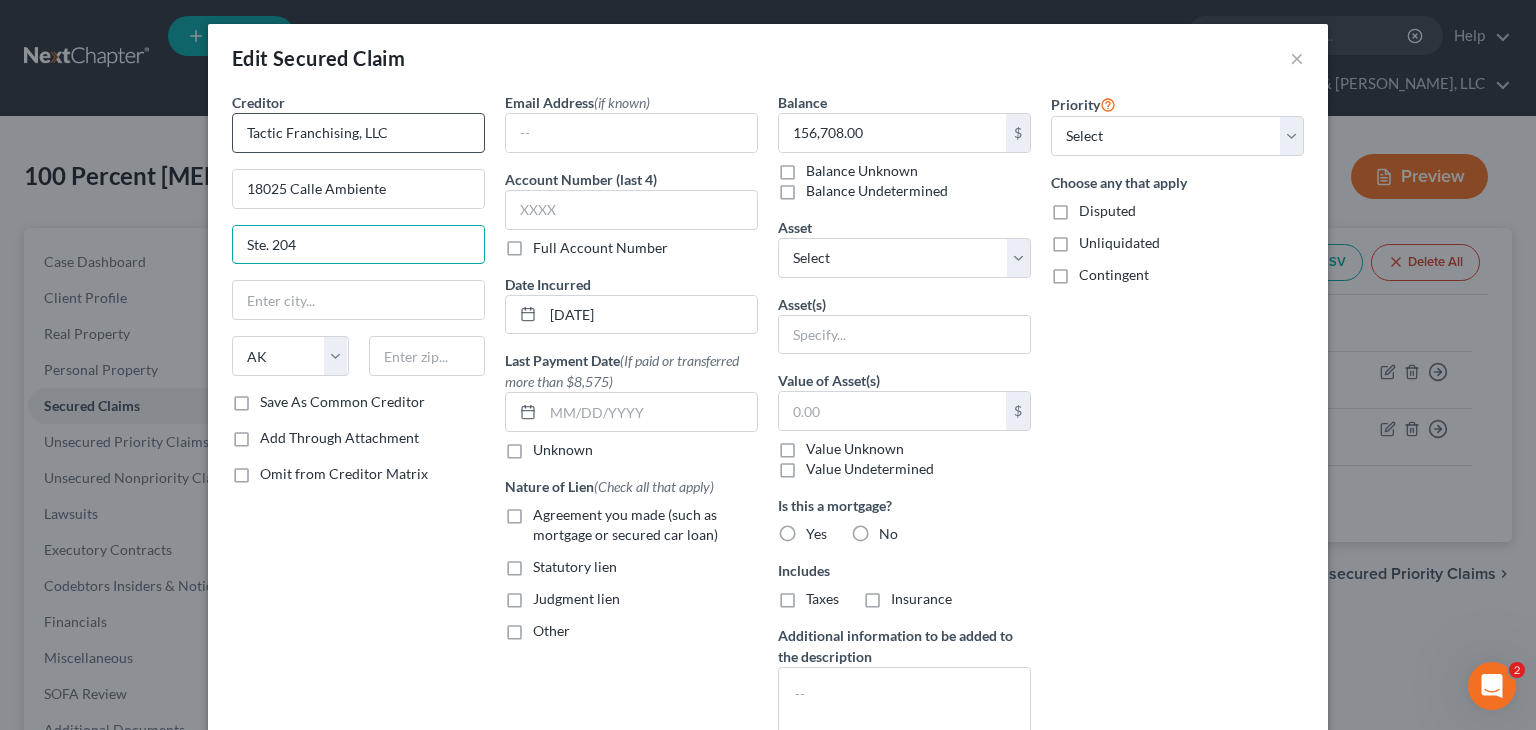 type on "Ste. 204" 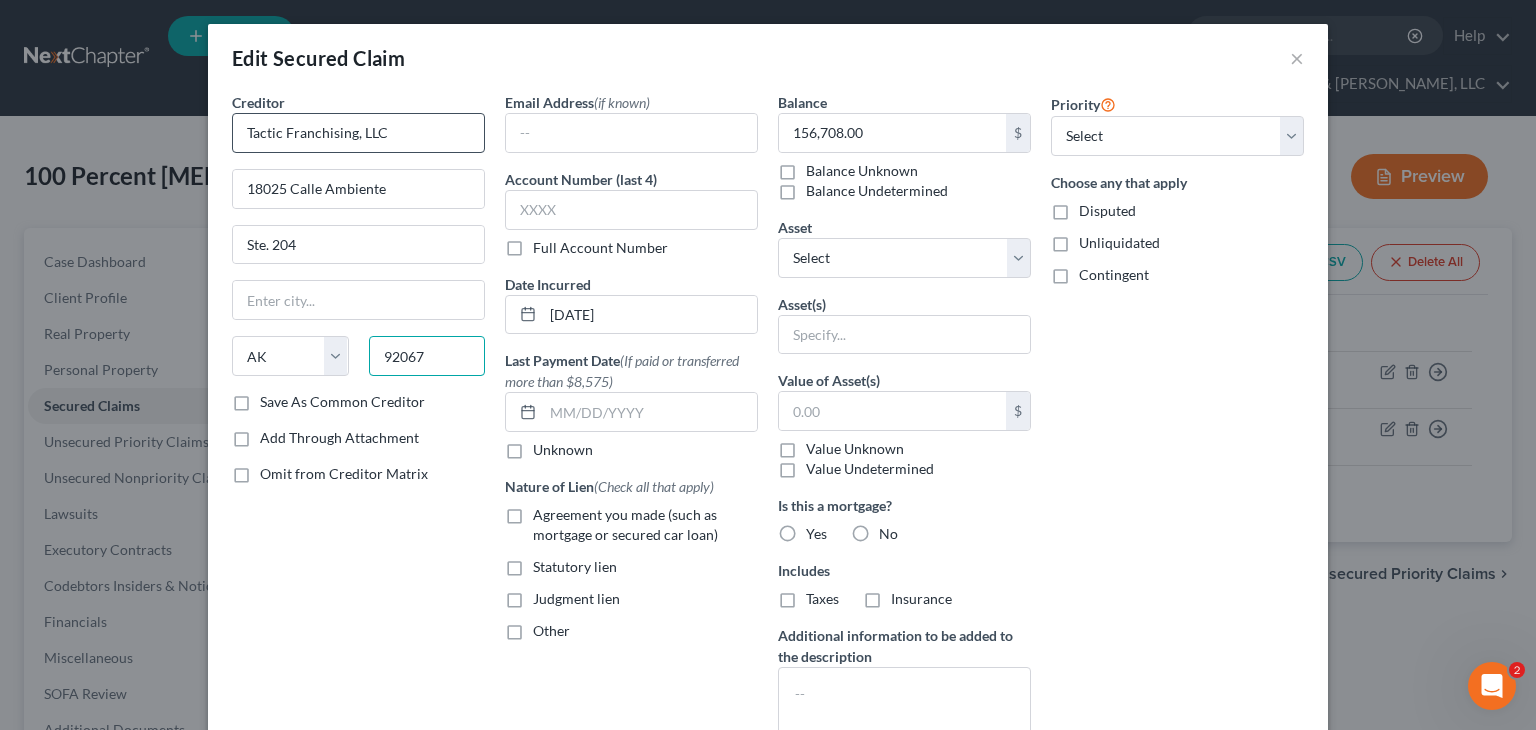 type on "92067" 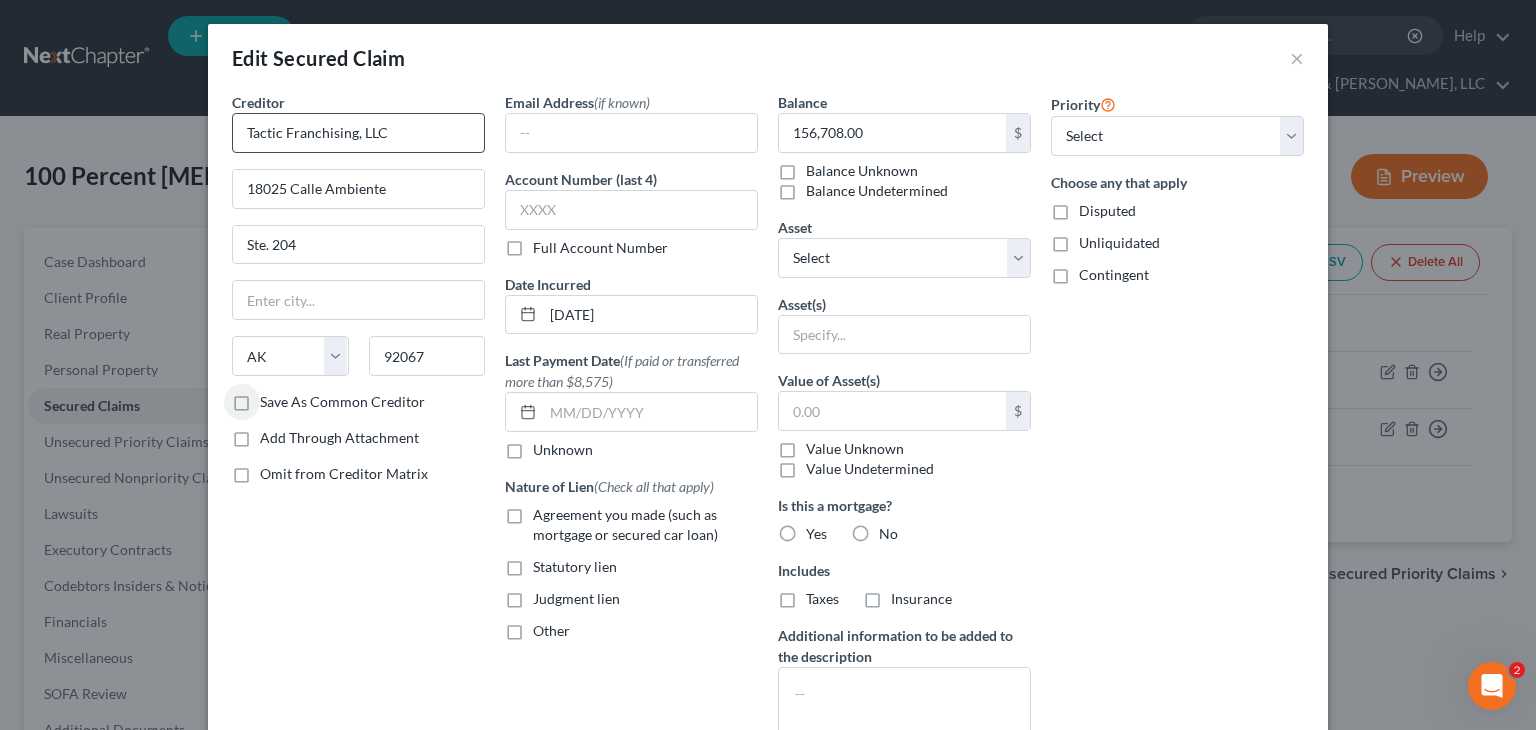 type on "[GEOGRAPHIC_DATA]" 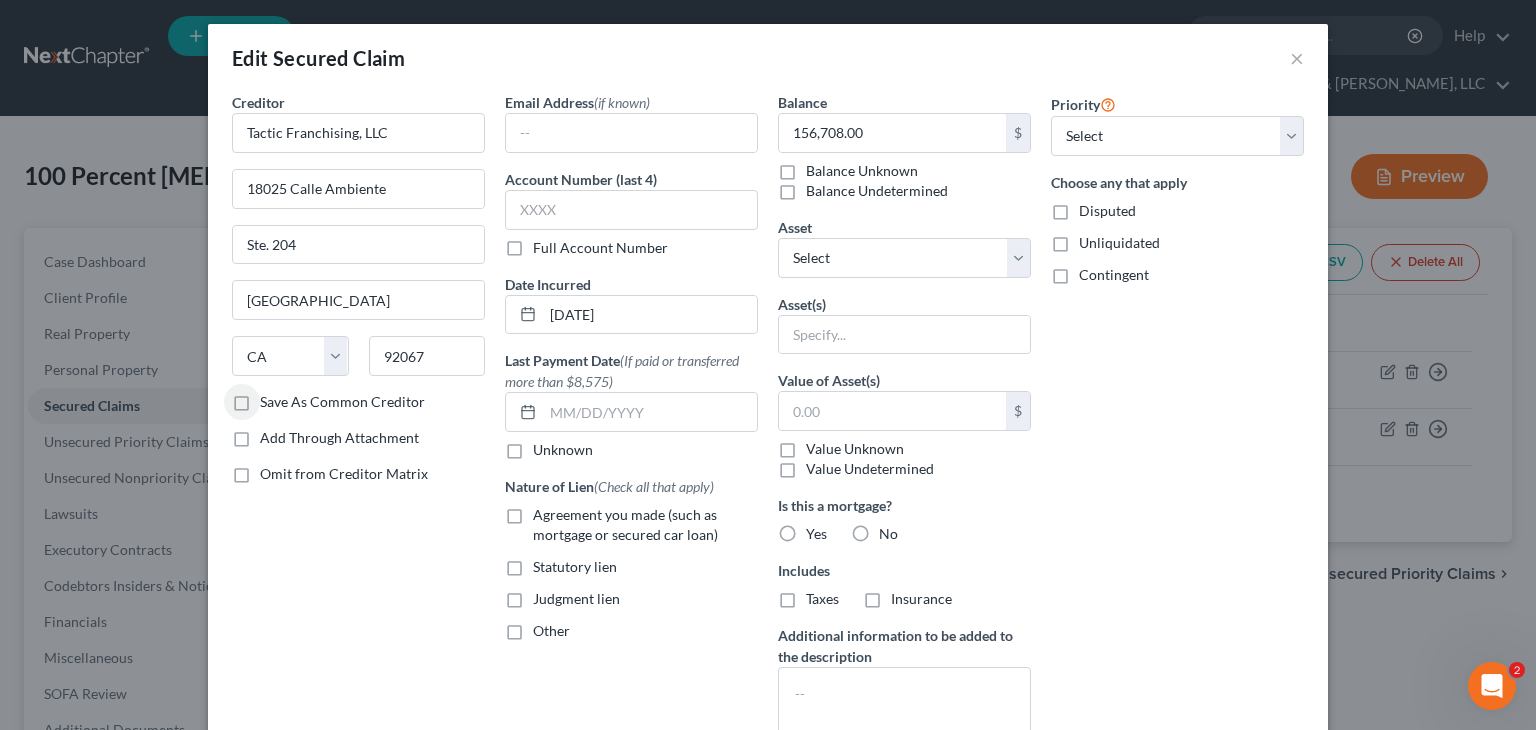 click on "Save As Common Creditor" at bounding box center (342, 402) 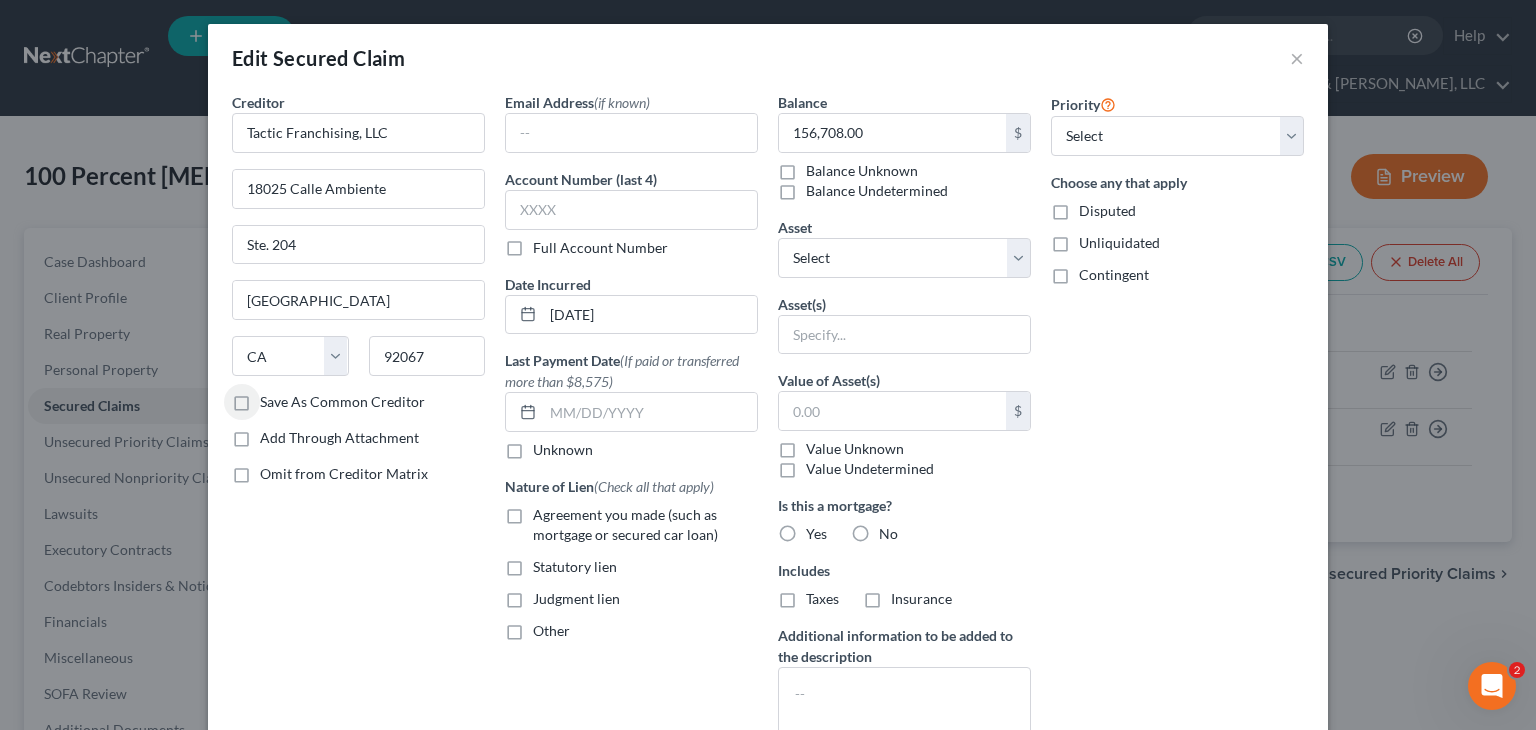 click on "Save As Common Creditor" at bounding box center (274, 398) 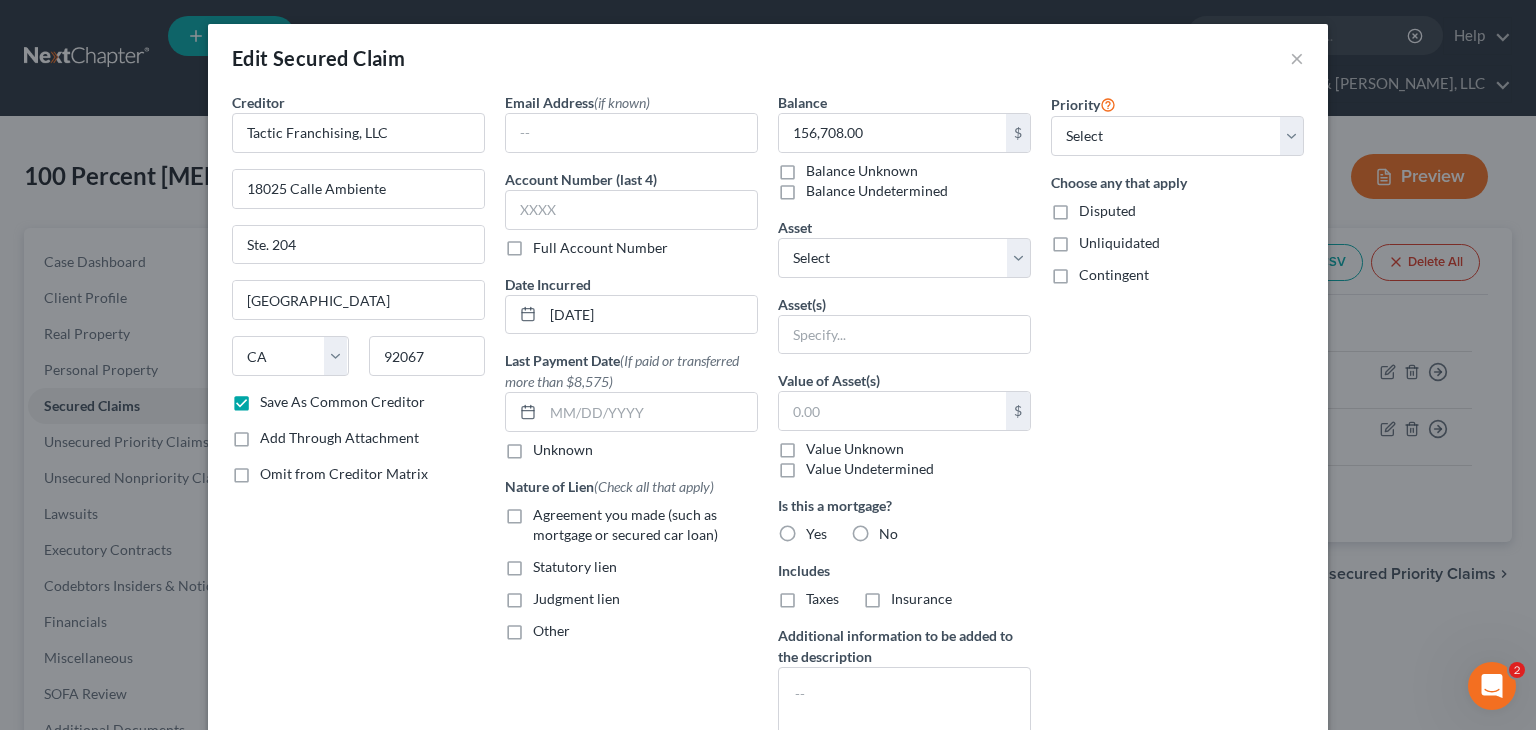 click on "Agreement you made (such as mortgage or secured car loan)" at bounding box center (645, 525) 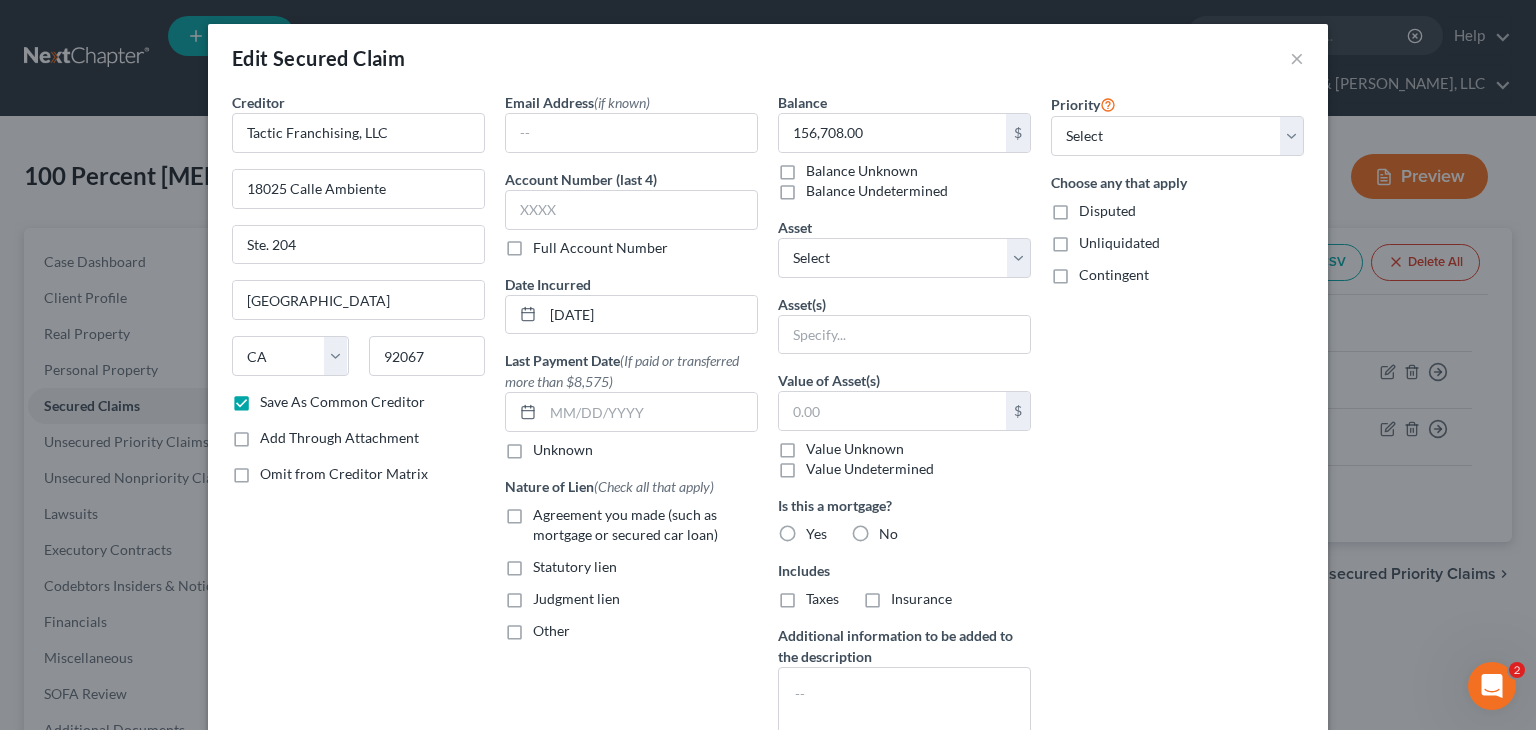 click on "Agreement you made (such as mortgage or secured car loan)" at bounding box center (547, 511) 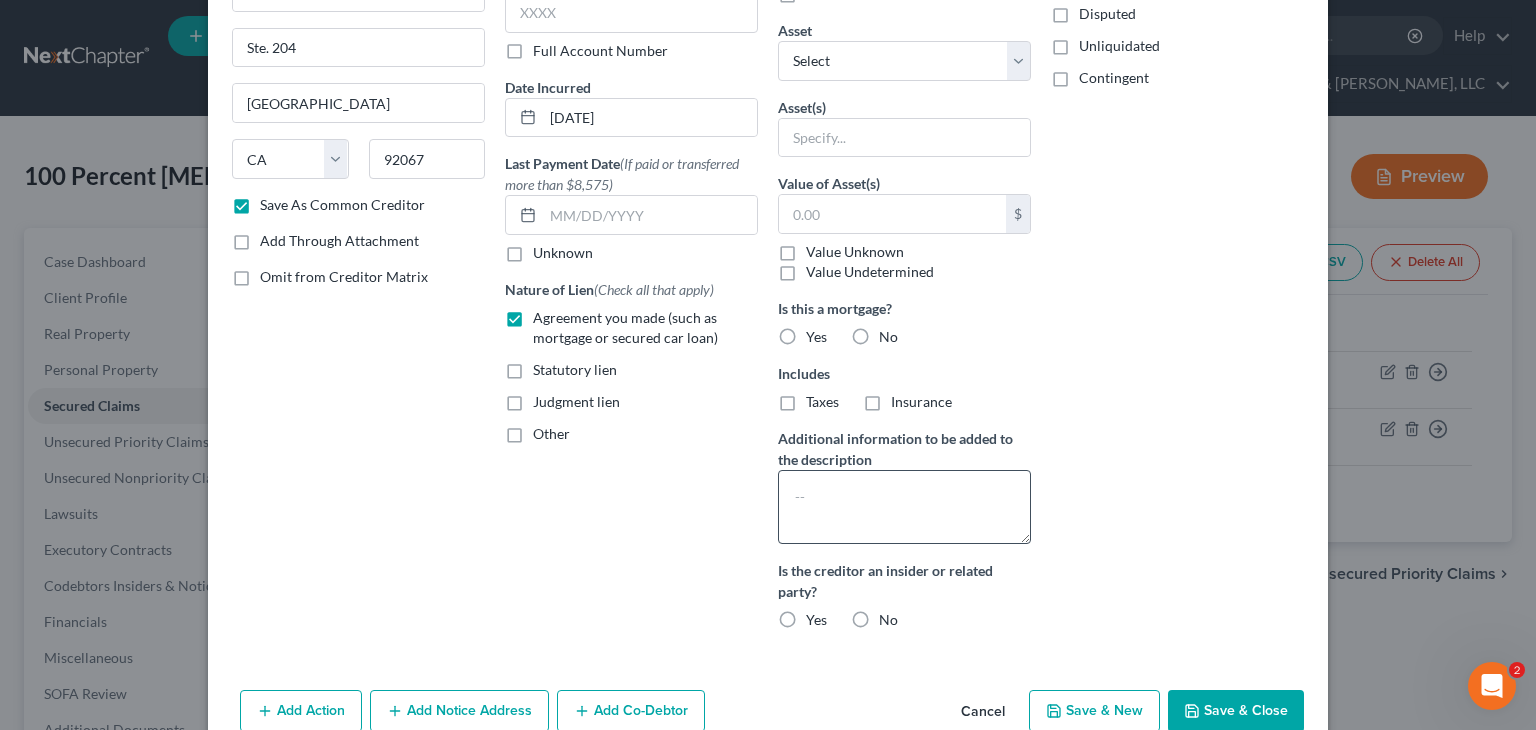 scroll, scrollTop: 200, scrollLeft: 0, axis: vertical 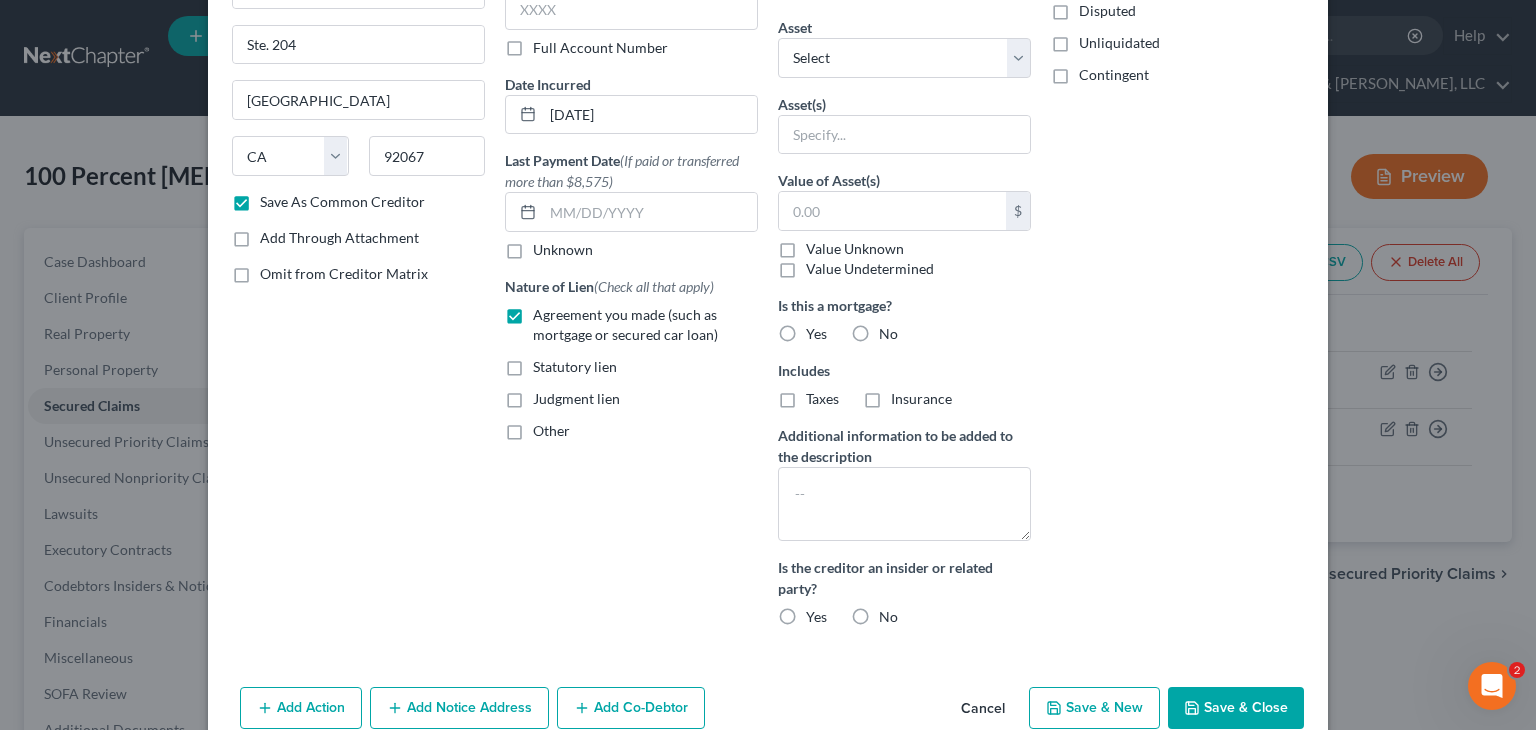 click on "Save & Close" at bounding box center [1236, 708] 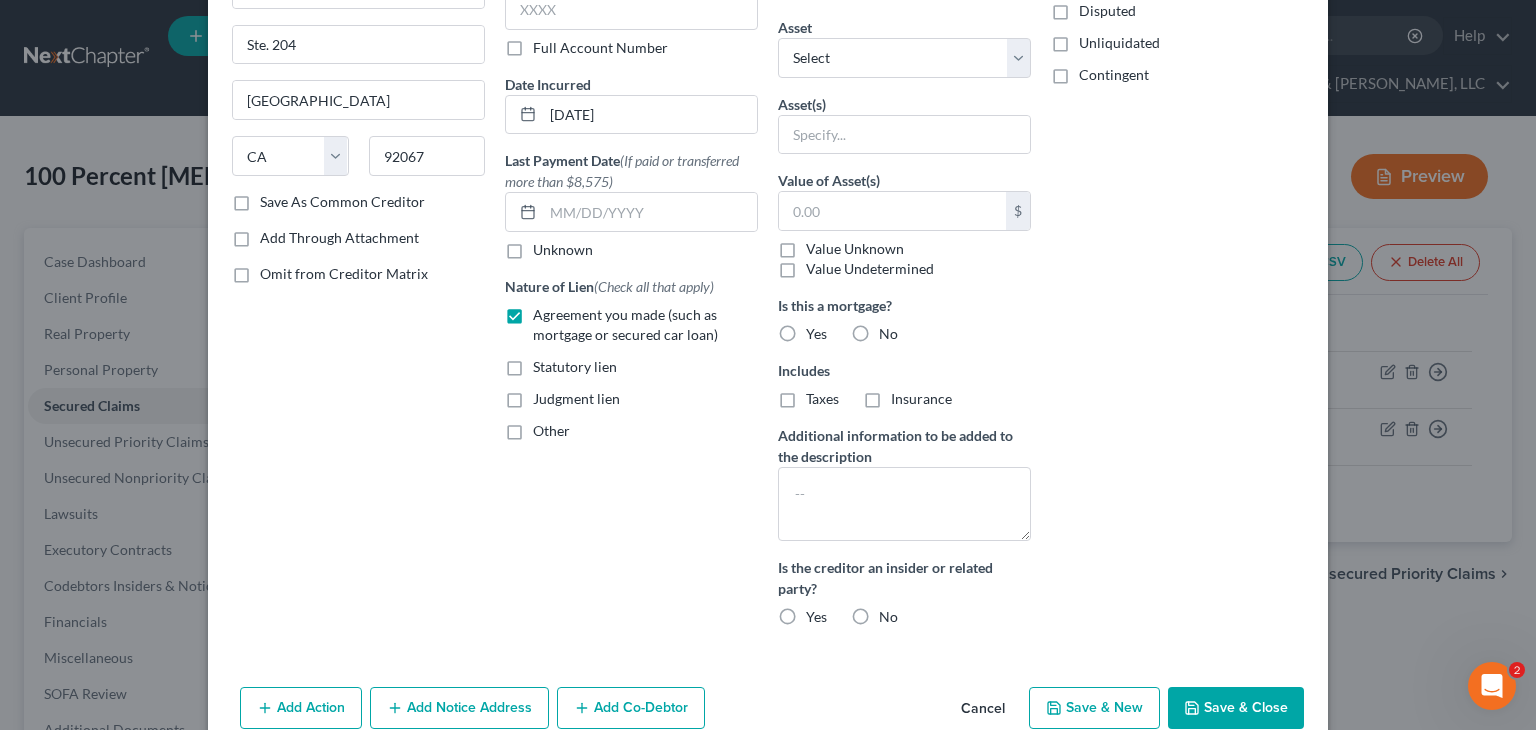 checkbox on "false" 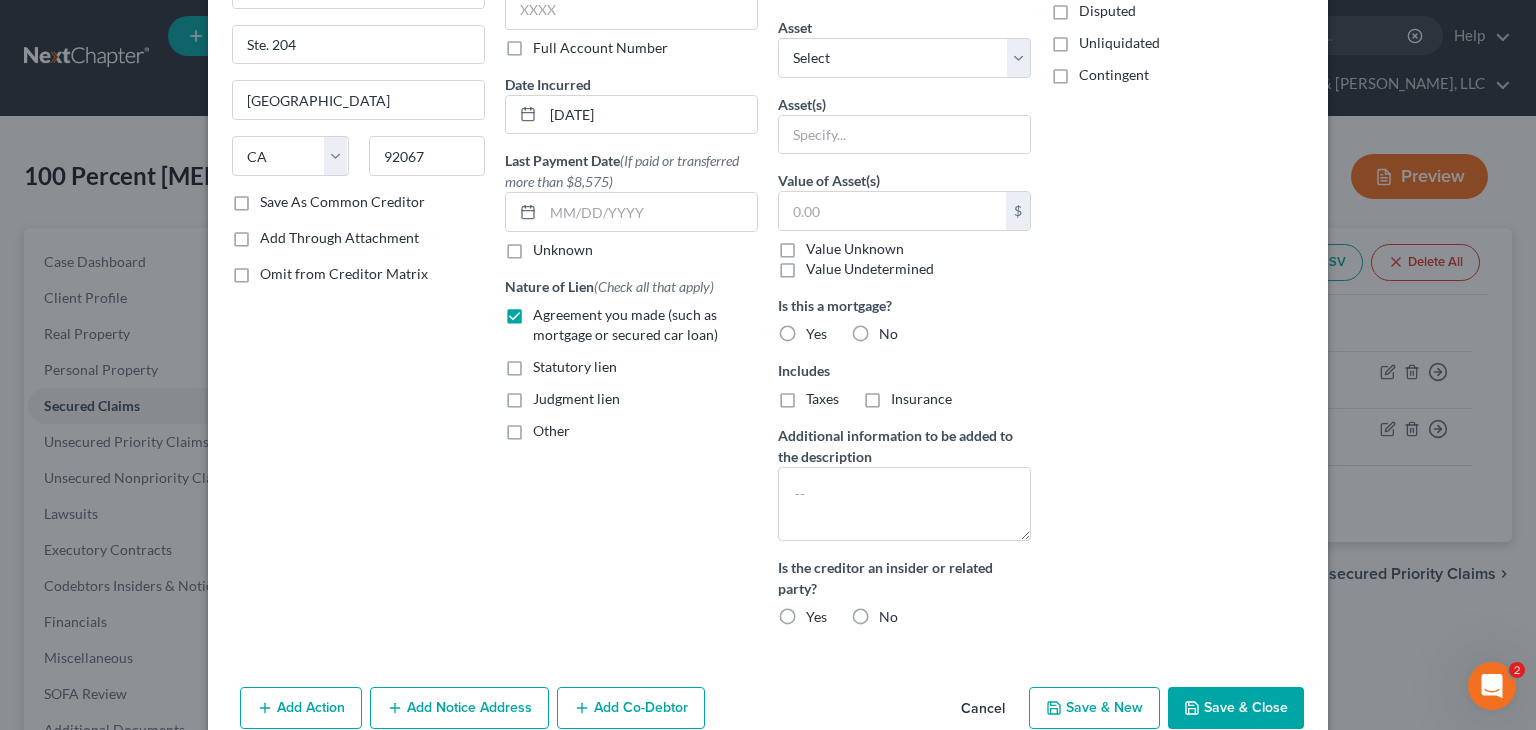 scroll, scrollTop: 109, scrollLeft: 0, axis: vertical 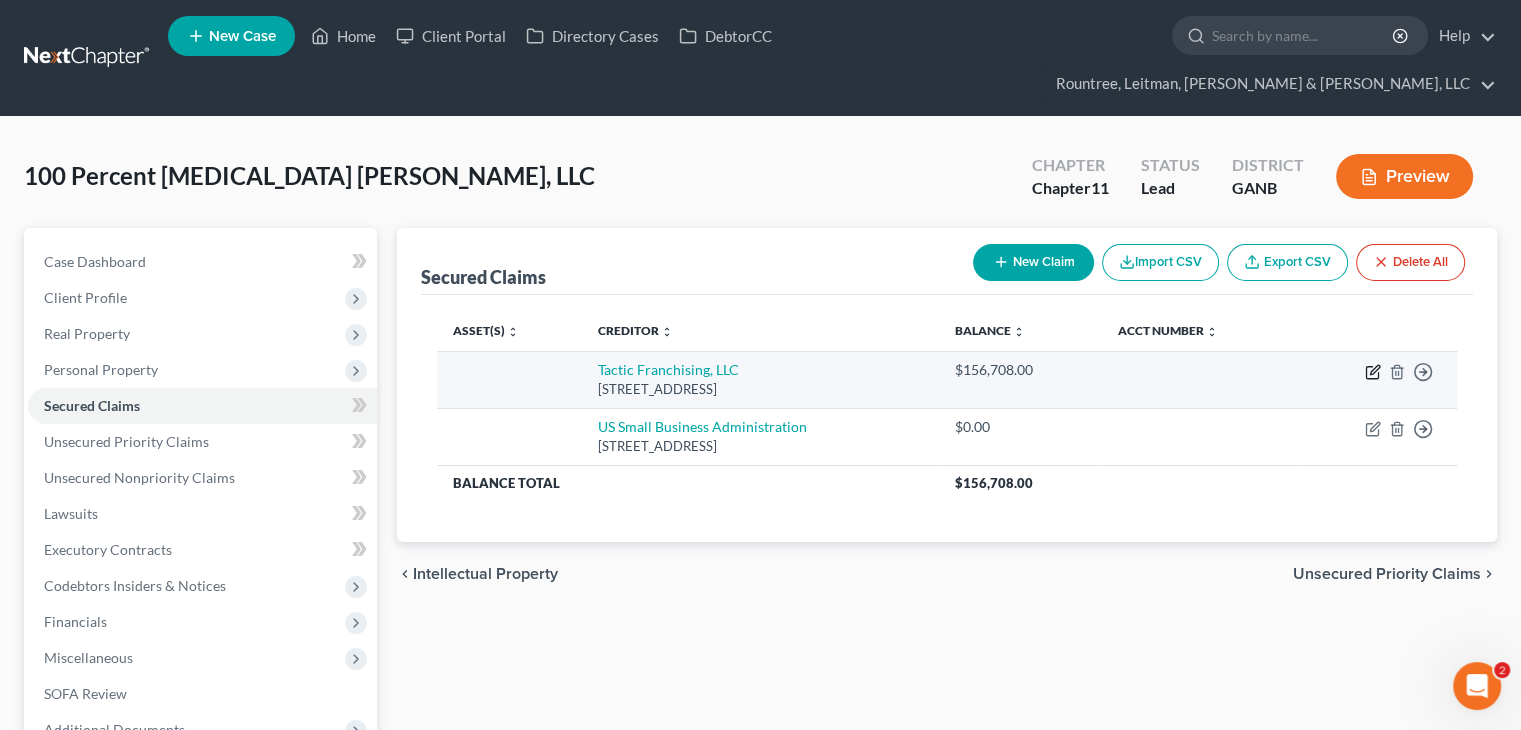 click 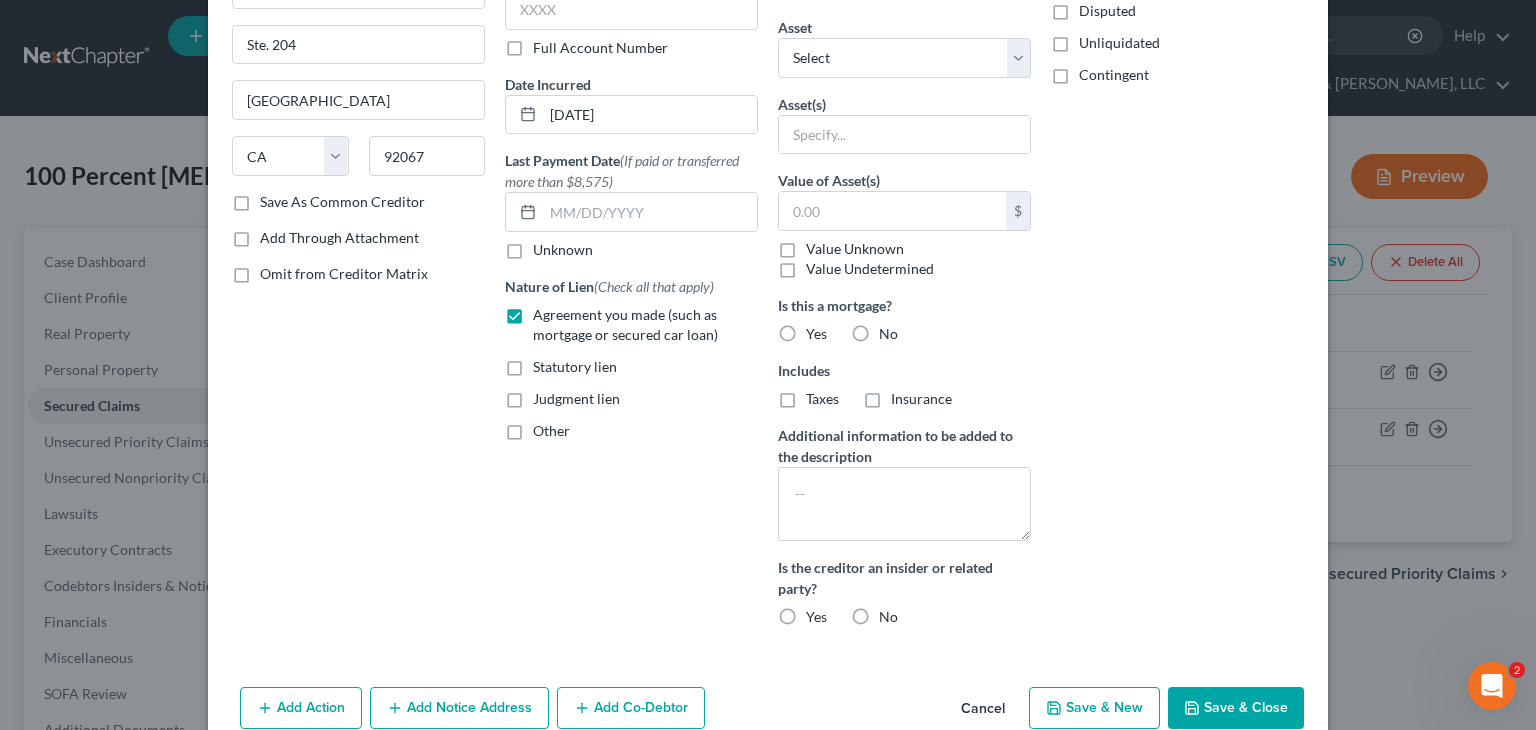 scroll, scrollTop: 0, scrollLeft: 0, axis: both 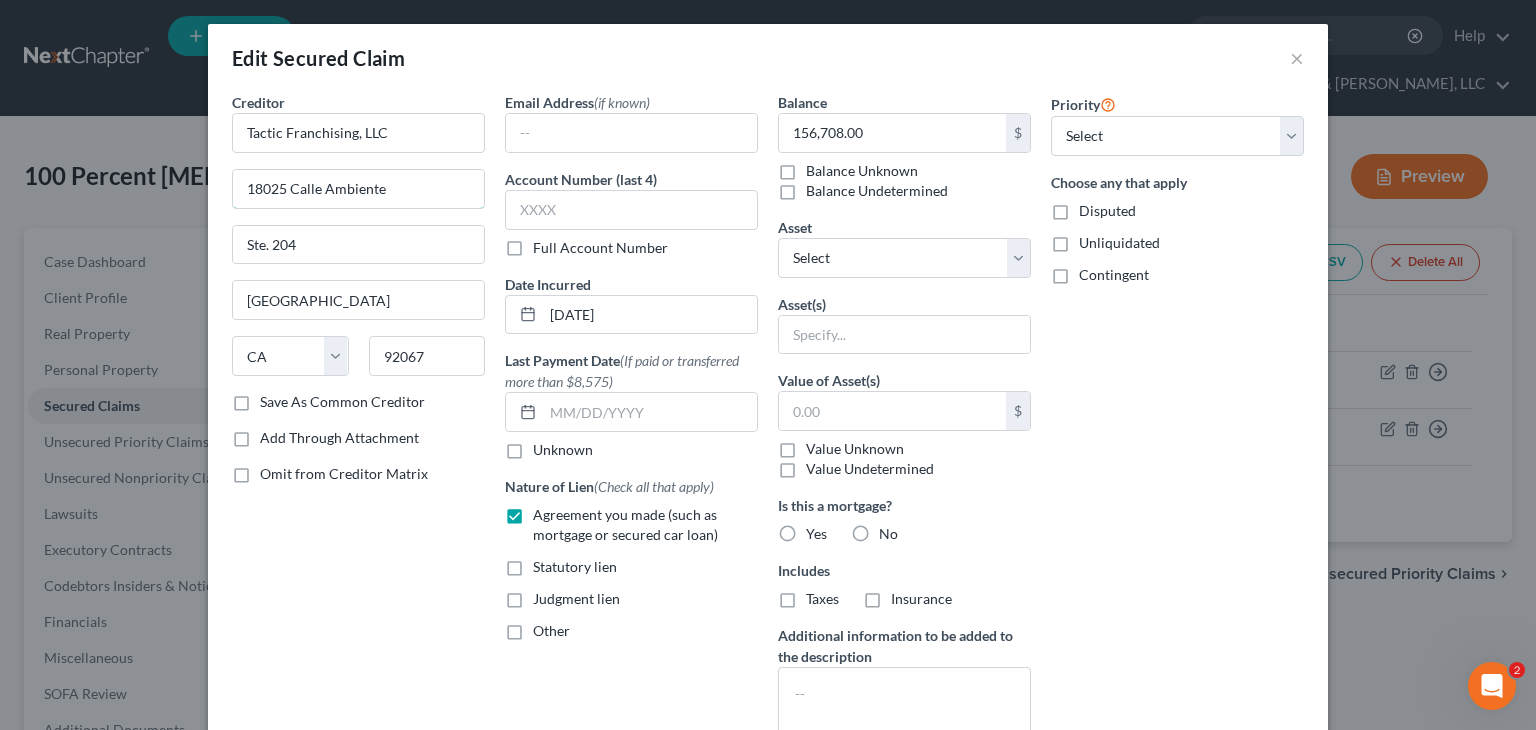 drag, startPoint x: 416, startPoint y: 189, endPoint x: -253, endPoint y: 134, distance: 671.257 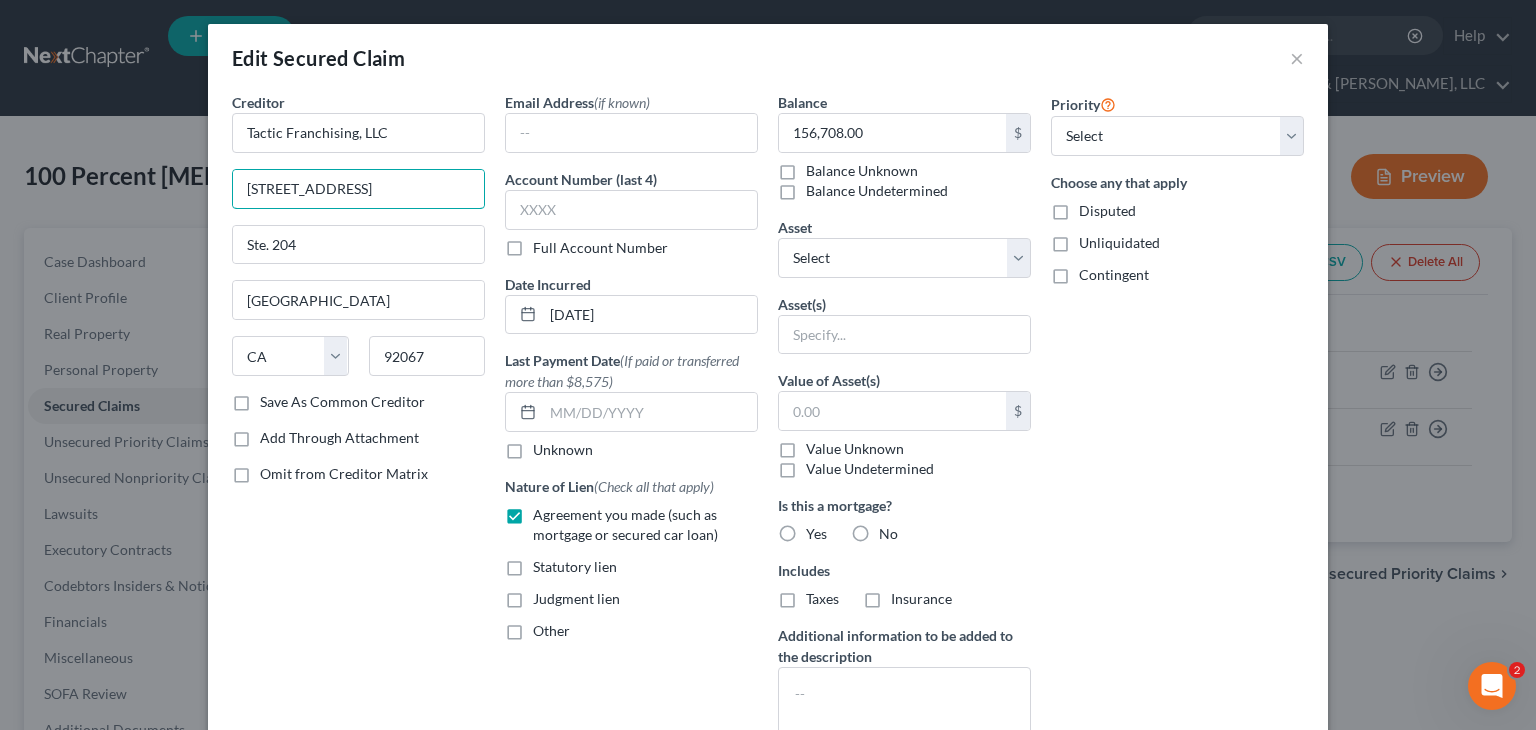 type on "[STREET_ADDRESS]" 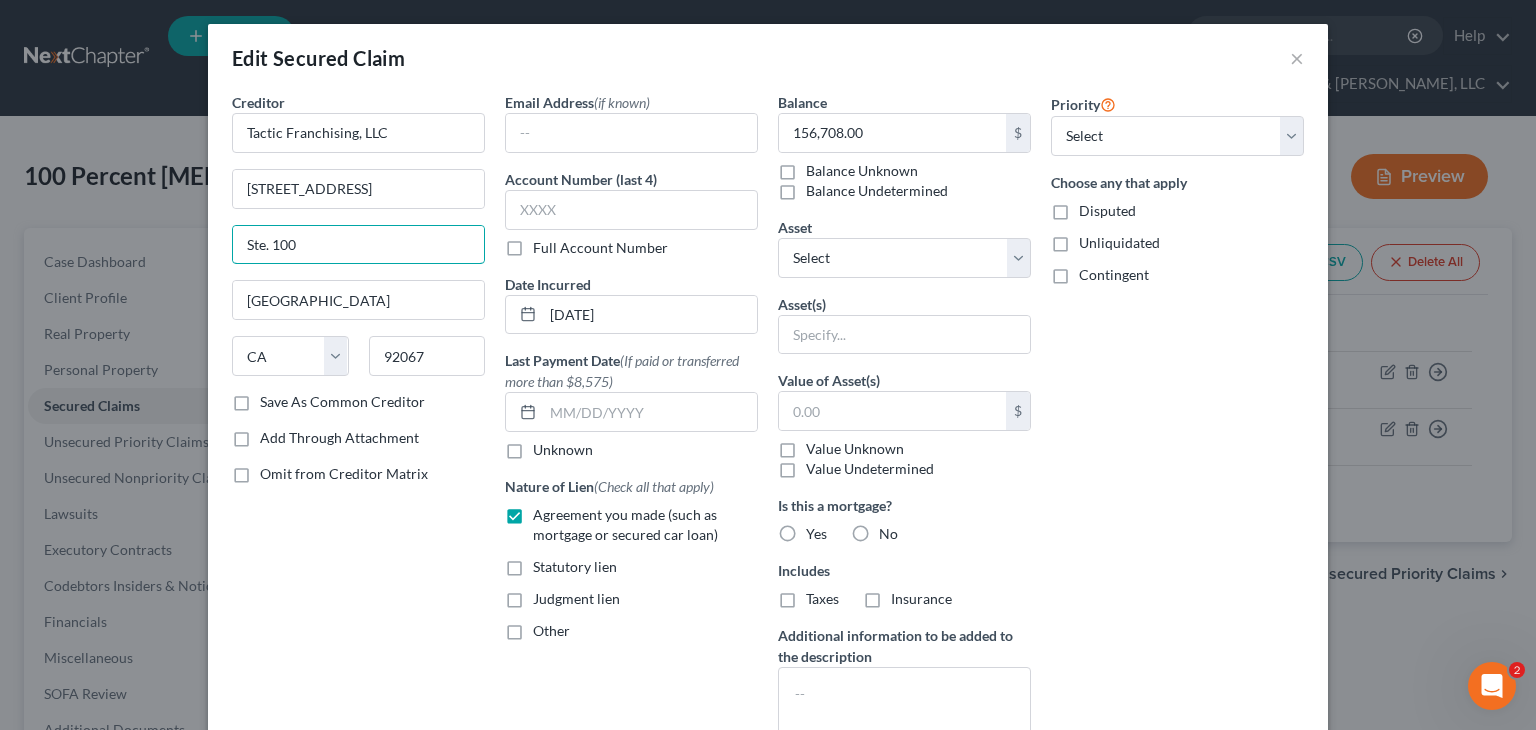 type on "Ste. 100" 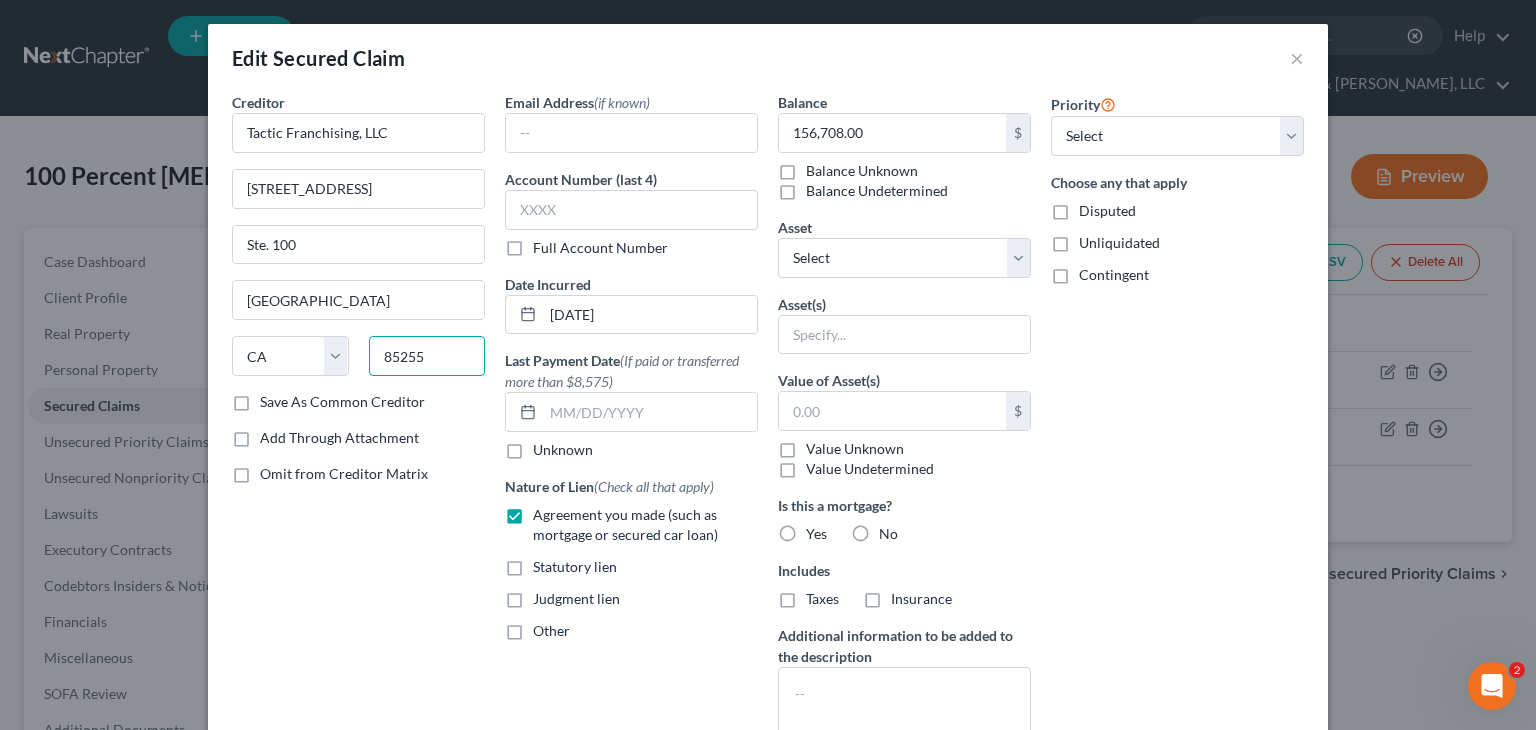 type on "85255" 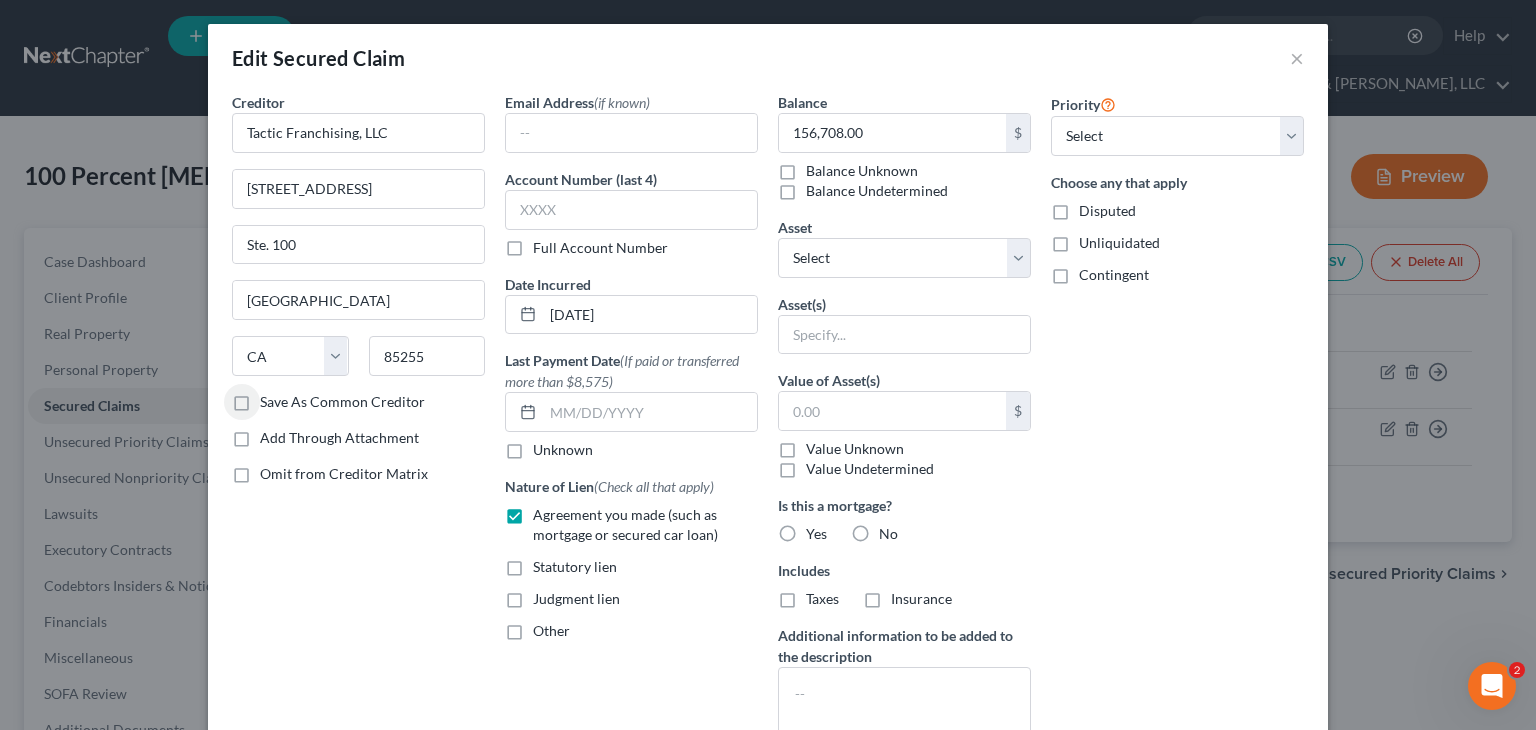 type on "Scottsdale" 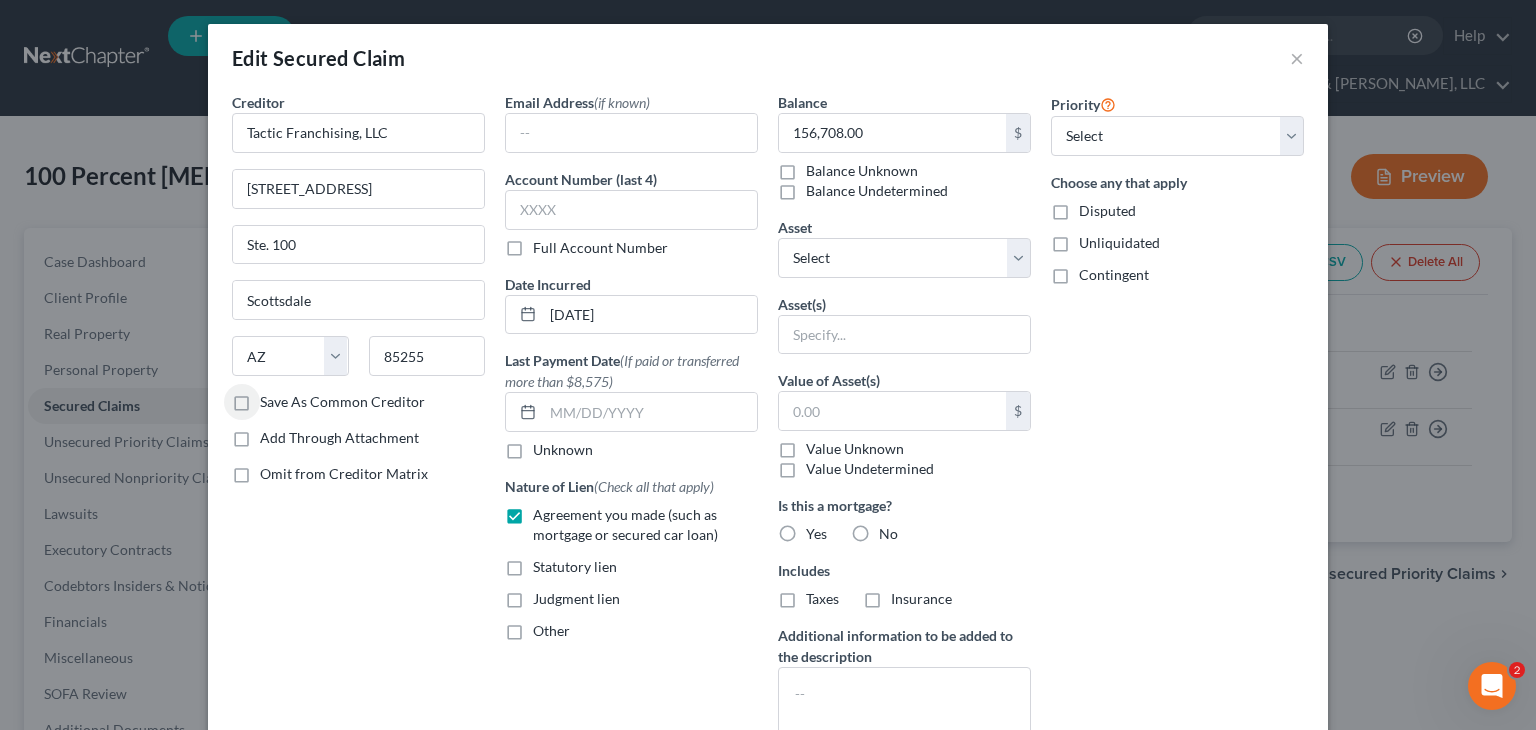 click on "Save As Common Creditor" at bounding box center [342, 402] 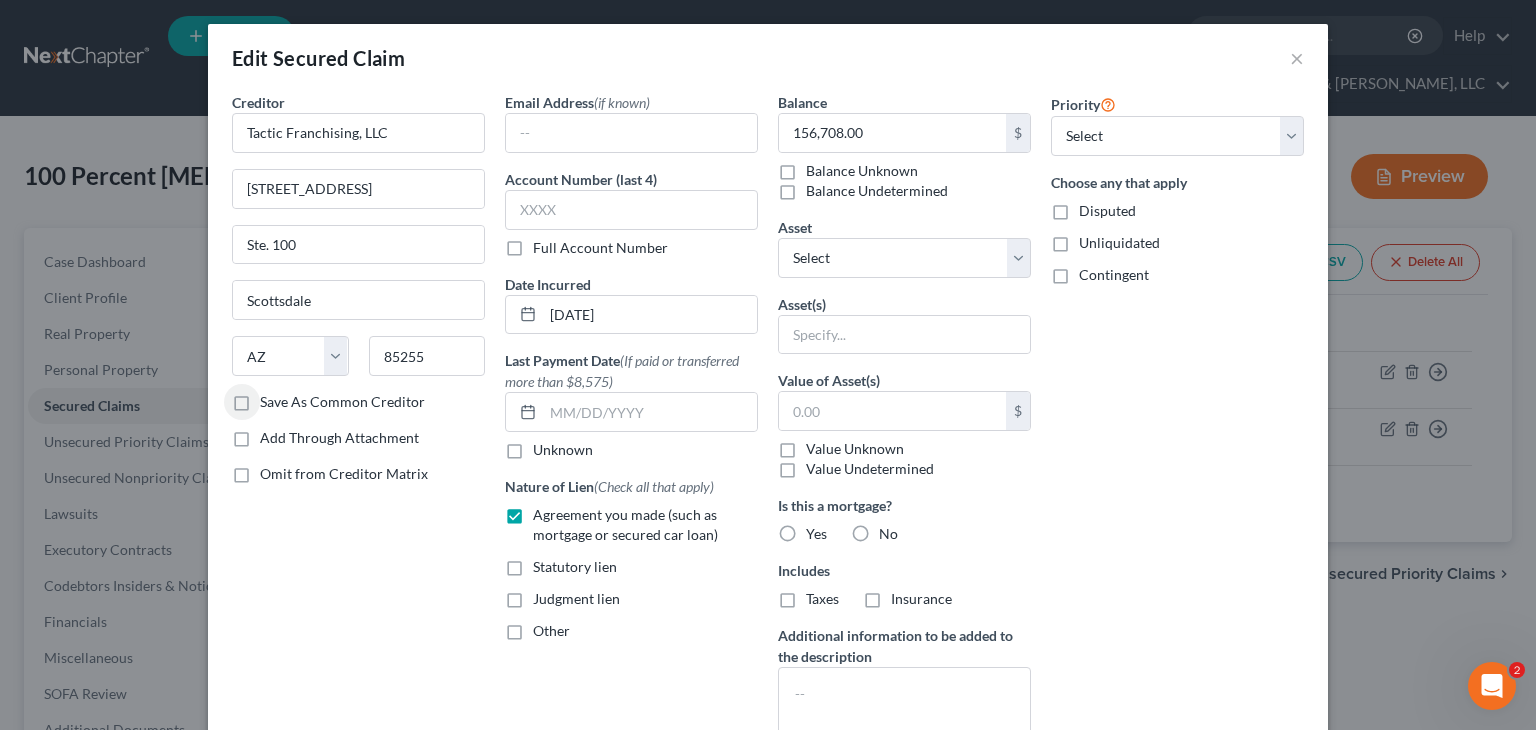 click on "Save As Common Creditor" at bounding box center (274, 398) 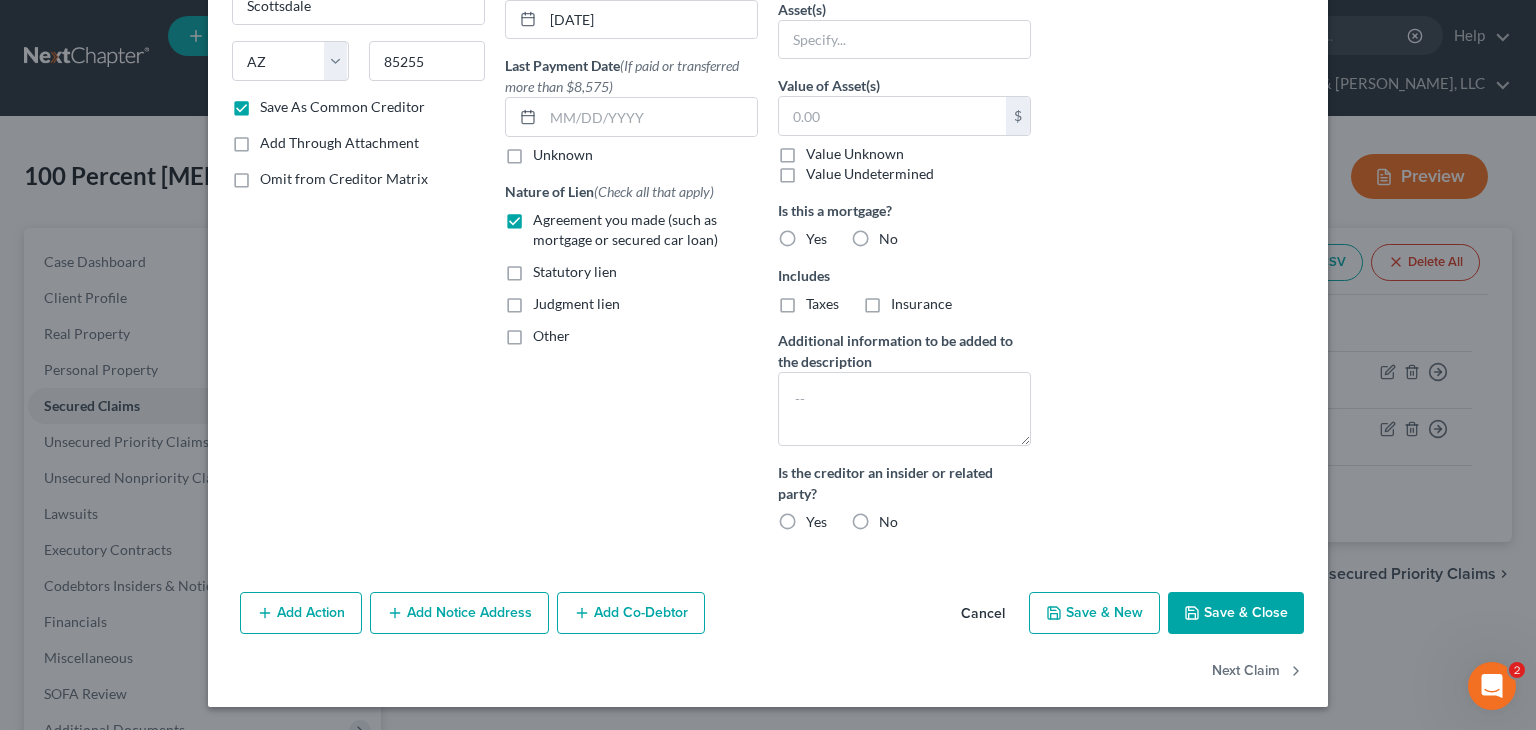 click on "Save & Close" at bounding box center (1236, 613) 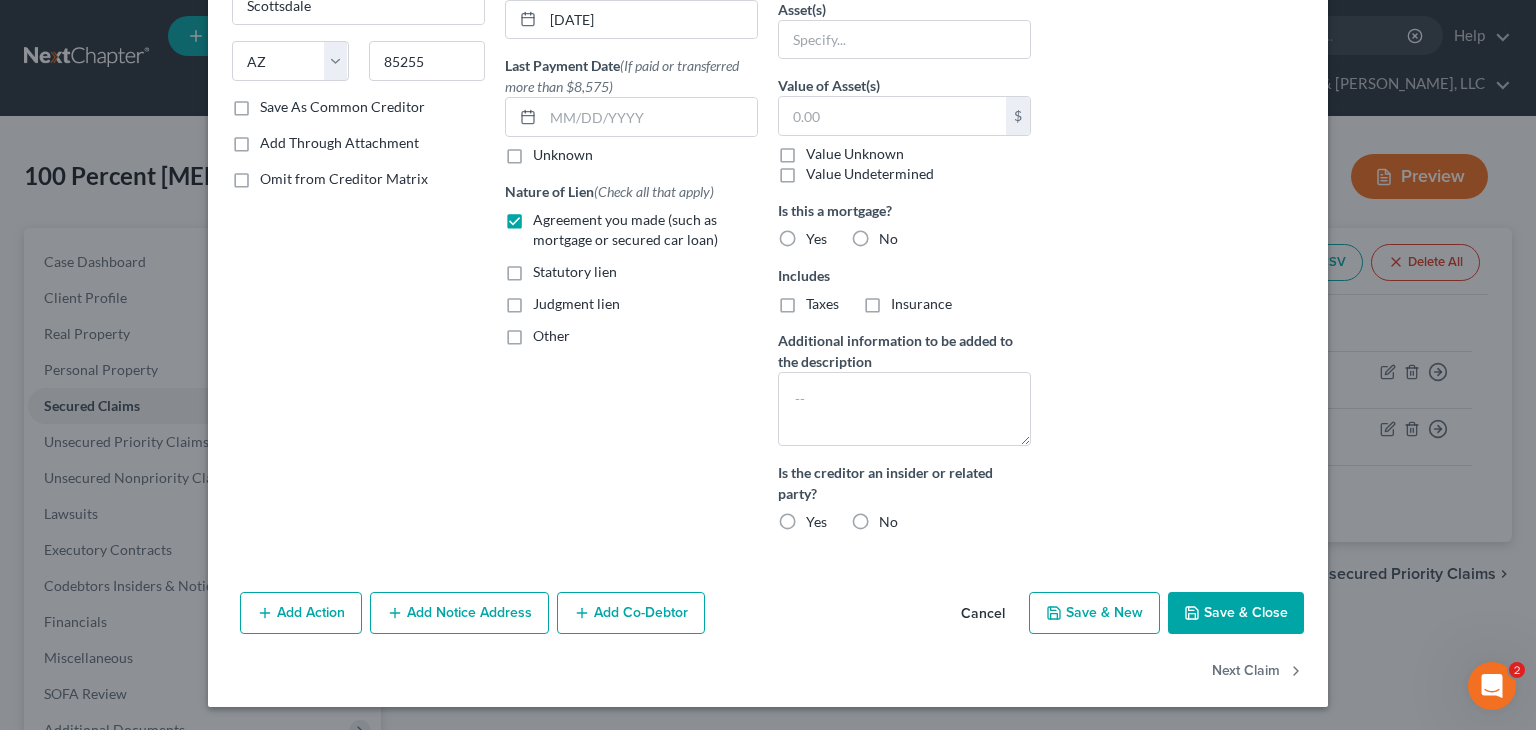 checkbox on "false" 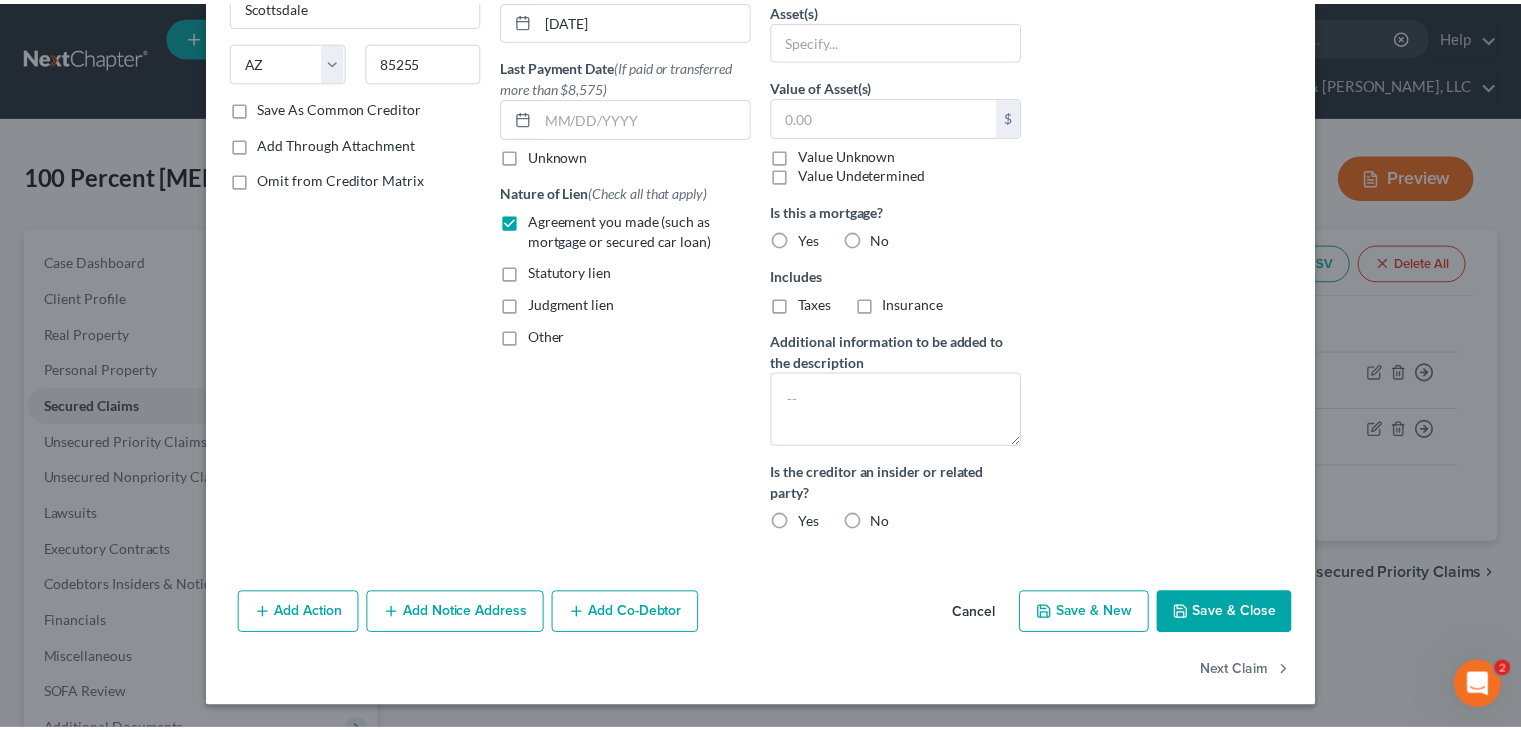 scroll, scrollTop: 109, scrollLeft: 0, axis: vertical 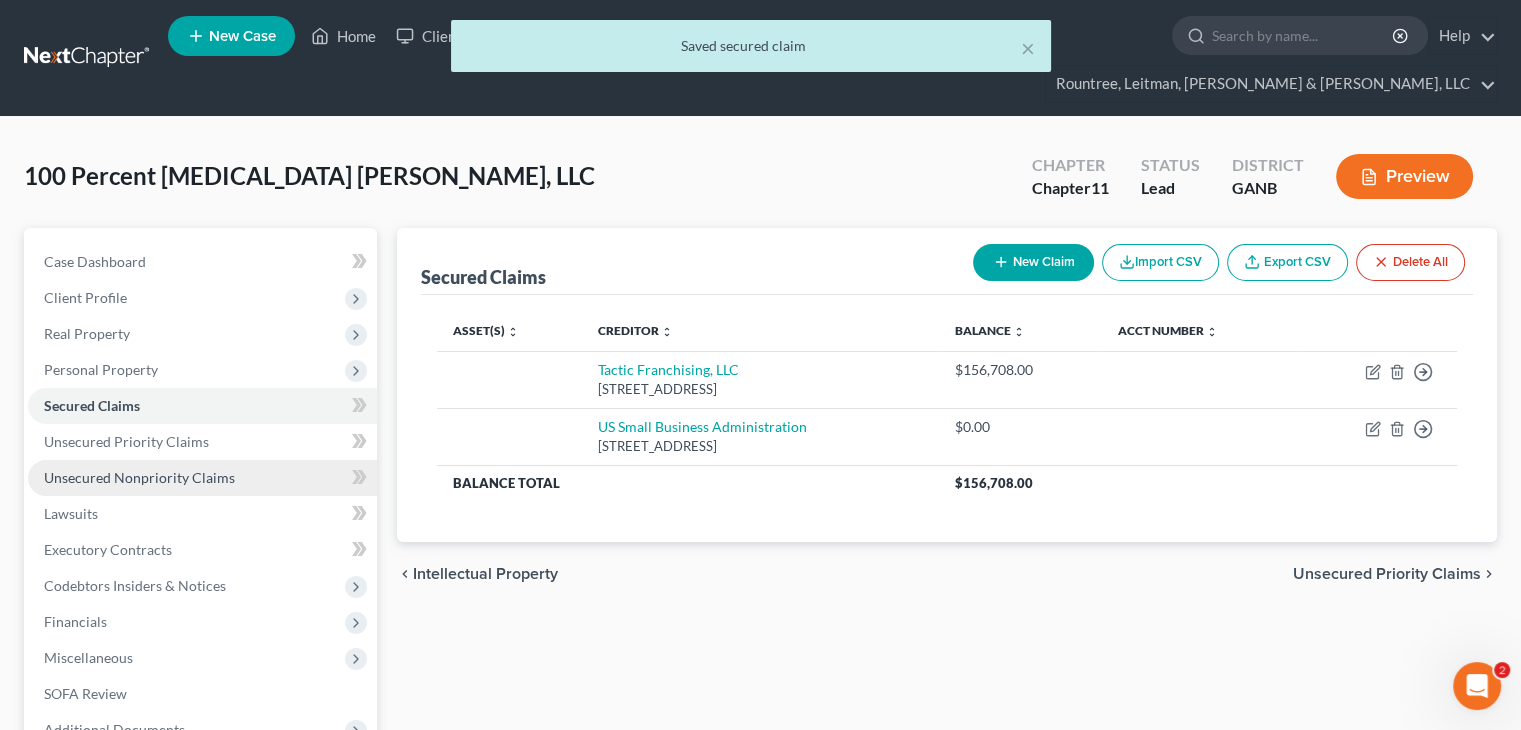 click on "Unsecured Nonpriority Claims" at bounding box center [139, 477] 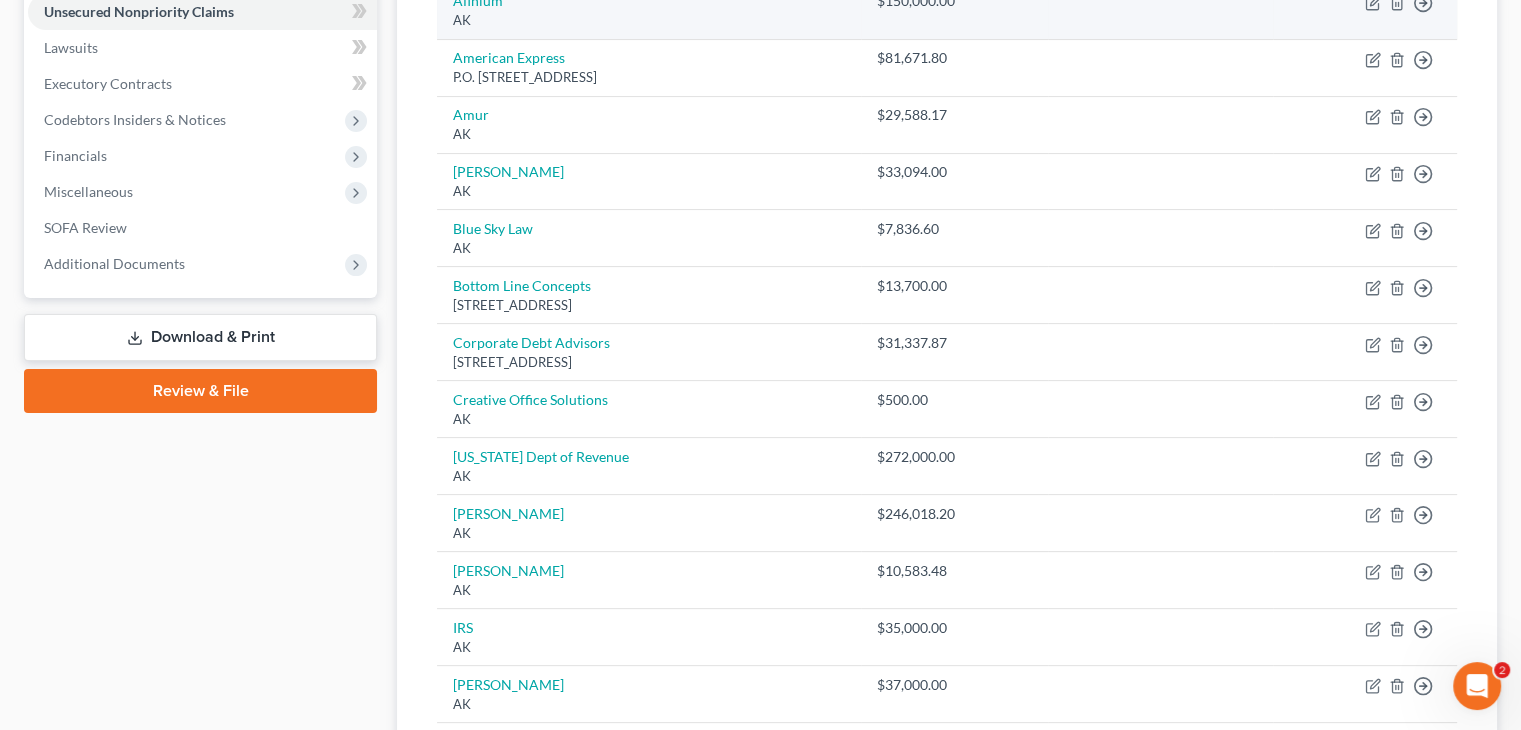 scroll, scrollTop: 500, scrollLeft: 0, axis: vertical 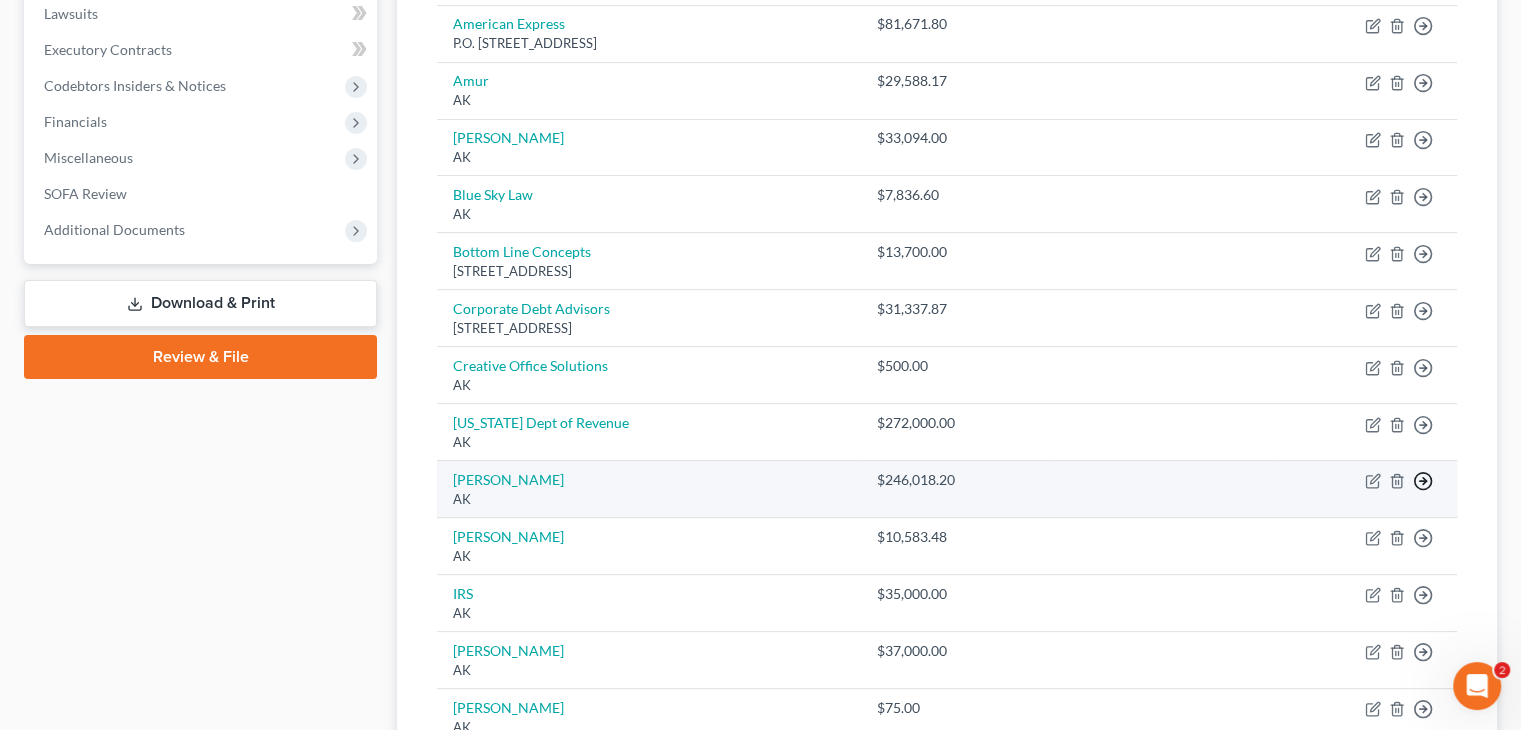 click 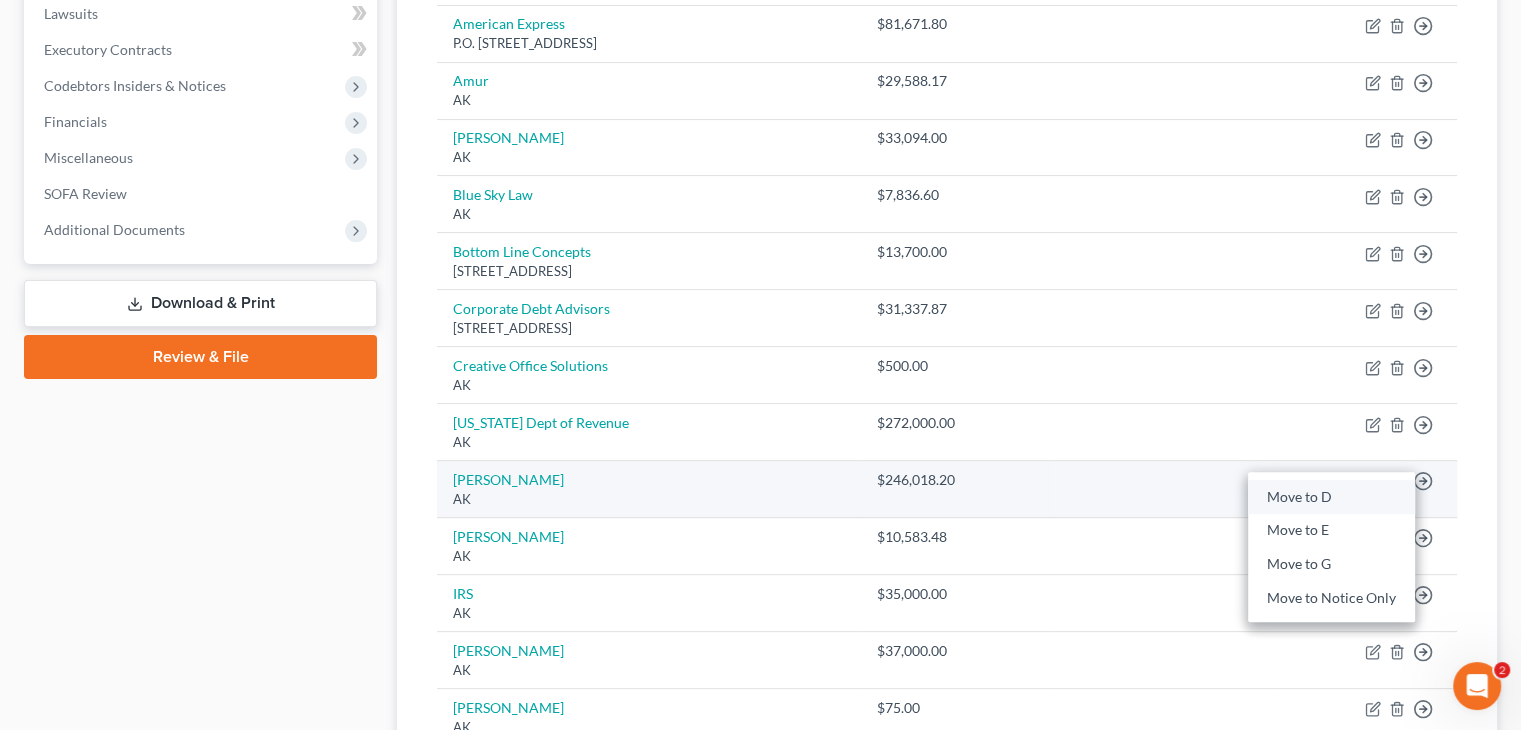 click on "Move to D" at bounding box center (1331, 497) 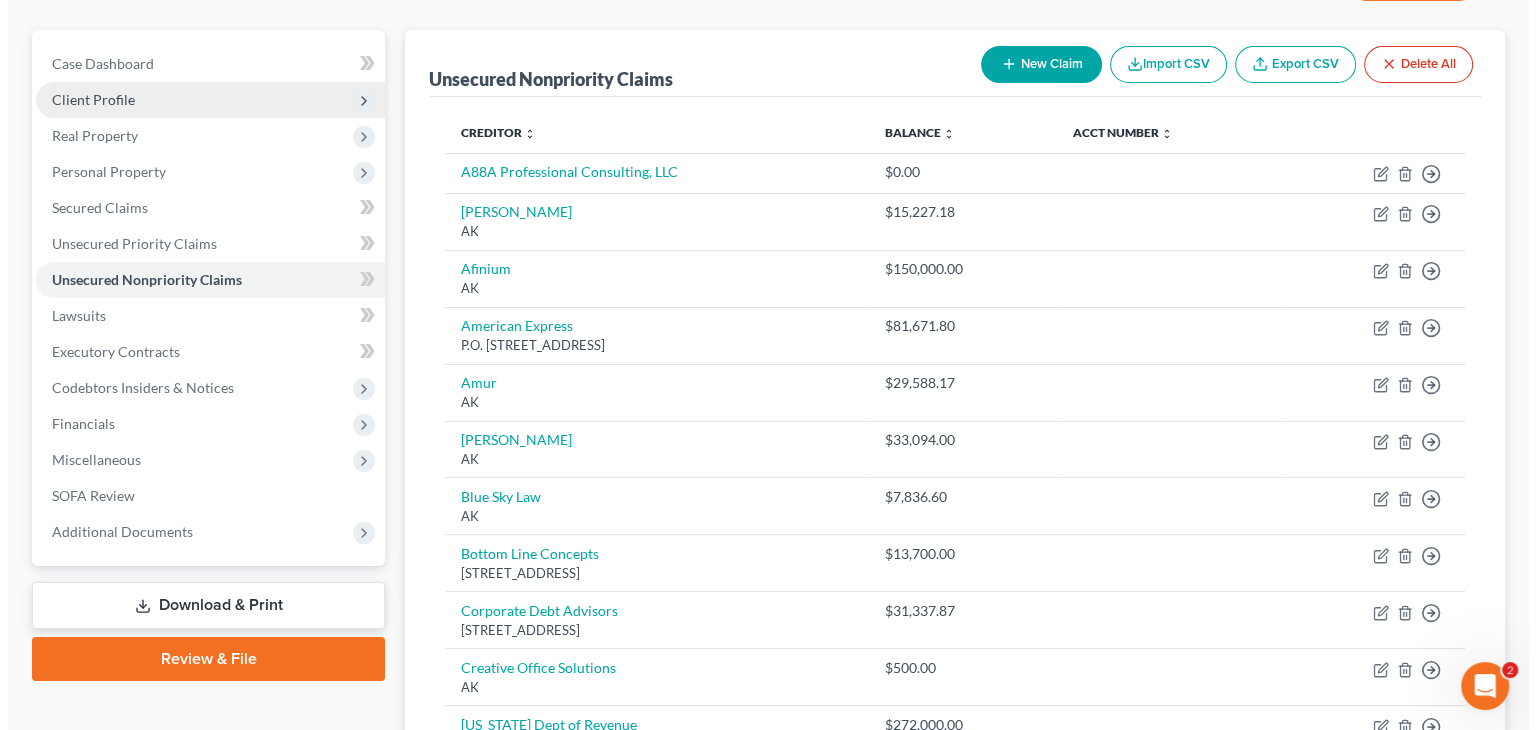scroll, scrollTop: 0, scrollLeft: 0, axis: both 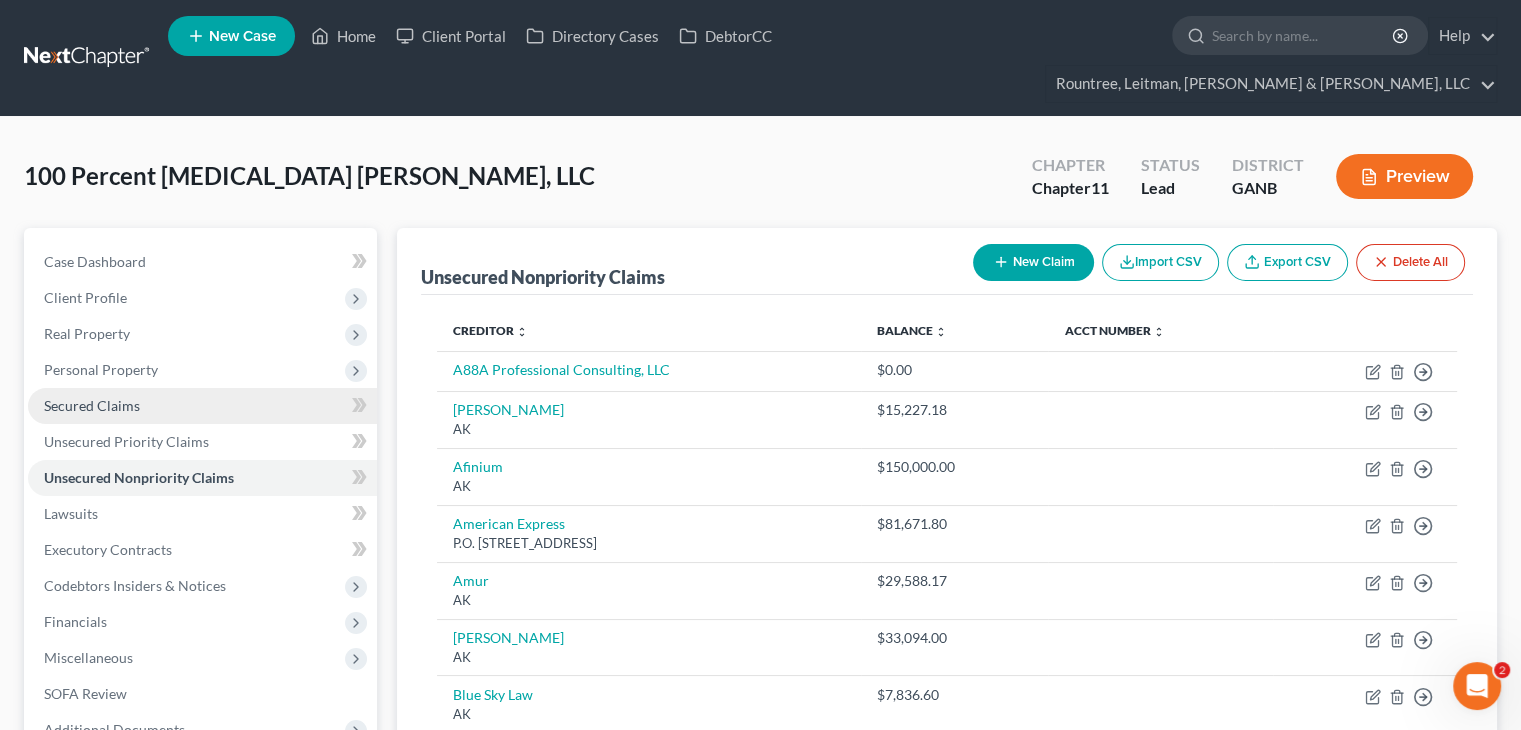 click on "Secured Claims" at bounding box center (92, 405) 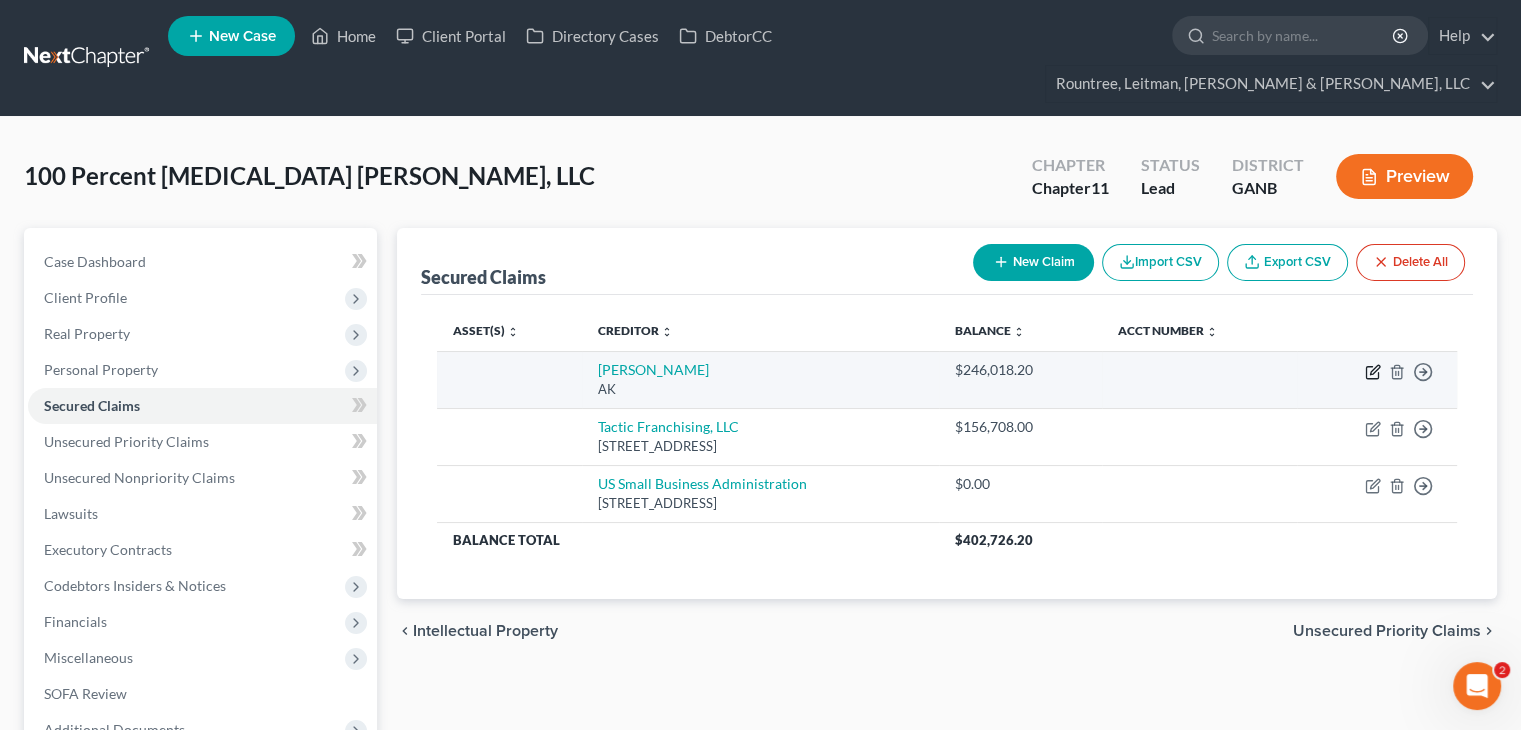click 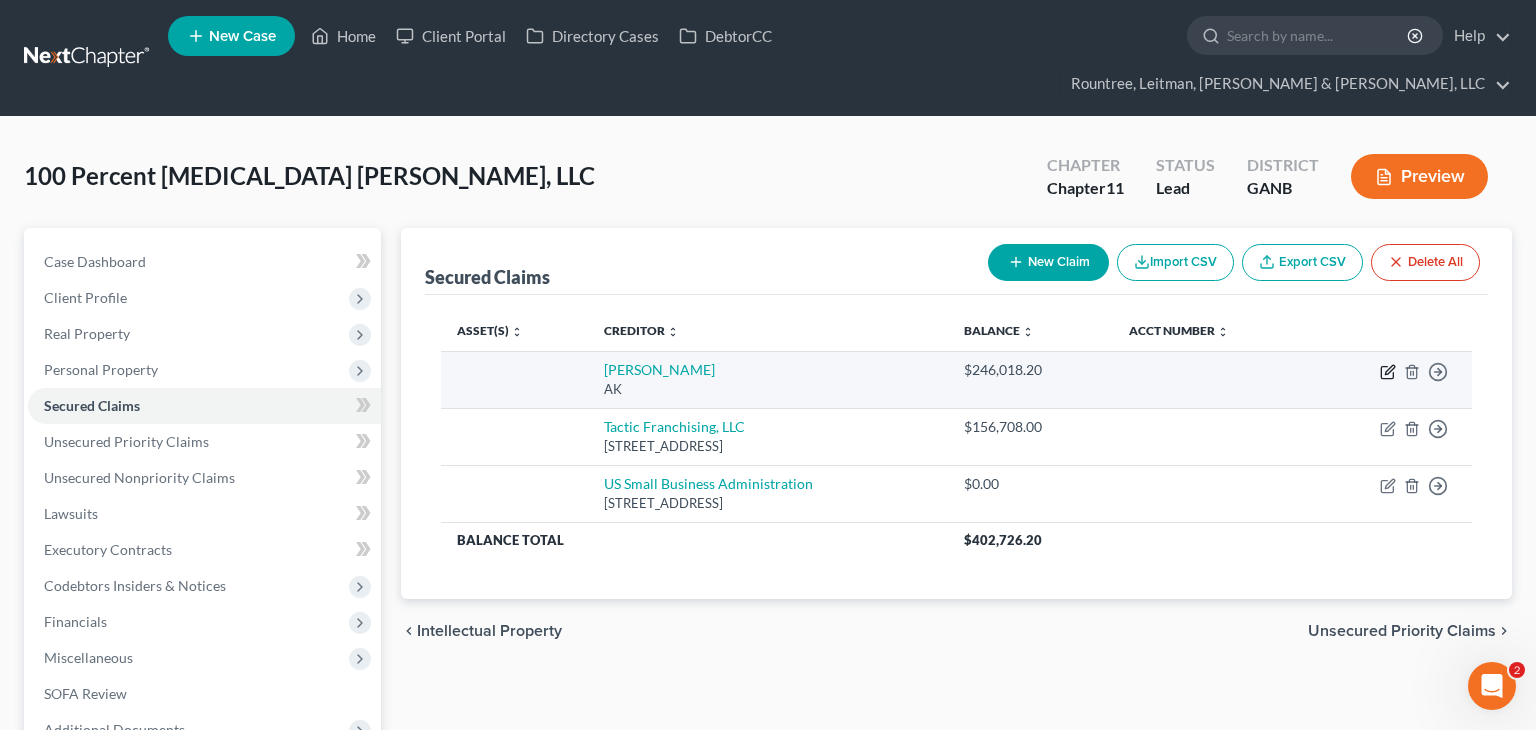 select on "1" 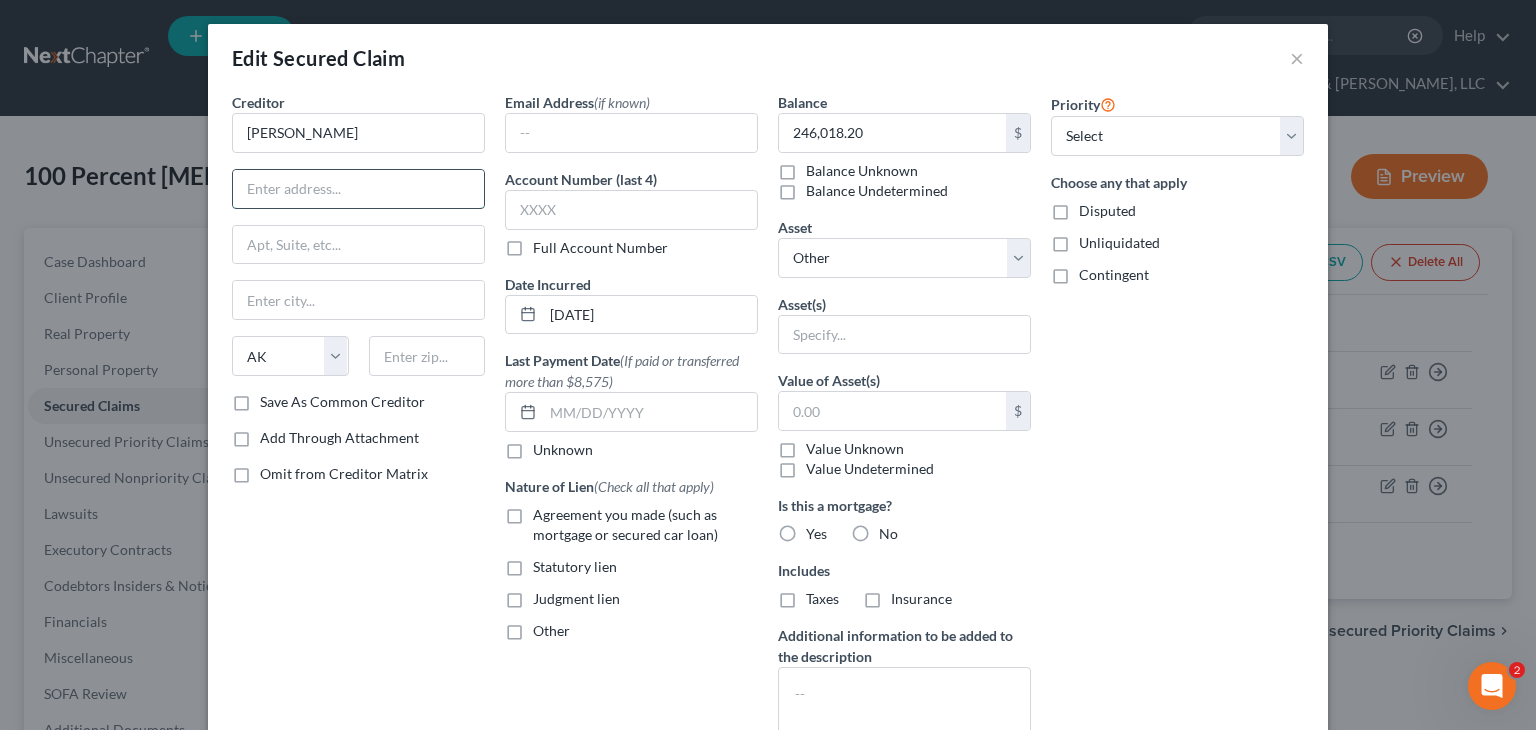 click at bounding box center [358, 189] 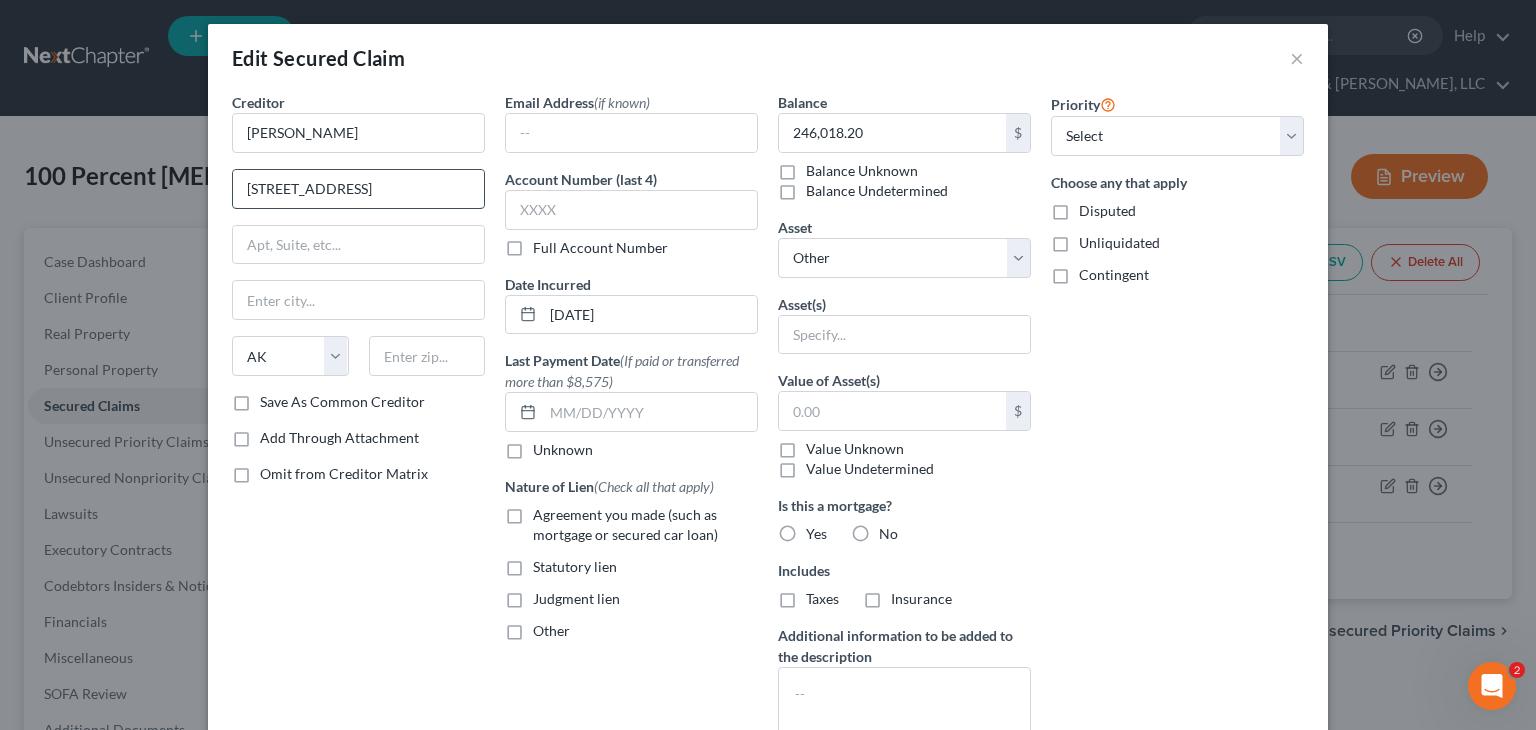 type on "[STREET_ADDRESS]" 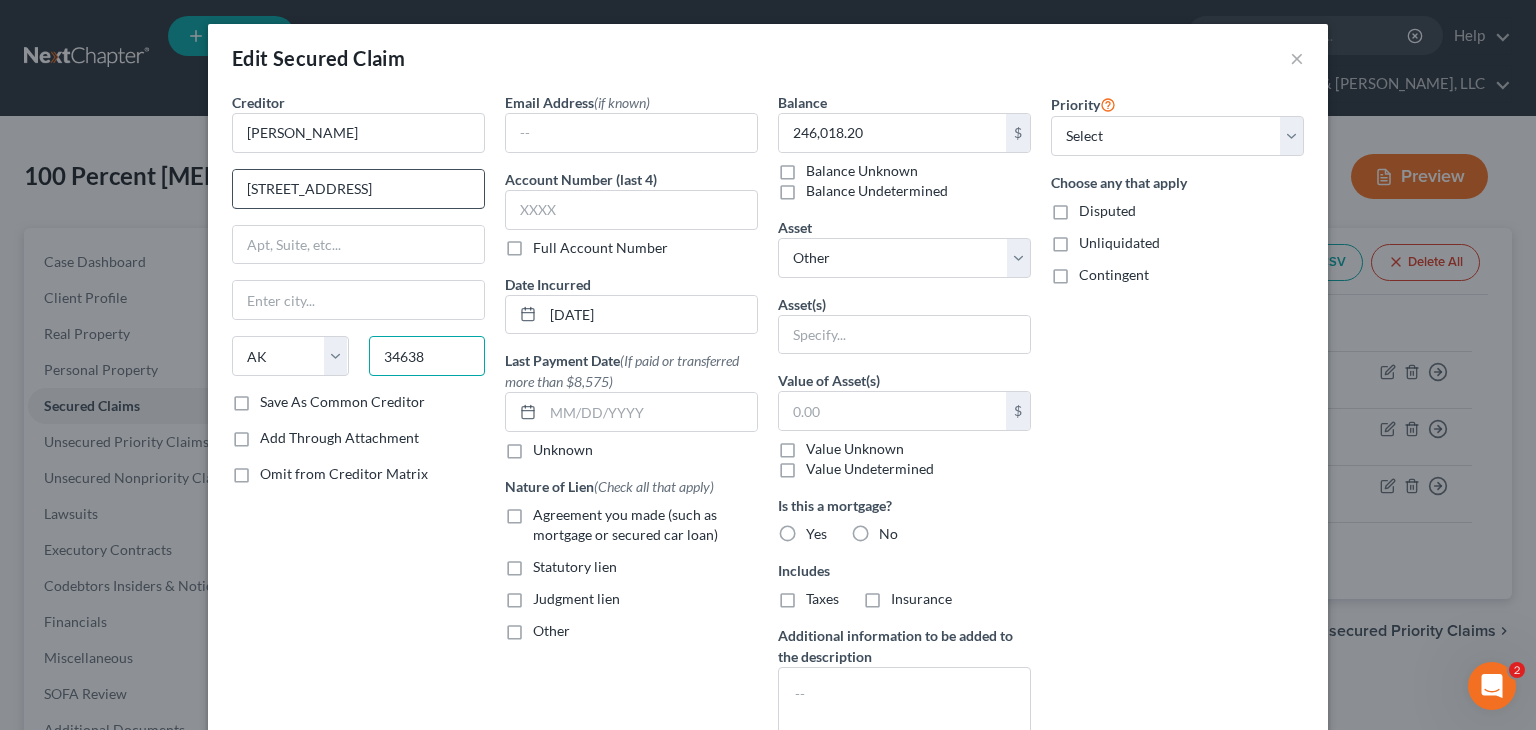 type on "34638" 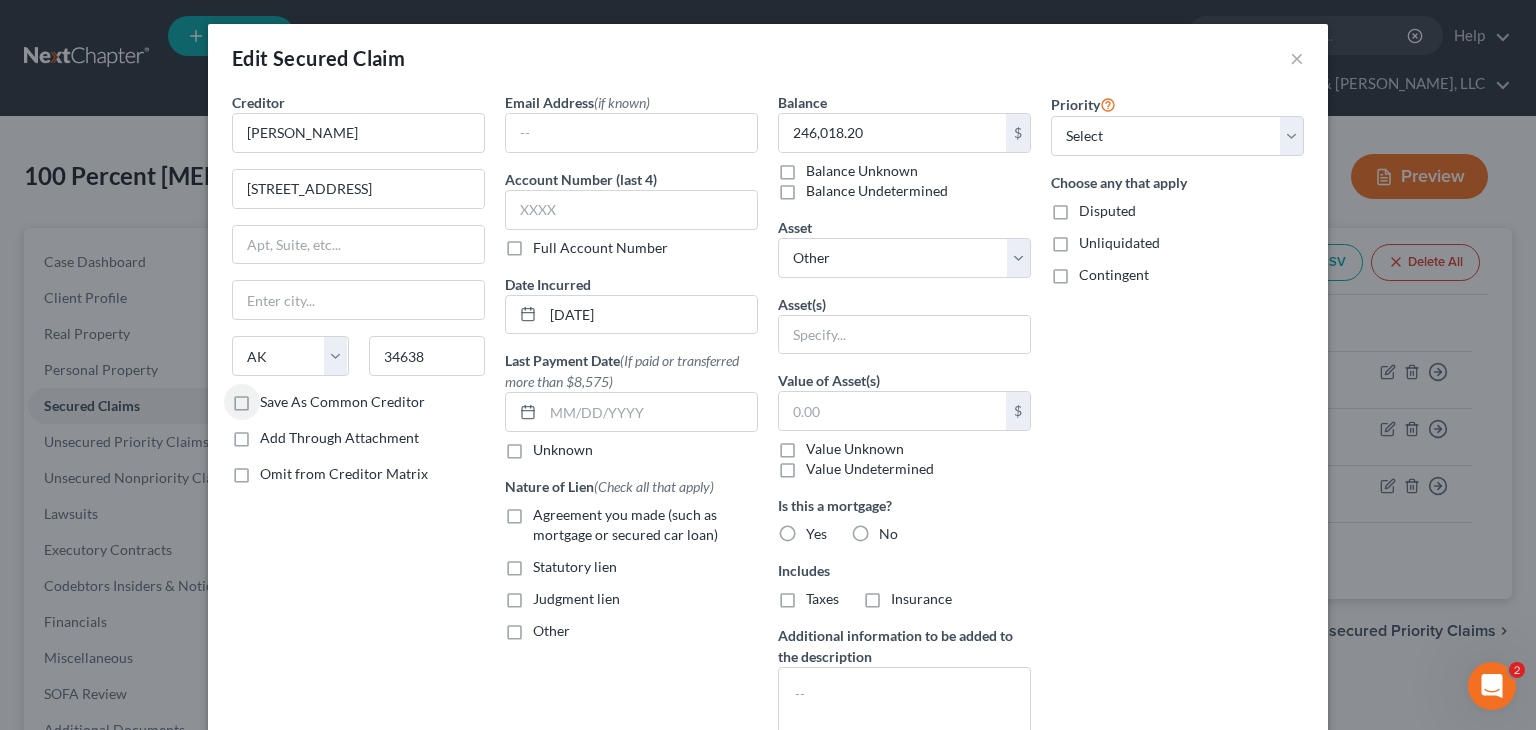 scroll, scrollTop: 295, scrollLeft: 0, axis: vertical 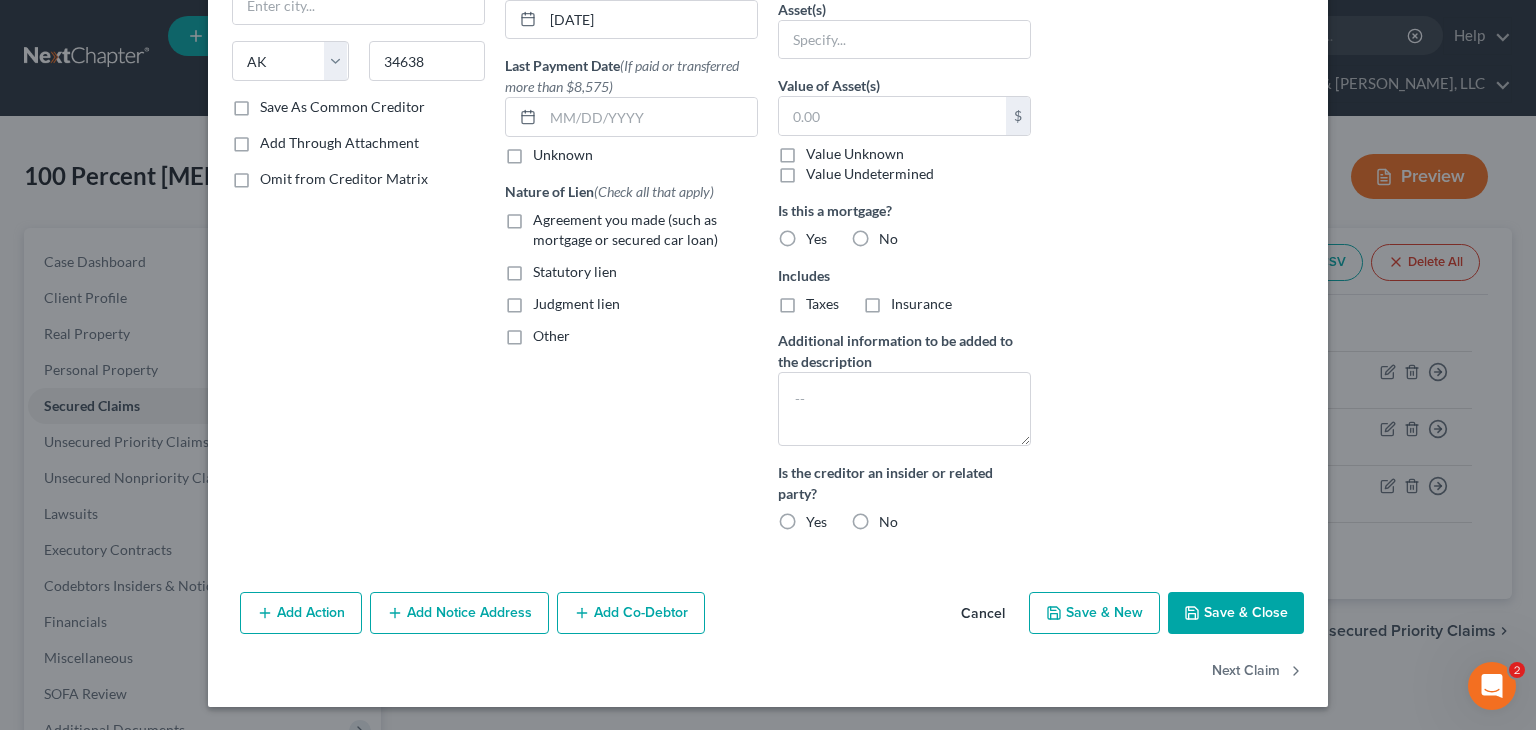 click on "Save & Close" at bounding box center (1236, 613) 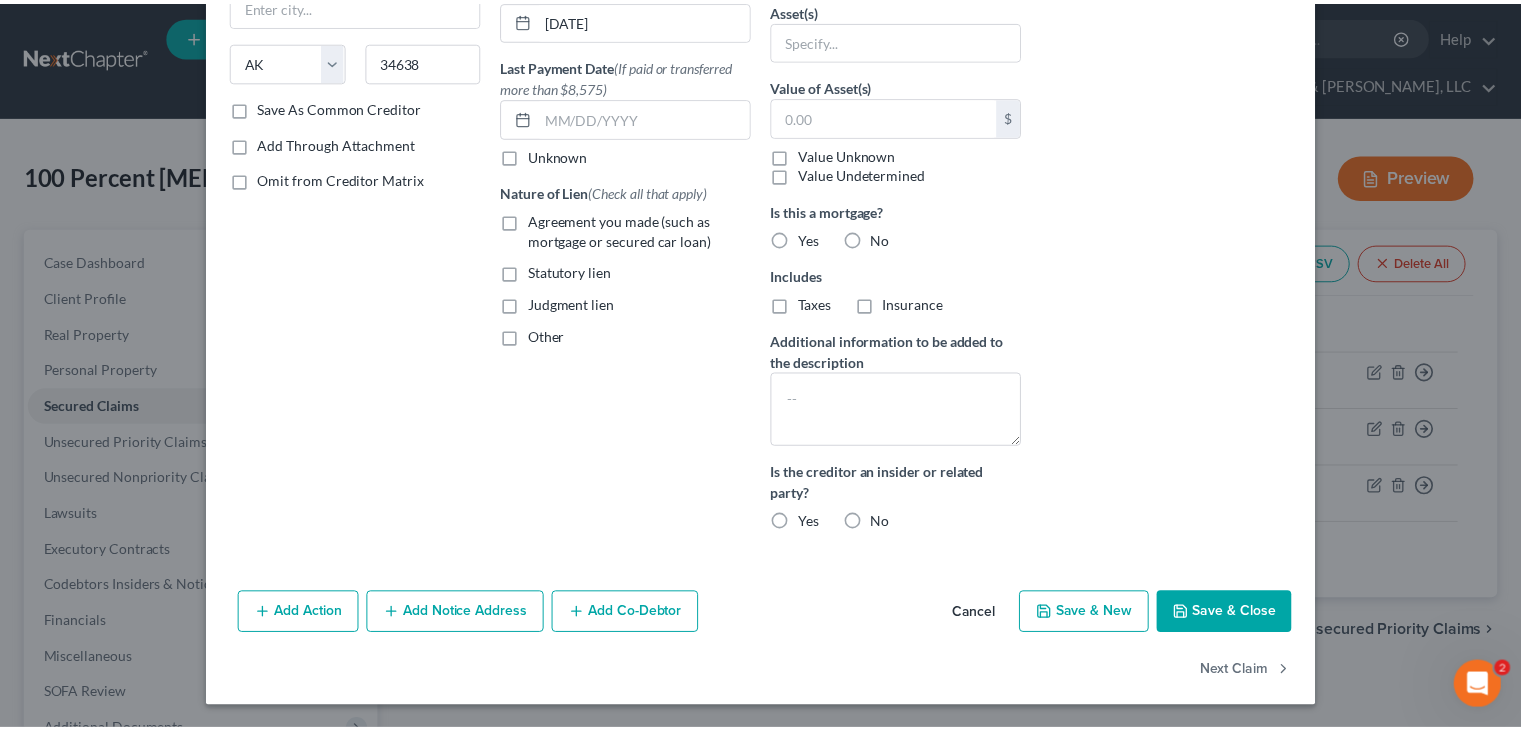 scroll, scrollTop: 0, scrollLeft: 0, axis: both 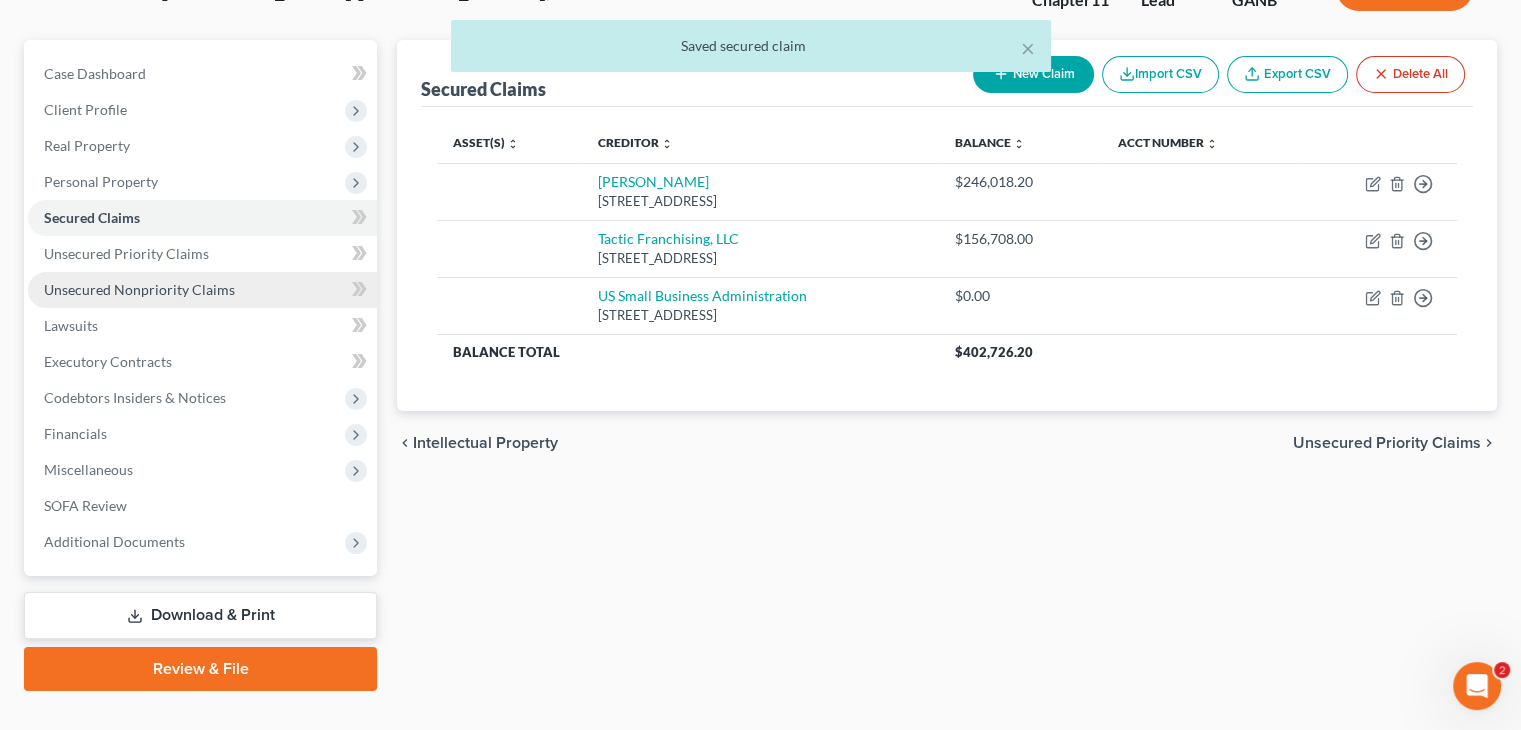 click on "Unsecured Nonpriority Claims" at bounding box center [139, 289] 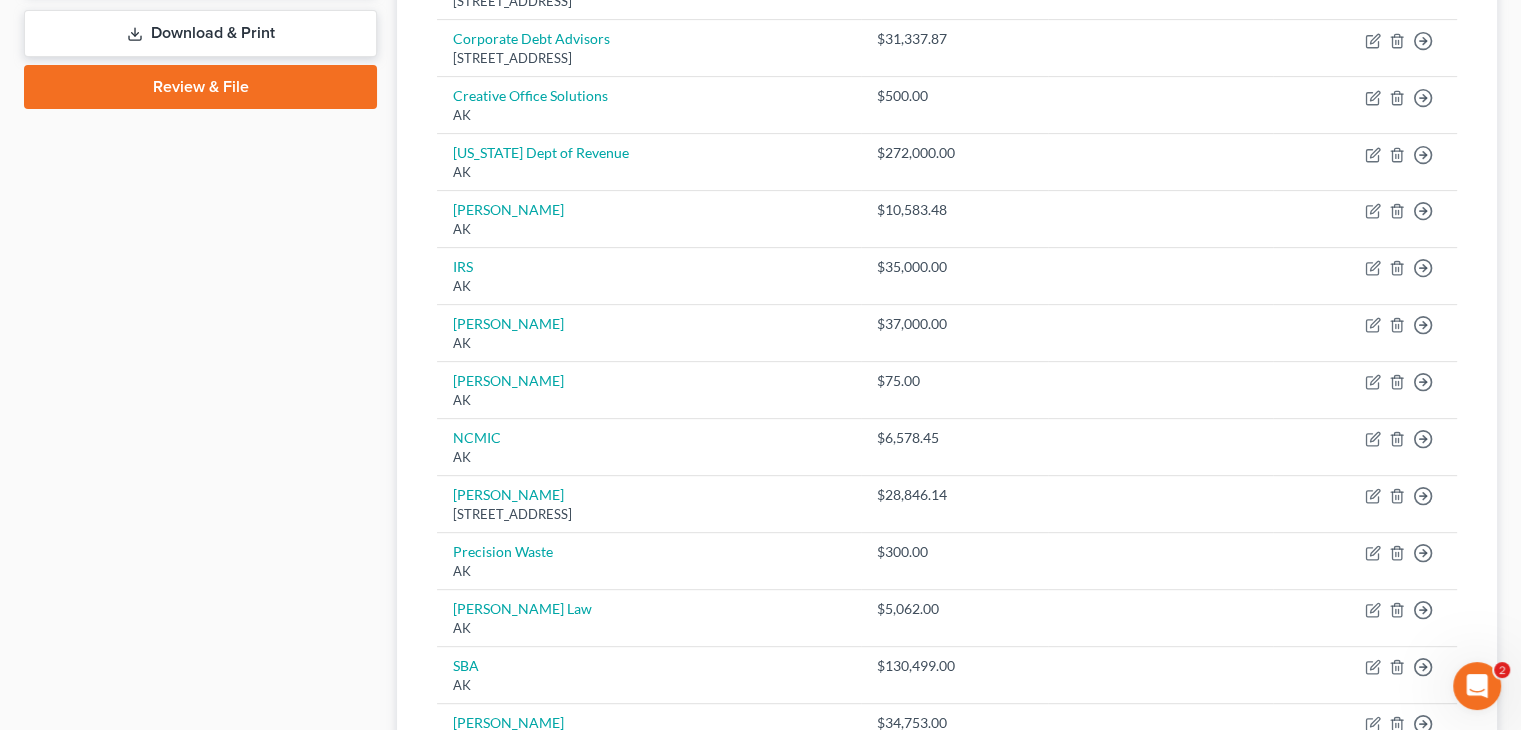 scroll, scrollTop: 800, scrollLeft: 0, axis: vertical 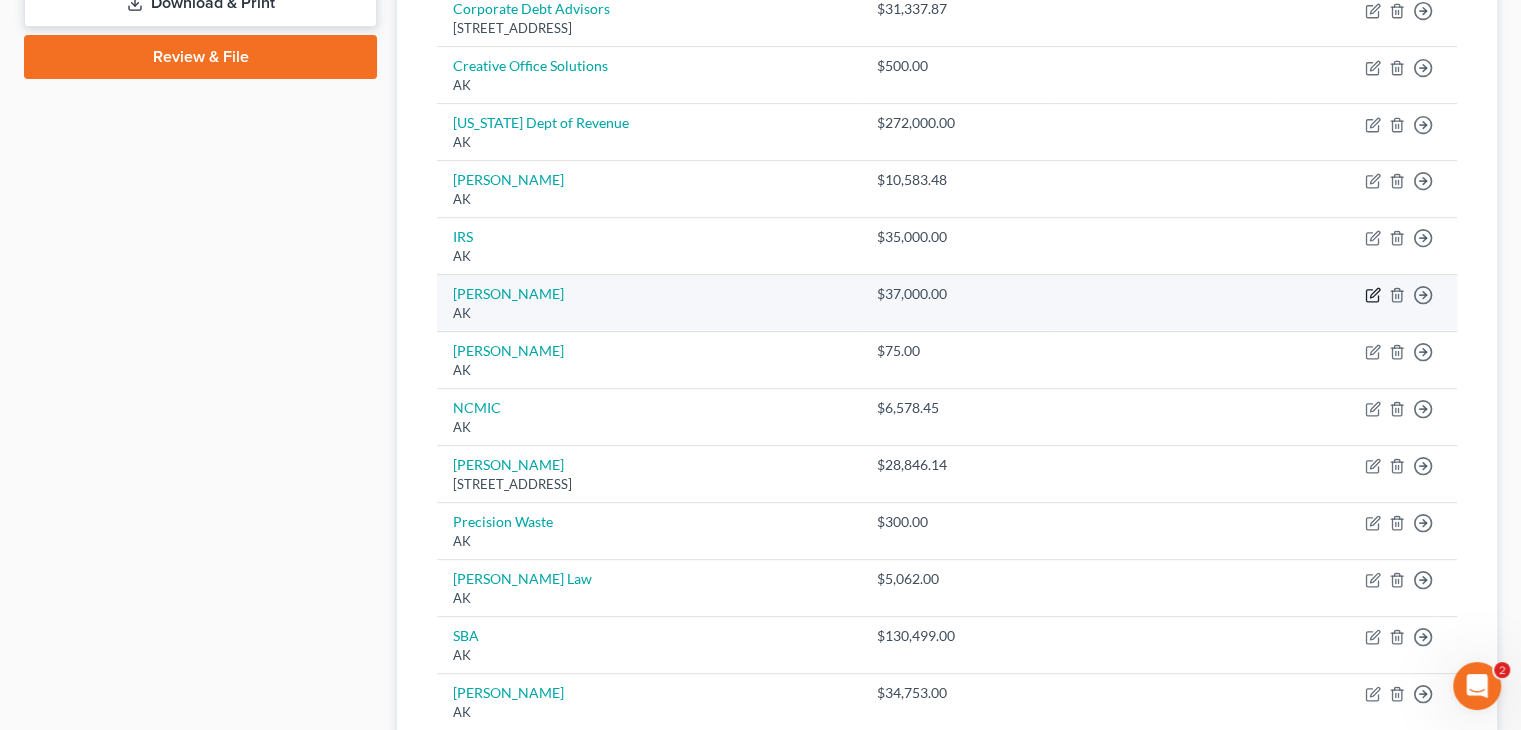 click 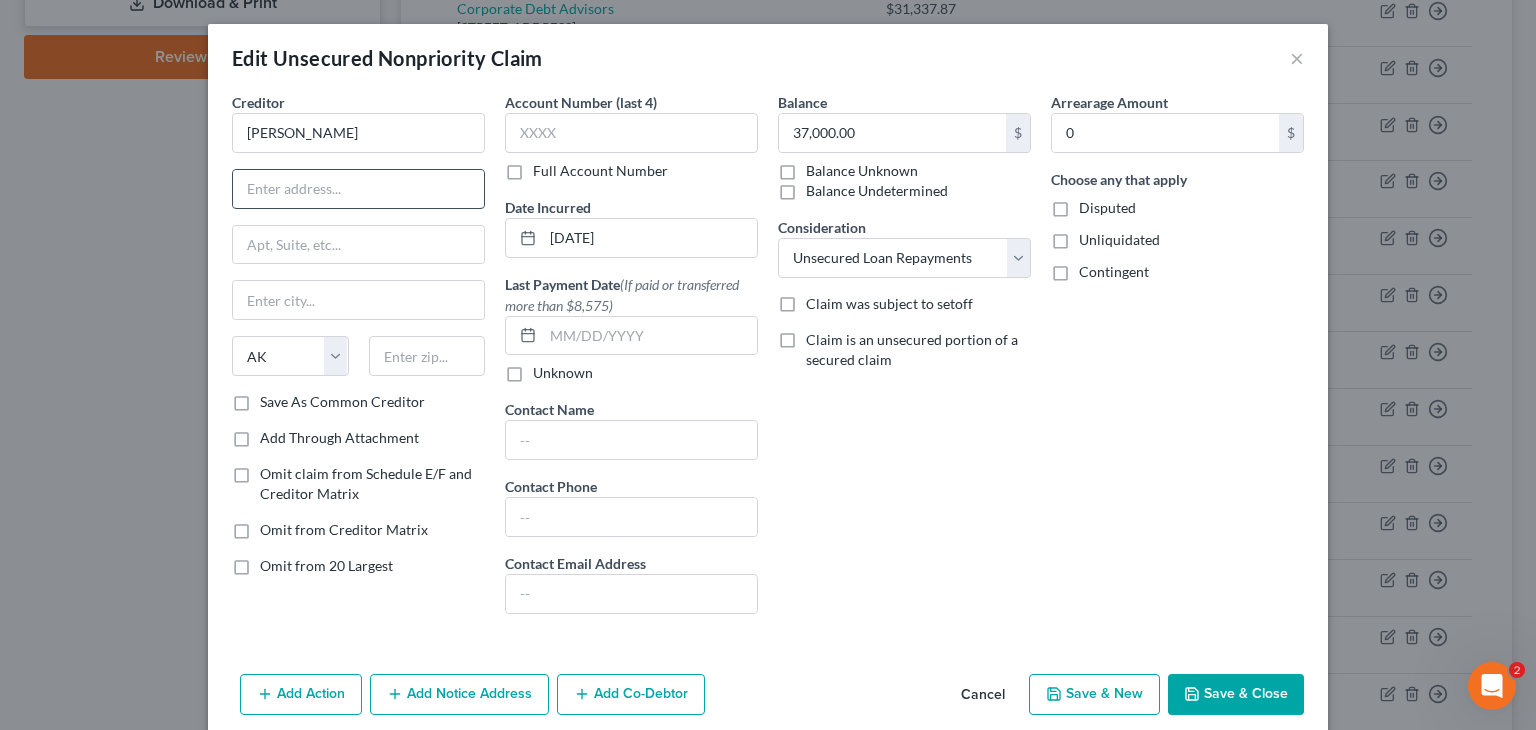 click at bounding box center (358, 189) 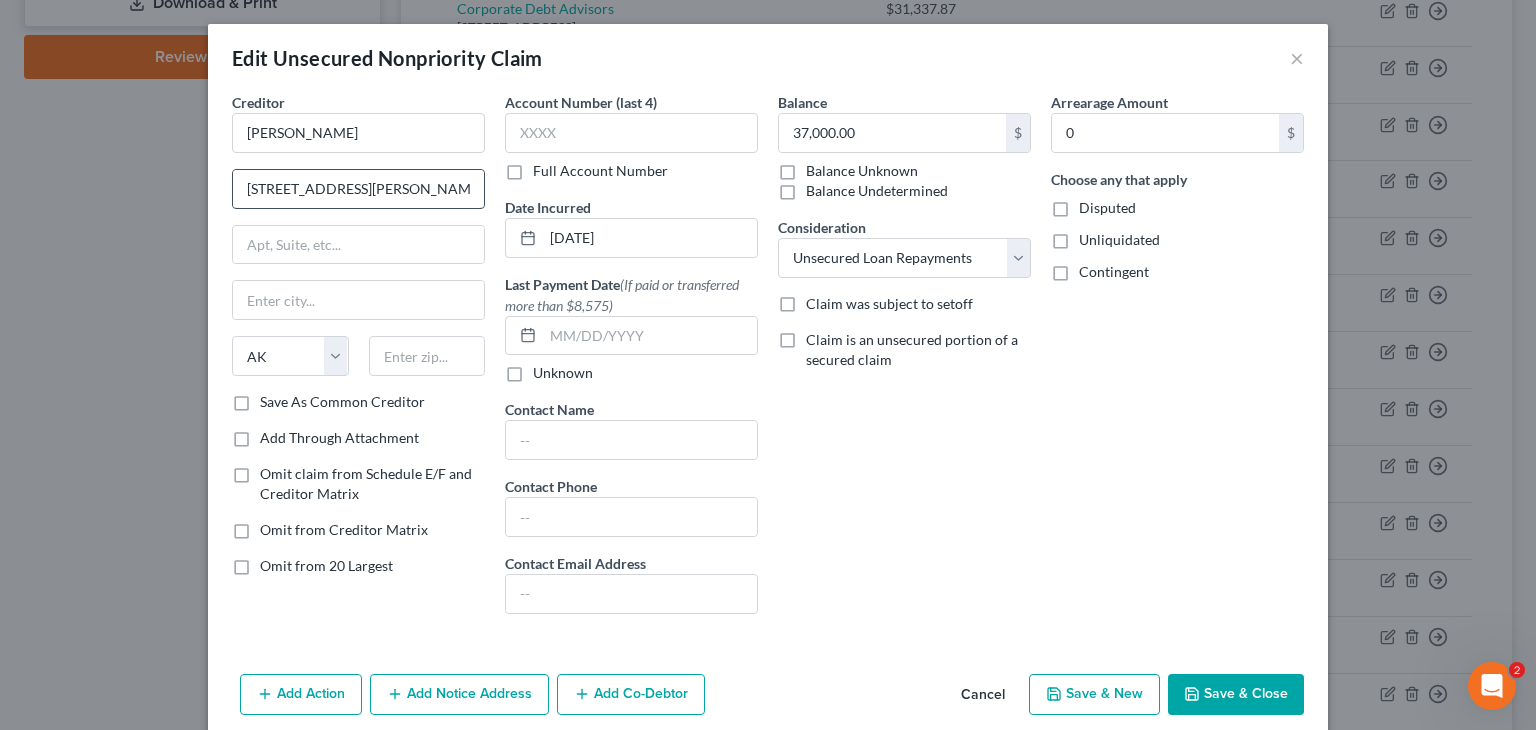 type on "[STREET_ADDRESS][PERSON_NAME]" 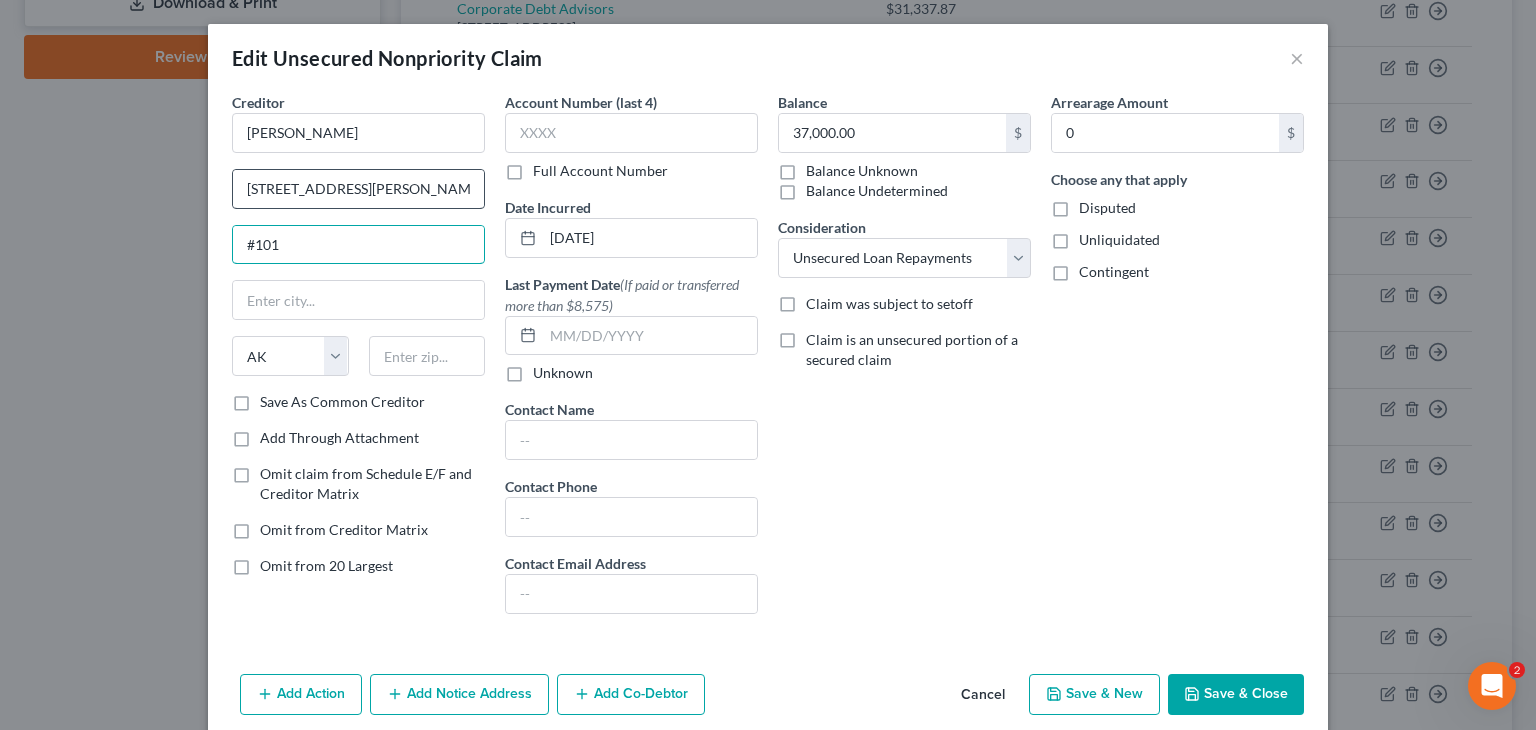 type on "#101" 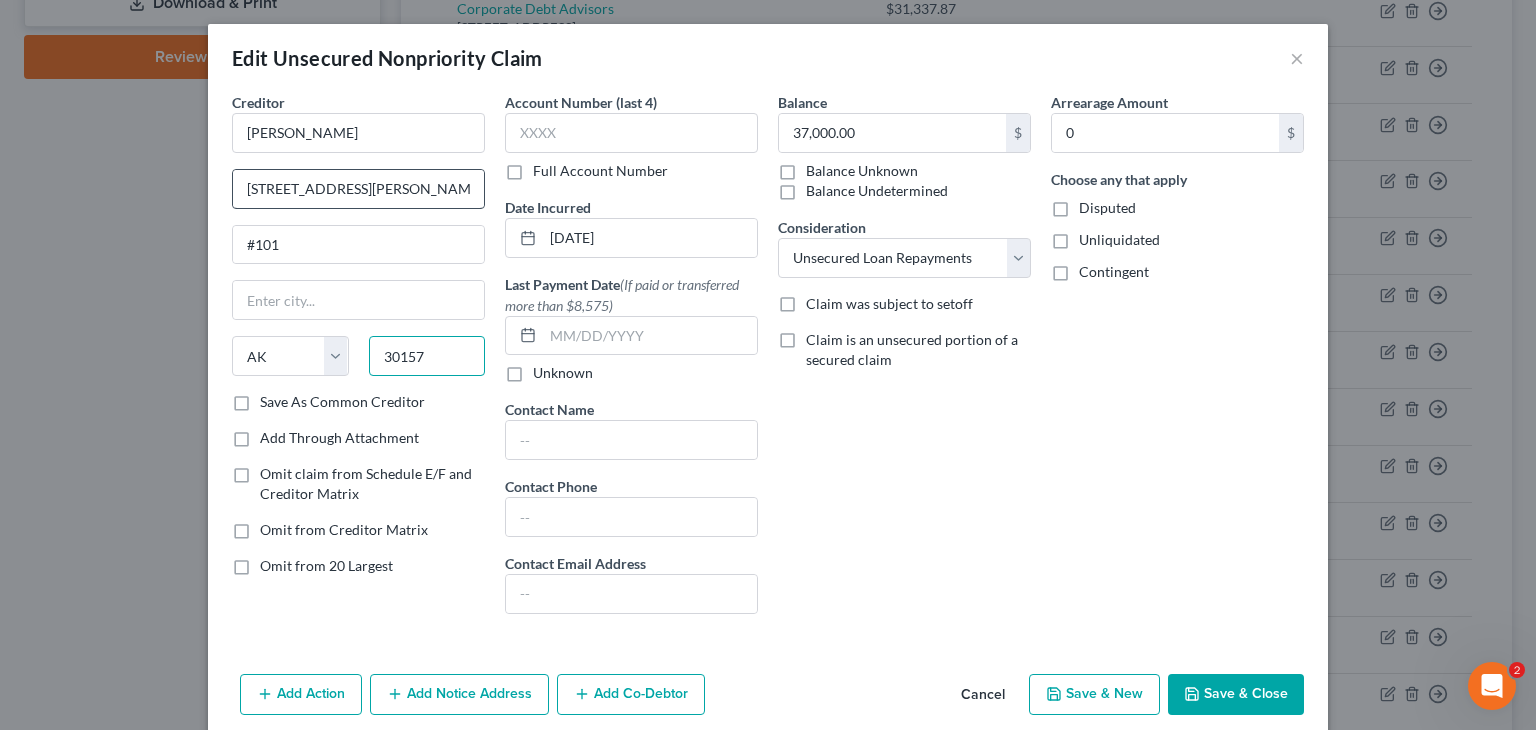 type on "30157" 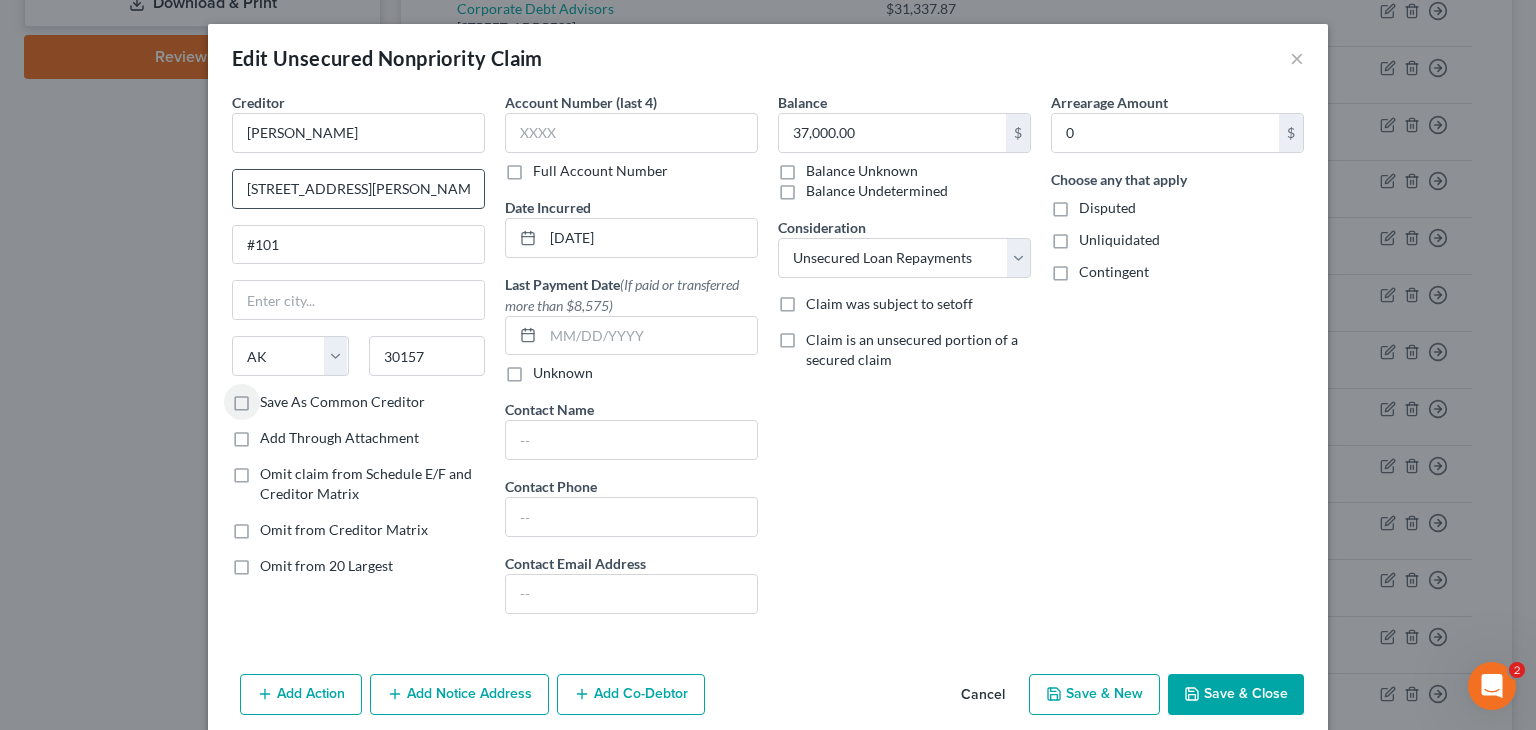 type on "[GEOGRAPHIC_DATA]" 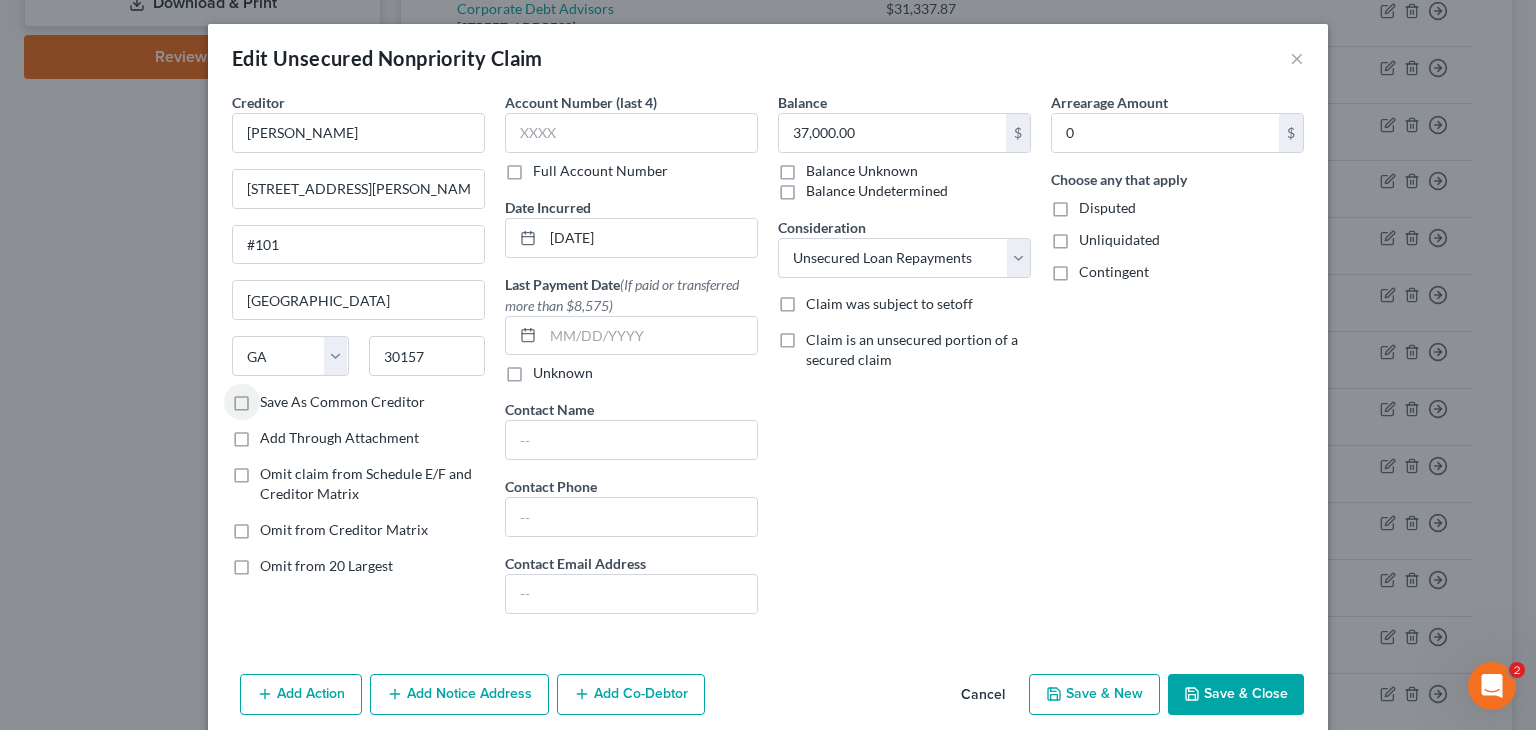 click on "Save As Common Creditor" at bounding box center [342, 402] 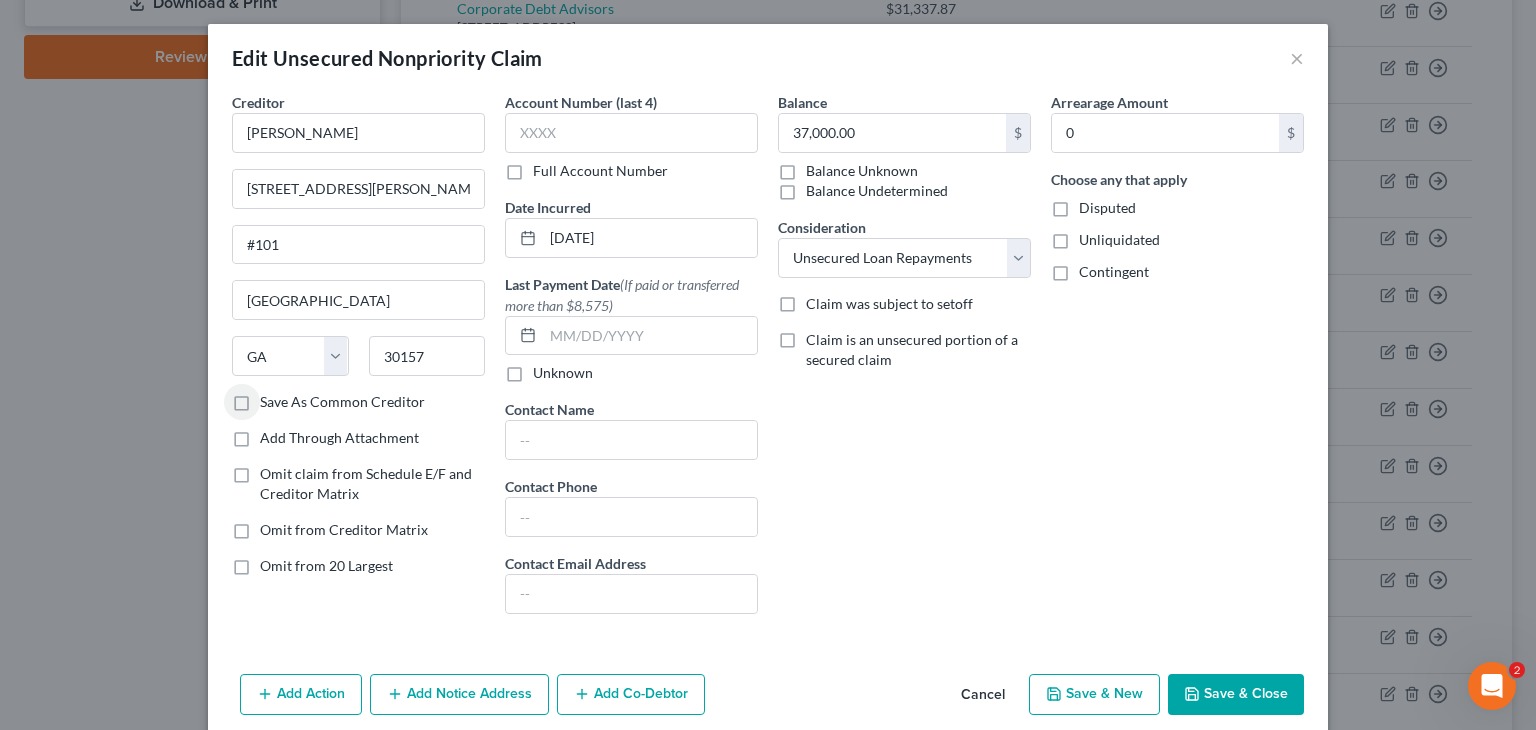 click on "Save As Common Creditor" at bounding box center (274, 398) 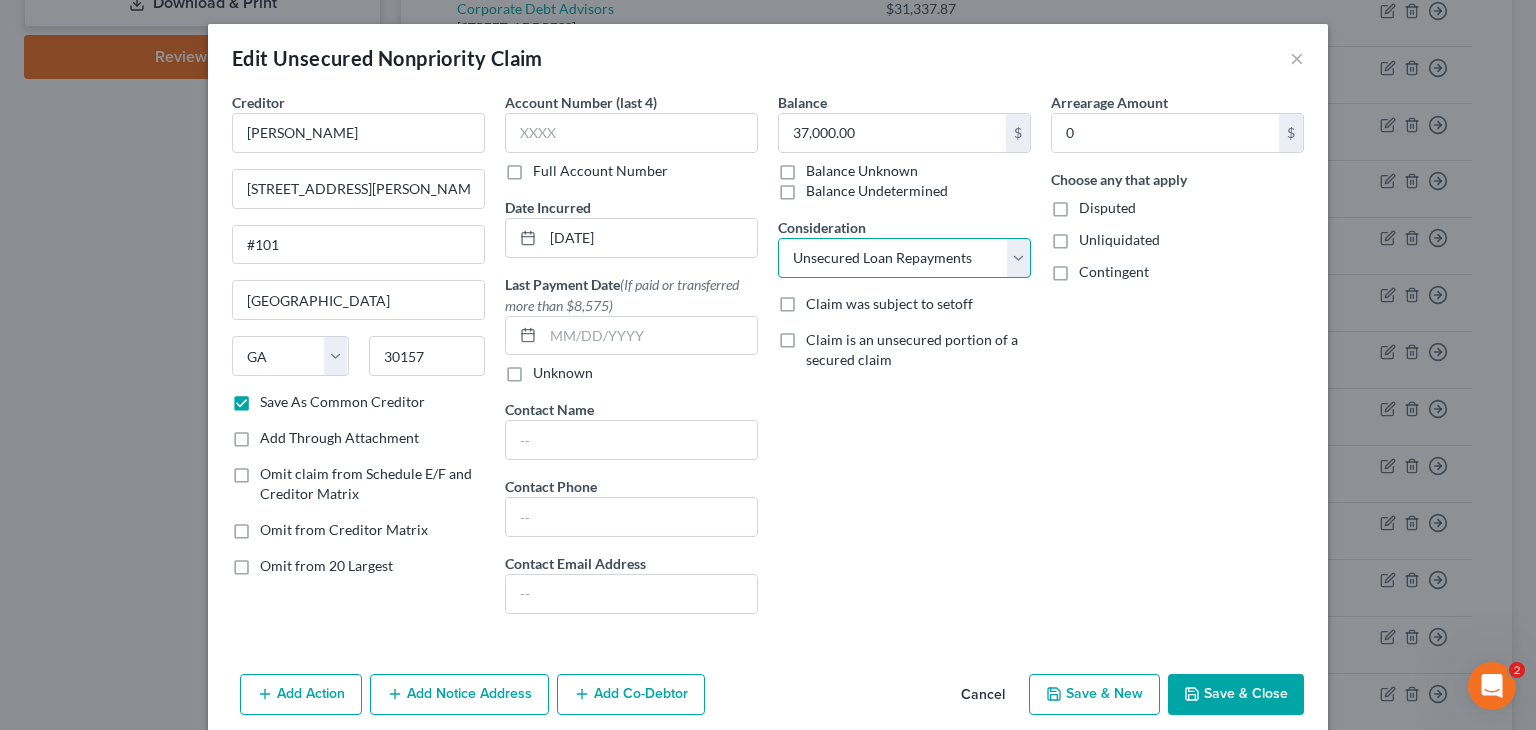 click on "Select Cable / Satellite Services Collection Agency Credit Card Debt Debt Counseling / Attorneys Deficiency Balance Home / Car Repairs Income Taxes Judgment Liens Monies Loaned / Advanced Mortgage Obligation To Pensions Other Overdrawn Bank Account Promised To Help Pay Creditors Services Suppliers Or Vendors Telephone / Internet Services Unsecured Loan Repayments Utility Services" at bounding box center [904, 258] 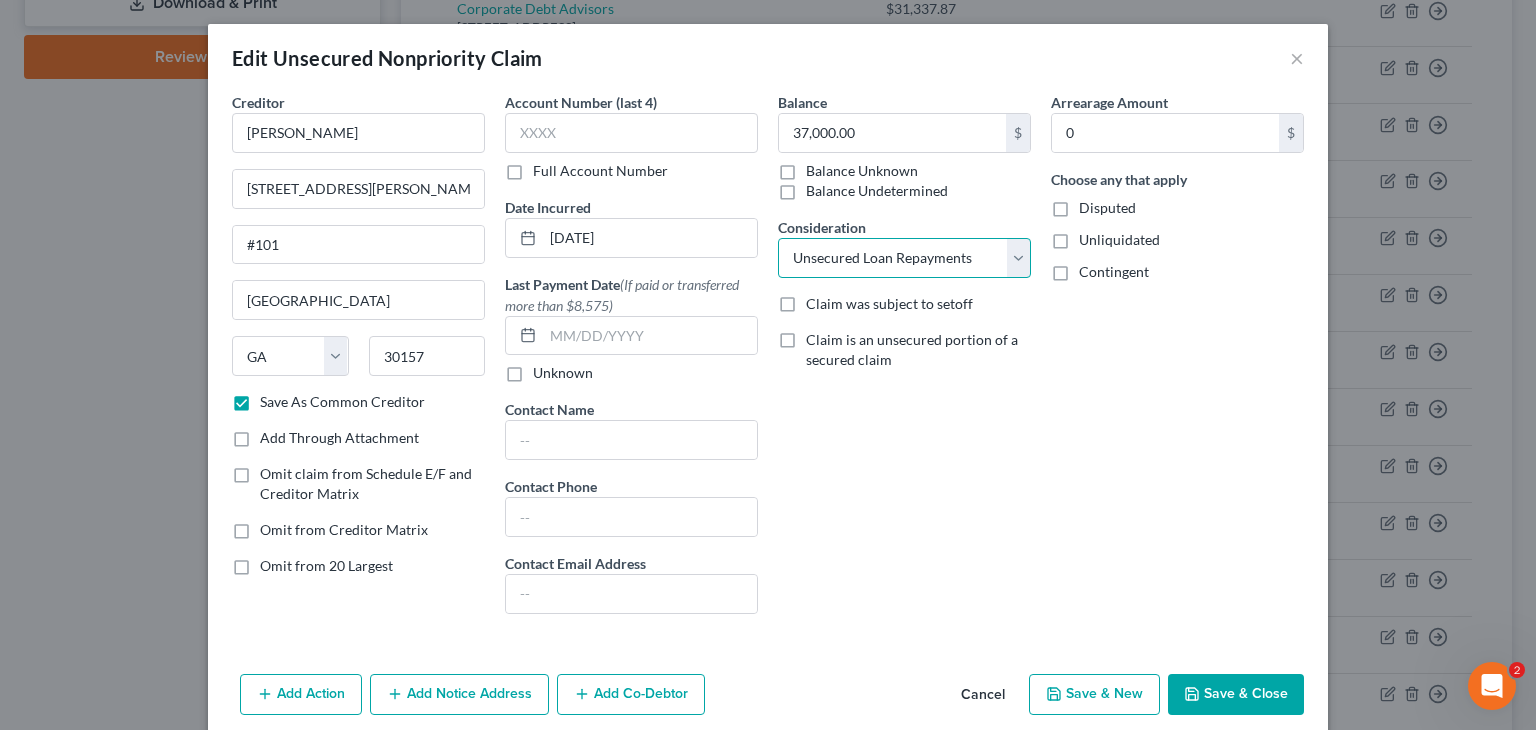 select on "8" 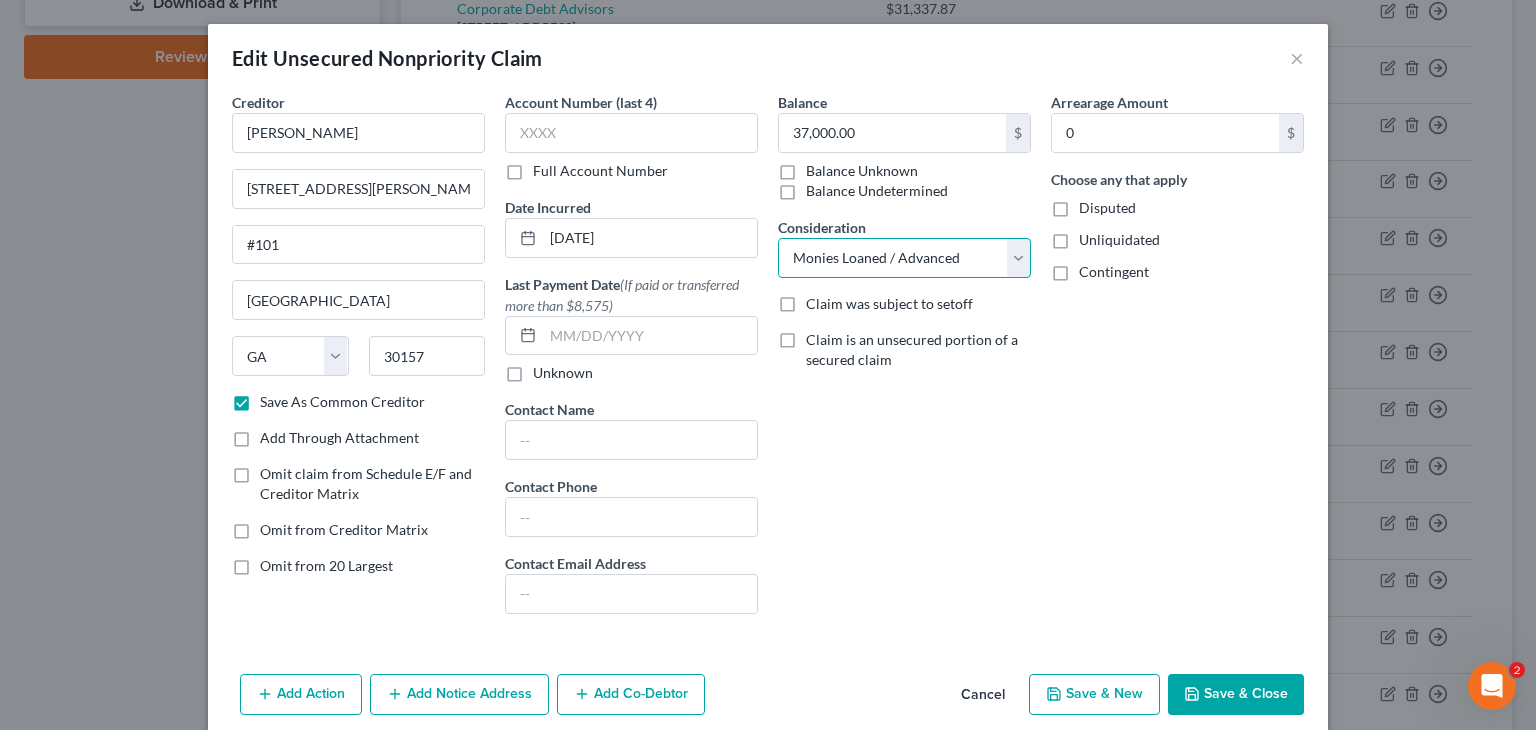 click on "Select Cable / Satellite Services Collection Agency Credit Card Debt Debt Counseling / Attorneys Deficiency Balance Home / Car Repairs Income Taxes Judgment Liens Monies Loaned / Advanced Mortgage Obligation To Pensions Other Overdrawn Bank Account Promised To Help Pay Creditors Services Suppliers Or Vendors Telephone / Internet Services Unsecured Loan Repayments Utility Services" at bounding box center [904, 258] 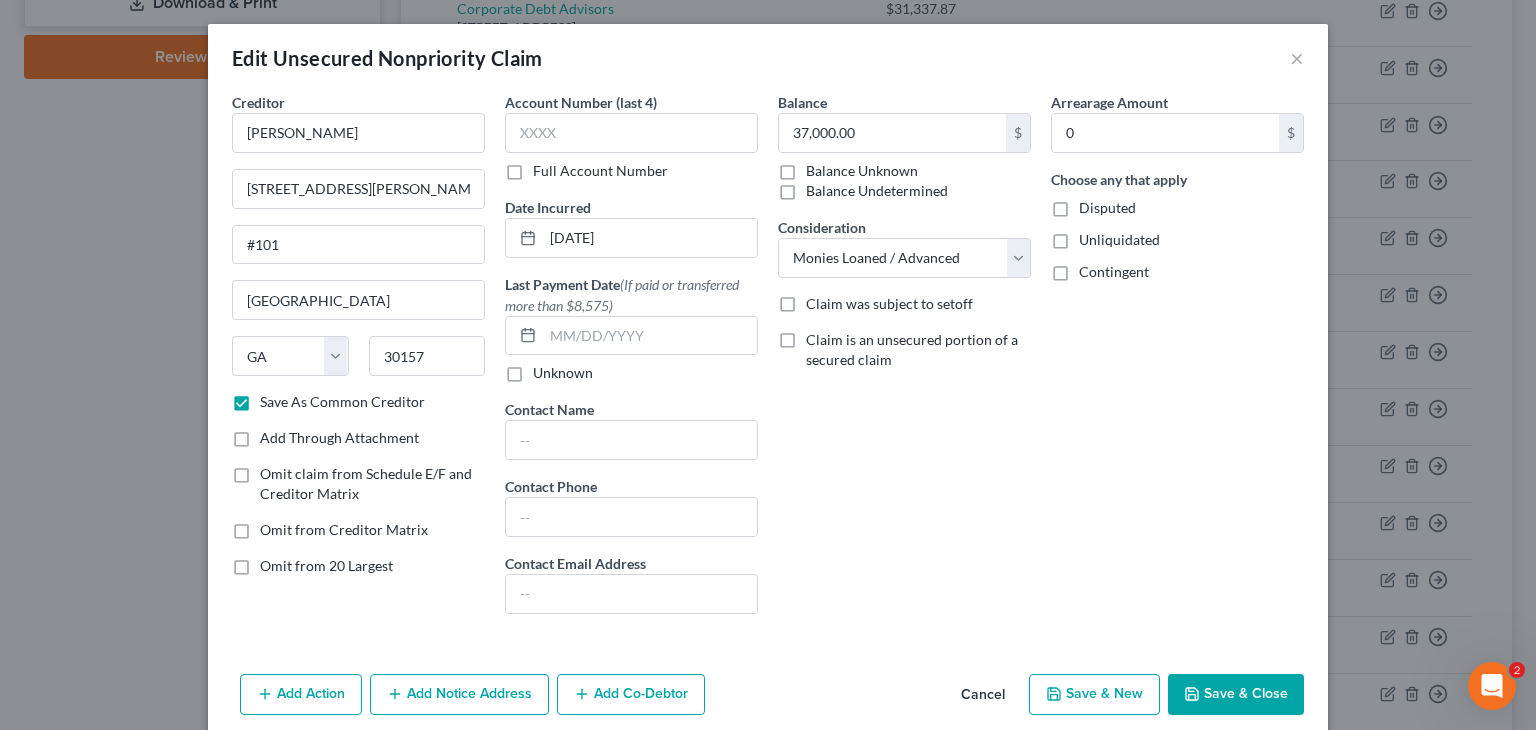 click on "Save & Close" at bounding box center [1236, 695] 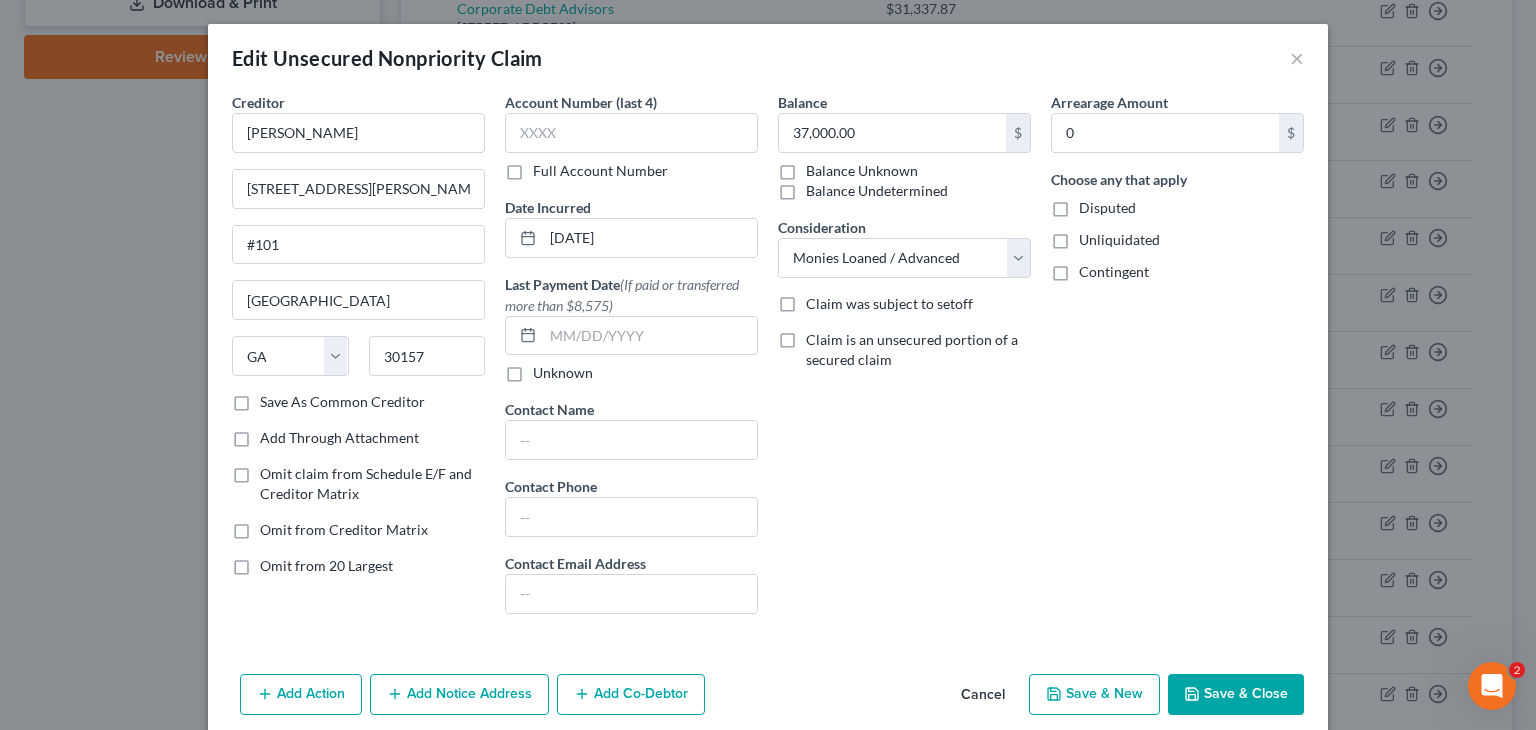 checkbox on "false" 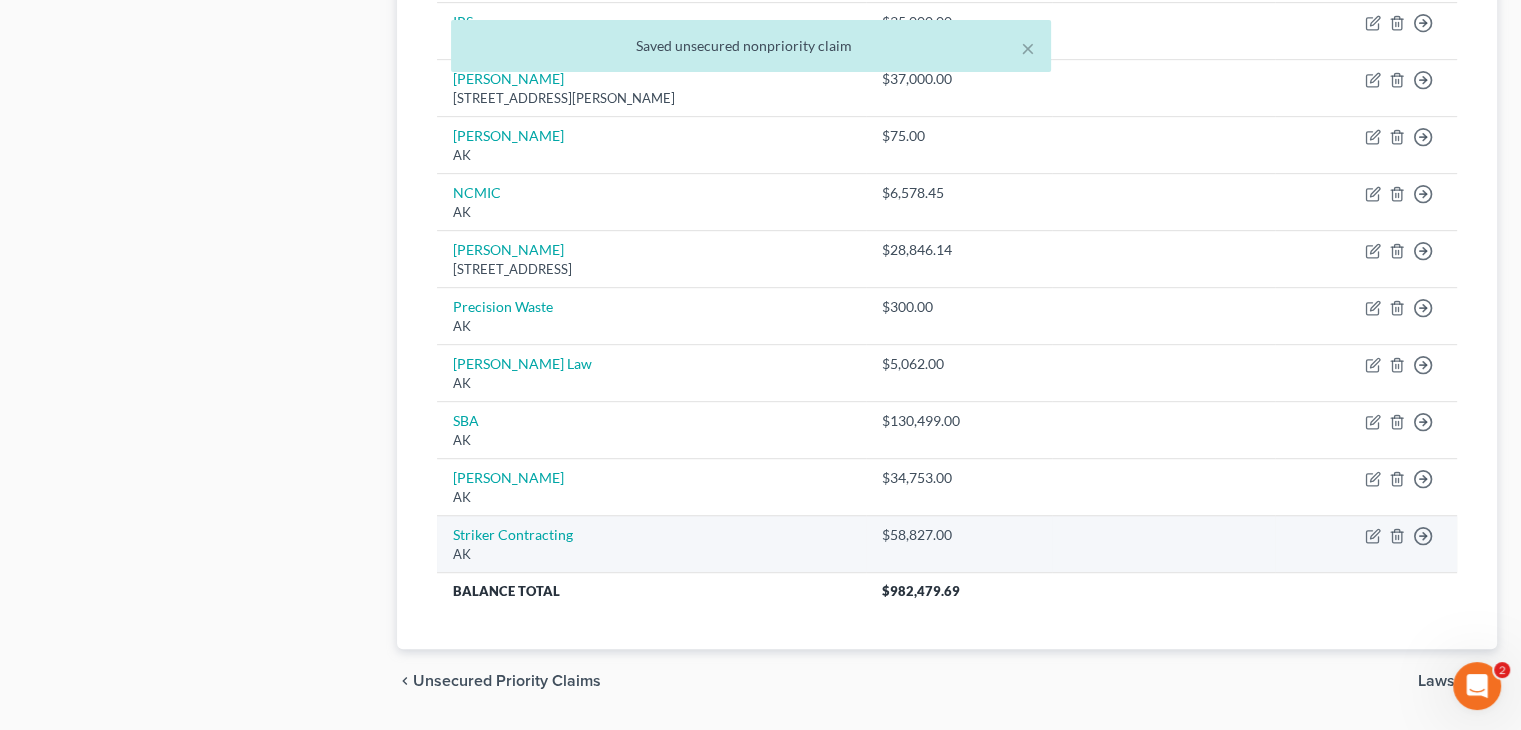 scroll, scrollTop: 1033, scrollLeft: 0, axis: vertical 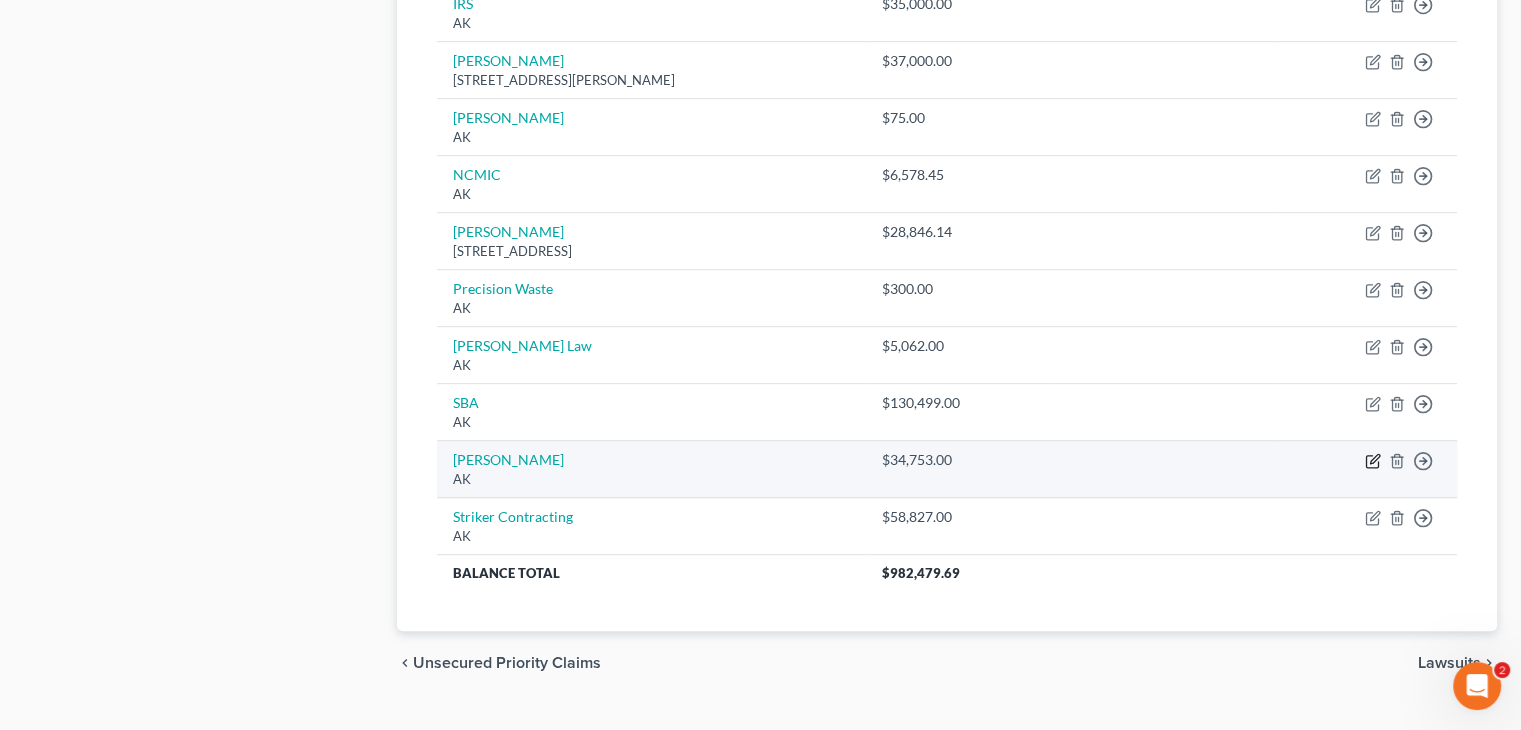 click 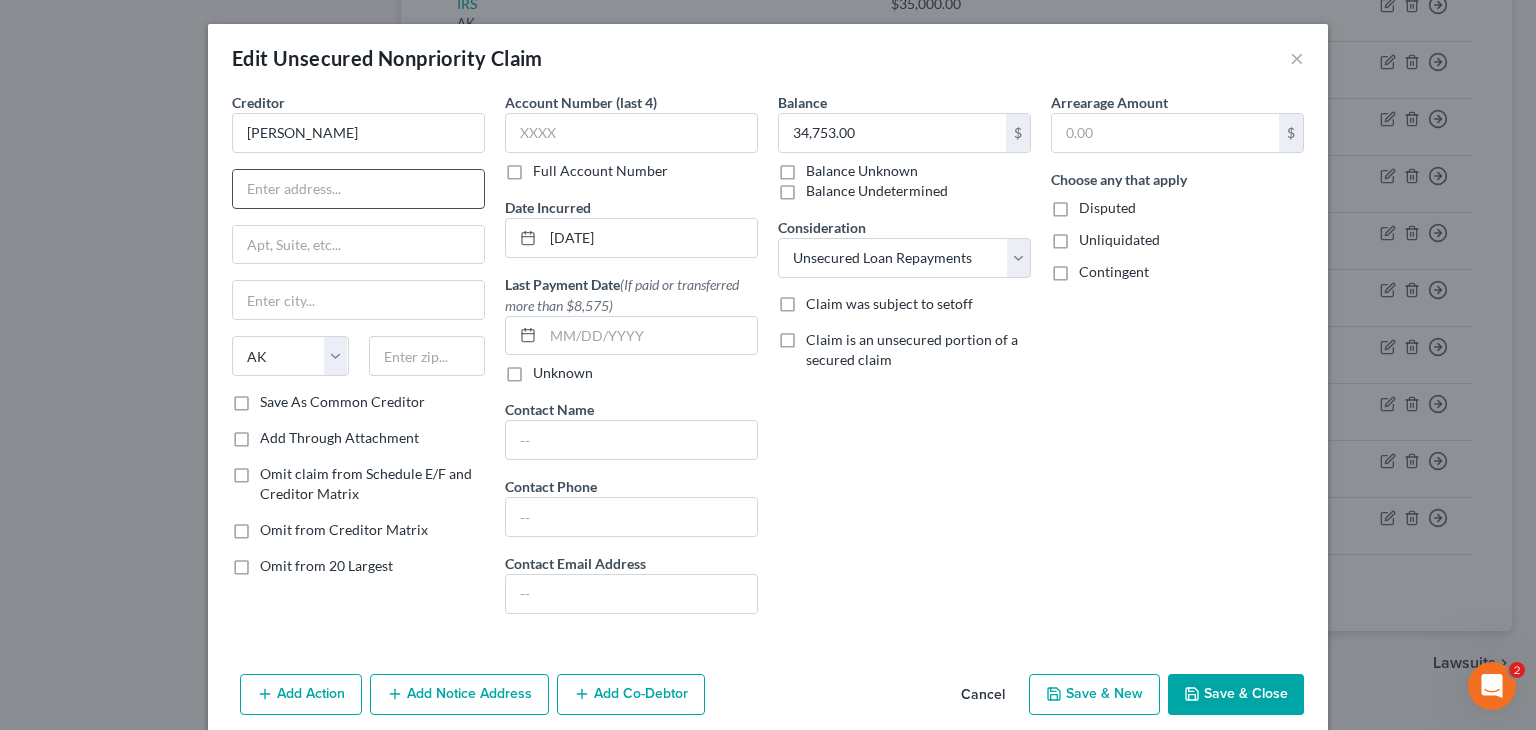click at bounding box center [358, 189] 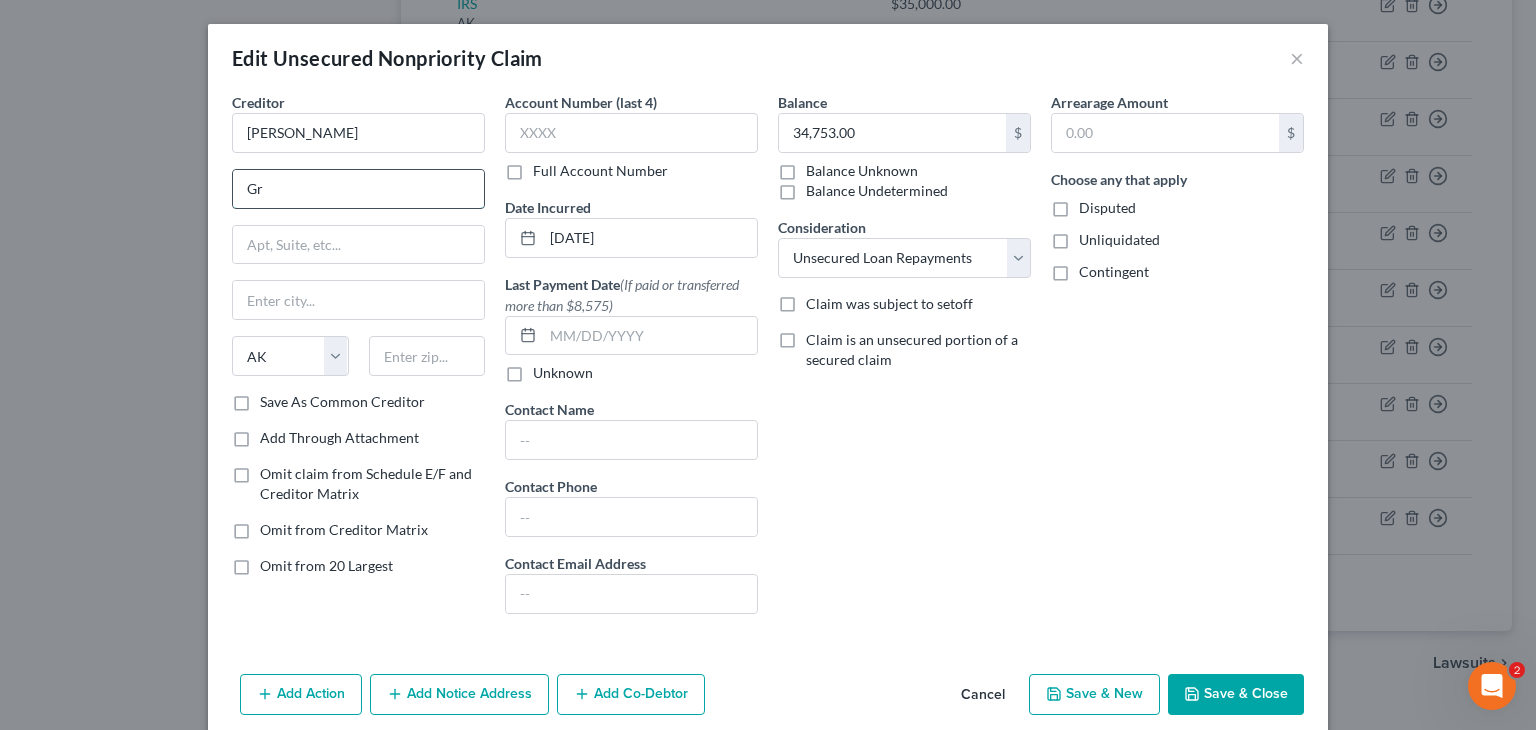 type on "G" 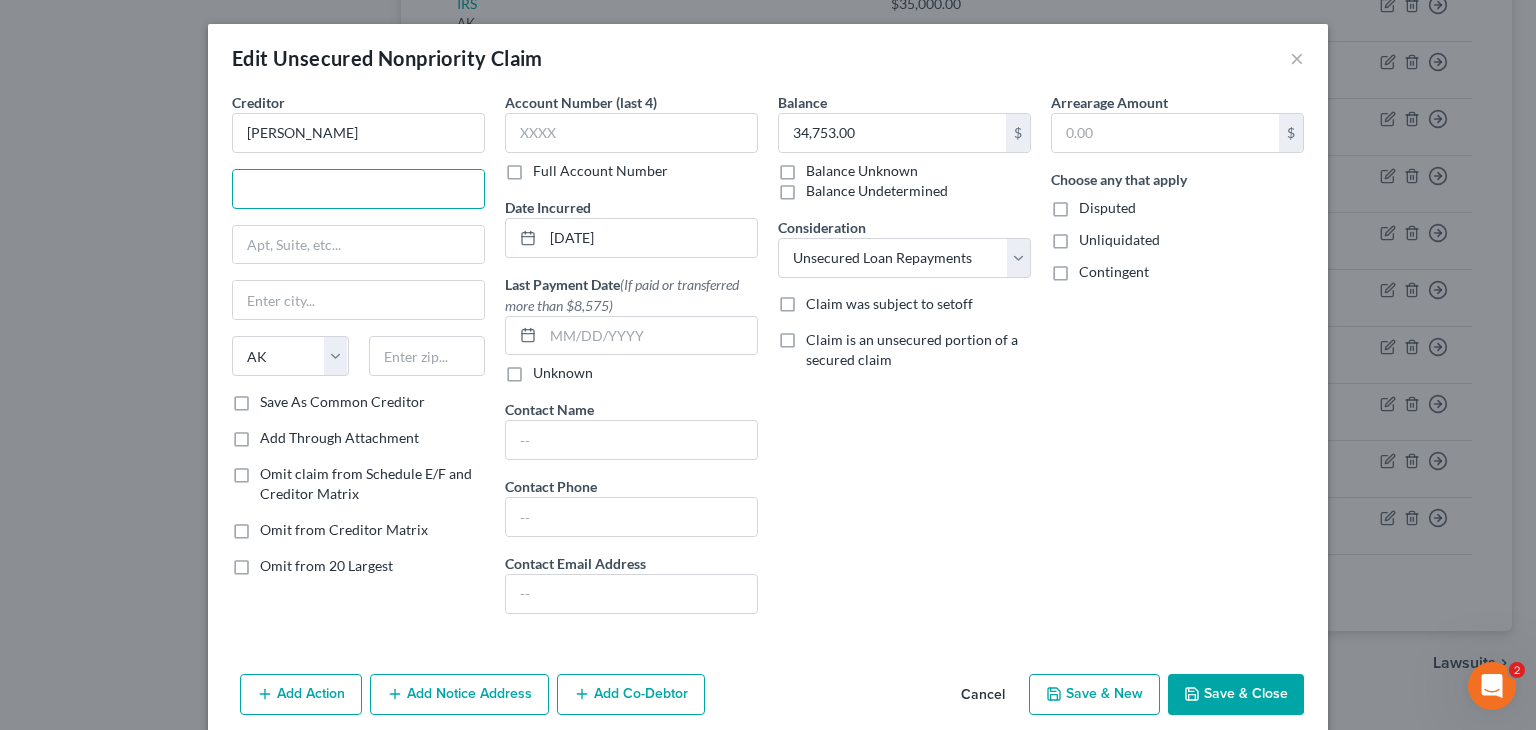 drag, startPoint x: 428, startPoint y: 189, endPoint x: -470, endPoint y: 157, distance: 898.56995 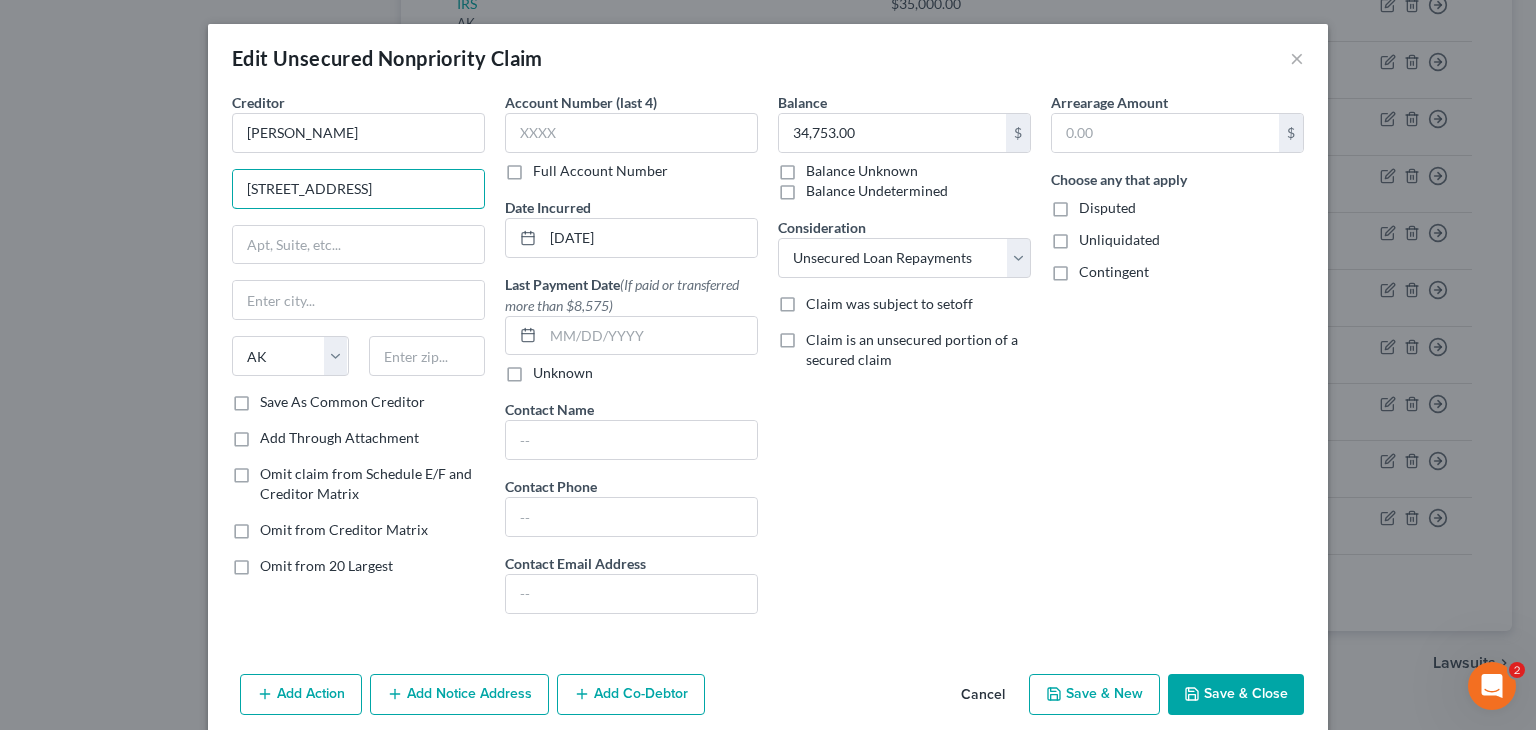 type on "[STREET_ADDRESS]" 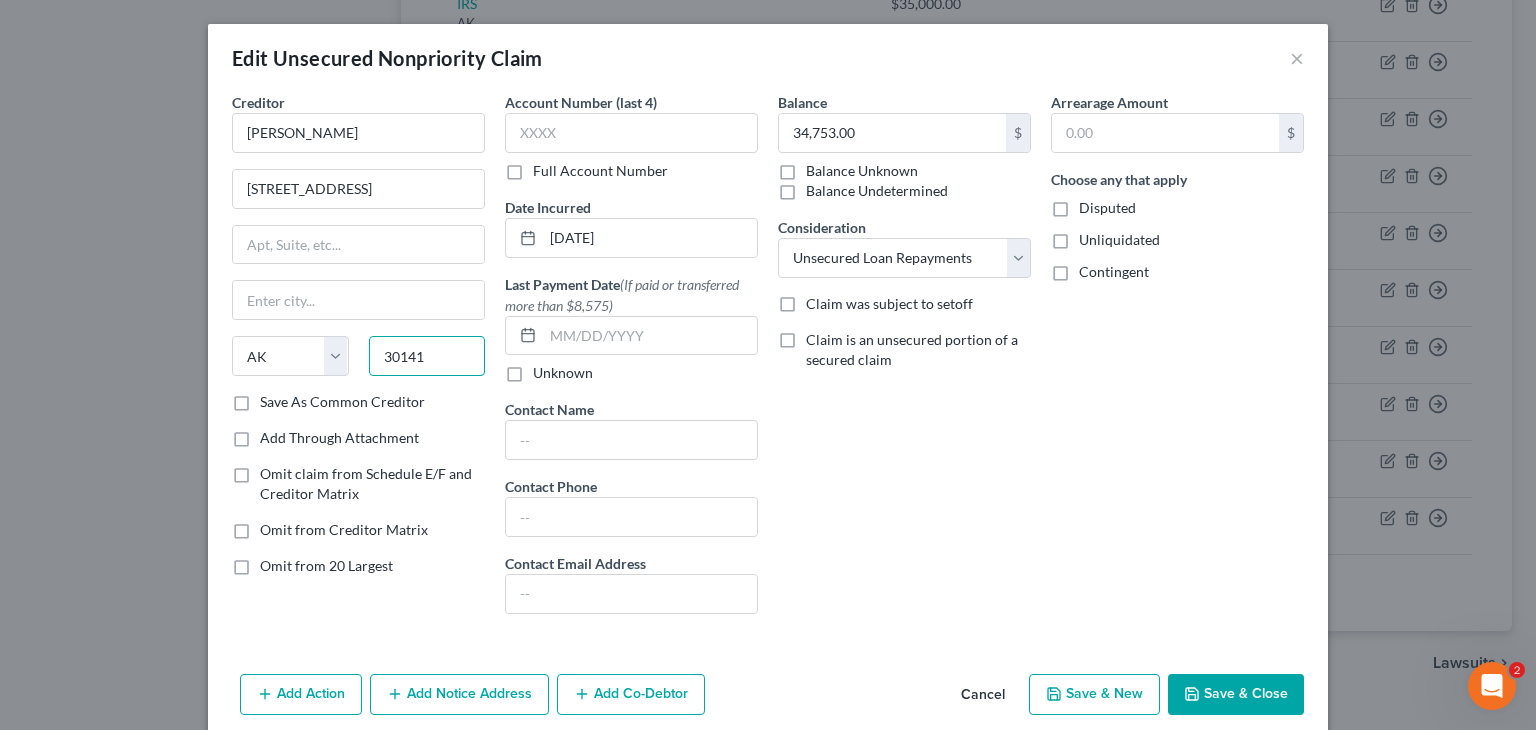 type on "30141" 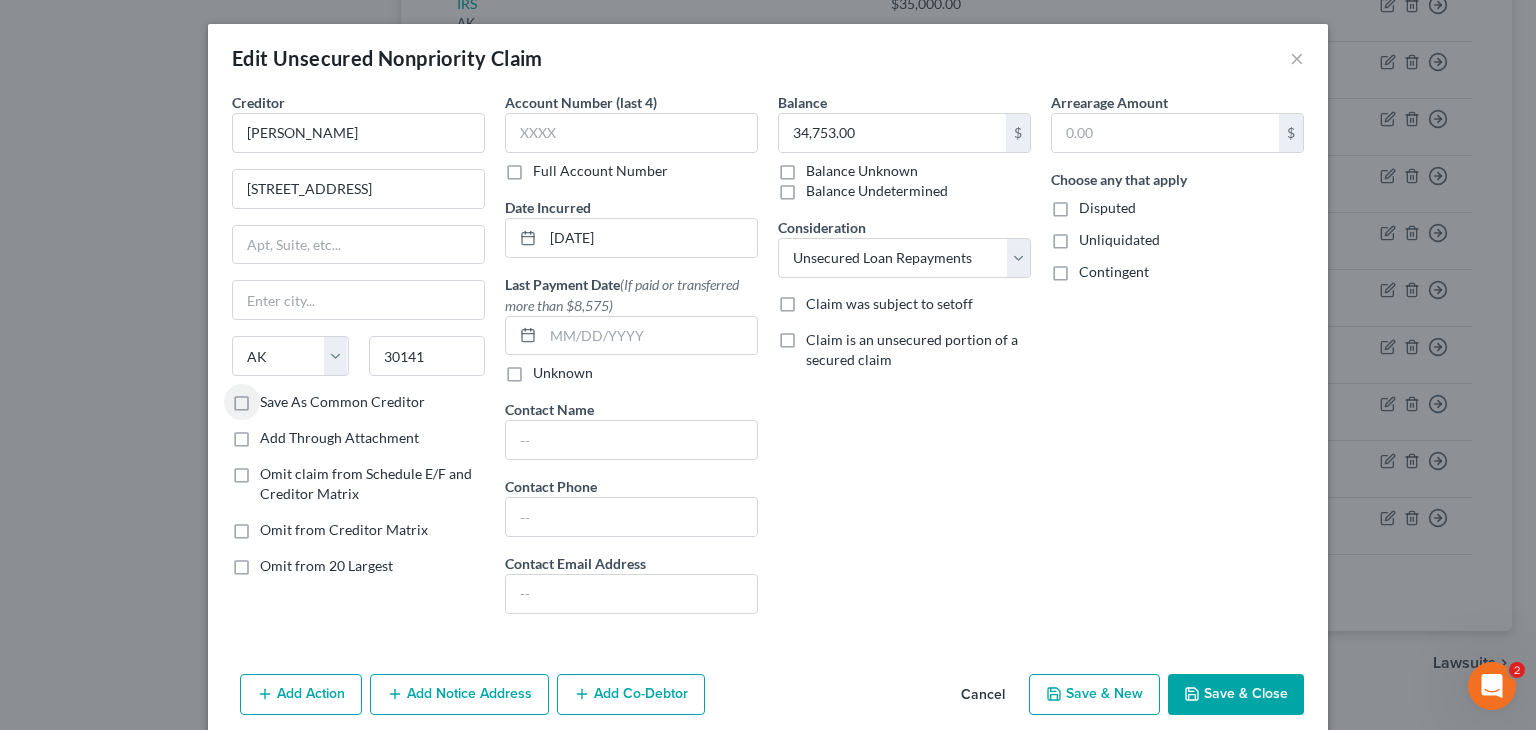 type on "[PERSON_NAME]" 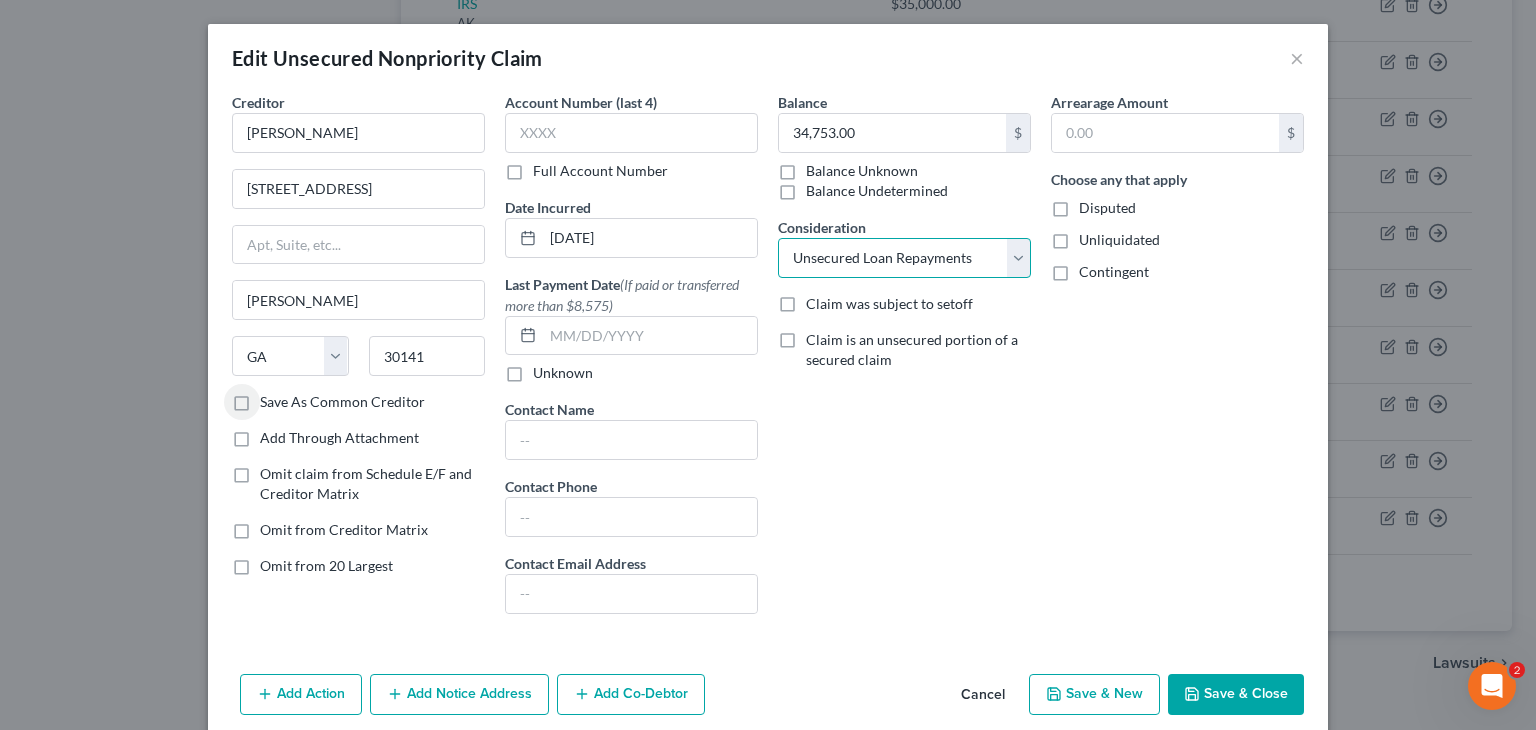 click on "Select Cable / Satellite Services Collection Agency Credit Card Debt Debt Counseling / Attorneys Deficiency Balance Home / Car Repairs Income Taxes Judgment Liens Monies Loaned / Advanced Mortgage Obligation To Pensions Other Overdrawn Bank Account Promised To Help Pay Creditors Services Suppliers Or Vendors Telephone / Internet Services Unsecured Loan Repayments Utility Services" at bounding box center [904, 258] 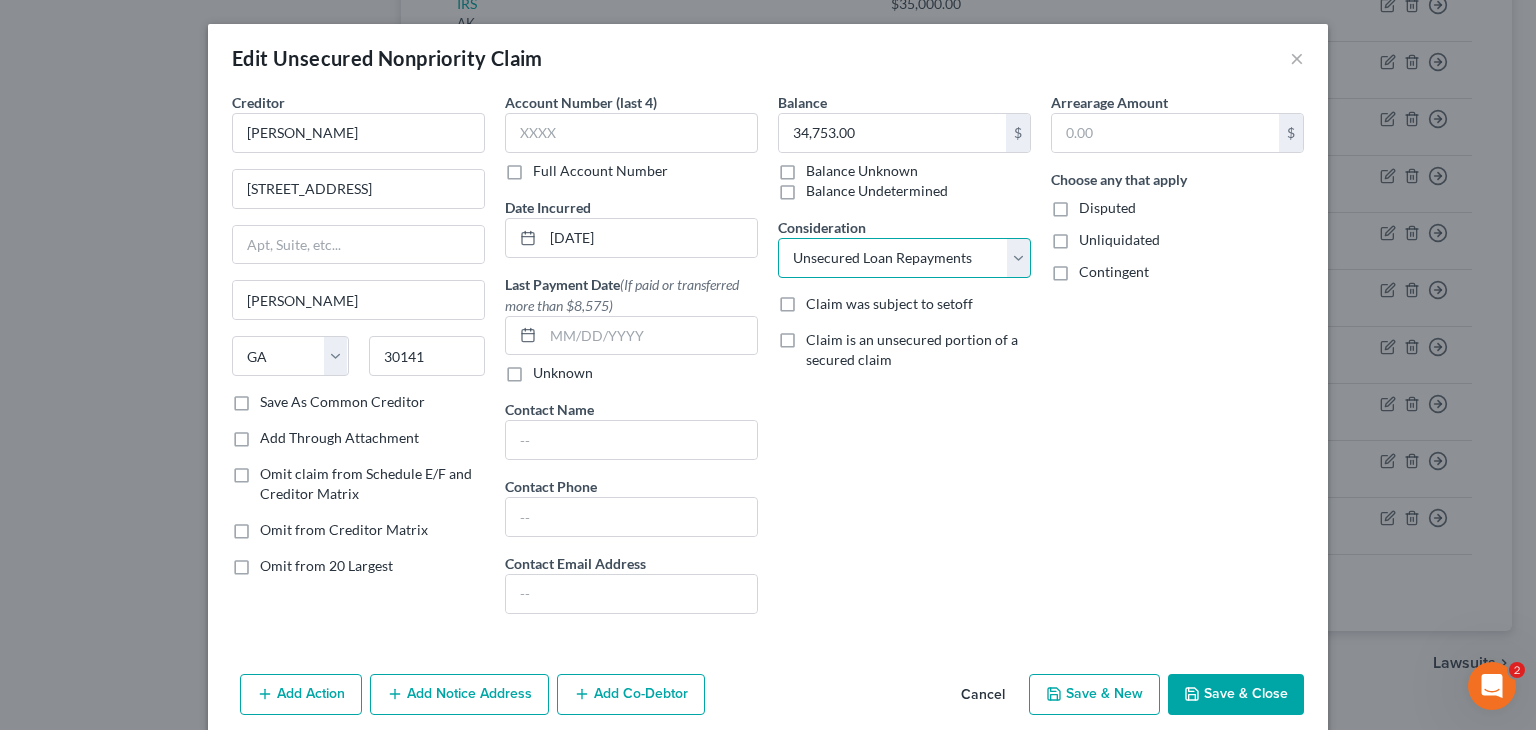 select on "8" 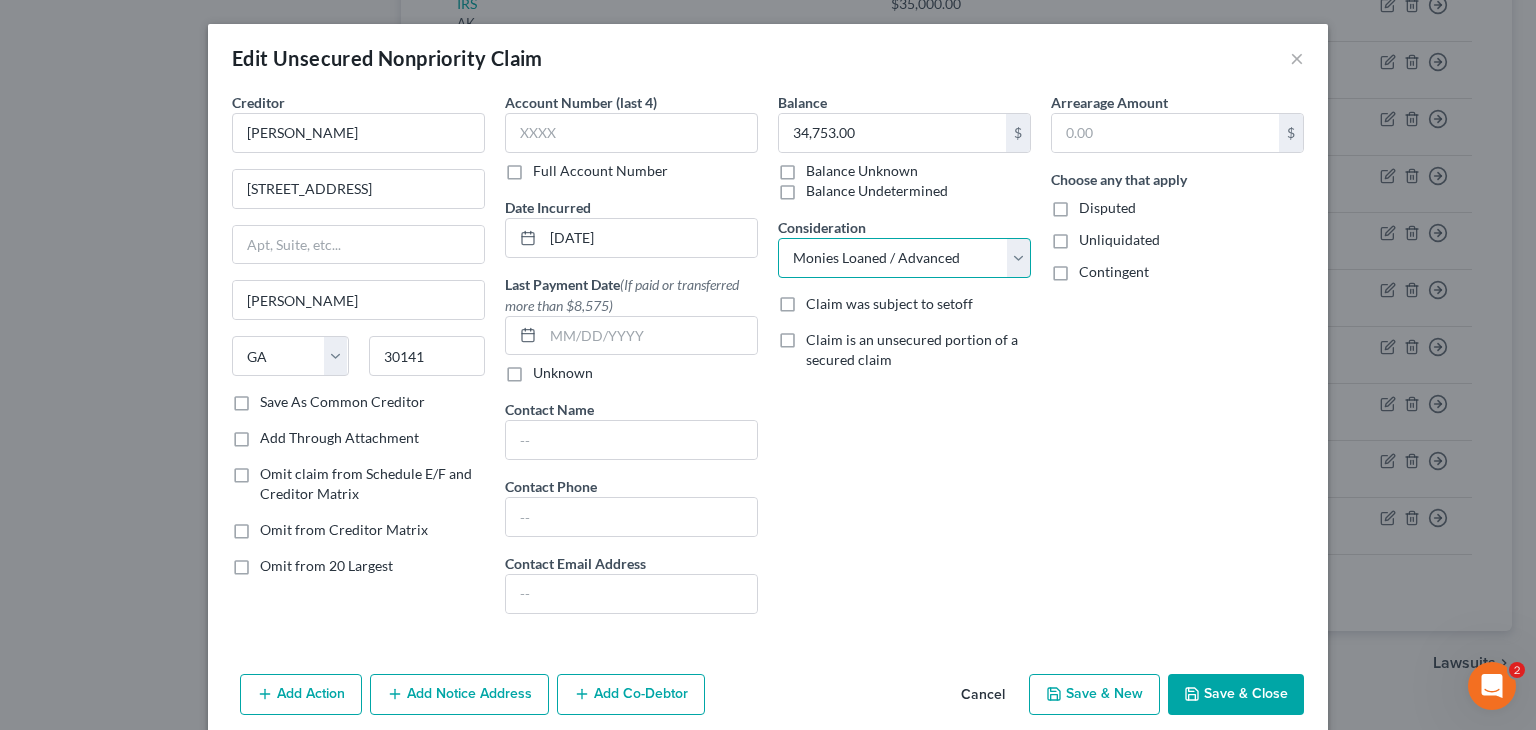 click on "Select Cable / Satellite Services Collection Agency Credit Card Debt Debt Counseling / Attorneys Deficiency Balance Home / Car Repairs Income Taxes Judgment Liens Monies Loaned / Advanced Mortgage Obligation To Pensions Other Overdrawn Bank Account Promised To Help Pay Creditors Services Suppliers Or Vendors Telephone / Internet Services Unsecured Loan Repayments Utility Services" at bounding box center [904, 258] 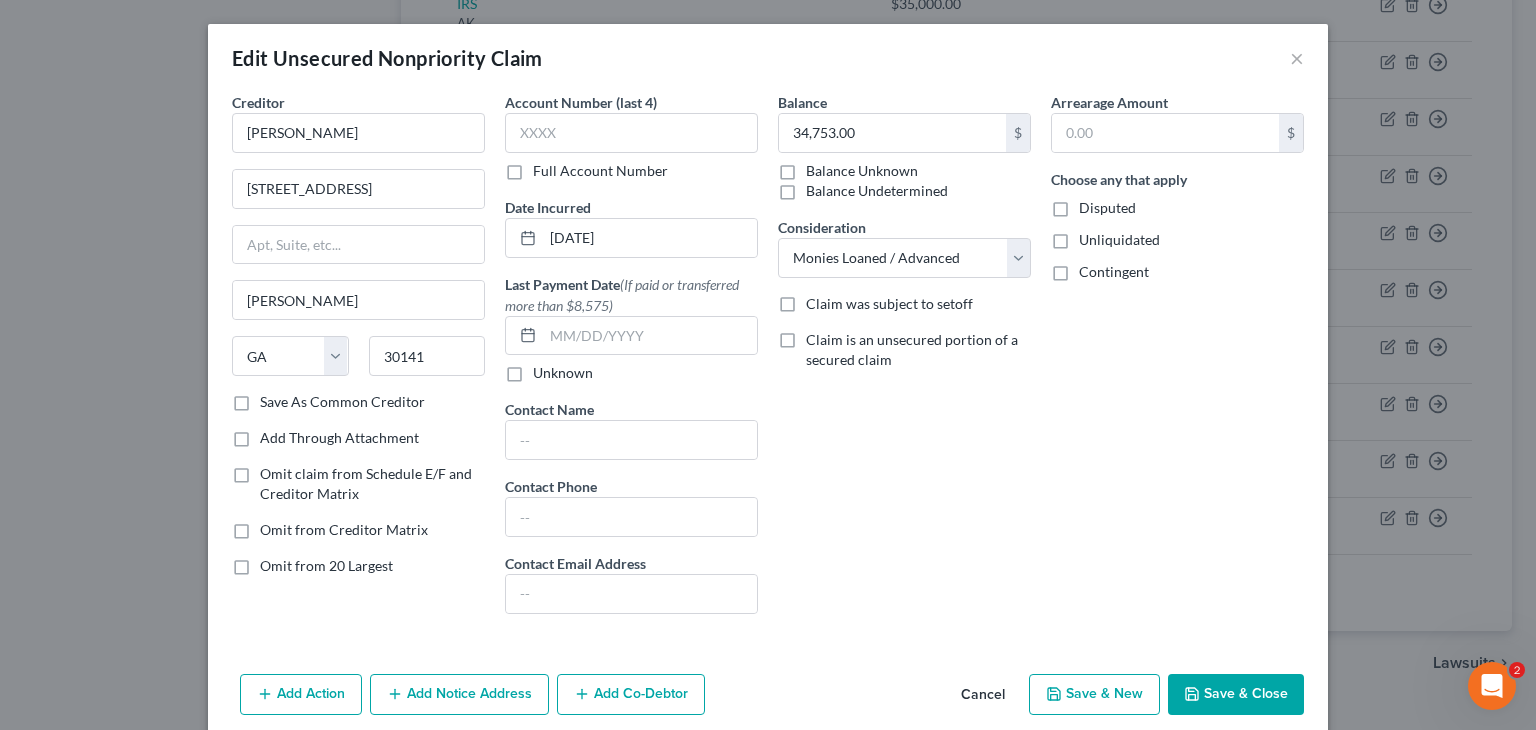 click on "Save & Close" at bounding box center (1236, 695) 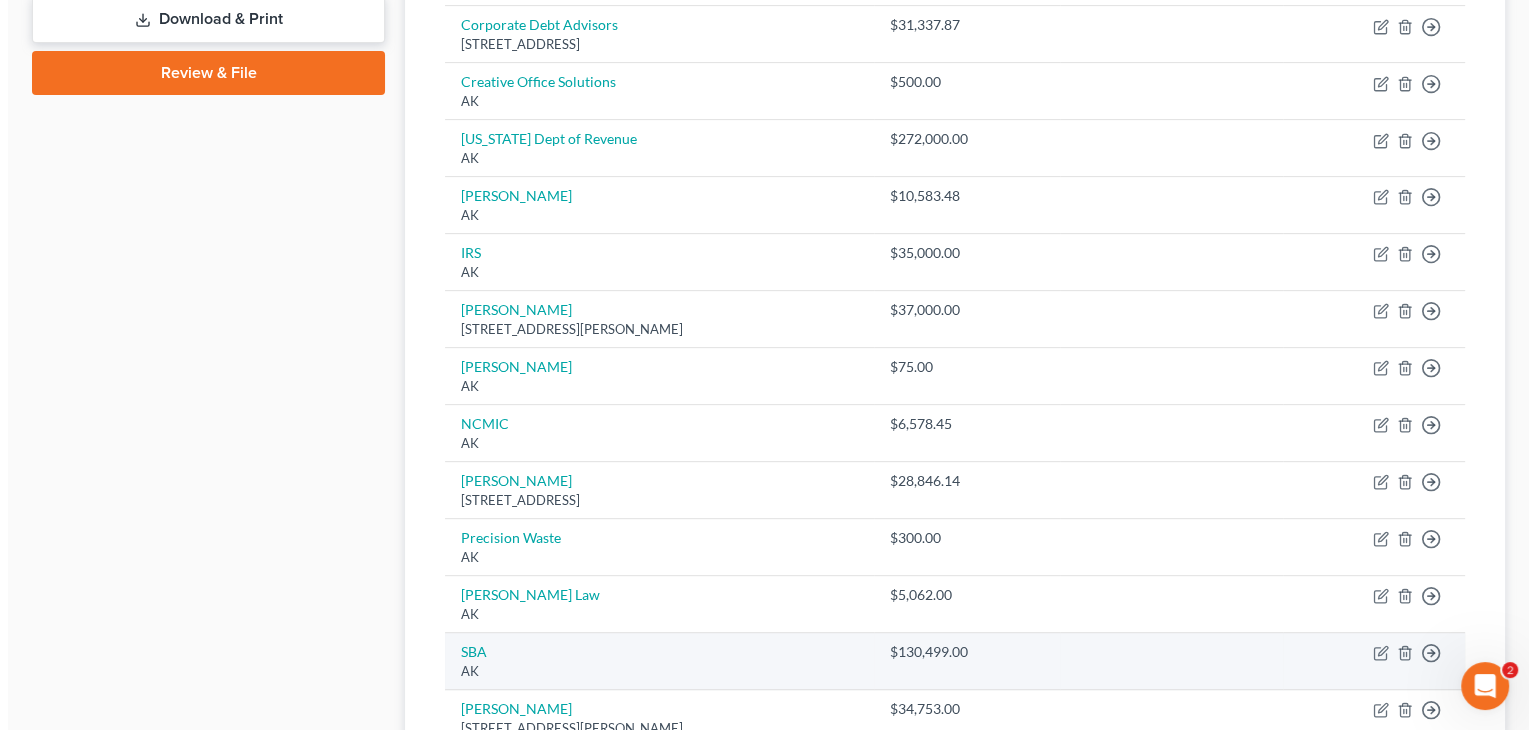 scroll, scrollTop: 733, scrollLeft: 0, axis: vertical 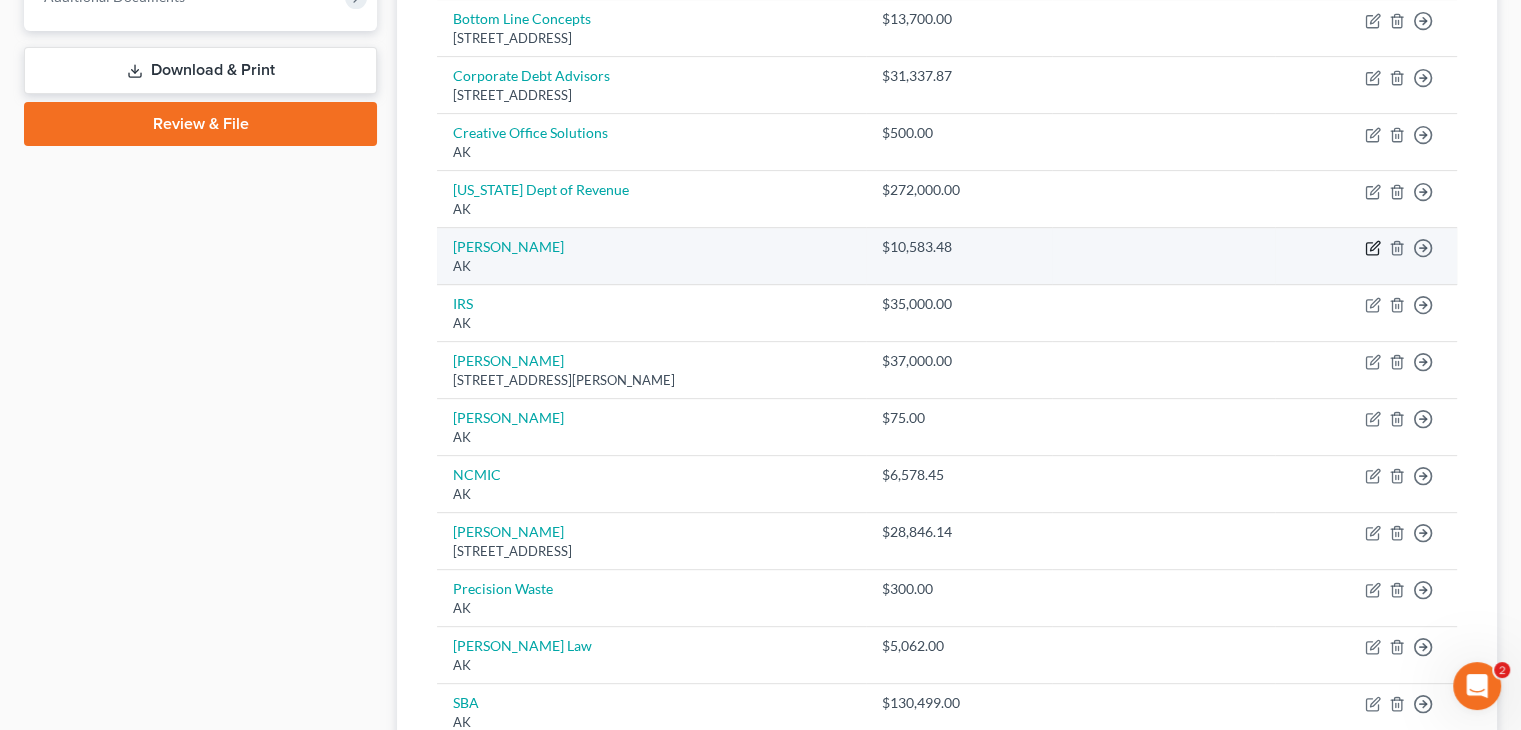 click 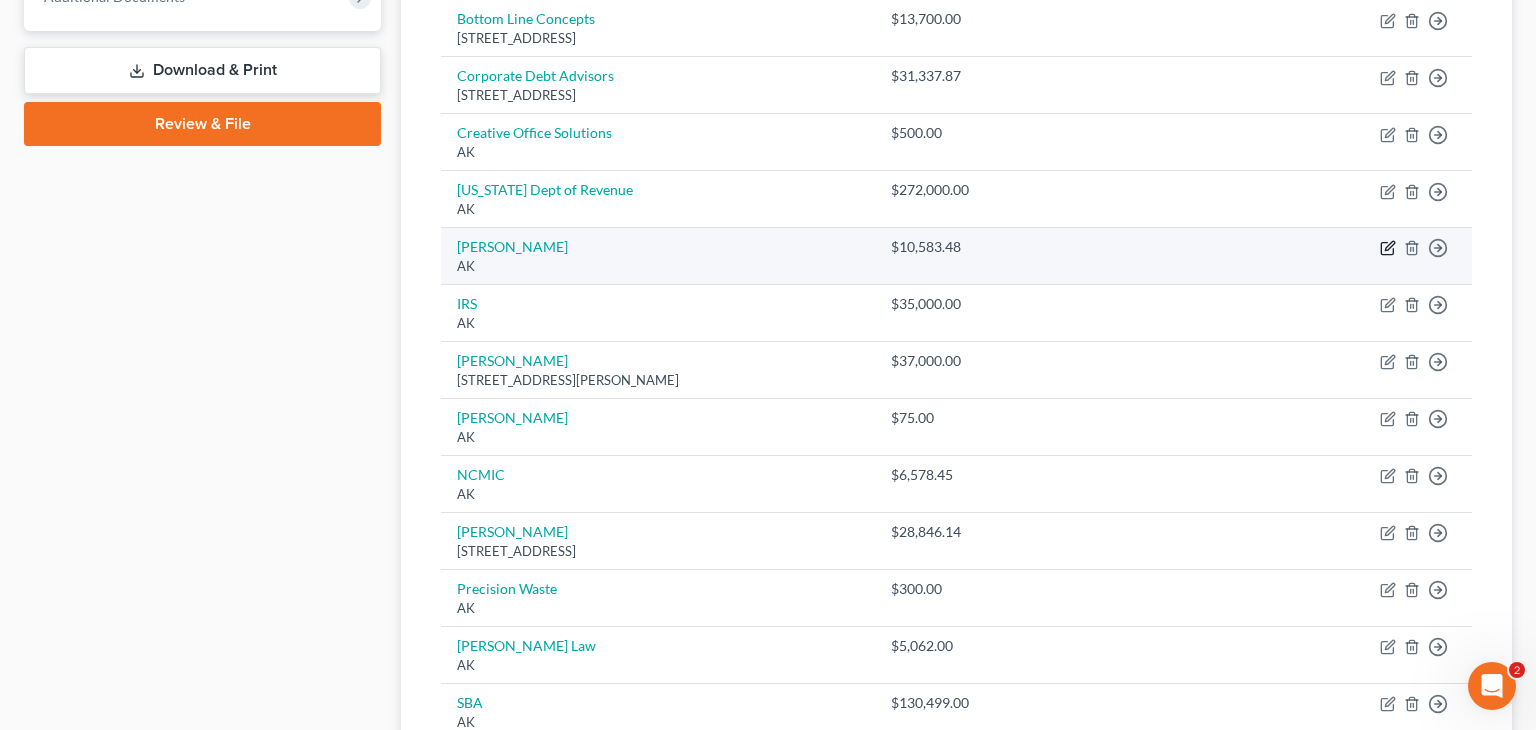 select on "1" 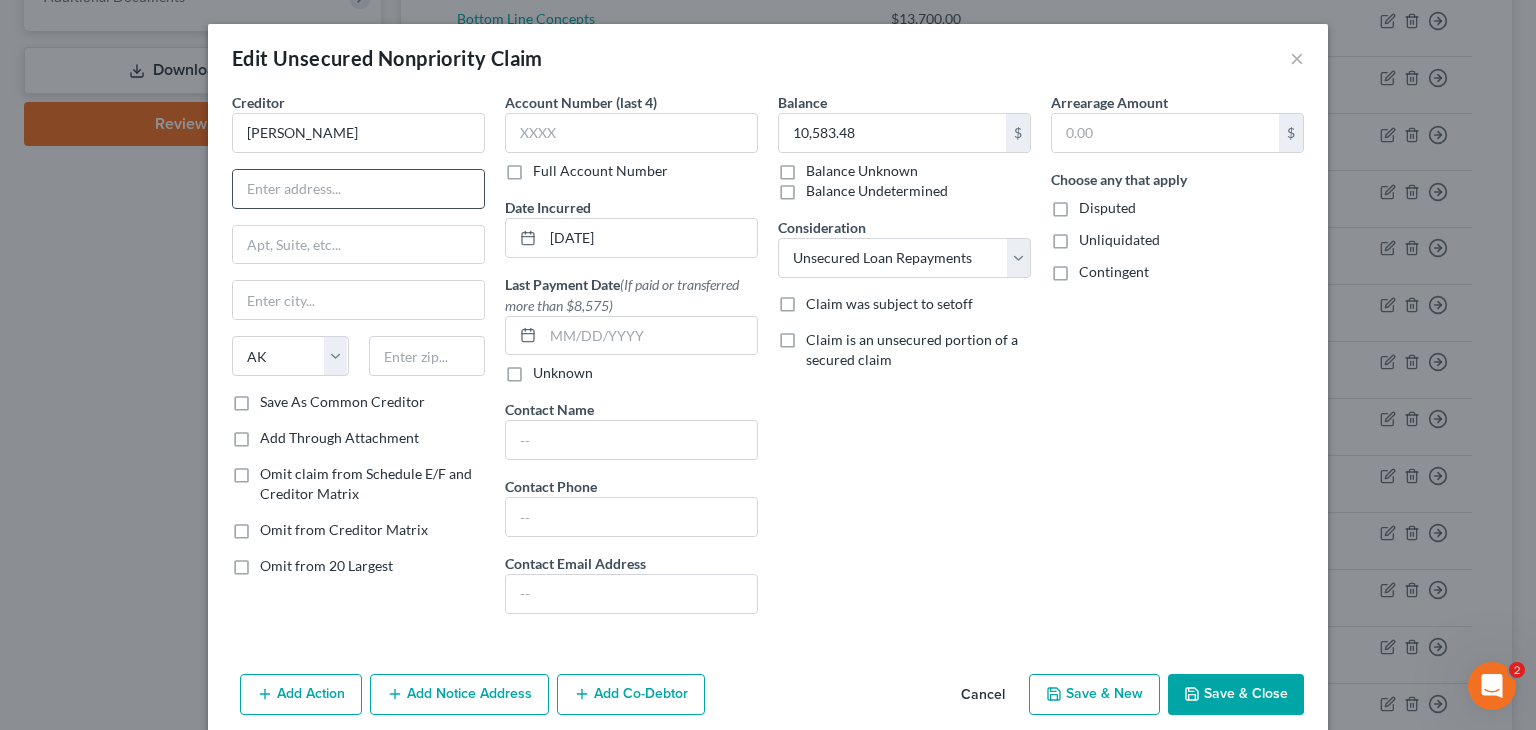 click at bounding box center [358, 189] 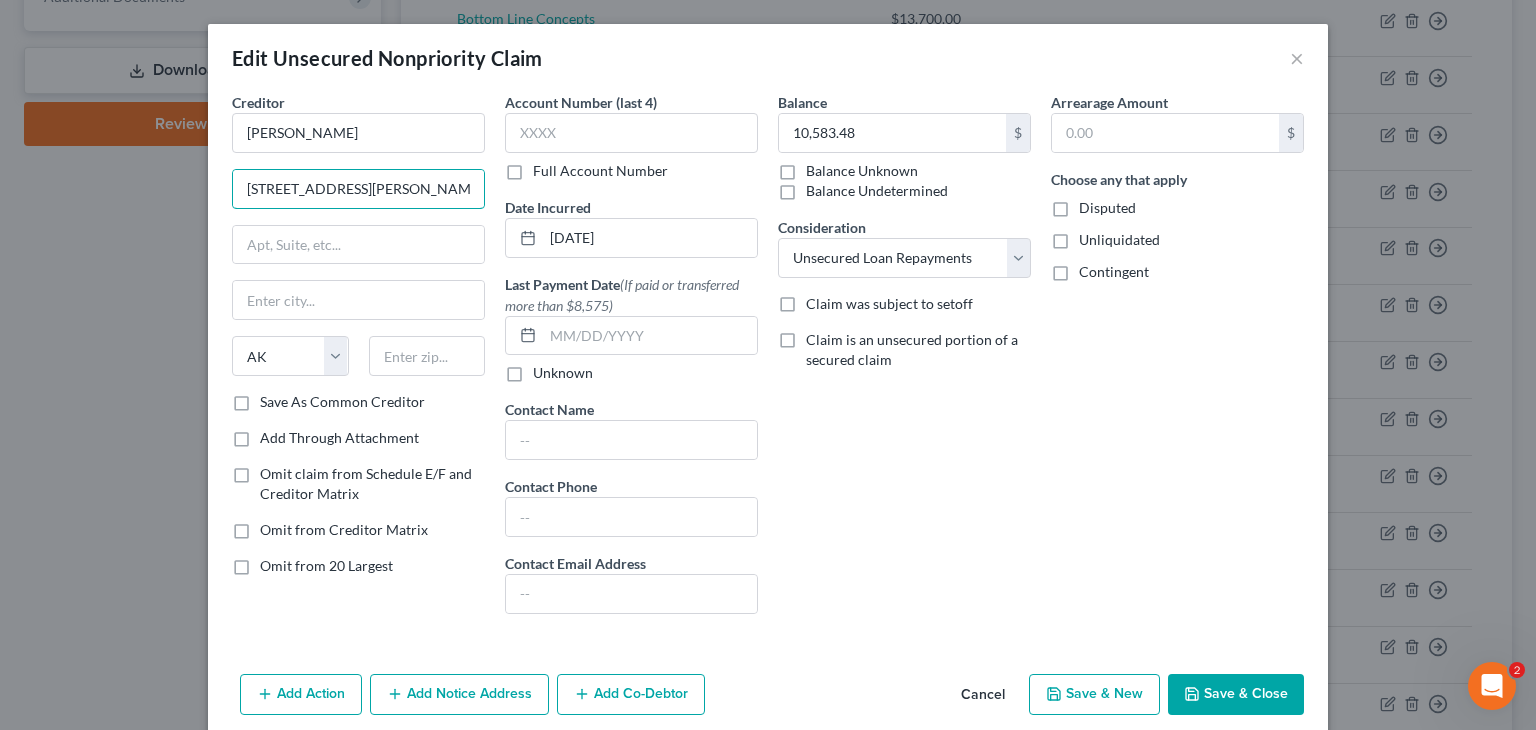 type on "[STREET_ADDRESS][PERSON_NAME]" 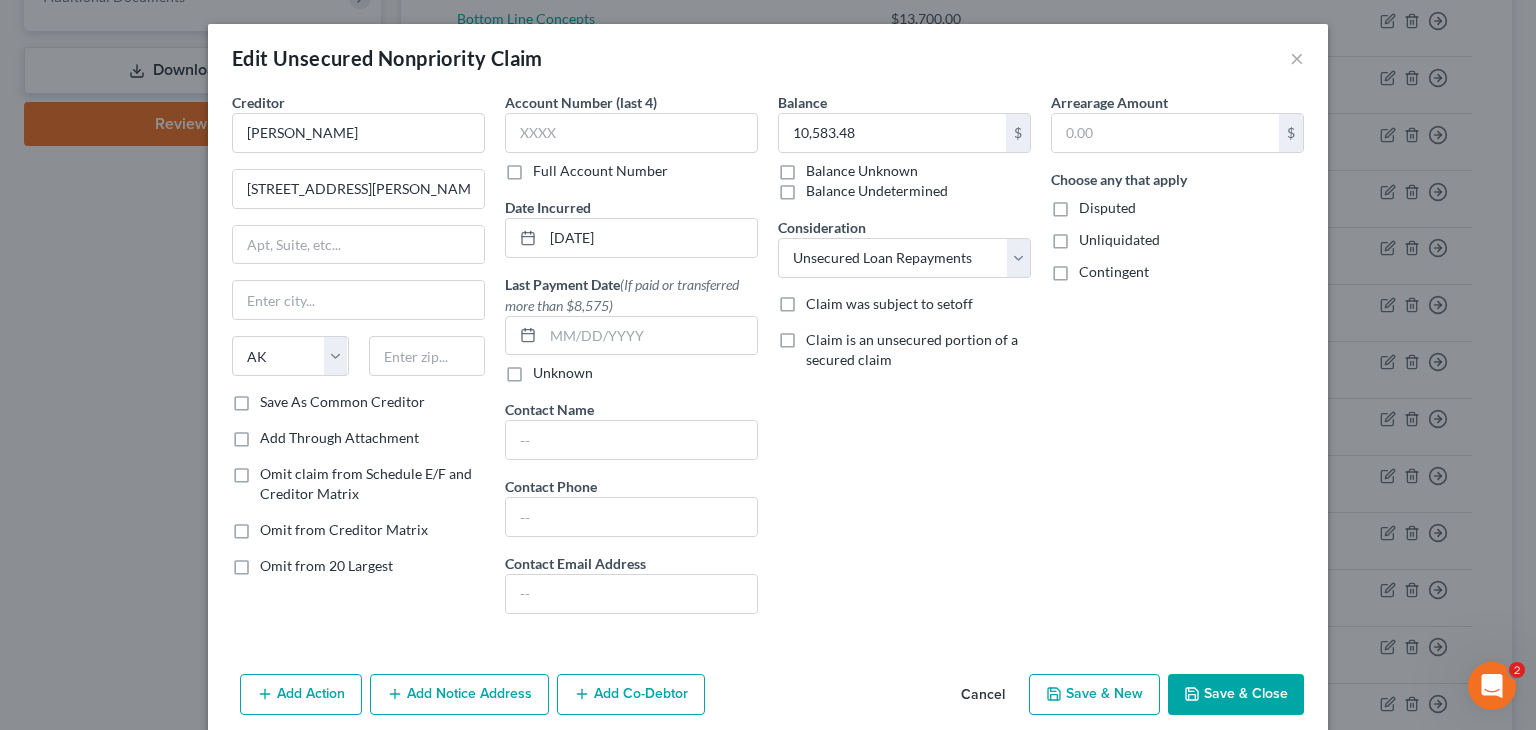 scroll, scrollTop: 12, scrollLeft: 0, axis: vertical 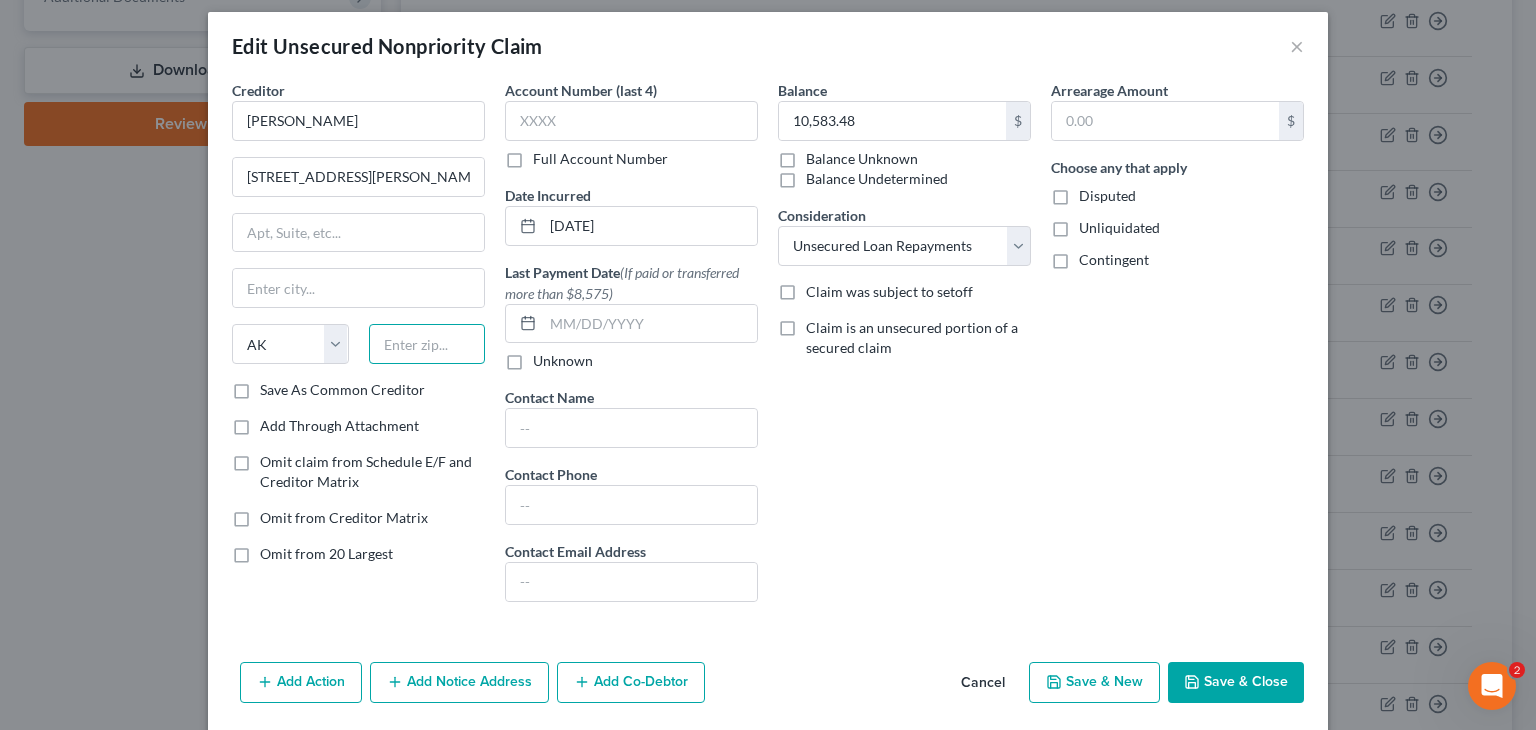 click at bounding box center (427, 344) 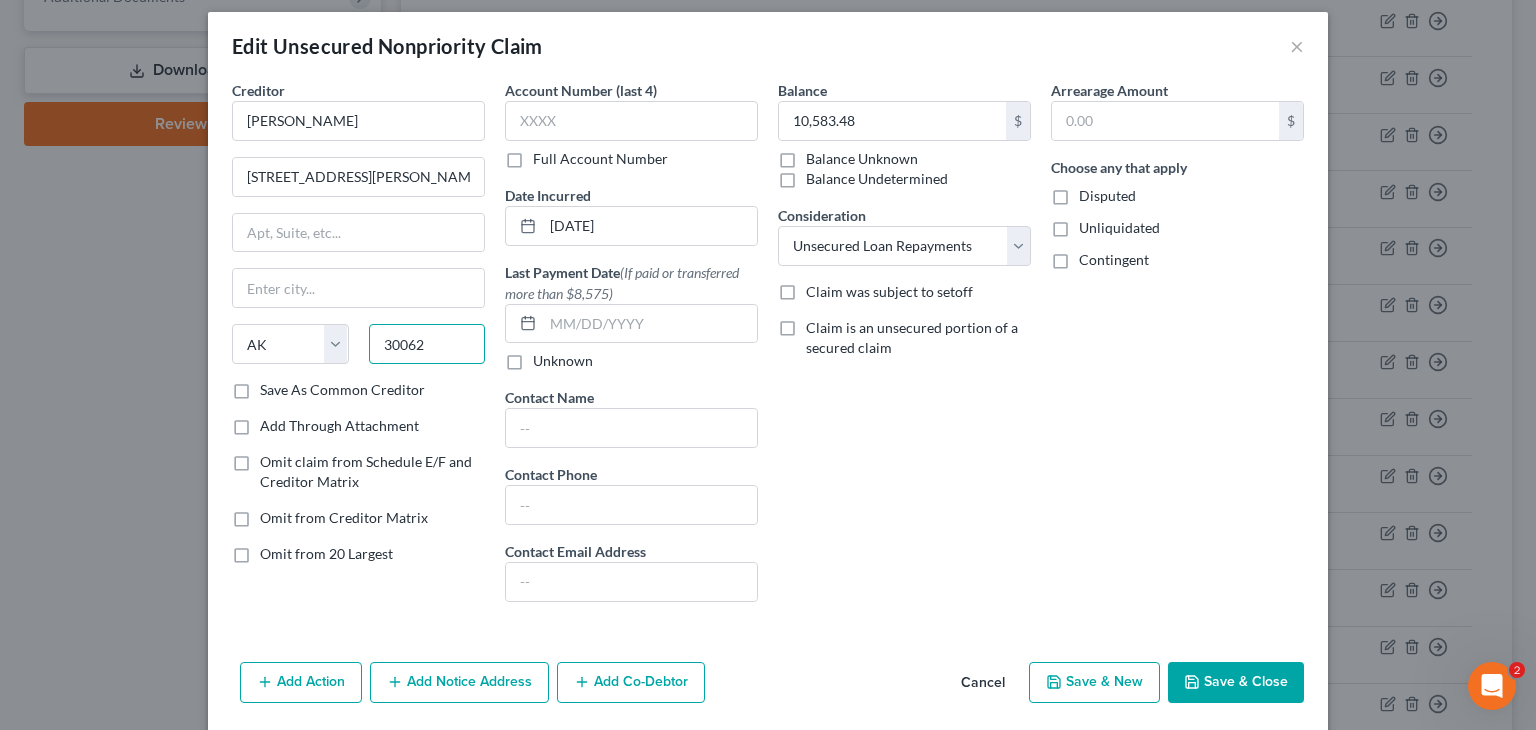 type on "30062" 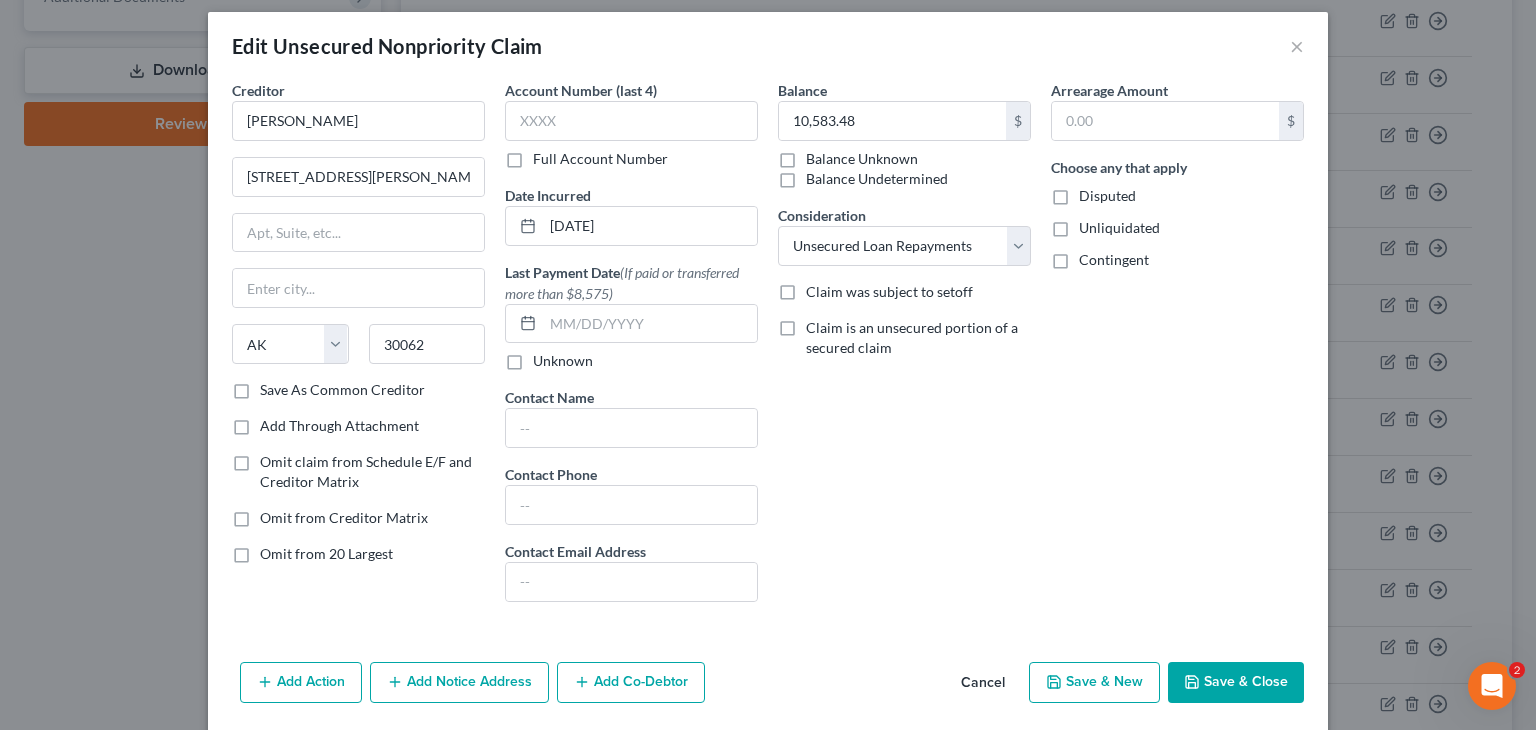 click on "Arrearage Amount $ Choose any that apply Disputed Unliquidated Contingent" at bounding box center [1177, 349] 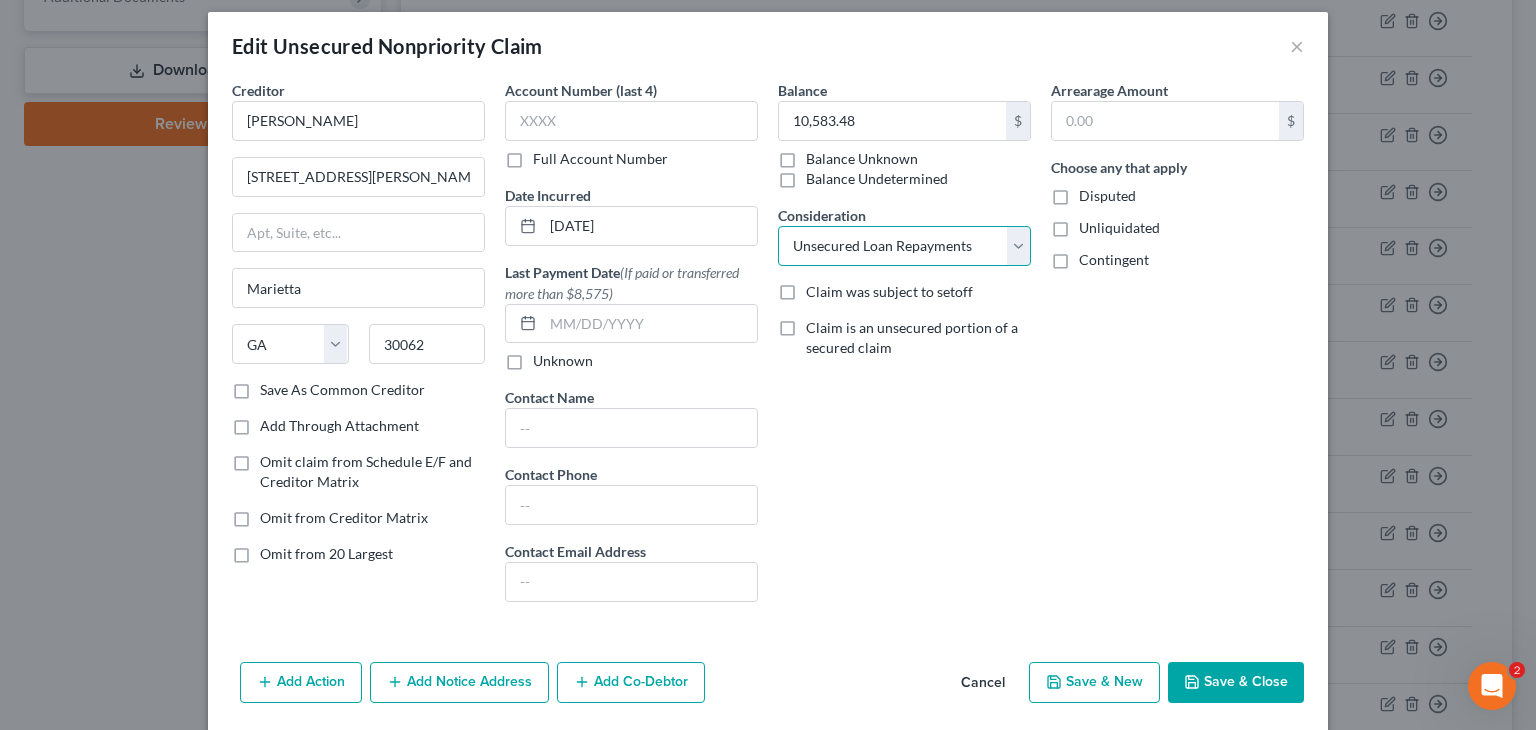 click on "Select Cable / Satellite Services Collection Agency Credit Card Debt Debt Counseling / Attorneys Deficiency Balance Home / Car Repairs Income Taxes Judgment Liens Monies Loaned / Advanced Mortgage Obligation To Pensions Other Overdrawn Bank Account Promised To Help Pay Creditors Services Suppliers Or Vendors Telephone / Internet Services Unsecured Loan Repayments Utility Services" at bounding box center [904, 246] 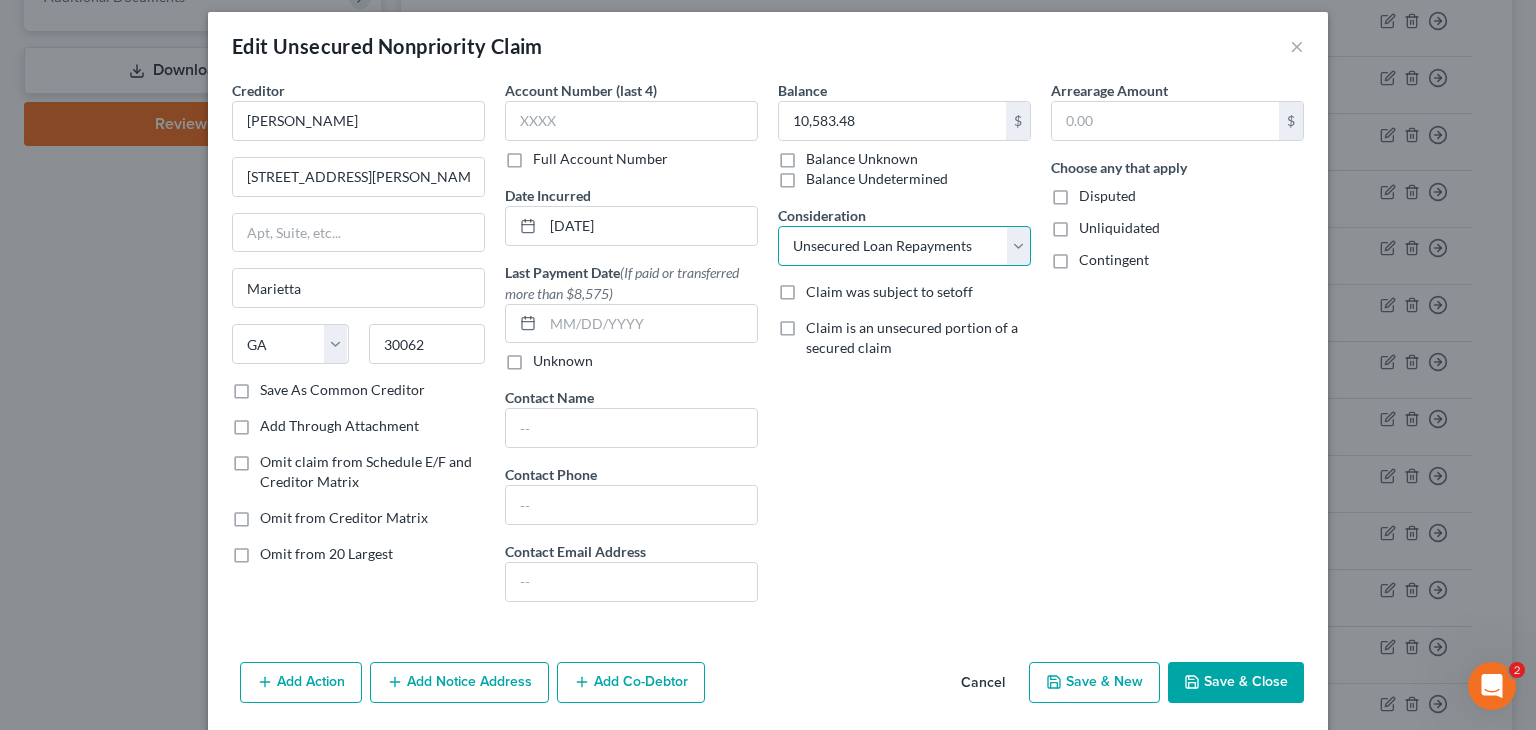 select on "8" 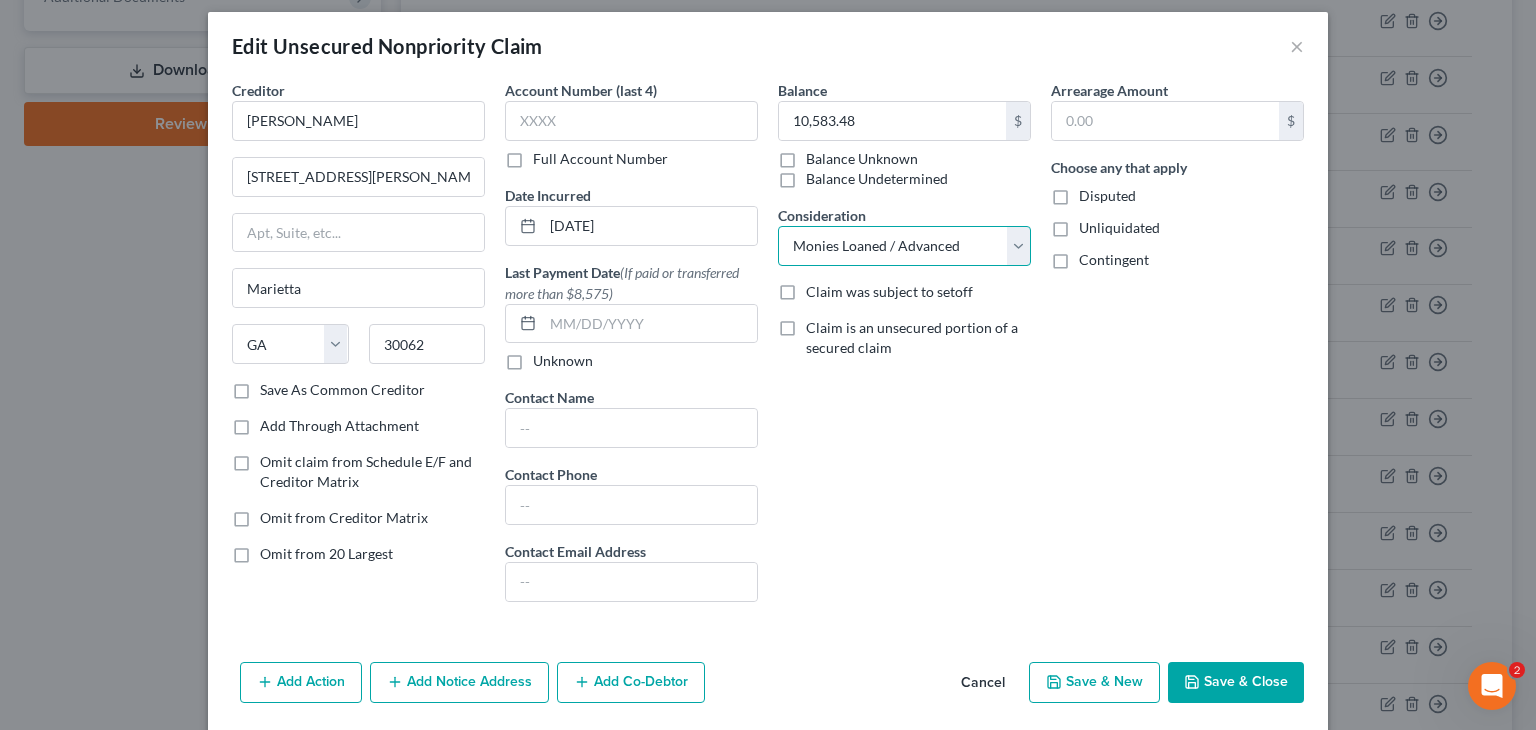 click on "Select Cable / Satellite Services Collection Agency Credit Card Debt Debt Counseling / Attorneys Deficiency Balance Home / Car Repairs Income Taxes Judgment Liens Monies Loaned / Advanced Mortgage Obligation To Pensions Other Overdrawn Bank Account Promised To Help Pay Creditors Services Suppliers Or Vendors Telephone / Internet Services Unsecured Loan Repayments Utility Services" at bounding box center [904, 246] 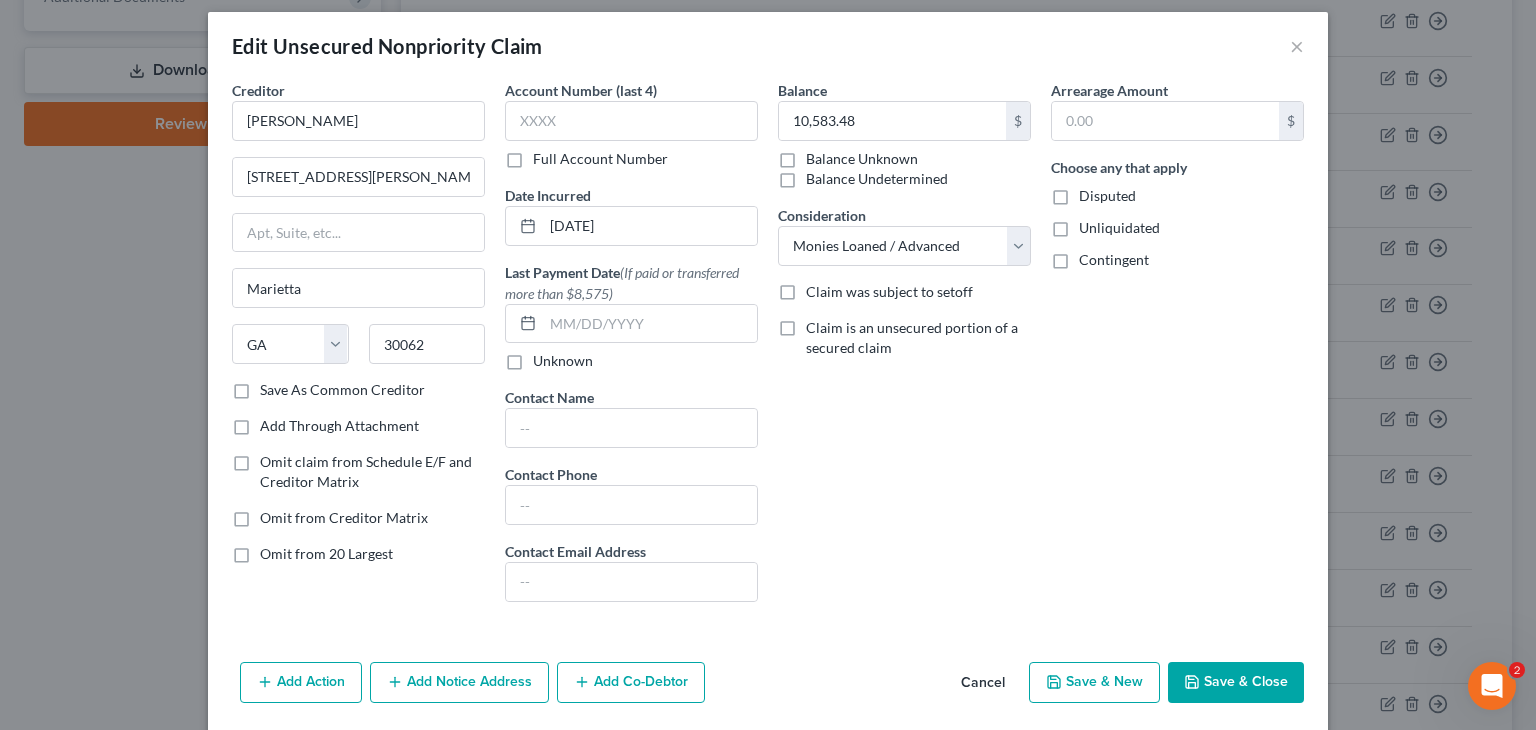 click on "Save & Close" at bounding box center (1236, 683) 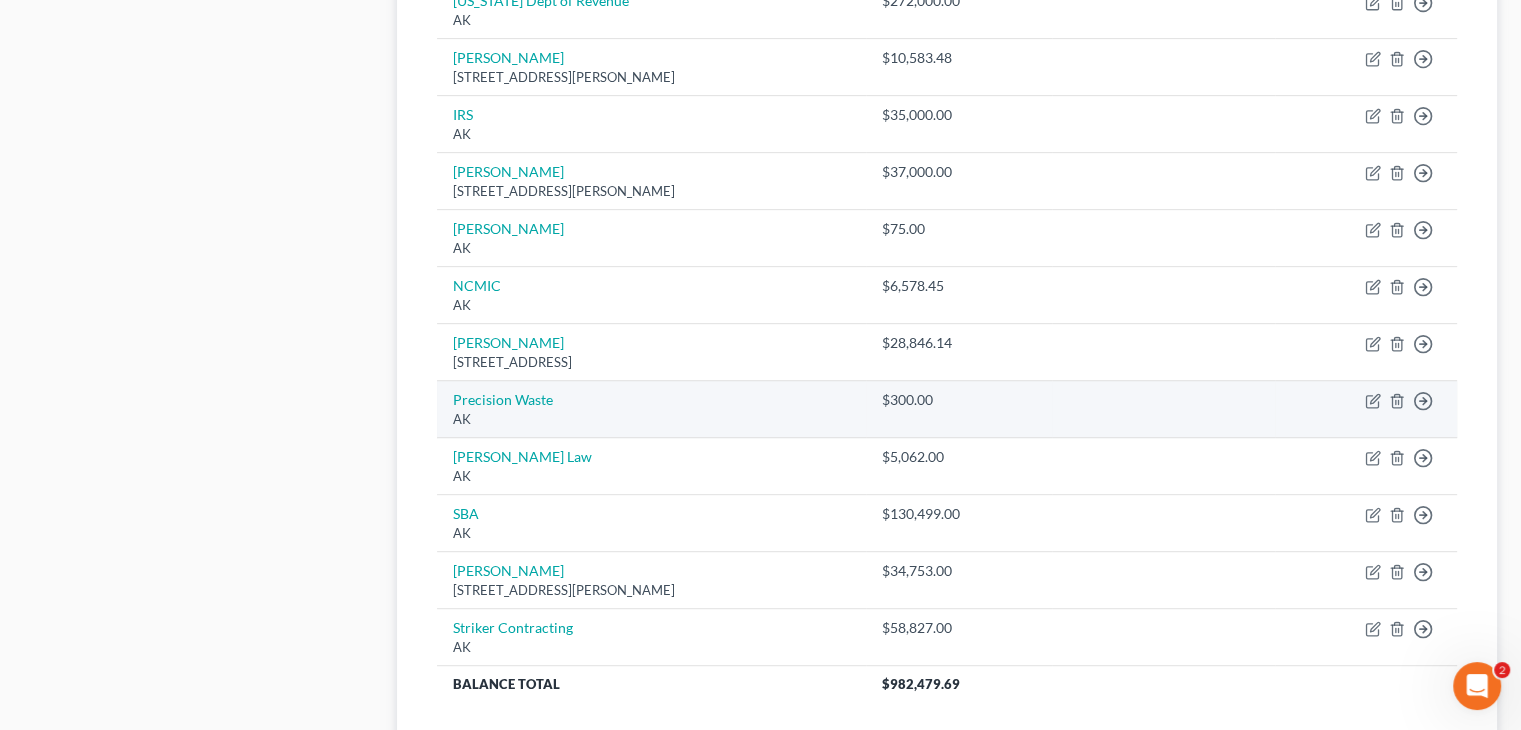 scroll, scrollTop: 933, scrollLeft: 0, axis: vertical 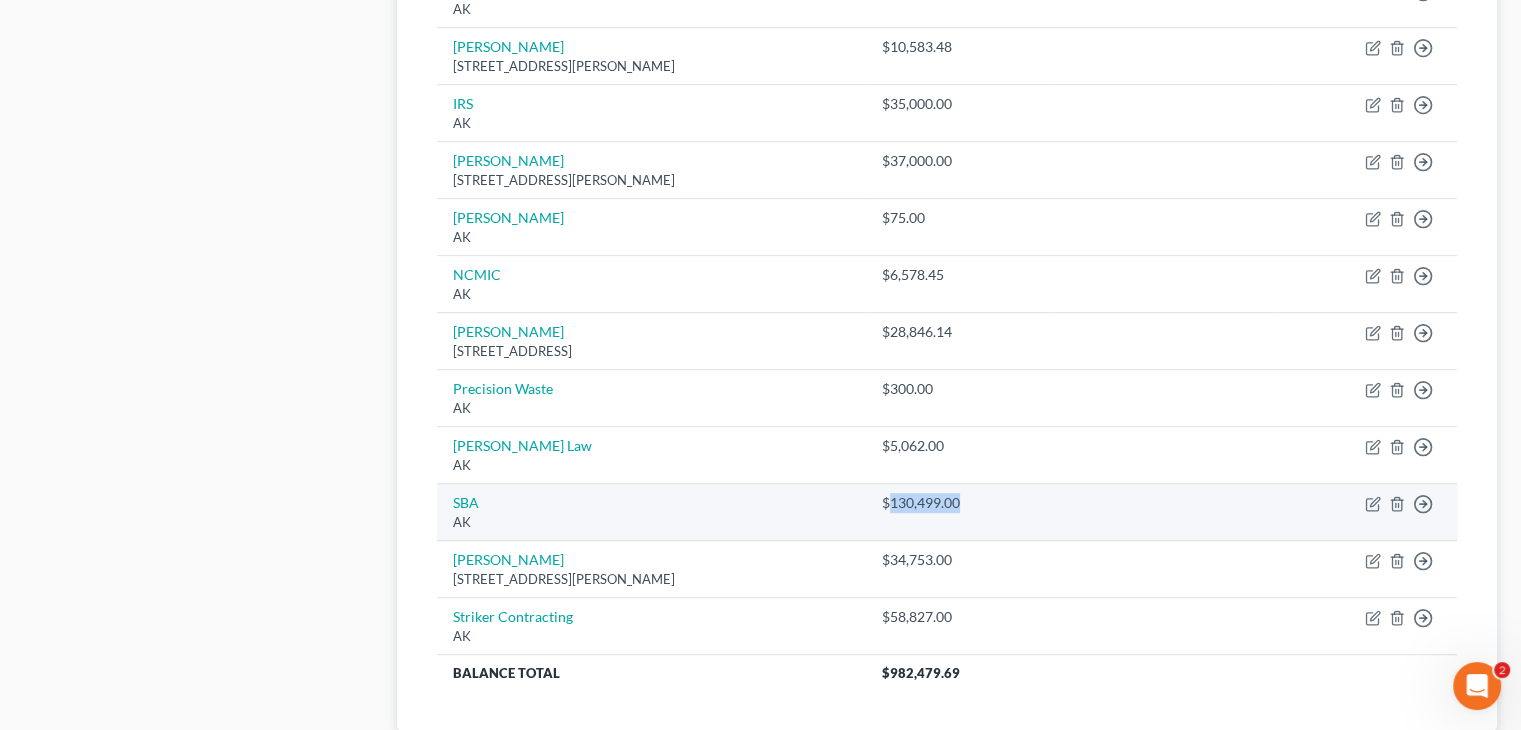 drag, startPoint x: 992, startPoint y: 461, endPoint x: 1084, endPoint y: 461, distance: 92 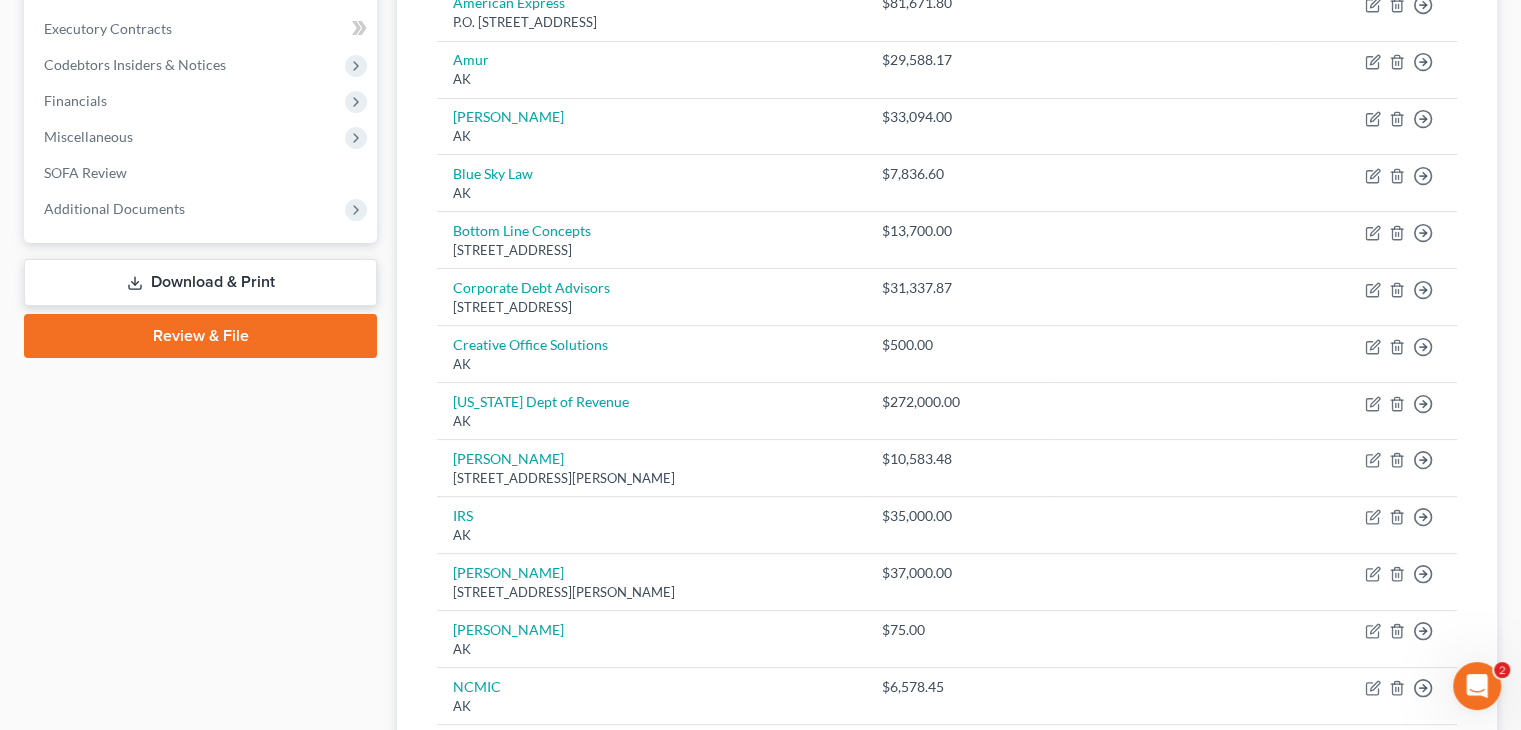 scroll, scrollTop: 1033, scrollLeft: 0, axis: vertical 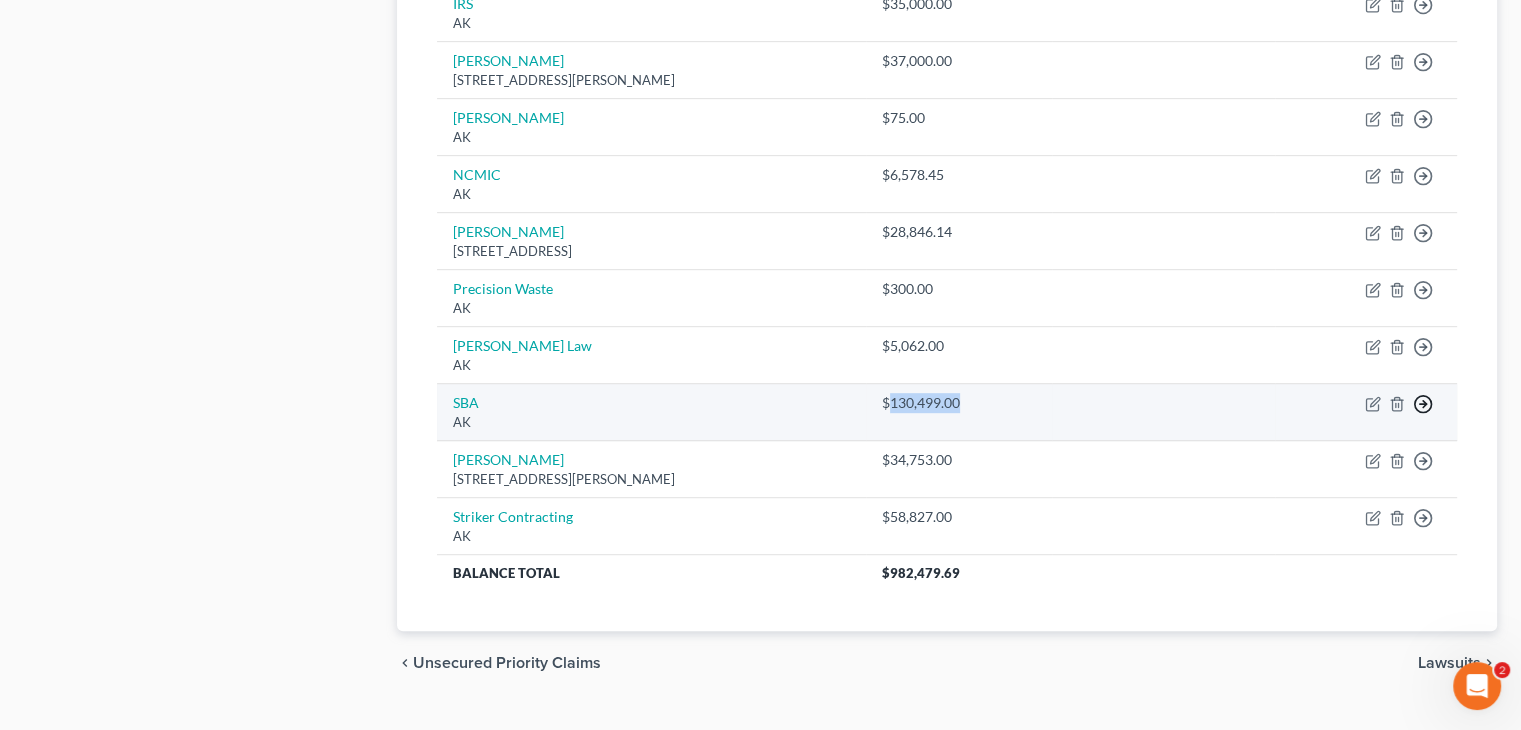 click 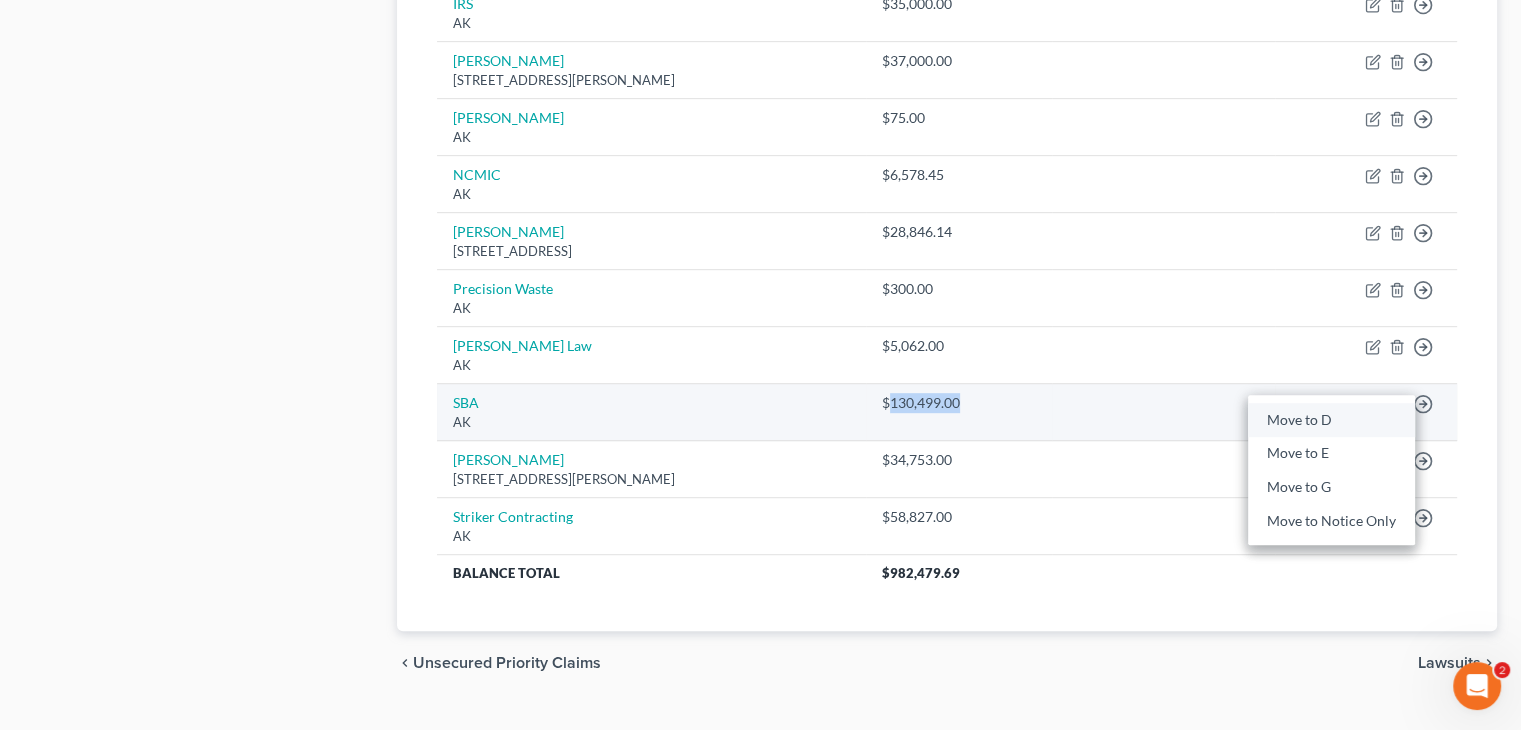 click on "Move to D" at bounding box center (1331, 420) 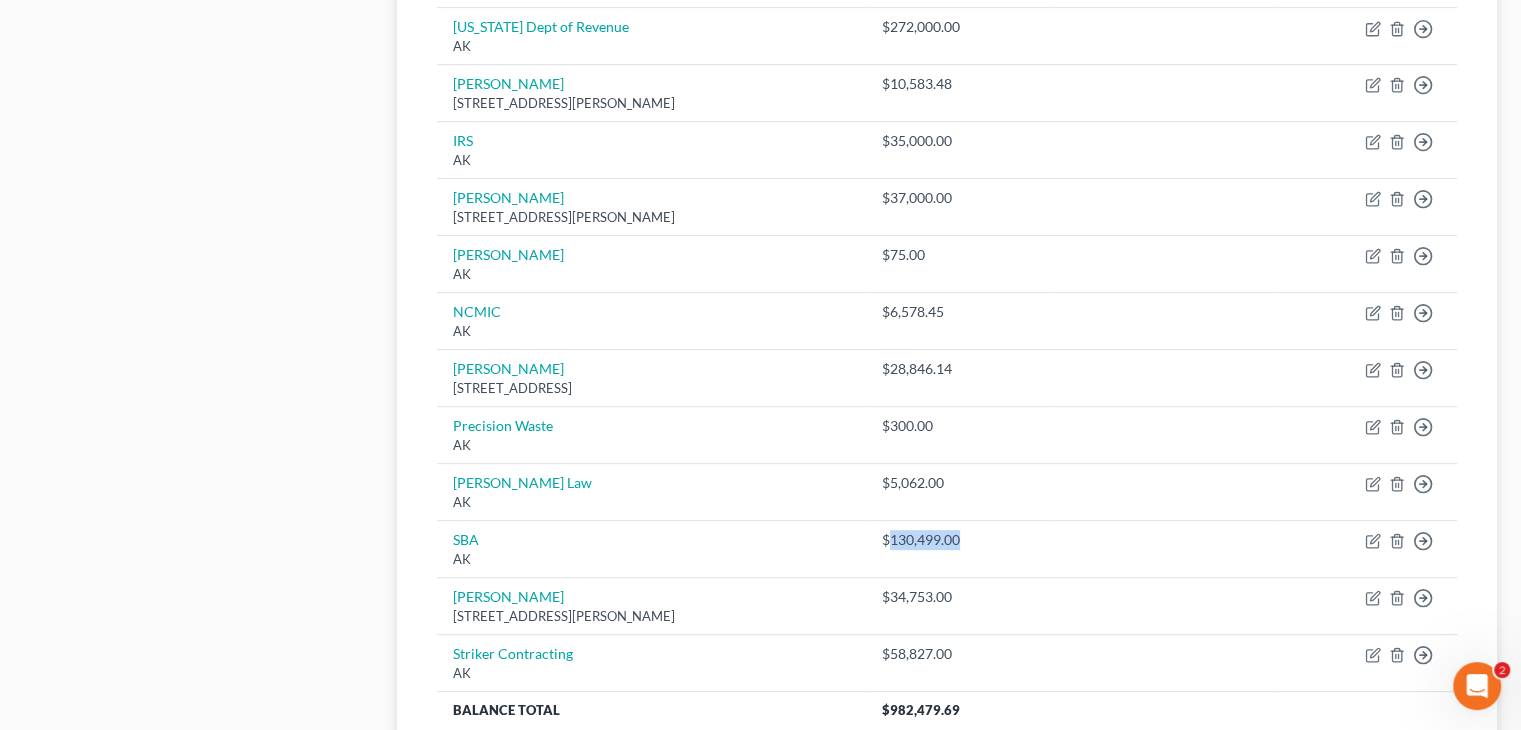 scroll, scrollTop: 333, scrollLeft: 0, axis: vertical 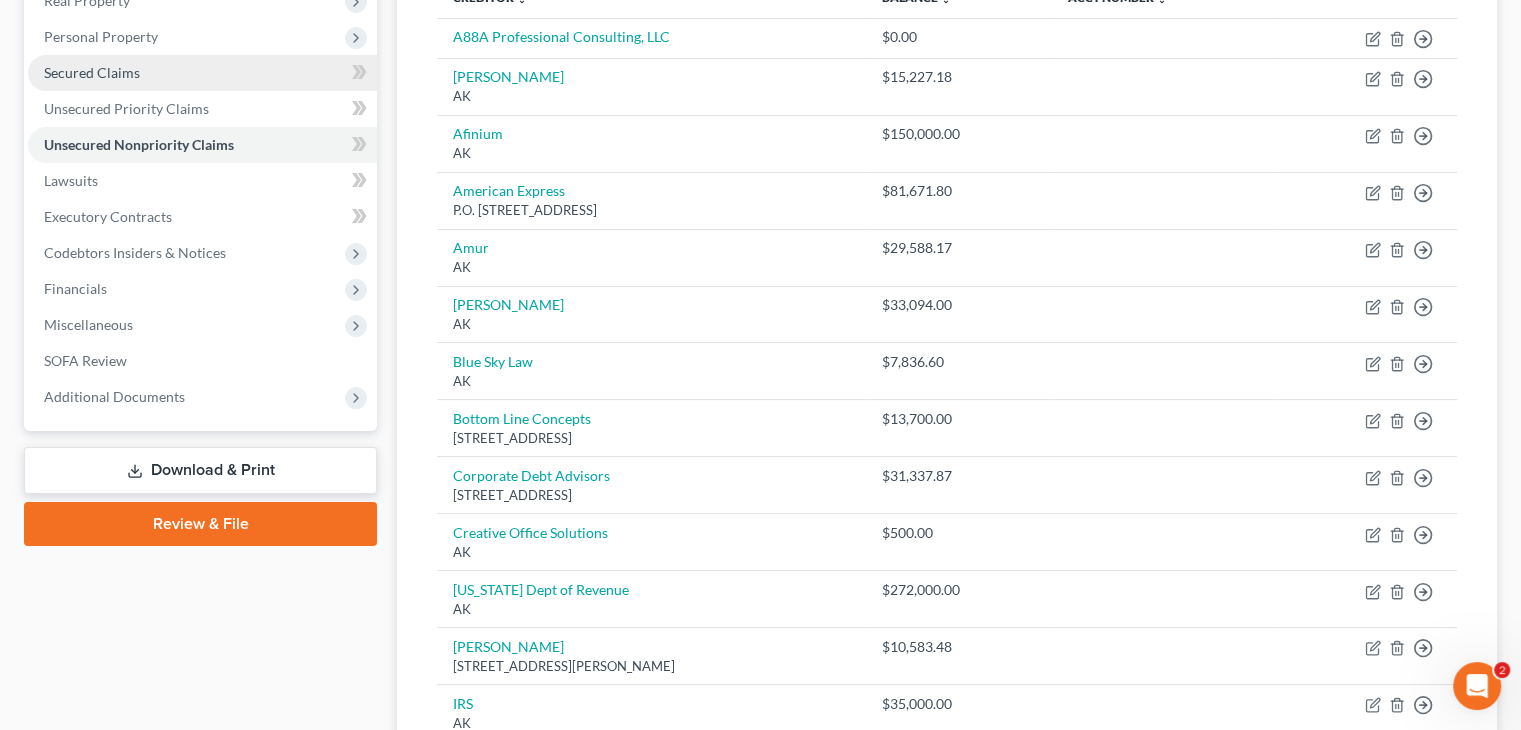 click on "Secured Claims" at bounding box center [92, 72] 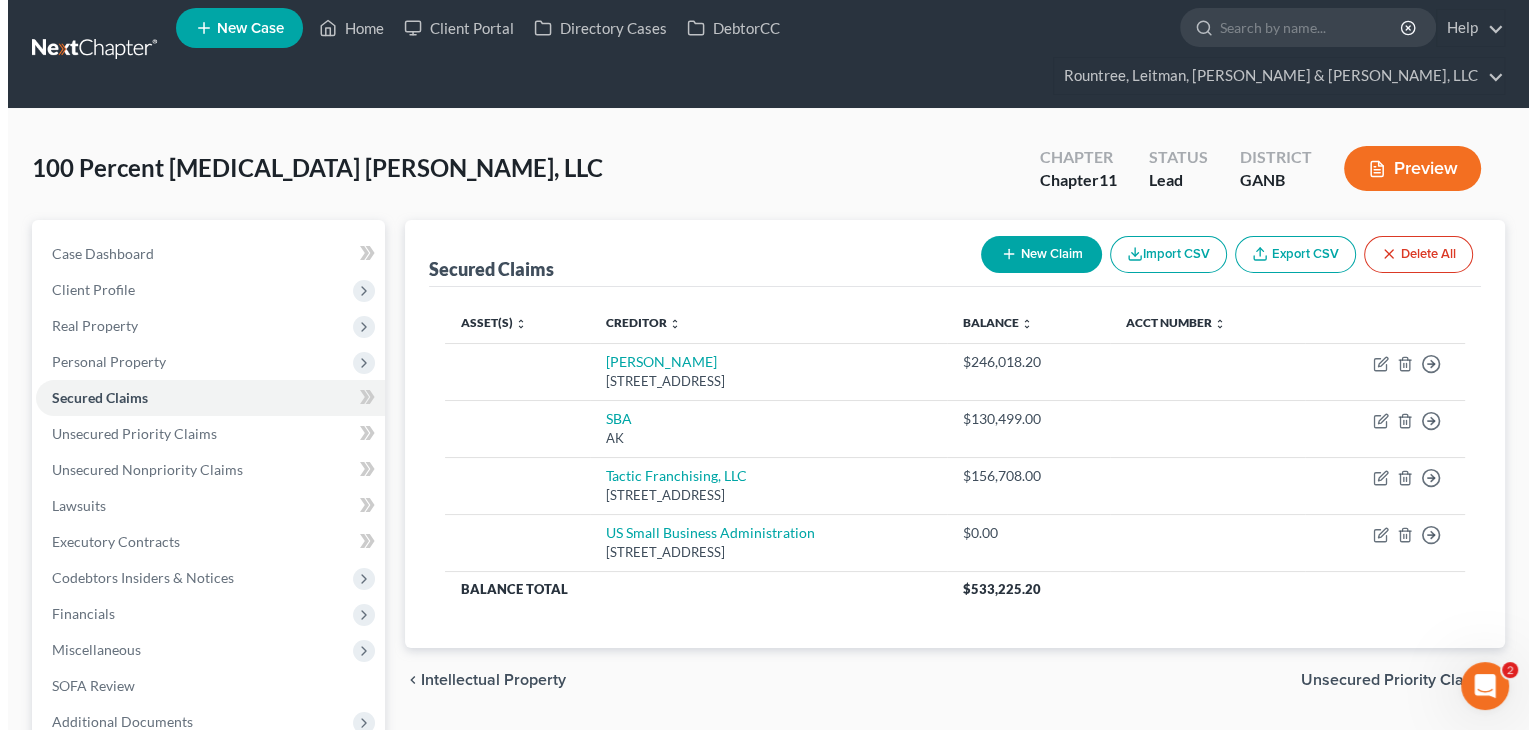 scroll, scrollTop: 0, scrollLeft: 0, axis: both 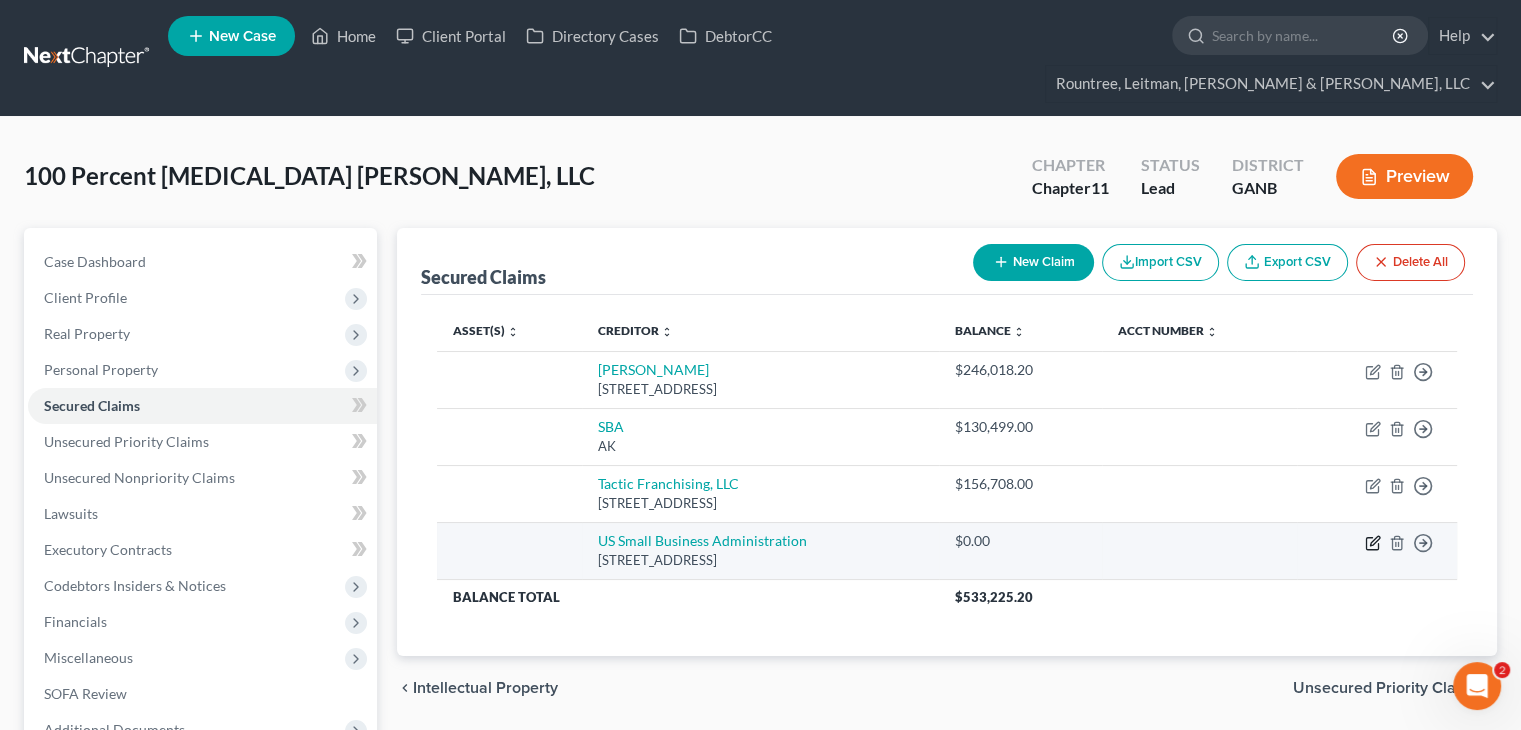 click 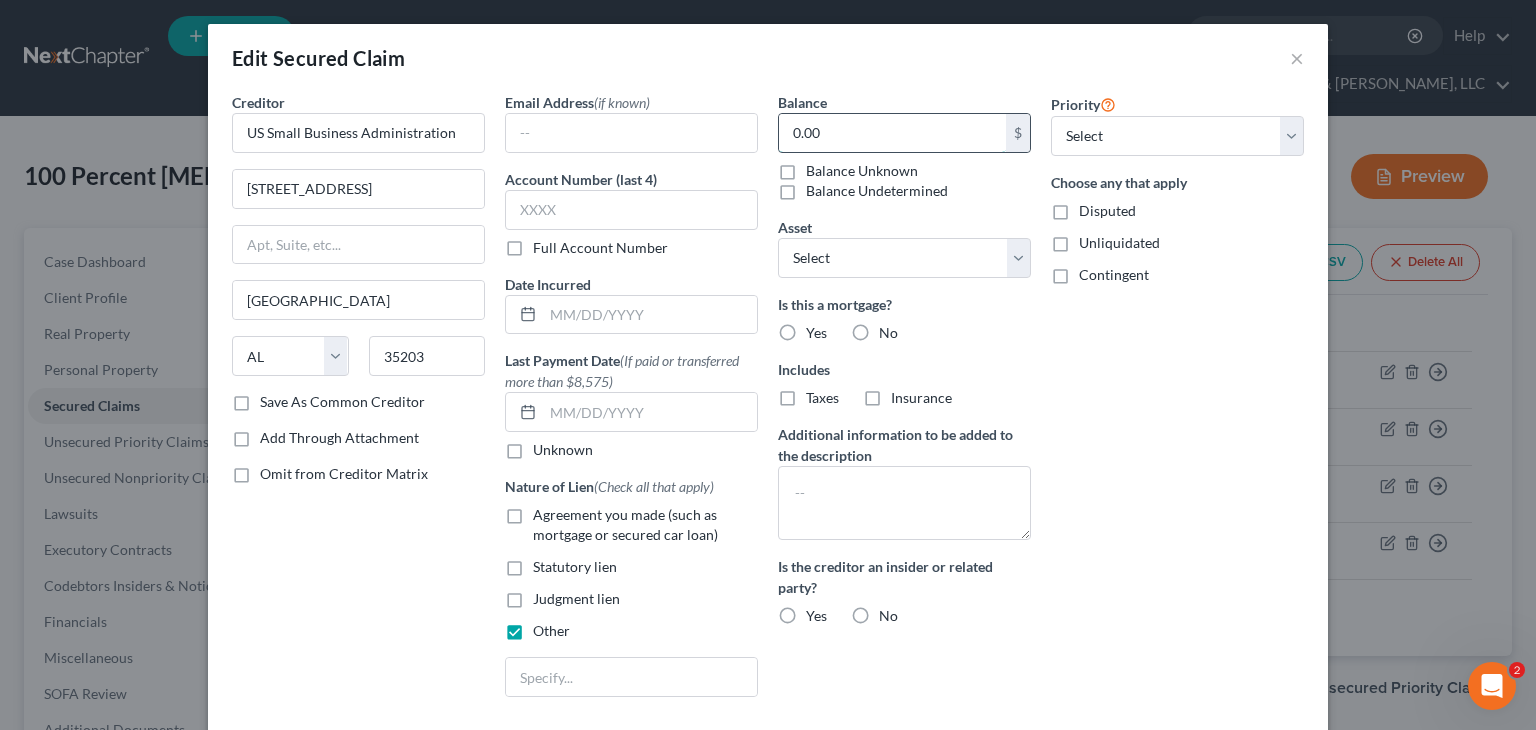 type 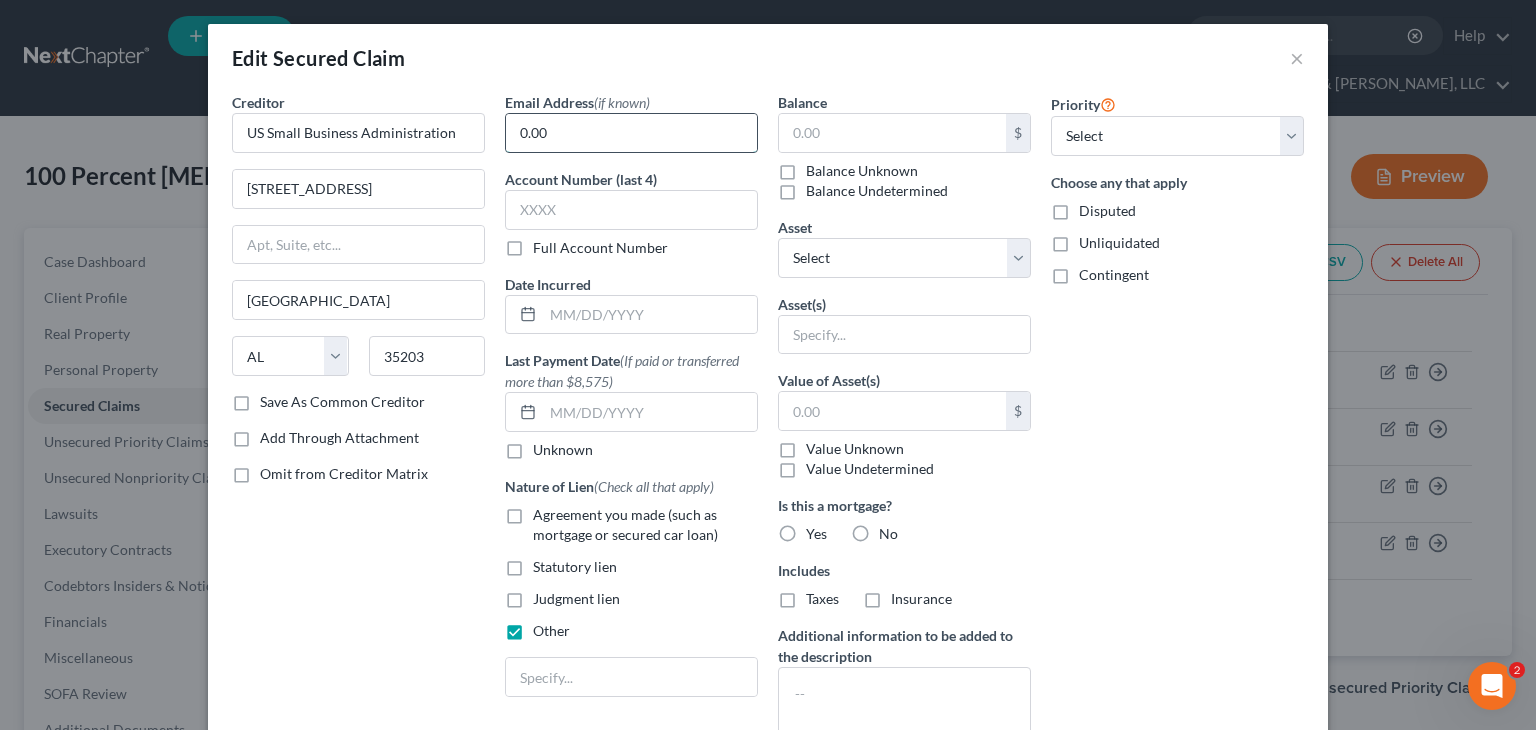 paste on "130,499" 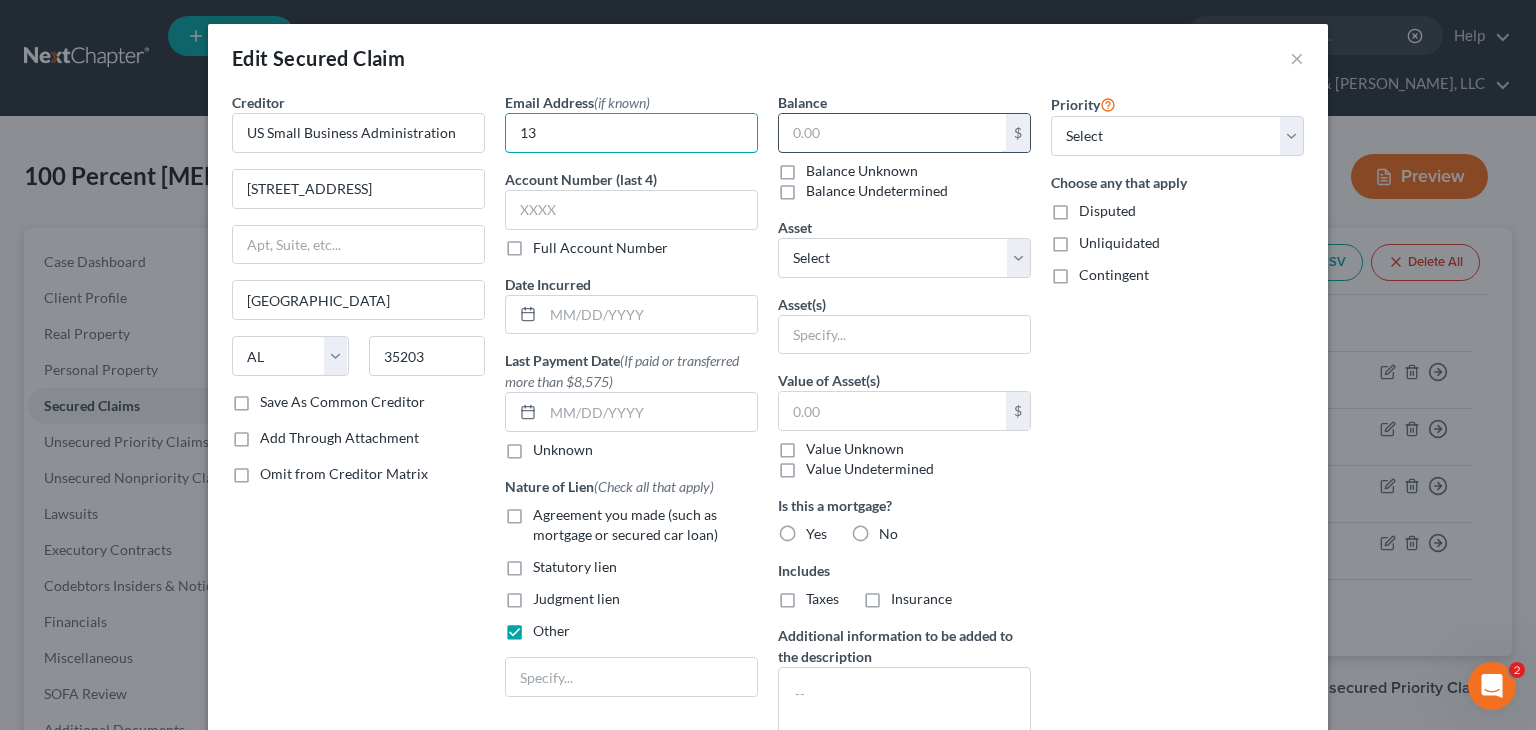 type on "1" 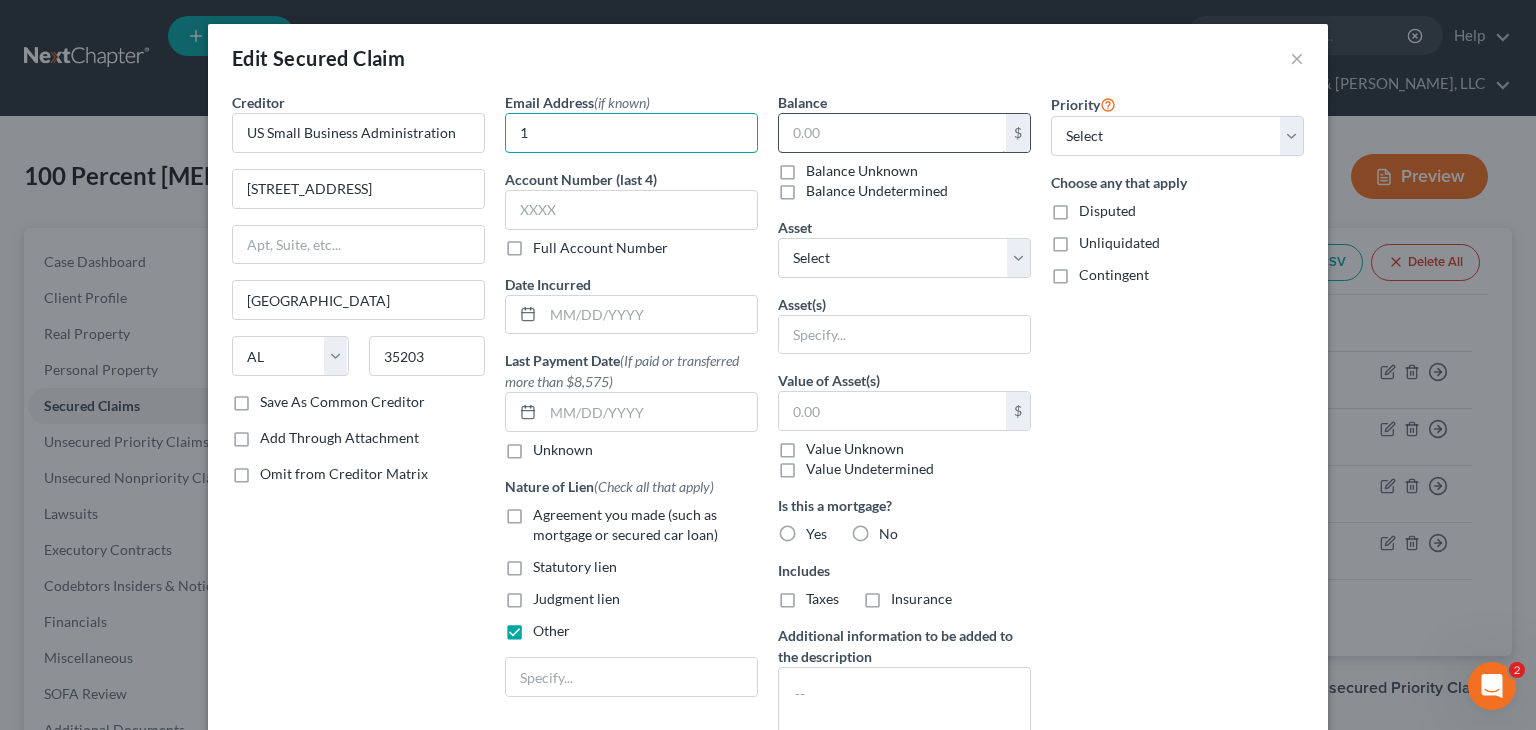type 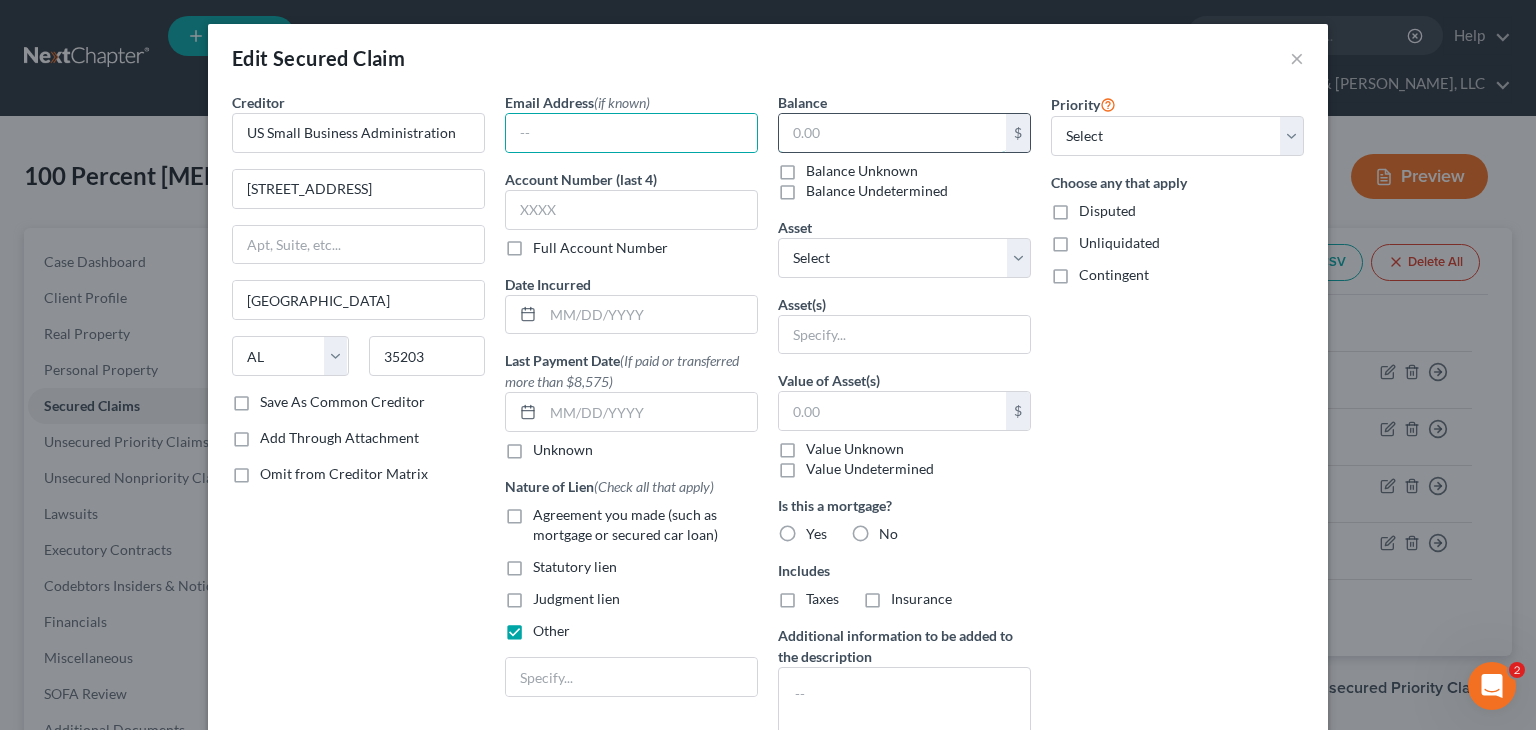 click at bounding box center [892, 133] 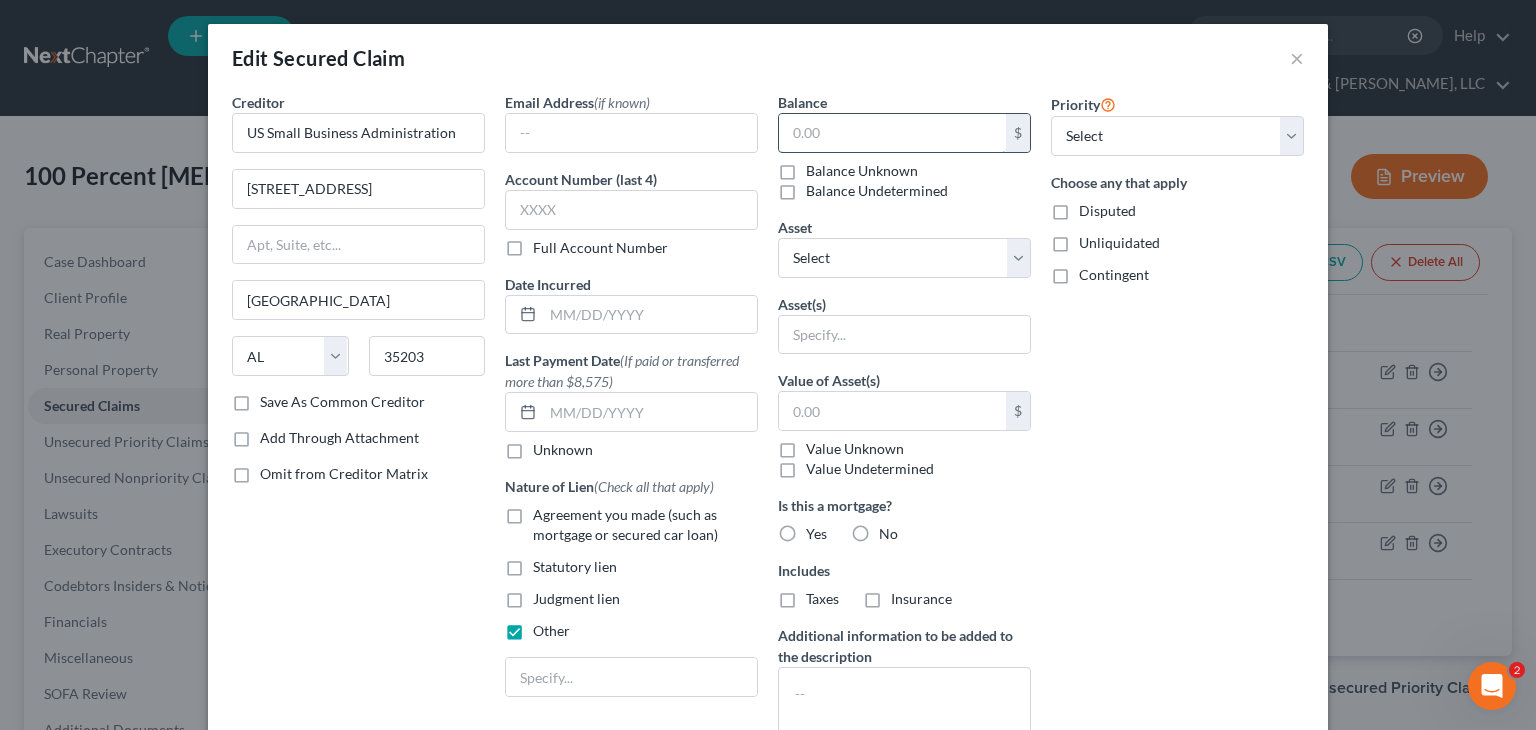 paste on "130,499.00" 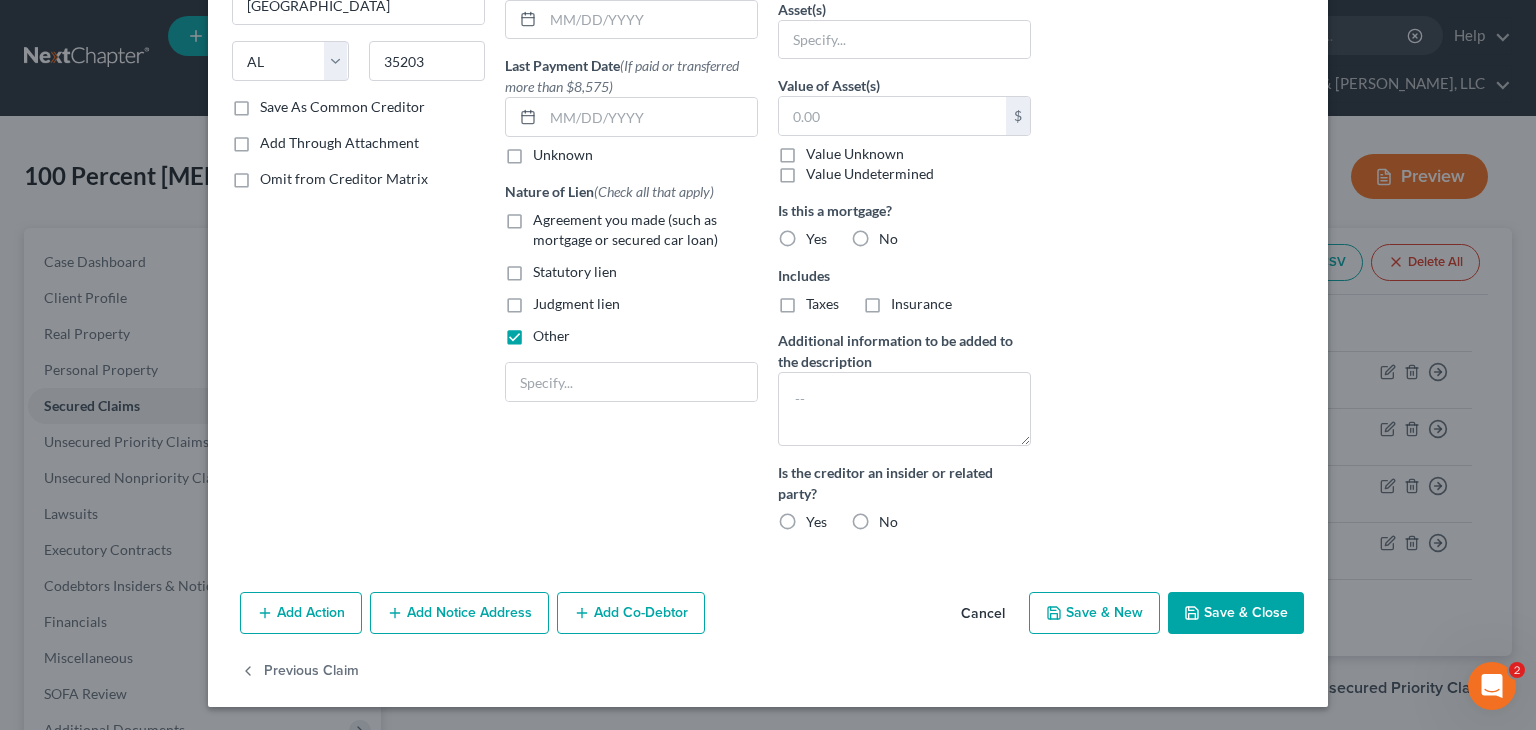 type on "130,499.00" 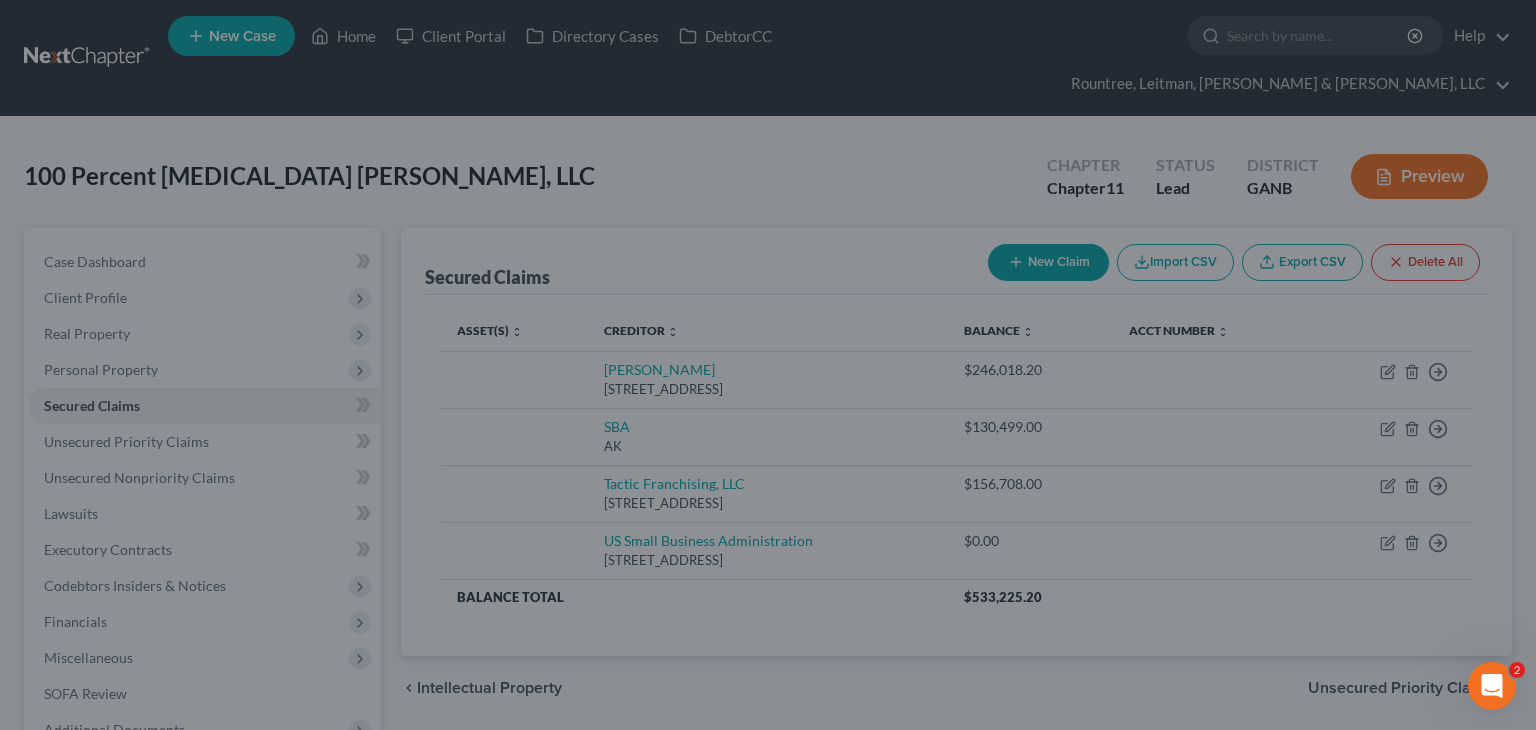scroll, scrollTop: 164, scrollLeft: 0, axis: vertical 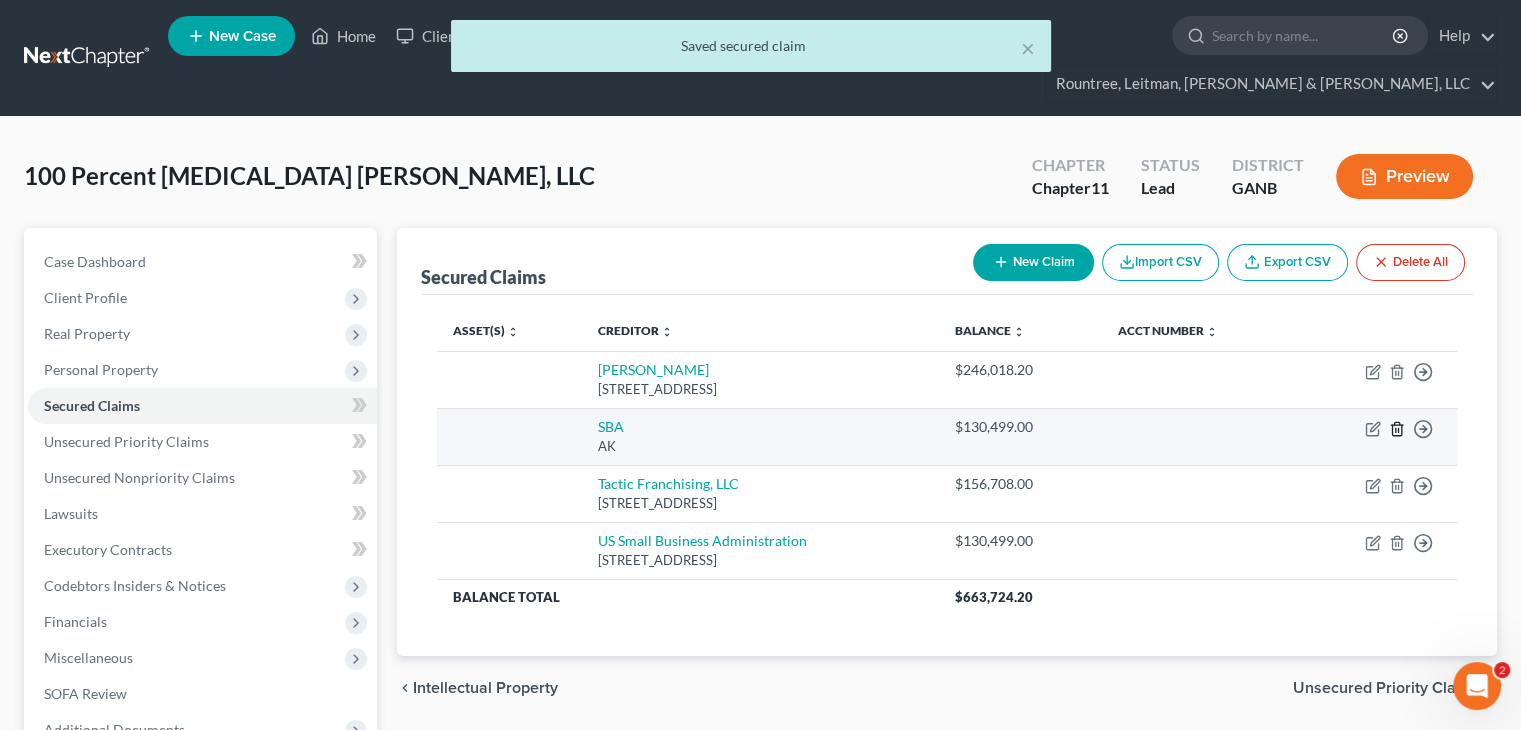 click 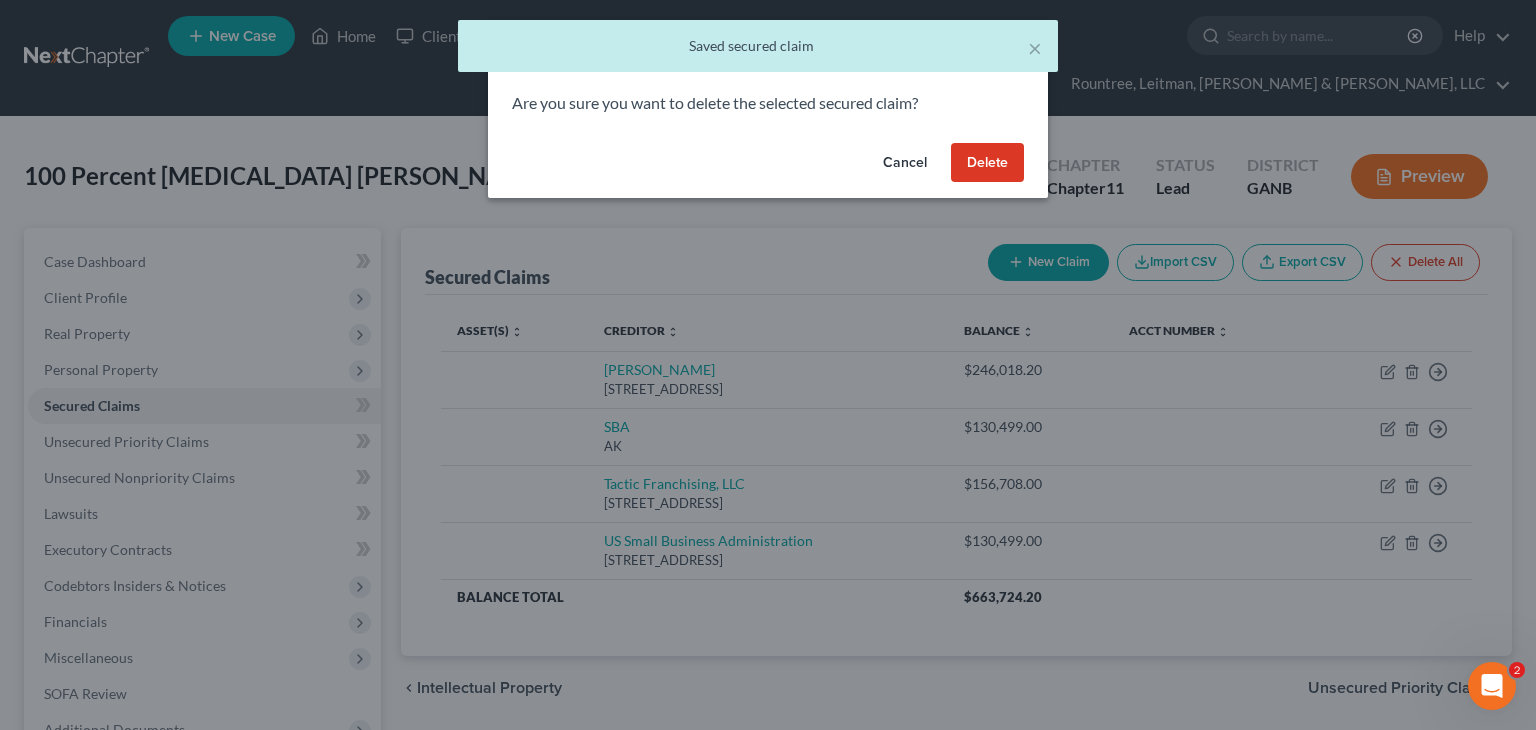 click on "Delete" at bounding box center (987, 163) 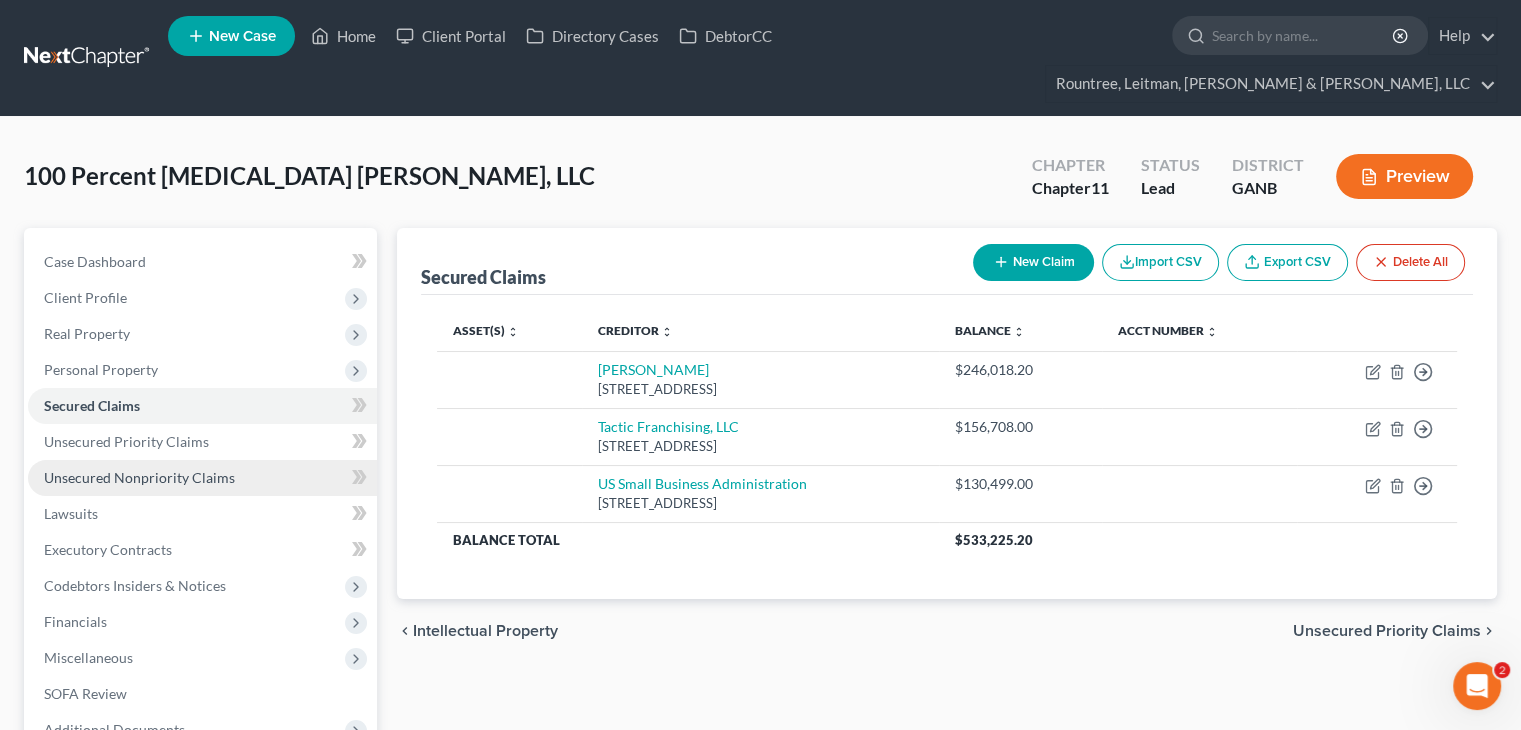 click on "Unsecured Nonpriority Claims" at bounding box center [139, 477] 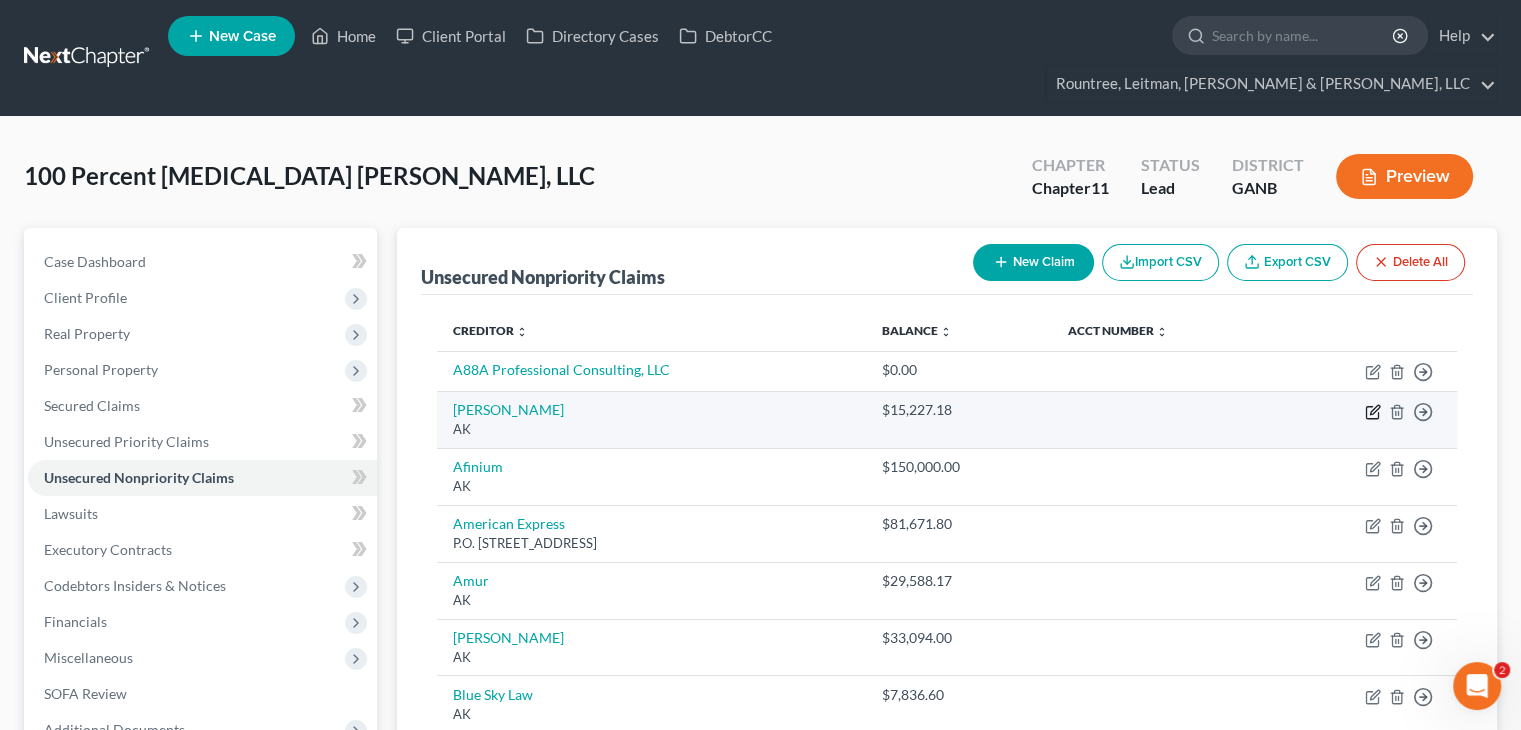 click 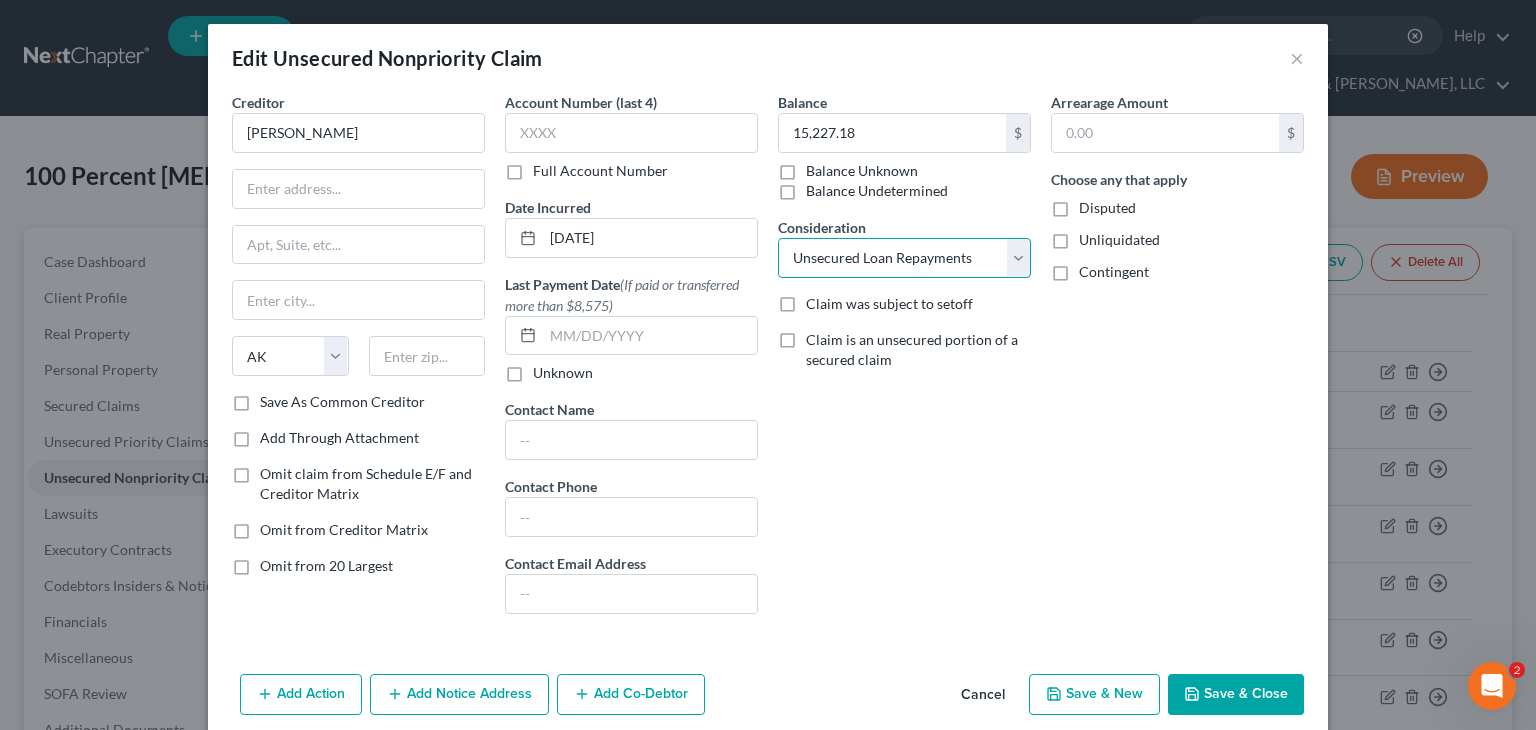 click on "Select Cable / Satellite Services Collection Agency Credit Card Debt Debt Counseling / Attorneys Deficiency Balance Home / Car Repairs Income Taxes Judgment Liens Monies Loaned / Advanced Mortgage Obligation To Pensions Other Overdrawn Bank Account Promised To Help Pay Creditors Services Suppliers Or Vendors Telephone / Internet Services Unsecured Loan Repayments Utility Services" at bounding box center (904, 258) 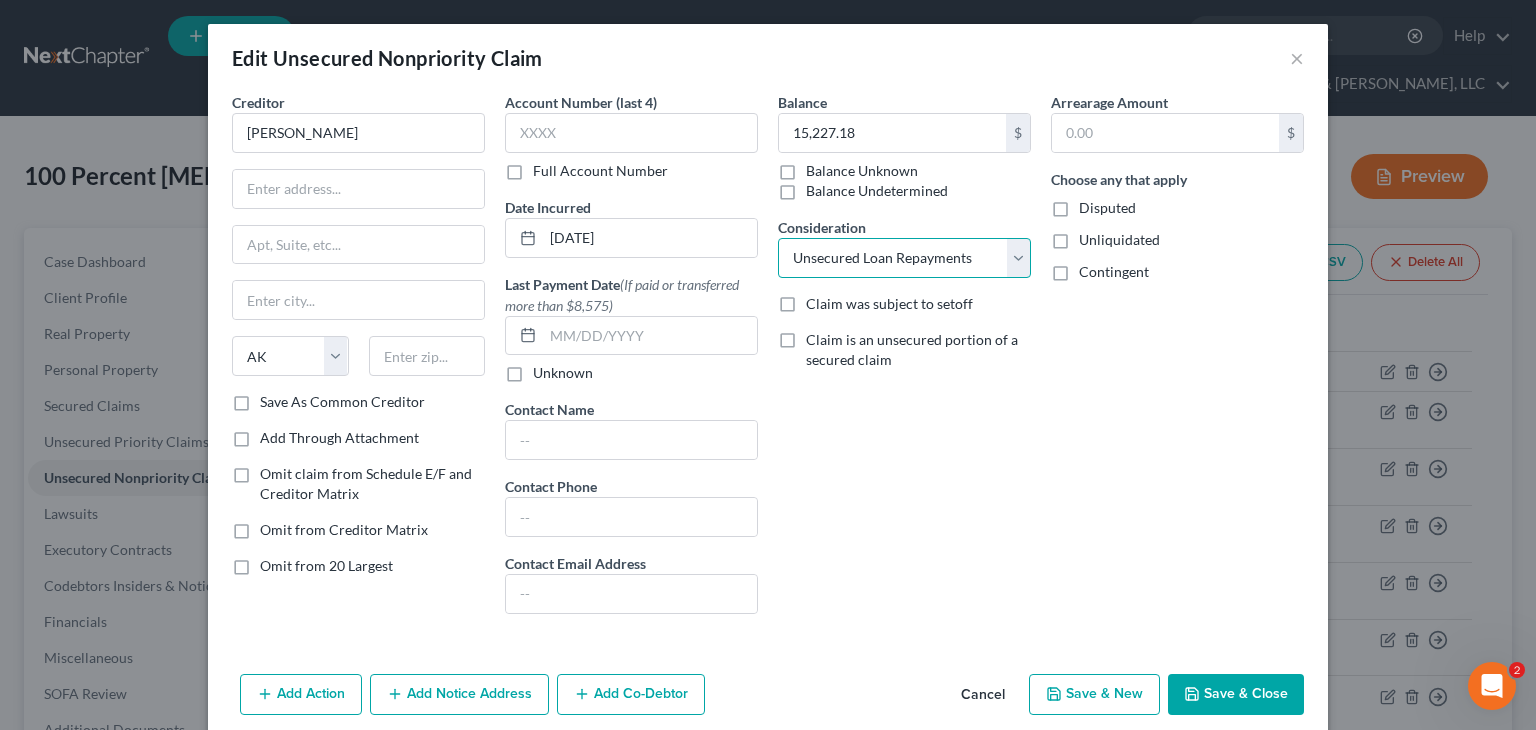 select on "8" 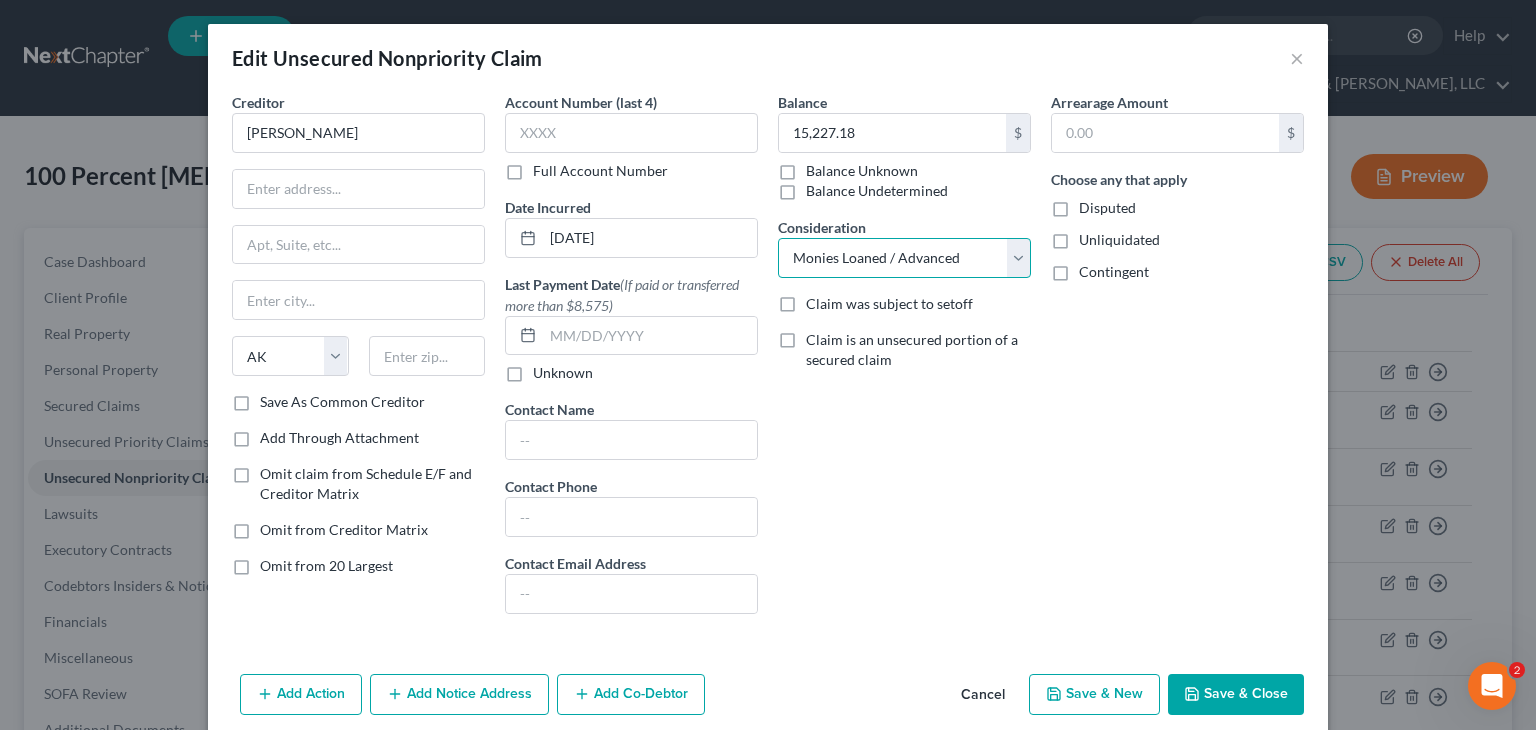 click on "Select Cable / Satellite Services Collection Agency Credit Card Debt Debt Counseling / Attorneys Deficiency Balance Home / Car Repairs Income Taxes Judgment Liens Monies Loaned / Advanced Mortgage Obligation To Pensions Other Overdrawn Bank Account Promised To Help Pay Creditors Services Suppliers Or Vendors Telephone / Internet Services Unsecured Loan Repayments Utility Services" at bounding box center [904, 258] 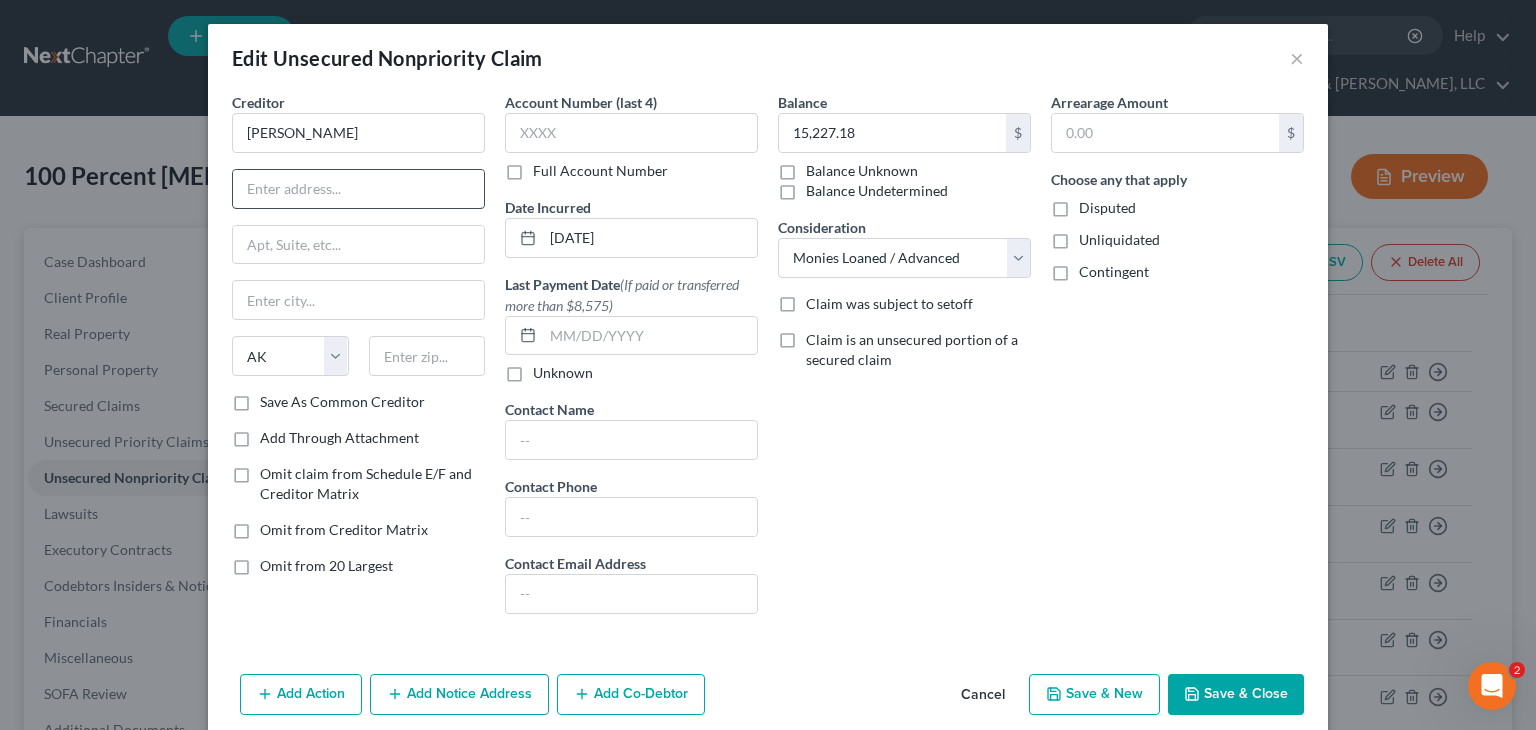 click at bounding box center [358, 189] 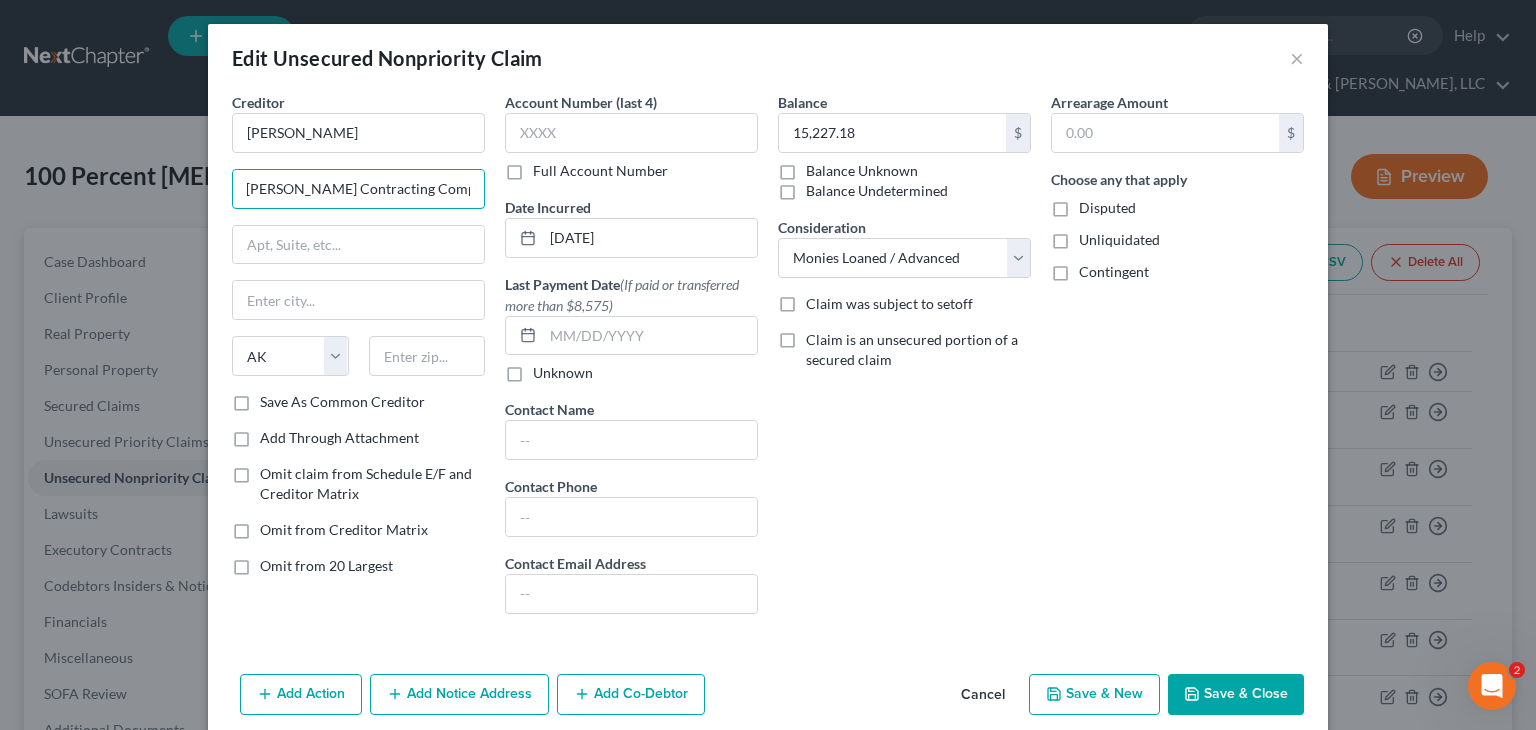 scroll, scrollTop: 0, scrollLeft: 34, axis: horizontal 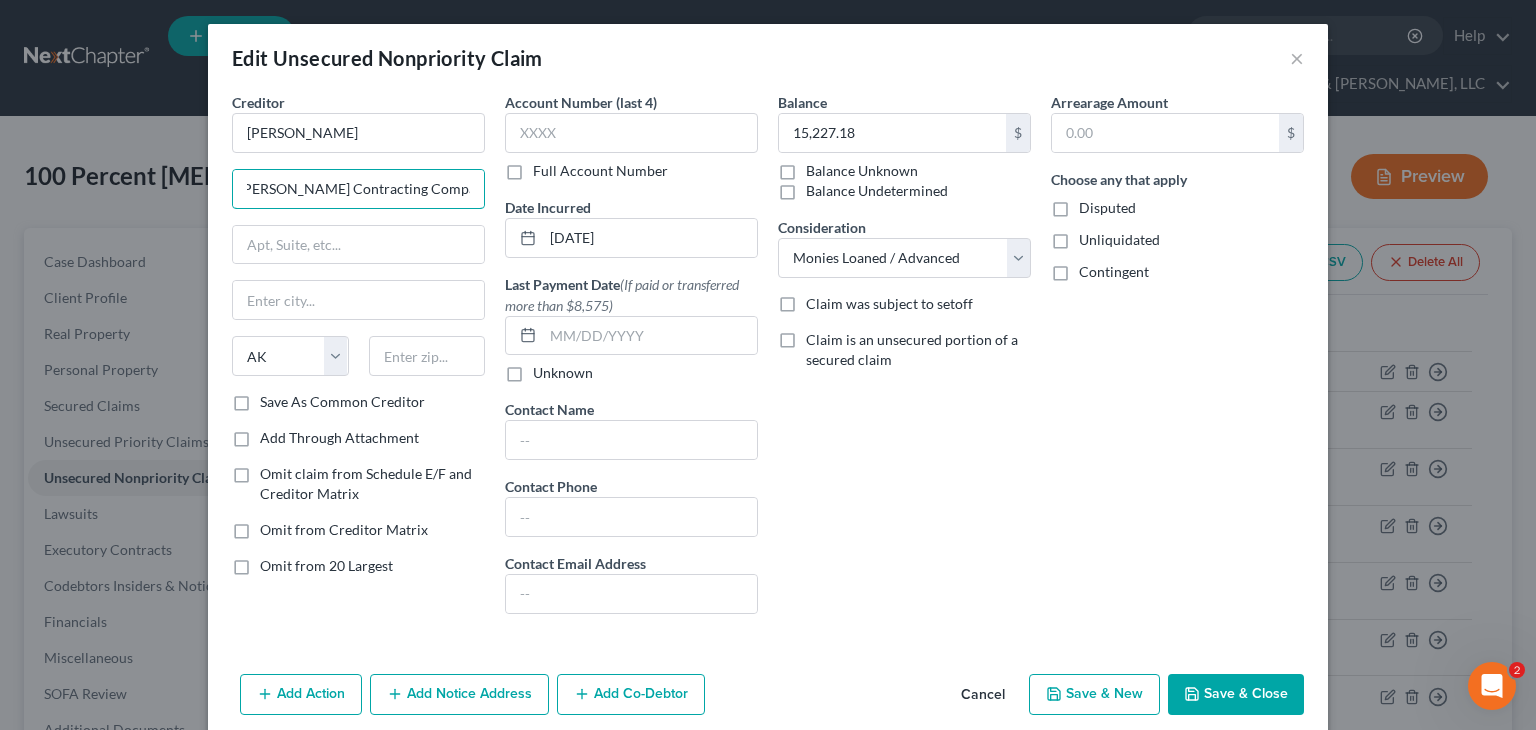 type on "The [PERSON_NAME] Contracting Company" 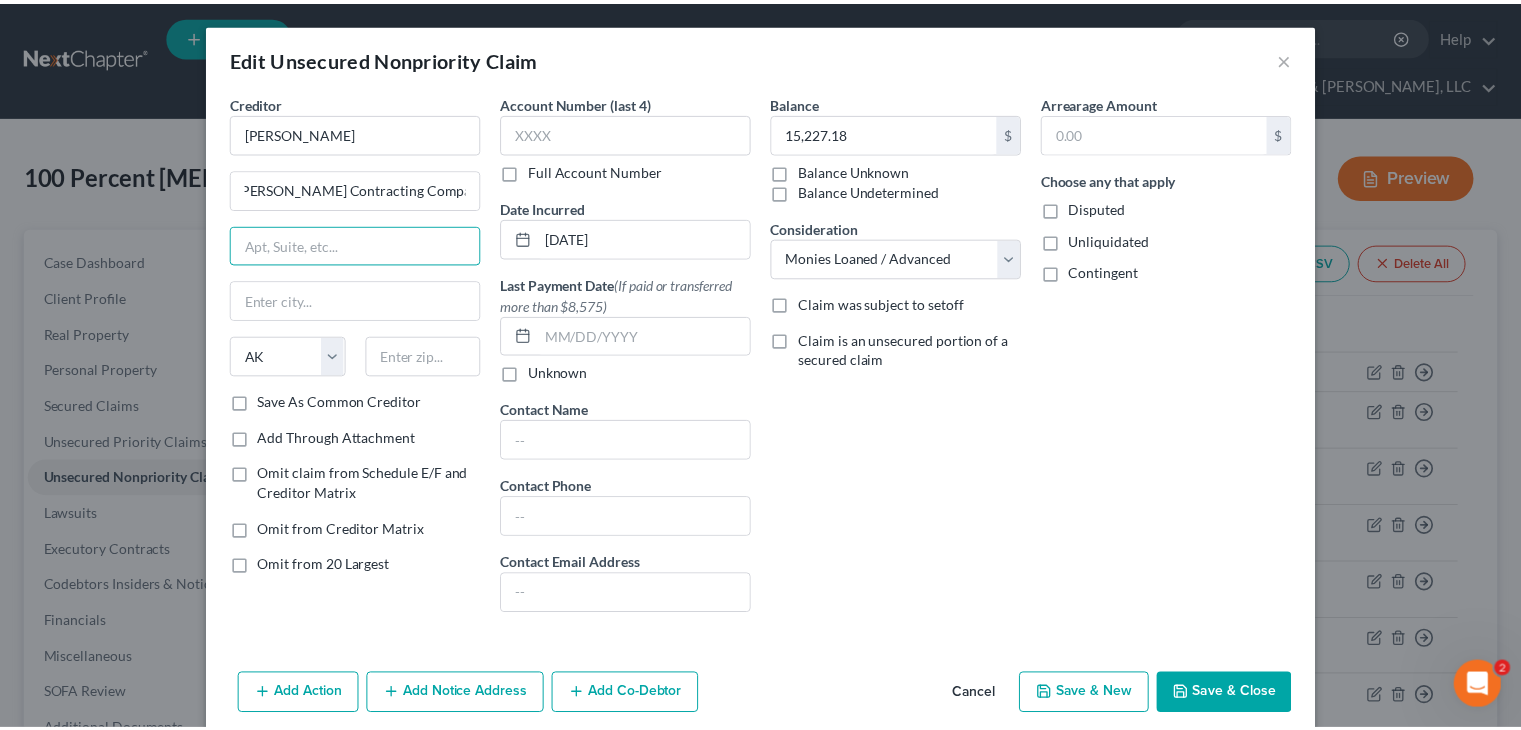scroll, scrollTop: 0, scrollLeft: 0, axis: both 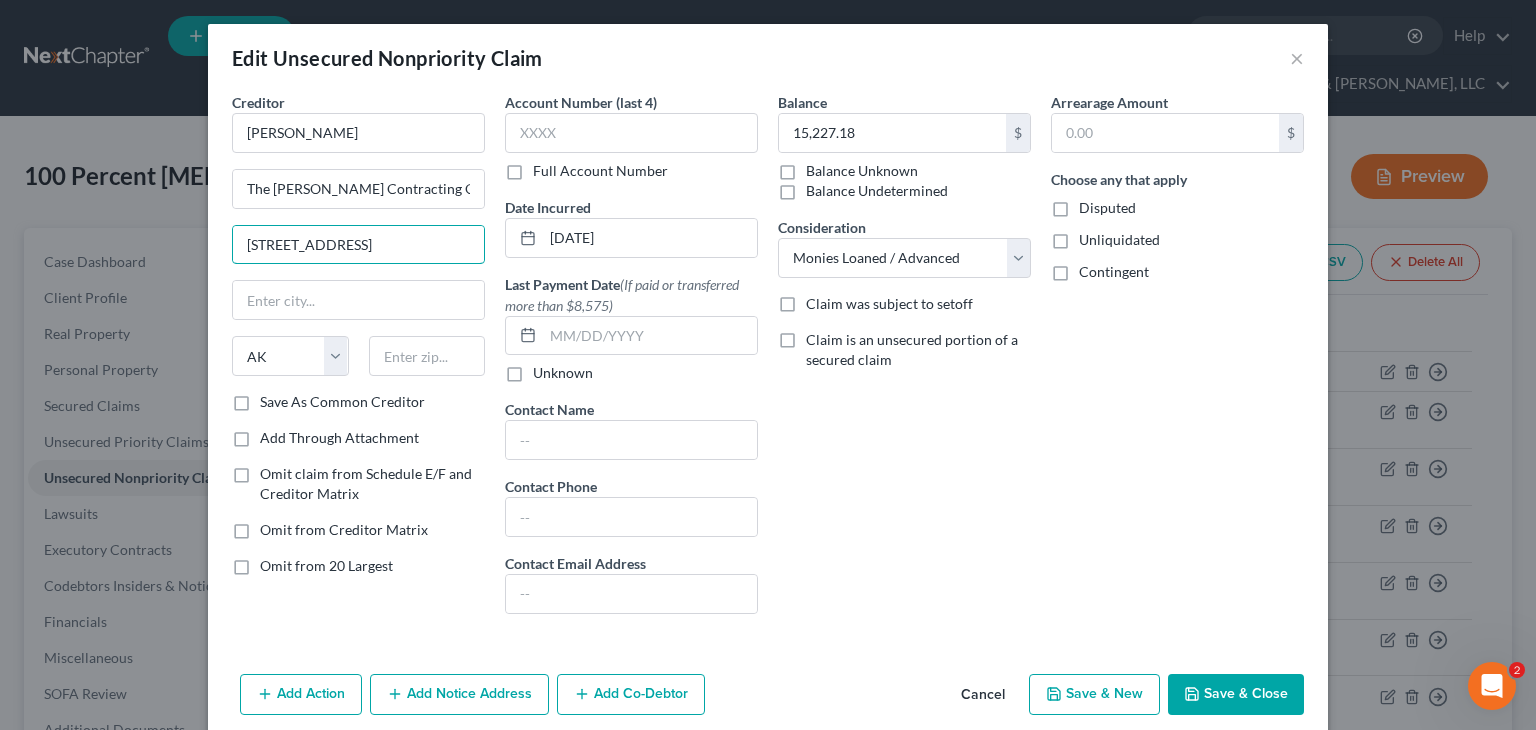type on "[STREET_ADDRESS]" 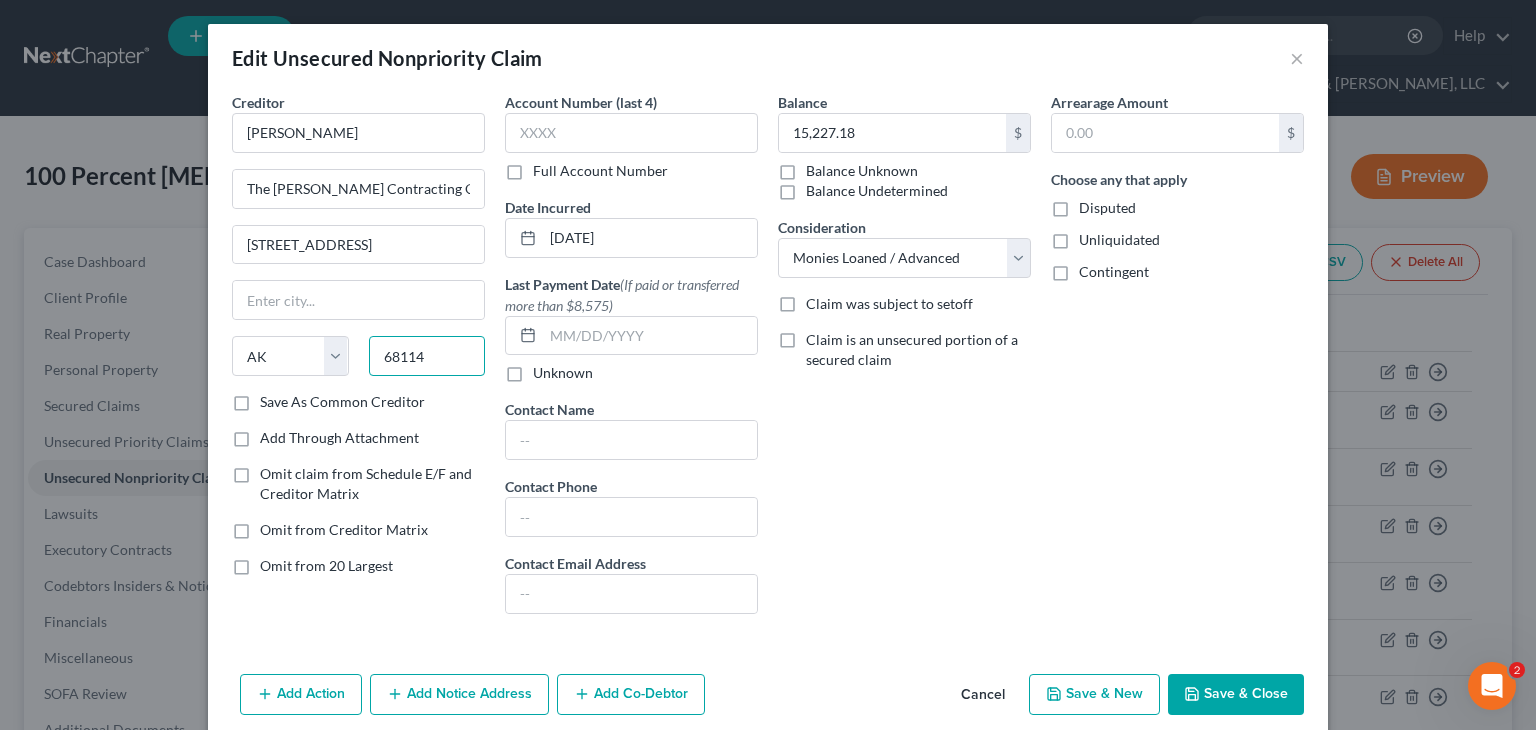 type on "68114" 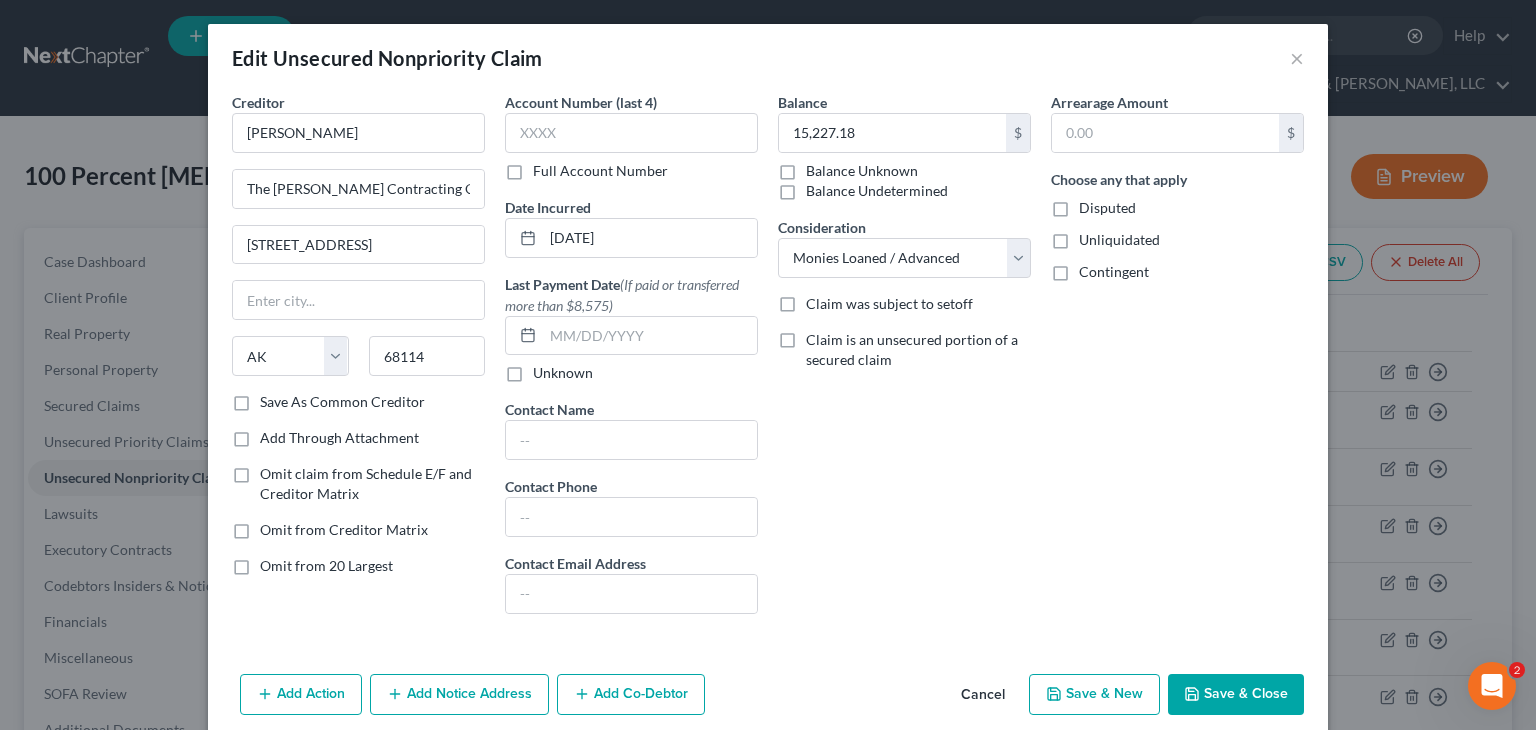 type on "[GEOGRAPHIC_DATA]" 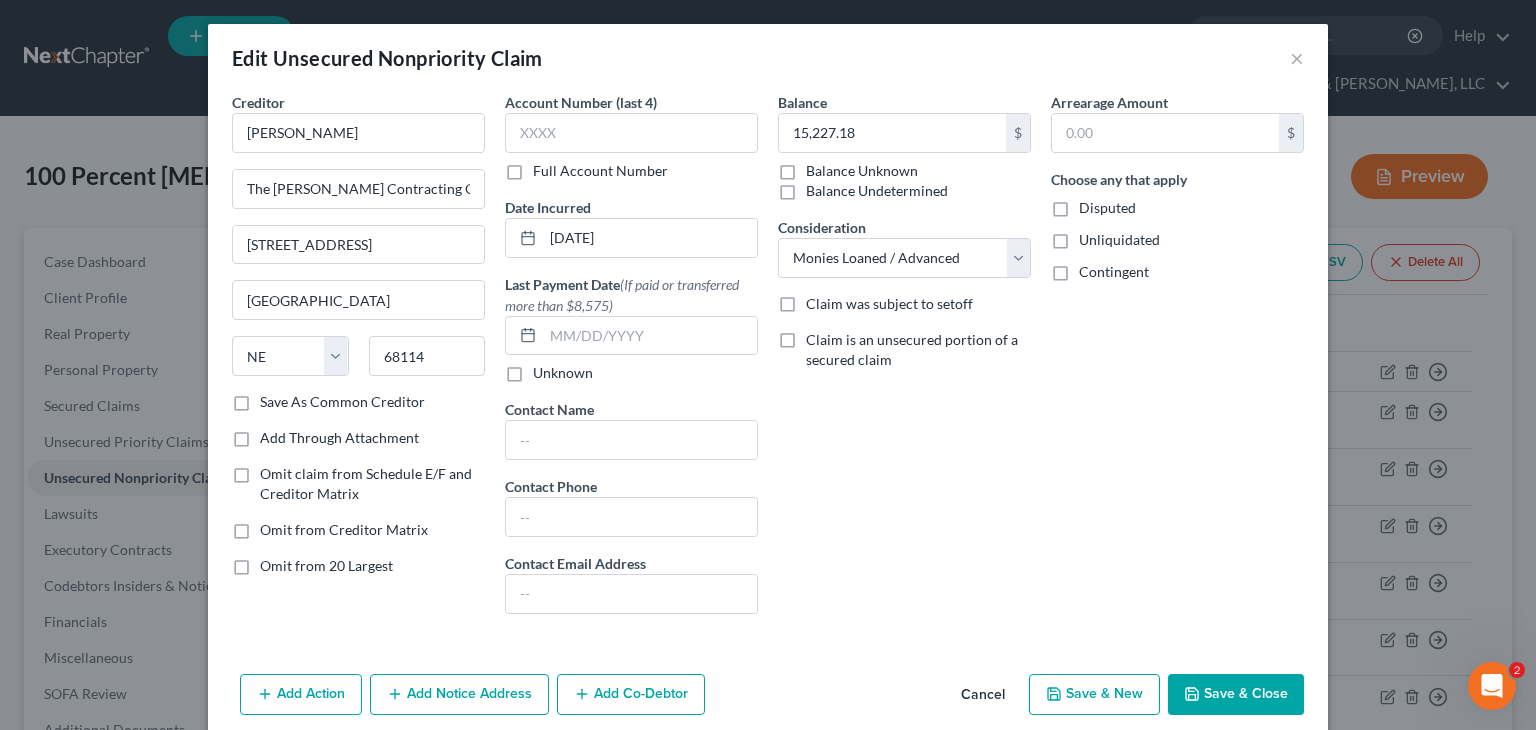 click on "Save As Common Creditor" at bounding box center [342, 402] 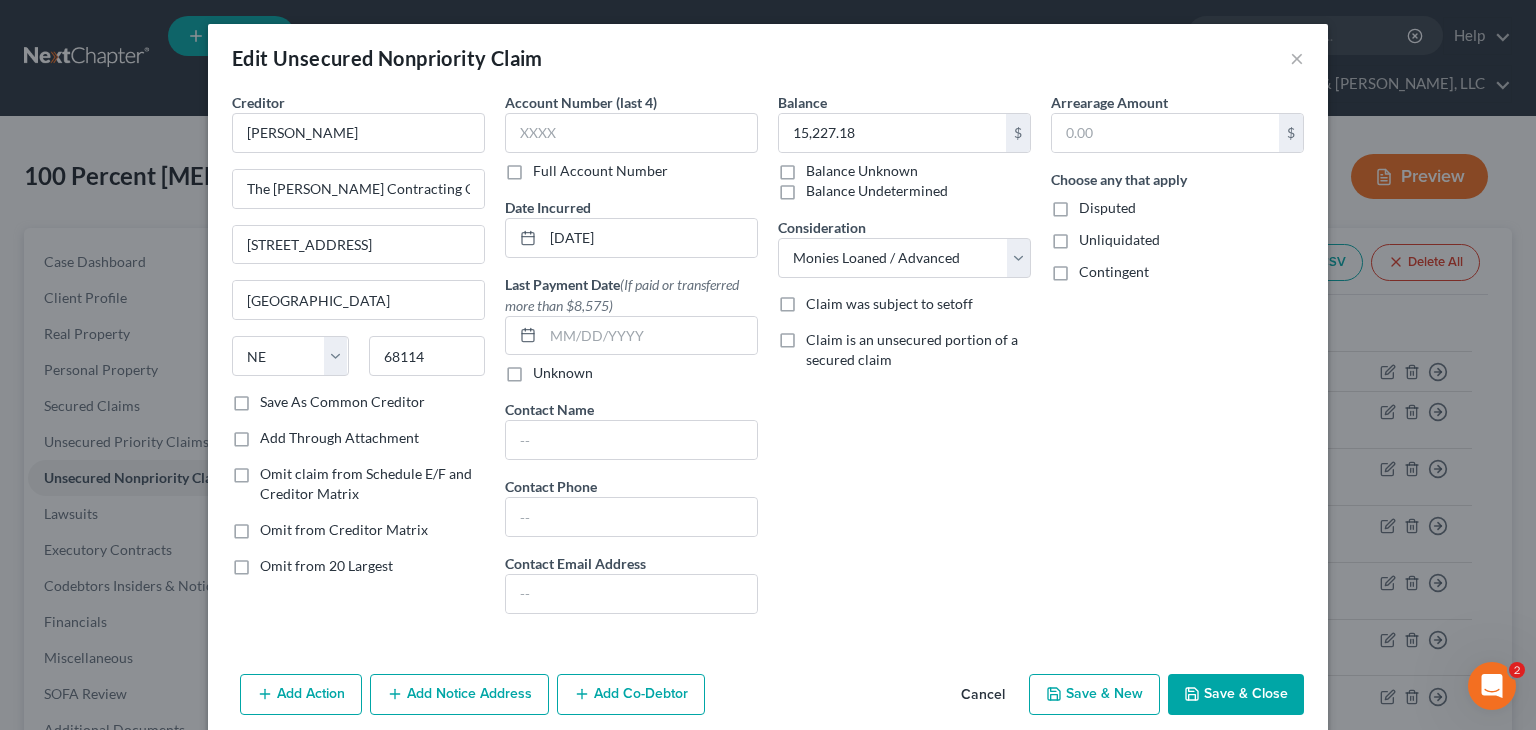 click on "Save As Common Creditor" at bounding box center (274, 398) 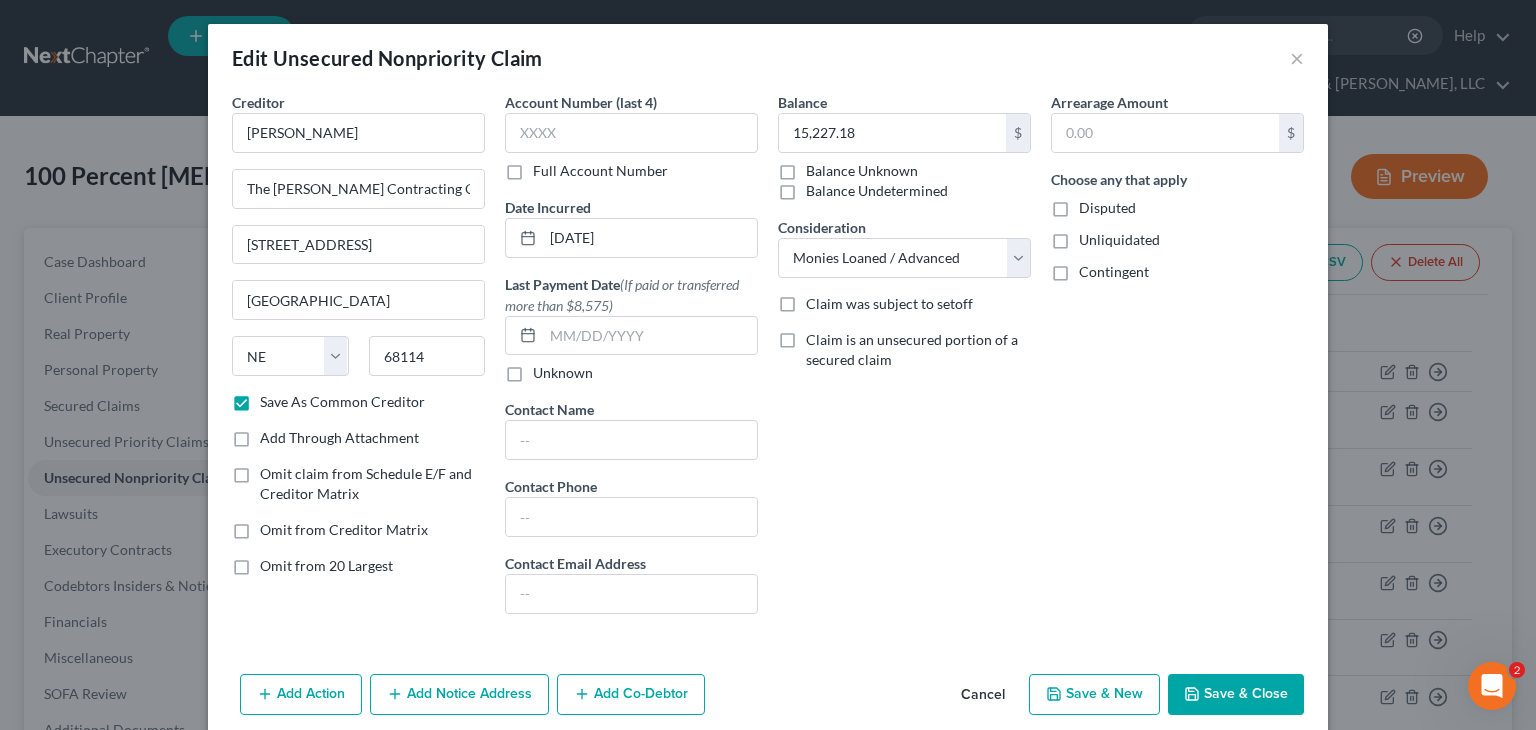 click on "Save & Close" at bounding box center (1236, 695) 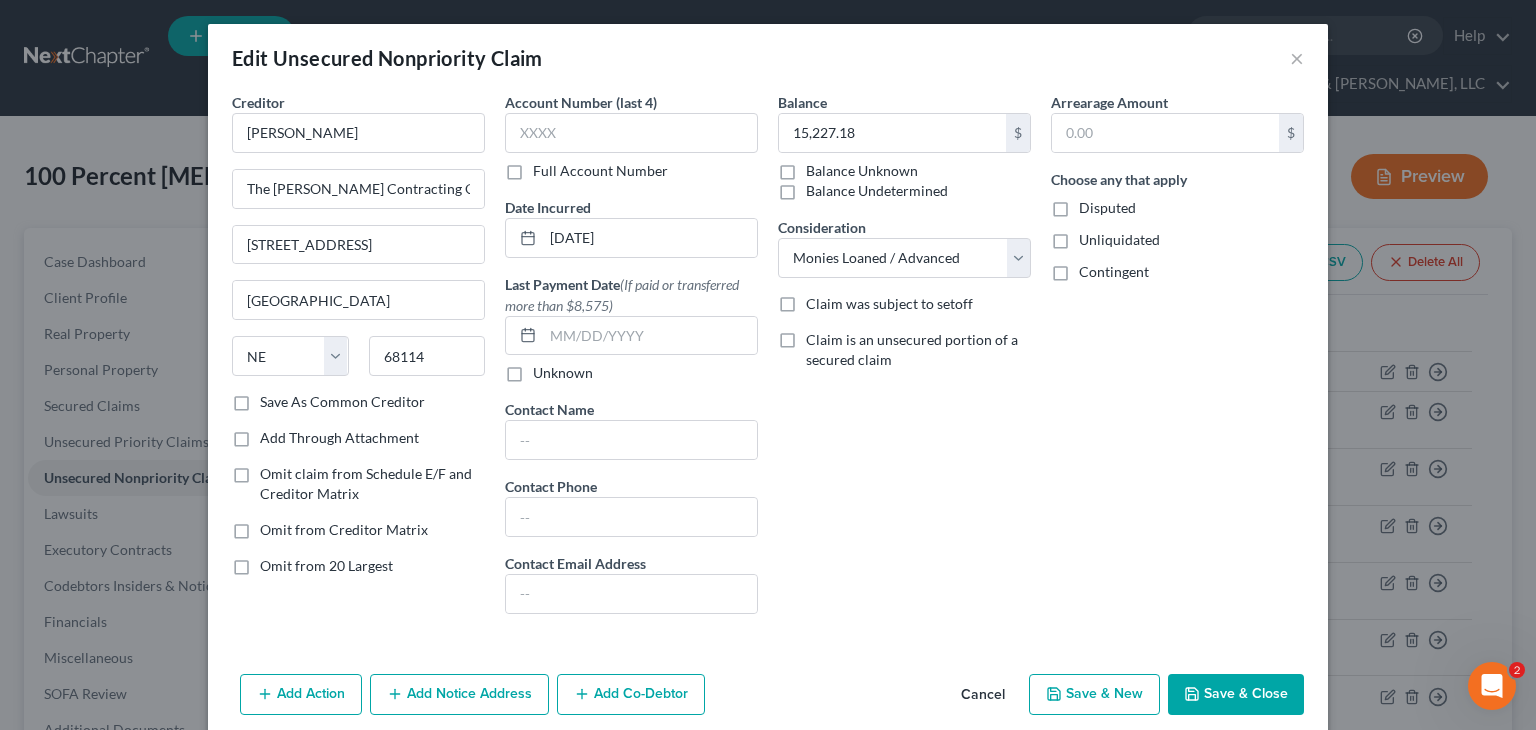 checkbox on "false" 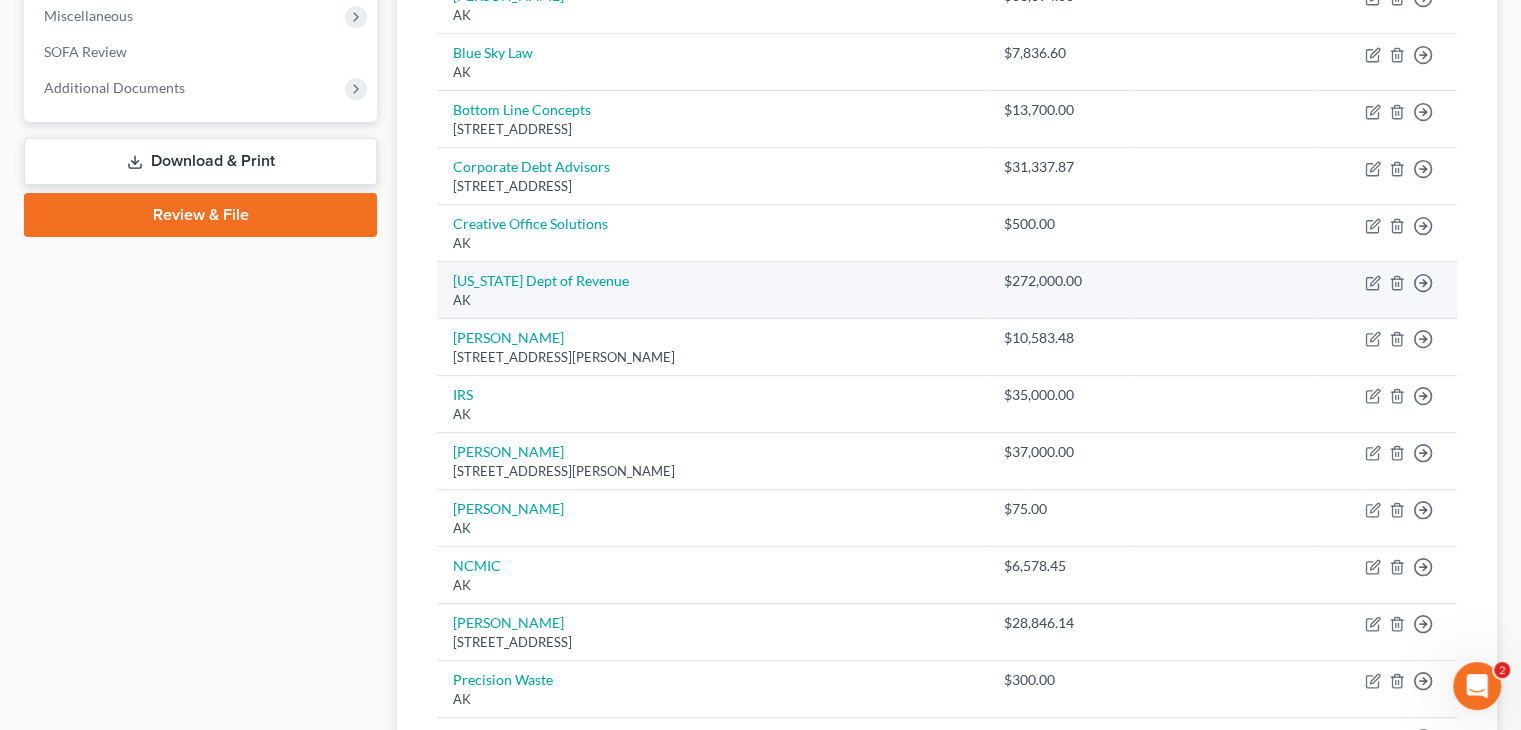scroll, scrollTop: 700, scrollLeft: 0, axis: vertical 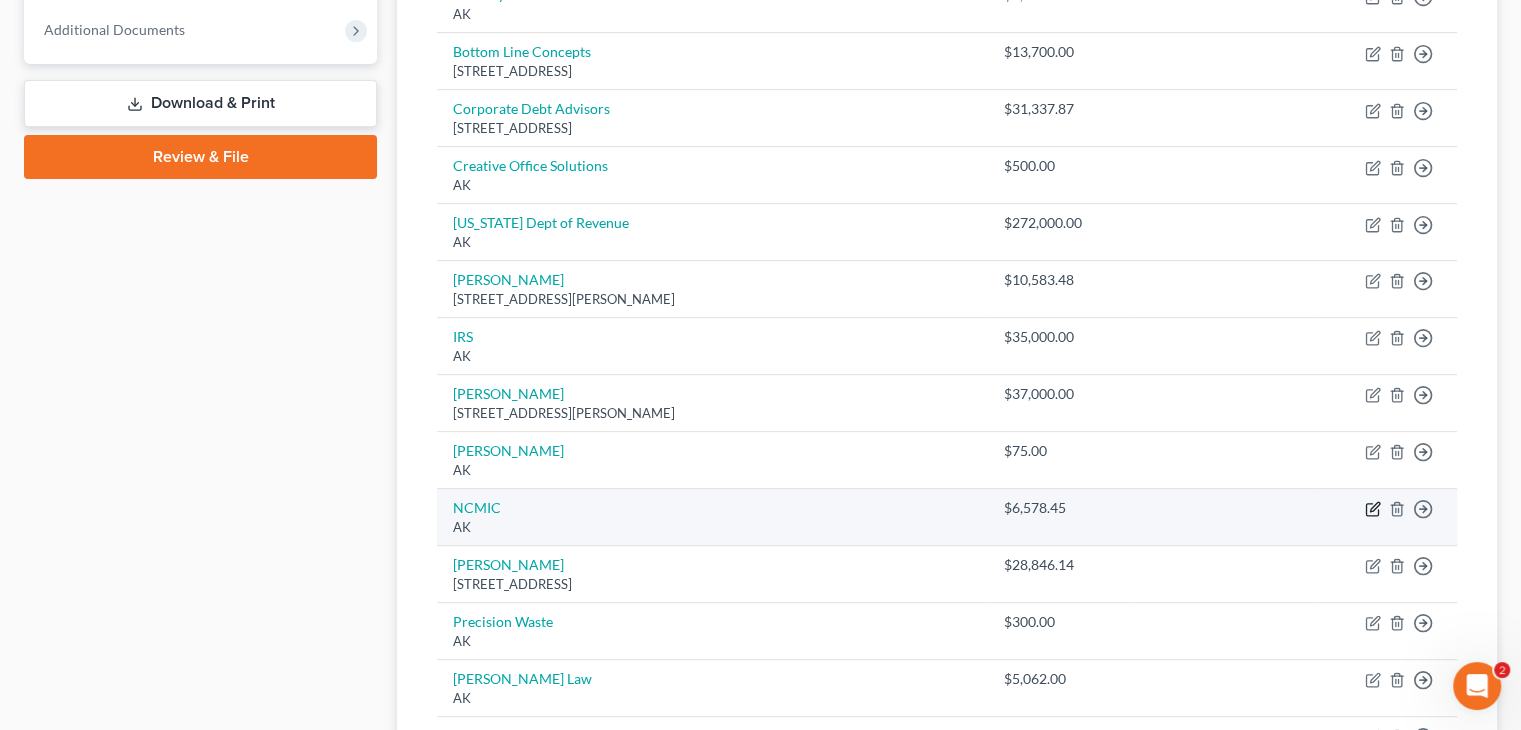 click 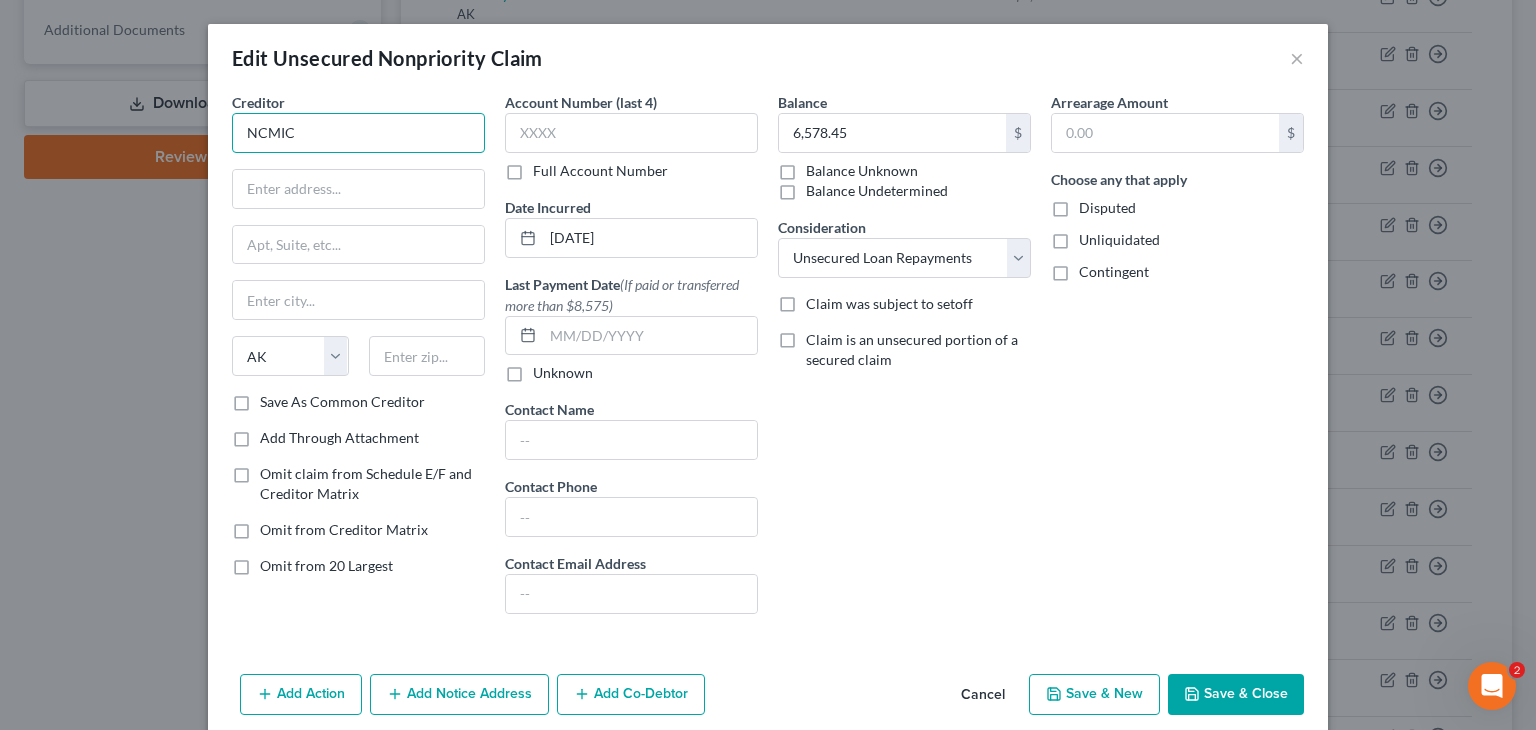 click on "NCMIC" at bounding box center (358, 133) 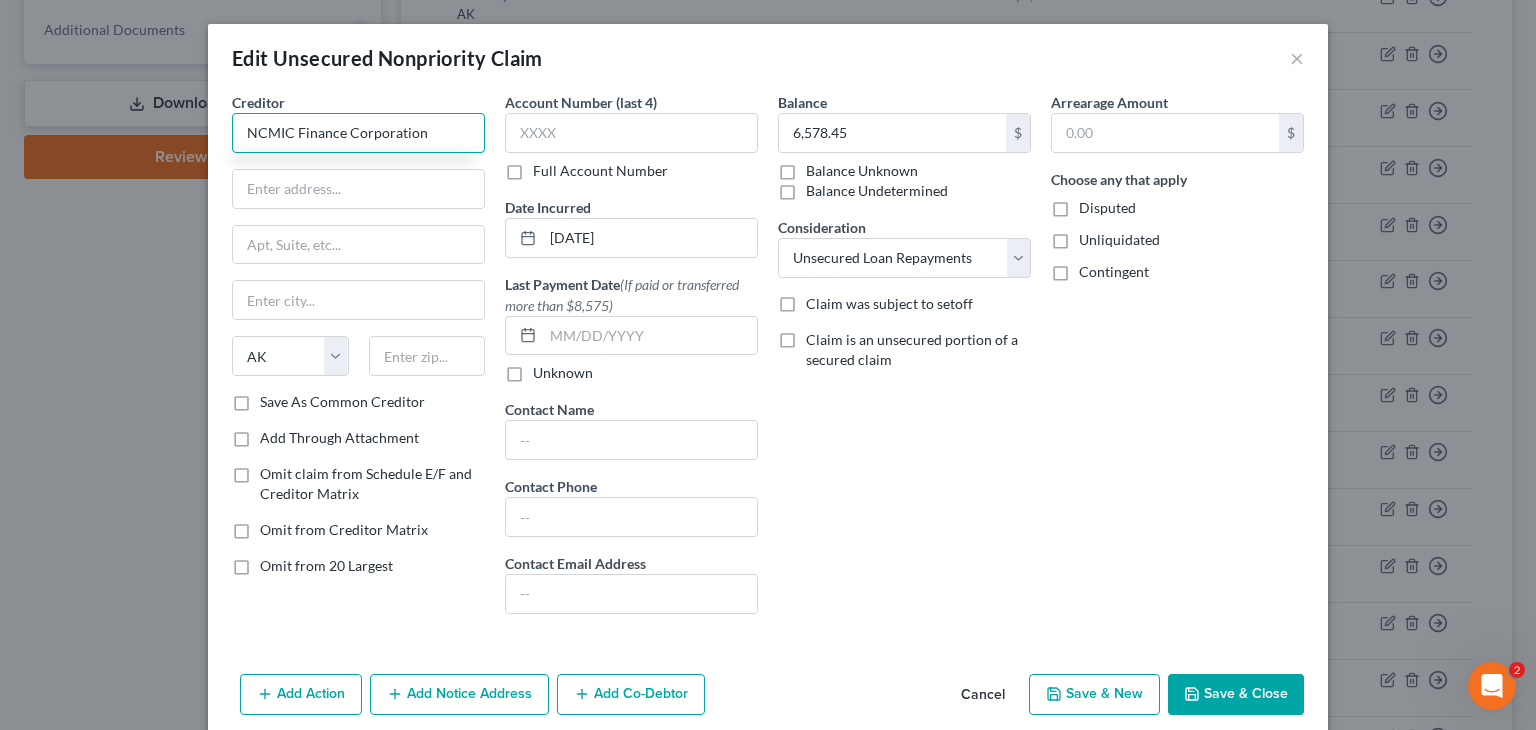 type on "NCMIC Finance Corporation" 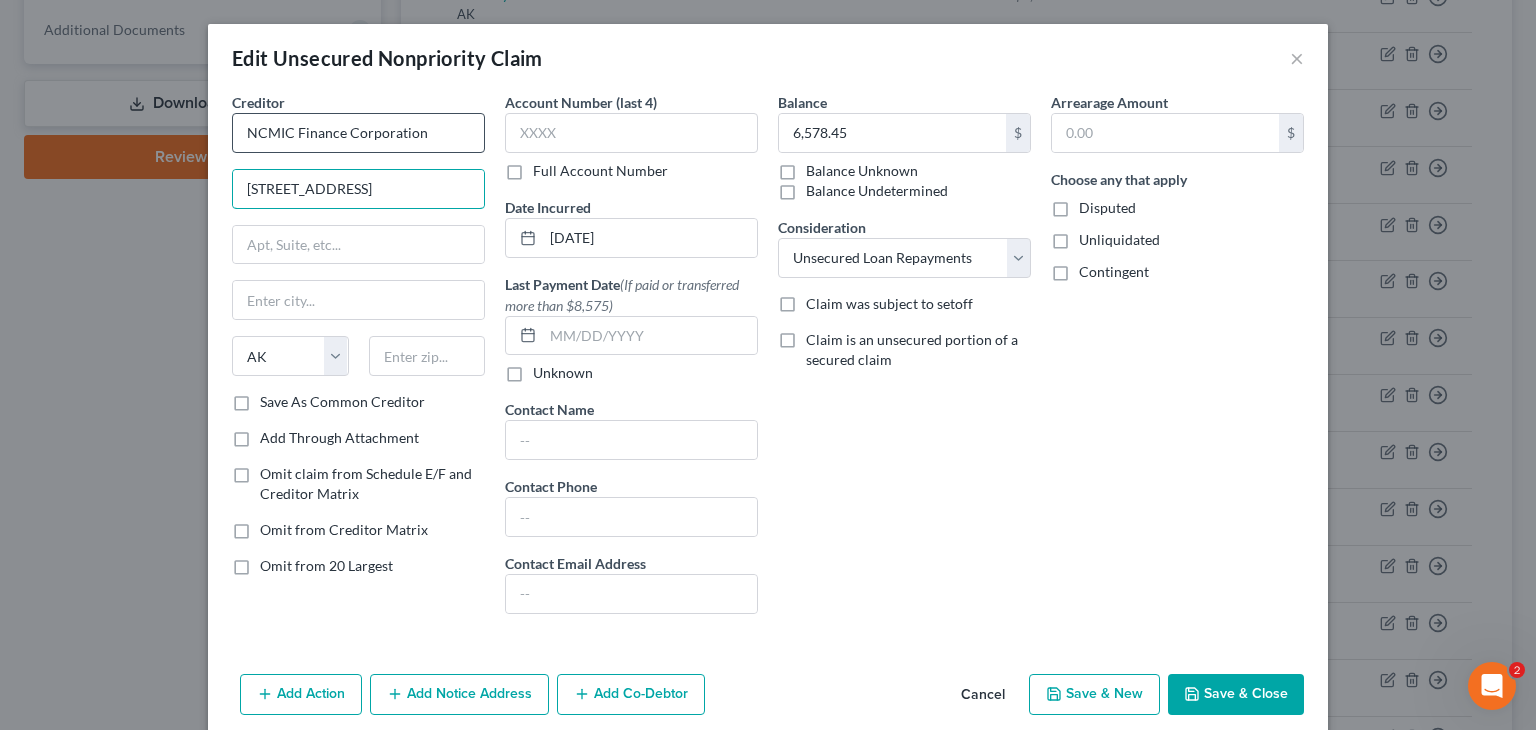 type on "[STREET_ADDRESS]" 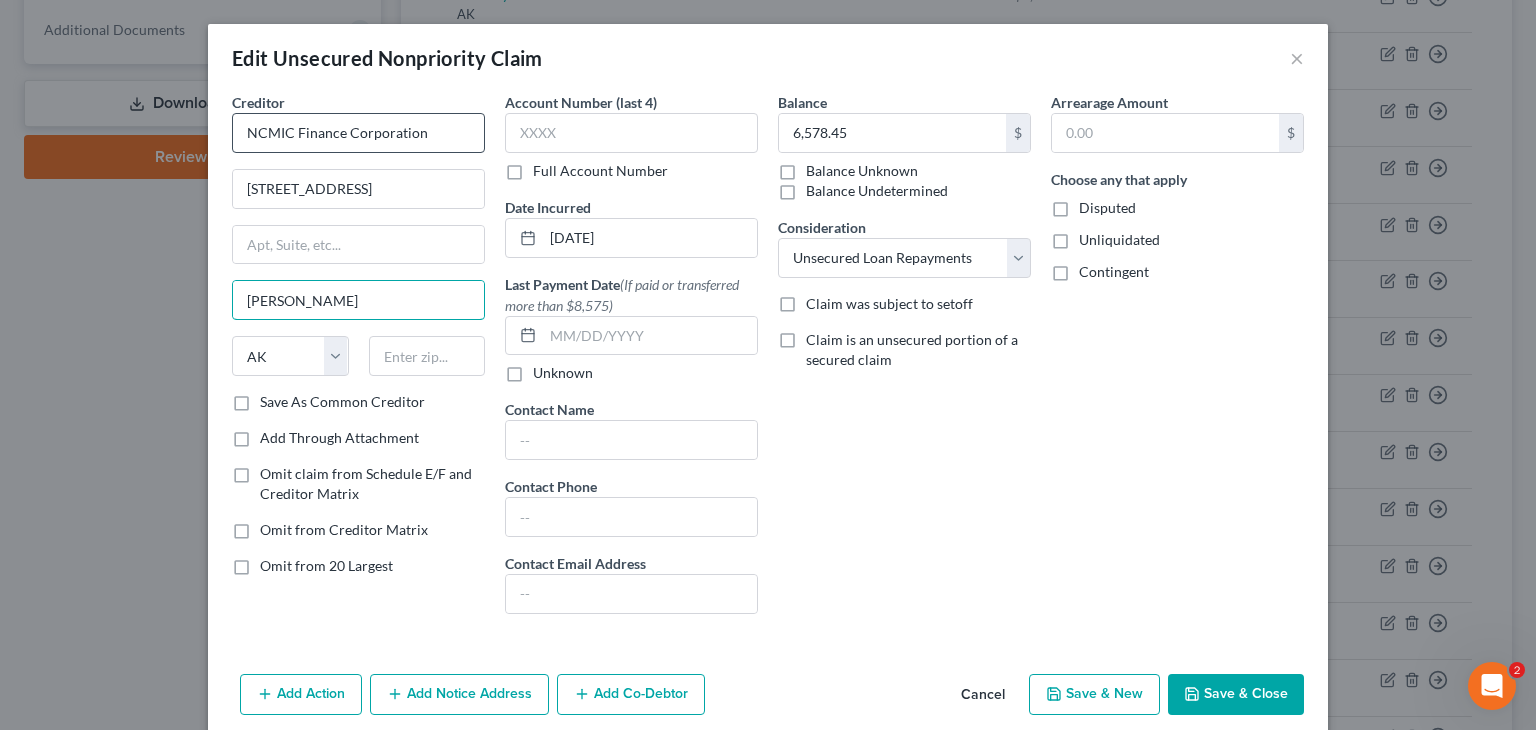 type on "[PERSON_NAME]" 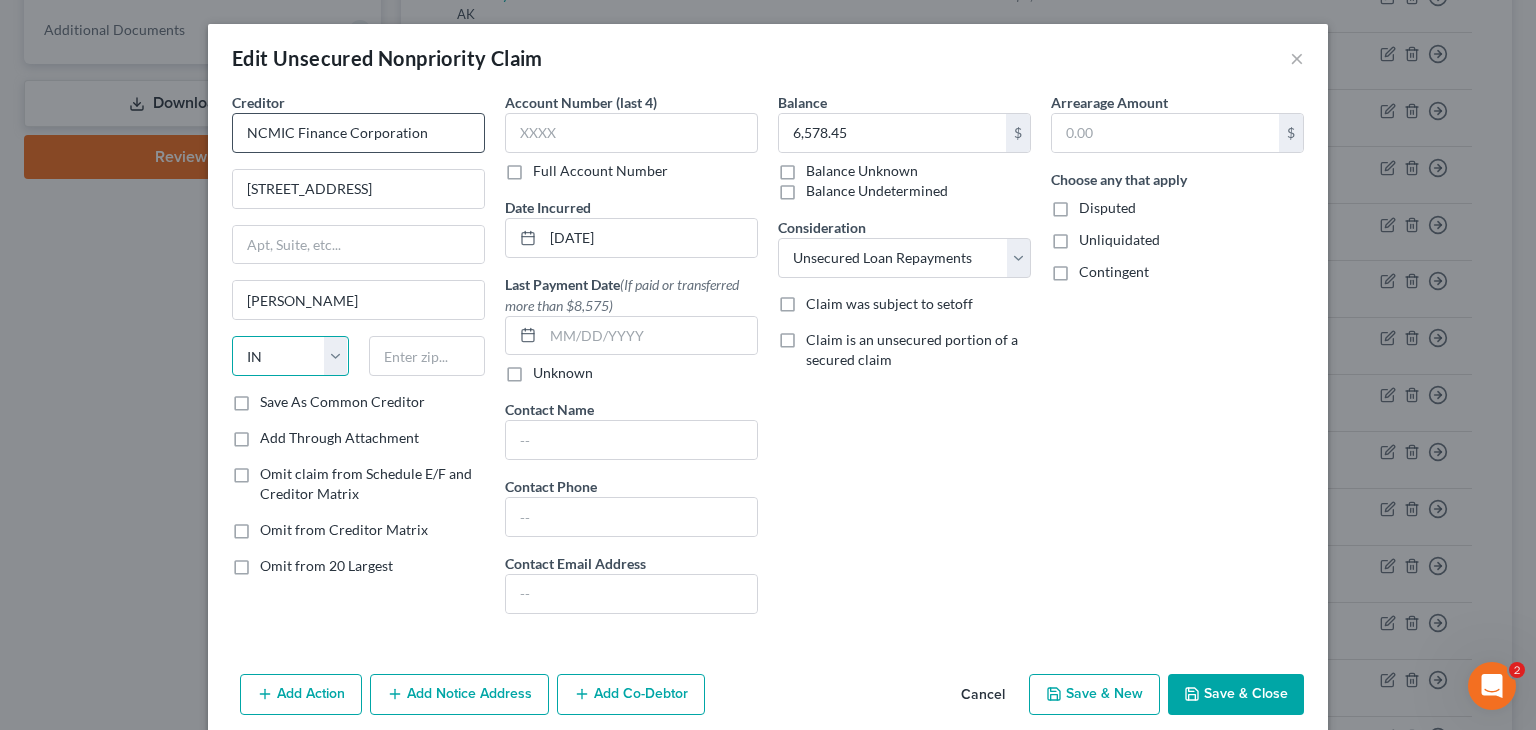 select on "16" 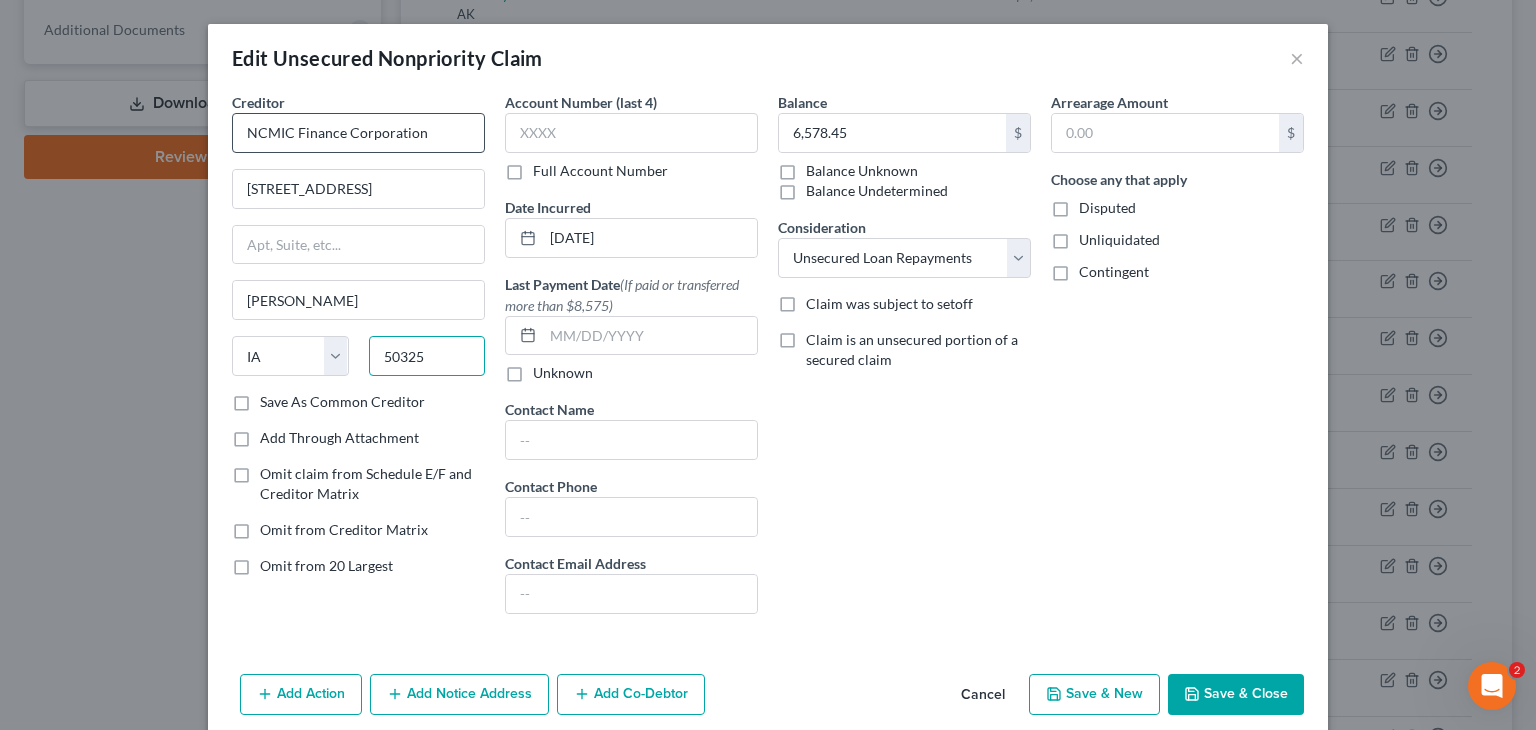 type on "50325" 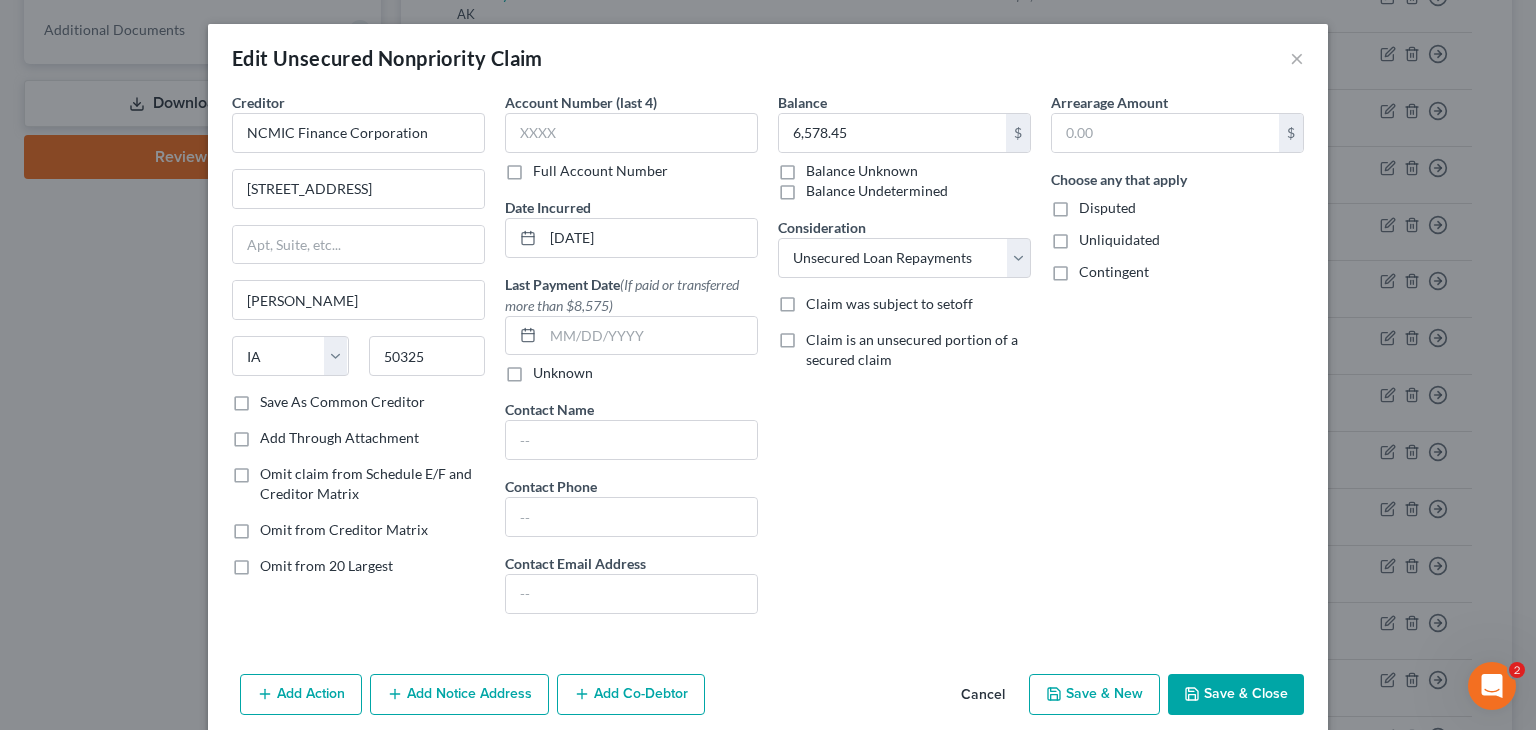 click on "Save As Common Creditor" at bounding box center (342, 402) 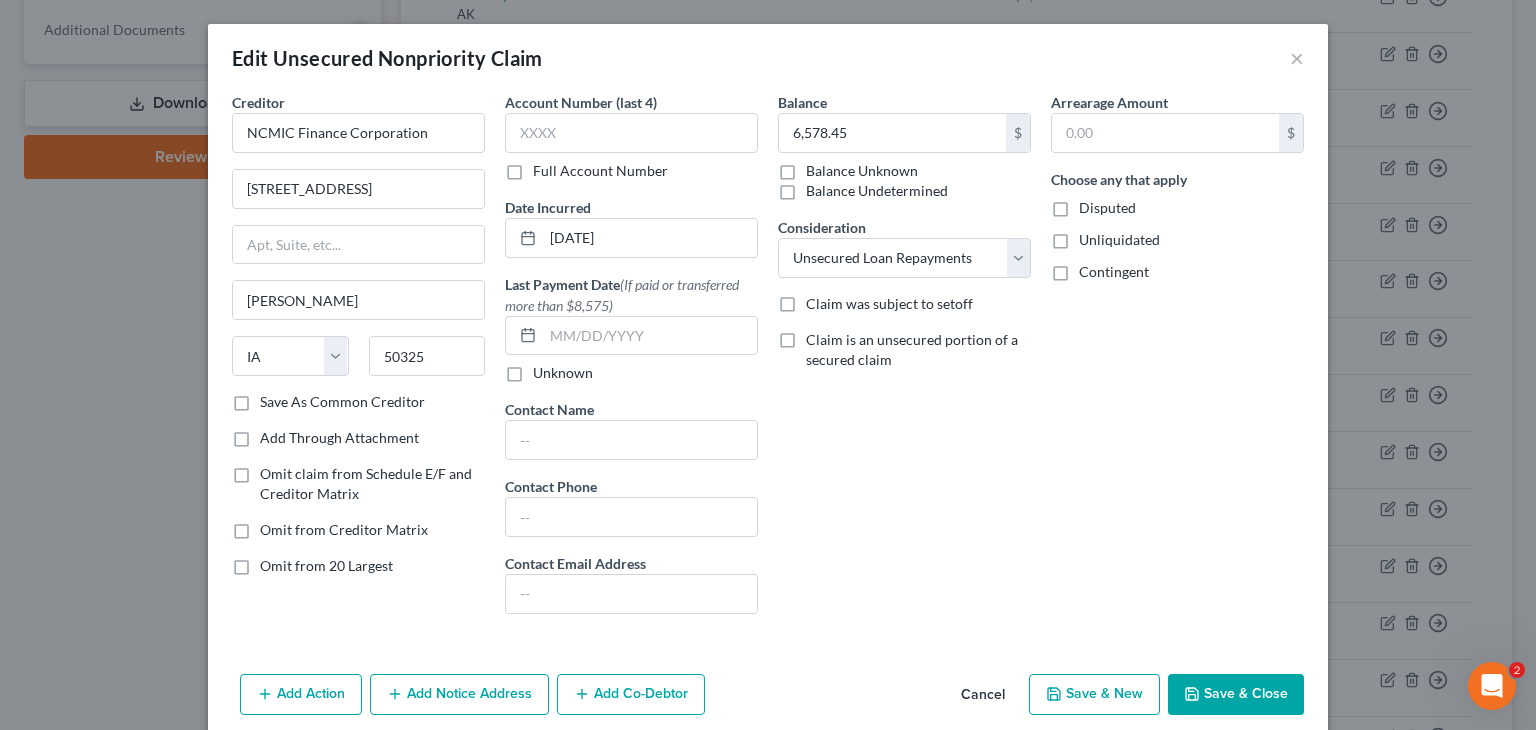 click on "Save As Common Creditor" at bounding box center [274, 398] 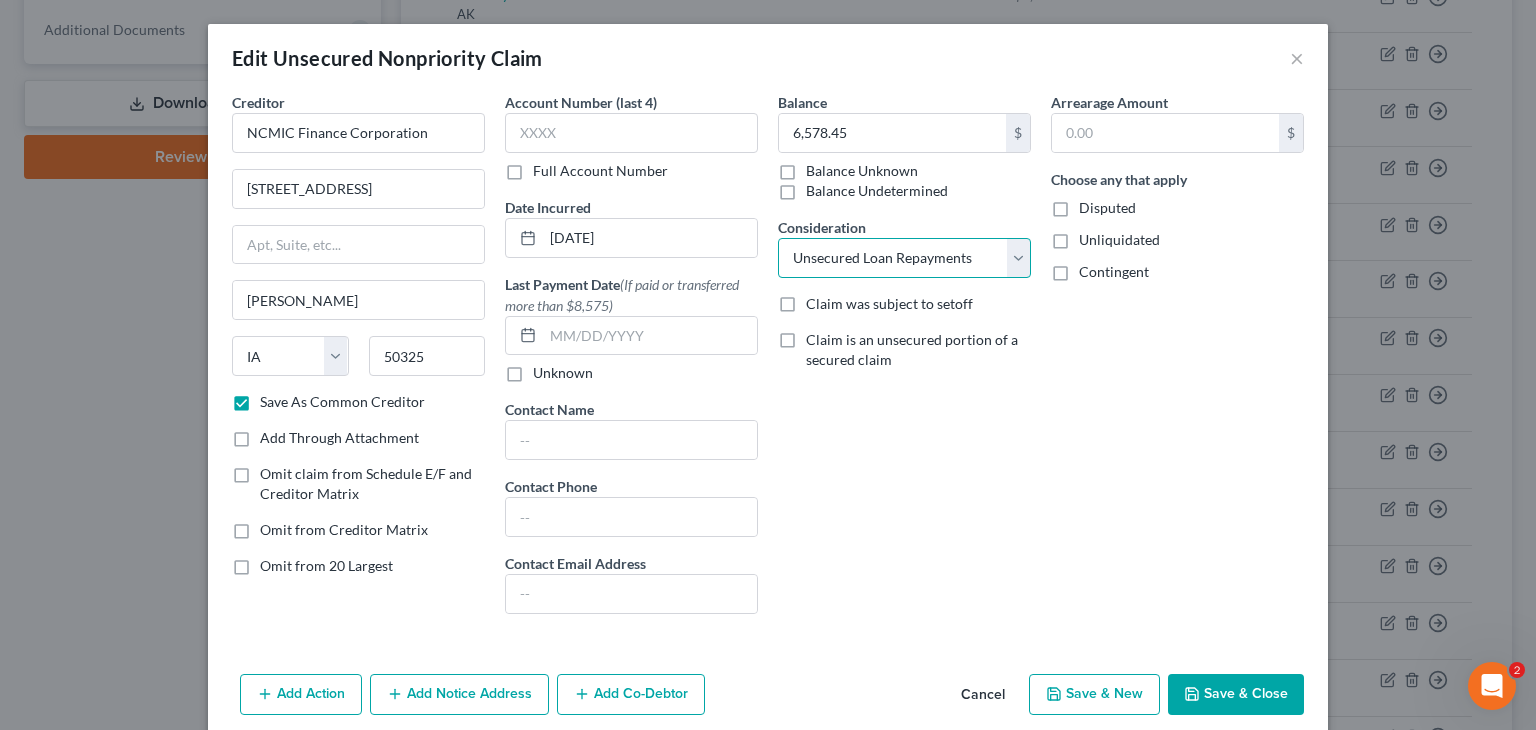 click on "Select Cable / Satellite Services Collection Agency Credit Card Debt Debt Counseling / Attorneys Deficiency Balance Home / Car Repairs Income Taxes Judgment Liens Monies Loaned / Advanced Mortgage Obligation To Pensions Other Overdrawn Bank Account Promised To Help Pay Creditors Services Suppliers Or Vendors Telephone / Internet Services Unsecured Loan Repayments Utility Services" at bounding box center (904, 258) 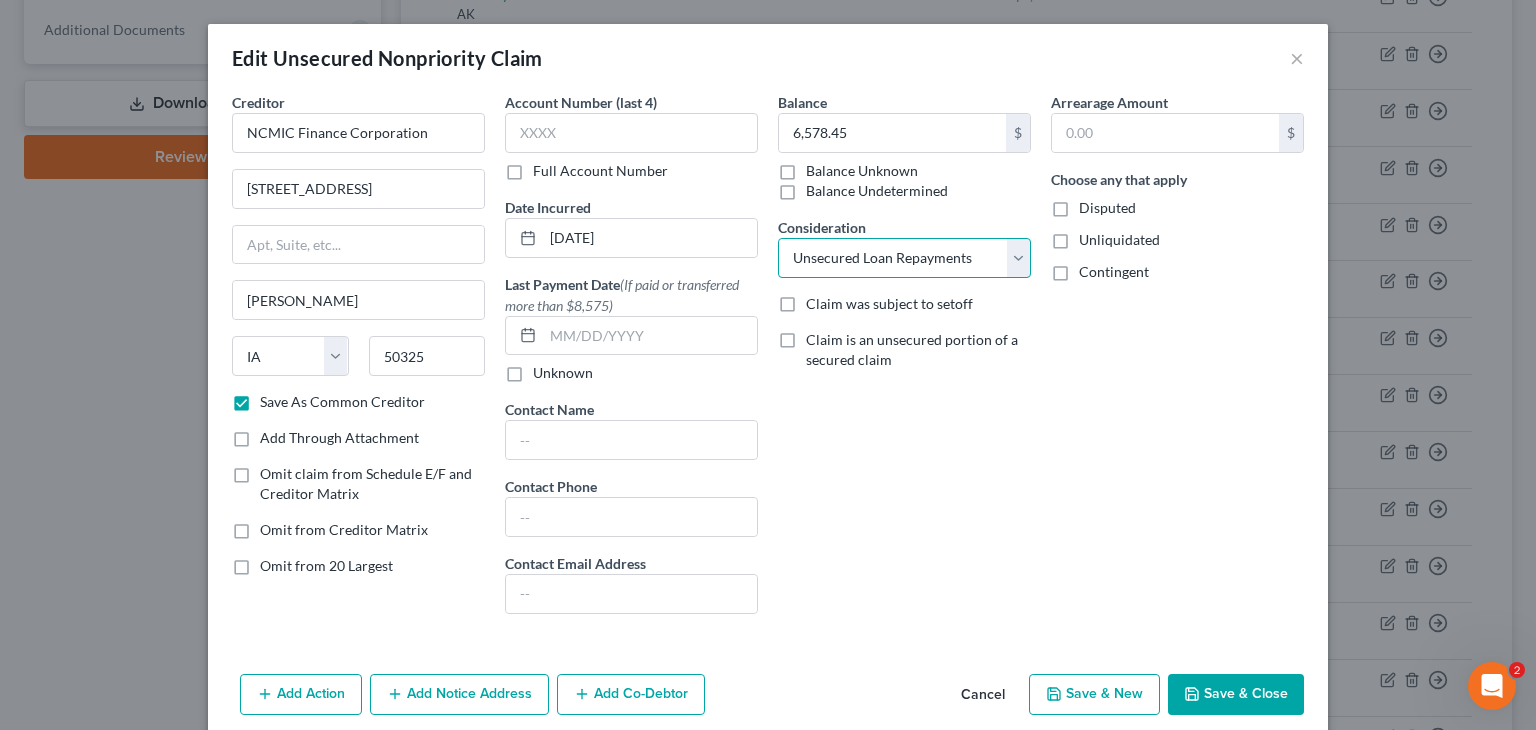 select on "8" 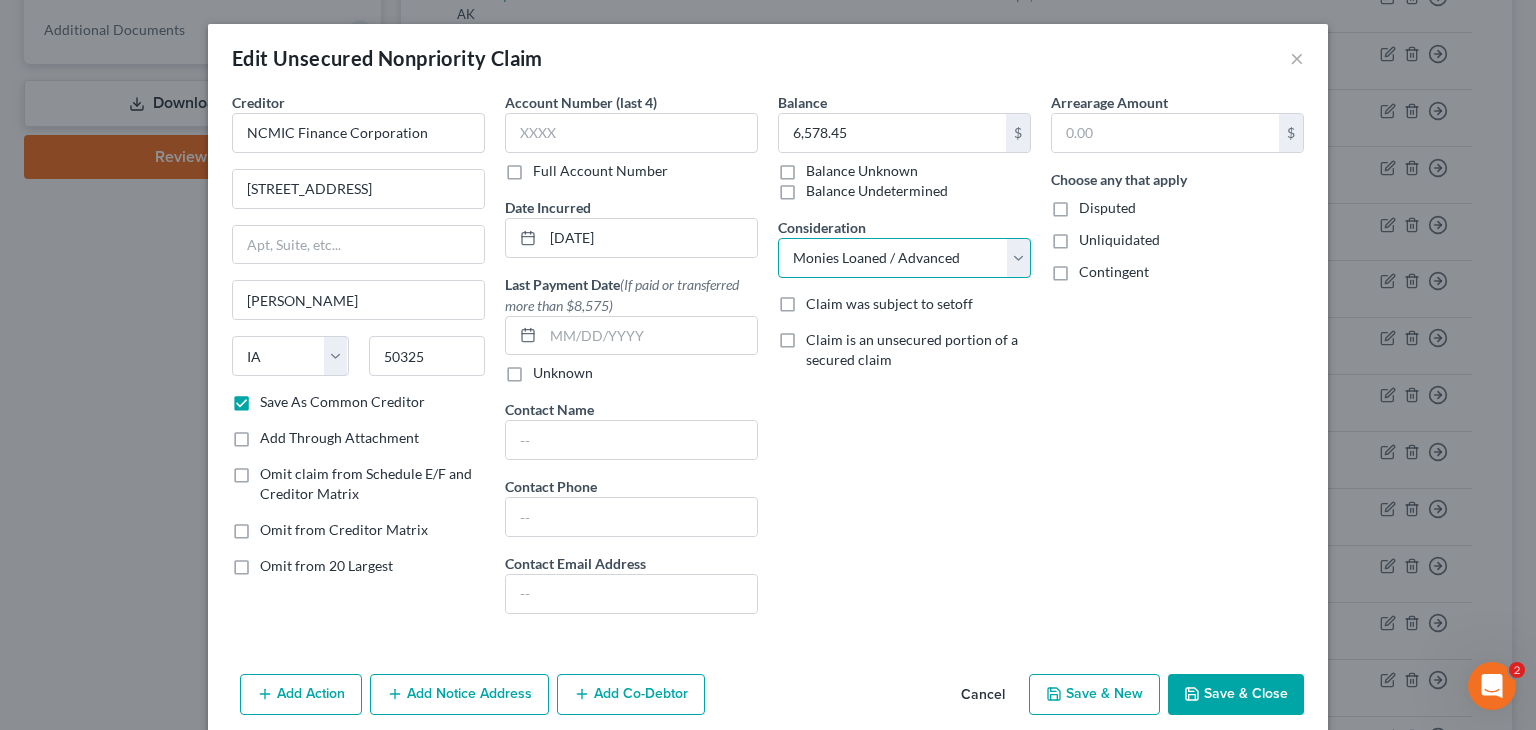 click on "Select Cable / Satellite Services Collection Agency Credit Card Debt Debt Counseling / Attorneys Deficiency Balance Home / Car Repairs Income Taxes Judgment Liens Monies Loaned / Advanced Mortgage Obligation To Pensions Other Overdrawn Bank Account Promised To Help Pay Creditors Services Suppliers Or Vendors Telephone / Internet Services Unsecured Loan Repayments Utility Services" at bounding box center [904, 258] 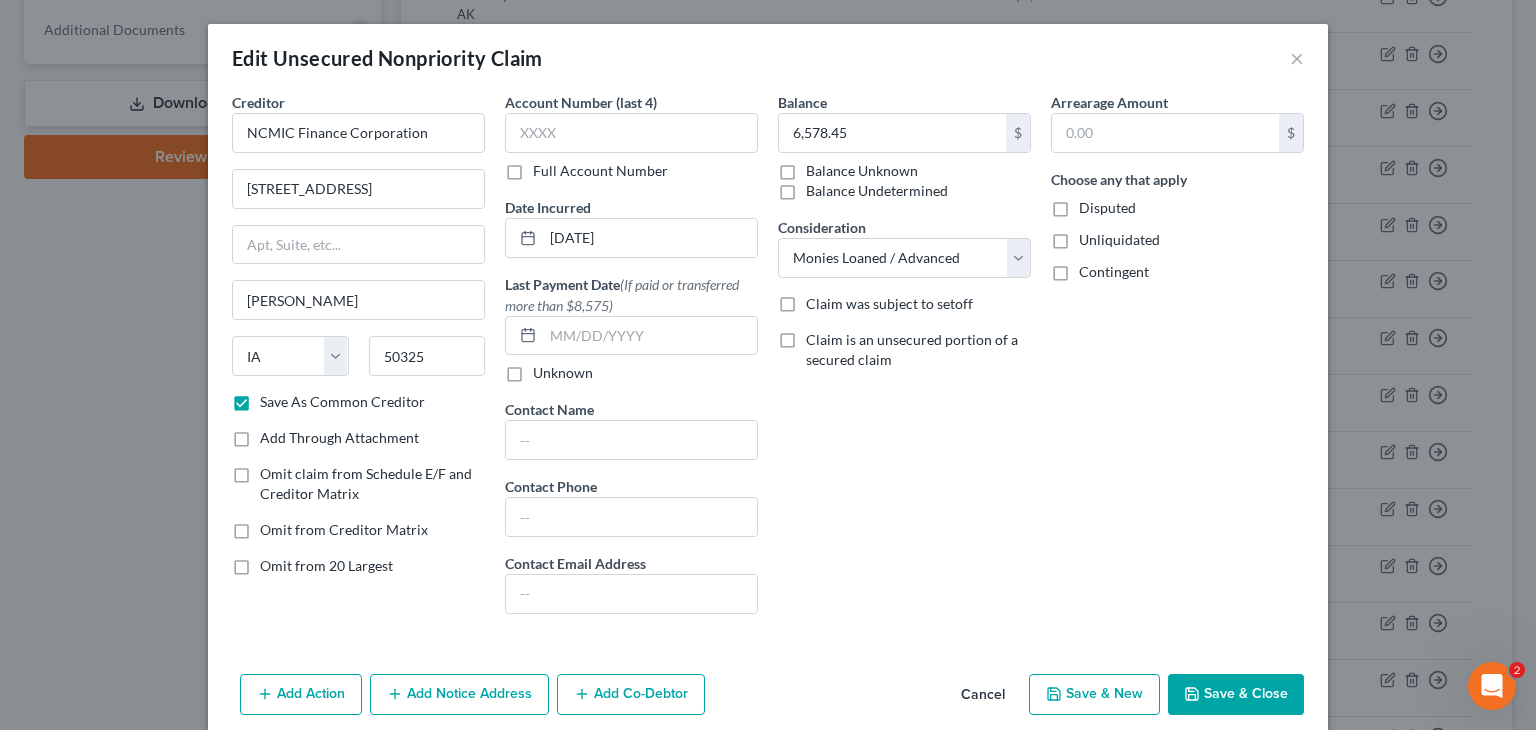 click on "Save & Close" at bounding box center (1236, 695) 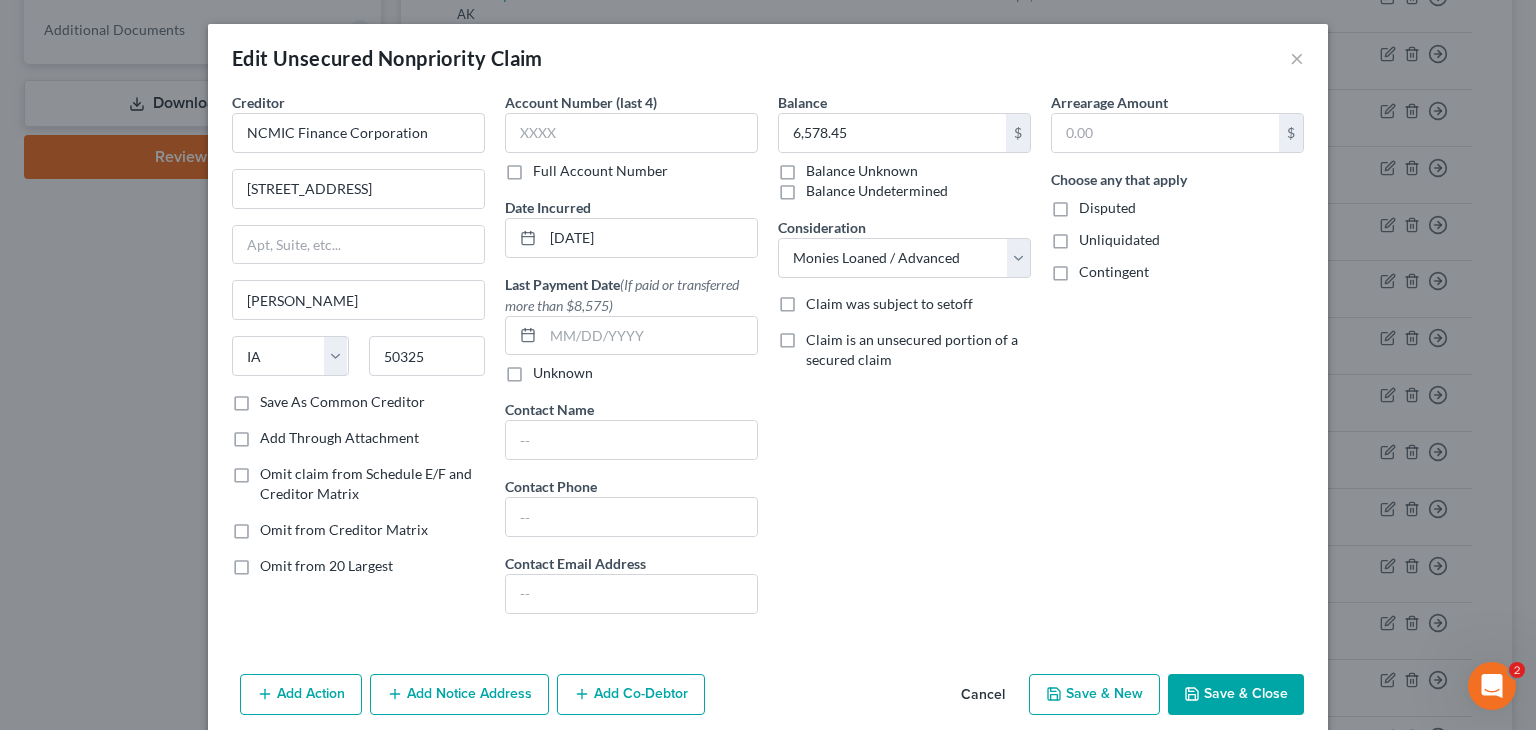 checkbox on "false" 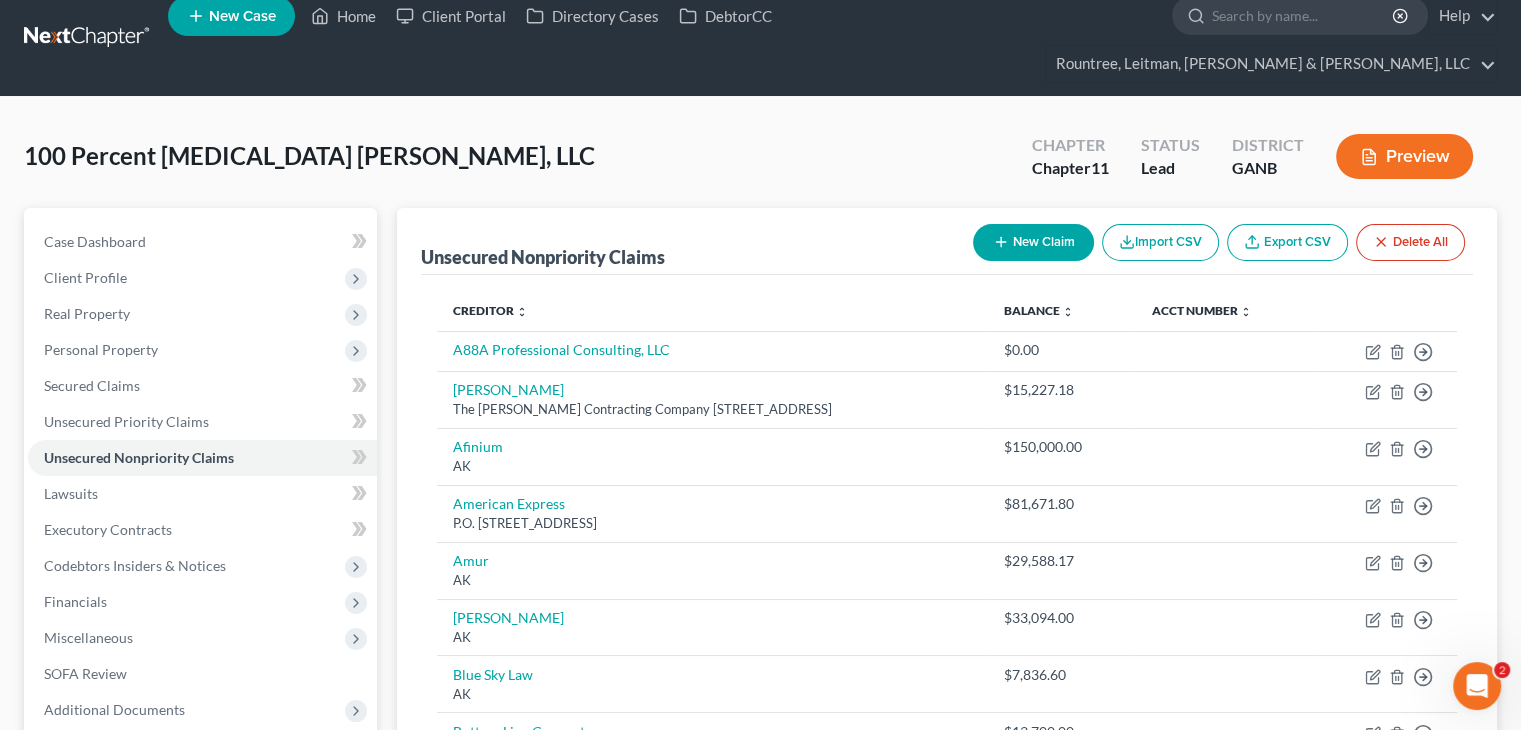 scroll, scrollTop: 0, scrollLeft: 0, axis: both 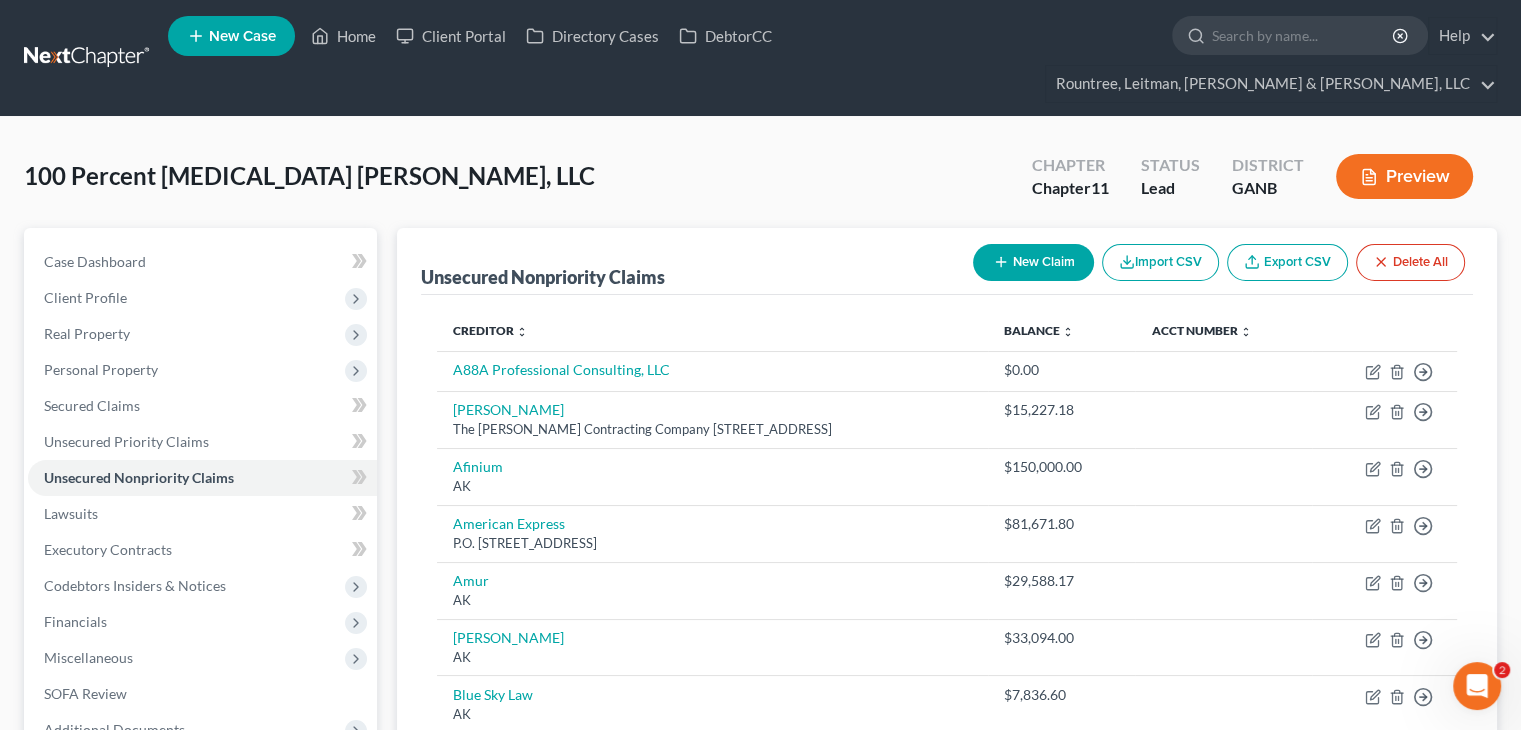 click on "New Claim" at bounding box center (1033, 262) 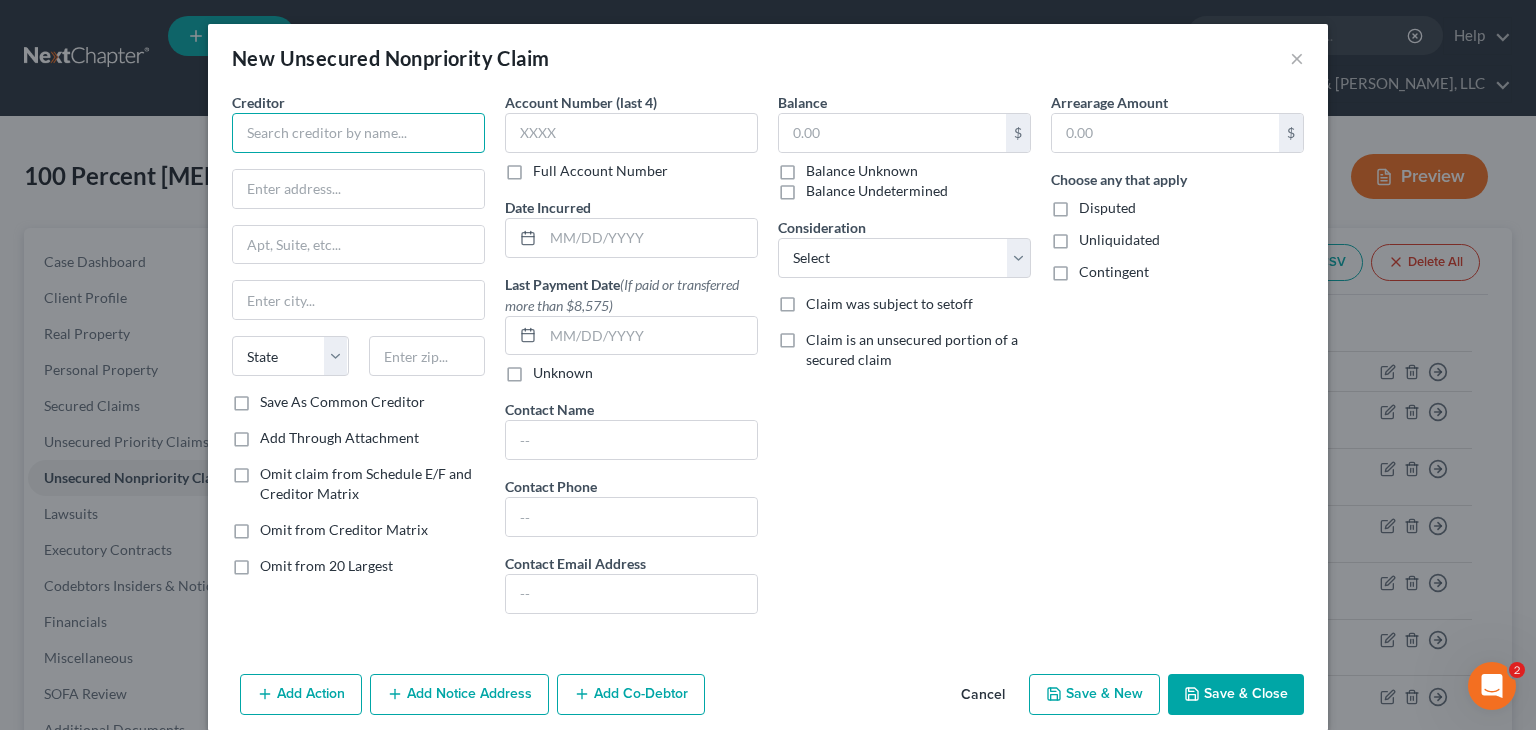 click at bounding box center [358, 133] 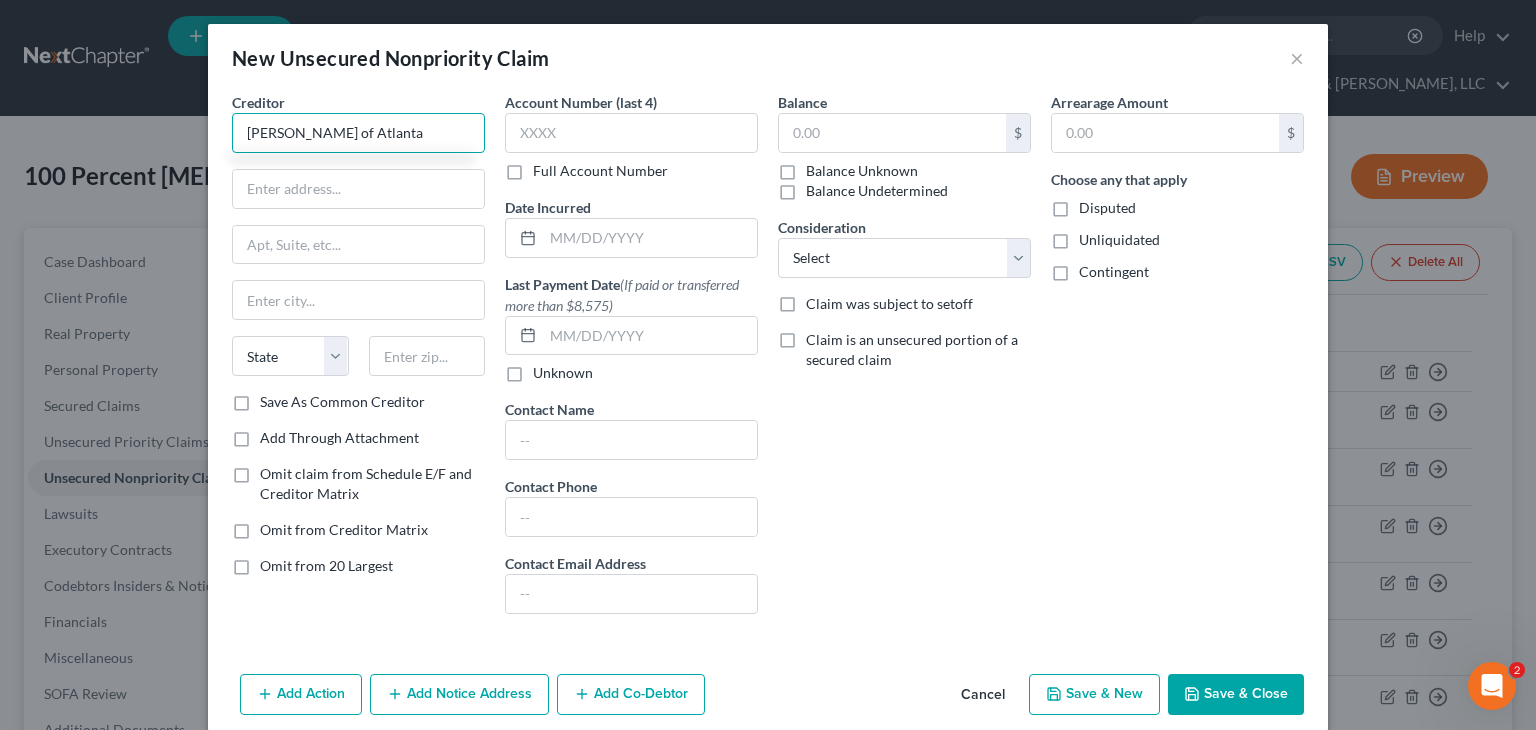 type on "[PERSON_NAME] of Atlanta" 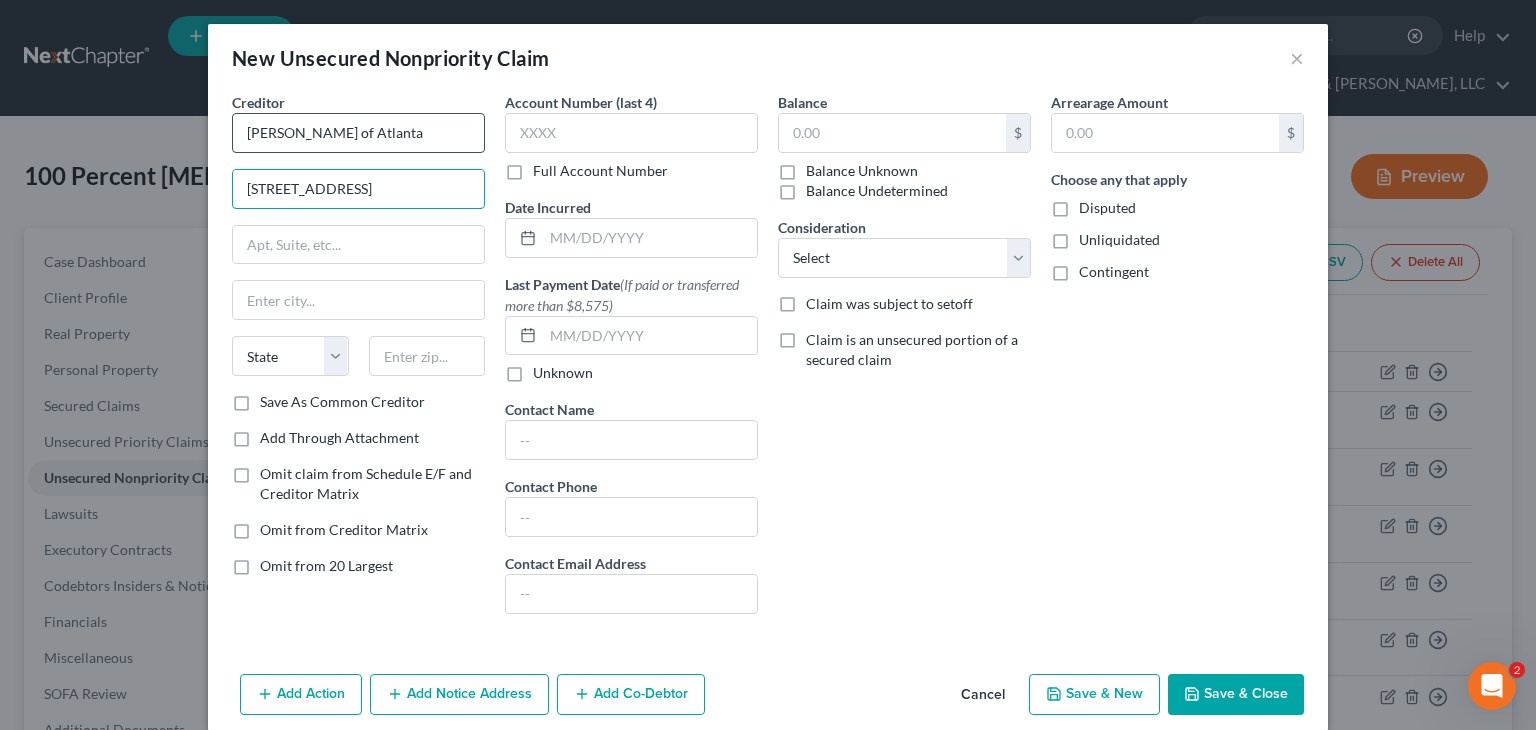 type on "[STREET_ADDRESS]" 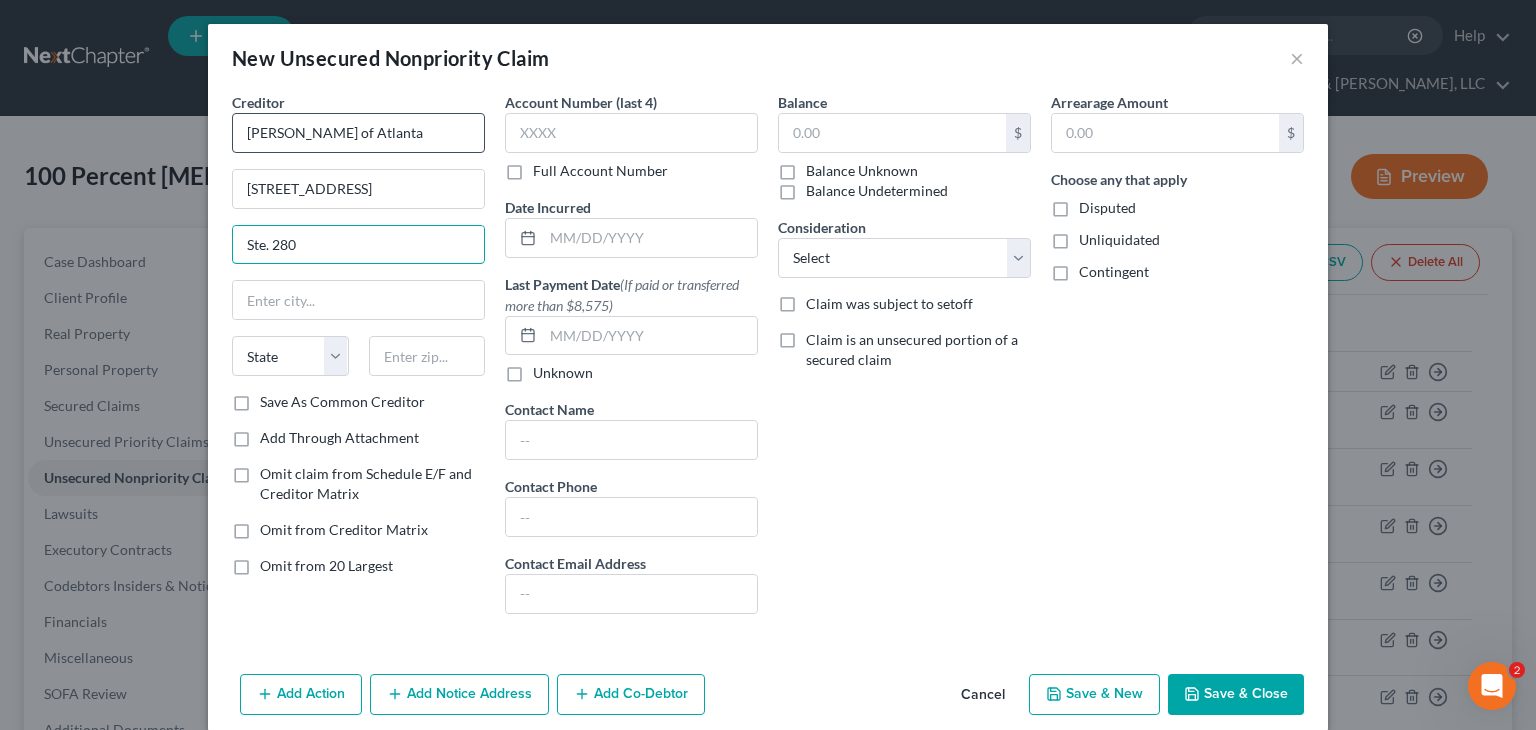 type on "Ste. 280" 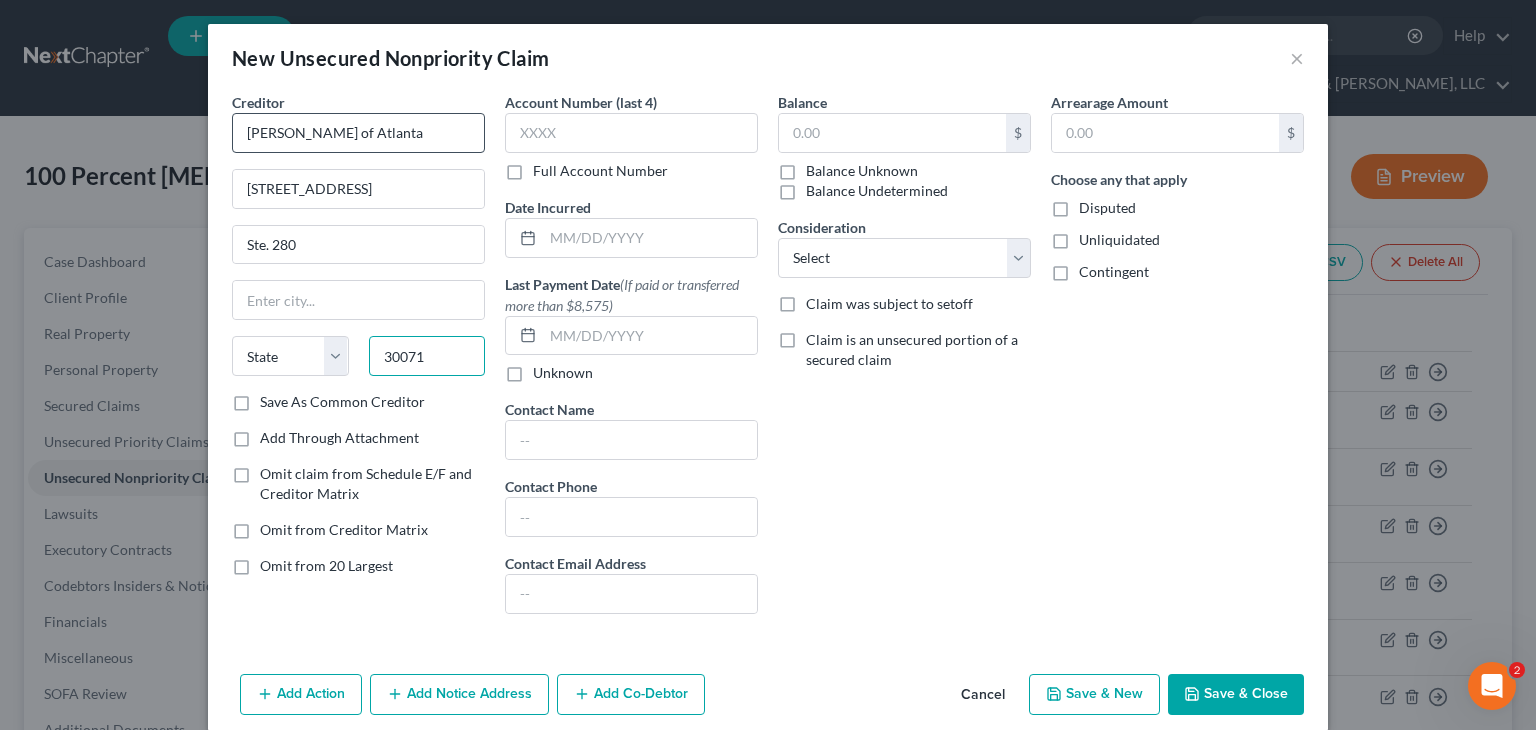 type on "30071" 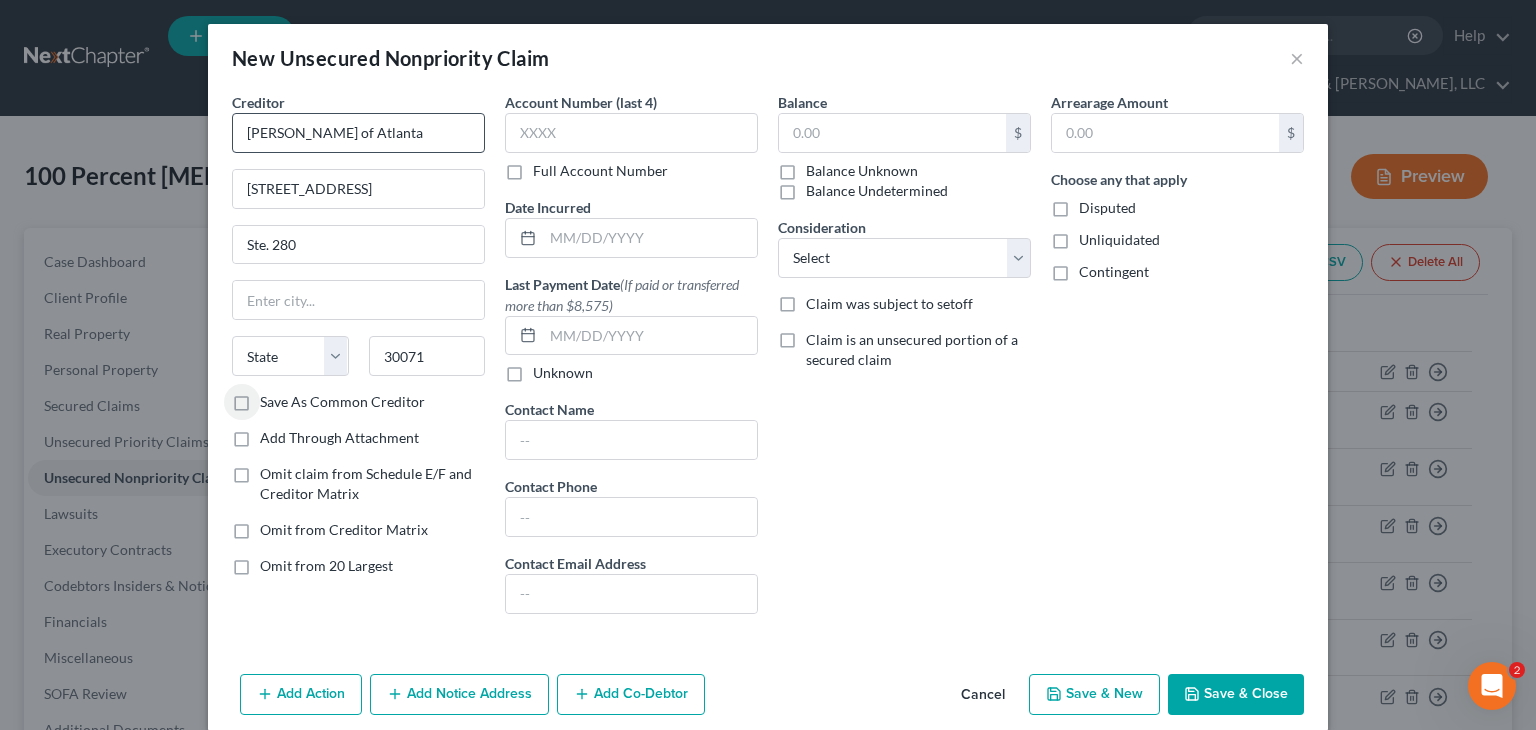 type on "Norcross" 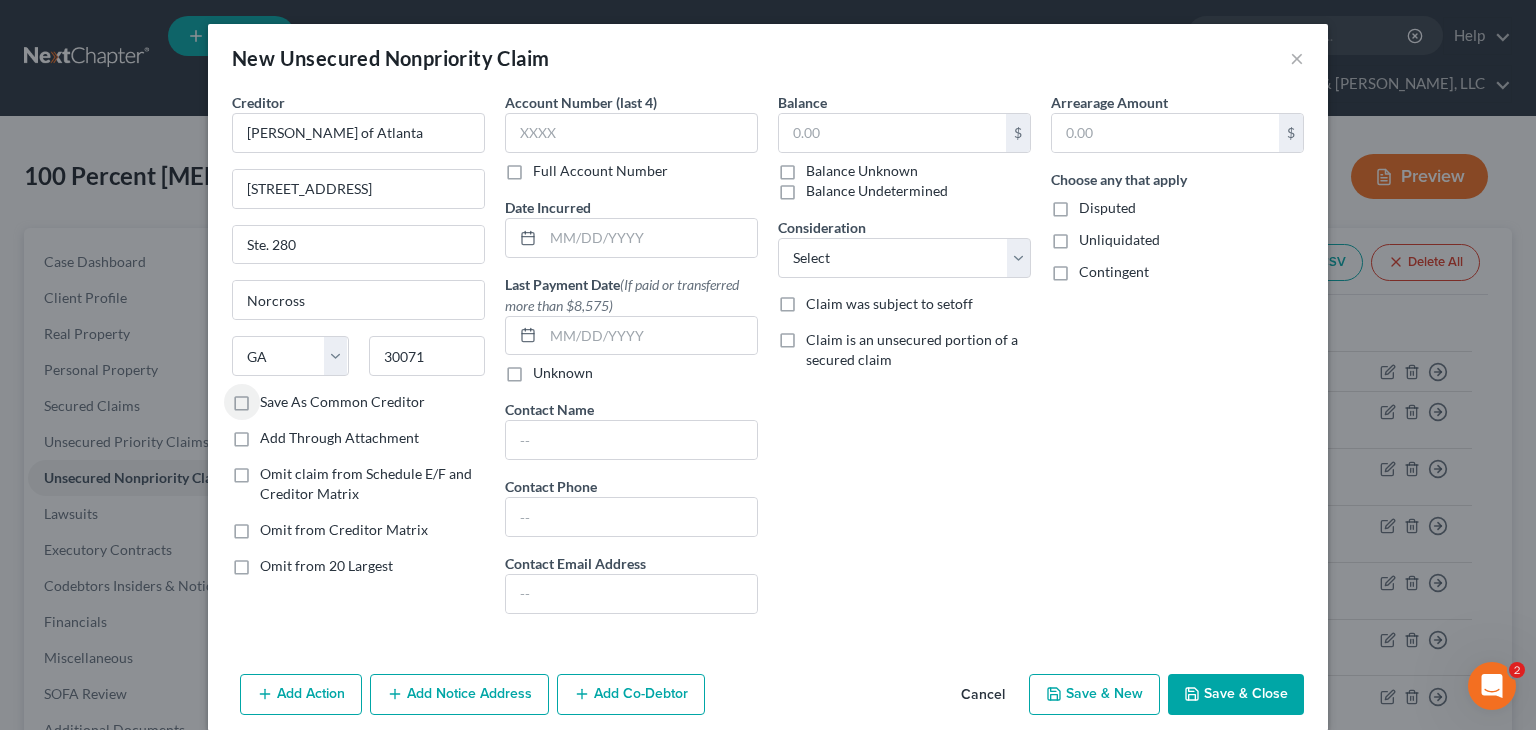 click on "Save As Common Creditor" at bounding box center (342, 402) 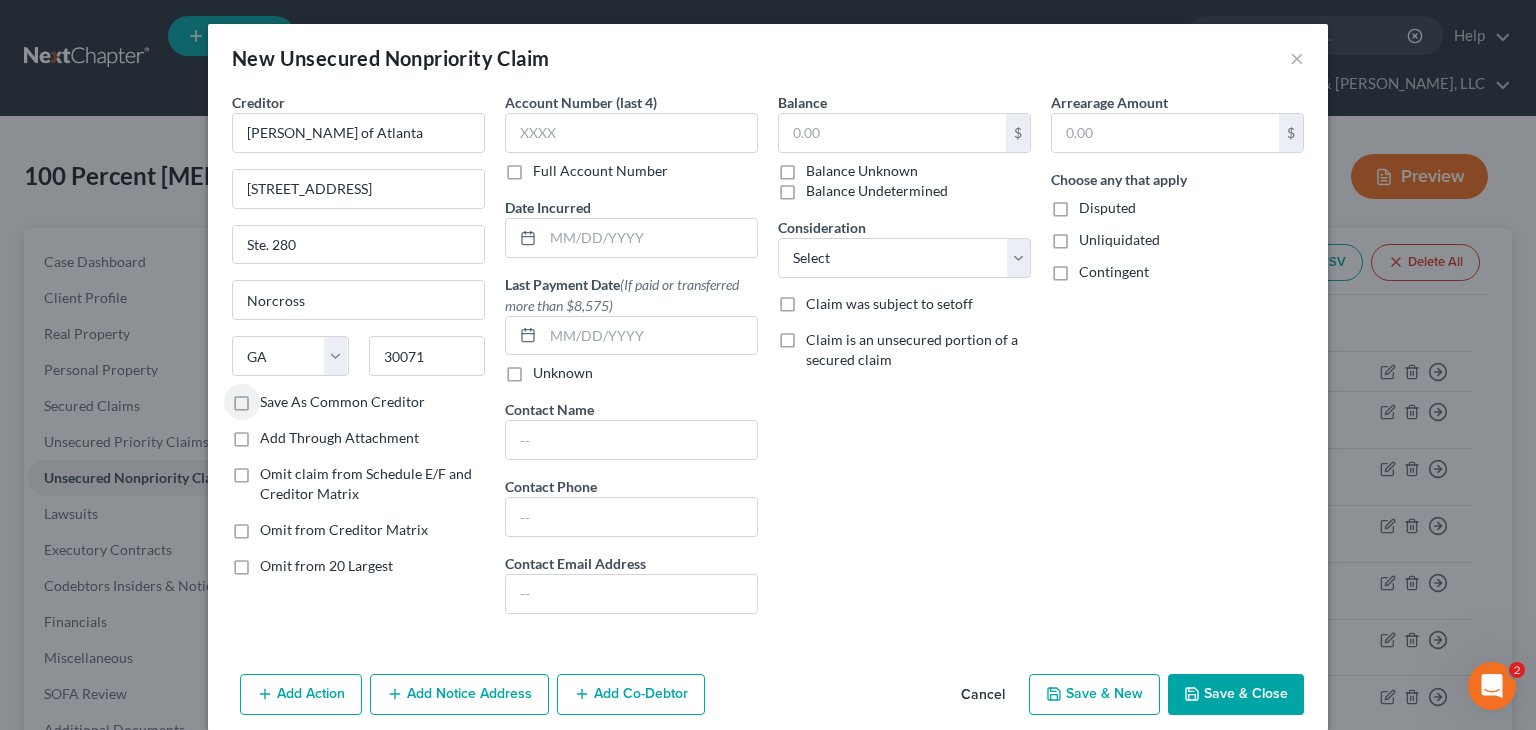 click on "Save As Common Creditor" at bounding box center (274, 398) 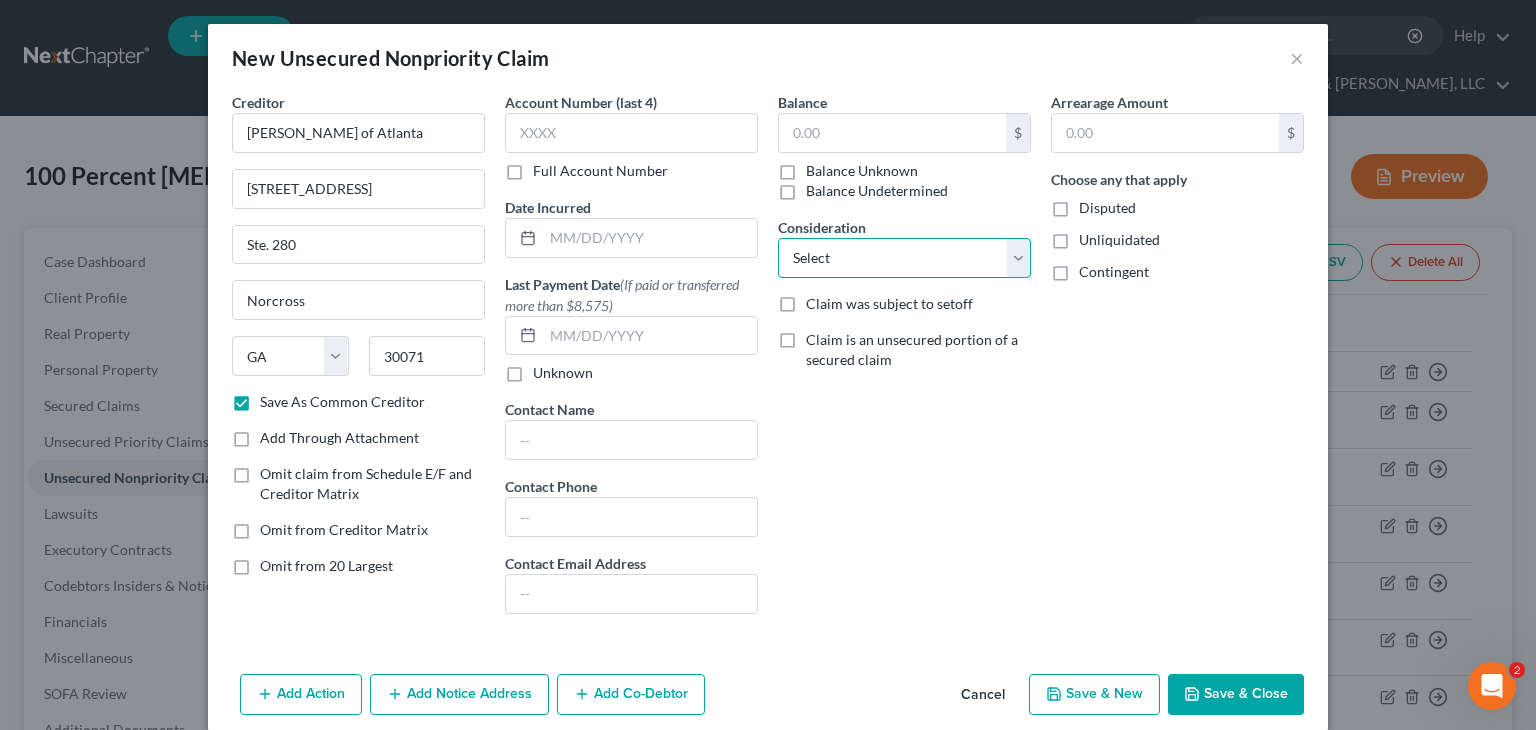 click on "Select Cable / Satellite Services Collection Agency Credit Card Debt Debt Counseling / Attorneys Deficiency Balance Home / Car Repairs Income Taxes Judgment Liens Monies Loaned / Advanced Mortgage Obligation To Pensions Other Overdrawn Bank Account Promised To Help Pay Creditors Services Suppliers Or Vendors Telephone / Internet Services Unsecured Loan Repayments Utility Services" at bounding box center (904, 258) 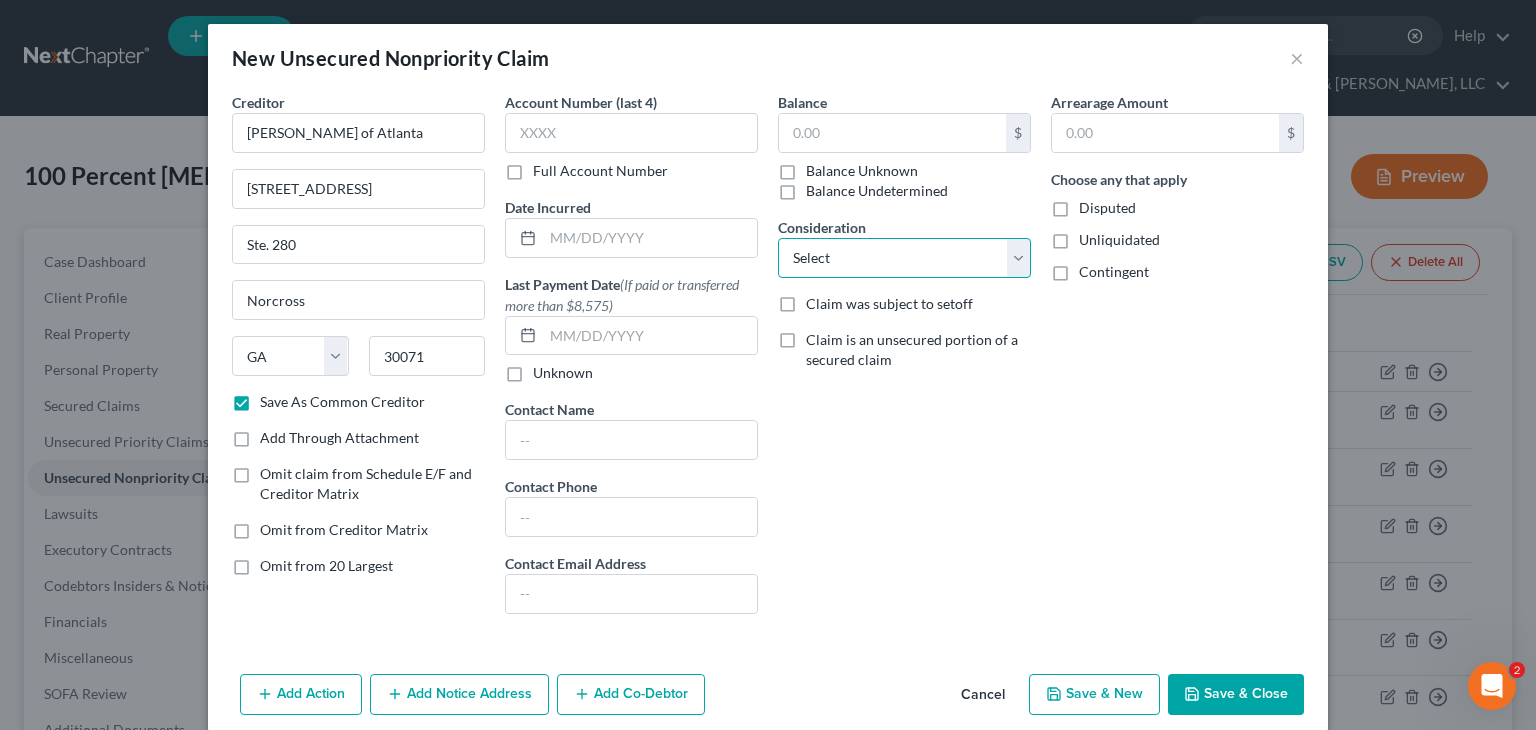 select on "15" 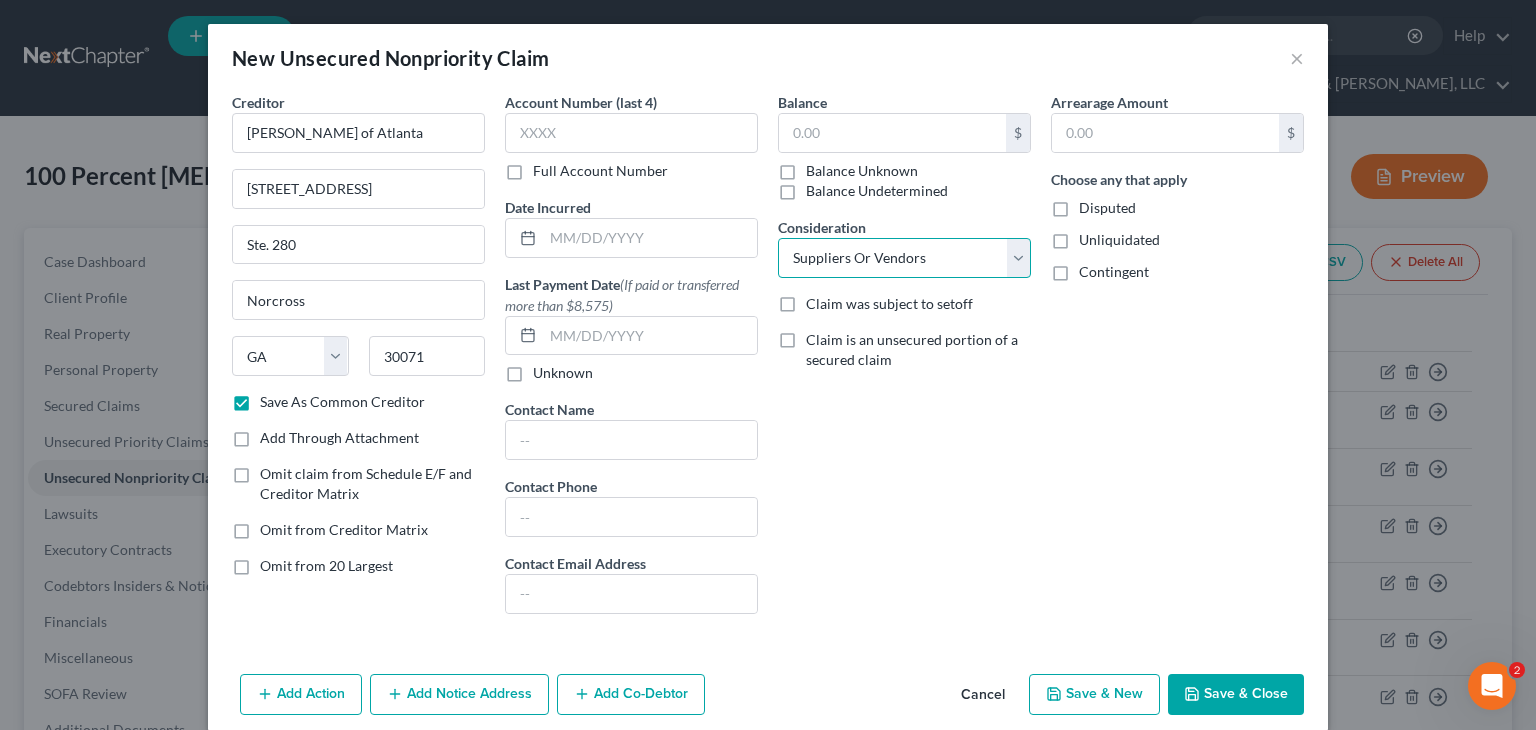 click on "Select Cable / Satellite Services Collection Agency Credit Card Debt Debt Counseling / Attorneys Deficiency Balance Home / Car Repairs Income Taxes Judgment Liens Monies Loaned / Advanced Mortgage Obligation To Pensions Other Overdrawn Bank Account Promised To Help Pay Creditors Services Suppliers Or Vendors Telephone / Internet Services Unsecured Loan Repayments Utility Services" at bounding box center (904, 258) 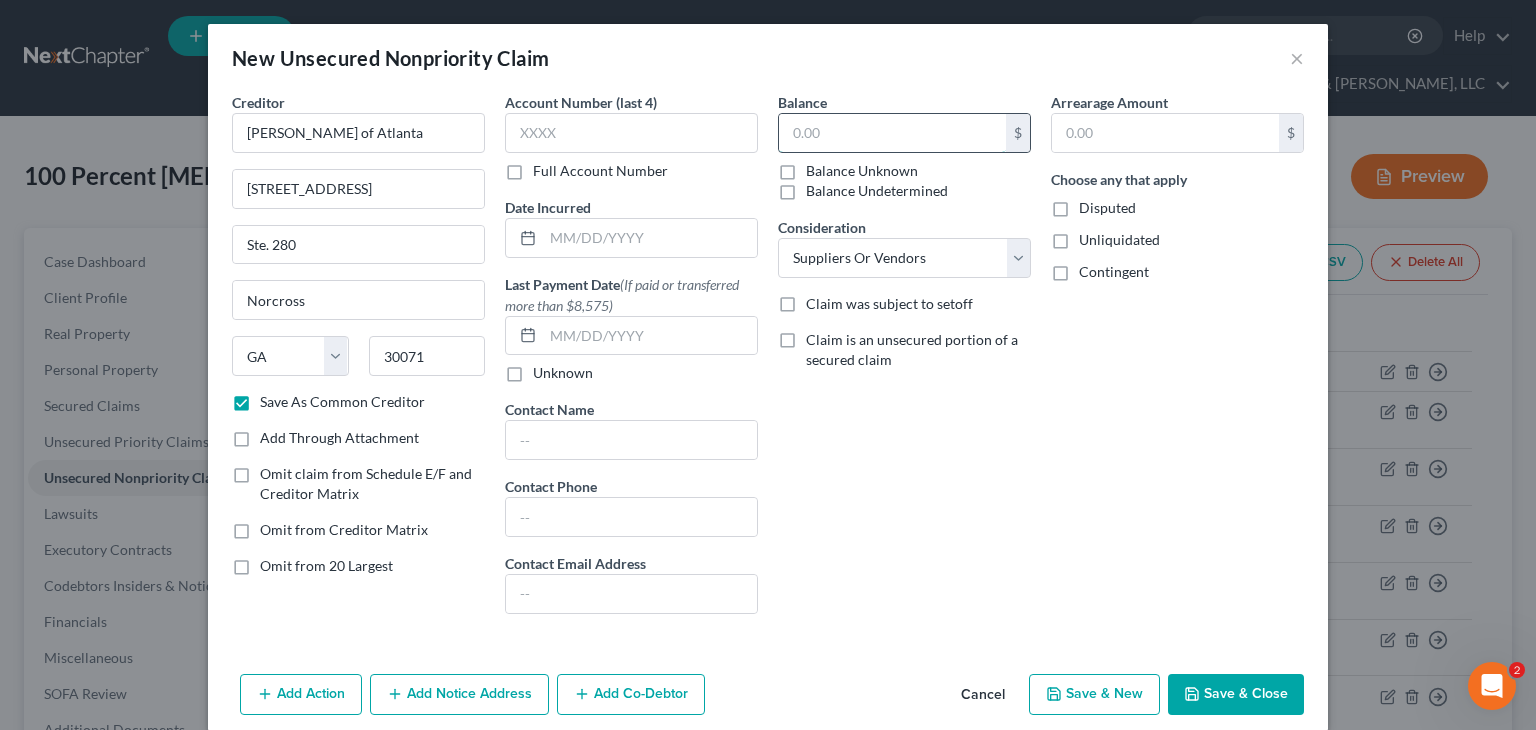 click at bounding box center (892, 133) 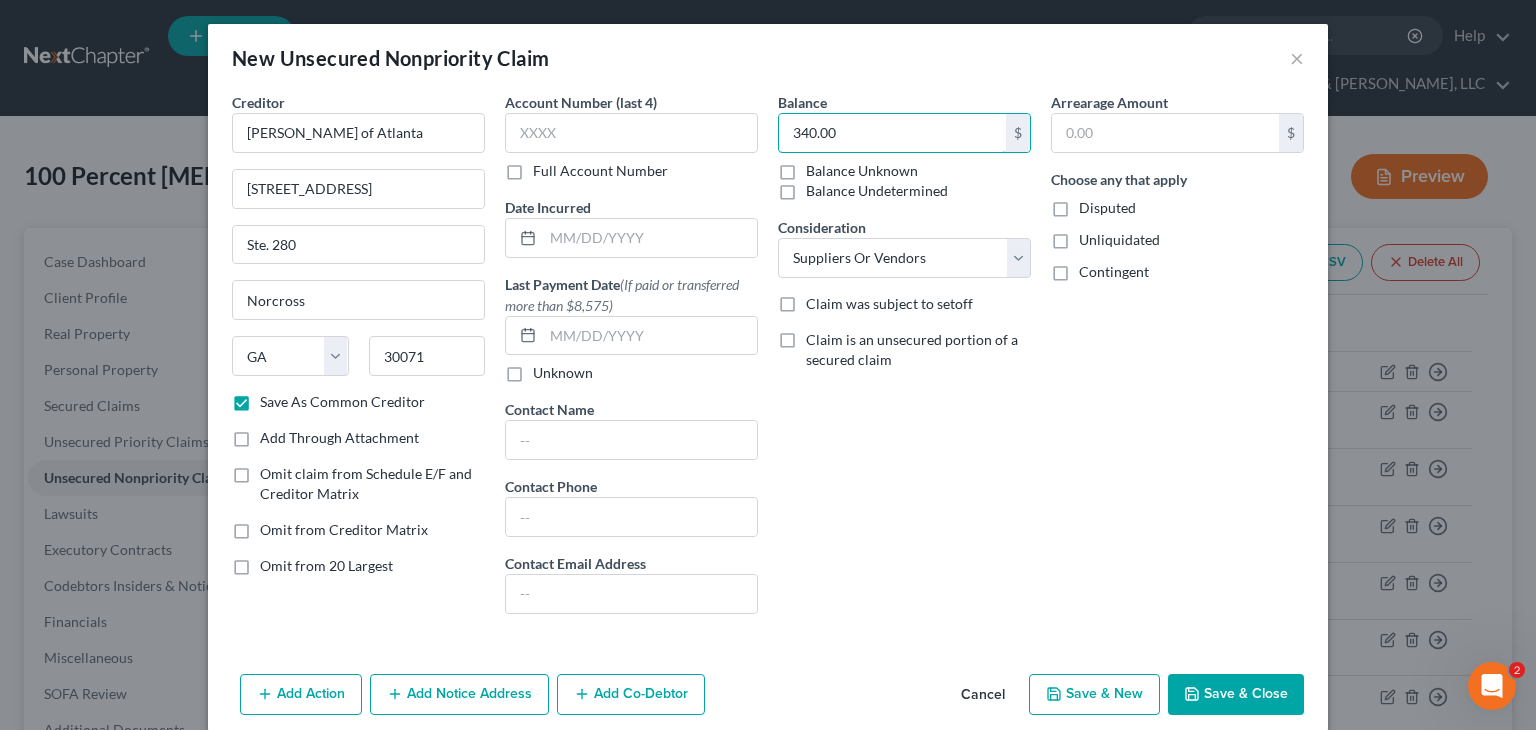type on "340.00" 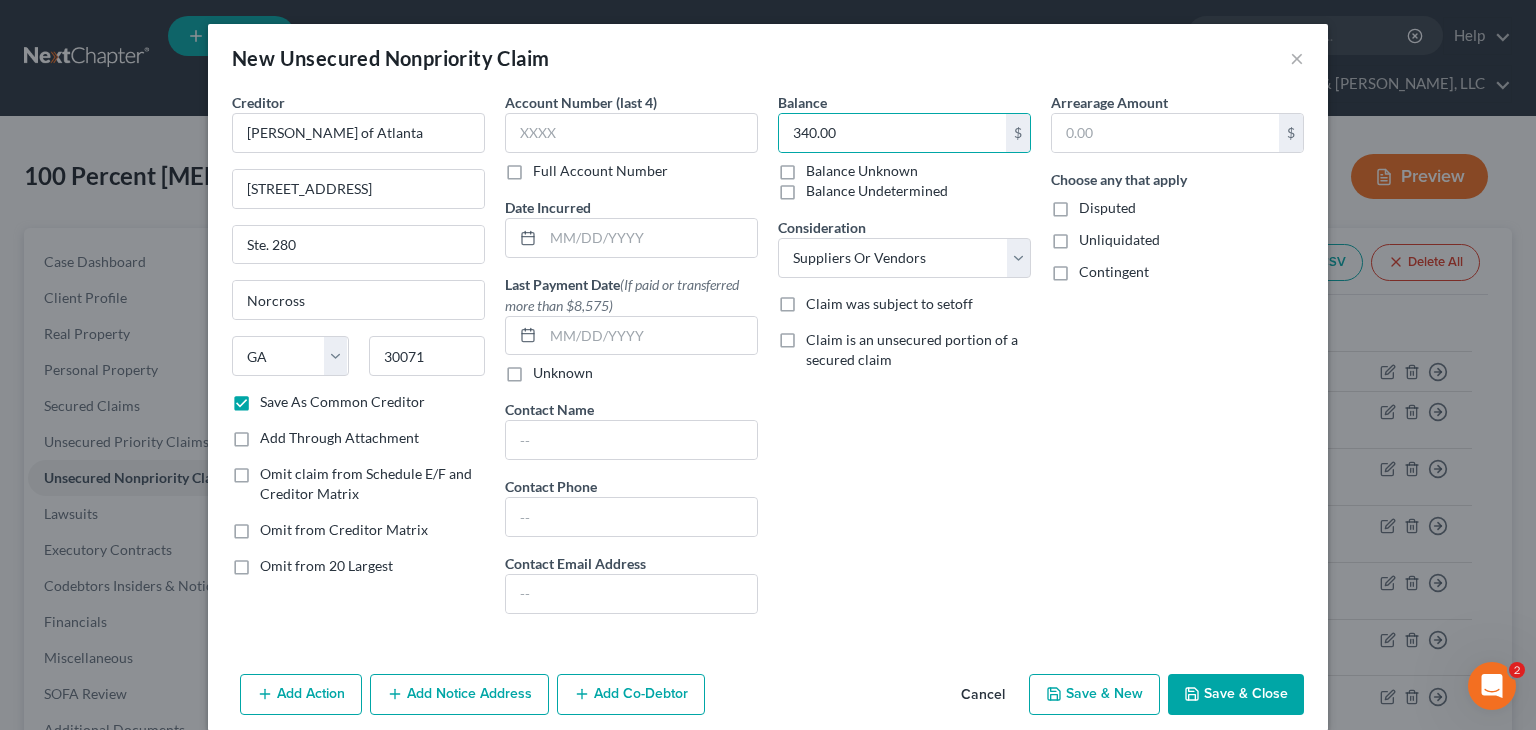click on "Save & Close" at bounding box center (1236, 695) 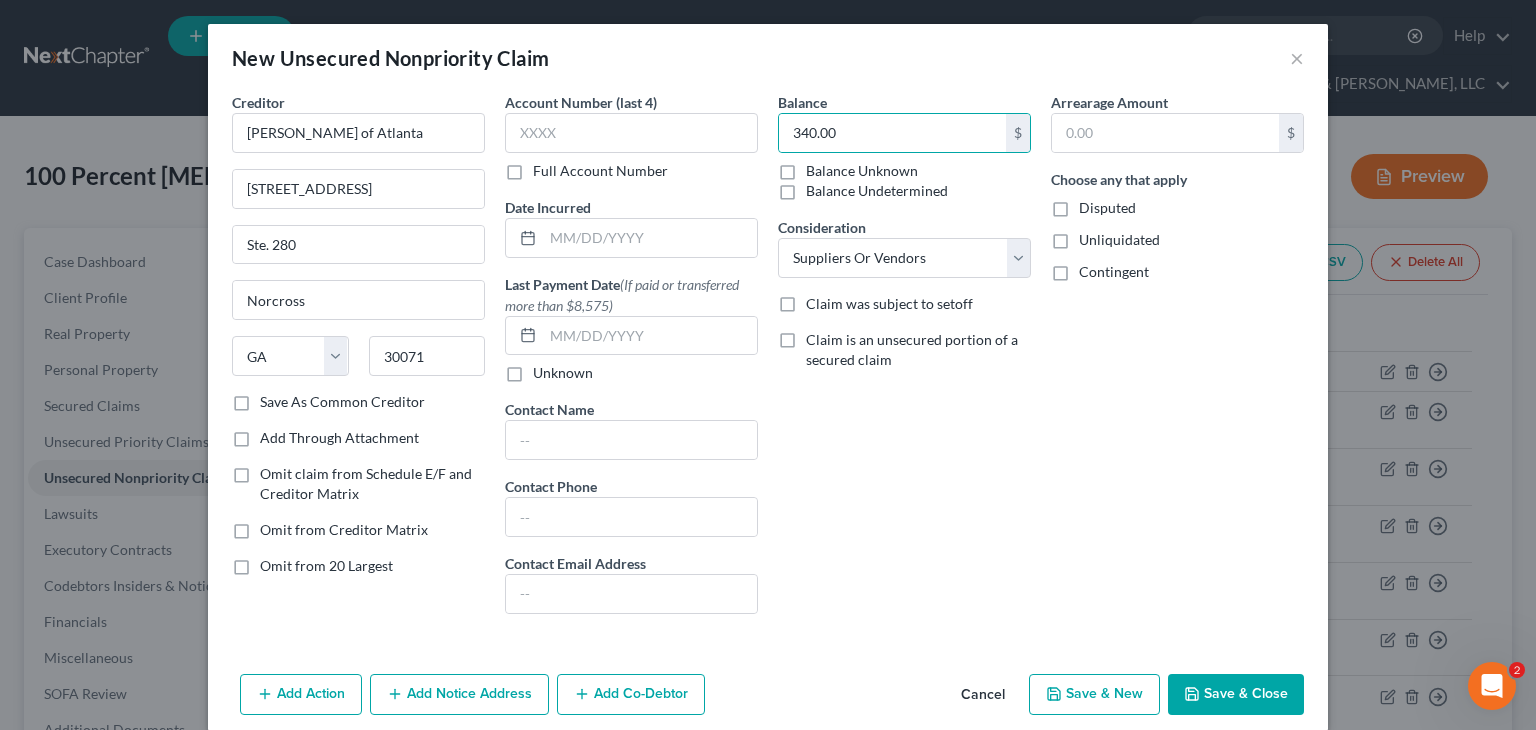 checkbox on "false" 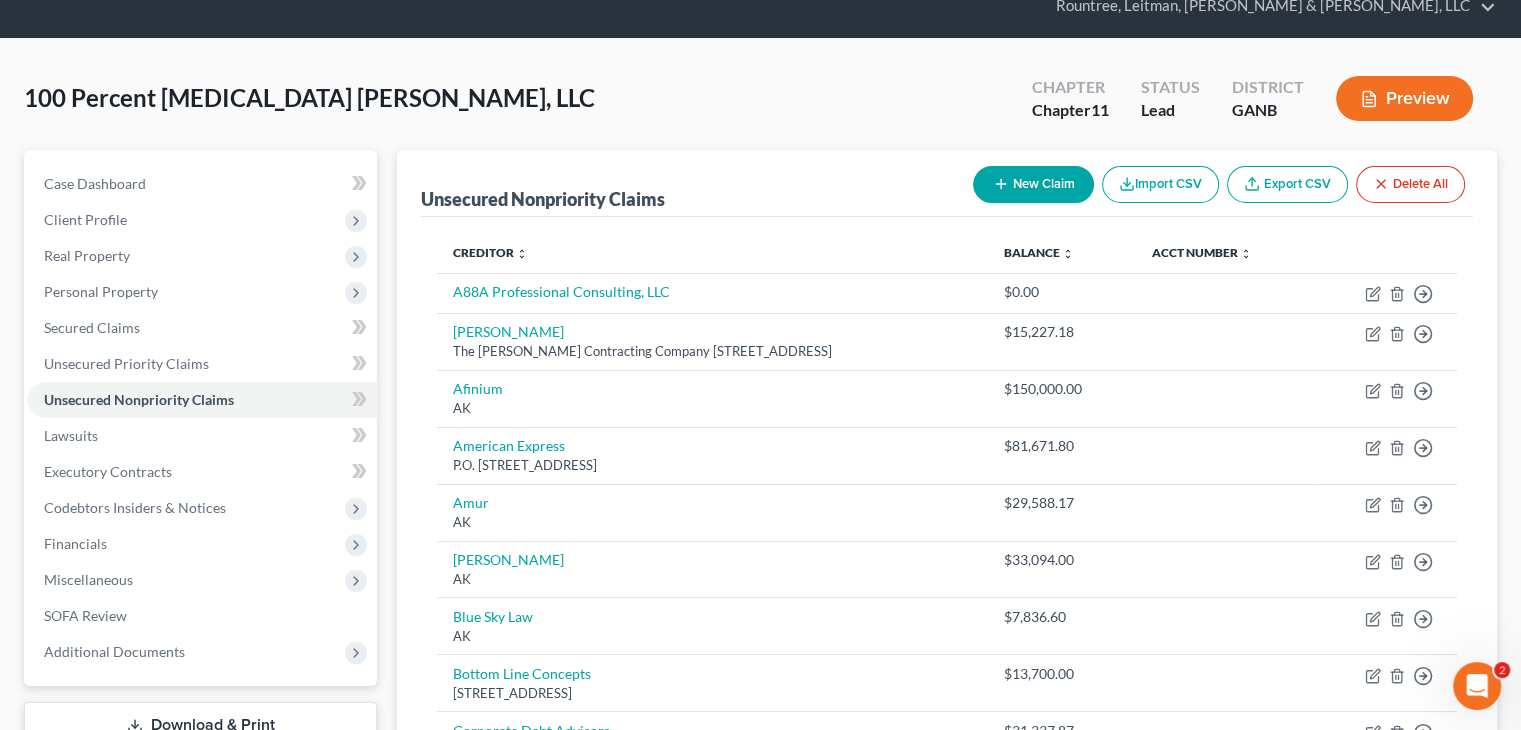 scroll, scrollTop: 0, scrollLeft: 0, axis: both 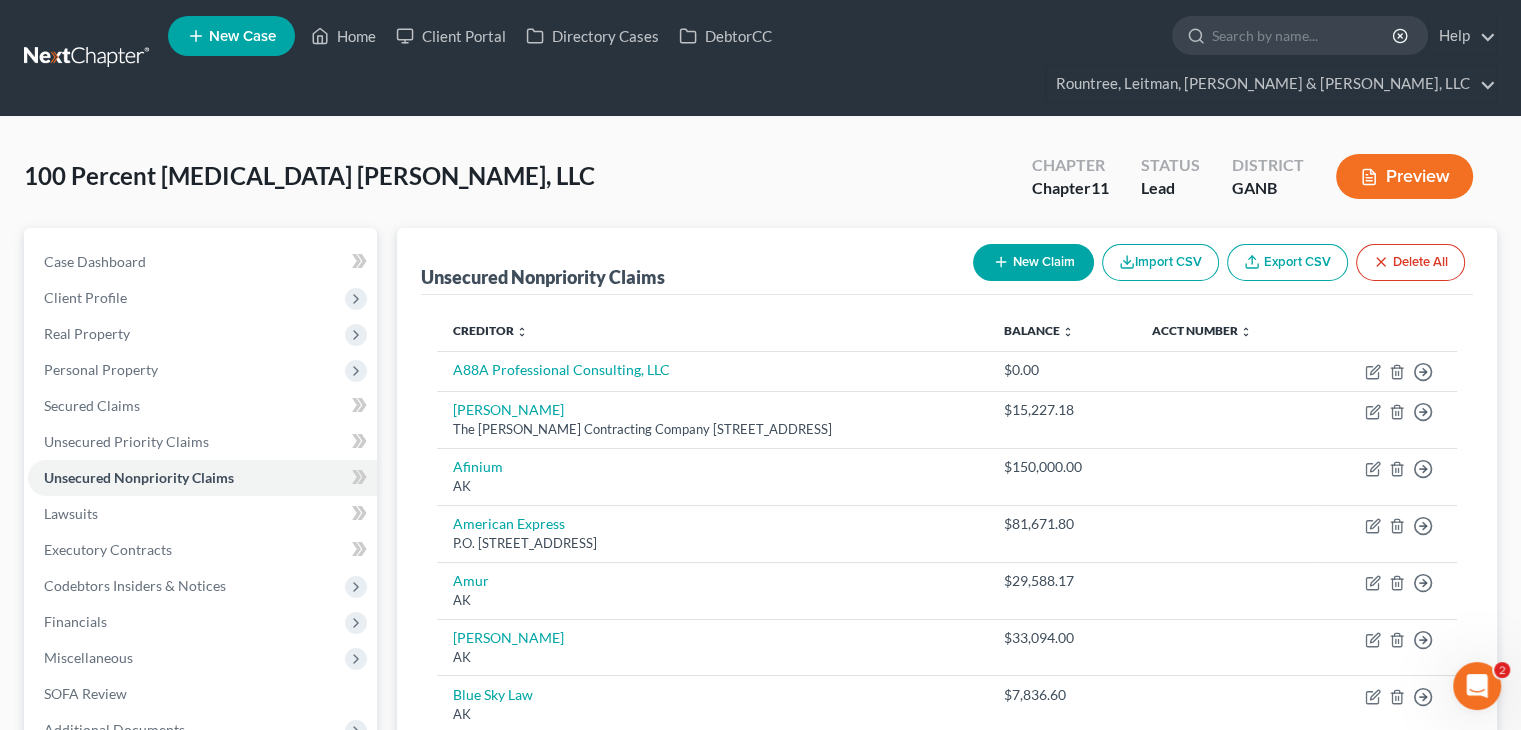 click on "New Claim" at bounding box center (1033, 262) 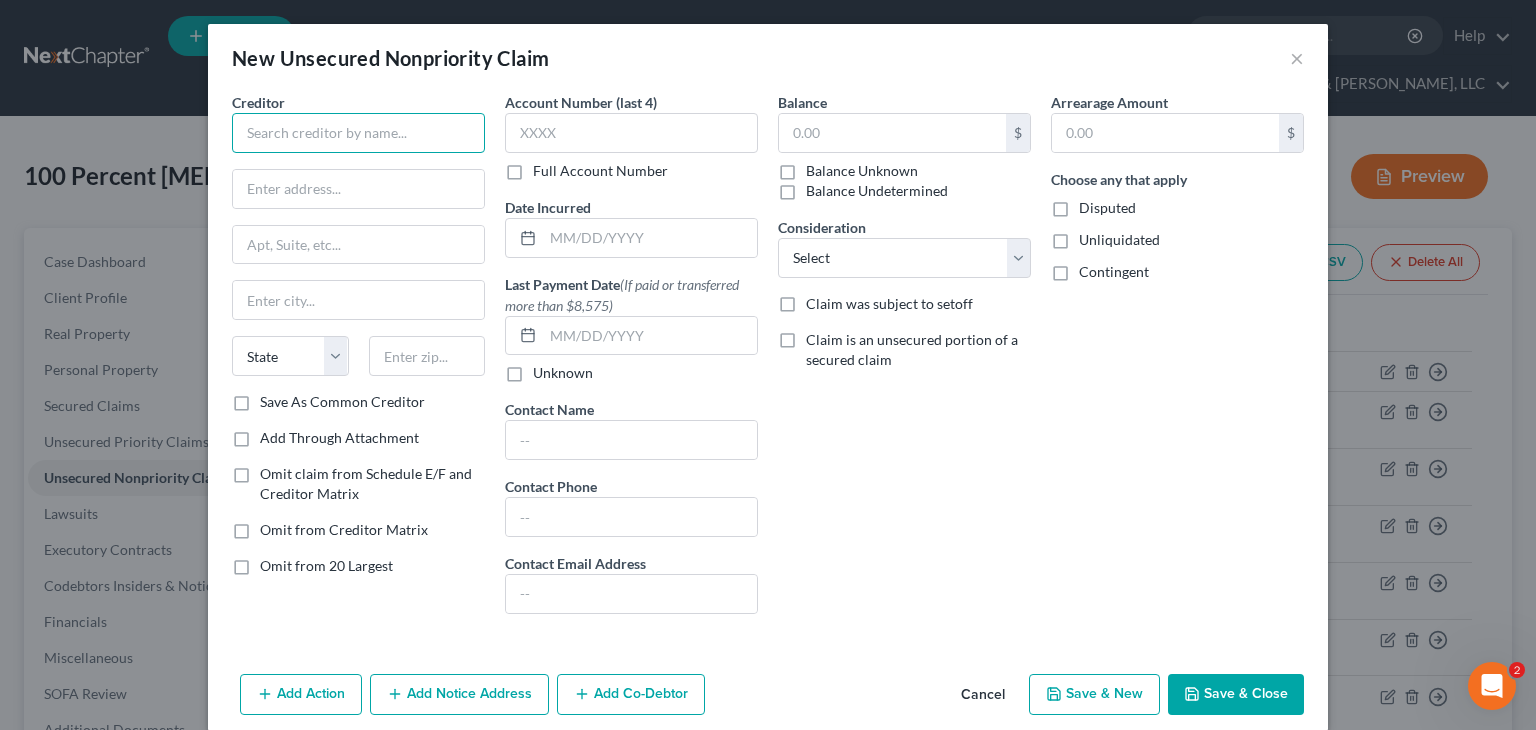 click at bounding box center (358, 133) 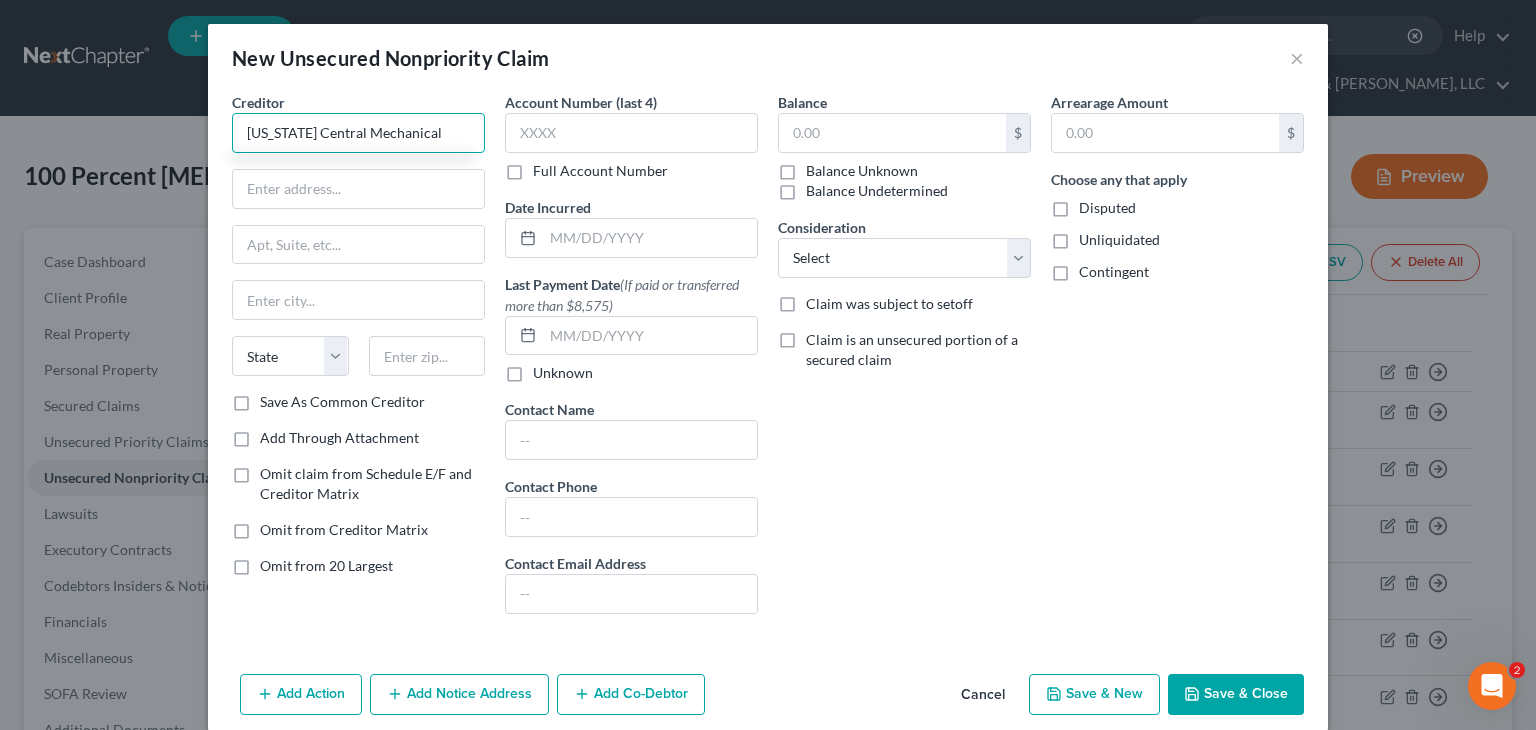 type on "[US_STATE] Central Mechanical" 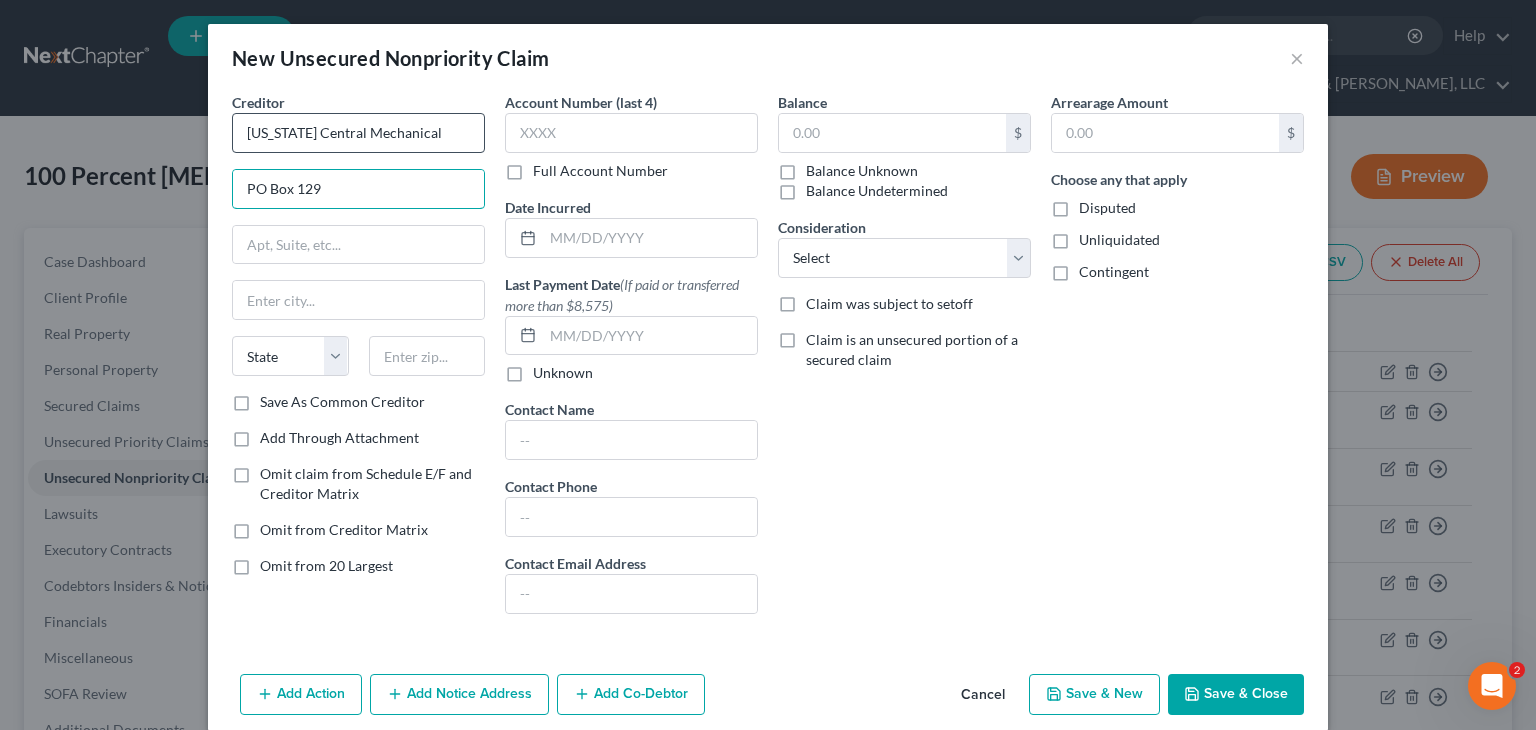 type on "PO Box 129" 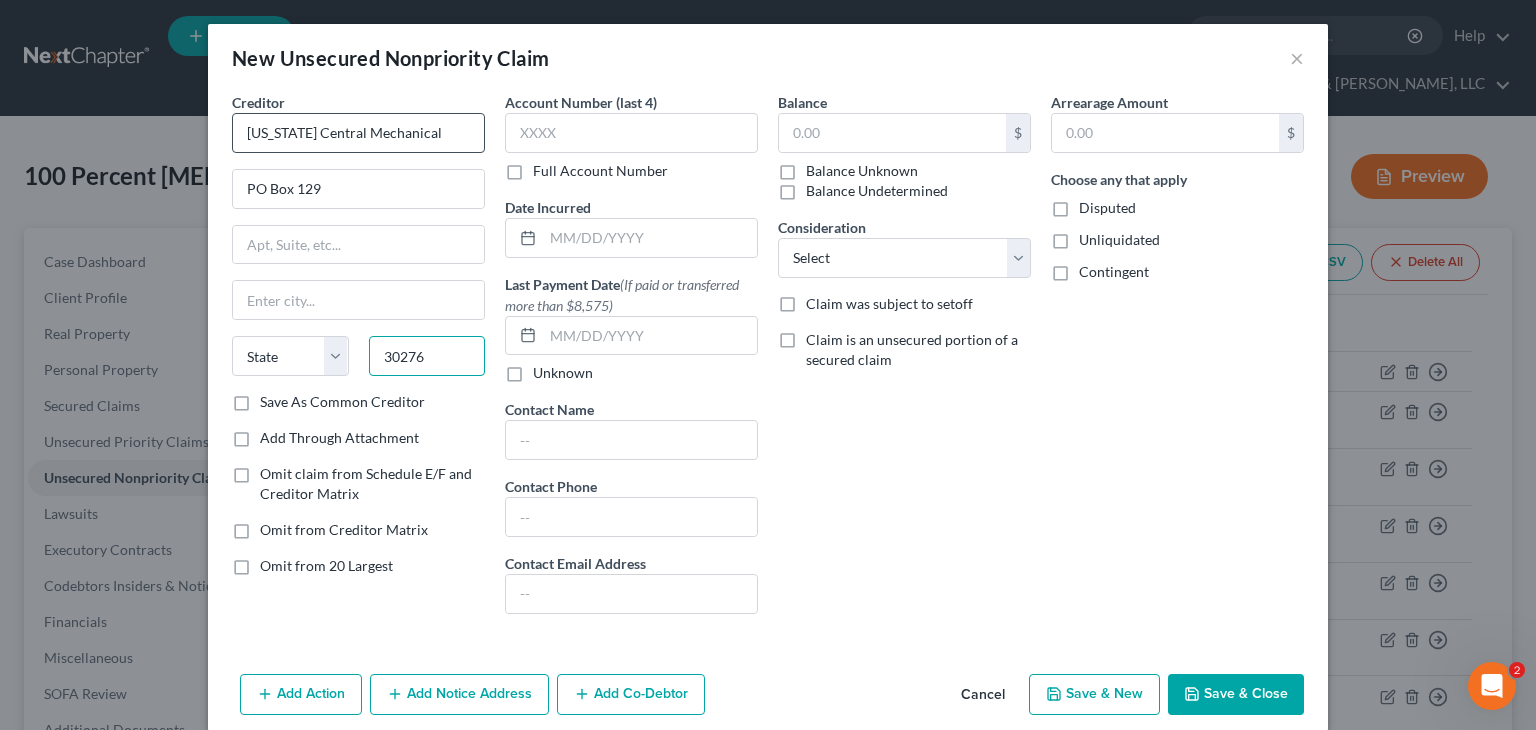 type on "30276" 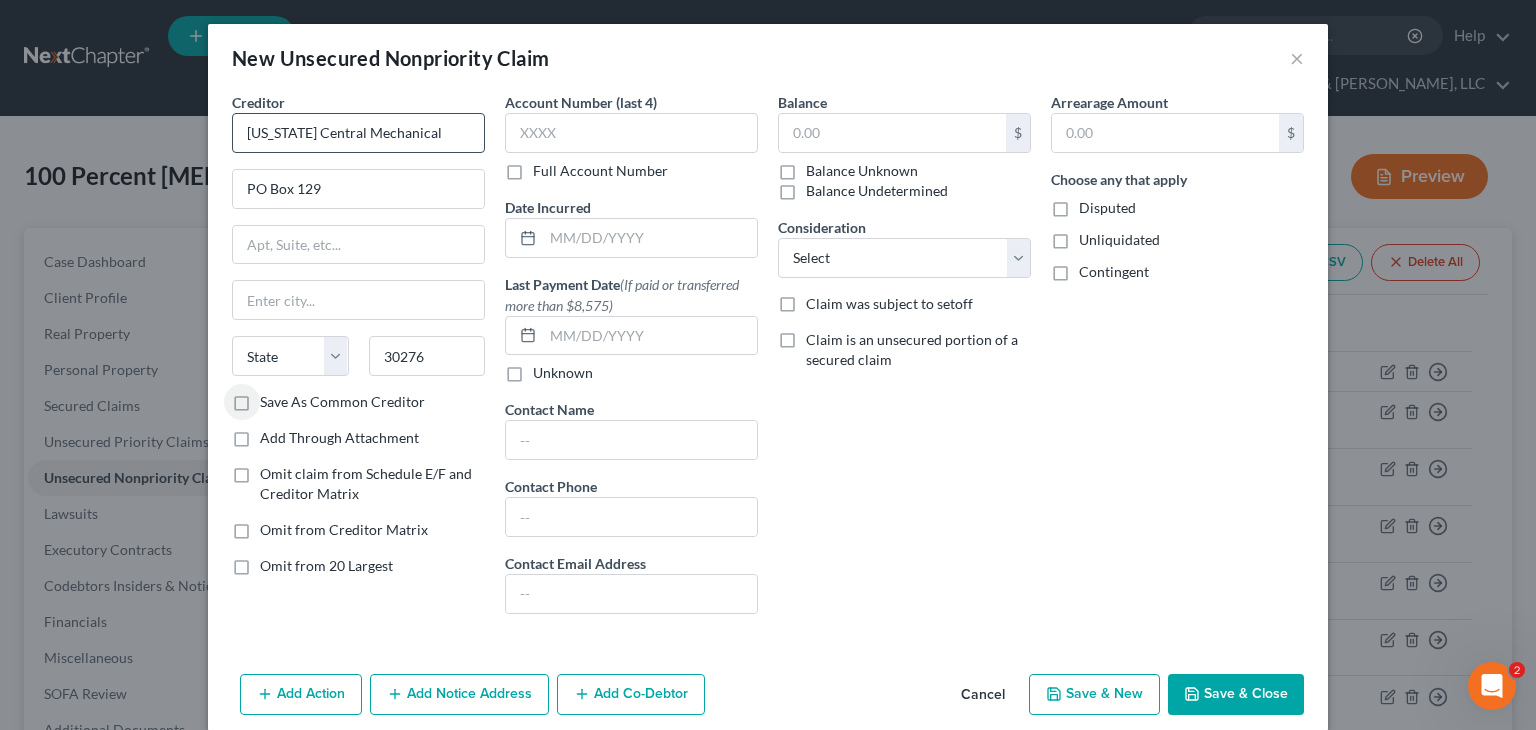 type on "Senoia" 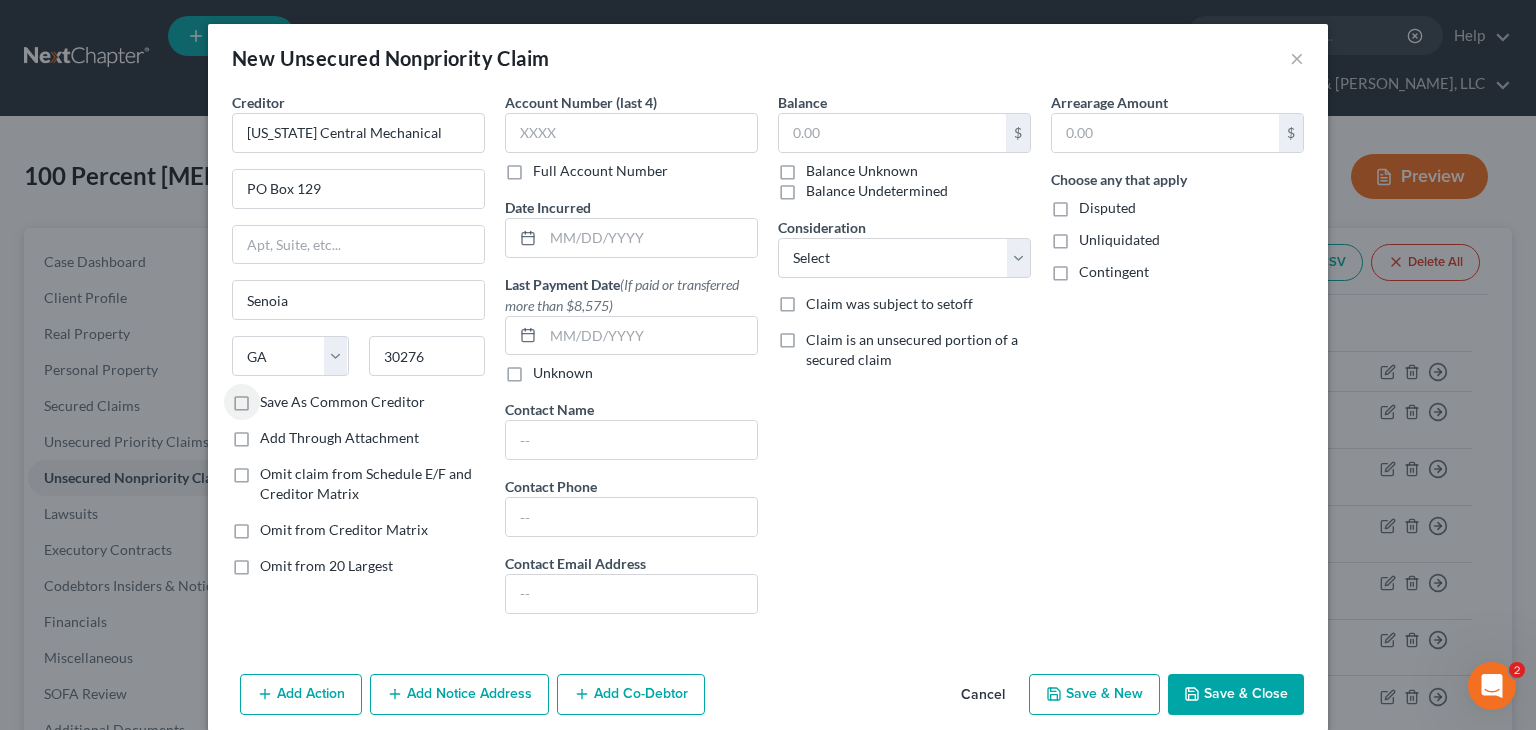 click on "Save As Common Creditor" at bounding box center [342, 402] 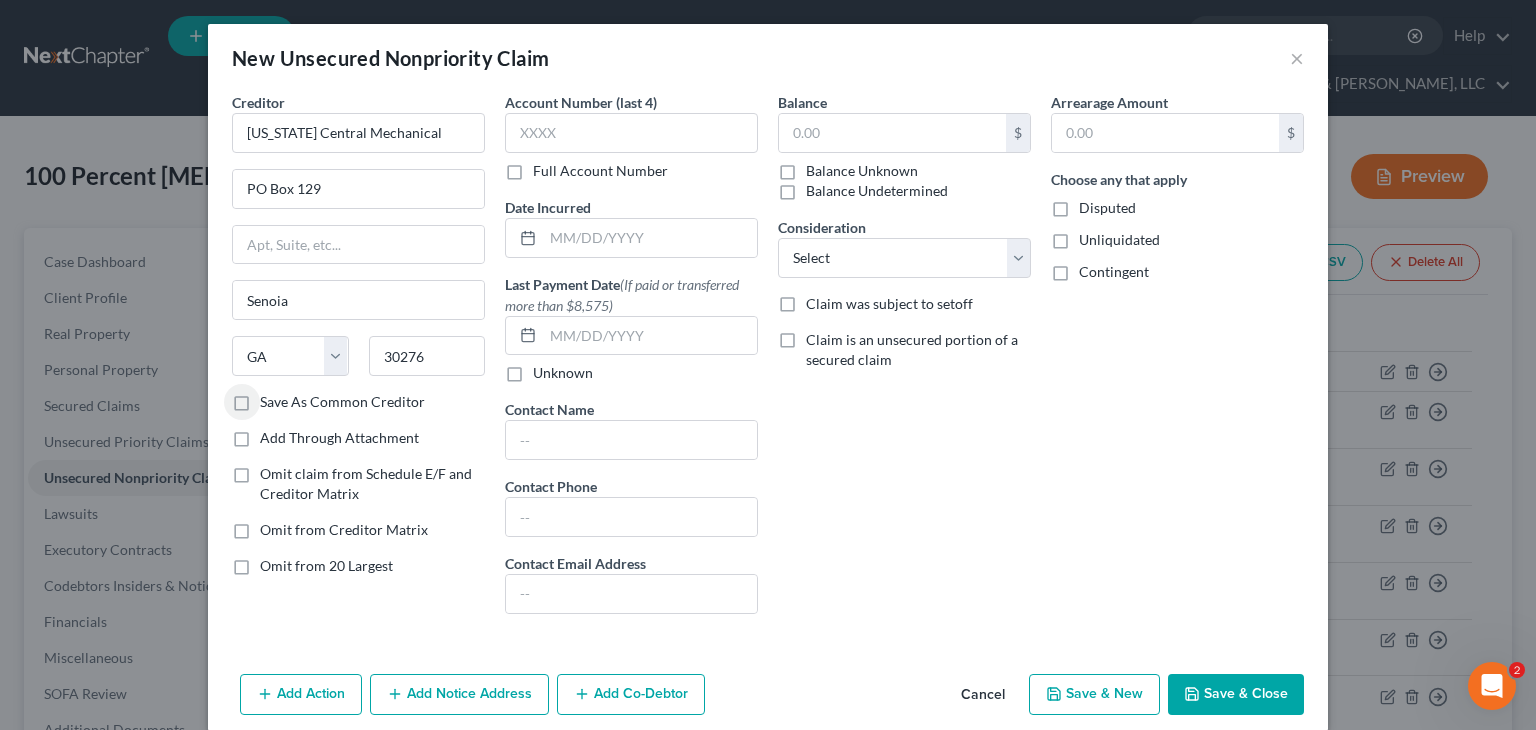 click on "Save As Common Creditor" at bounding box center [274, 398] 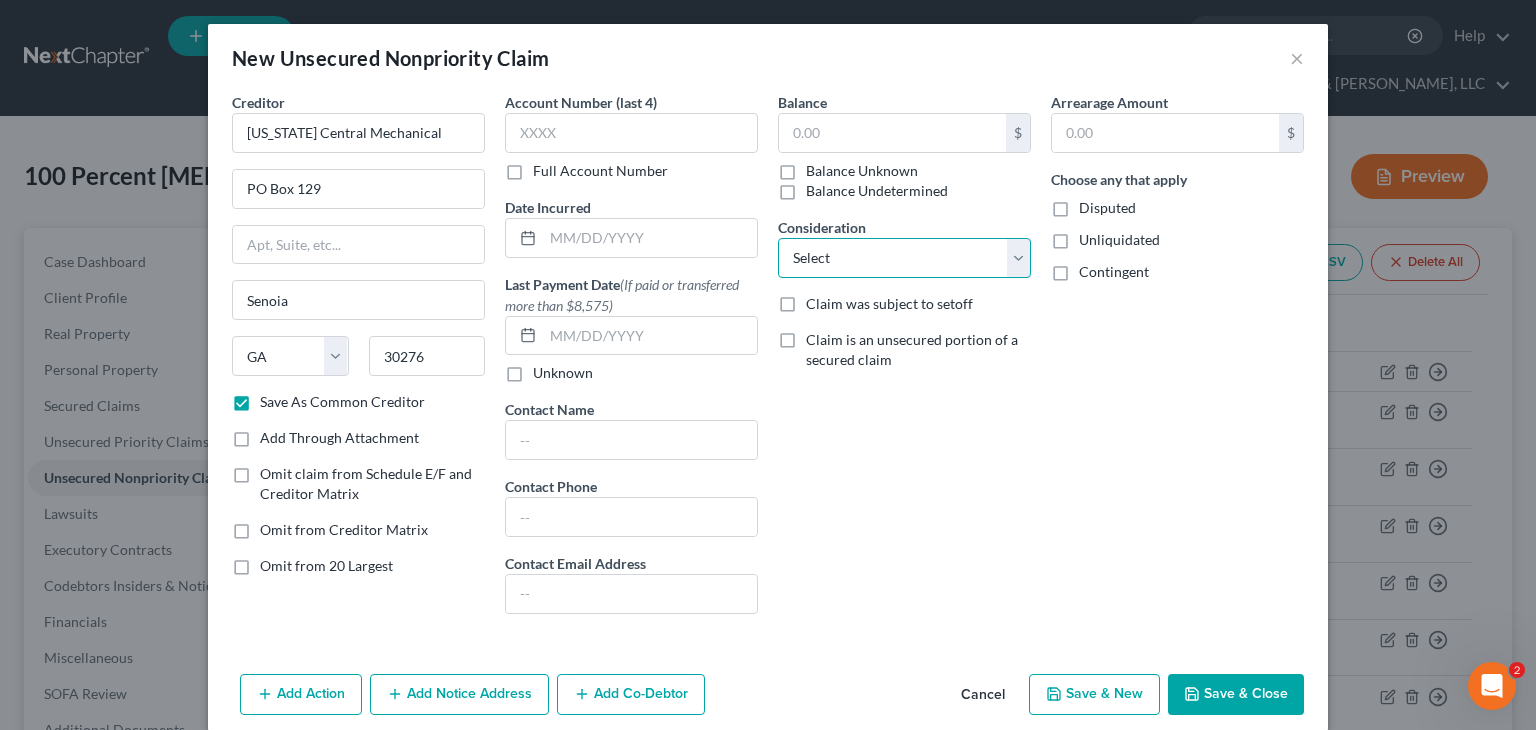 click on "Select Cable / Satellite Services Collection Agency Credit Card Debt Debt Counseling / Attorneys Deficiency Balance Home / Car Repairs Income Taxes Judgment Liens Monies Loaned / Advanced Mortgage Obligation To Pensions Other Overdrawn Bank Account Promised To Help Pay Creditors Services Suppliers Or Vendors Telephone / Internet Services Unsecured Loan Repayments Utility Services" at bounding box center (904, 258) 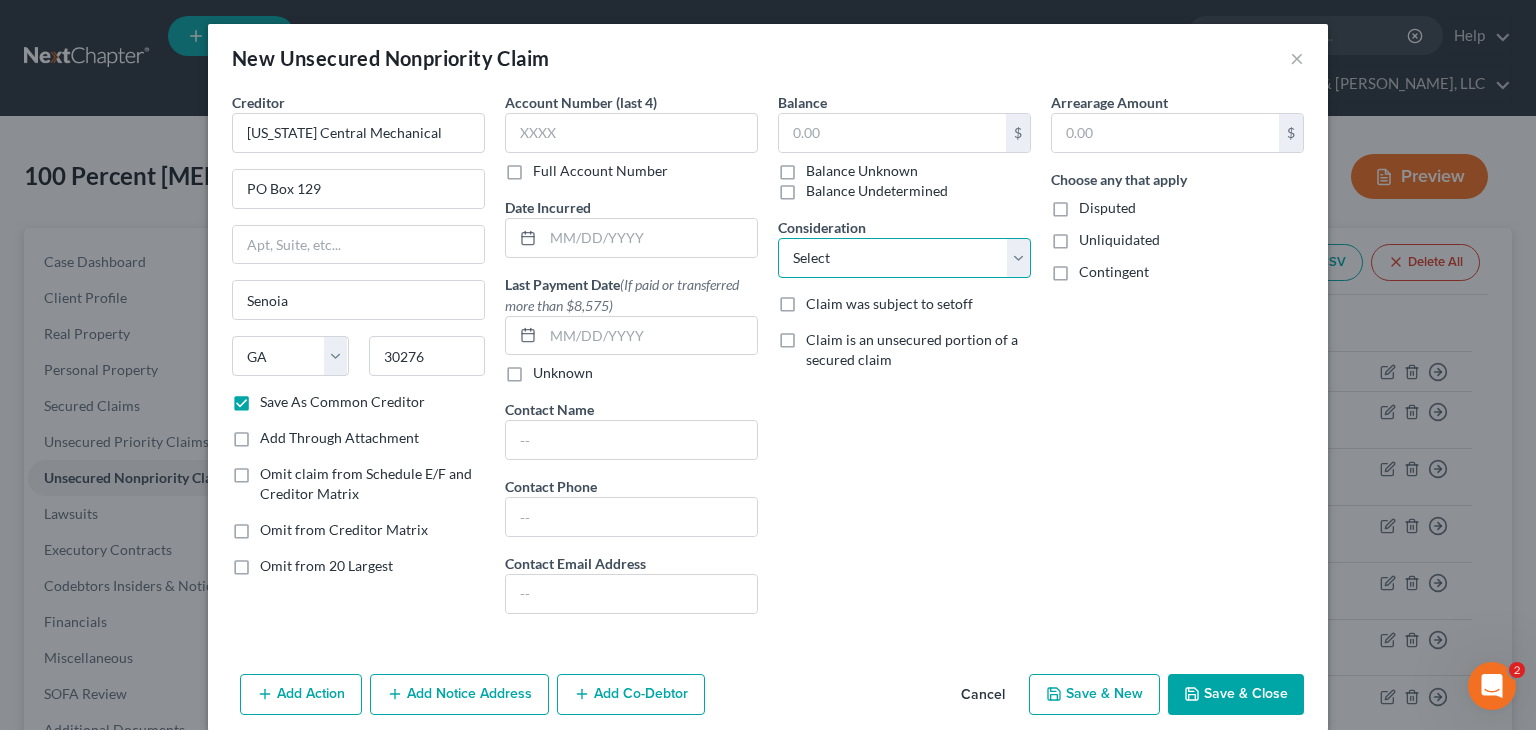 select on "15" 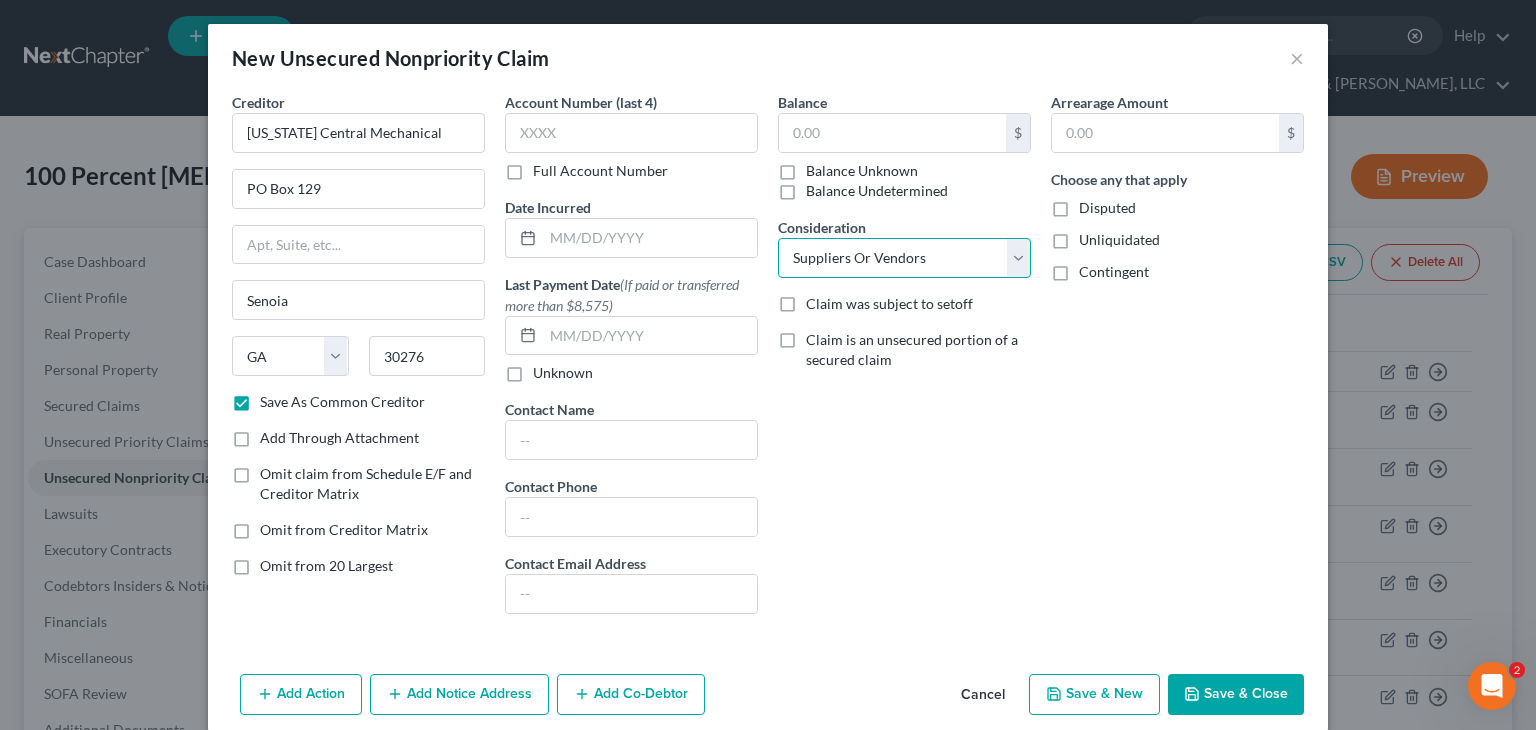 click on "Select Cable / Satellite Services Collection Agency Credit Card Debt Debt Counseling / Attorneys Deficiency Balance Home / Car Repairs Income Taxes Judgment Liens Monies Loaned / Advanced Mortgage Obligation To Pensions Other Overdrawn Bank Account Promised To Help Pay Creditors Services Suppliers Or Vendors Telephone / Internet Services Unsecured Loan Repayments Utility Services" at bounding box center [904, 258] 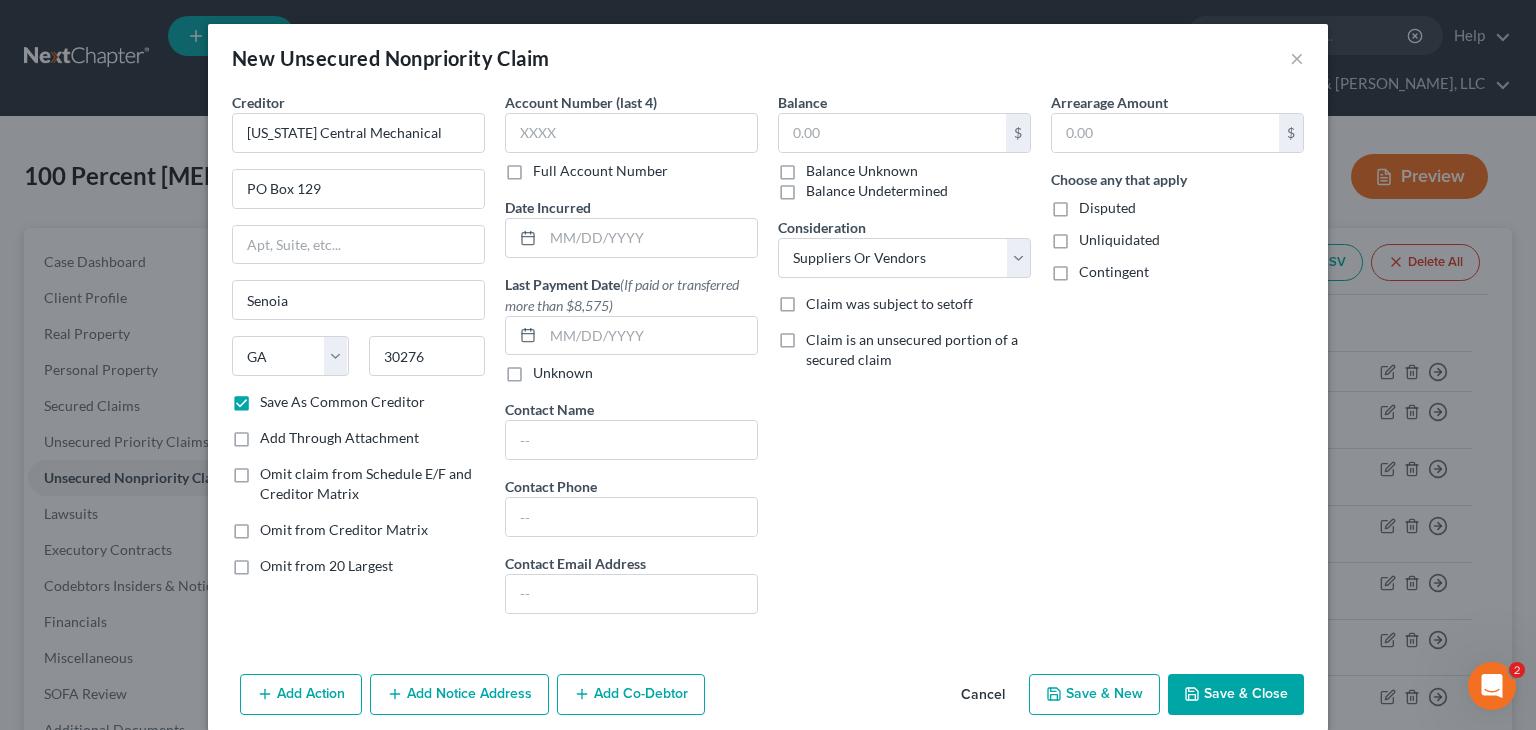 click on "Save & Close" at bounding box center [1236, 695] 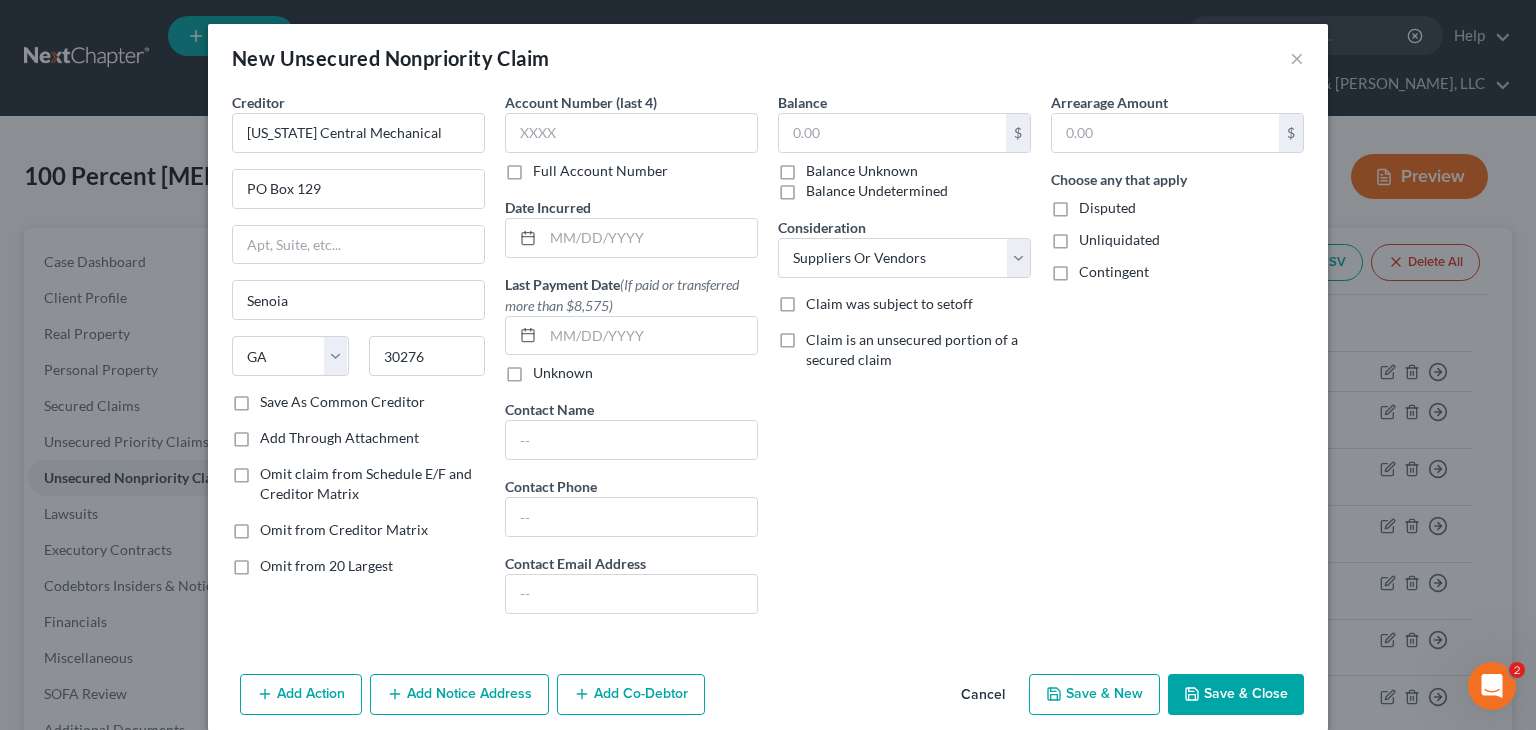 checkbox on "false" 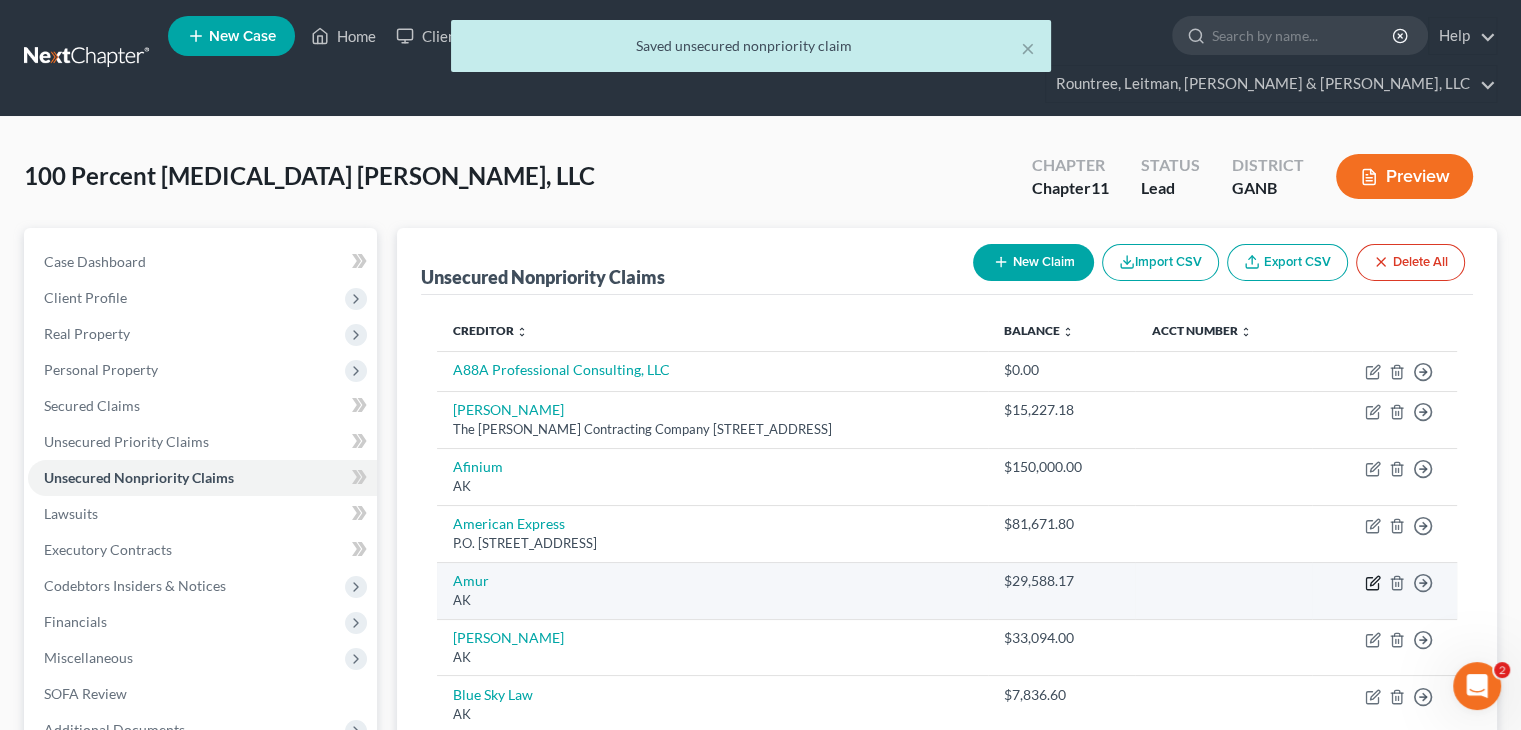 click 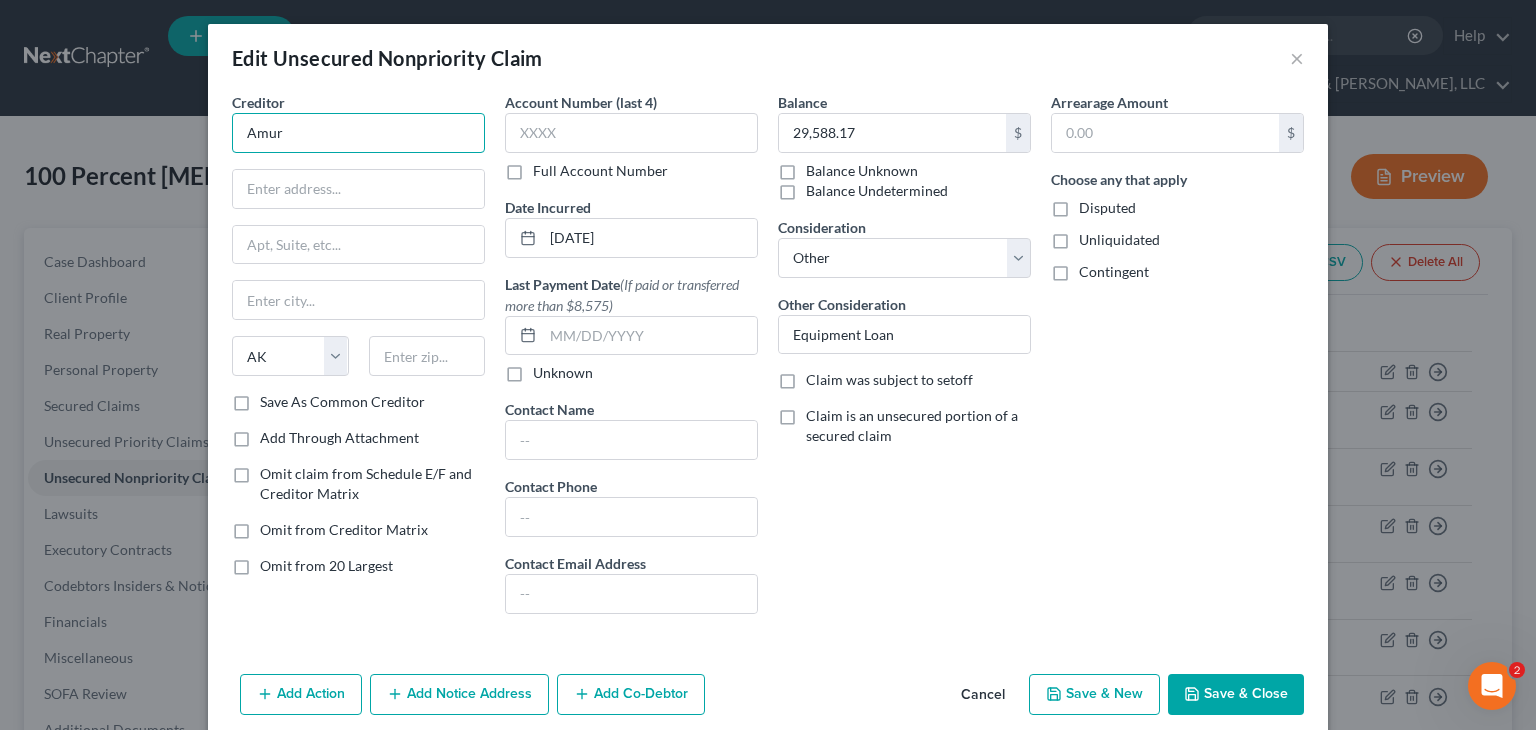 click on "Amur" at bounding box center (358, 133) 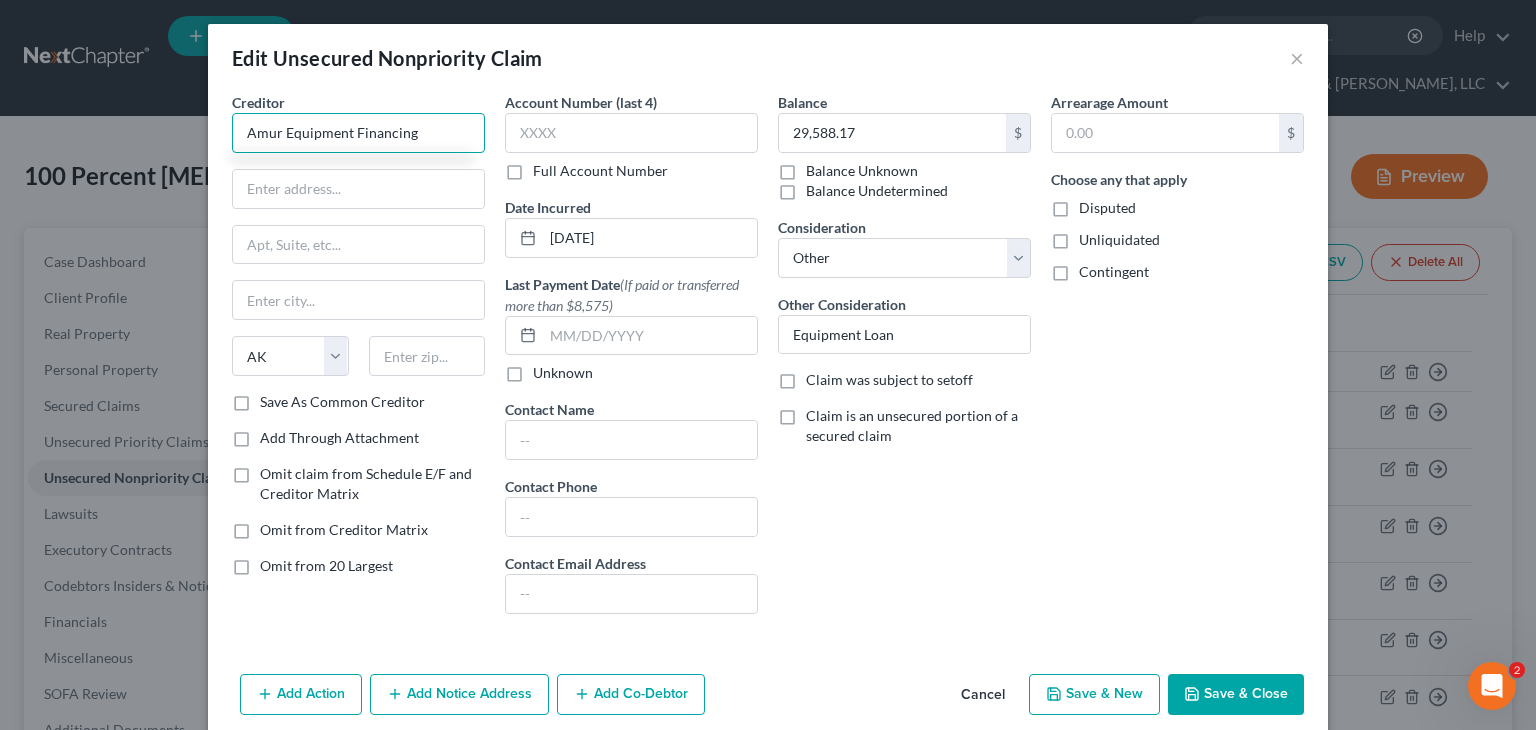 type on "Amur Equipment Financing" 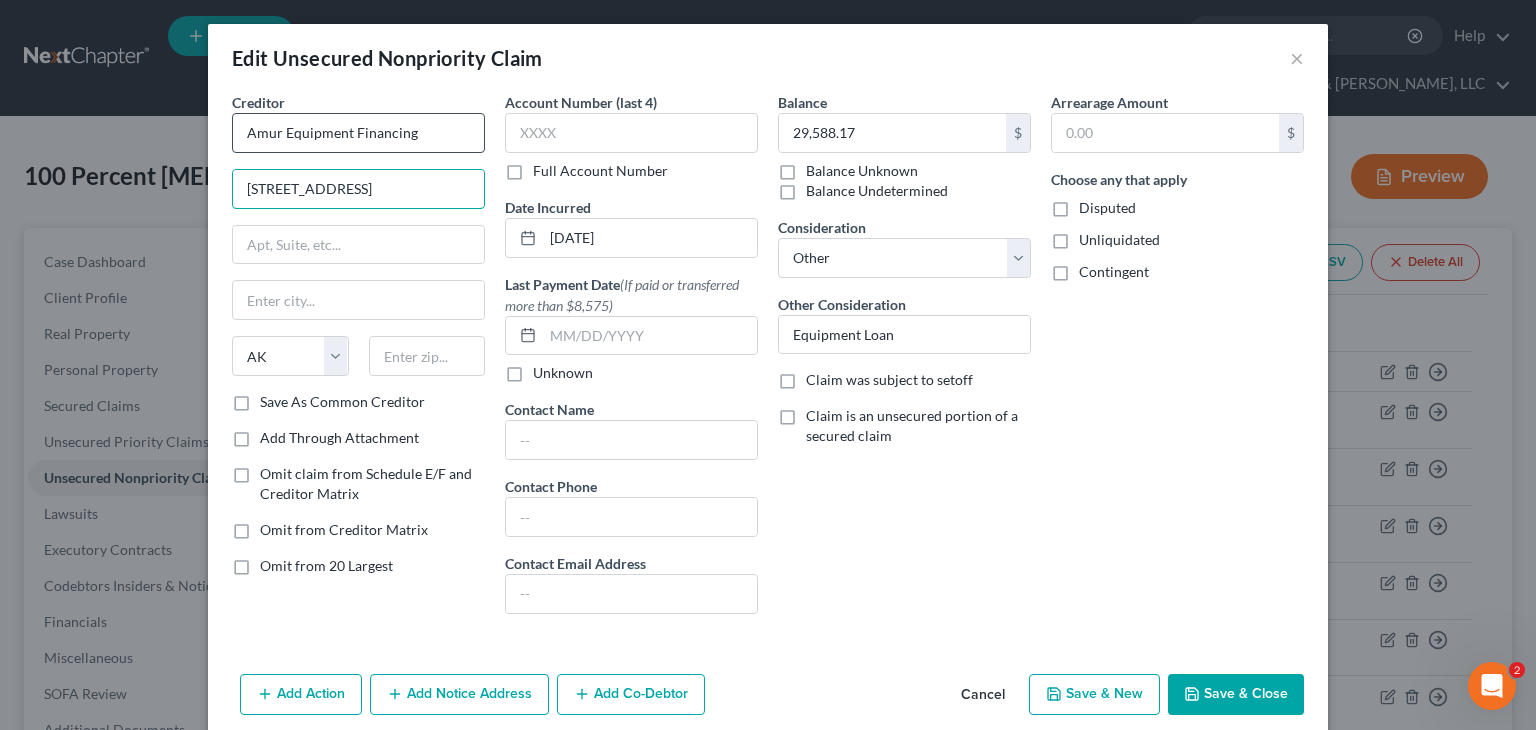 type on "[STREET_ADDRESS]" 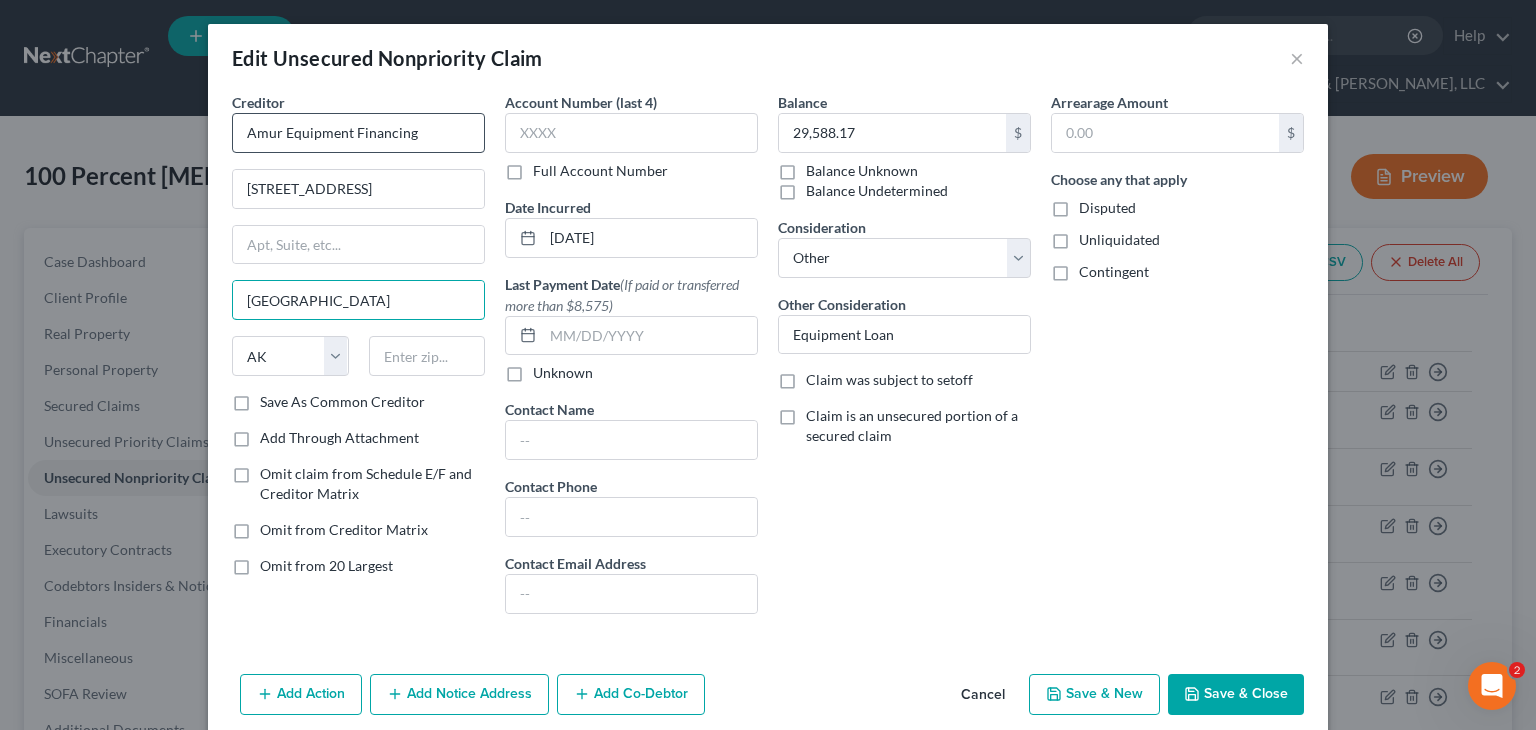 type on "[GEOGRAPHIC_DATA]" 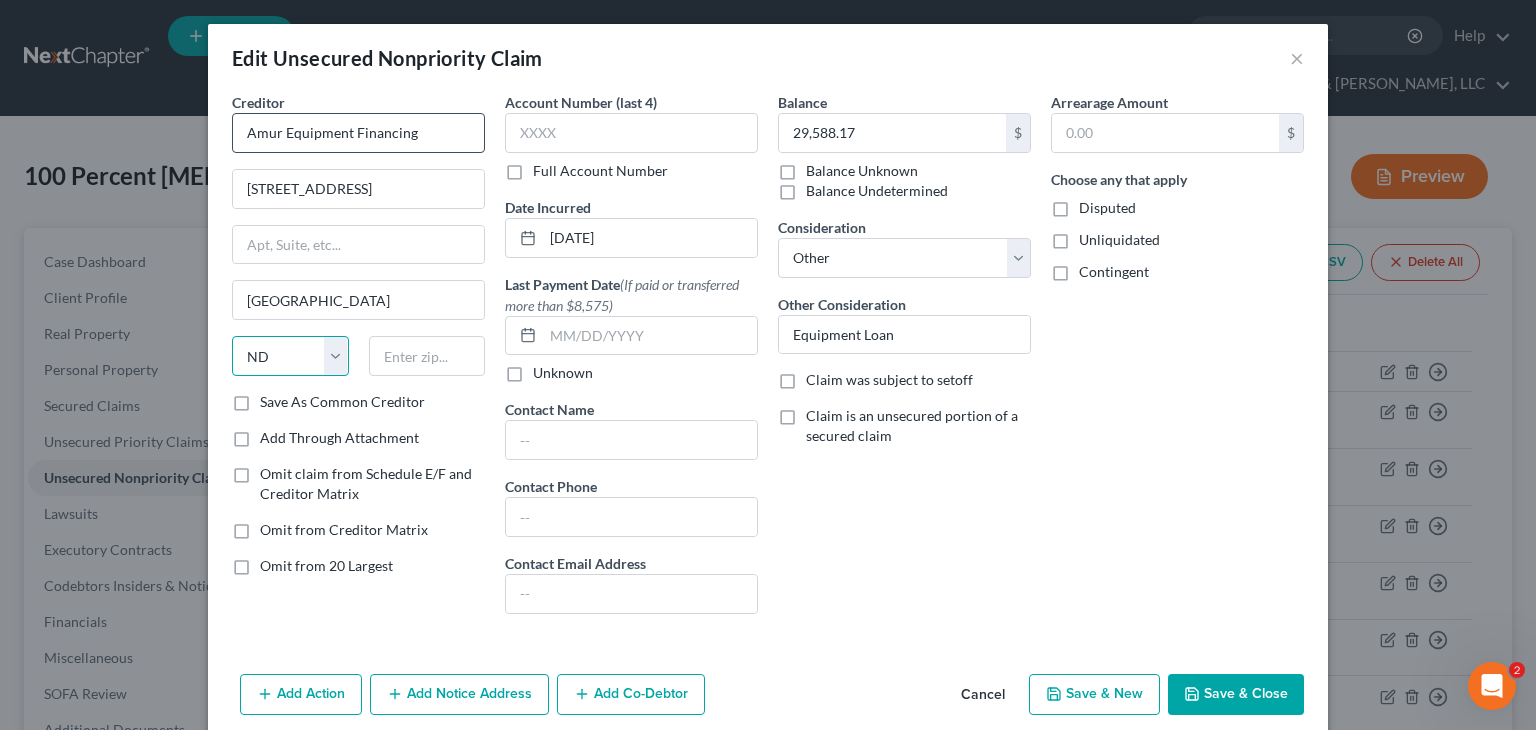 select on "30" 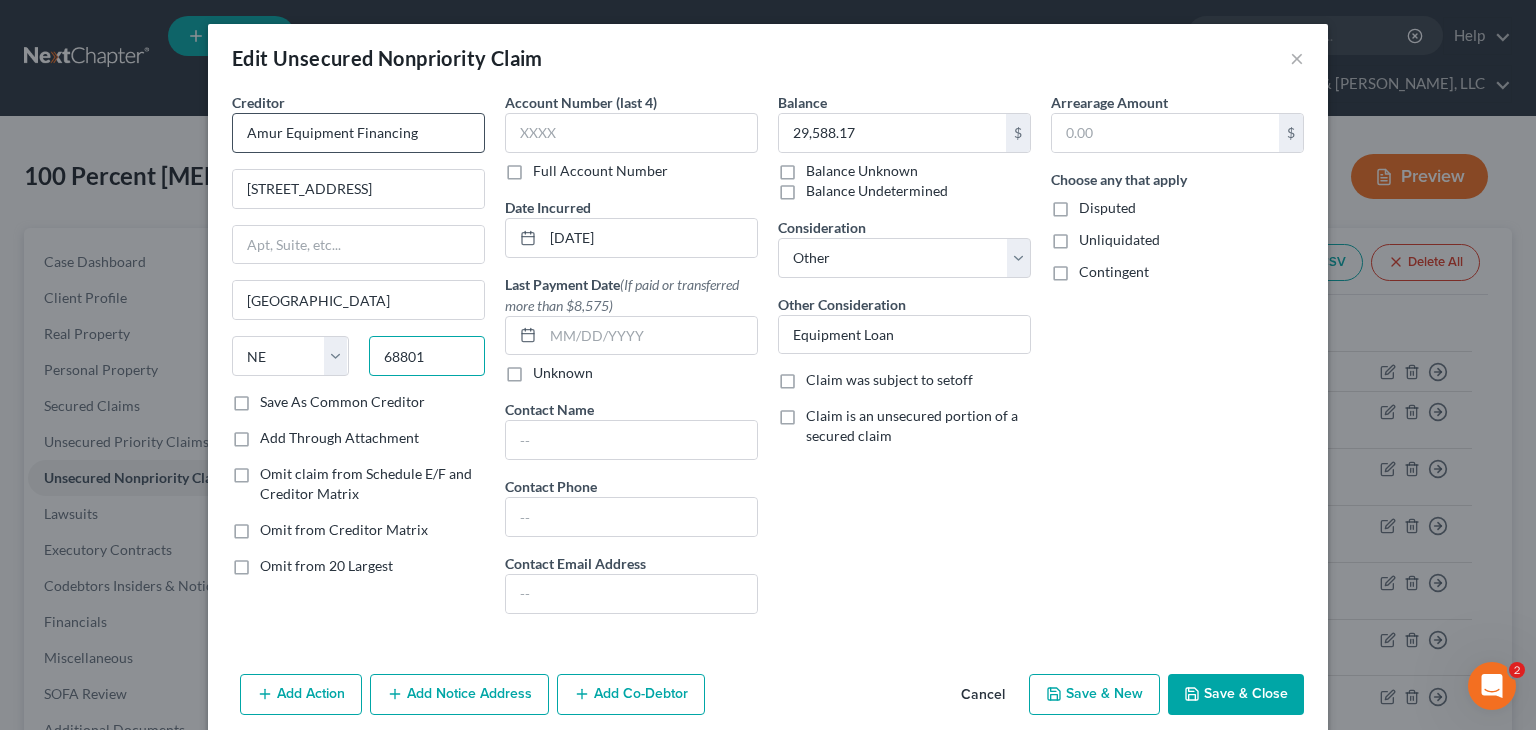 type on "68801" 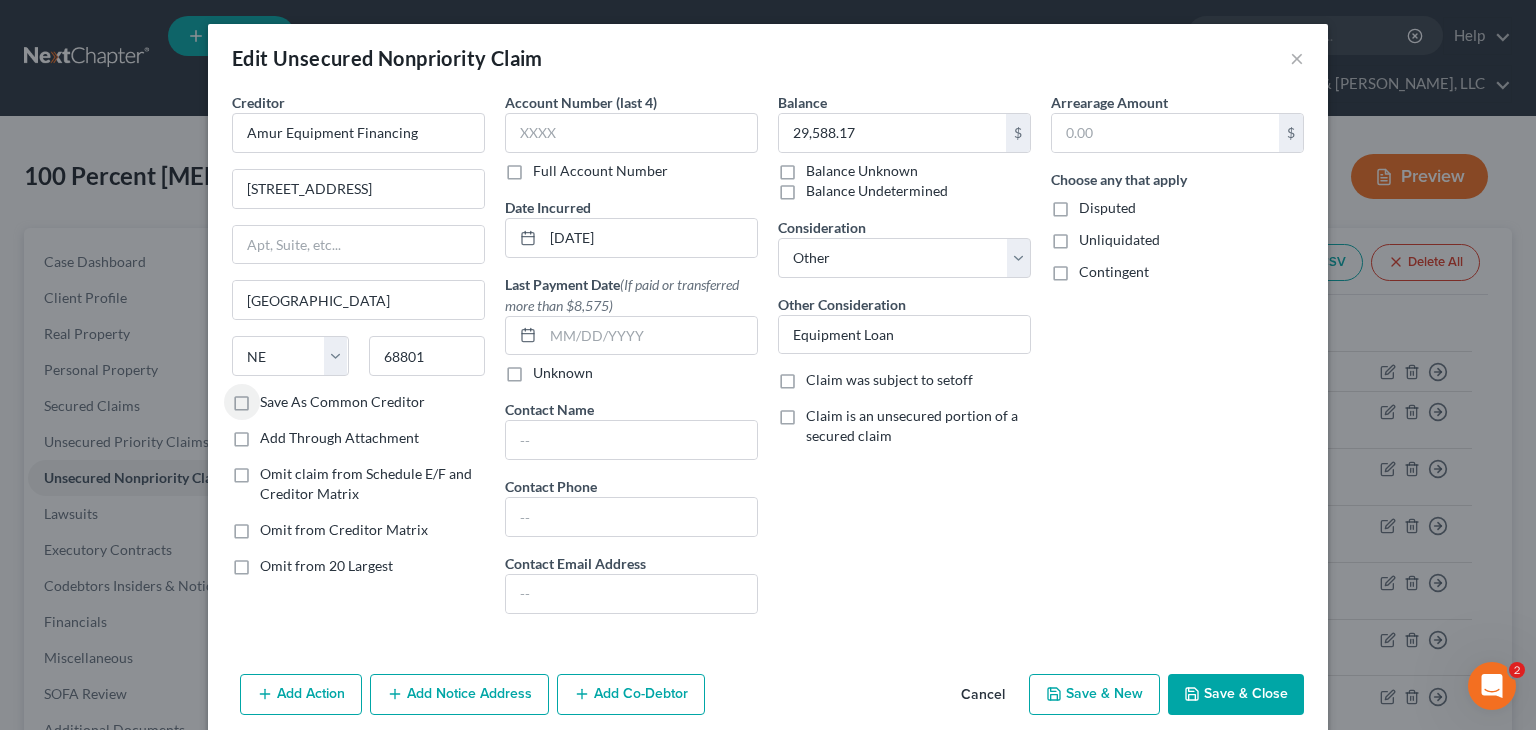 click on "Save As Common Creditor" at bounding box center (342, 402) 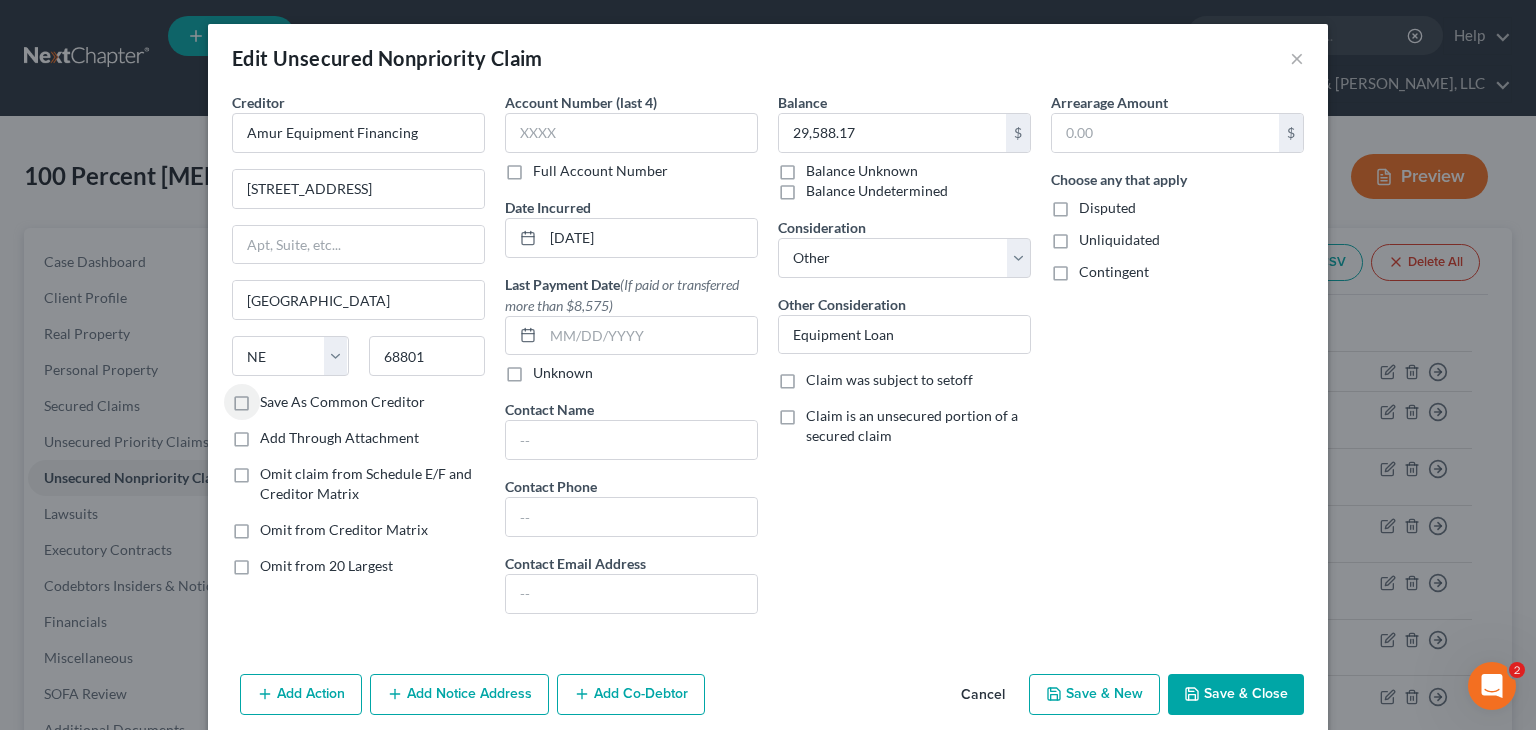 click on "Save As Common Creditor" at bounding box center [274, 398] 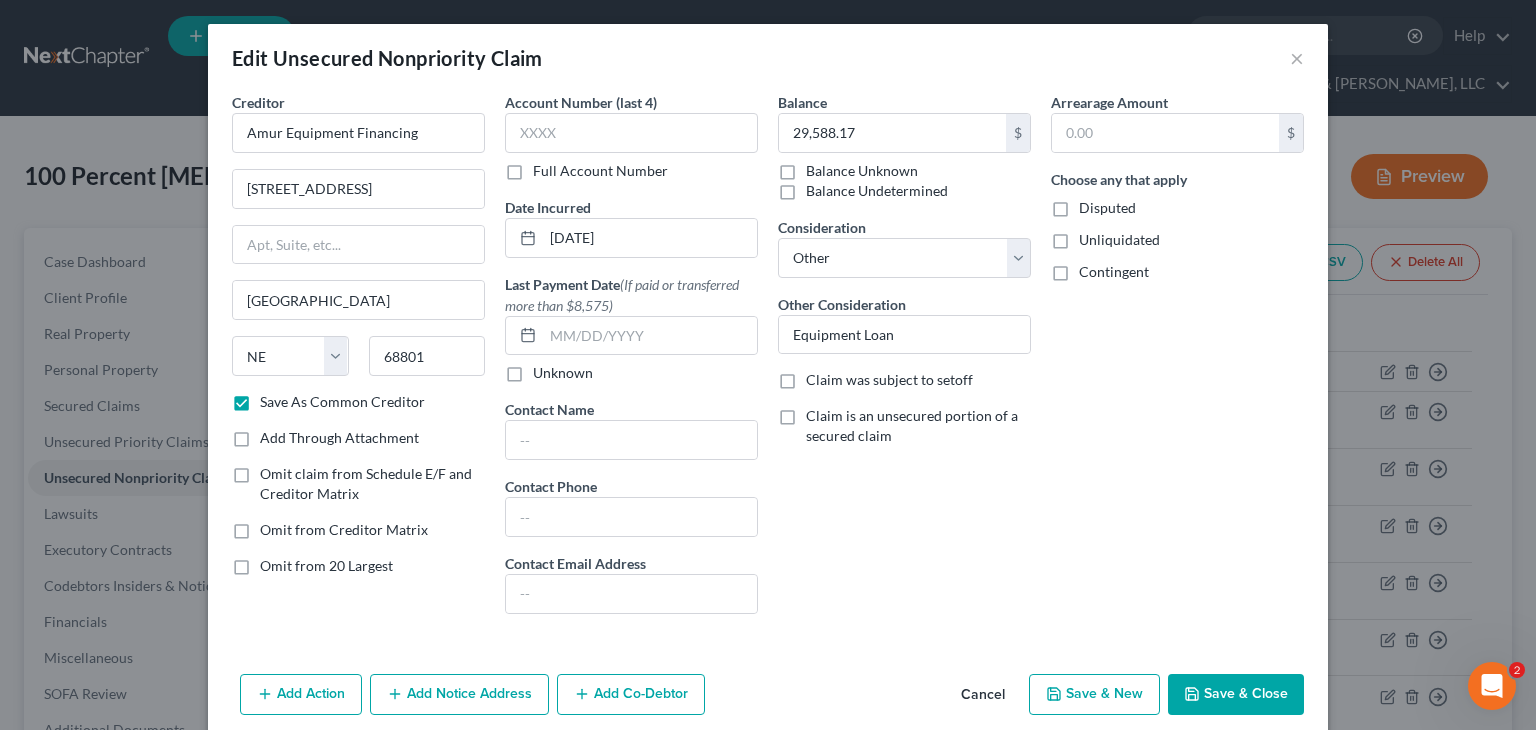 click on "Save & Close" at bounding box center (1236, 695) 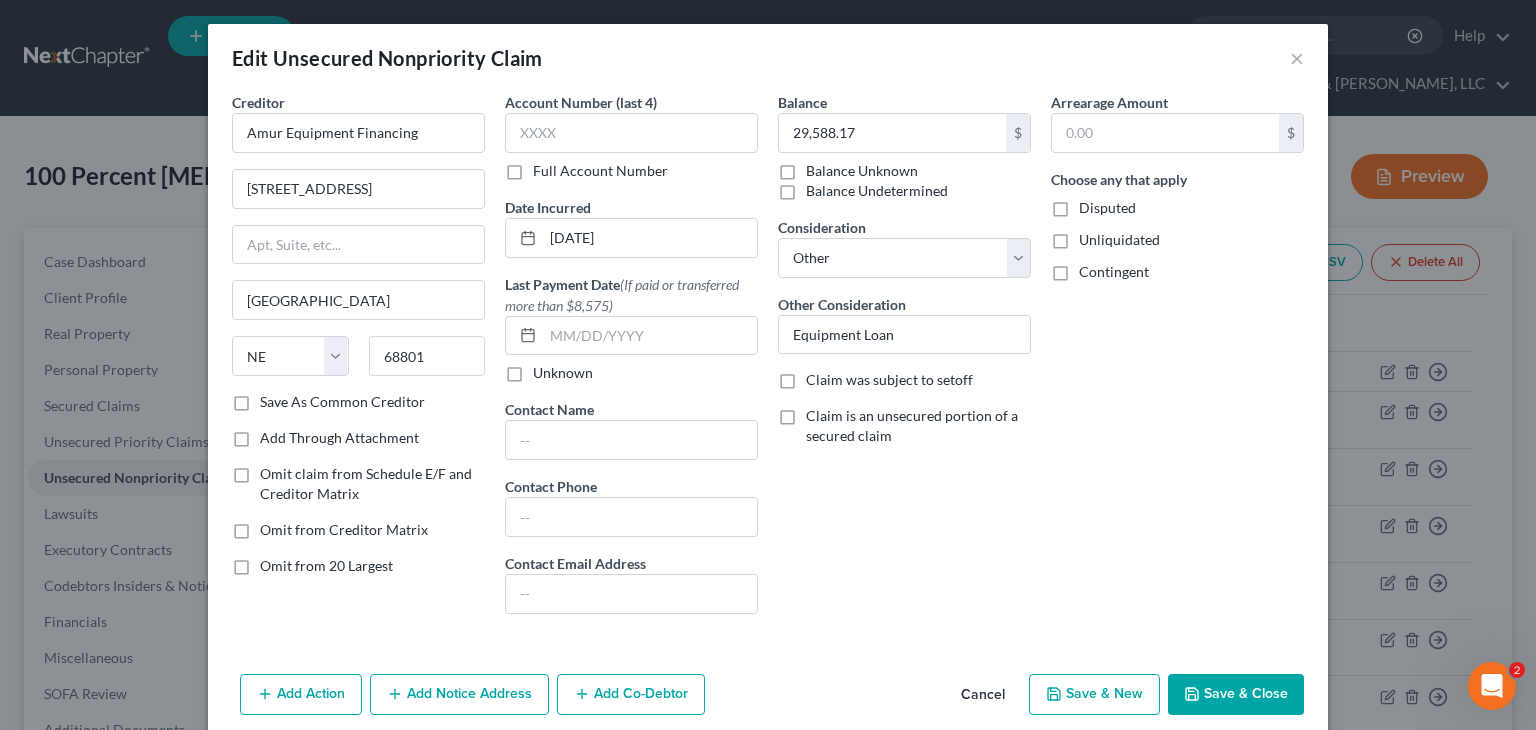 checkbox on "false" 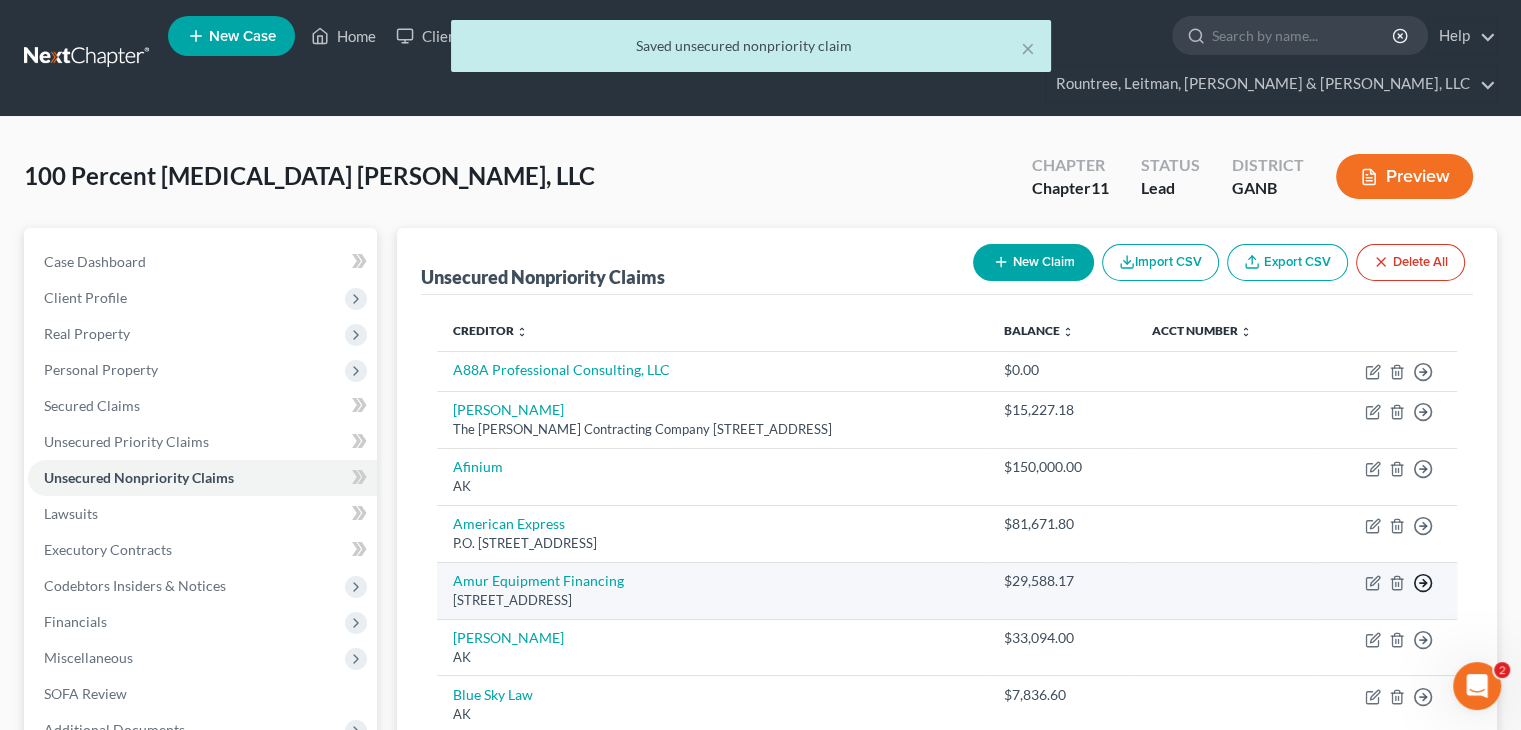 click 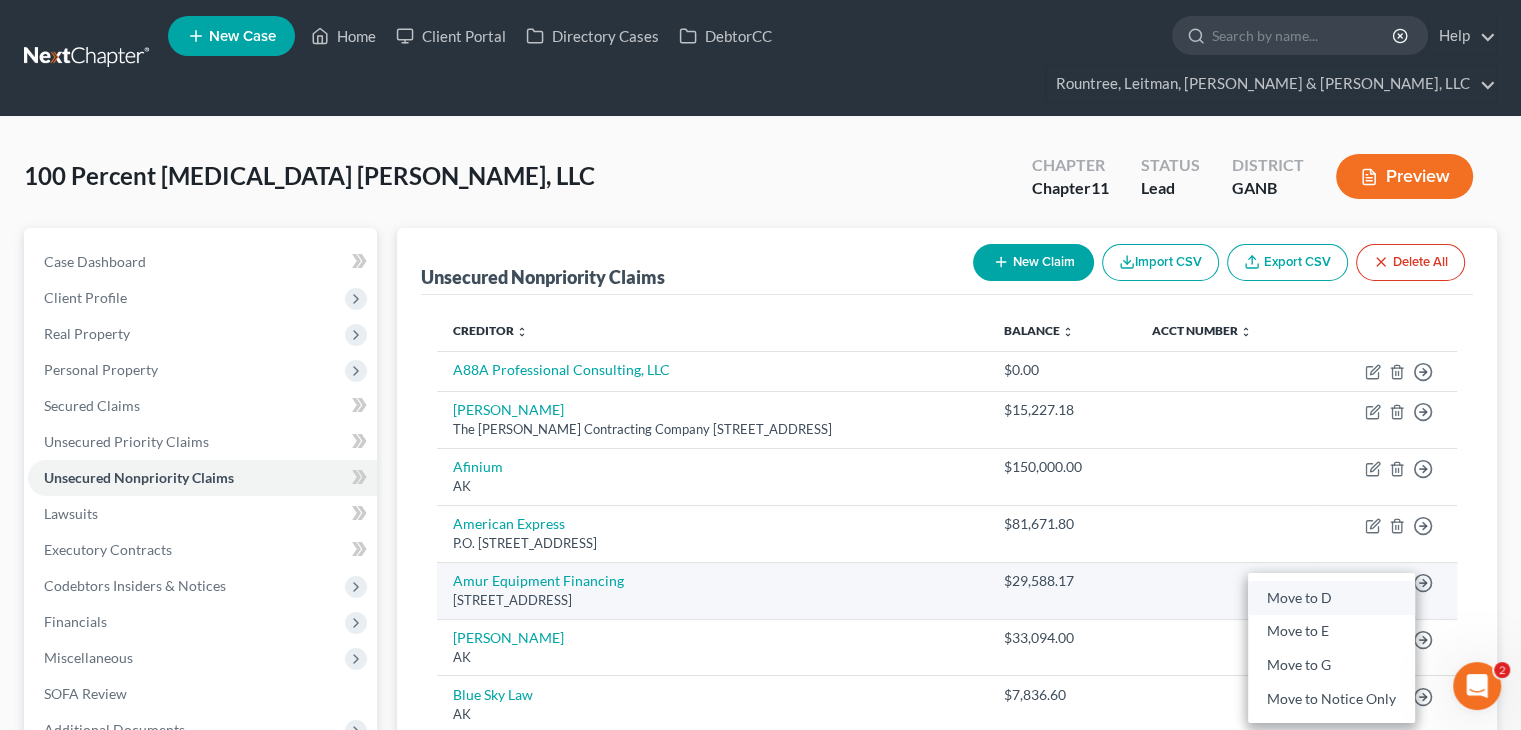 click on "Move to D" at bounding box center (1331, 598) 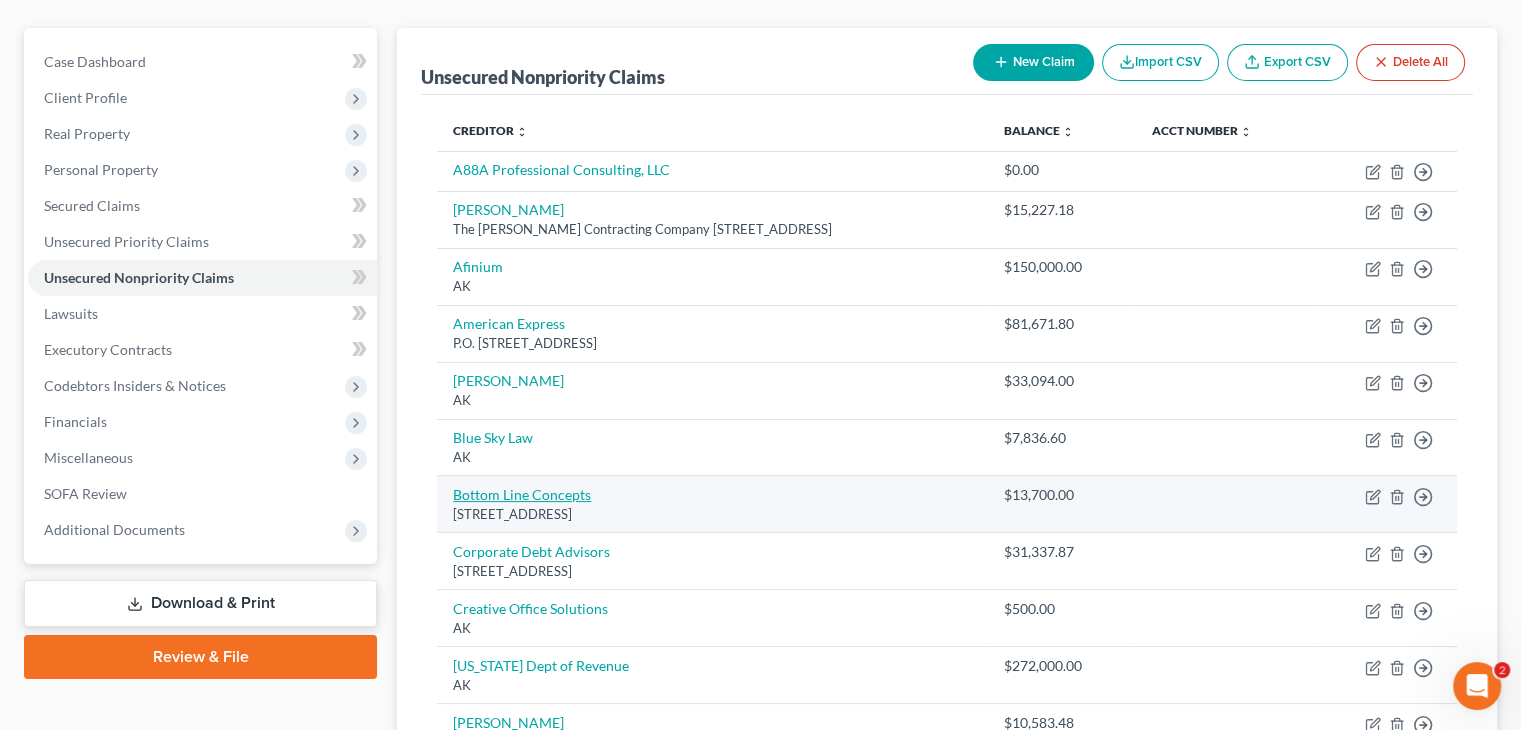 scroll, scrollTop: 300, scrollLeft: 0, axis: vertical 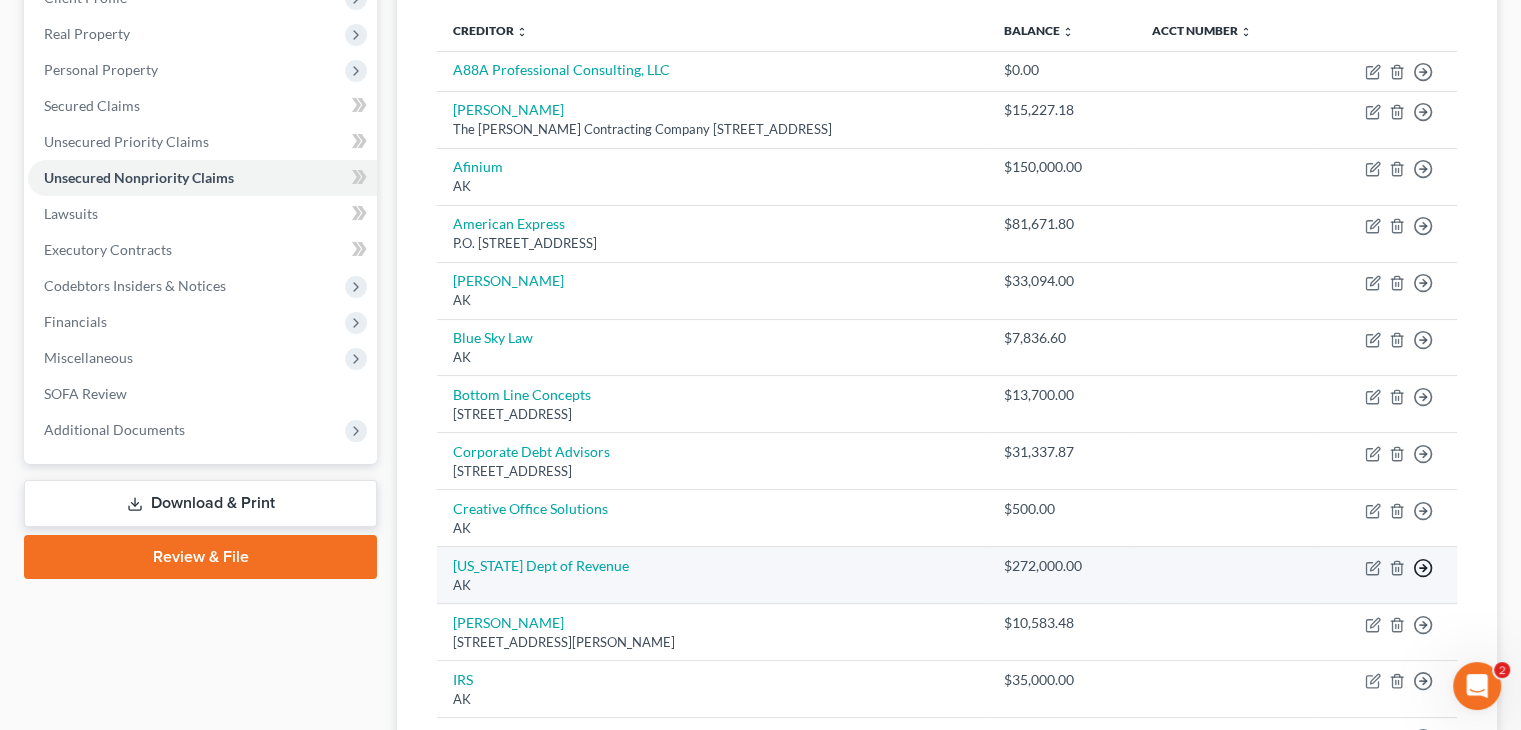 click 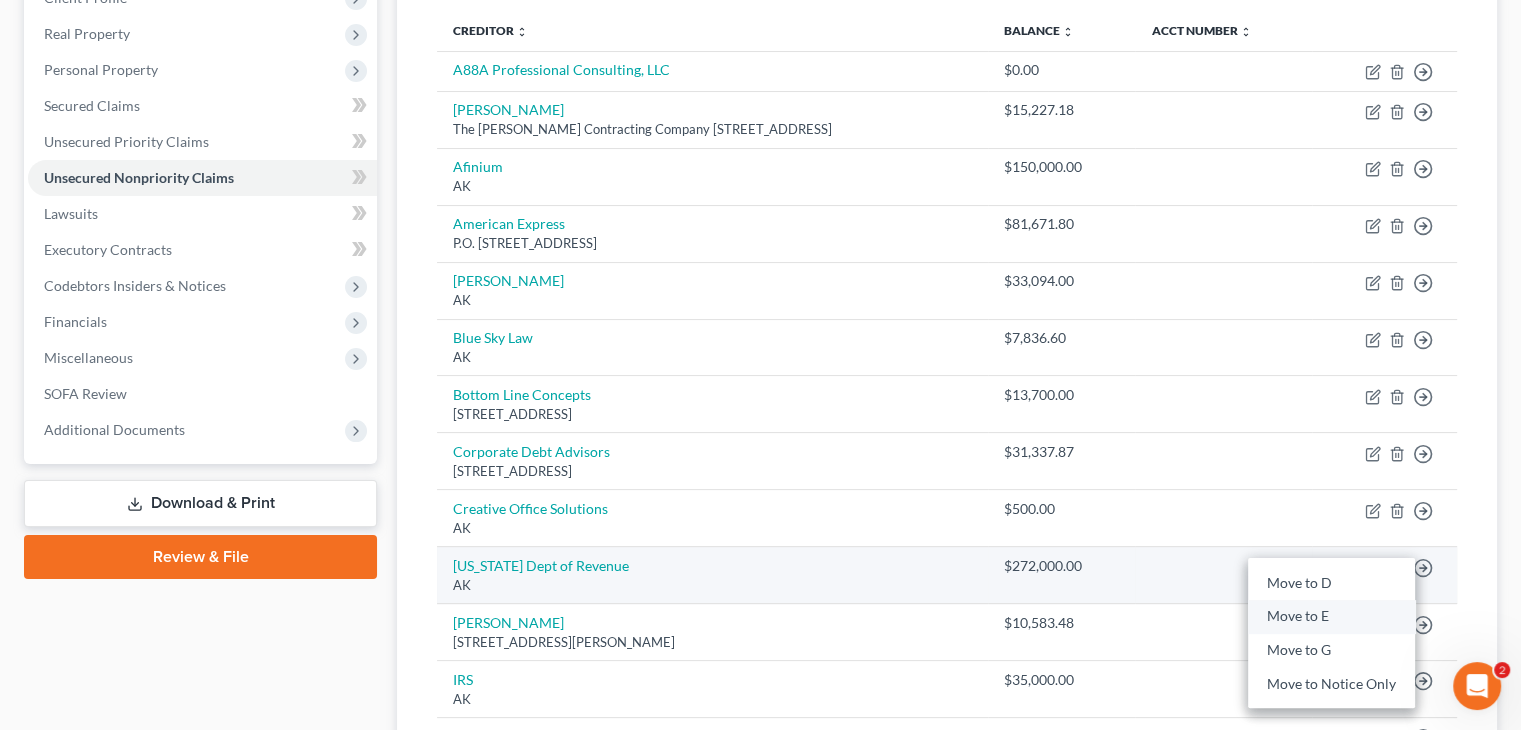click on "Move to E" at bounding box center (1331, 617) 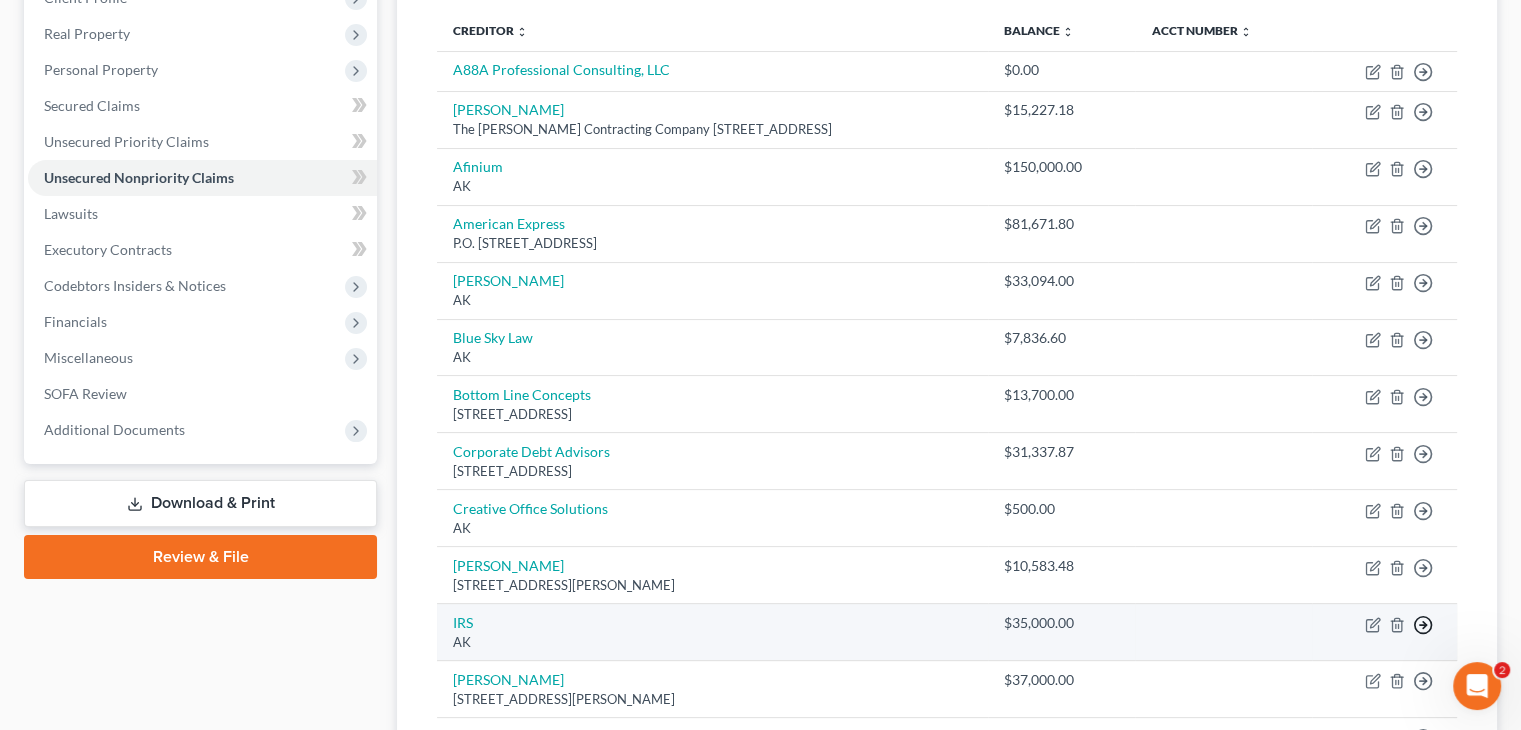 click 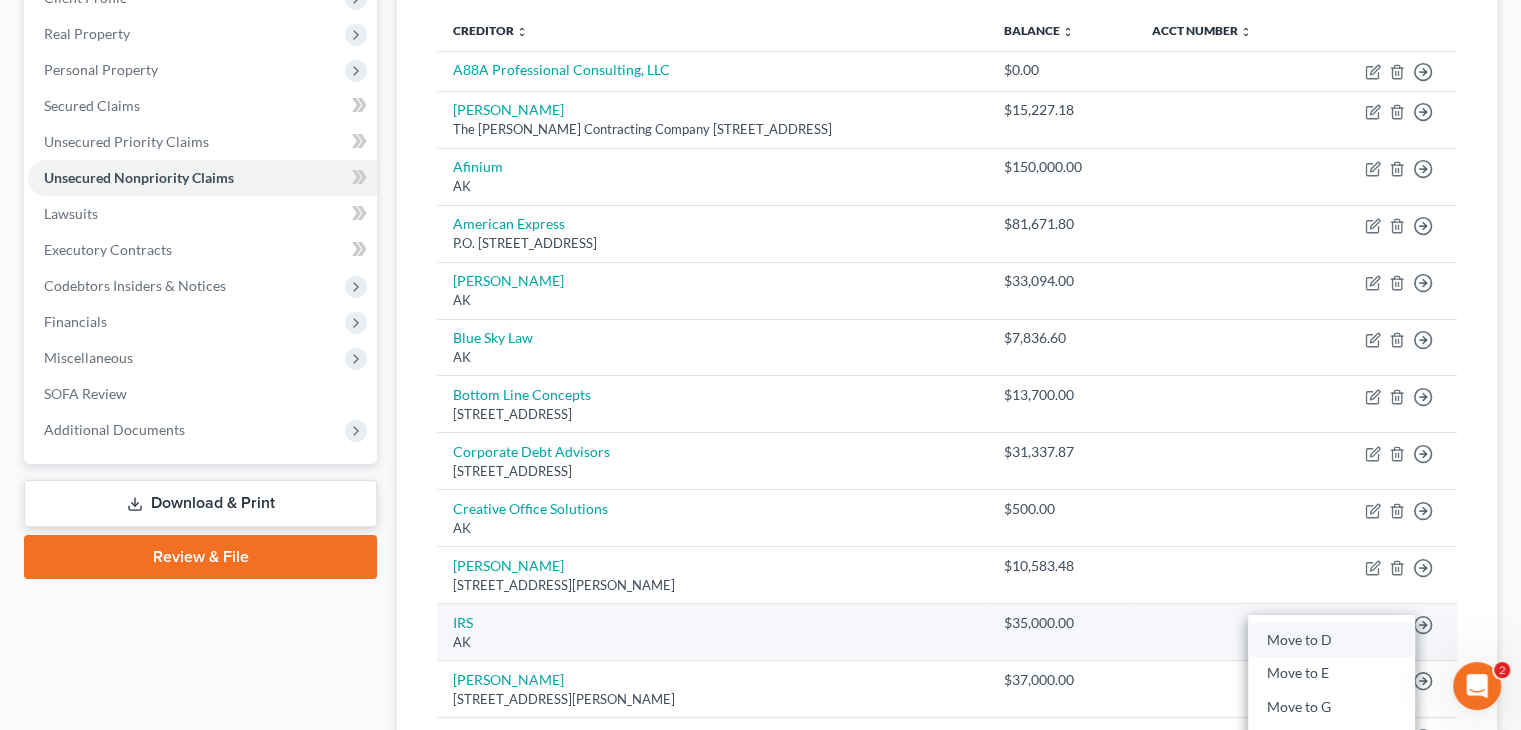 click on "Move to D" at bounding box center (1331, 640) 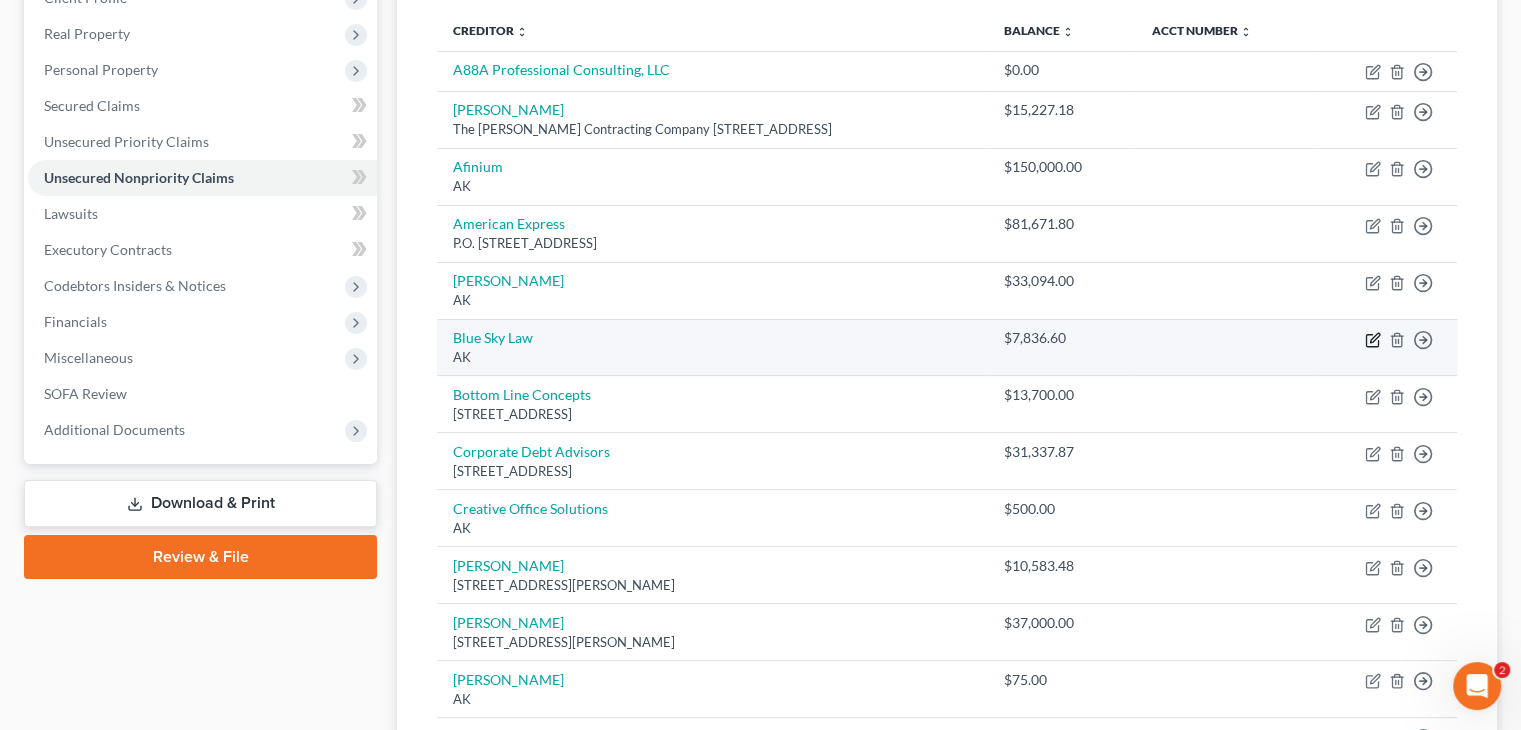 click 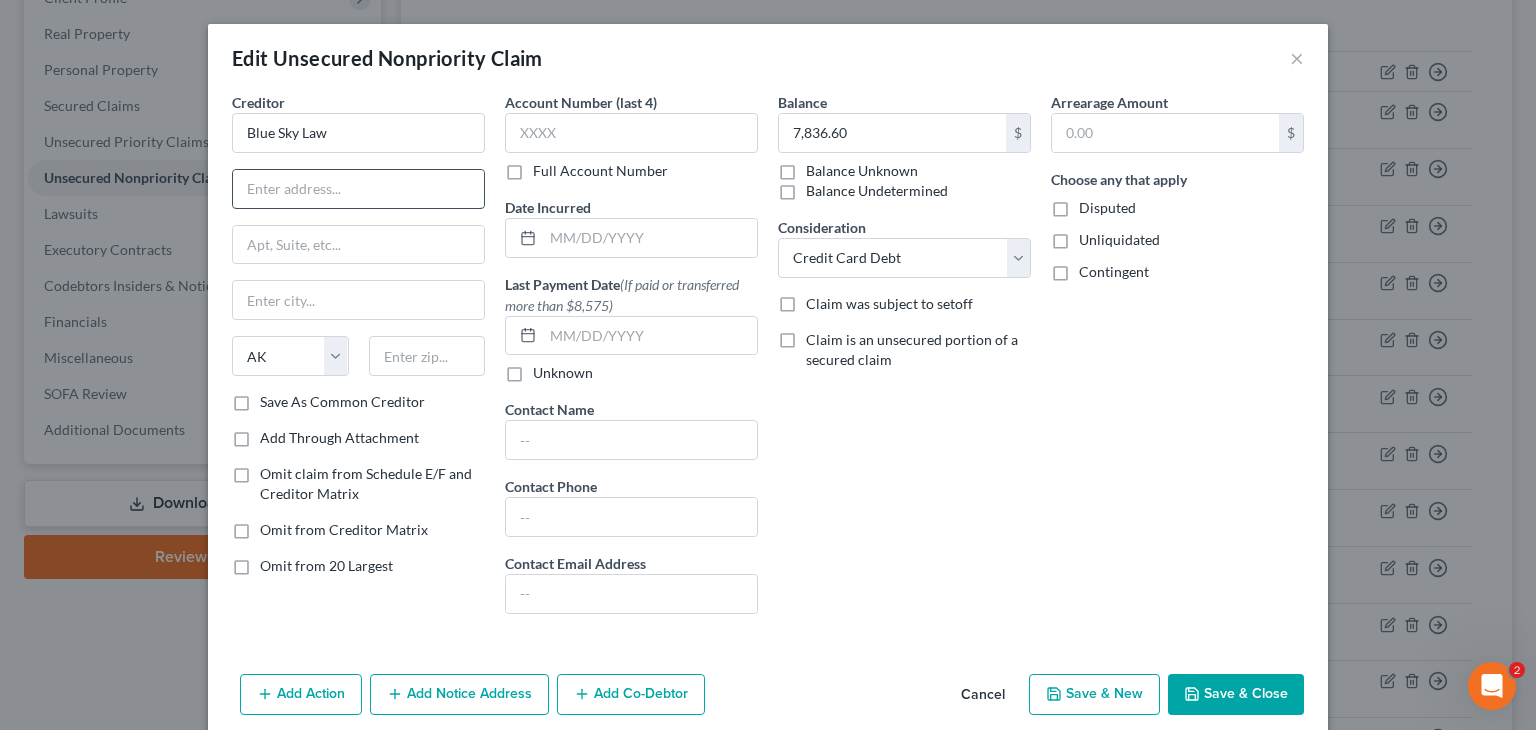 click at bounding box center (358, 189) 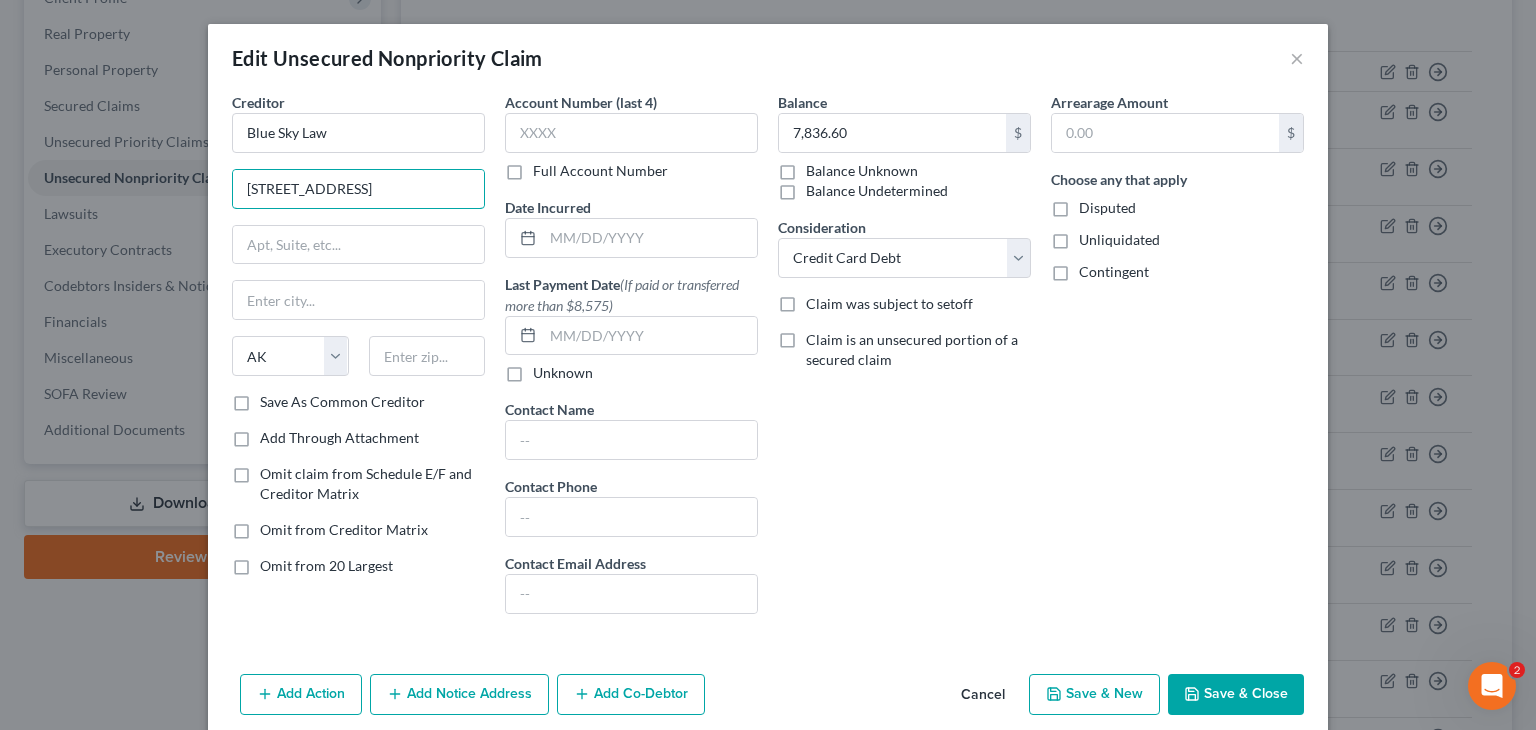type on "[STREET_ADDRESS]" 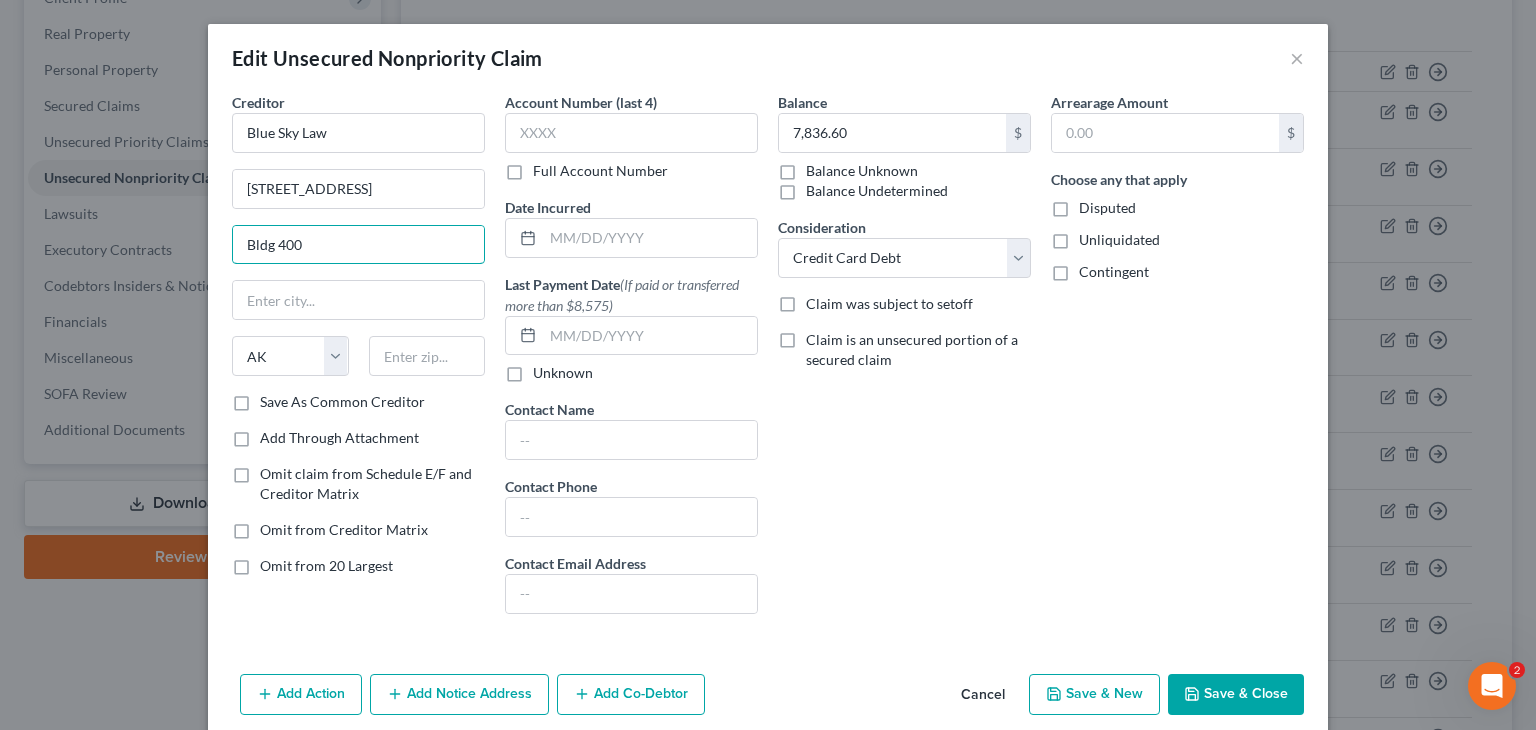 type on "Bldg 400" 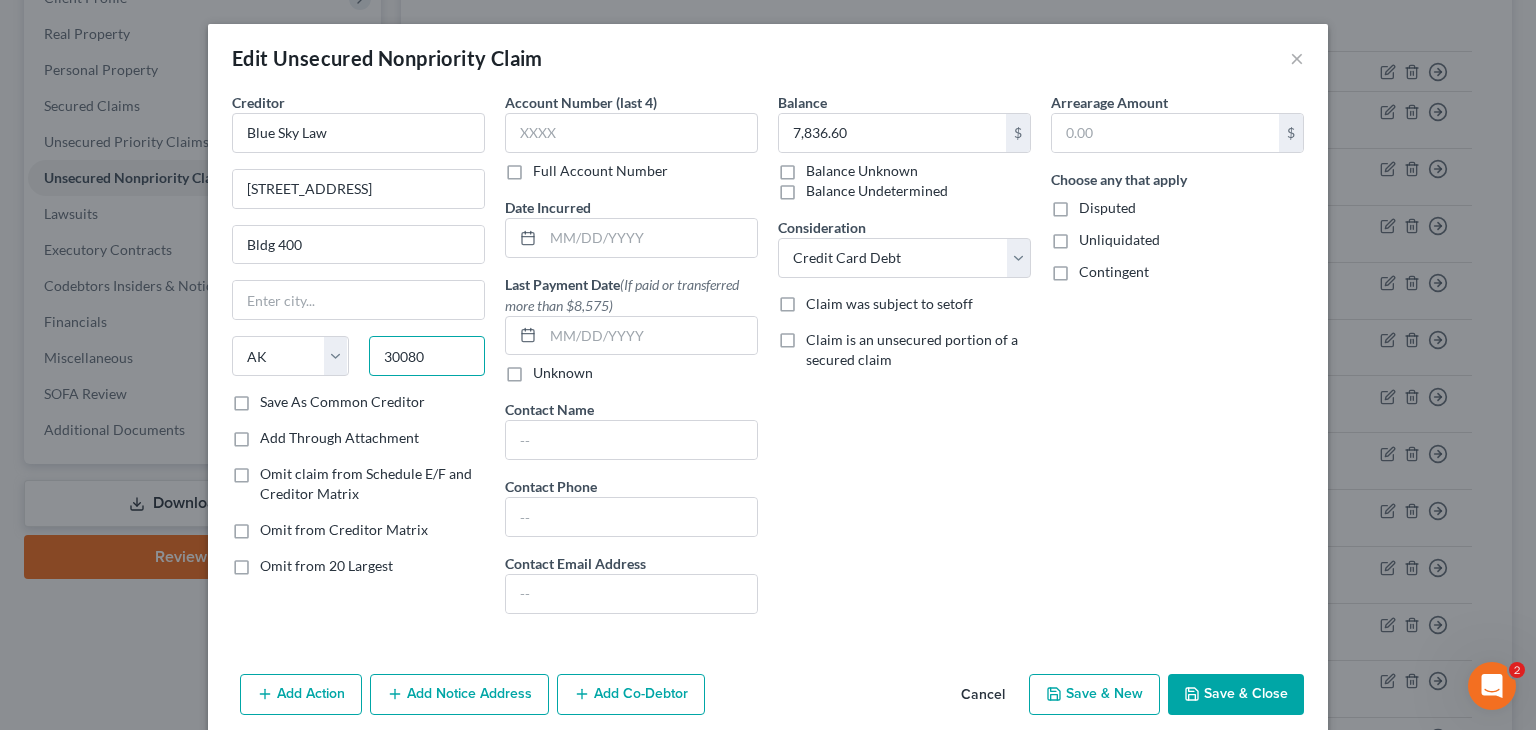 type on "30080" 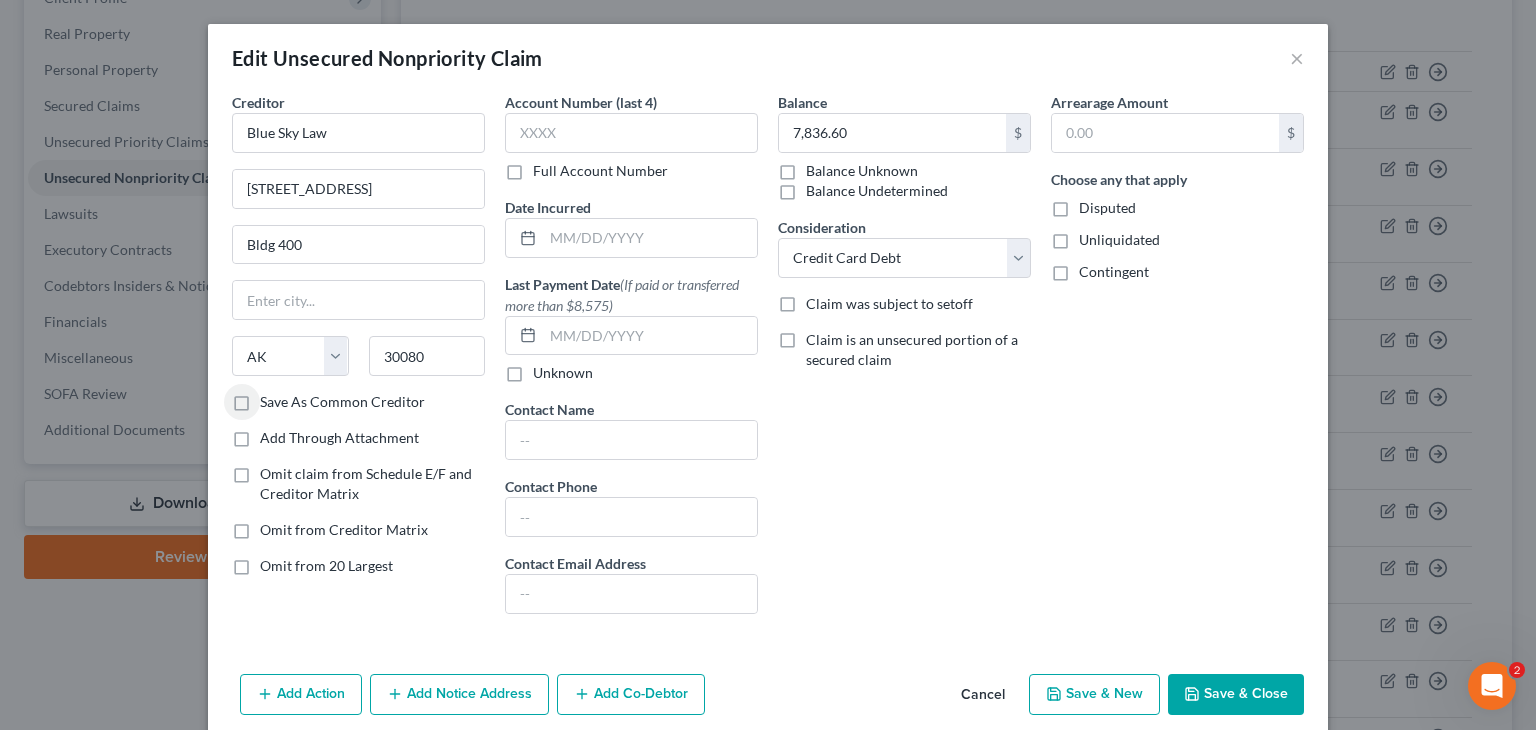 type on "[GEOGRAPHIC_DATA]" 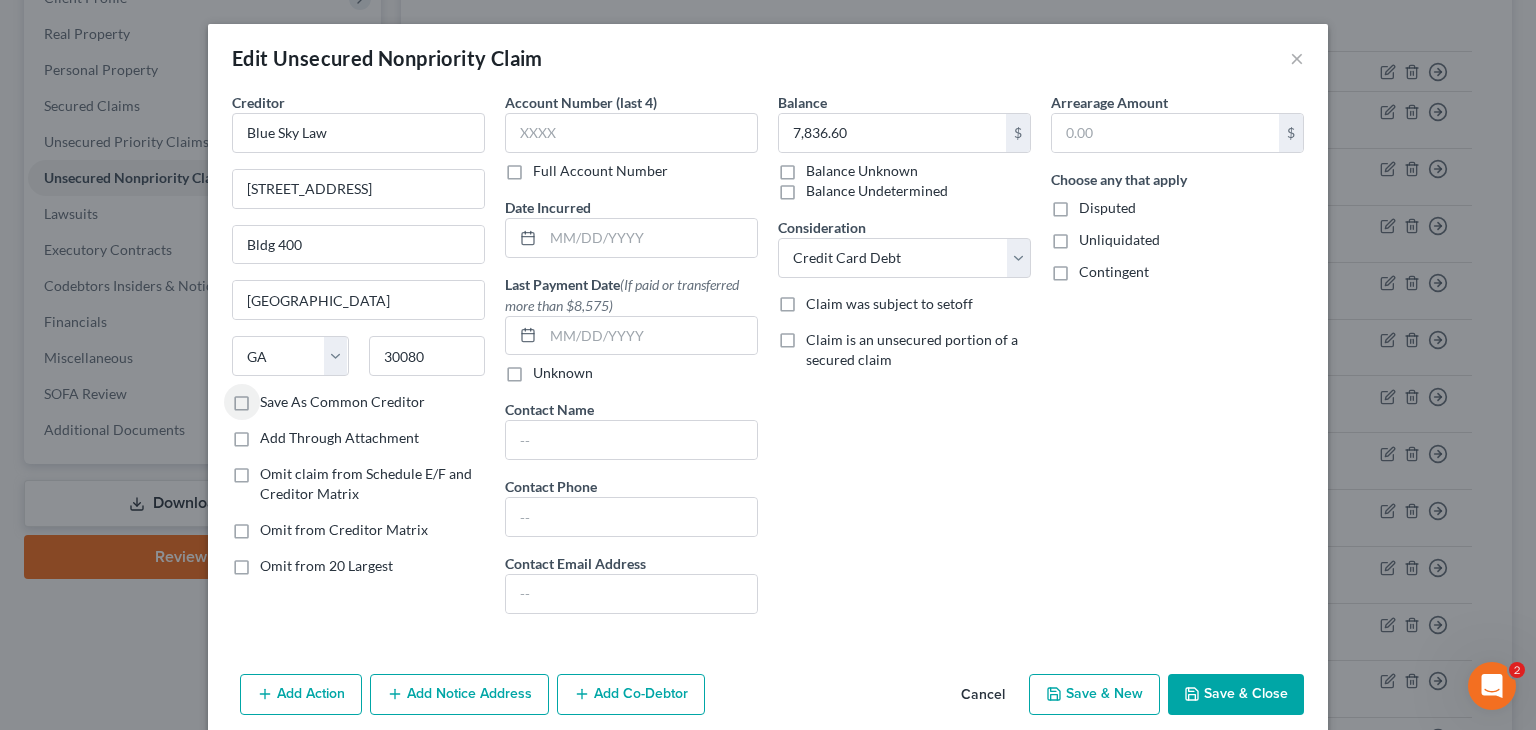 click on "Save As Common Creditor" at bounding box center (342, 402) 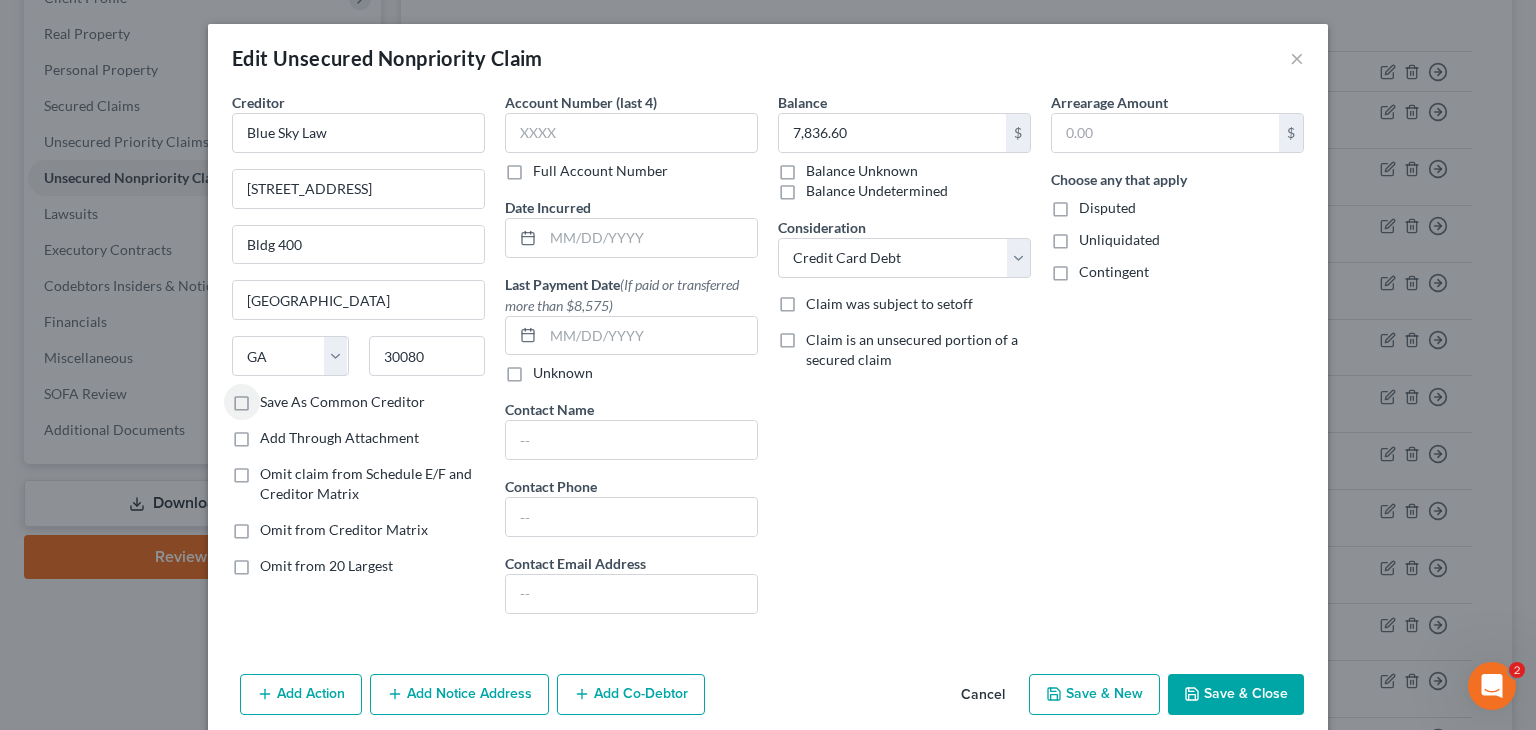 click on "Save As Common Creditor" at bounding box center [274, 398] 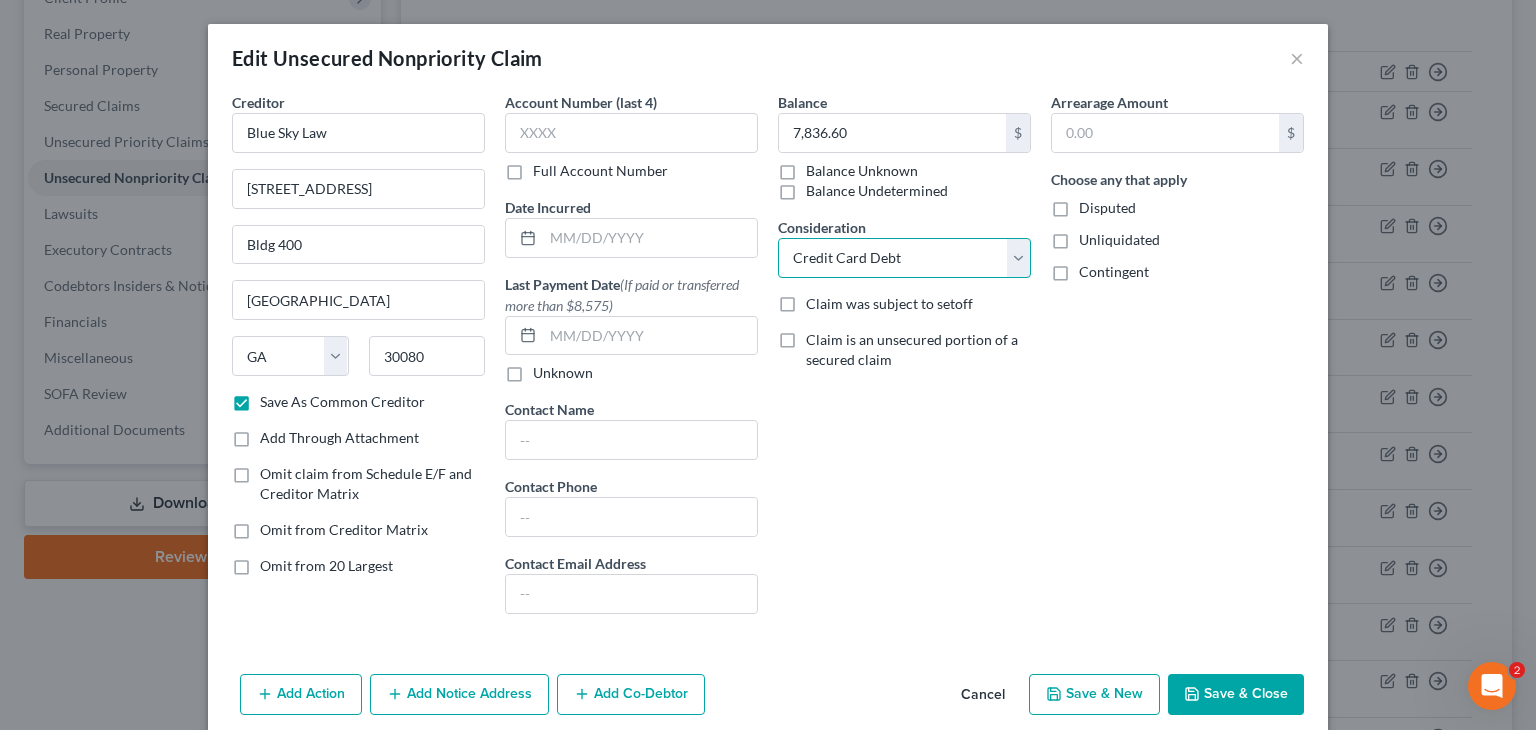 click on "Select Cable / Satellite Services Collection Agency Credit Card Debt Debt Counseling / Attorneys Deficiency Balance Home / Car Repairs Income Taxes Judgment Liens Monies Loaned / Advanced Mortgage Obligation To Pensions Other Overdrawn Bank Account Promised To Help Pay Creditors Services Suppliers Or Vendors Telephone / Internet Services Unsecured Loan Repayments Utility Services" at bounding box center [904, 258] 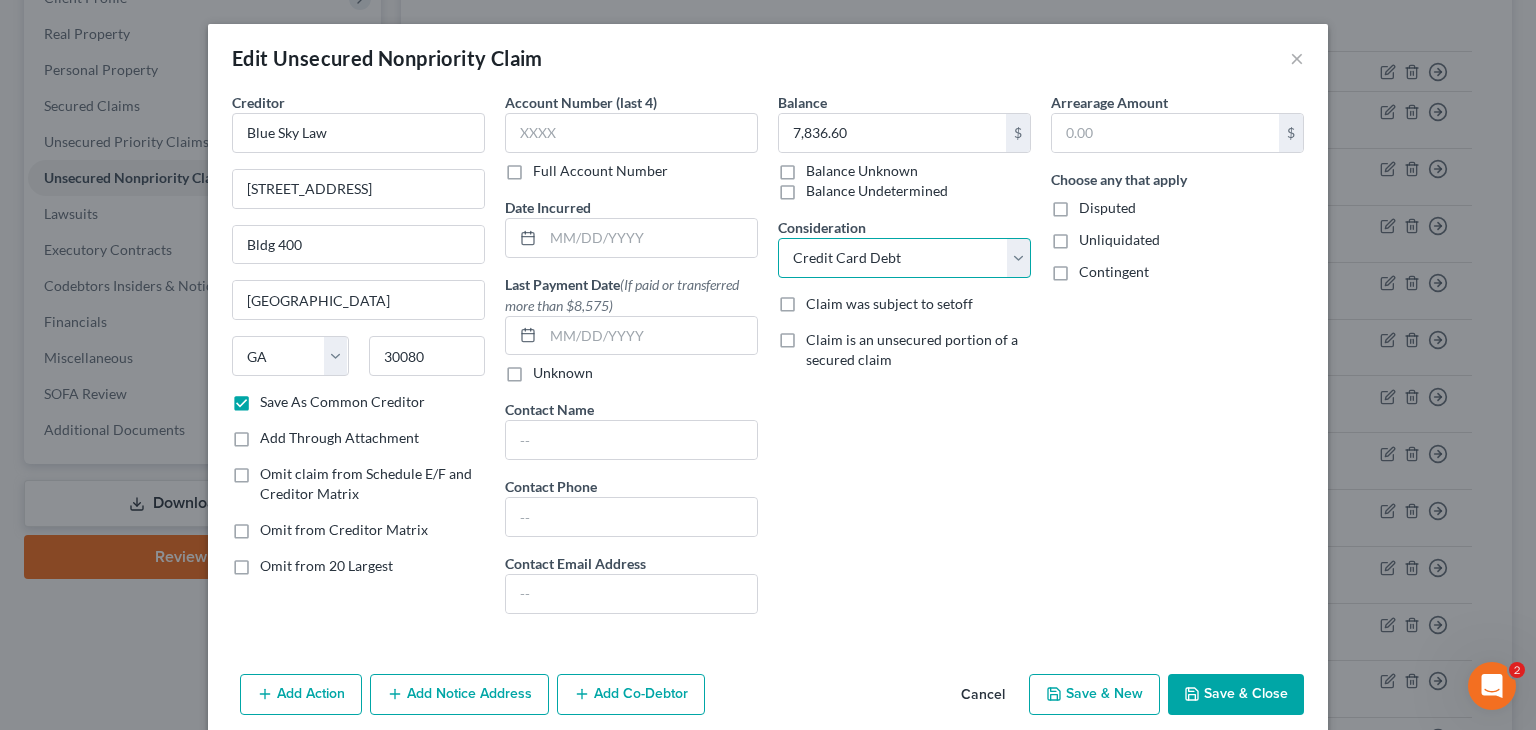 select 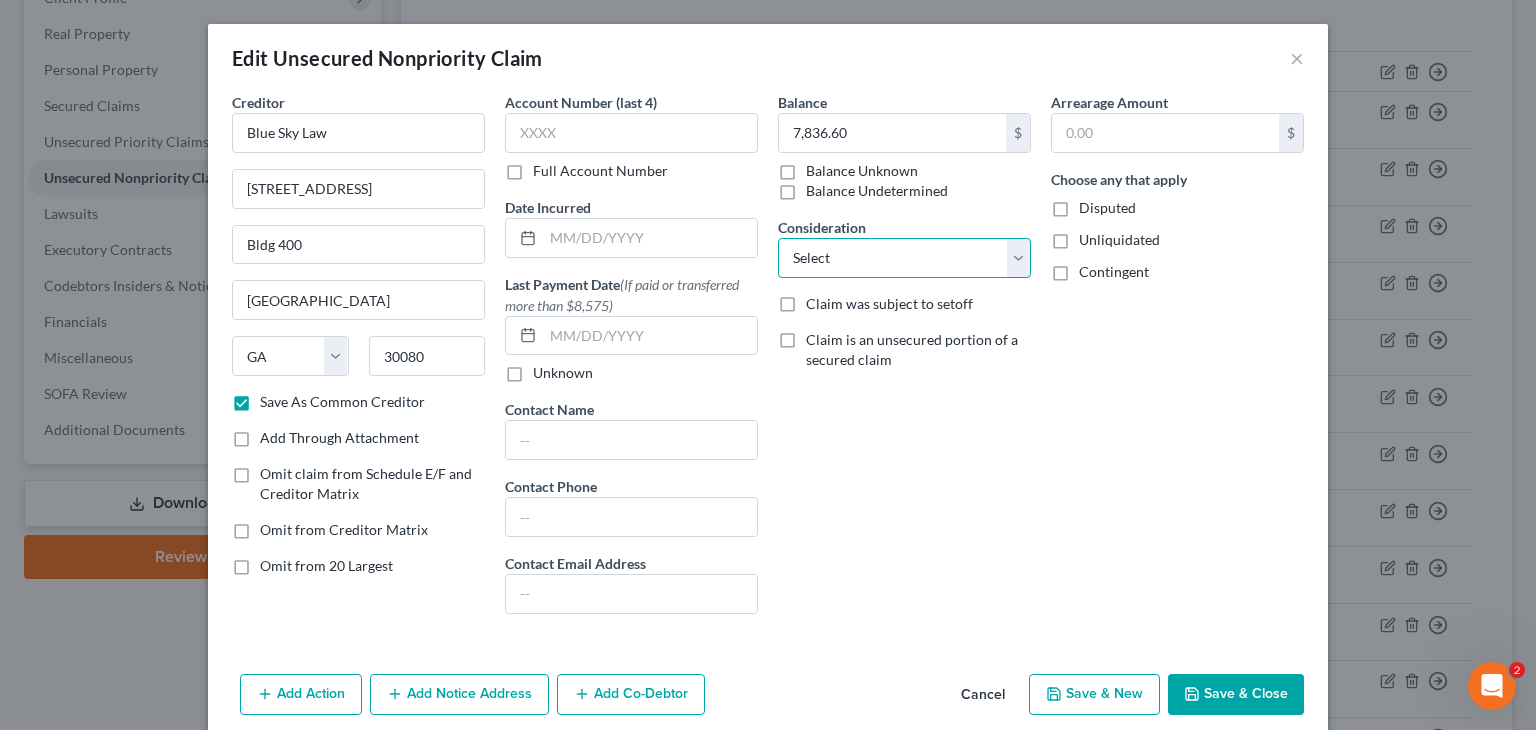 click on "Select Cable / Satellite Services Collection Agency Credit Card Debt Debt Counseling / Attorneys Deficiency Balance Home / Car Repairs Income Taxes Judgment Liens Monies Loaned / Advanced Mortgage Obligation To Pensions Other Overdrawn Bank Account Promised To Help Pay Creditors Services Suppliers Or Vendors Telephone / Internet Services Unsecured Loan Repayments Utility Services" at bounding box center [904, 258] 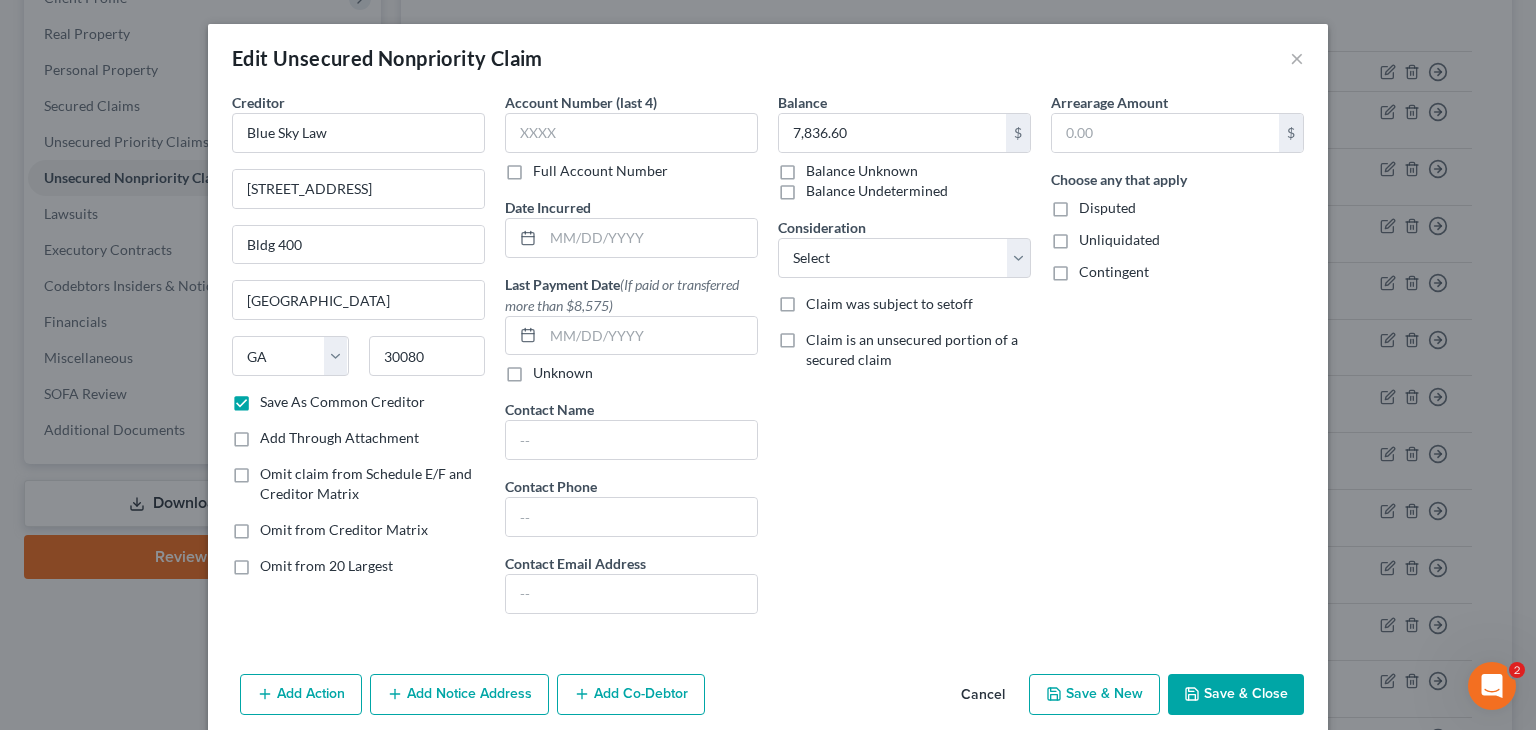 click on "Save & Close" at bounding box center (1236, 695) 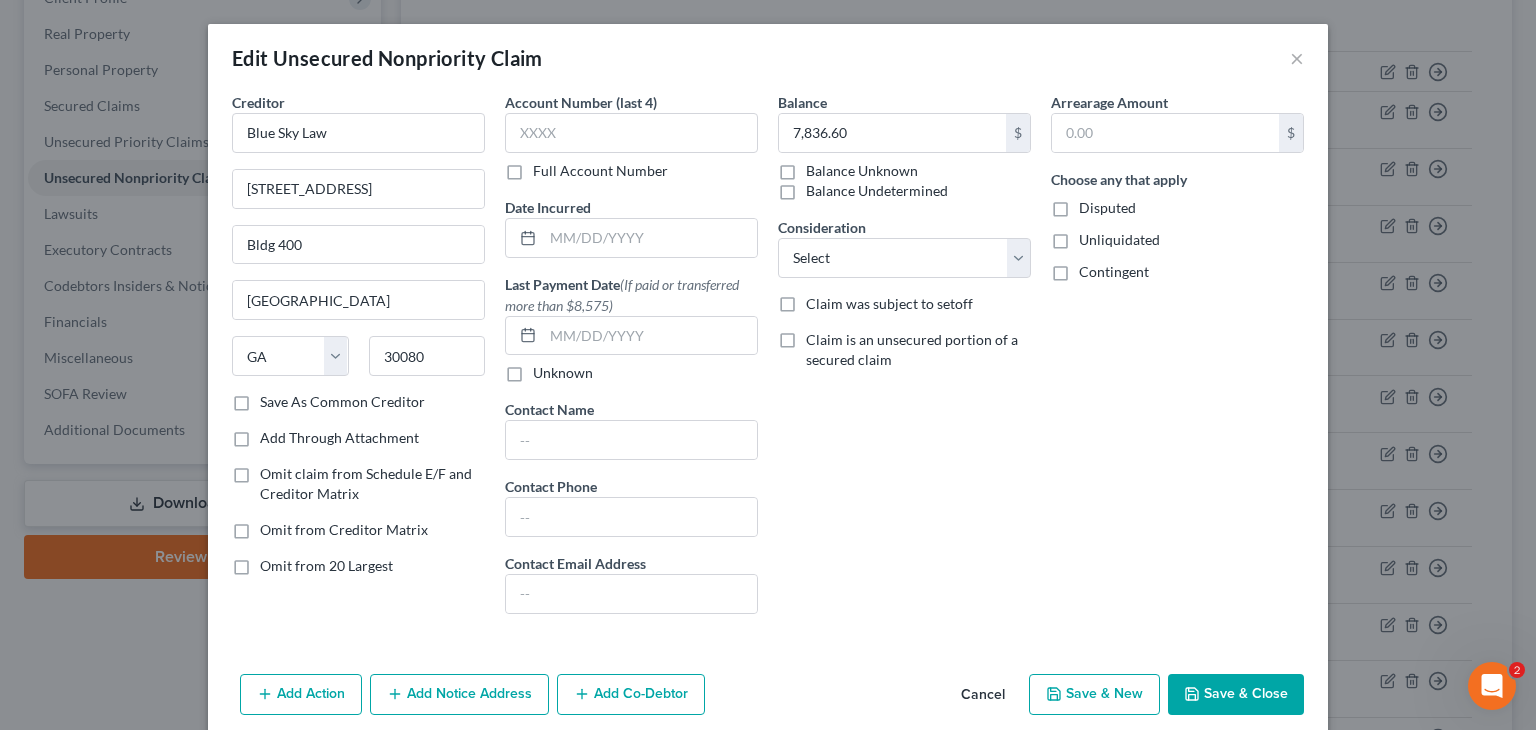 checkbox on "false" 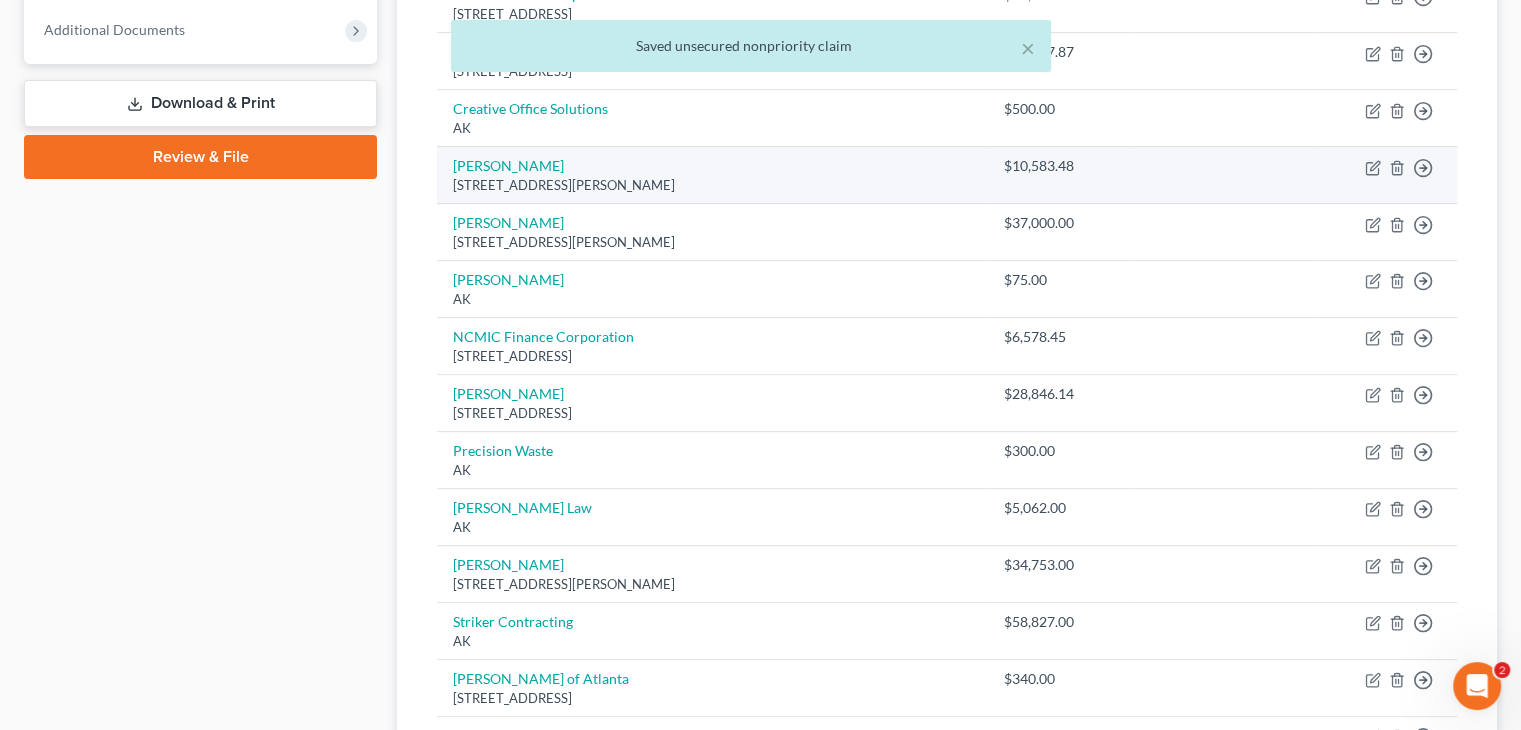 scroll, scrollTop: 900, scrollLeft: 0, axis: vertical 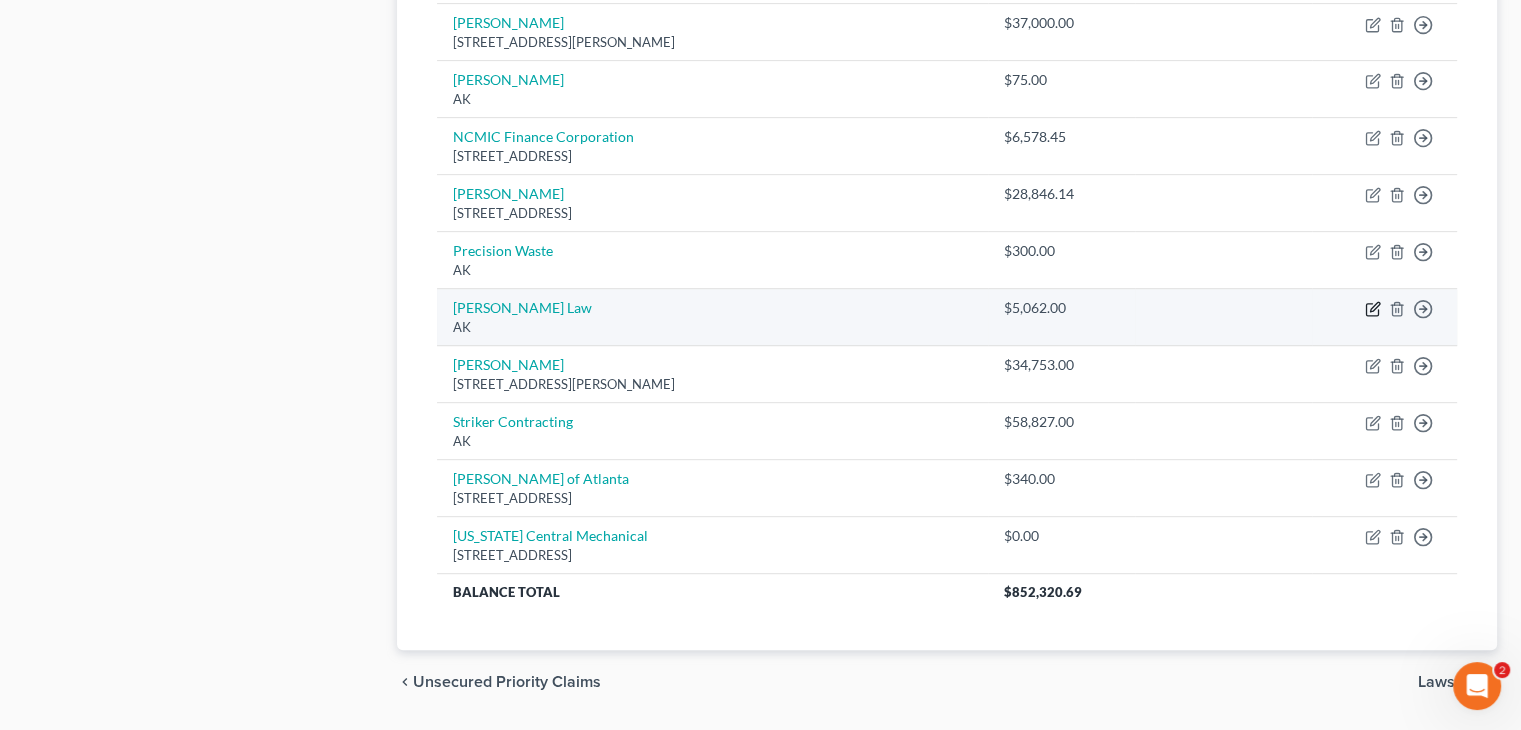 click 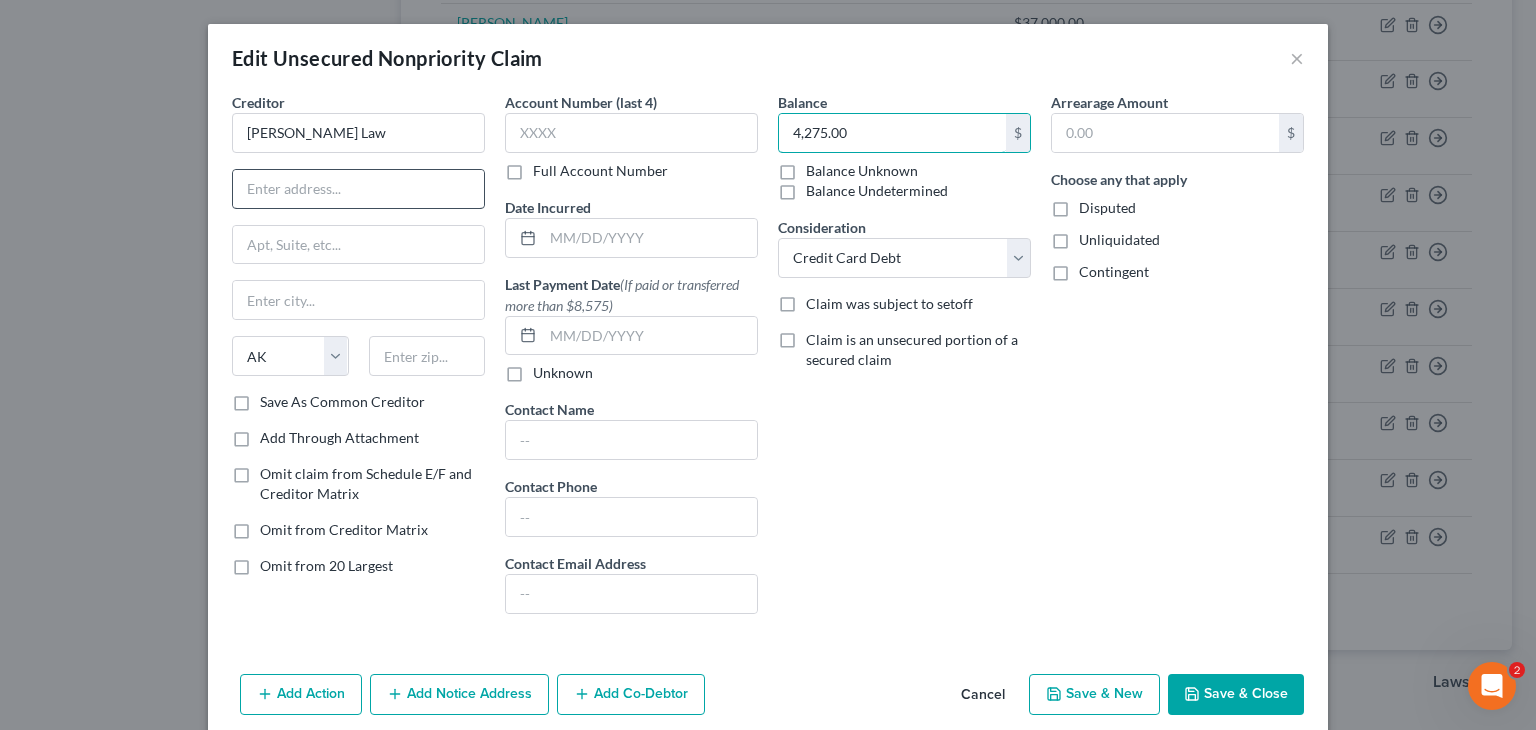 type on "4,275.00" 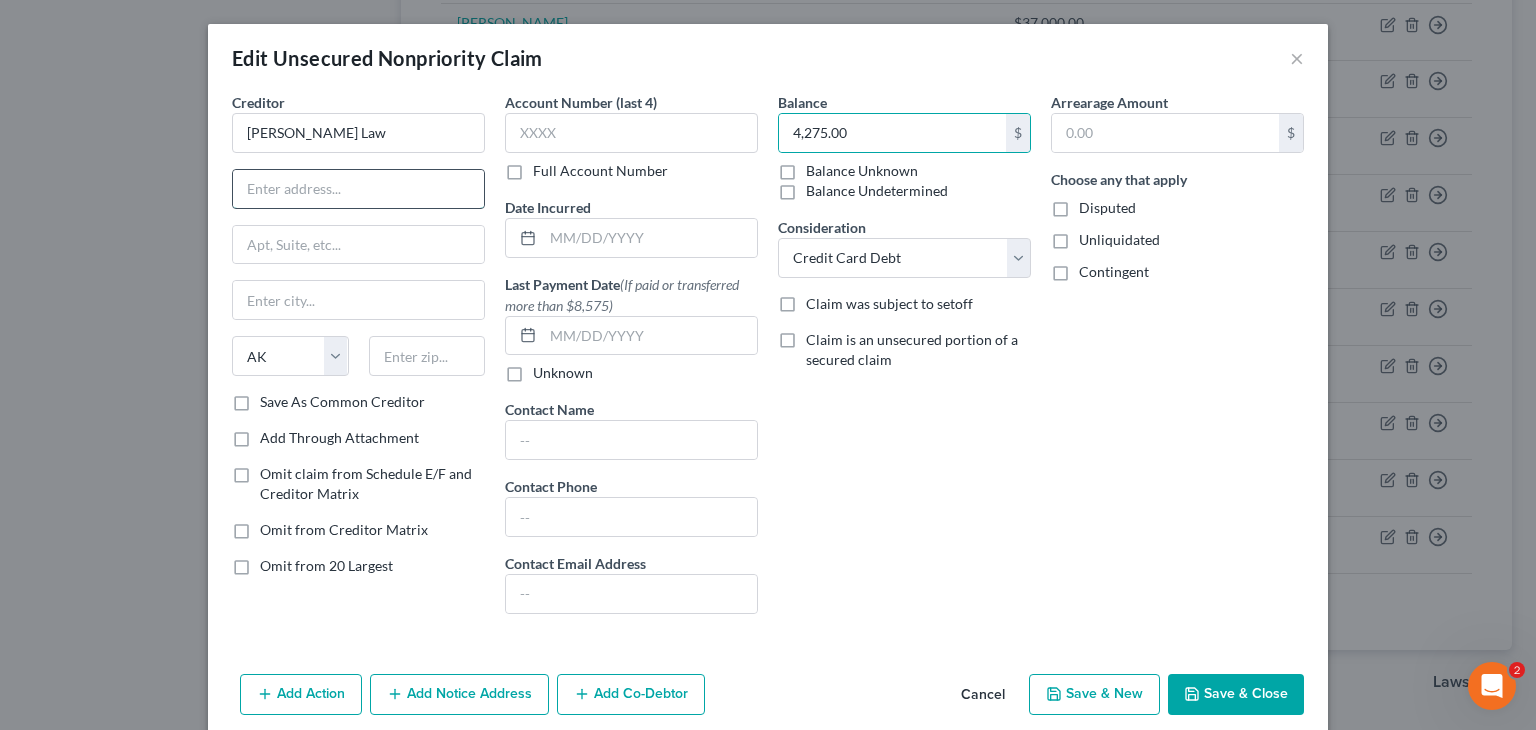 click at bounding box center [358, 189] 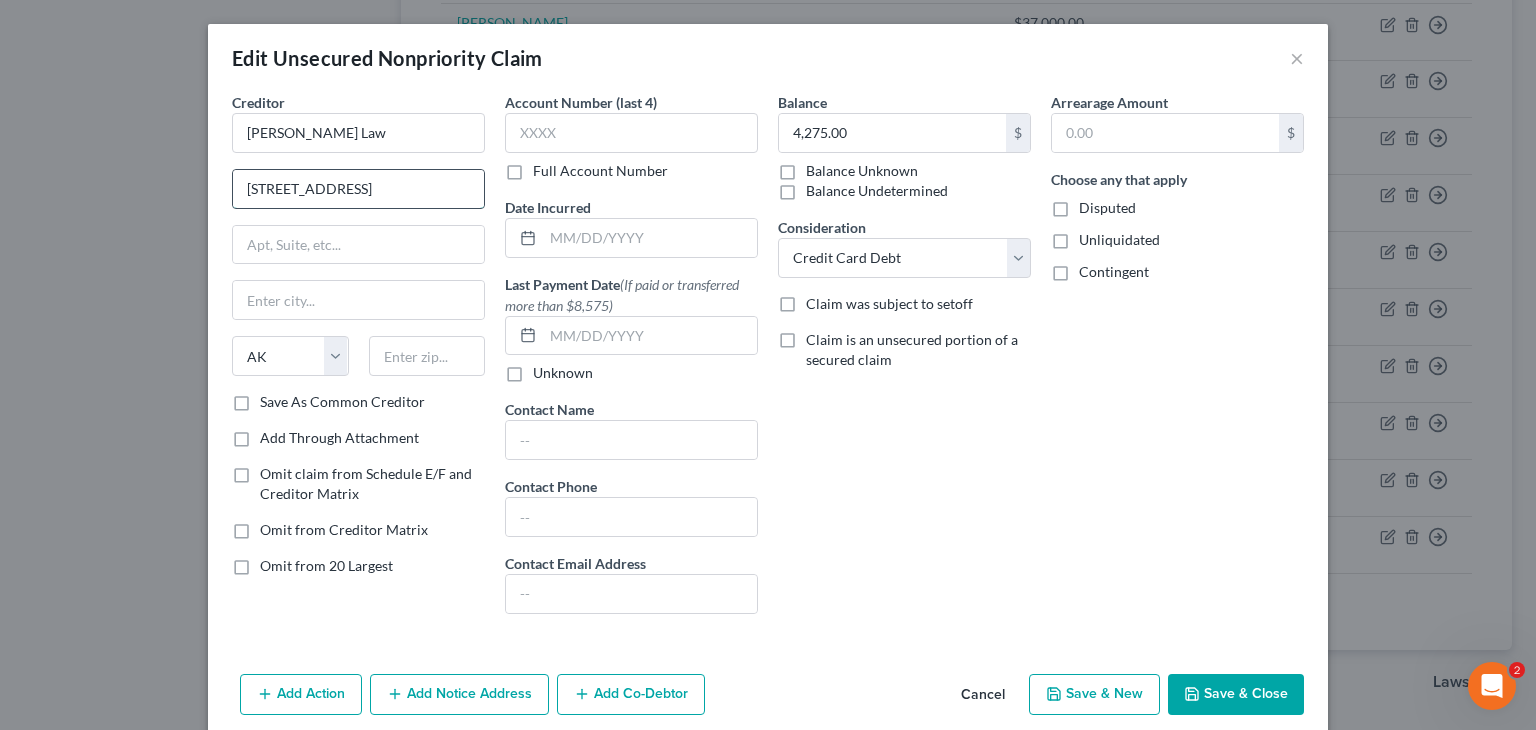 type on "[STREET_ADDRESS]" 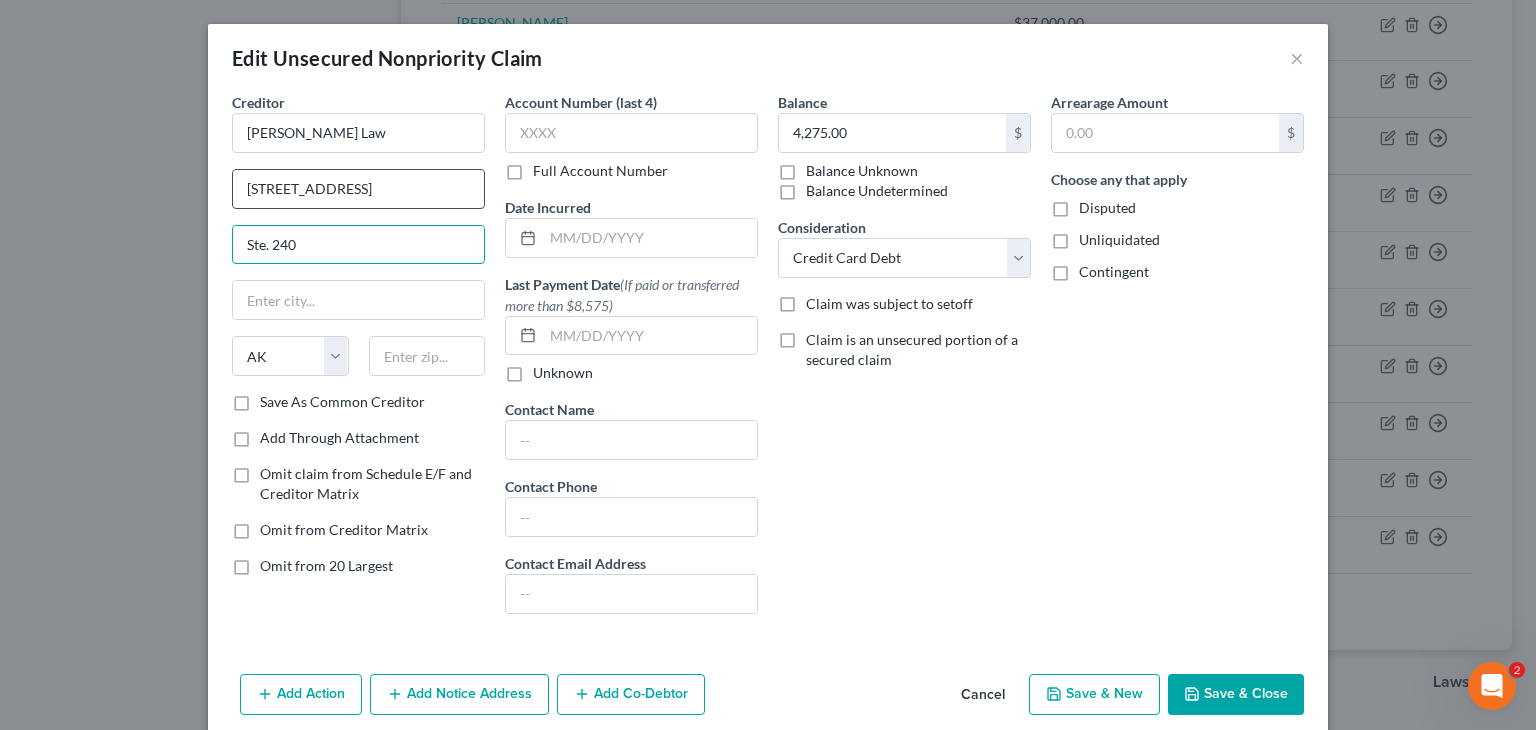 type on "Ste. 240" 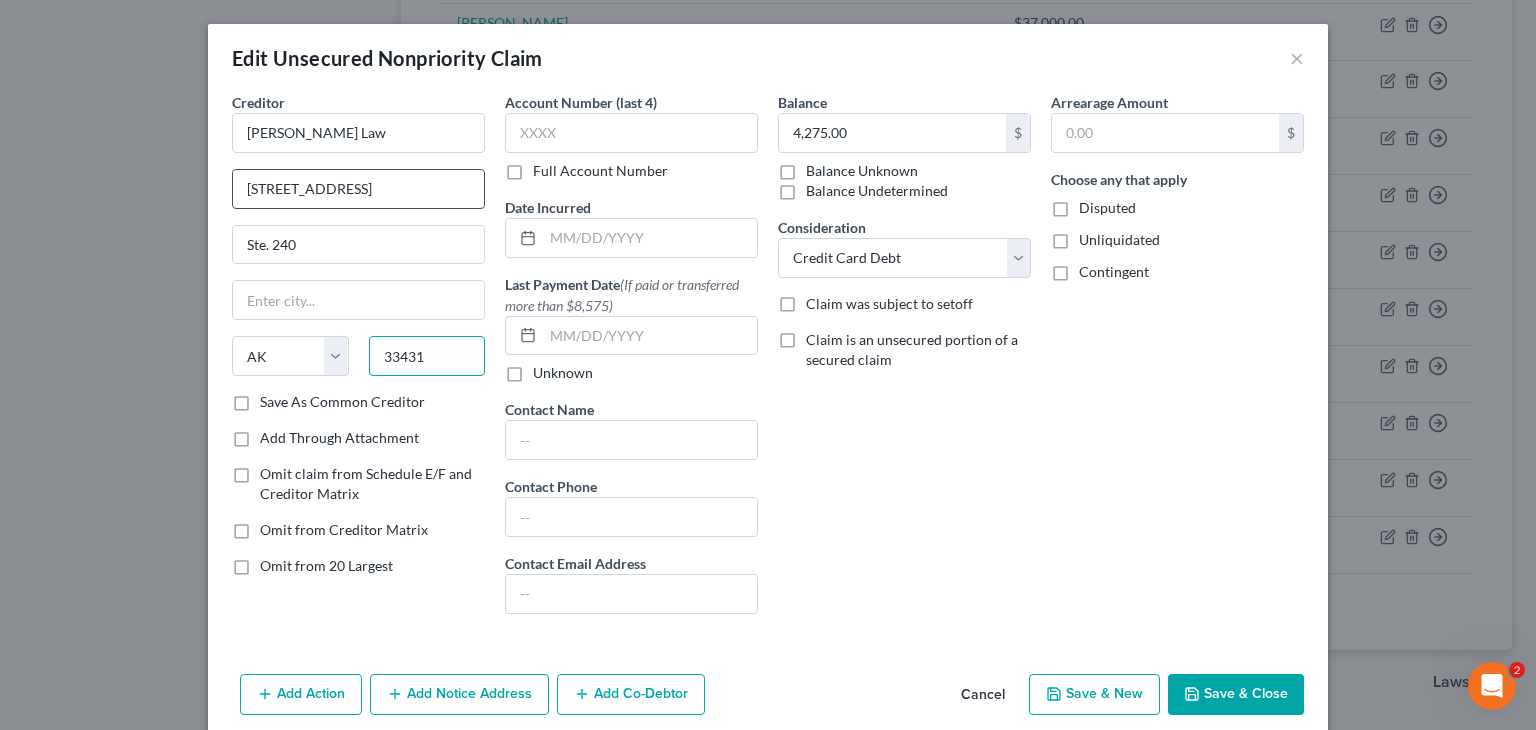 type on "33431" 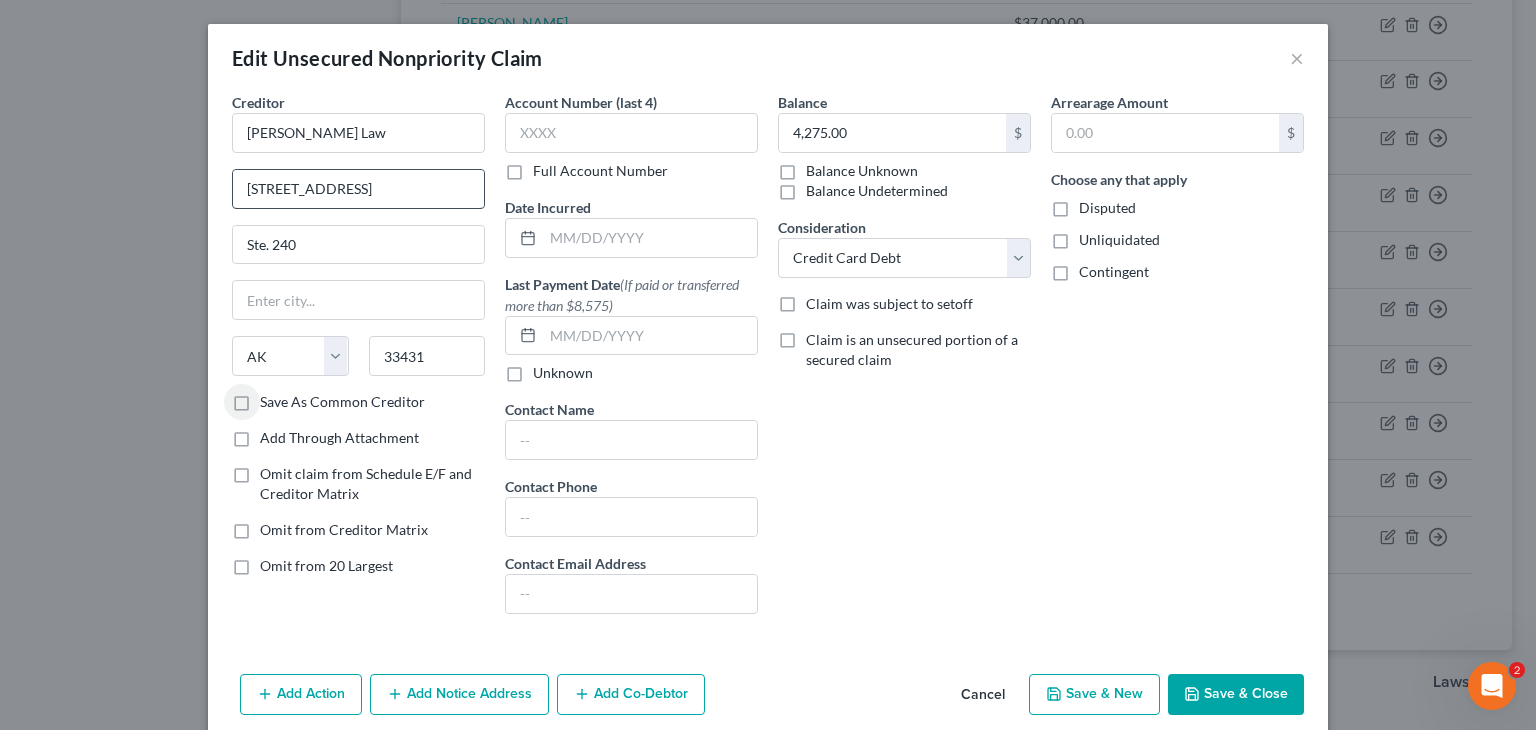 type on "Boca Raton" 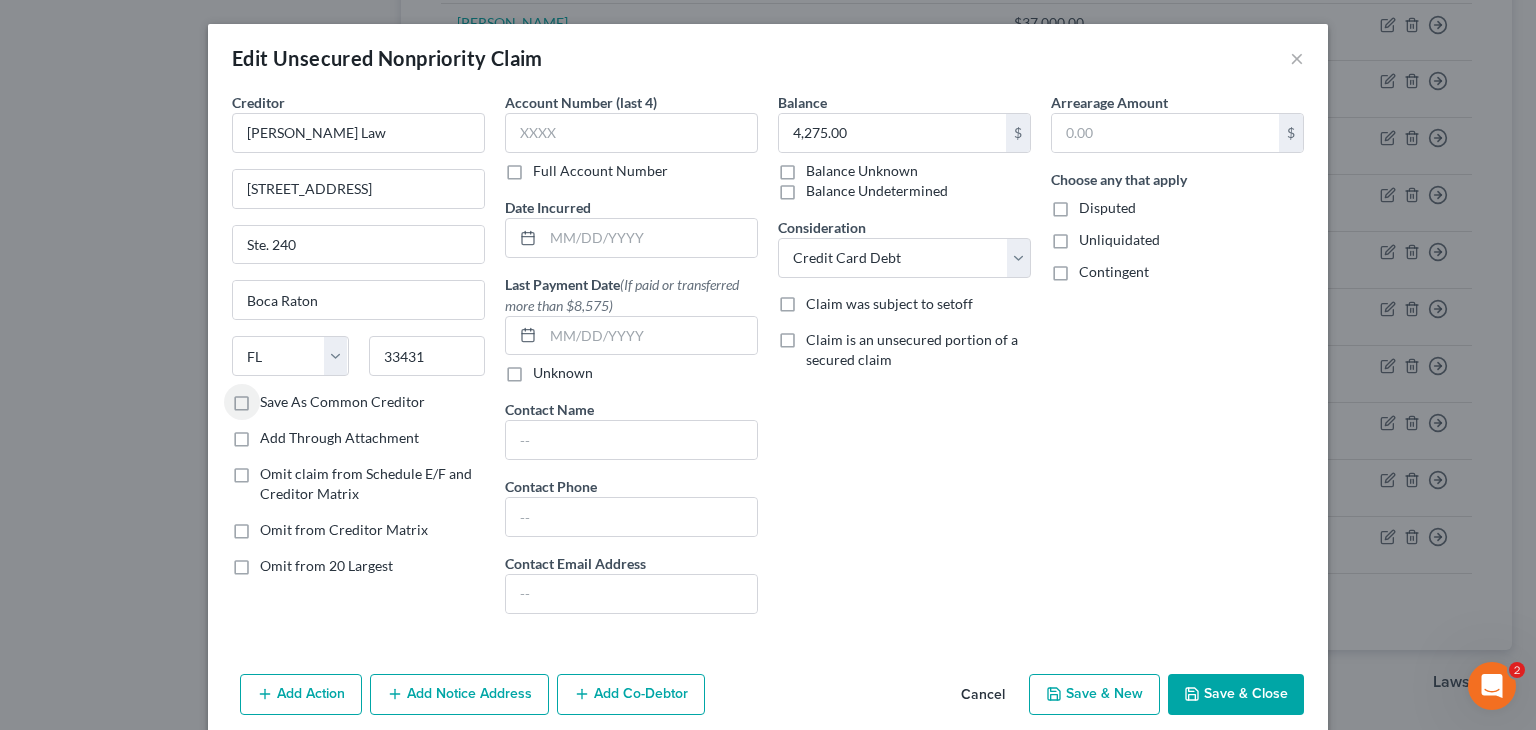 click on "Save As Common Creditor" at bounding box center (342, 402) 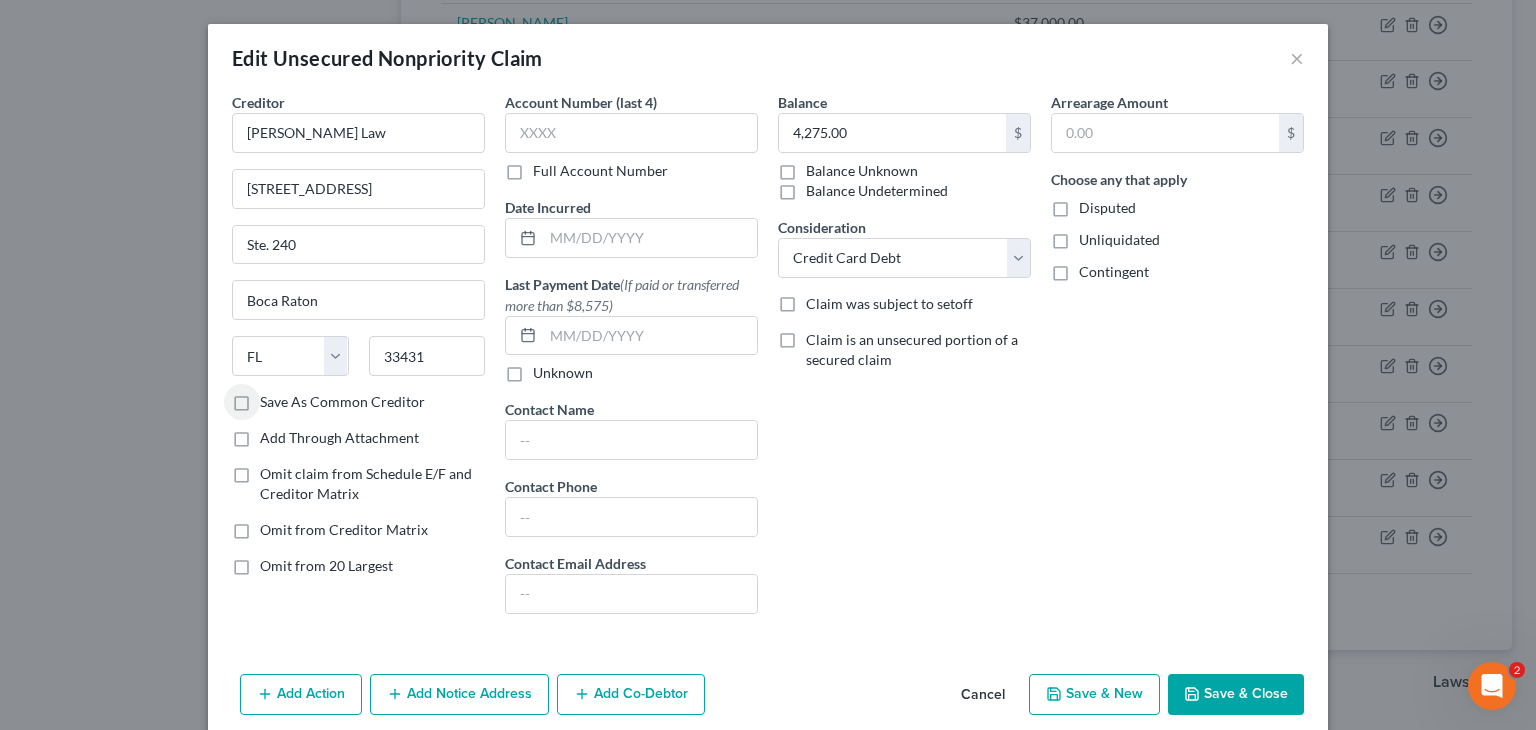click on "Save As Common Creditor" at bounding box center [274, 398] 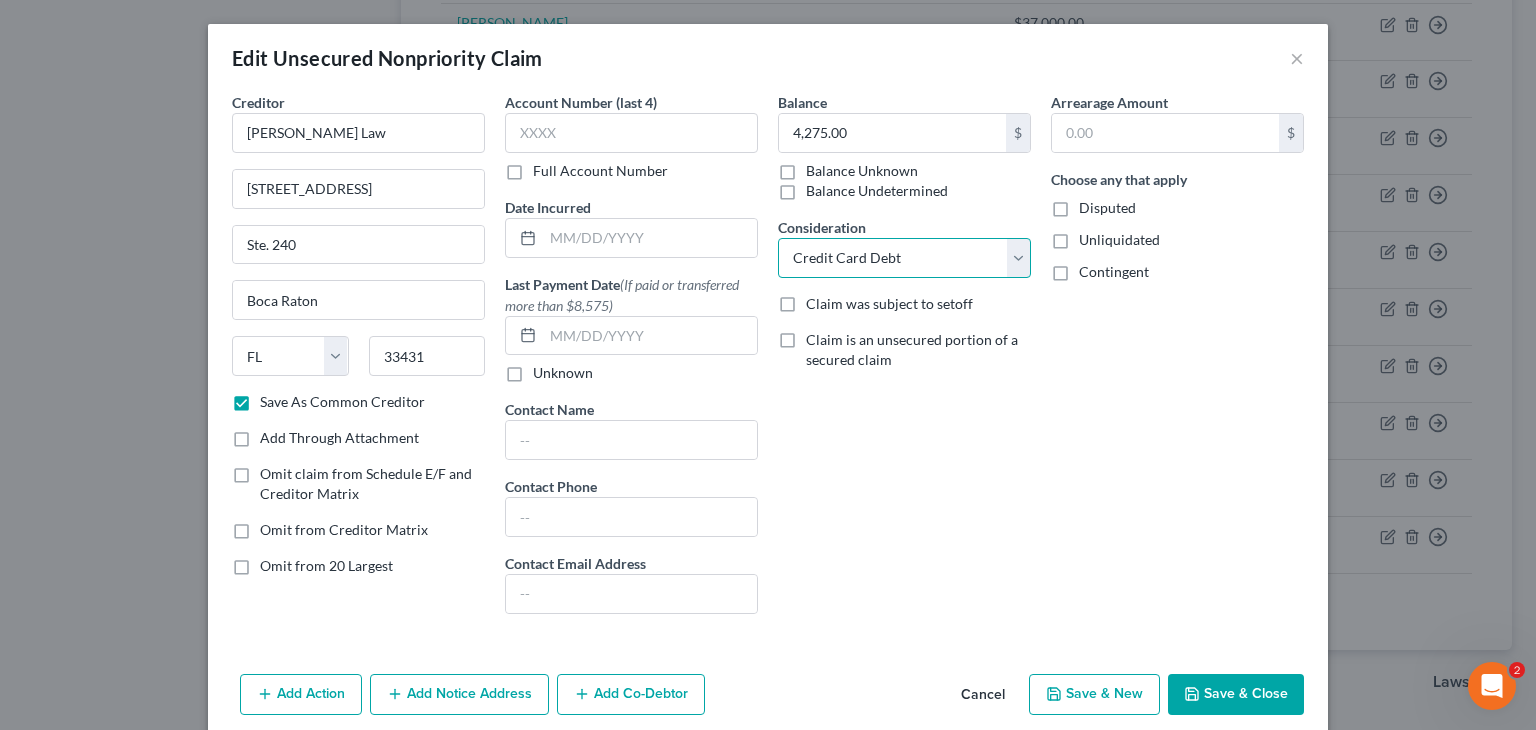 click on "Select Cable / Satellite Services Collection Agency Credit Card Debt Debt Counseling / Attorneys Deficiency Balance Home / Car Repairs Income Taxes Judgment Liens Monies Loaned / Advanced Mortgage Obligation To Pensions Other Overdrawn Bank Account Promised To Help Pay Creditors Services Suppliers Or Vendors Telephone / Internet Services Unsecured Loan Repayments Utility Services" at bounding box center (904, 258) 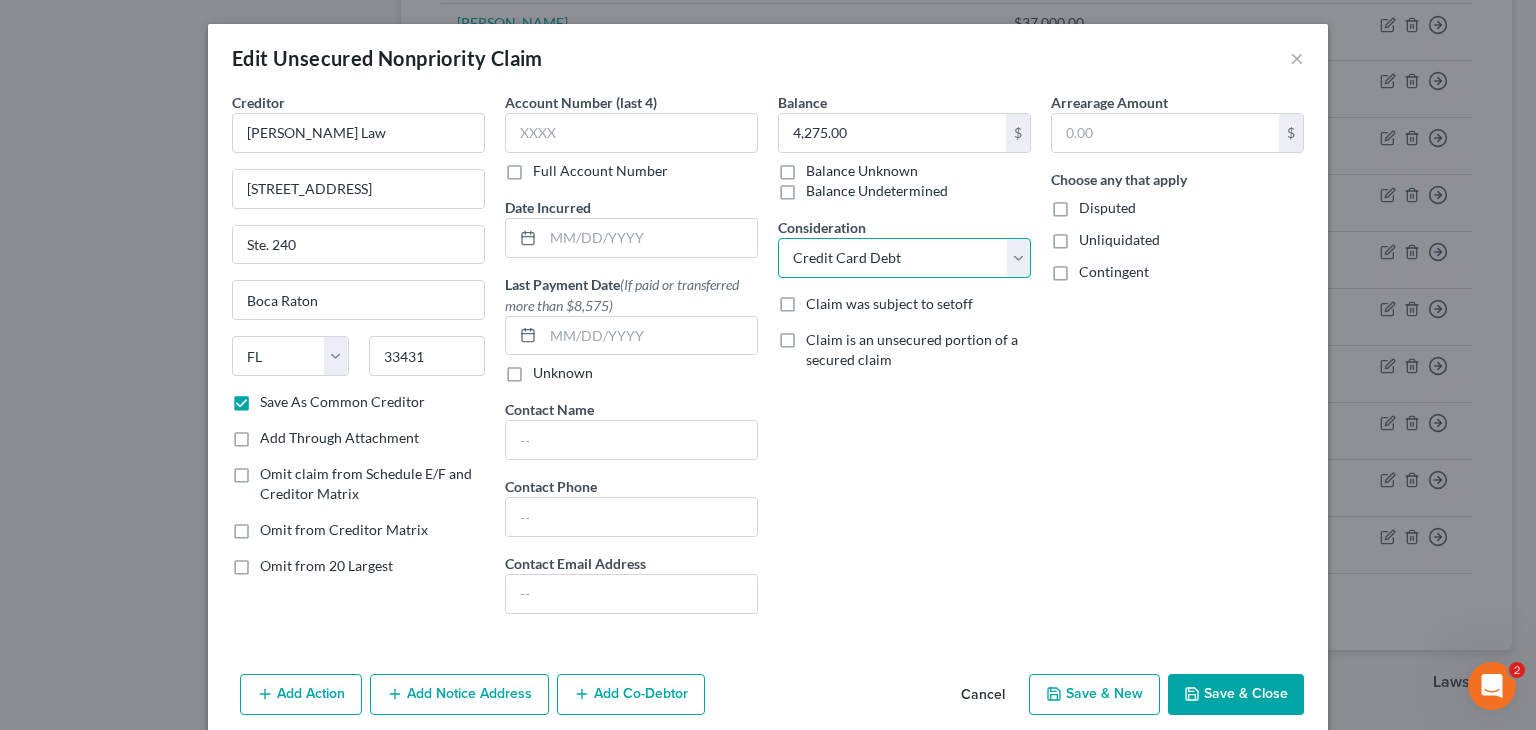 select on "14" 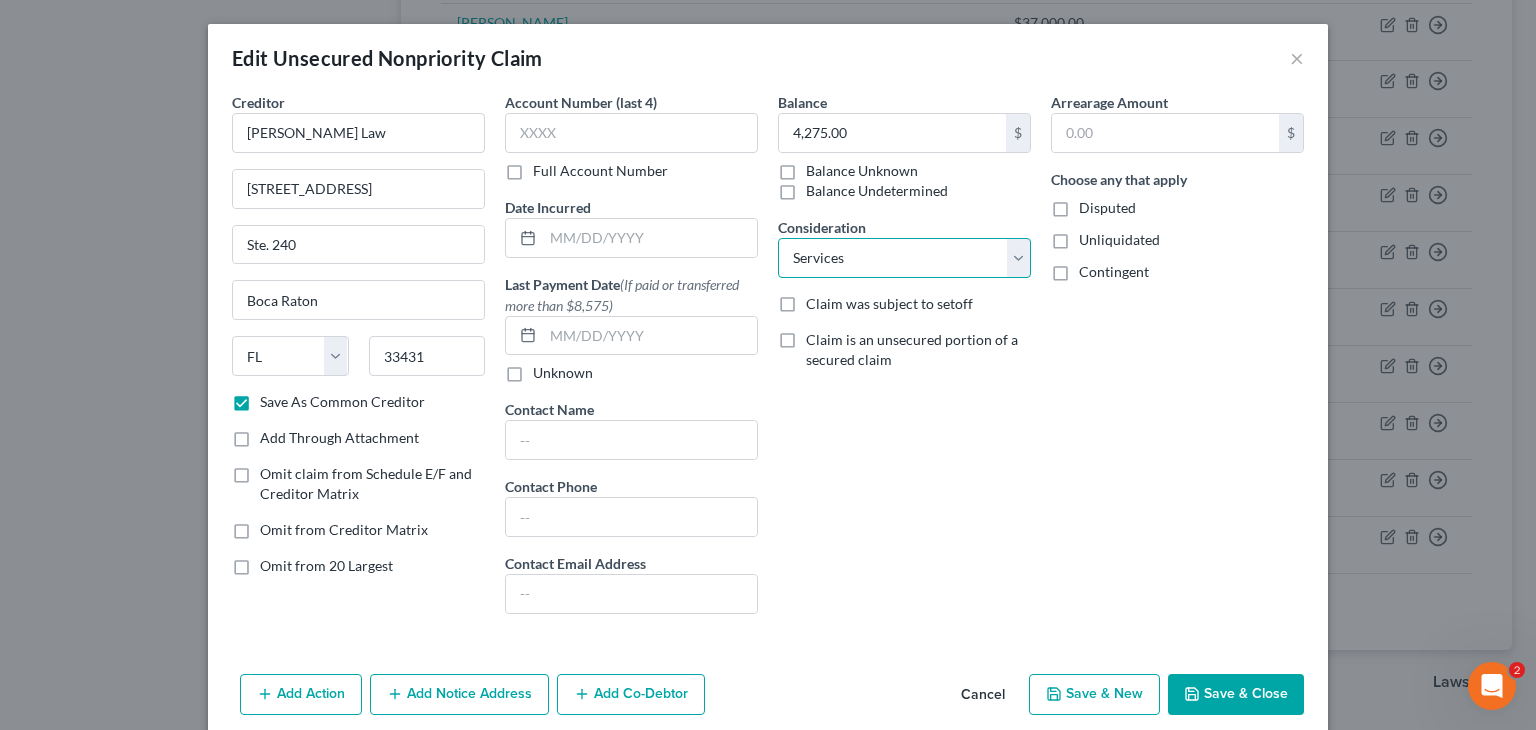 click on "Select Cable / Satellite Services Collection Agency Credit Card Debt Debt Counseling / Attorneys Deficiency Balance Home / Car Repairs Income Taxes Judgment Liens Monies Loaned / Advanced Mortgage Obligation To Pensions Other Overdrawn Bank Account Promised To Help Pay Creditors Services Suppliers Or Vendors Telephone / Internet Services Unsecured Loan Repayments Utility Services" at bounding box center [904, 258] 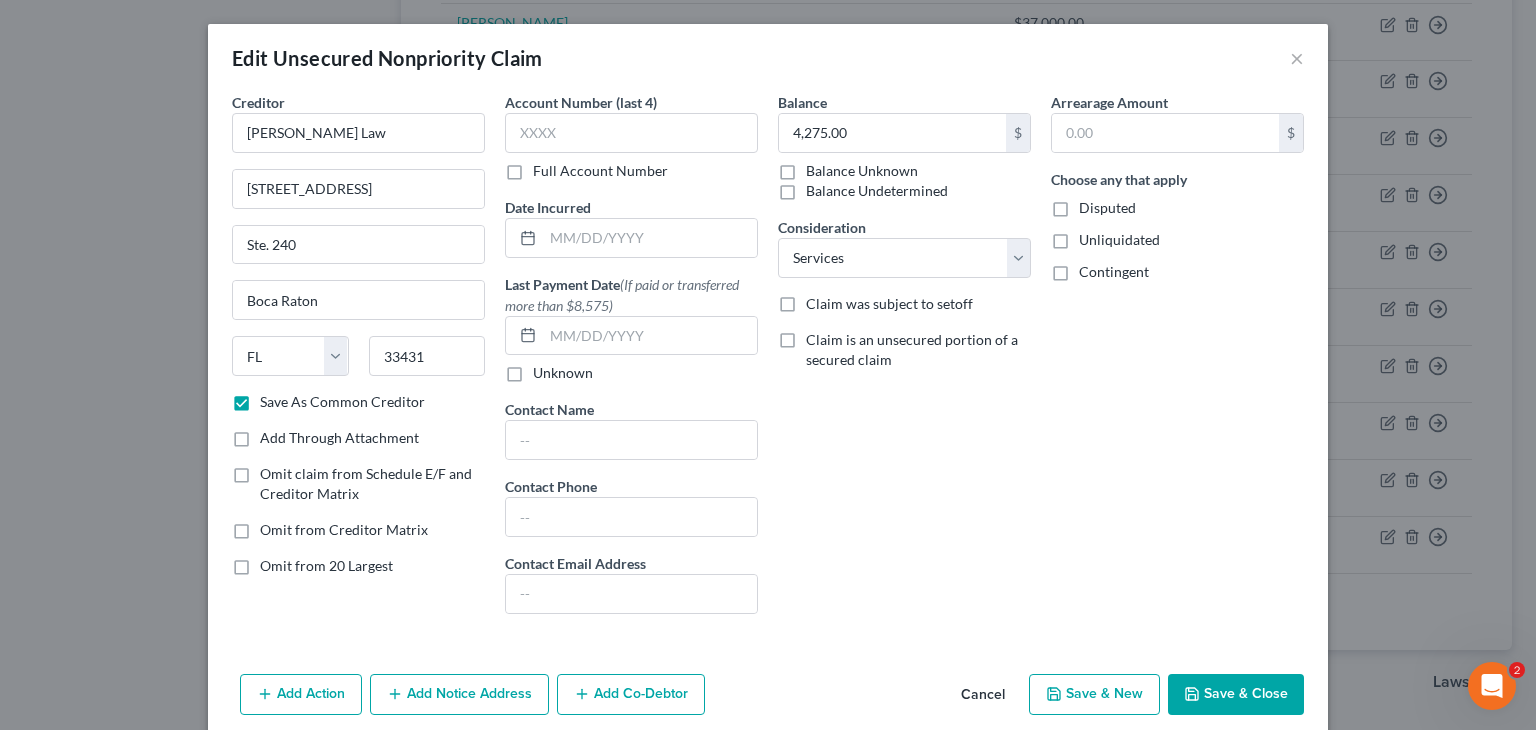 click on "Save & Close" at bounding box center (1236, 695) 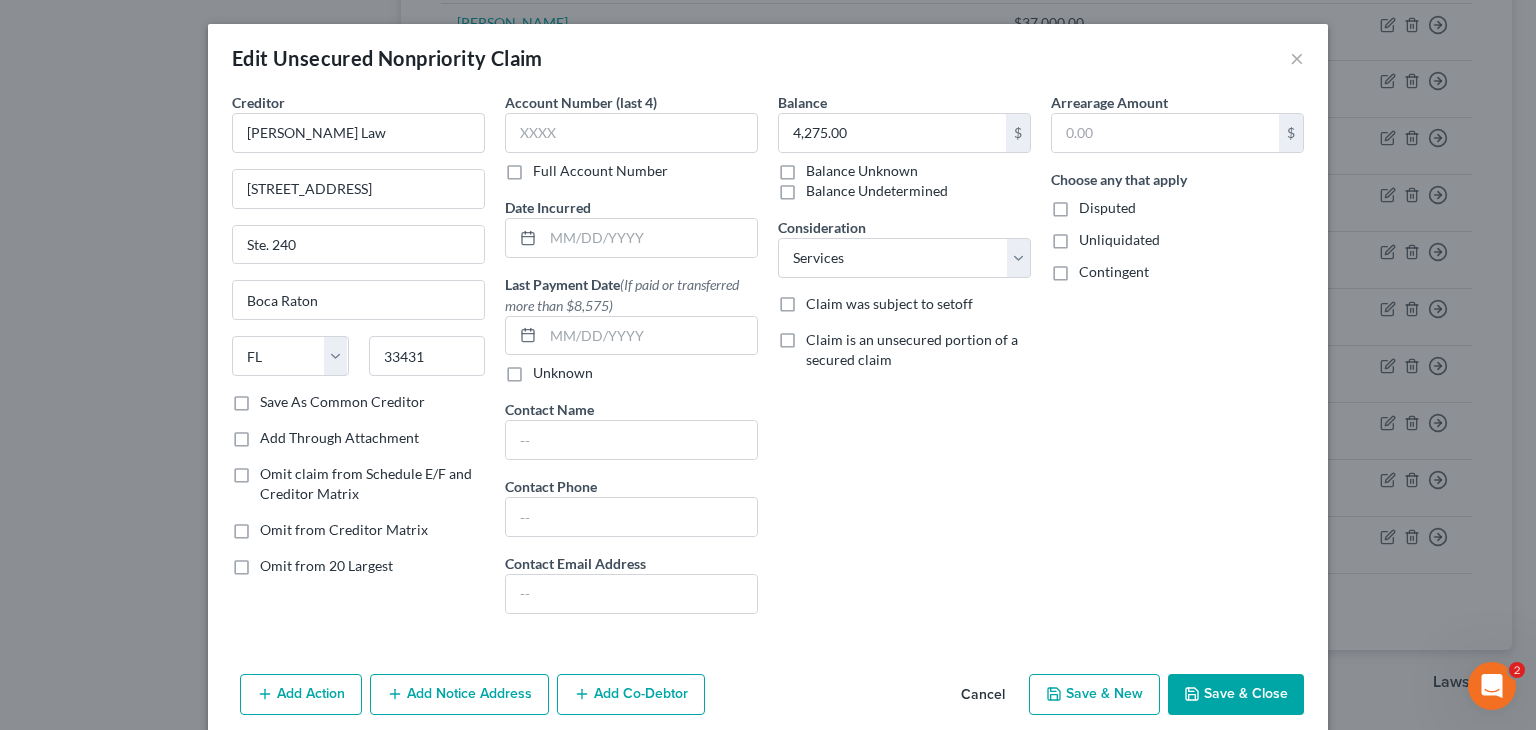 checkbox on "false" 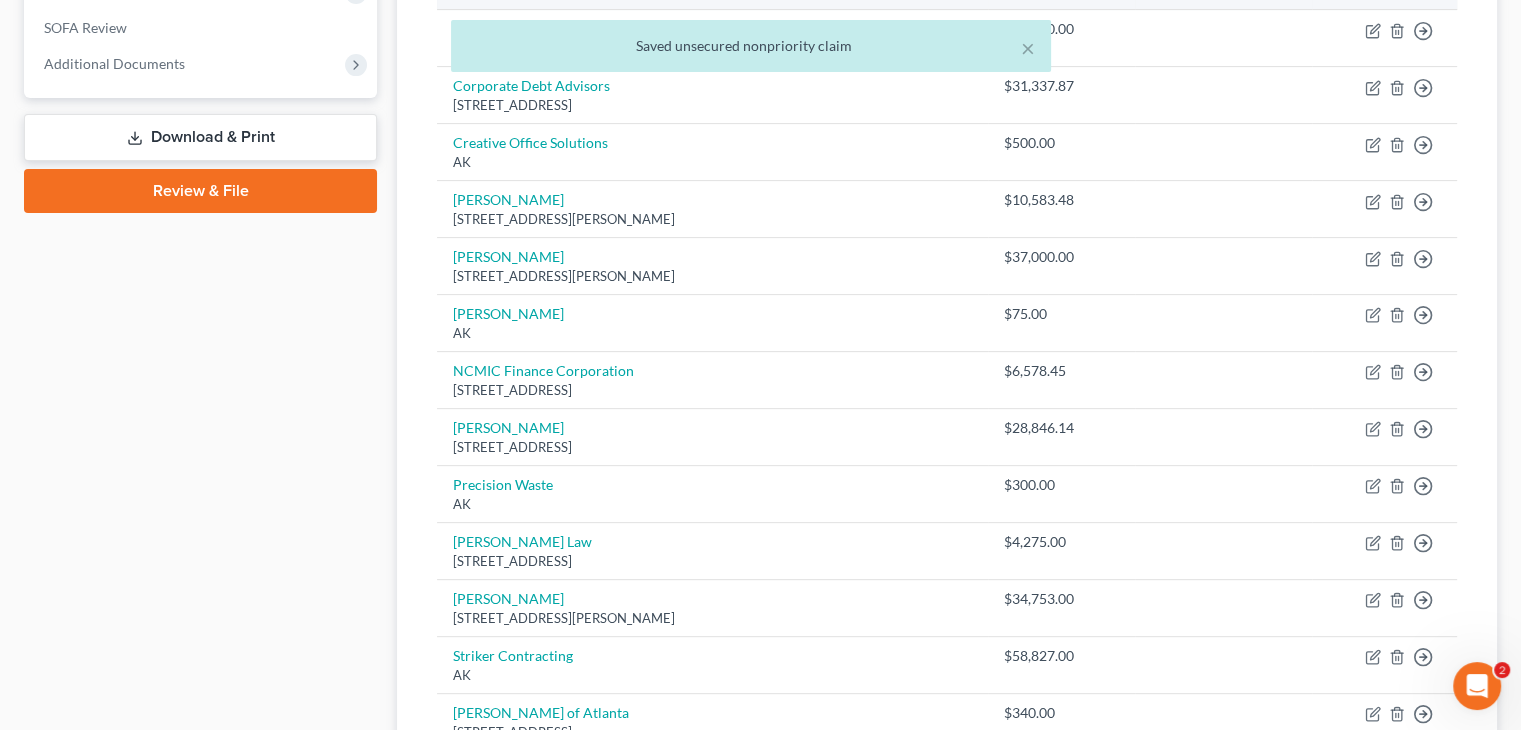 scroll, scrollTop: 200, scrollLeft: 0, axis: vertical 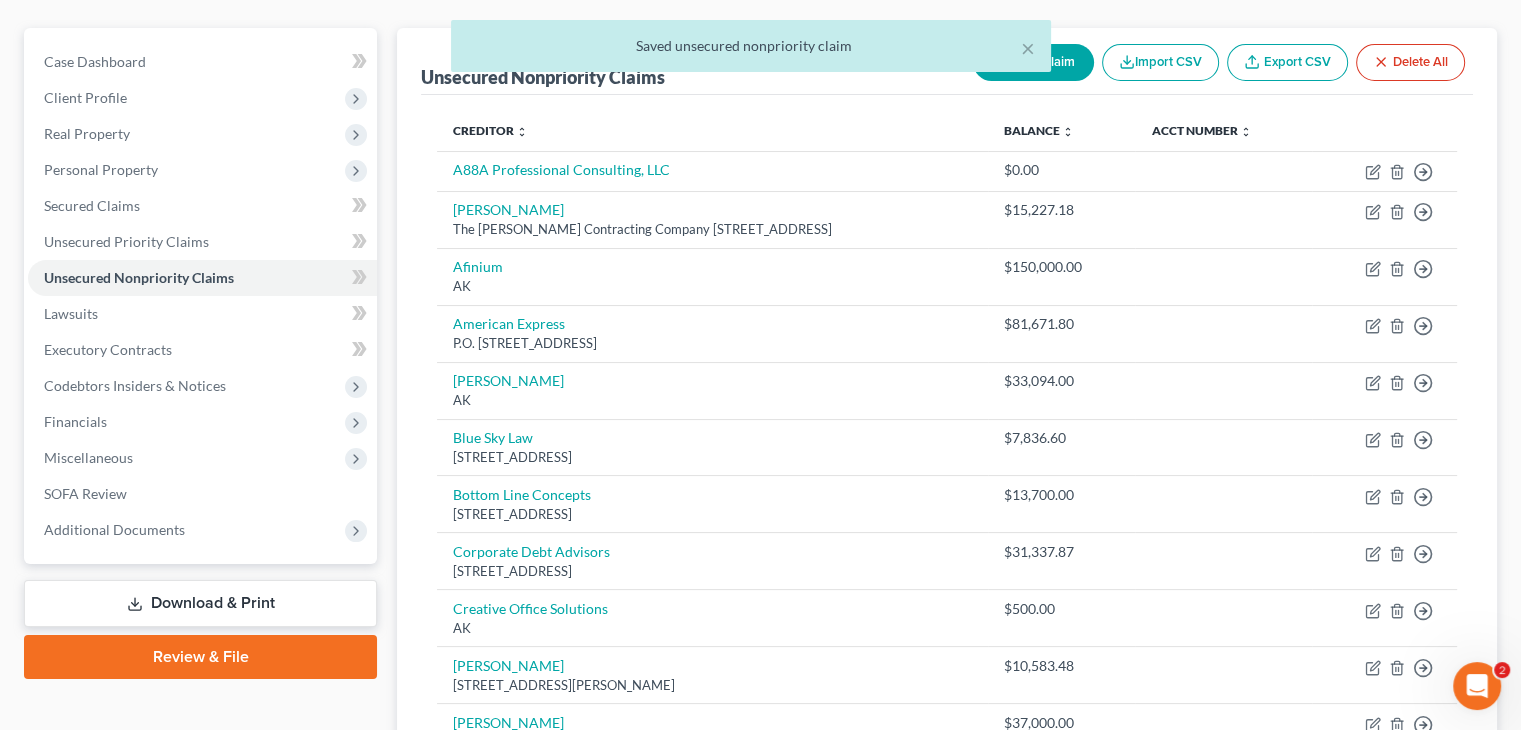 click on "×                     Saved unsecured nonpriority claim" at bounding box center [750, 51] 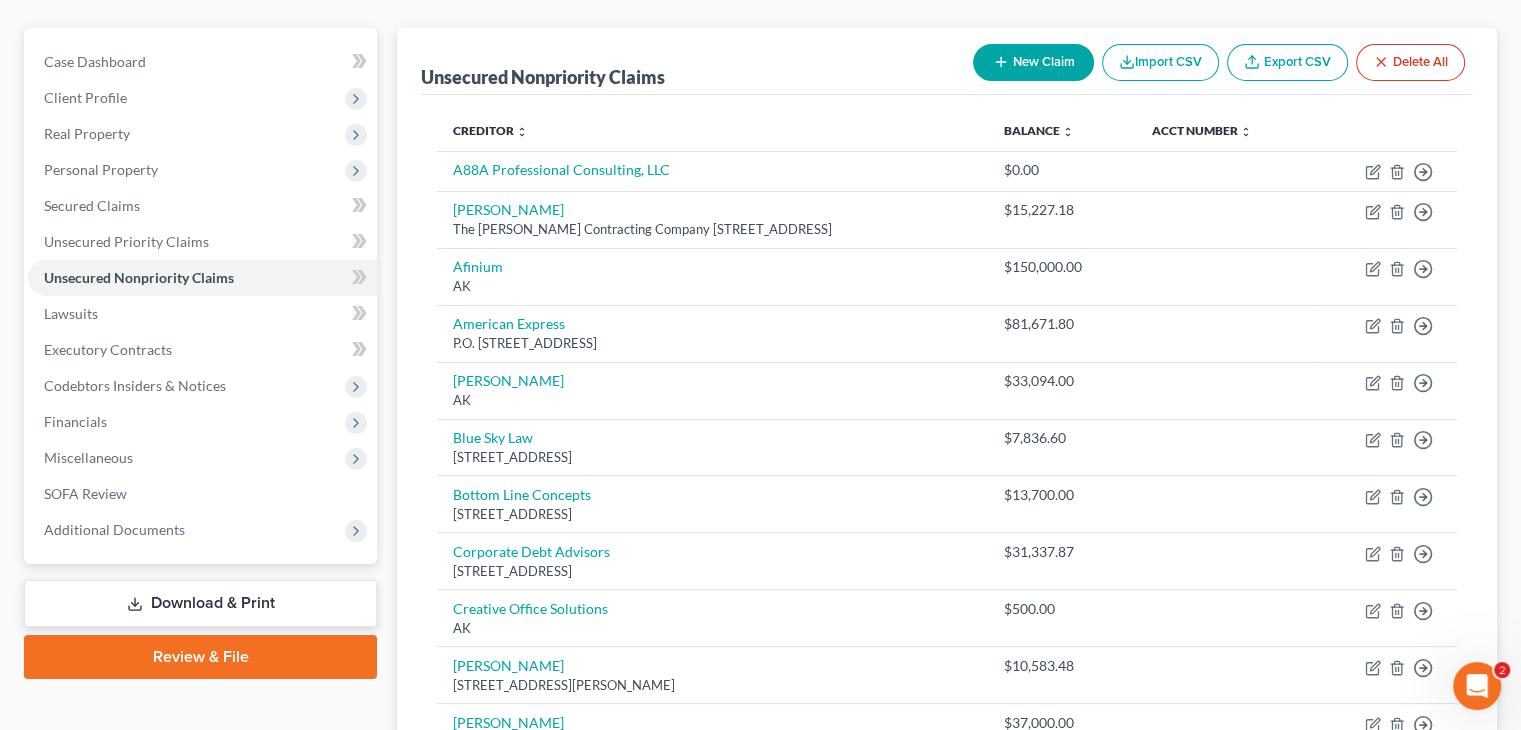 click on "New Claim" at bounding box center [1033, 62] 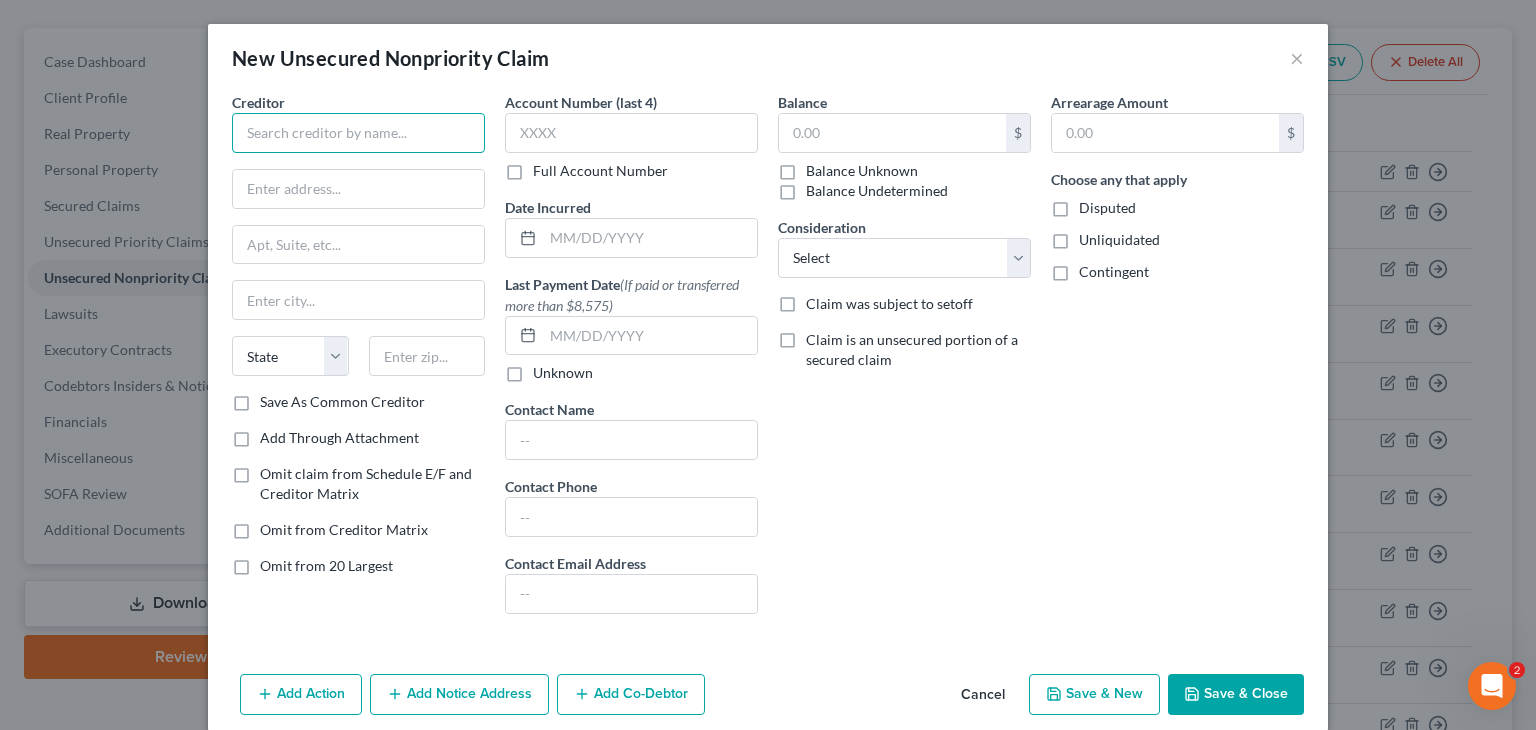 click at bounding box center (358, 133) 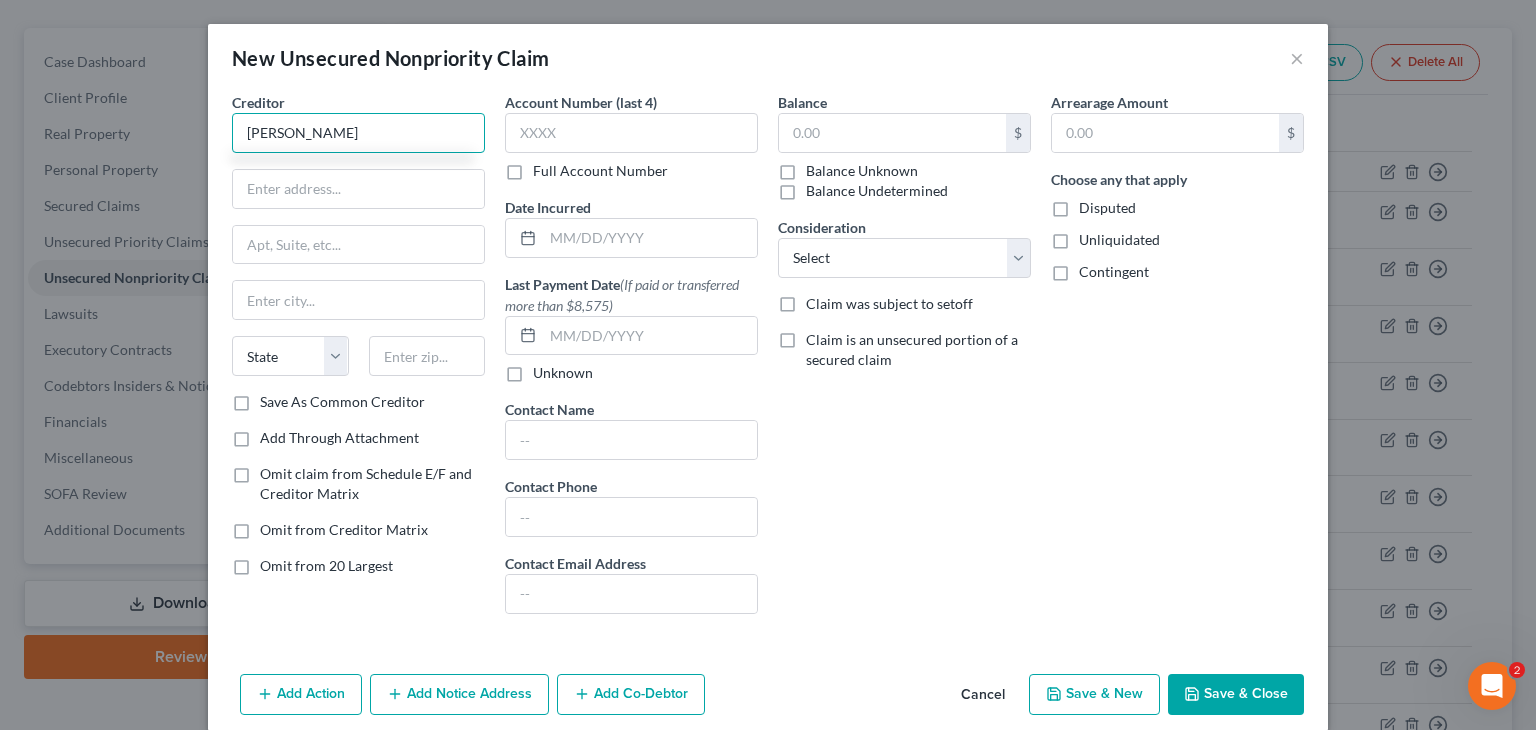 type on "[PERSON_NAME]" 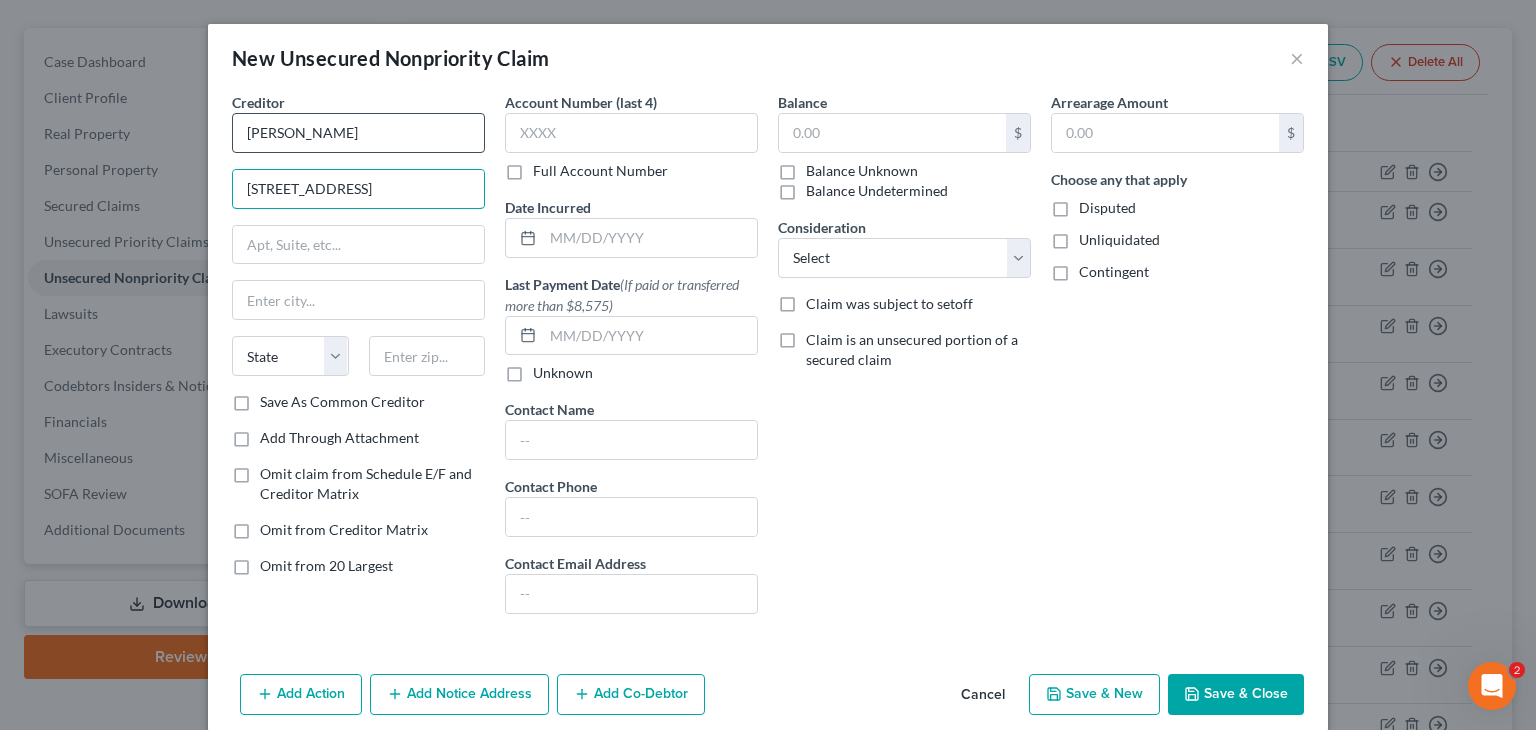 type on "[STREET_ADDRESS]" 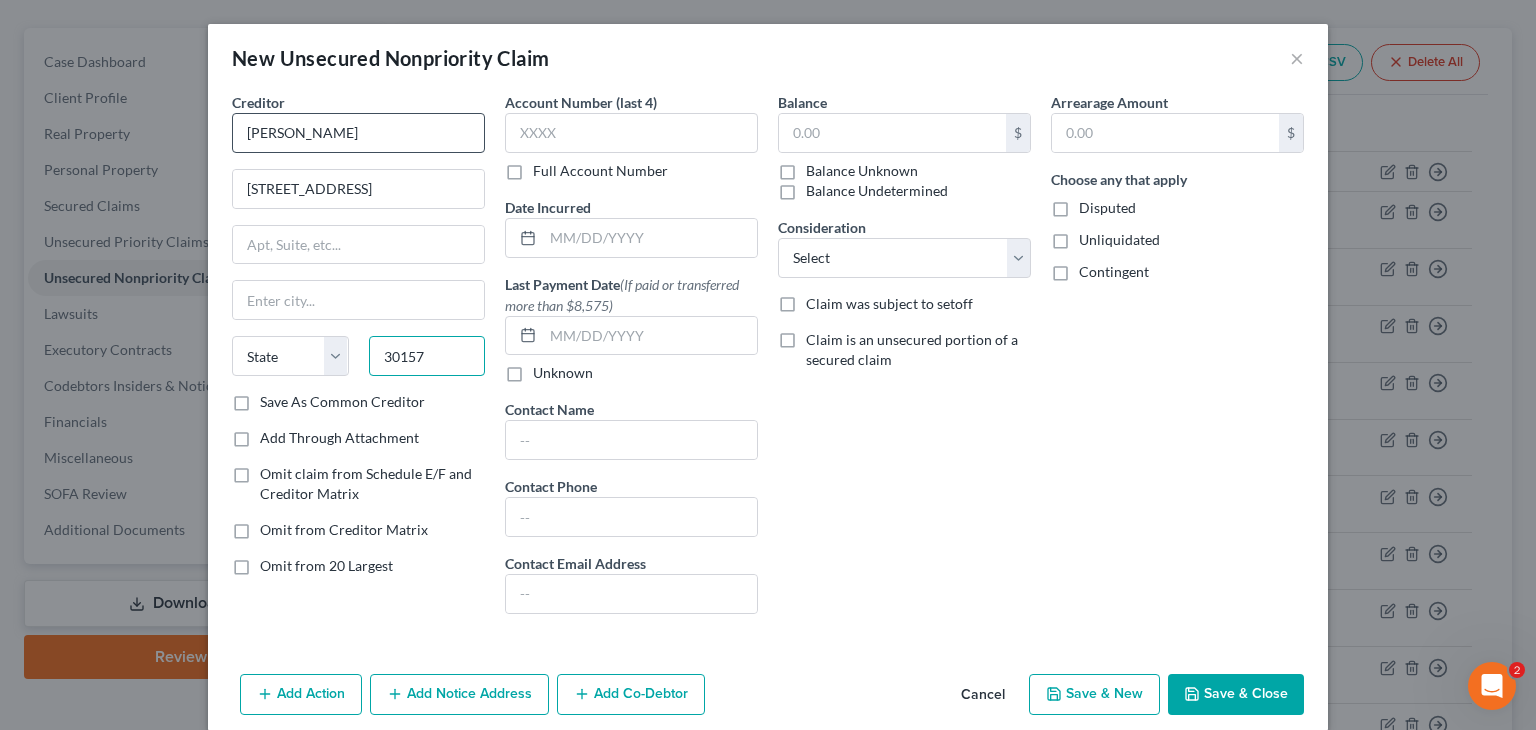 type on "30157" 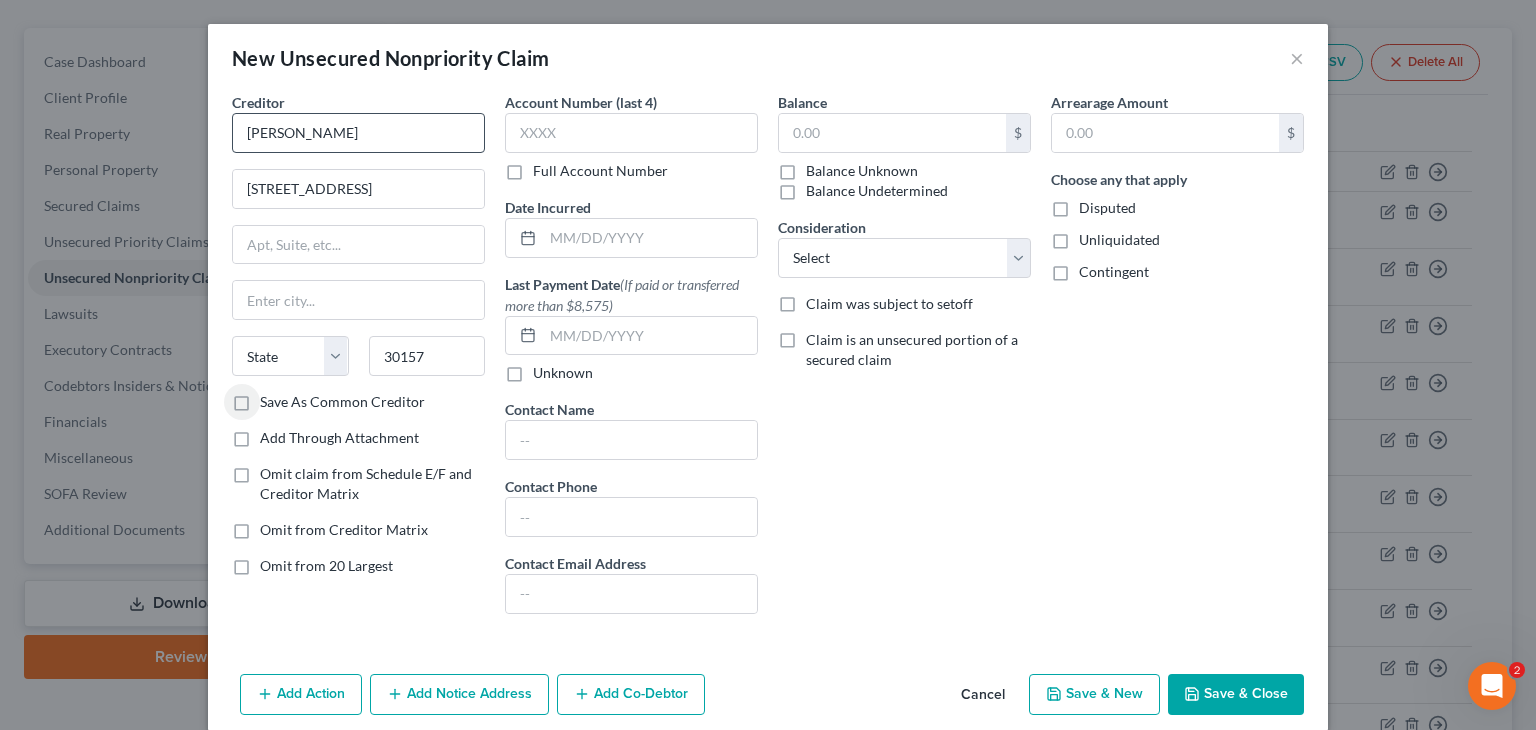 type on "[GEOGRAPHIC_DATA]" 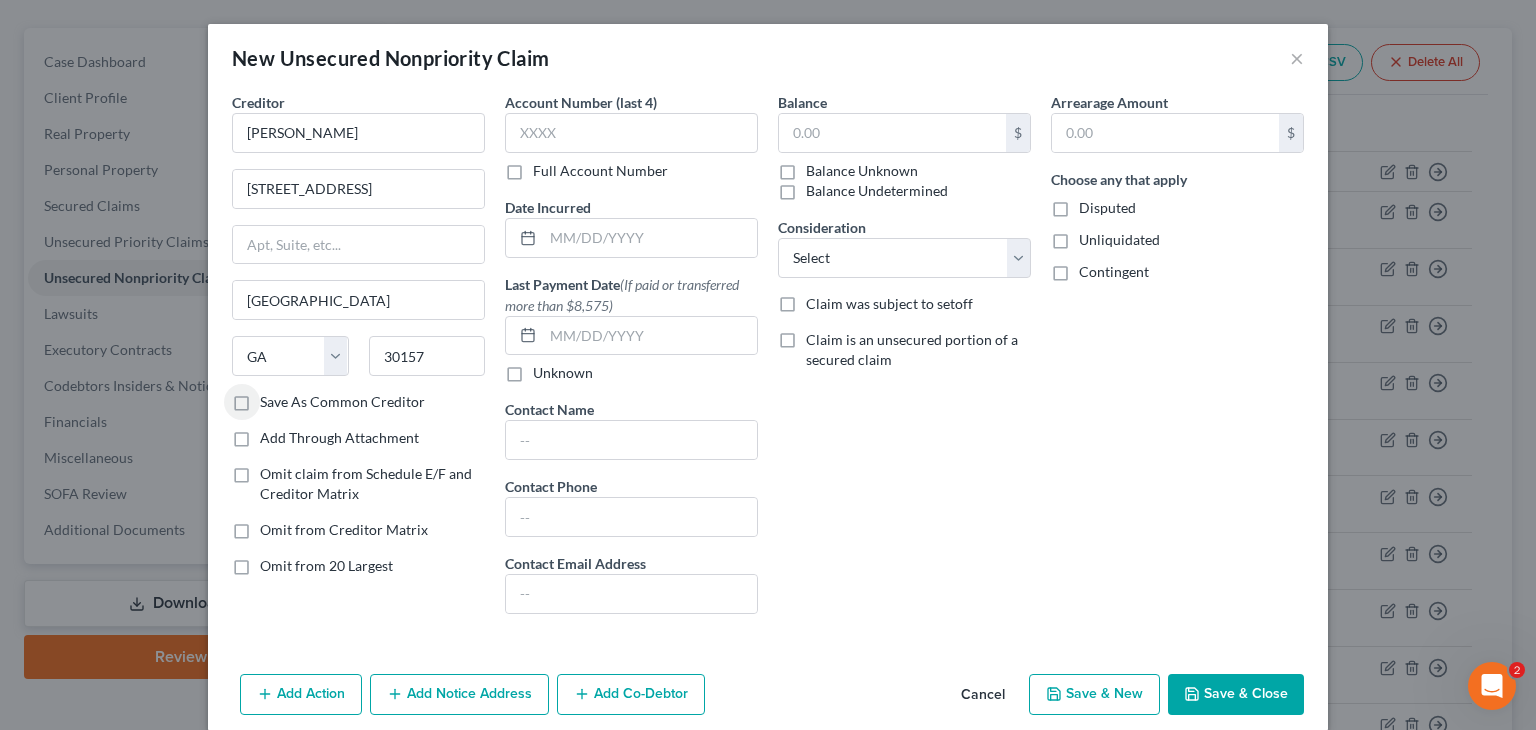 click on "Save As Common Creditor" at bounding box center [342, 402] 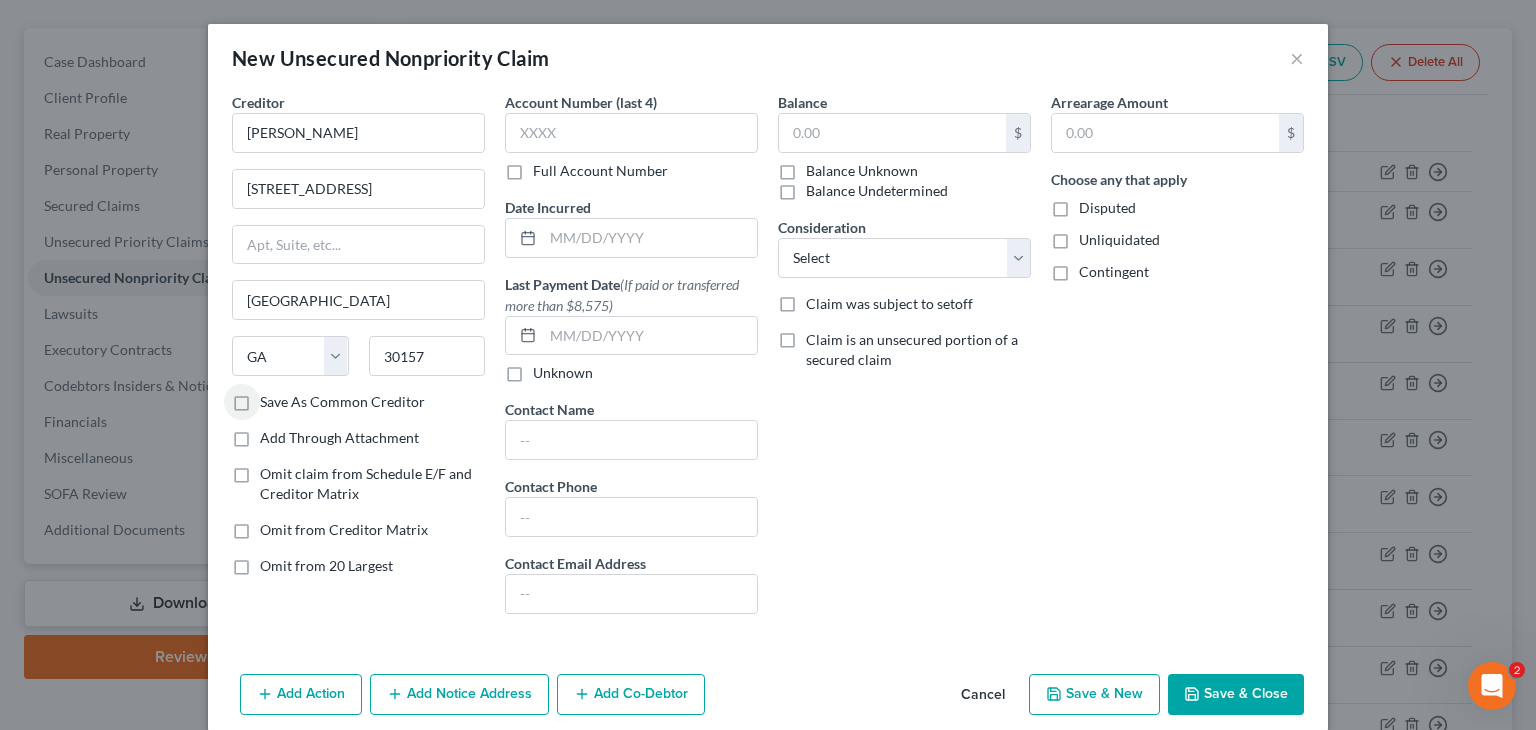 click on "Save As Common Creditor" at bounding box center (274, 398) 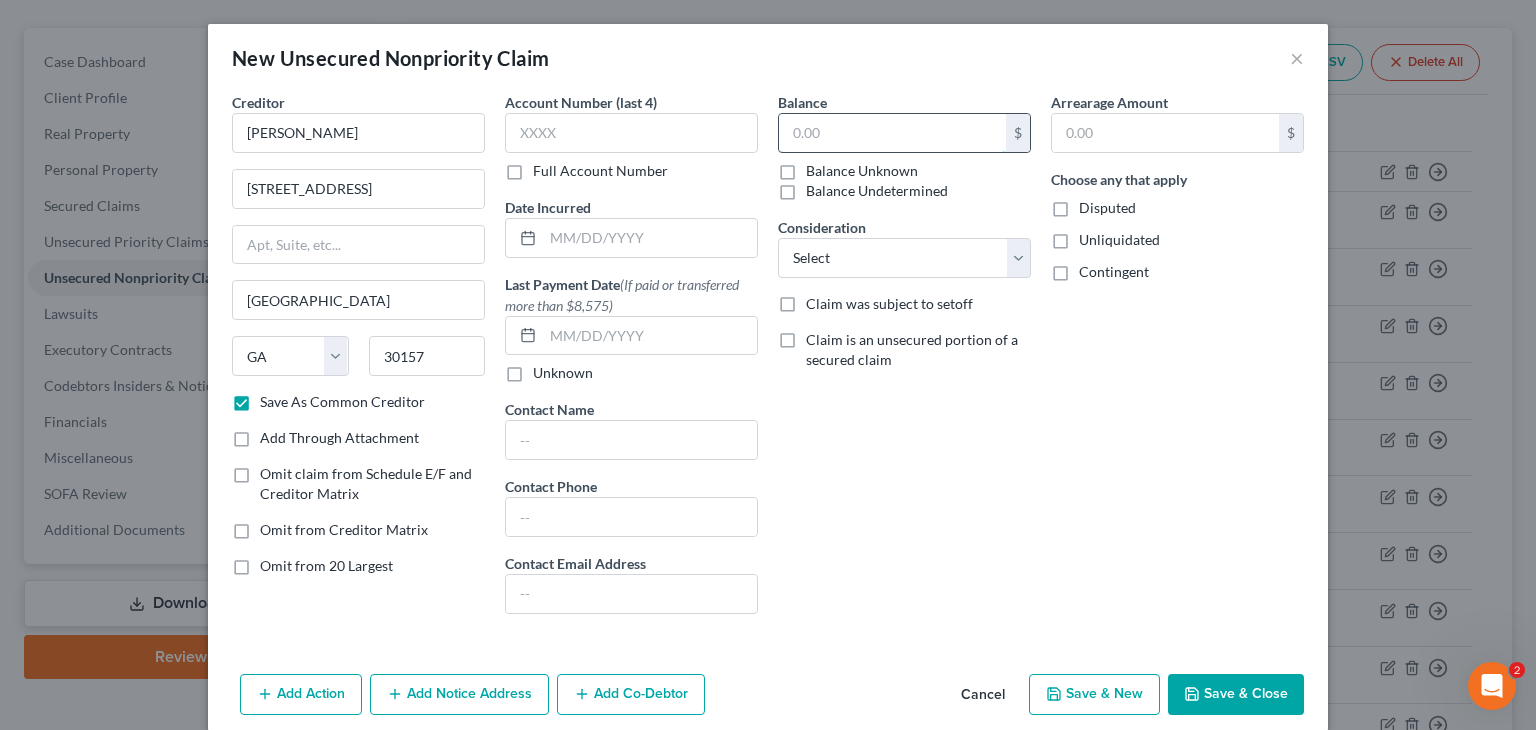 click at bounding box center [892, 133] 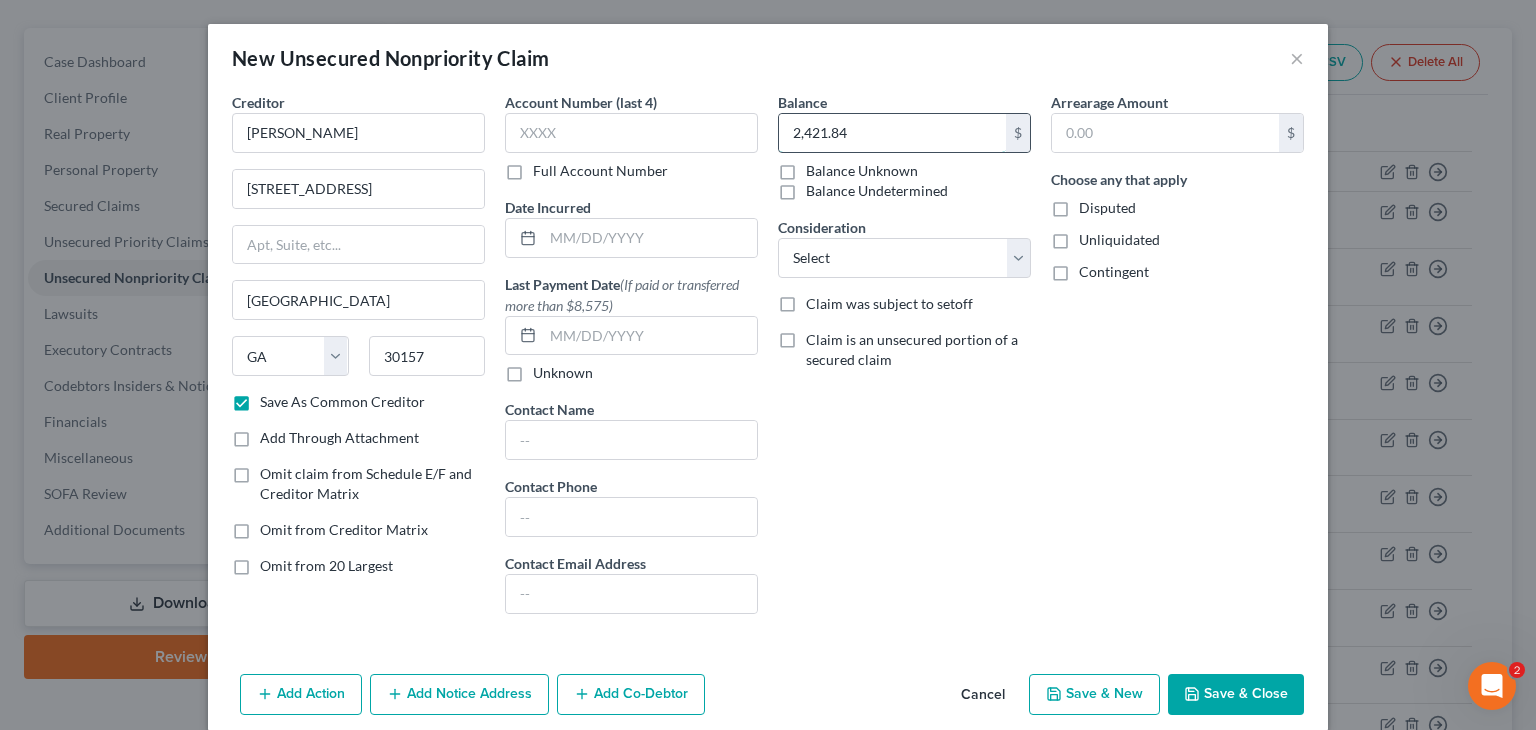type on "2,421.84" 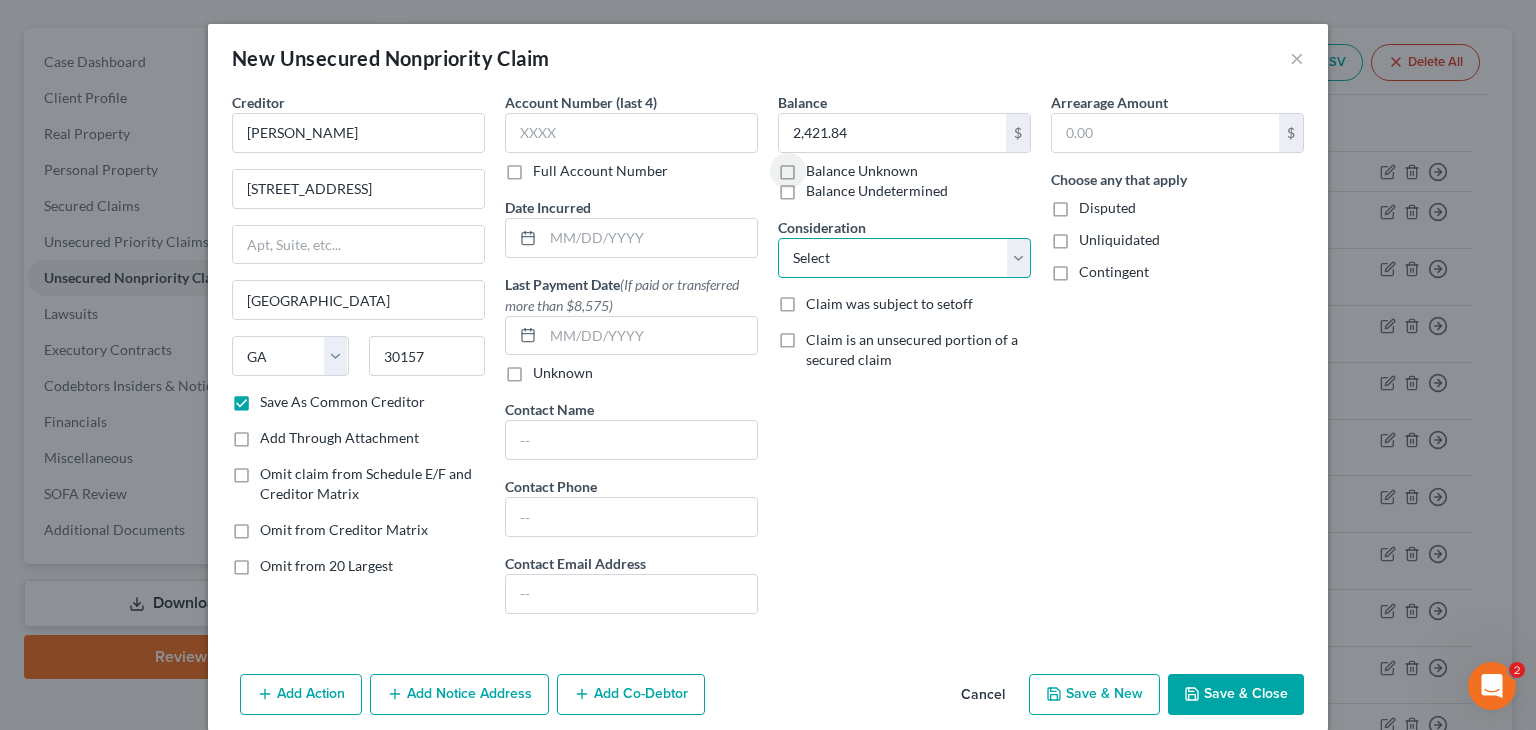 click on "Select Cable / Satellite Services Collection Agency Credit Card Debt Debt Counseling / Attorneys Deficiency Balance Home / Car Repairs Income Taxes Judgment Liens Monies Loaned / Advanced Mortgage Obligation To Pensions Other Overdrawn Bank Account Promised To Help Pay Creditors Services Suppliers Or Vendors Telephone / Internet Services Unsecured Loan Repayments Utility Services" at bounding box center (904, 258) 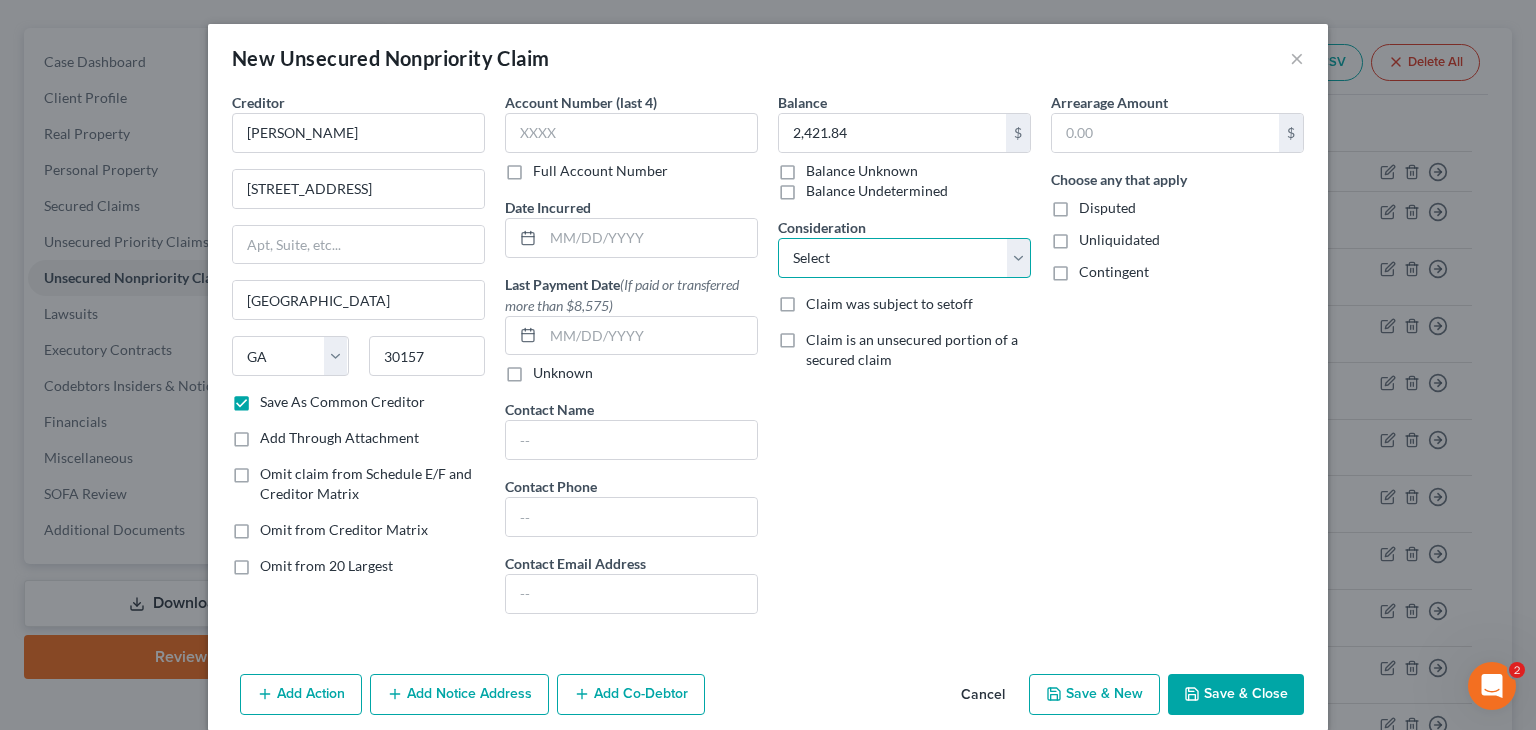 select on "11" 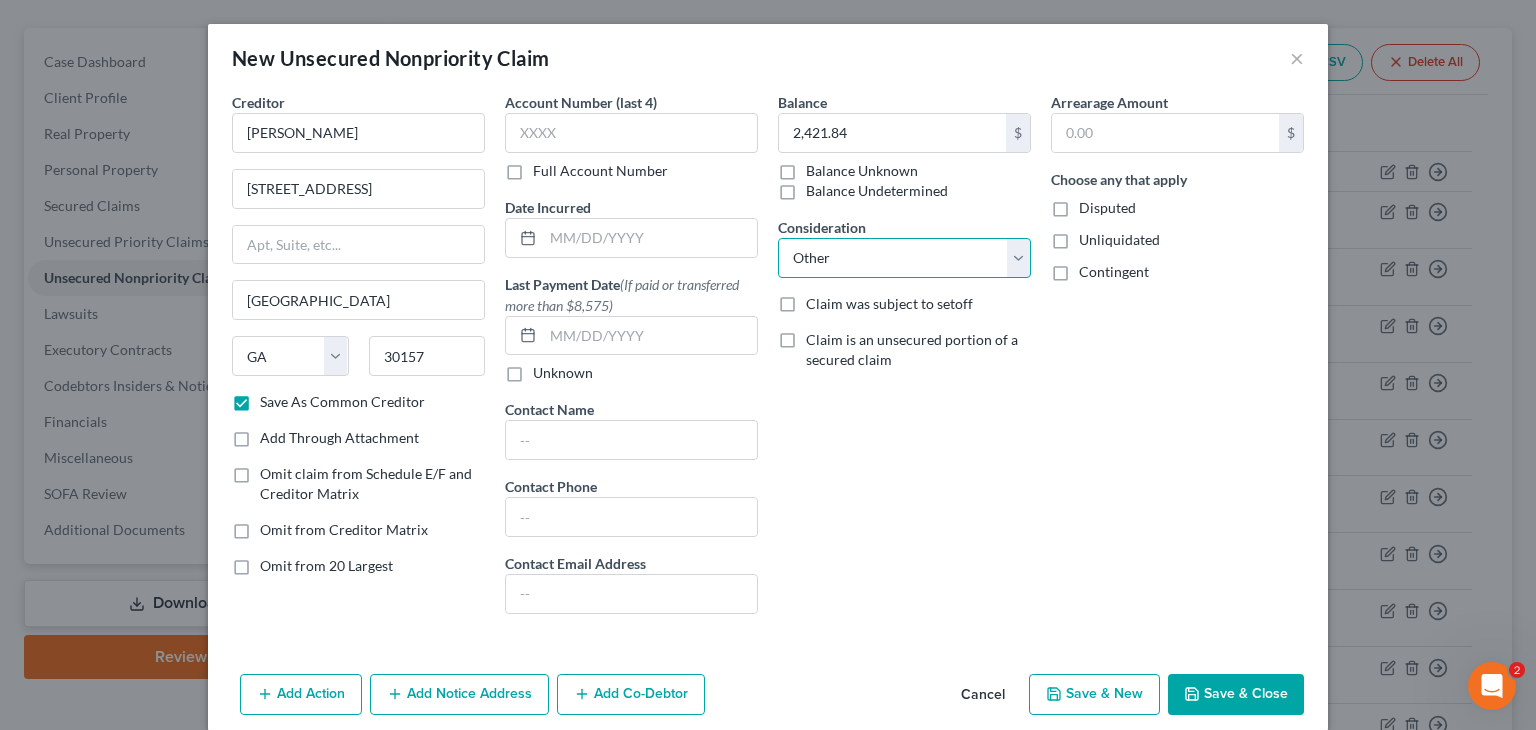 click on "Select Cable / Satellite Services Collection Agency Credit Card Debt Debt Counseling / Attorneys Deficiency Balance Home / Car Repairs Income Taxes Judgment Liens Monies Loaned / Advanced Mortgage Obligation To Pensions Other Overdrawn Bank Account Promised To Help Pay Creditors Services Suppliers Or Vendors Telephone / Internet Services Unsecured Loan Repayments Utility Services" at bounding box center (904, 258) 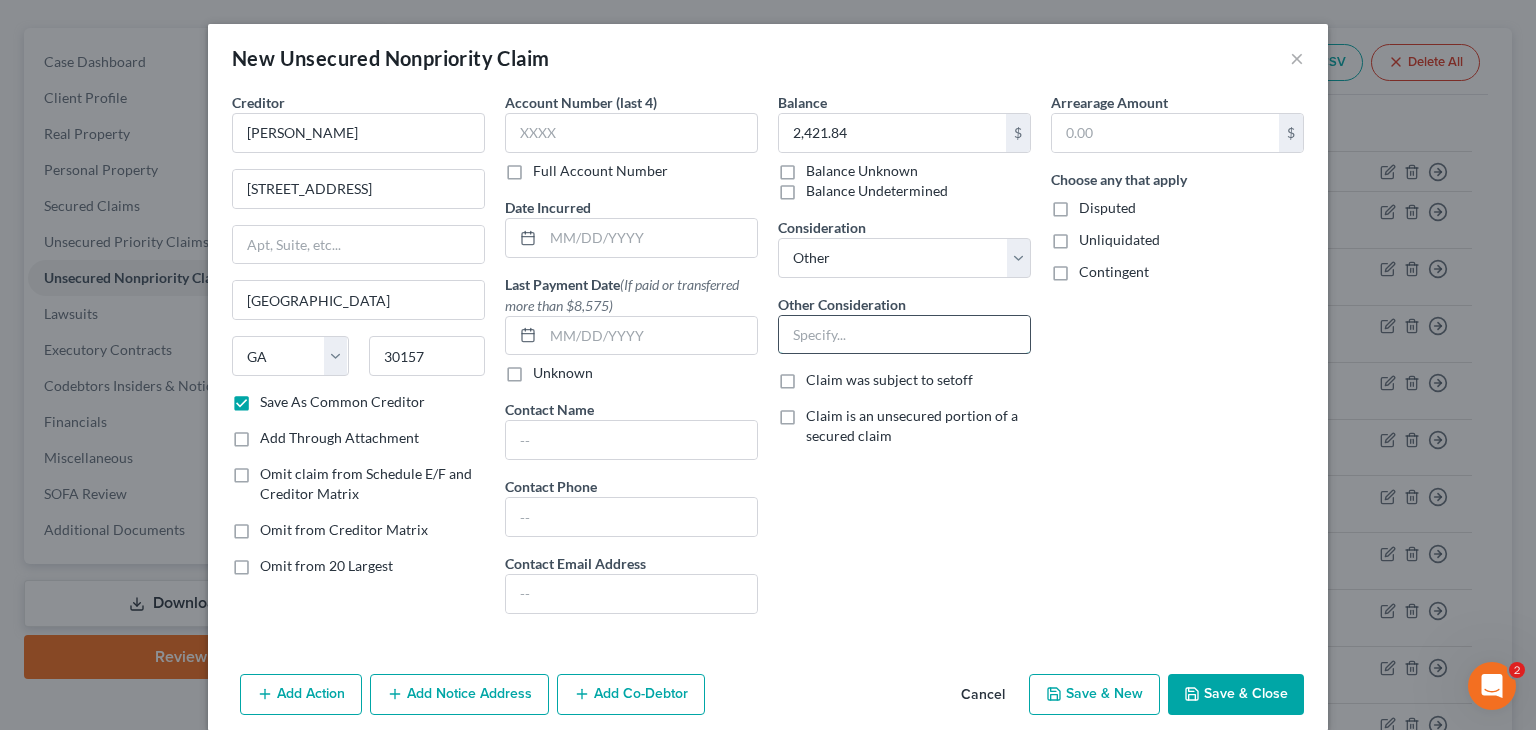 click at bounding box center (904, 335) 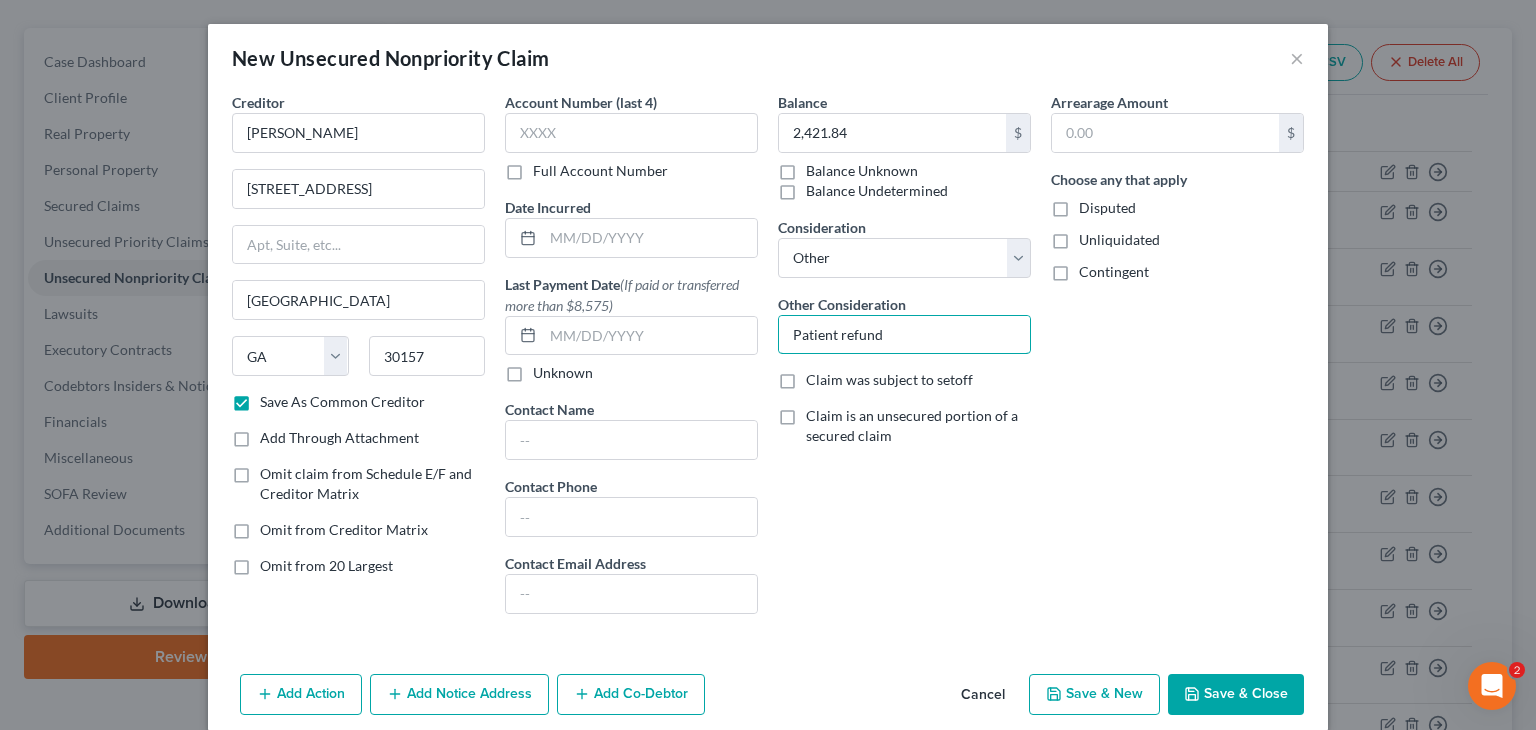type on "Patient refund" 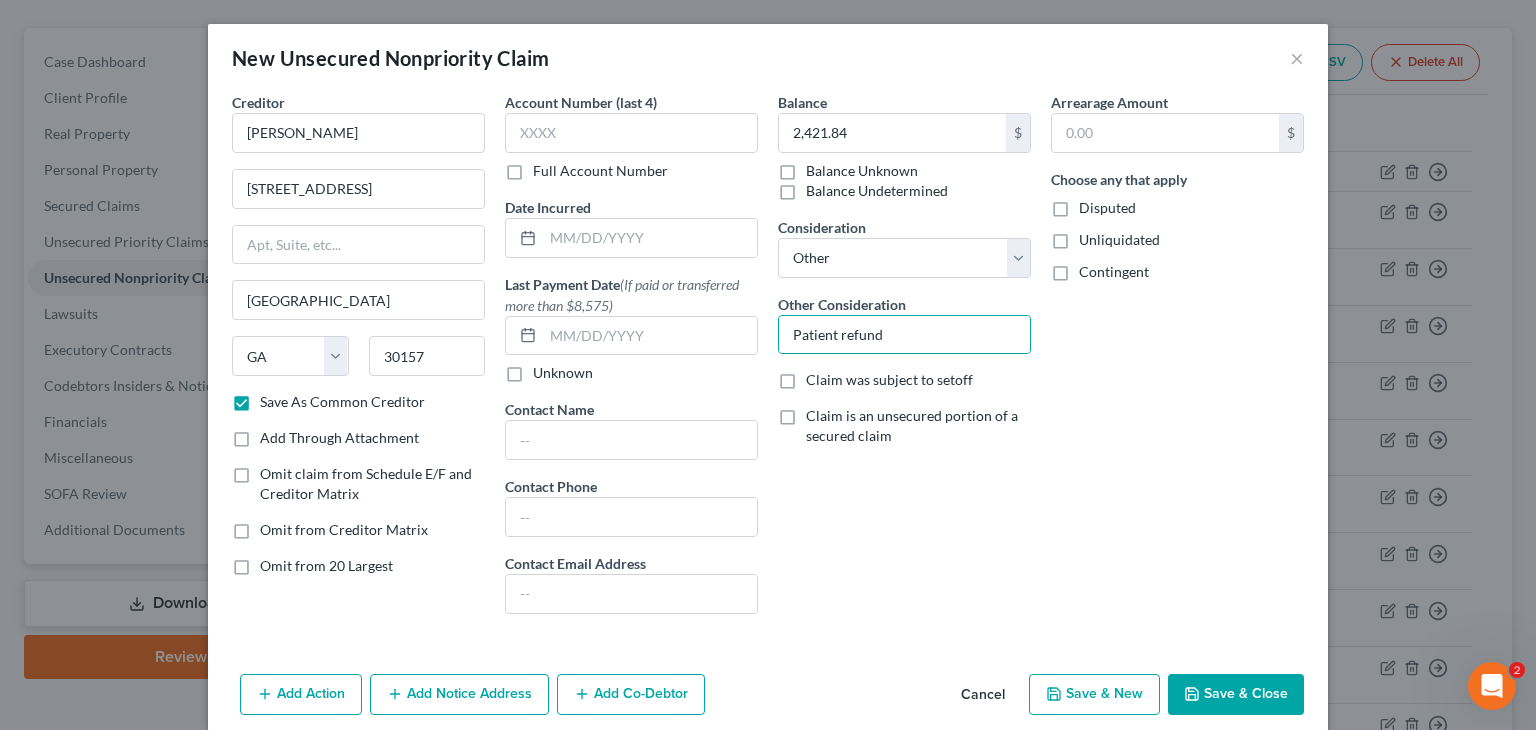 click on "Save & Close" at bounding box center [1236, 695] 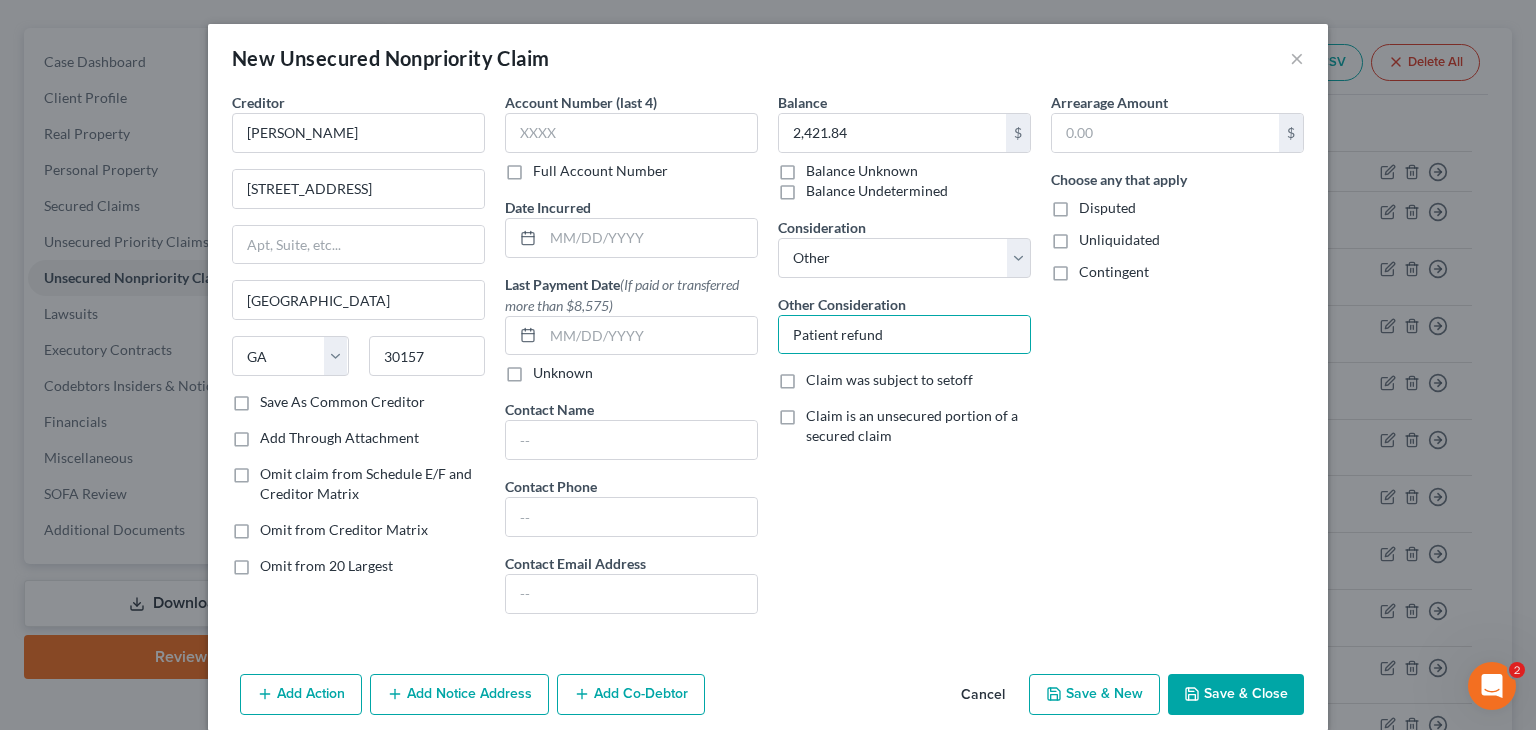 checkbox on "false" 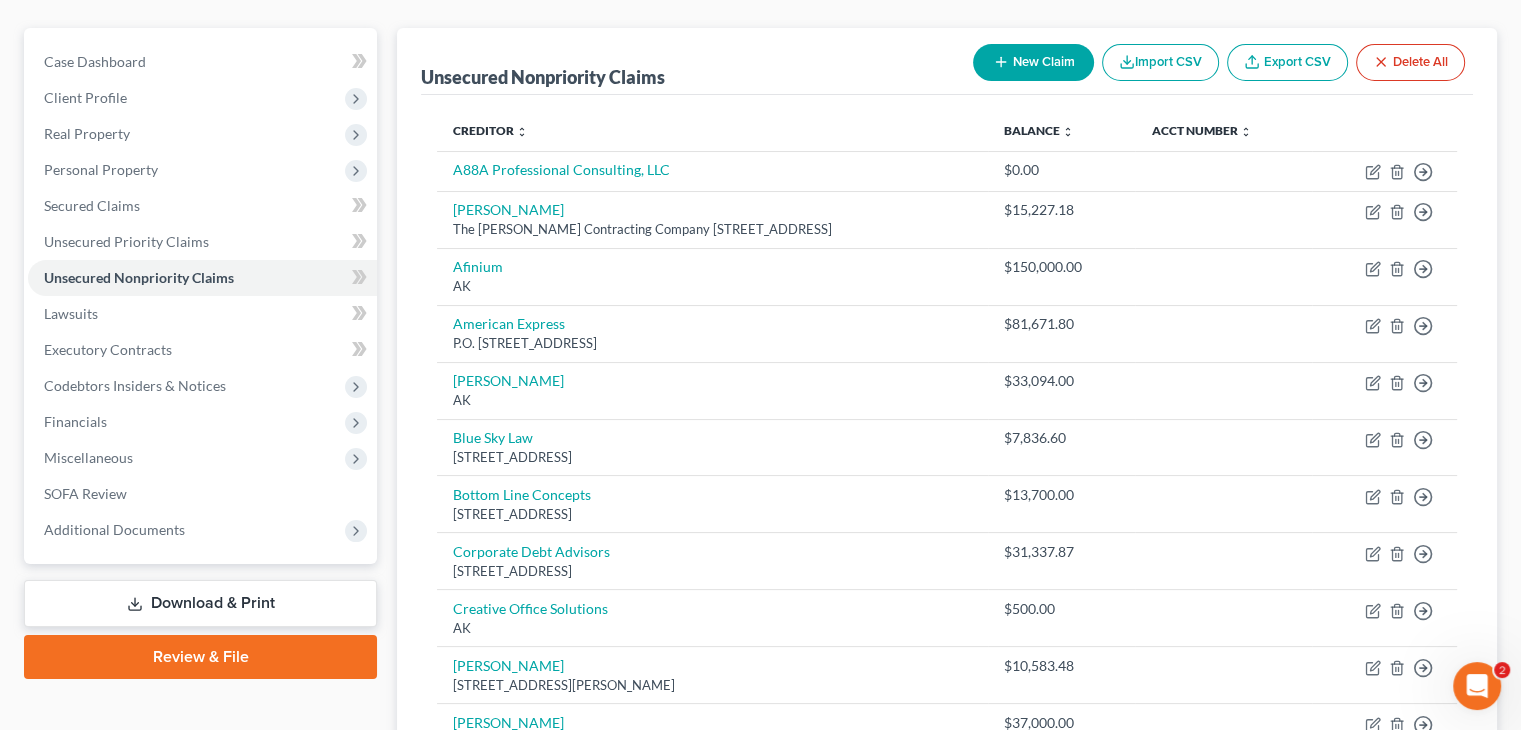 click on "New Claim" at bounding box center (1033, 62) 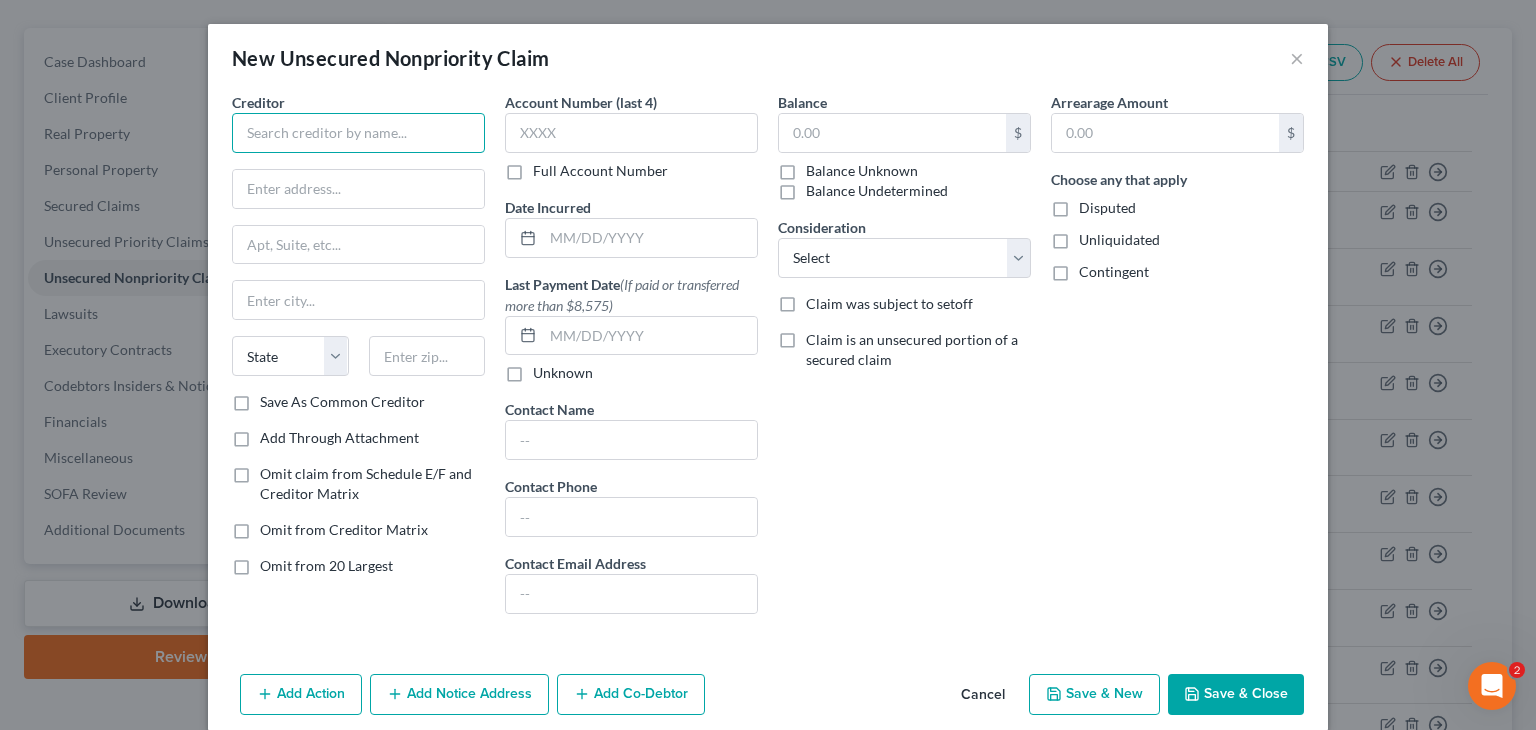 click at bounding box center (358, 133) 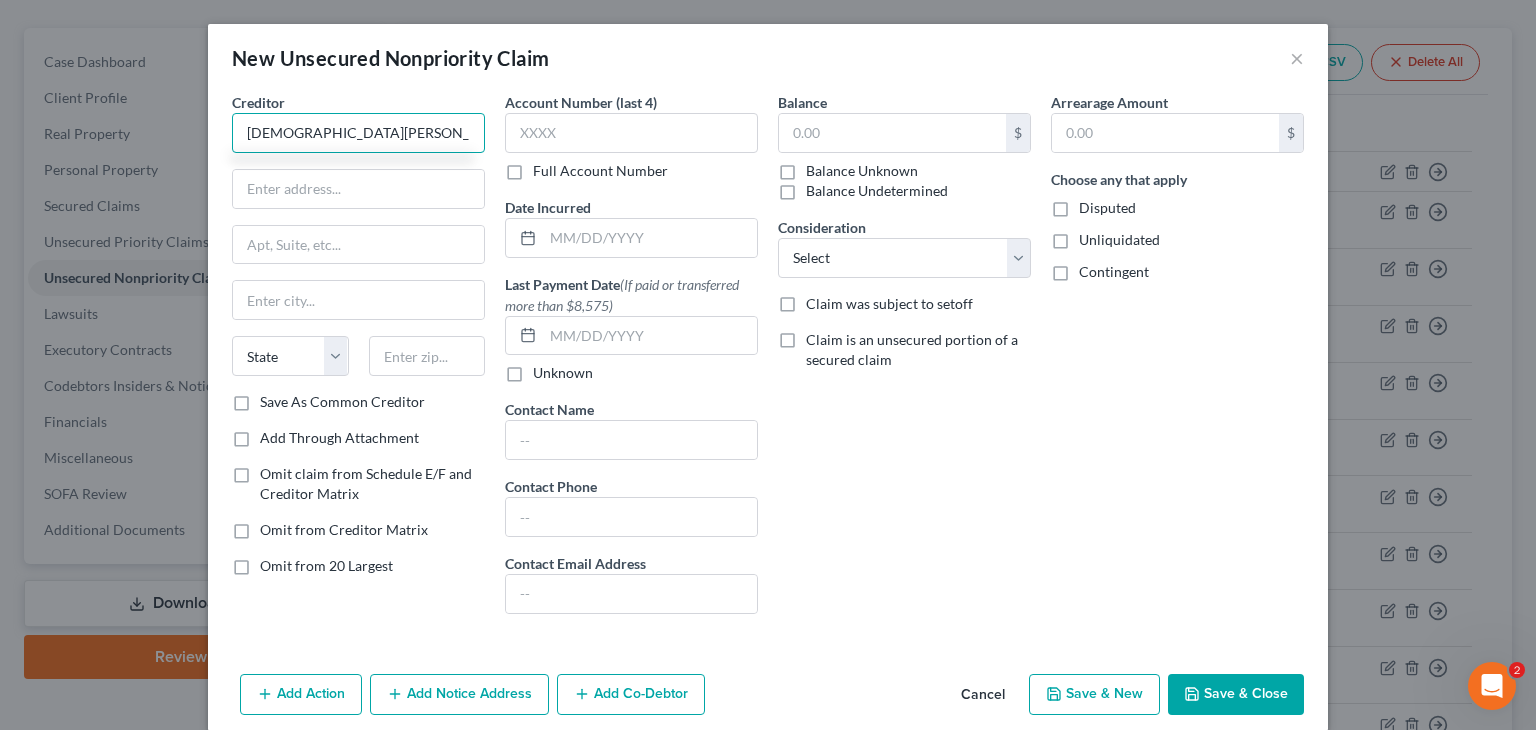 type on "[DEMOGRAPHIC_DATA][PERSON_NAME]" 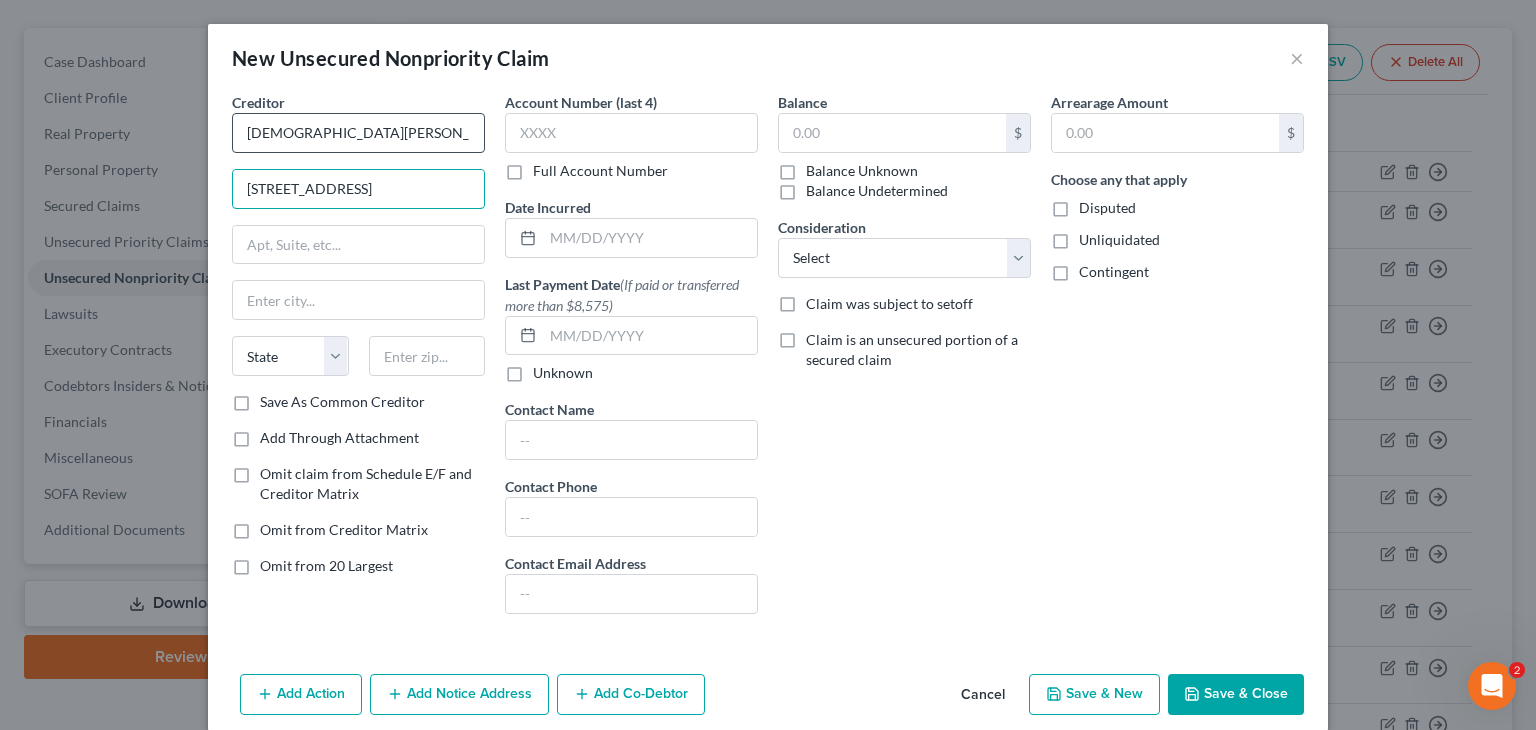 type on "[STREET_ADDRESS]" 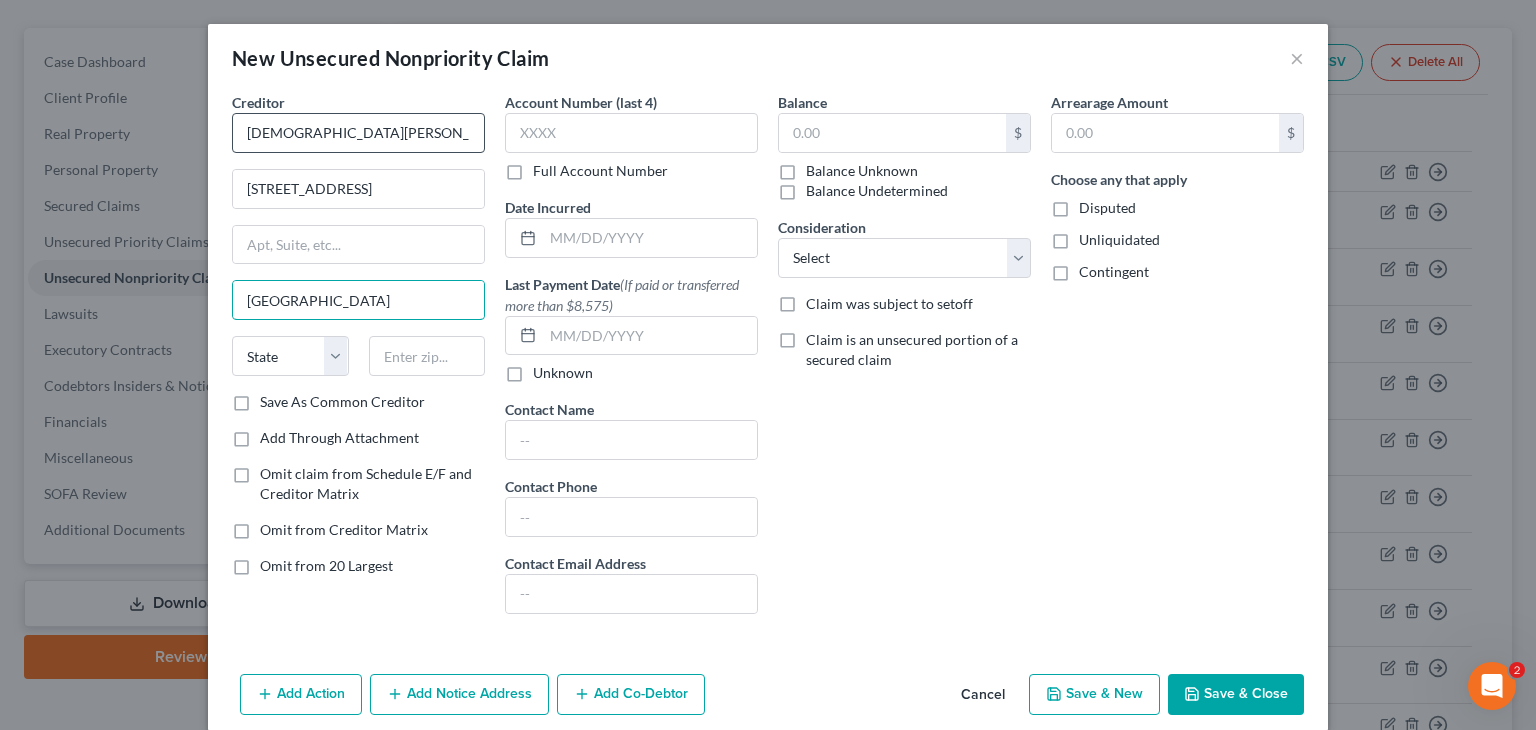 type on "[GEOGRAPHIC_DATA]" 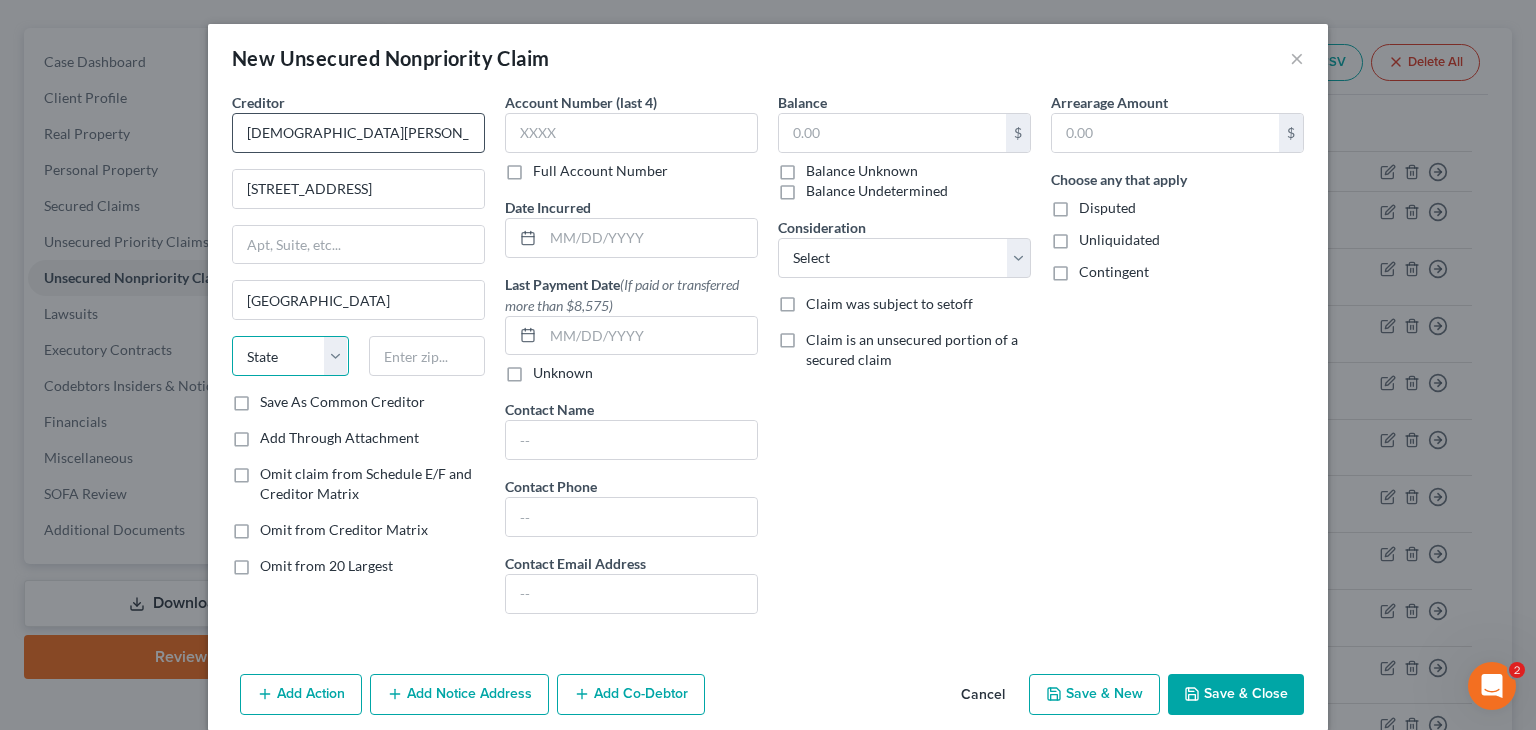 select on "10" 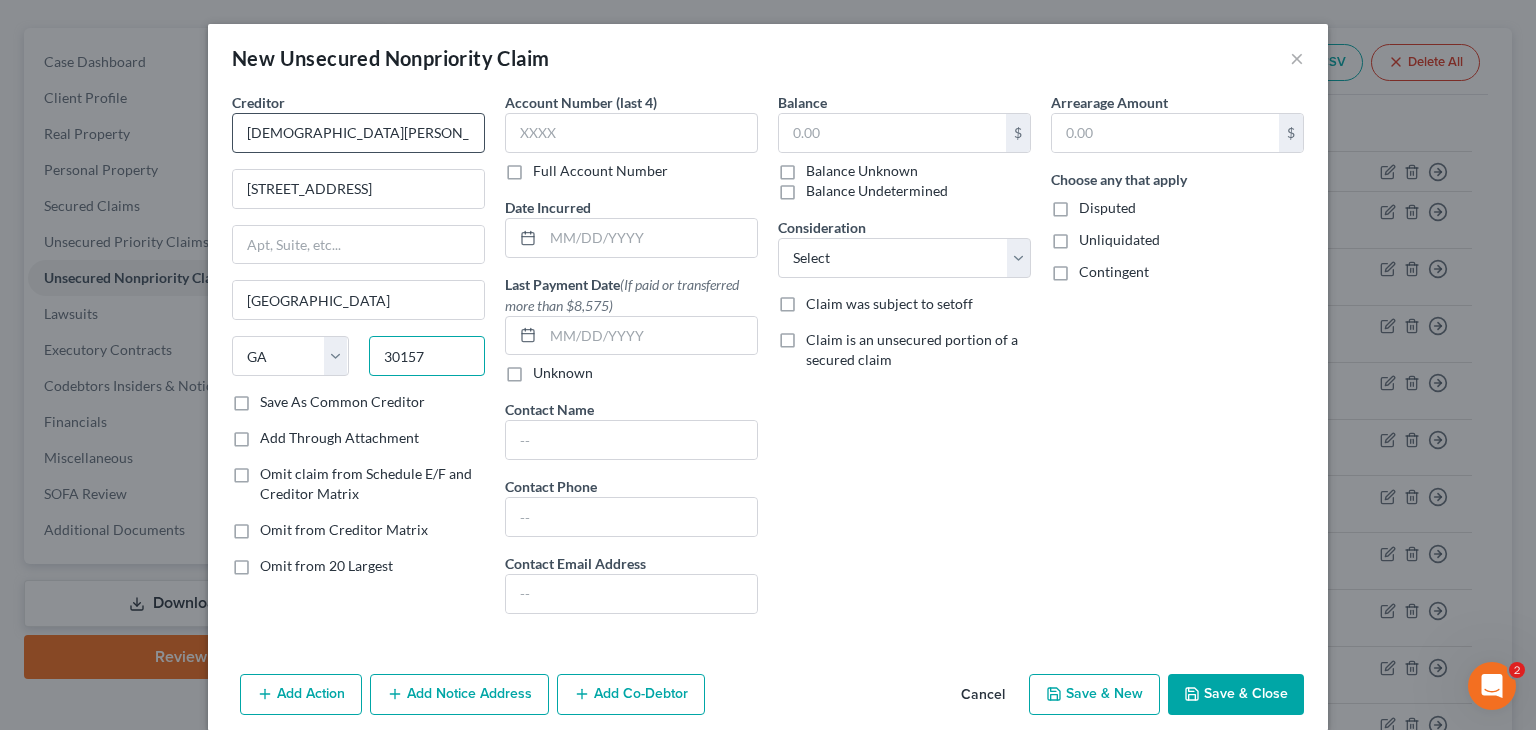 type on "30157" 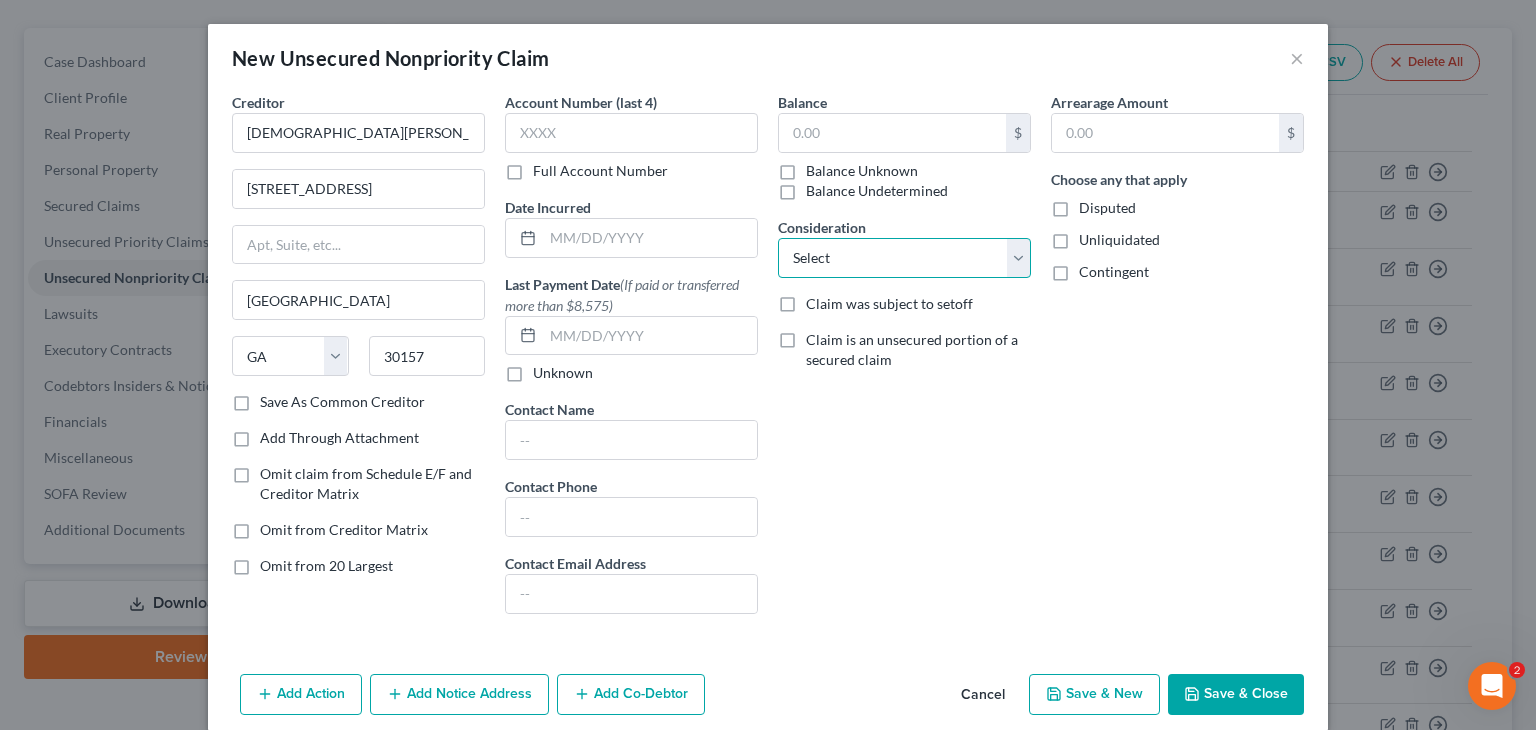 click on "Select Cable / Satellite Services Collection Agency Credit Card Debt Debt Counseling / Attorneys Deficiency Balance Home / Car Repairs Income Taxes Judgment Liens Monies Loaned / Advanced Mortgage Obligation To Pensions Other Overdrawn Bank Account Promised To Help Pay Creditors Services Suppliers Or Vendors Telephone / Internet Services Unsecured Loan Repayments Utility Services" at bounding box center (904, 258) 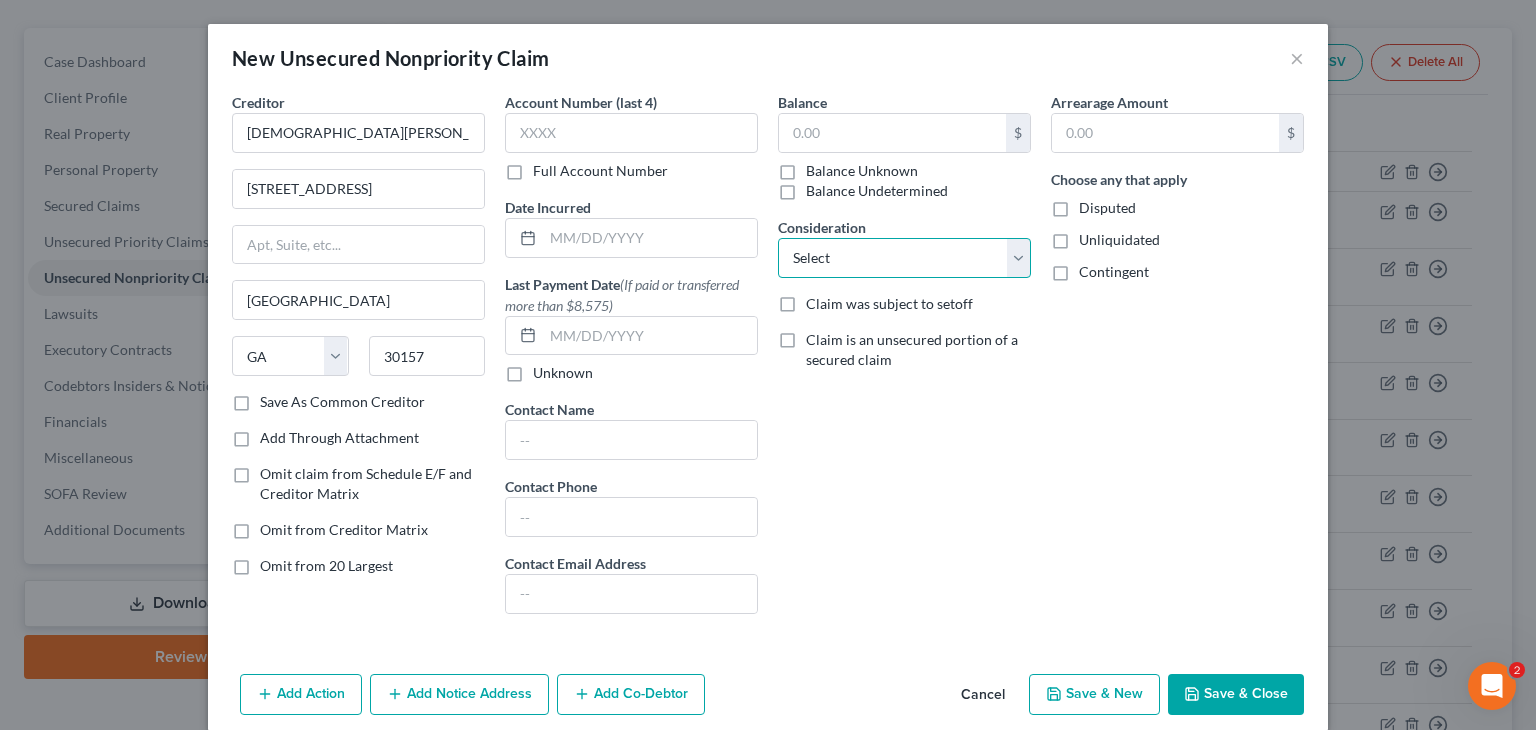 select on "11" 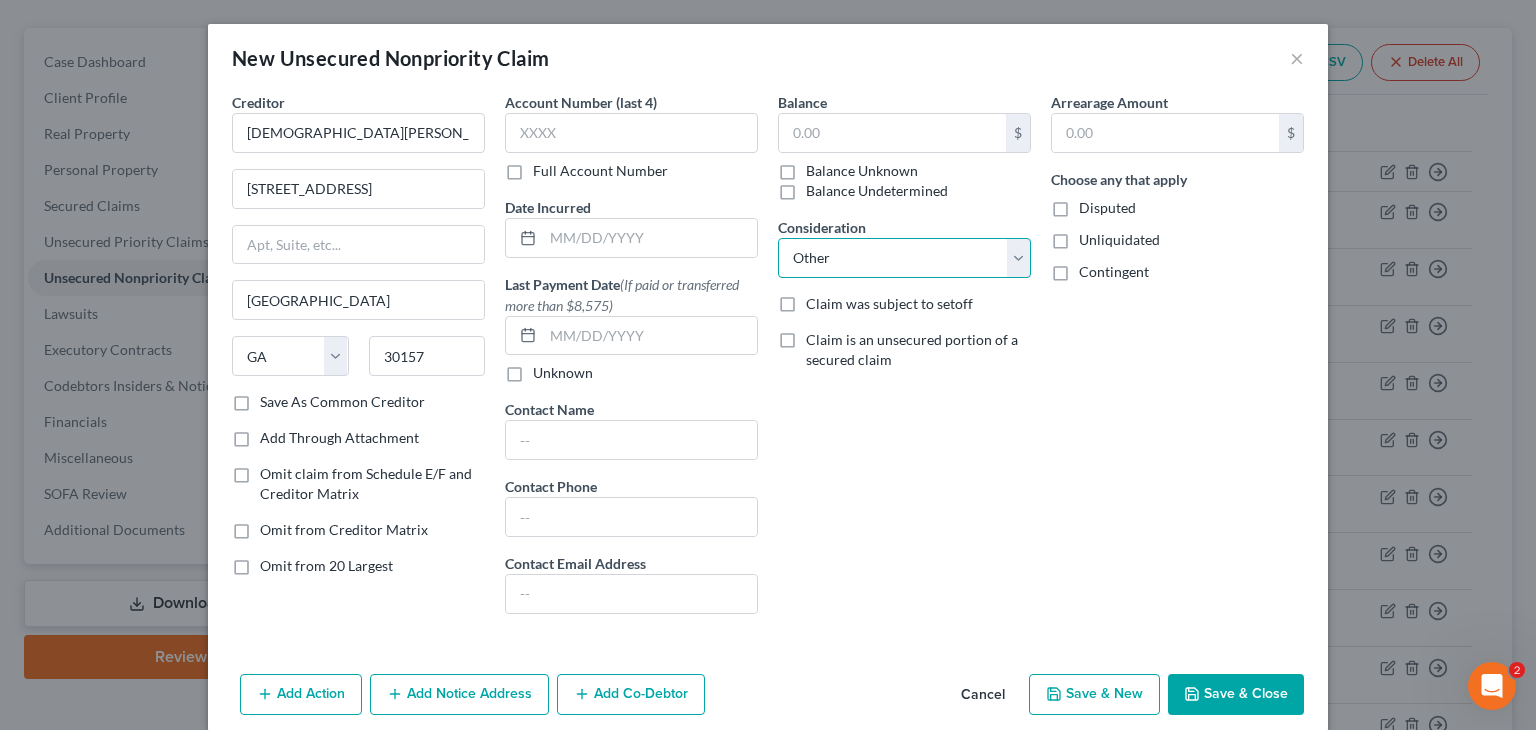 click on "Select Cable / Satellite Services Collection Agency Credit Card Debt Debt Counseling / Attorneys Deficiency Balance Home / Car Repairs Income Taxes Judgment Liens Monies Loaned / Advanced Mortgage Obligation To Pensions Other Overdrawn Bank Account Promised To Help Pay Creditors Services Suppliers Or Vendors Telephone / Internet Services Unsecured Loan Repayments Utility Services" at bounding box center [904, 258] 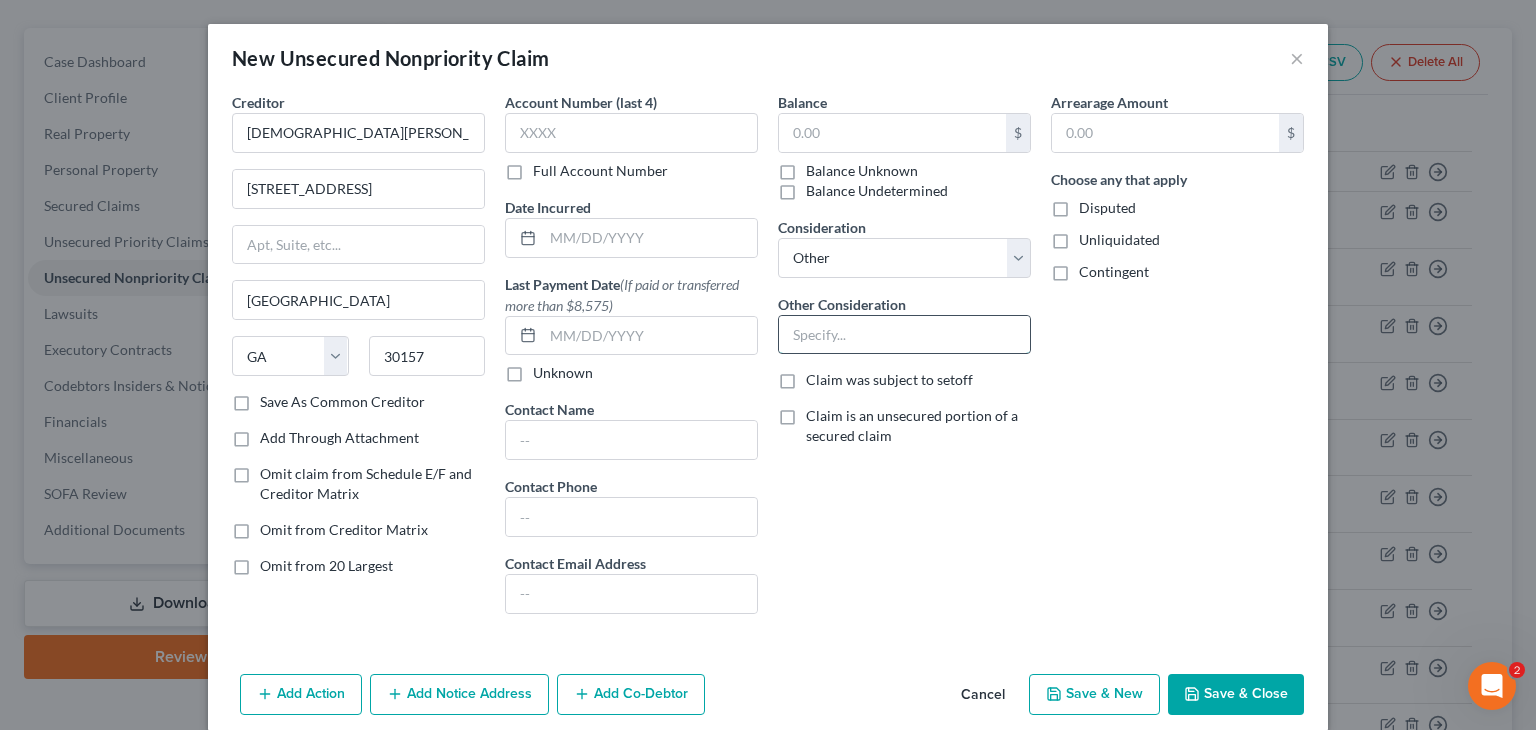 click at bounding box center [904, 335] 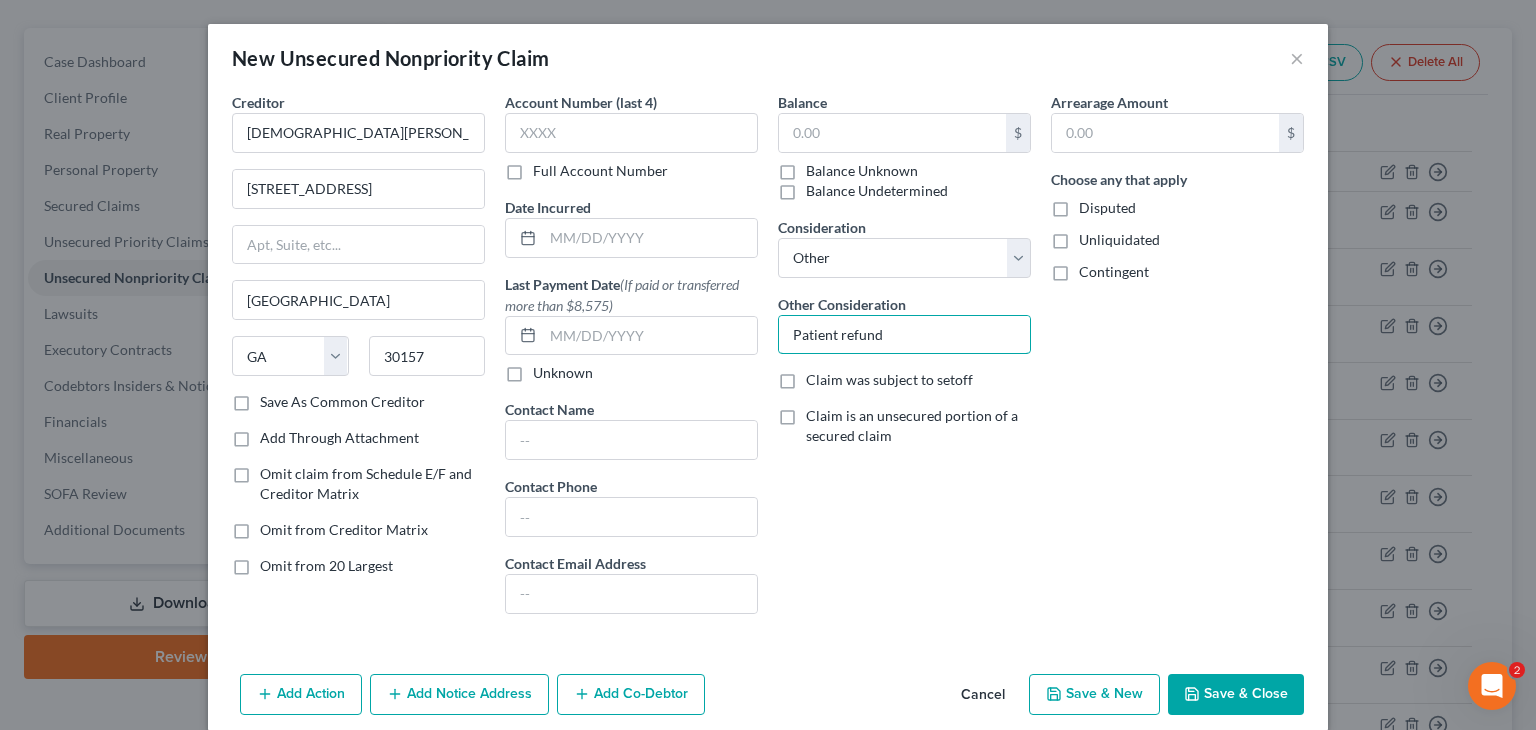 type on "Patient refund" 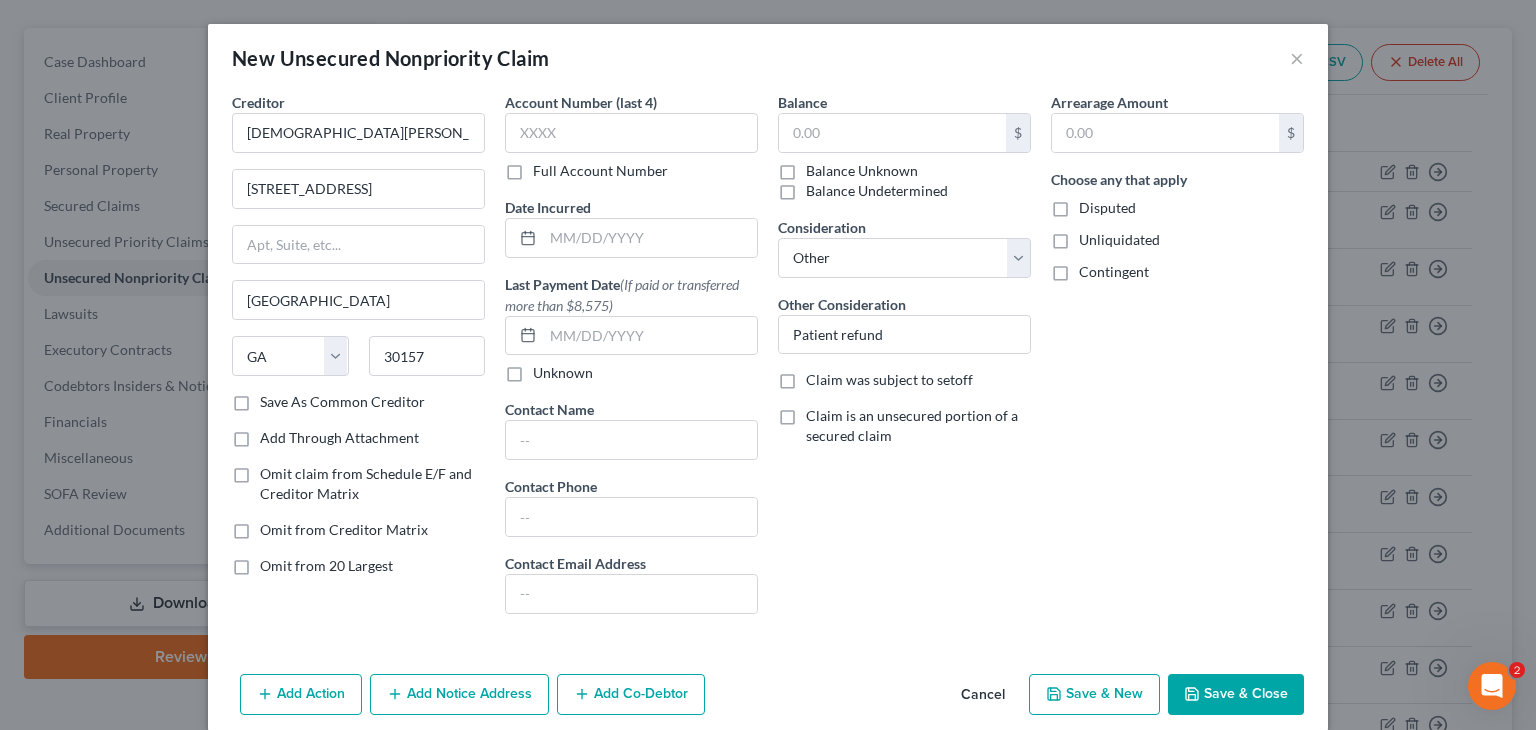 click on "Save & Close" at bounding box center [1236, 695] 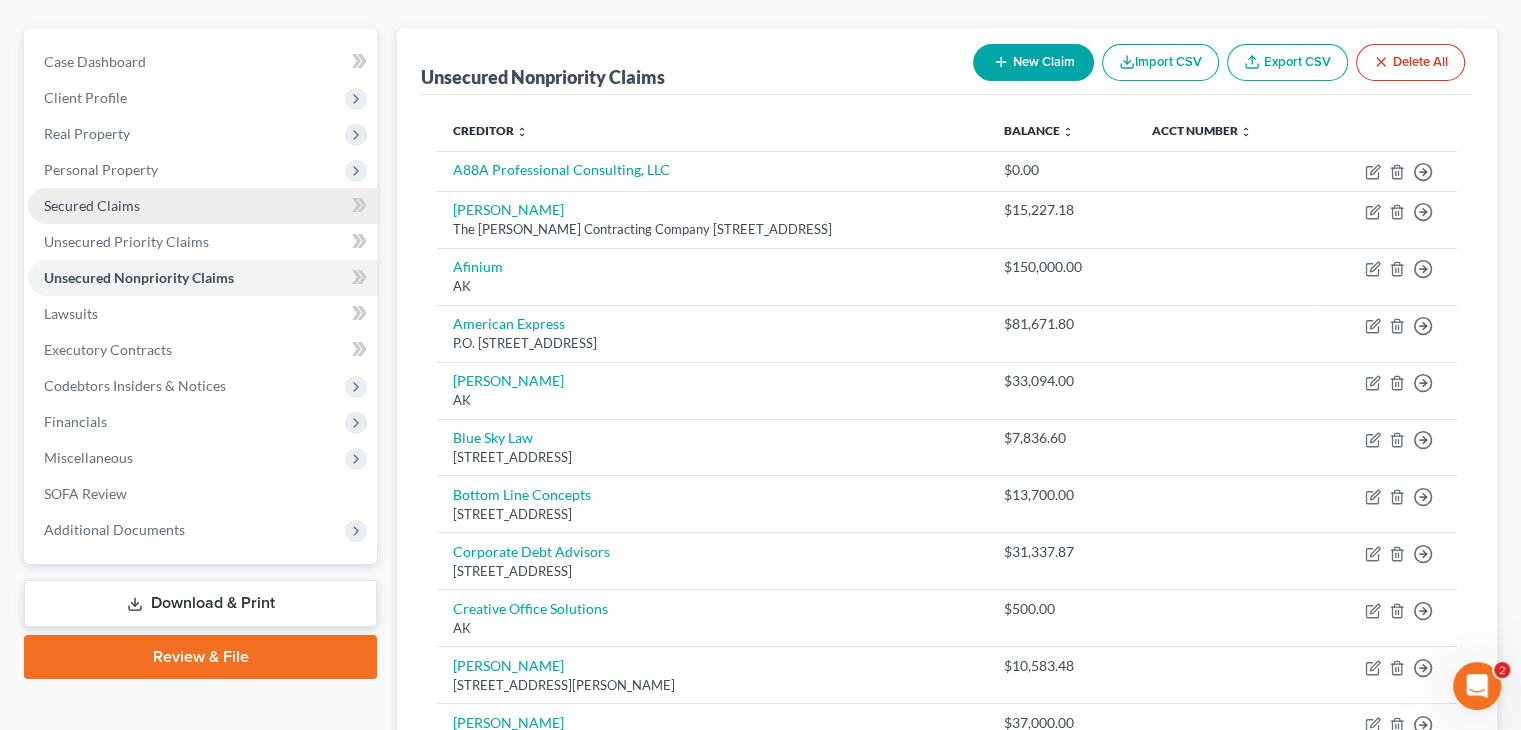 click on "Secured Claims" at bounding box center [92, 205] 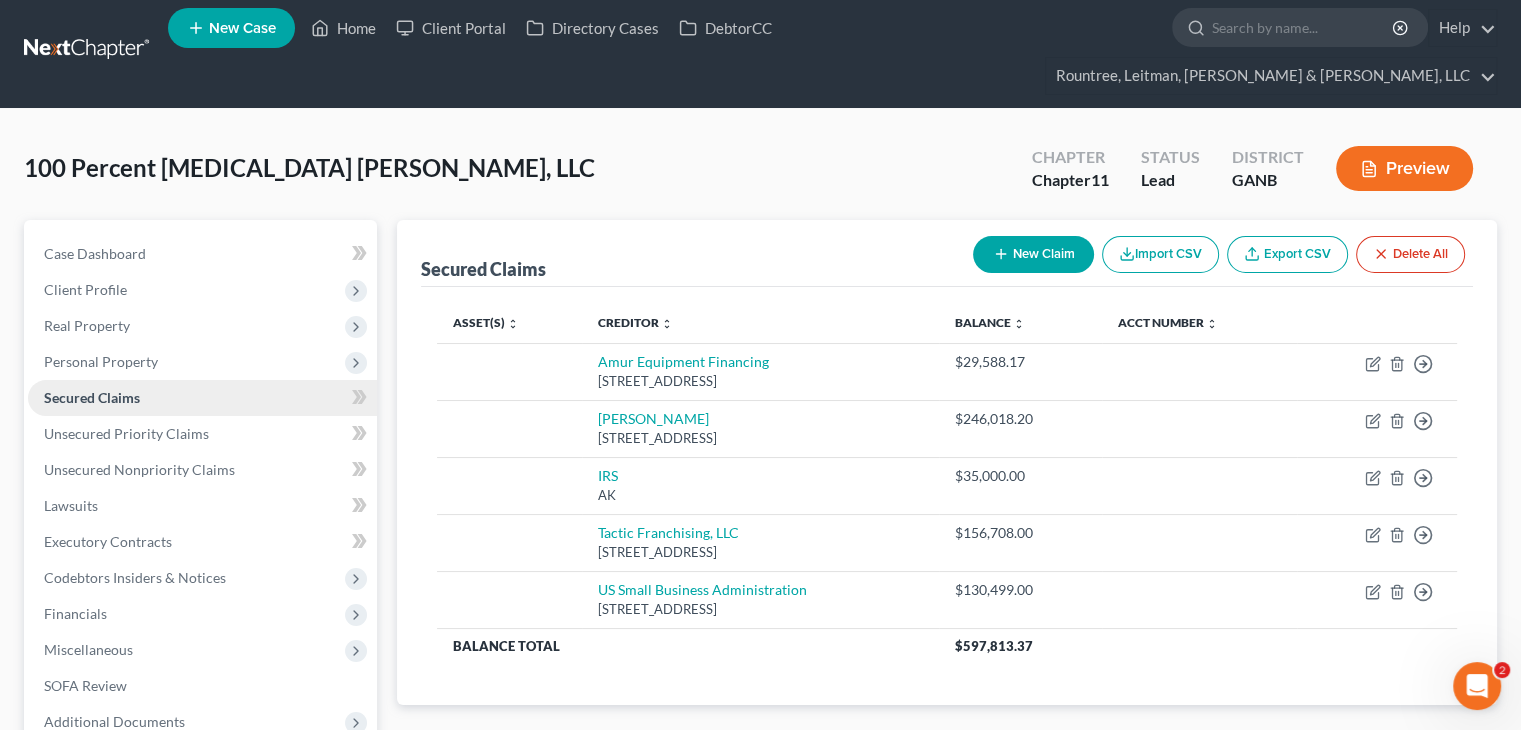 scroll, scrollTop: 0, scrollLeft: 0, axis: both 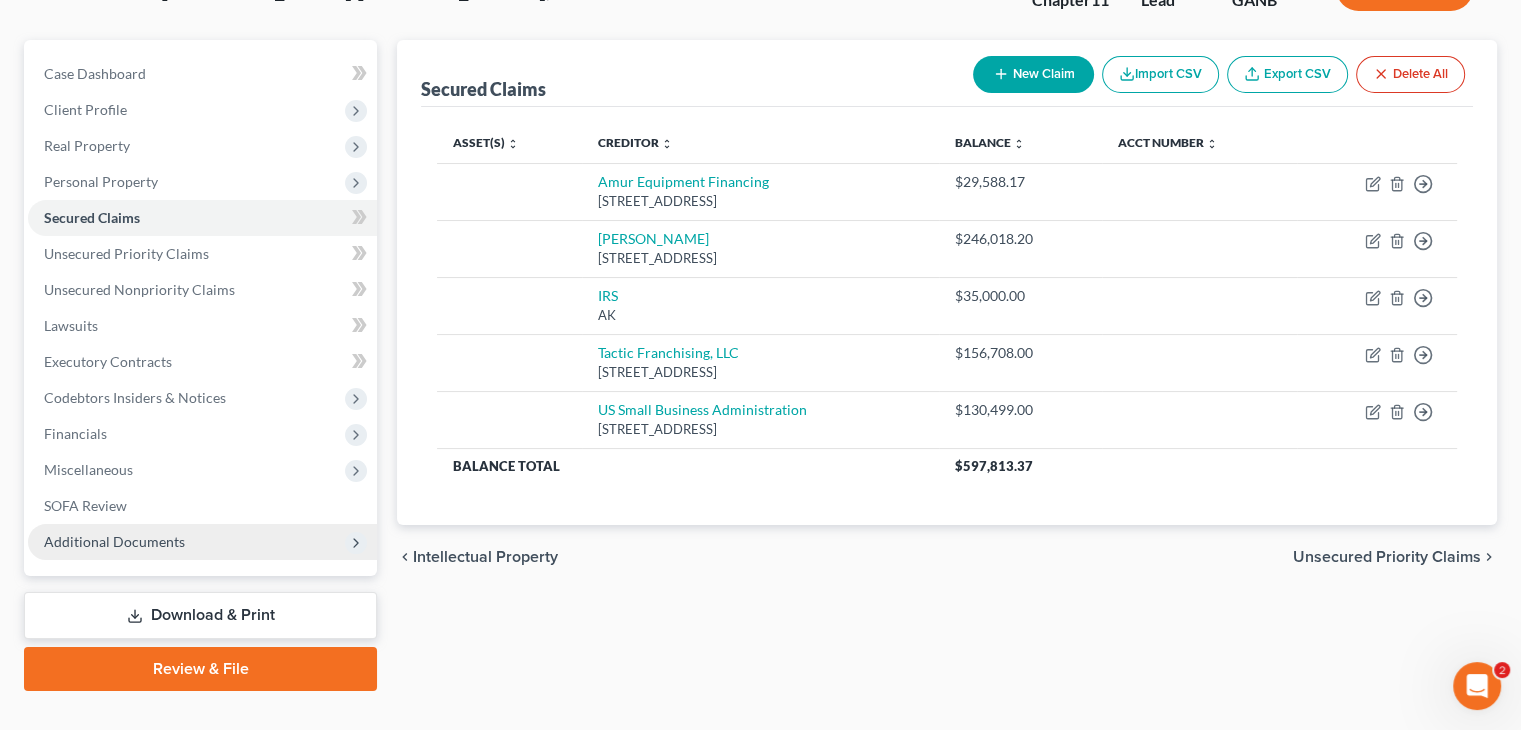 click on "Additional Documents" at bounding box center [114, 541] 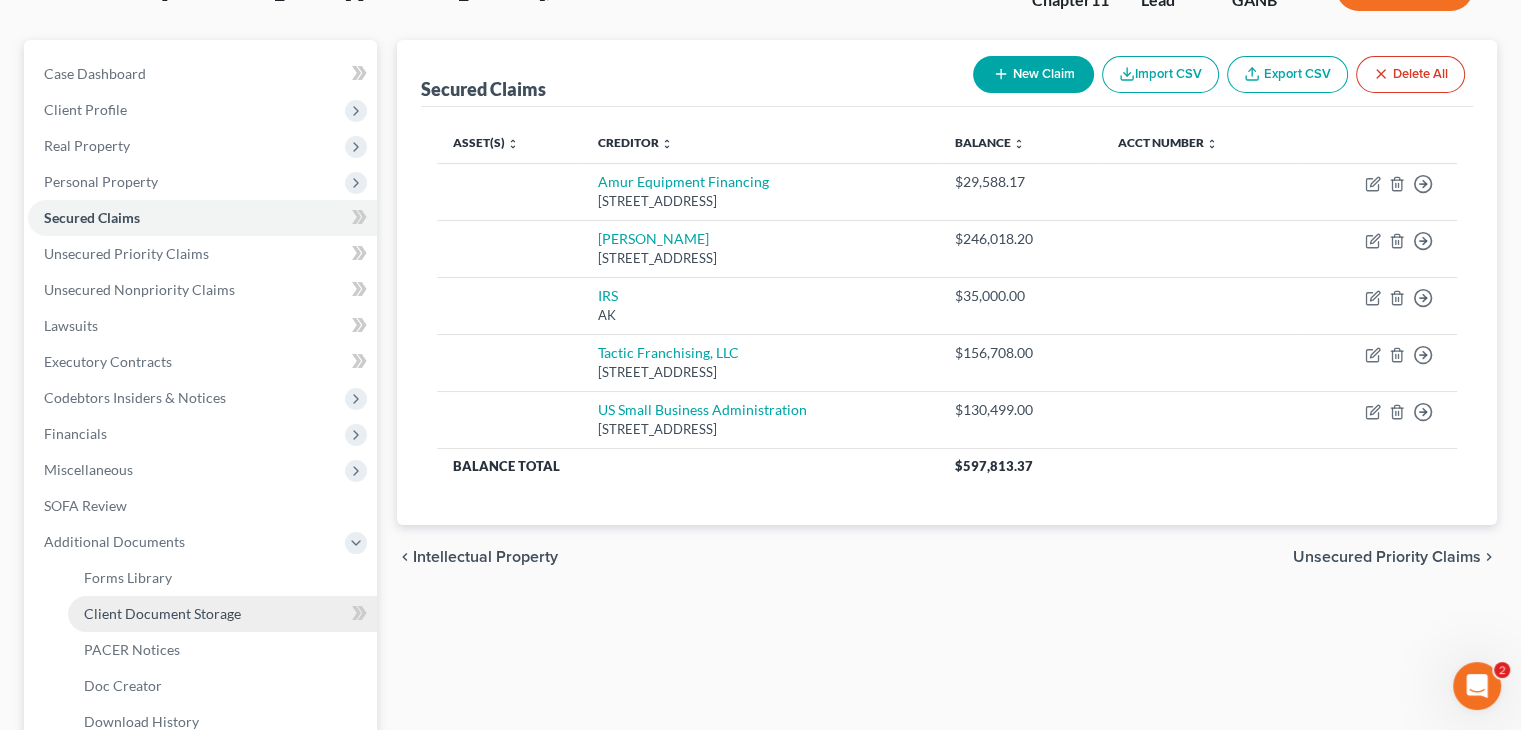 click on "Client Document Storage" at bounding box center (162, 613) 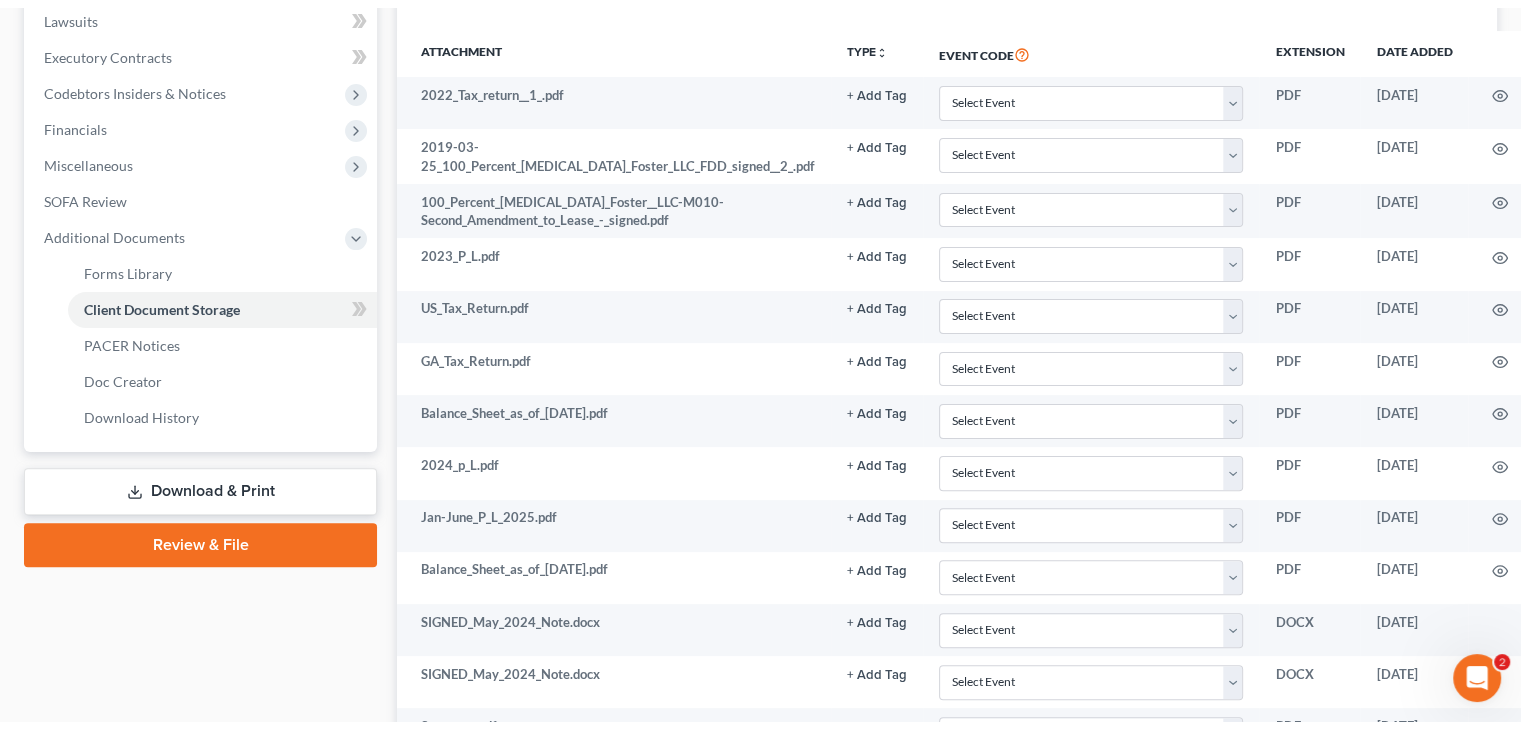 scroll, scrollTop: 0, scrollLeft: 0, axis: both 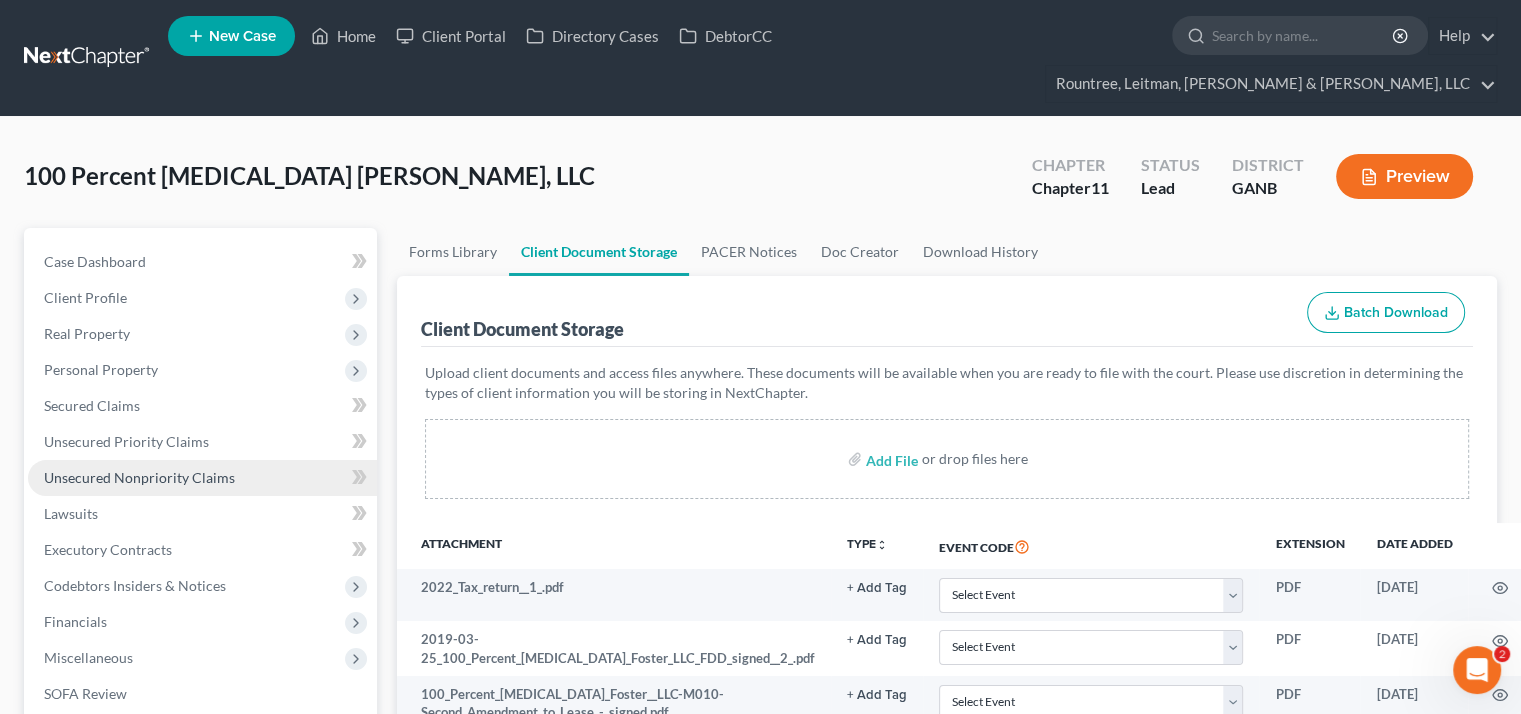 click on "Unsecured Nonpriority Claims" at bounding box center [139, 477] 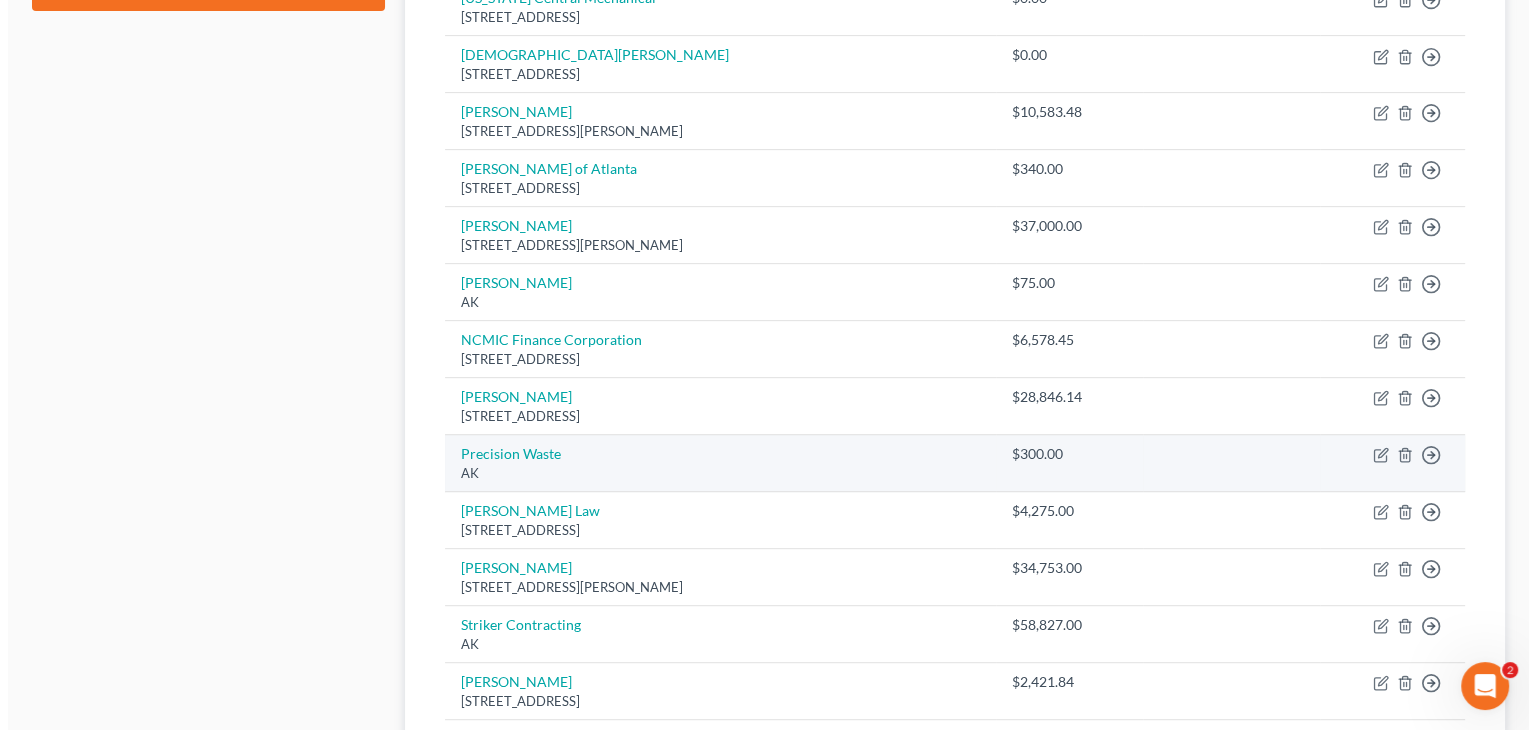 scroll, scrollTop: 900, scrollLeft: 0, axis: vertical 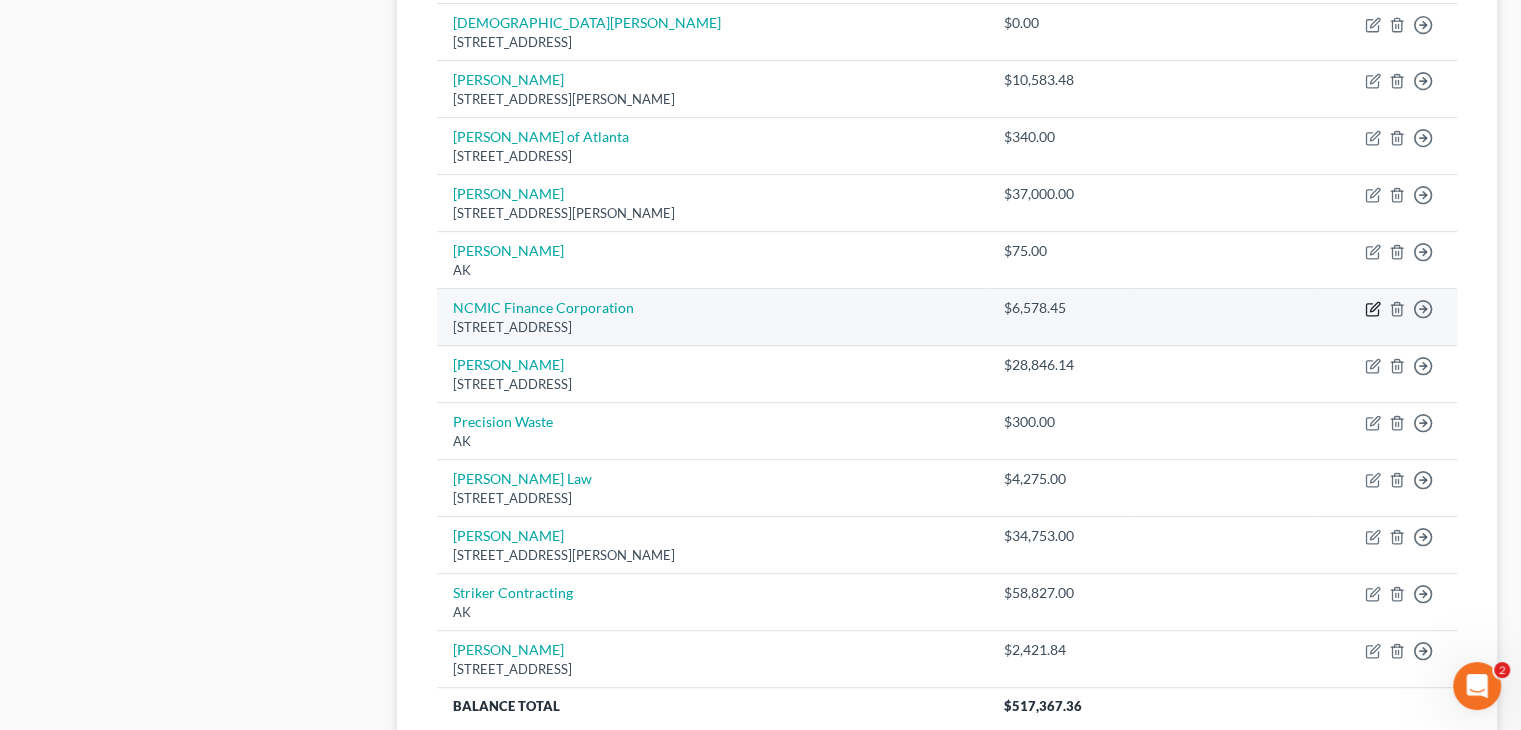 click 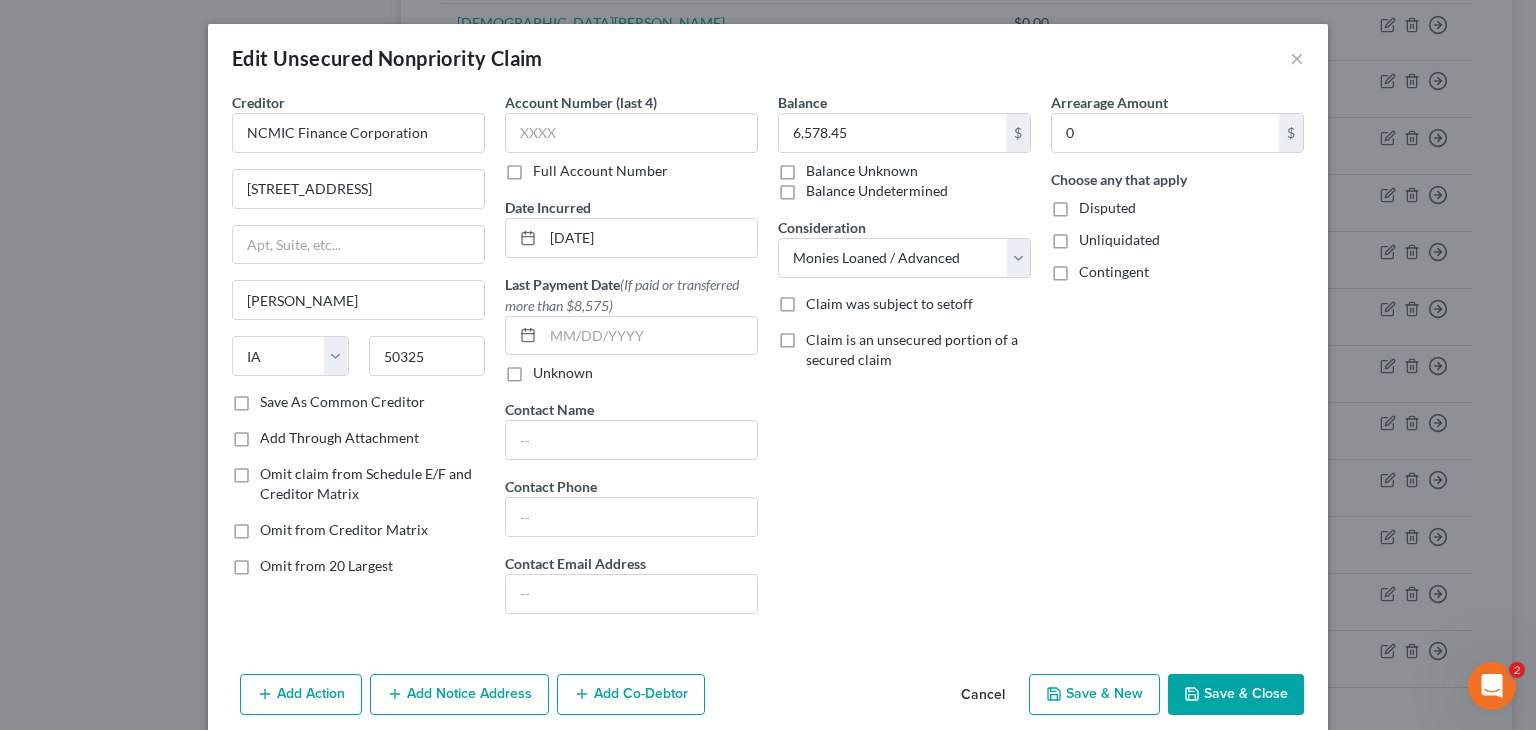 click on "Account Number (last 4)" at bounding box center [581, 102] 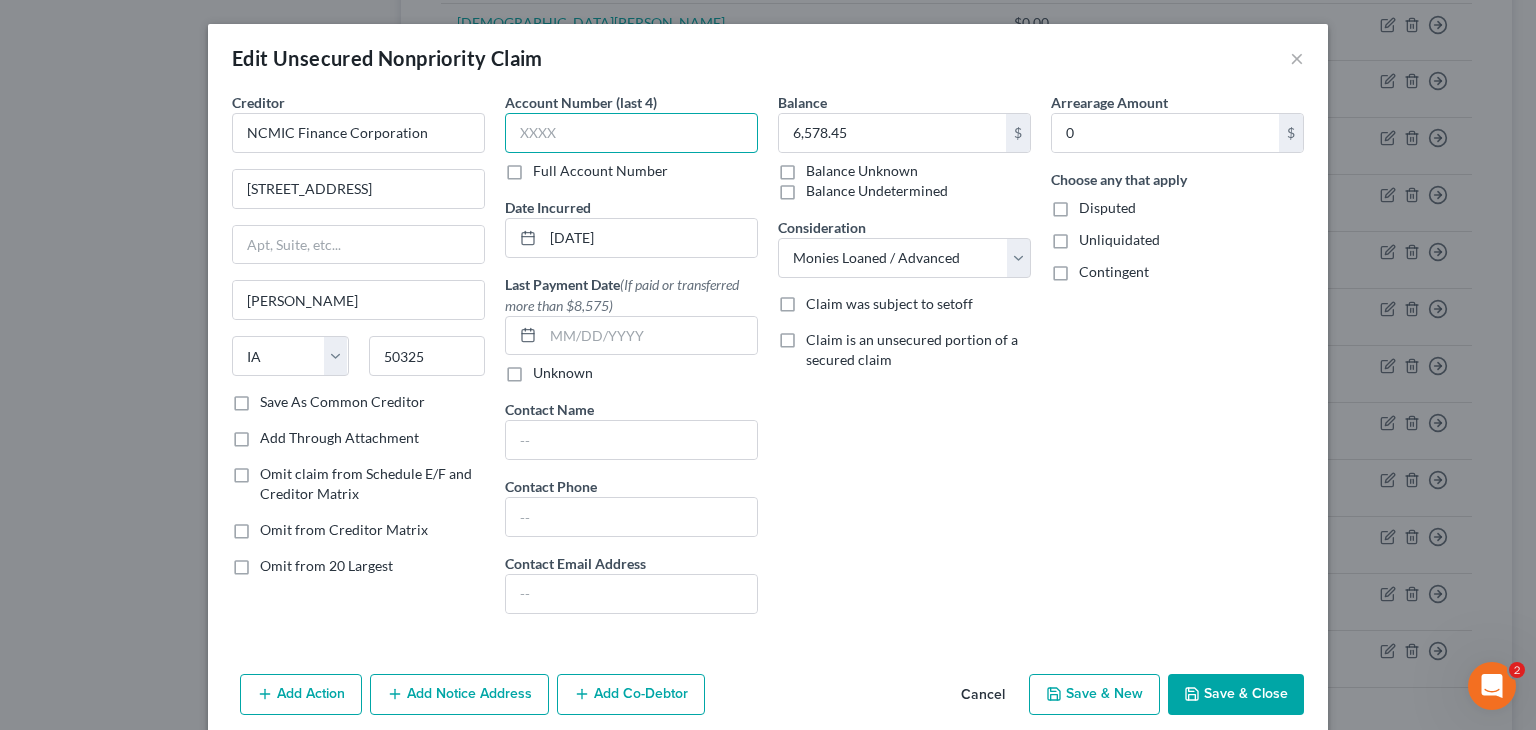 click at bounding box center [631, 133] 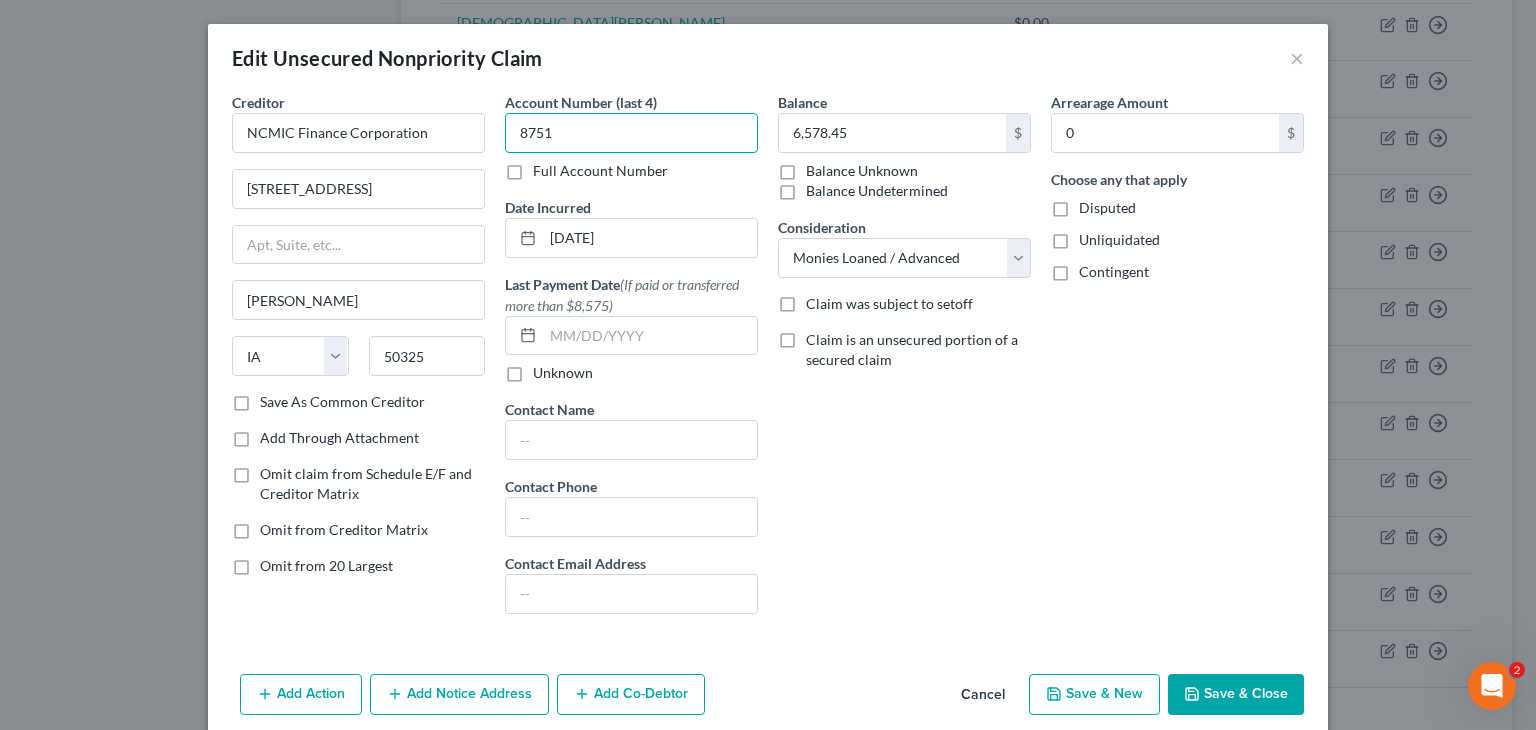 type on "8751" 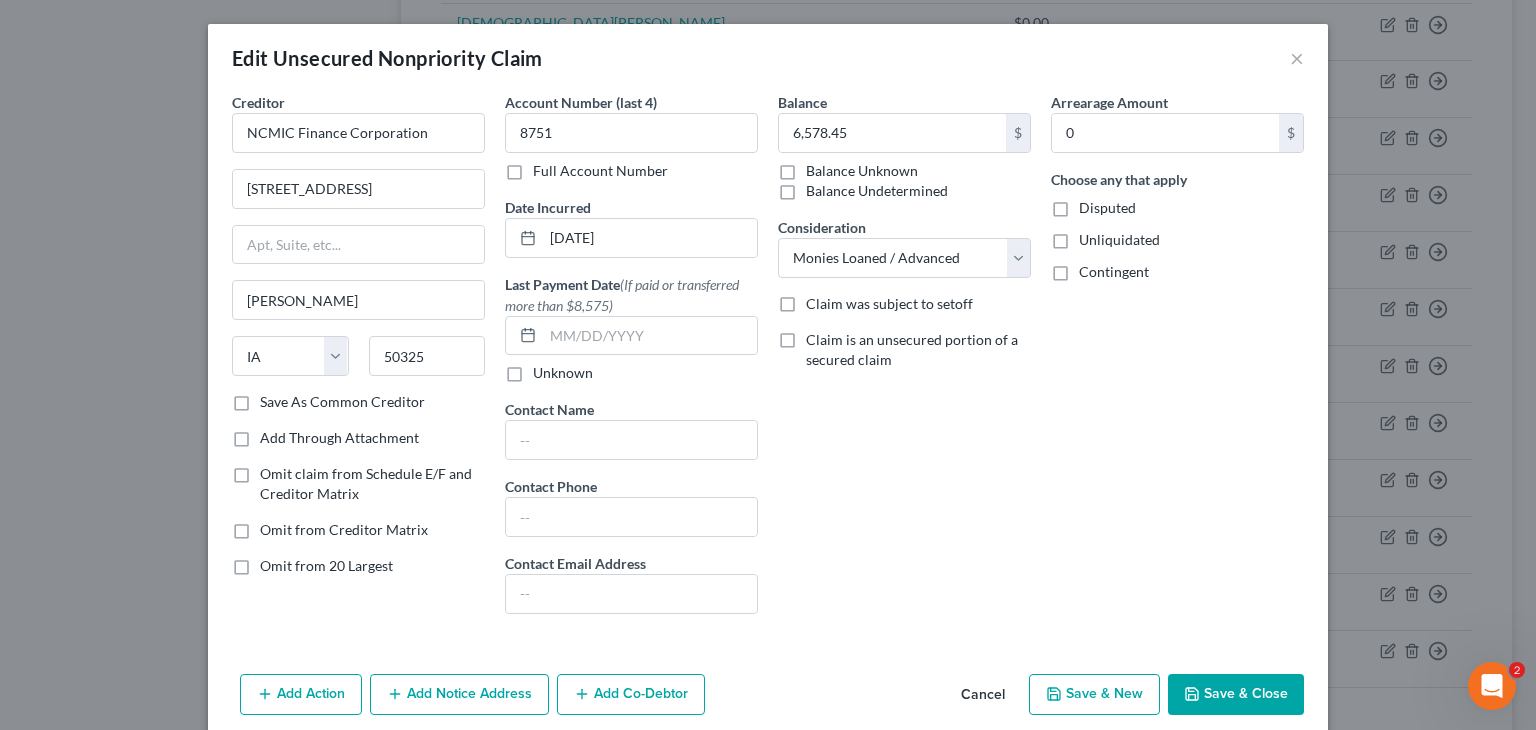 click on "Balance
6,578.45 $
Balance Unknown
Balance Undetermined
6,578.45 $
Balance Unknown
Consideration Select Cable / Satellite Services Collection Agency Credit Card Debt Debt Counseling / Attorneys Deficiency Balance Home / Car Repairs Income Taxes Judgment Liens Monies Loaned / Advanced Mortgage Obligation To Pensions Other Overdrawn Bank Account Promised To Help Pay Creditors Services Suppliers Or Vendors Telephone / Internet Services Unsecured Loan Repayments Utility Services Claim was subject to setoff Claim is an unsecured portion of a secured claim" at bounding box center (904, 361) 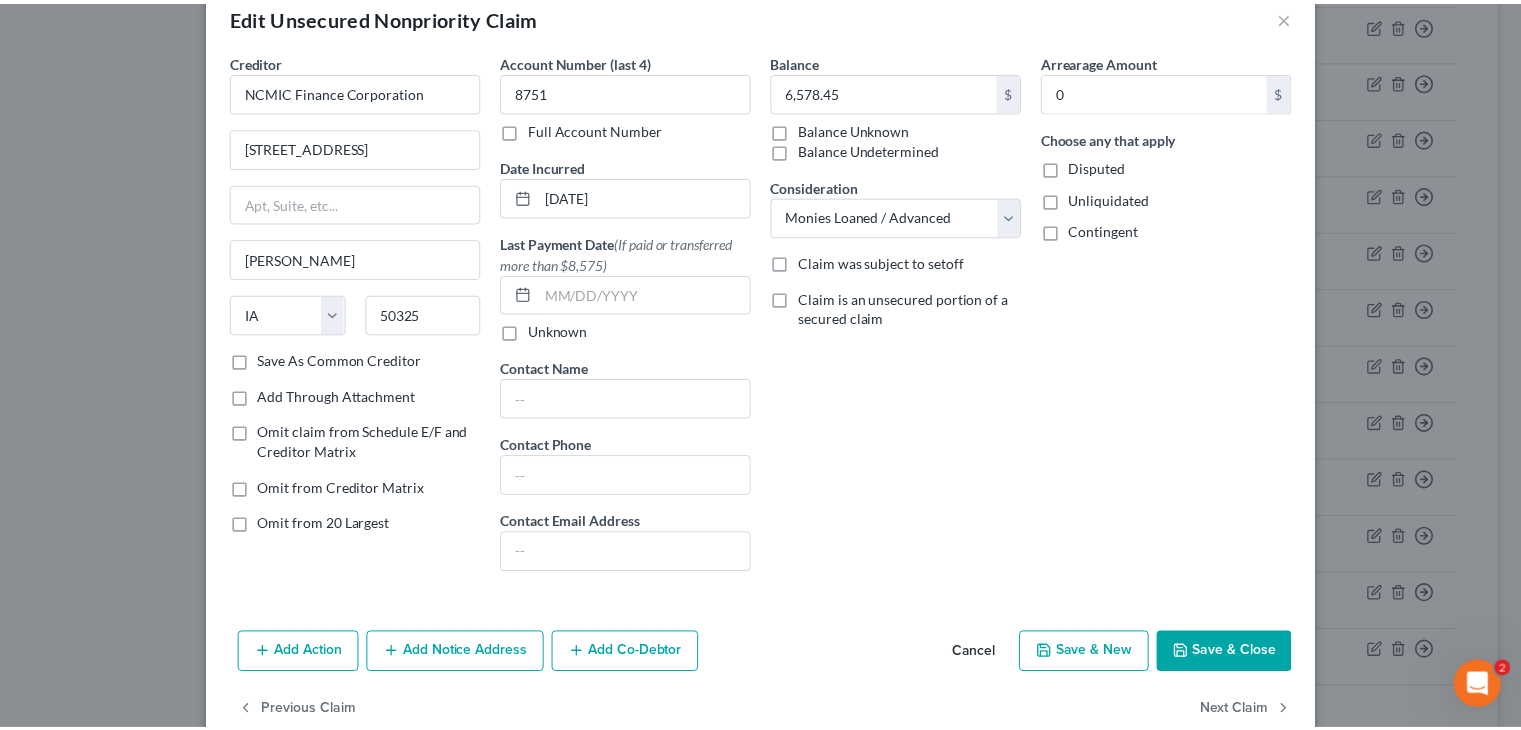 scroll, scrollTop: 80, scrollLeft: 0, axis: vertical 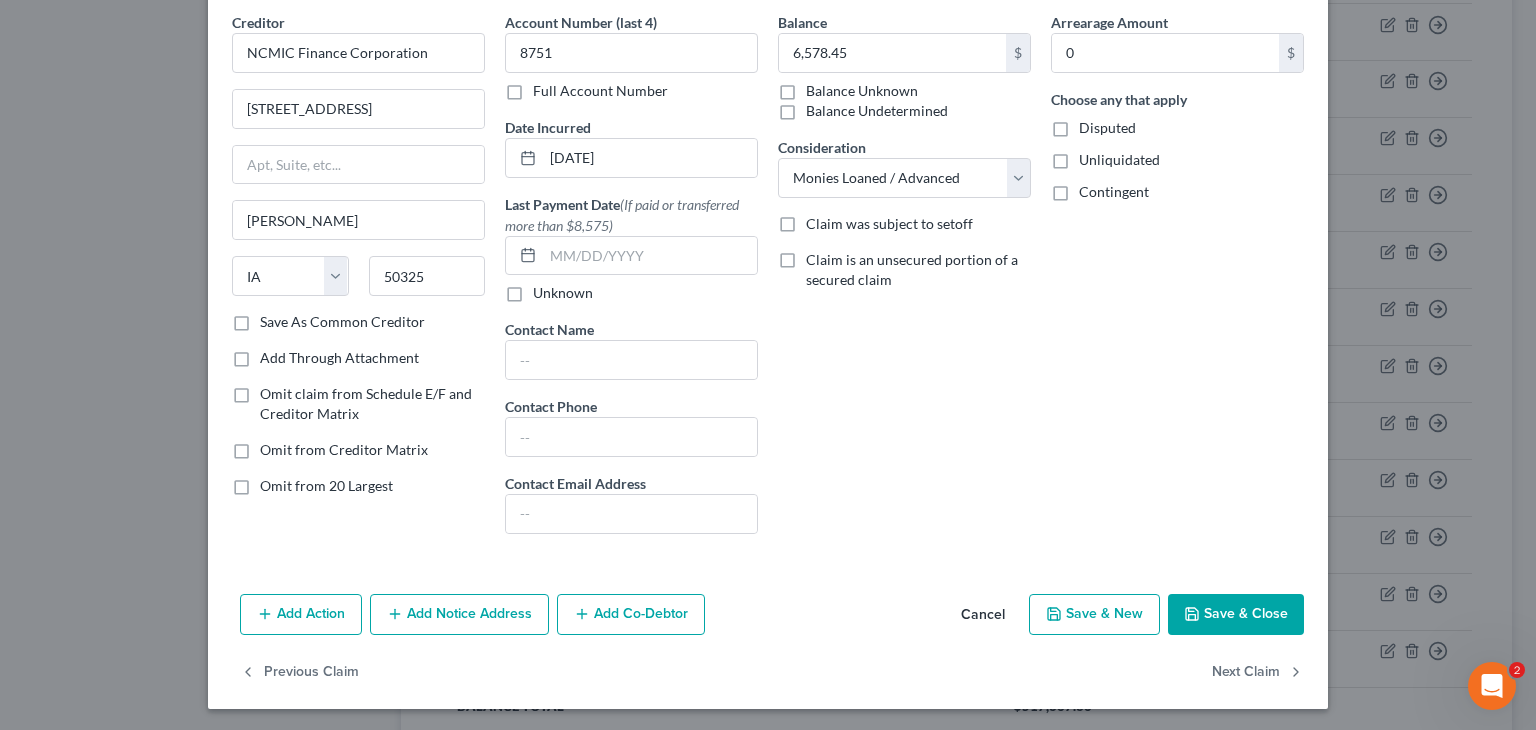 click on "Save & Close" at bounding box center (1236, 615) 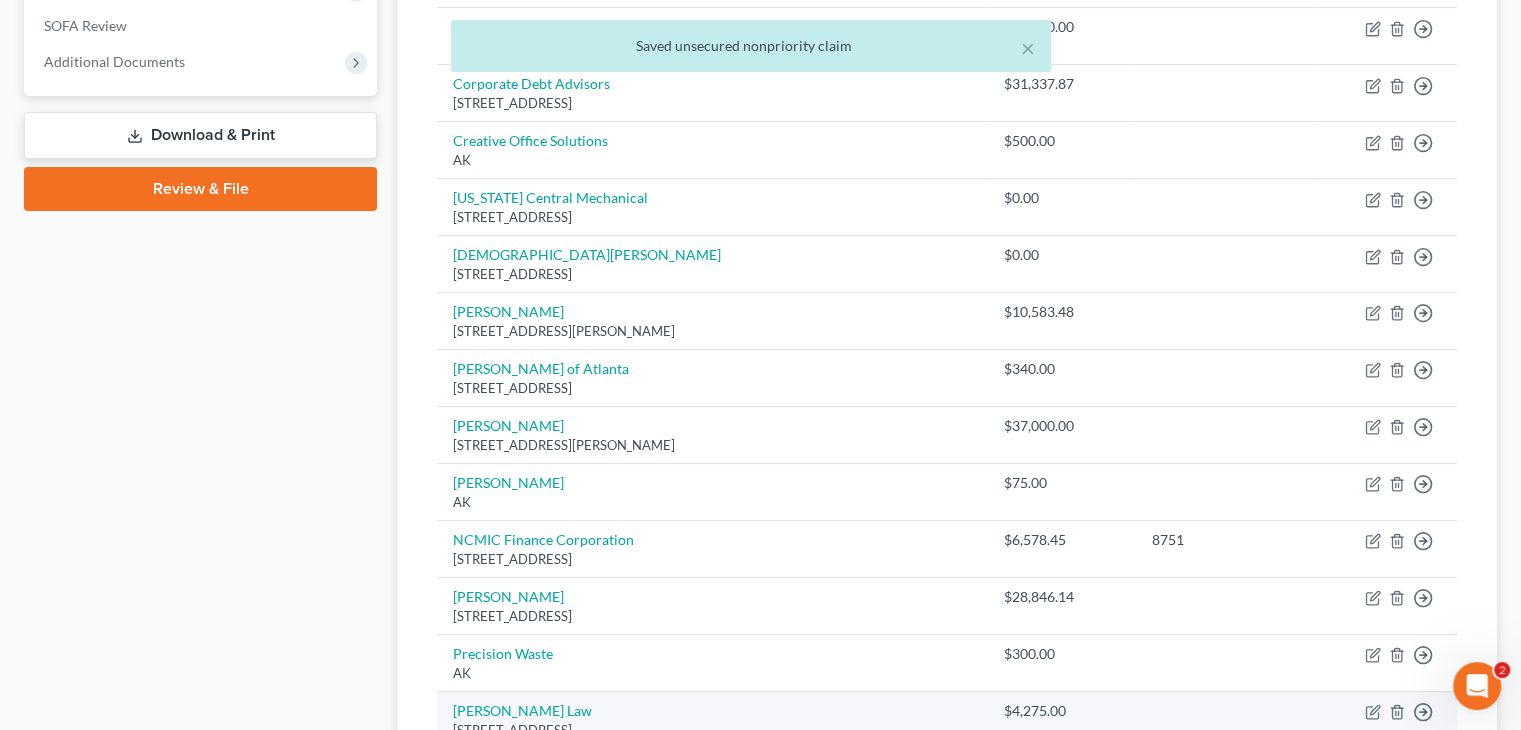 scroll, scrollTop: 300, scrollLeft: 0, axis: vertical 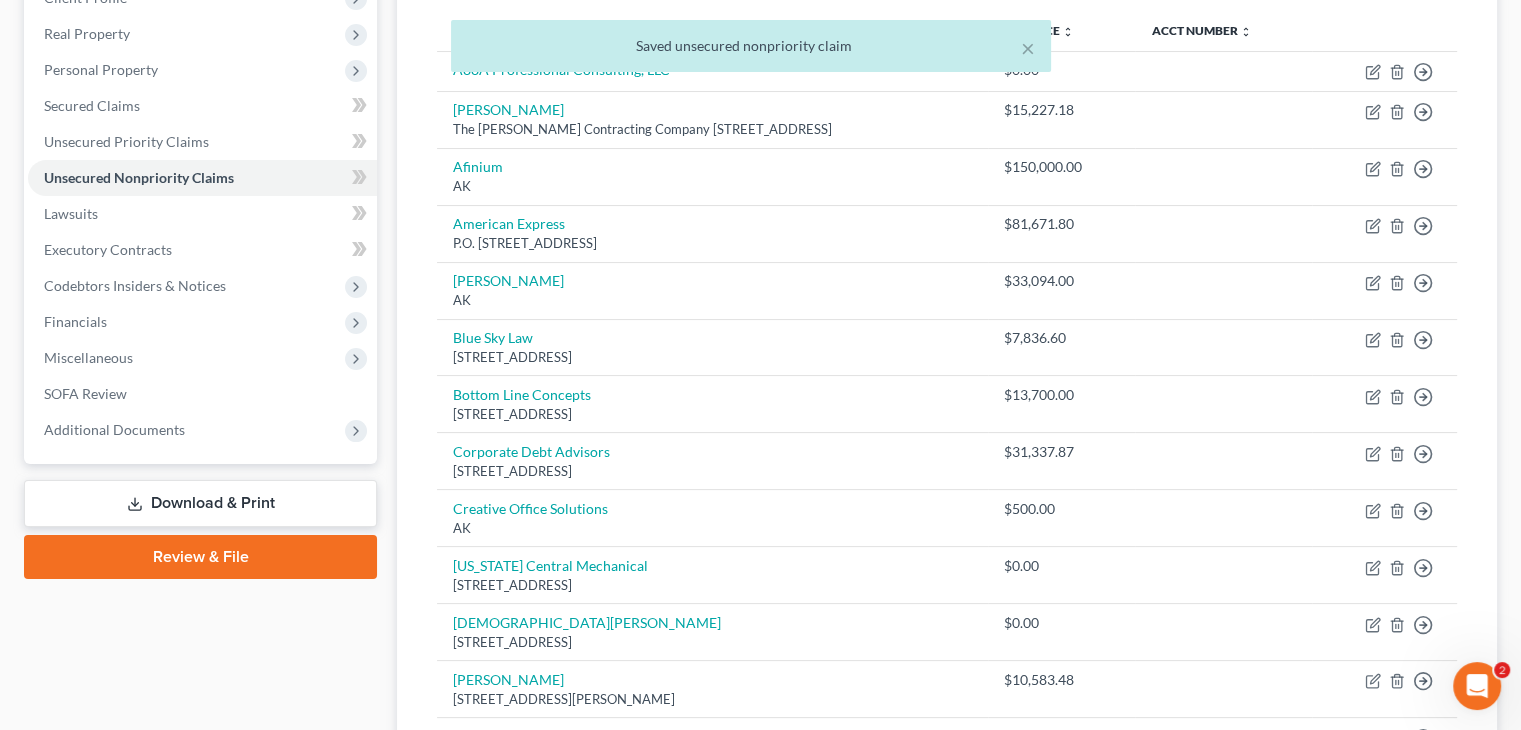 click on "×                     Saved unsecured nonpriority claim" at bounding box center [750, 51] 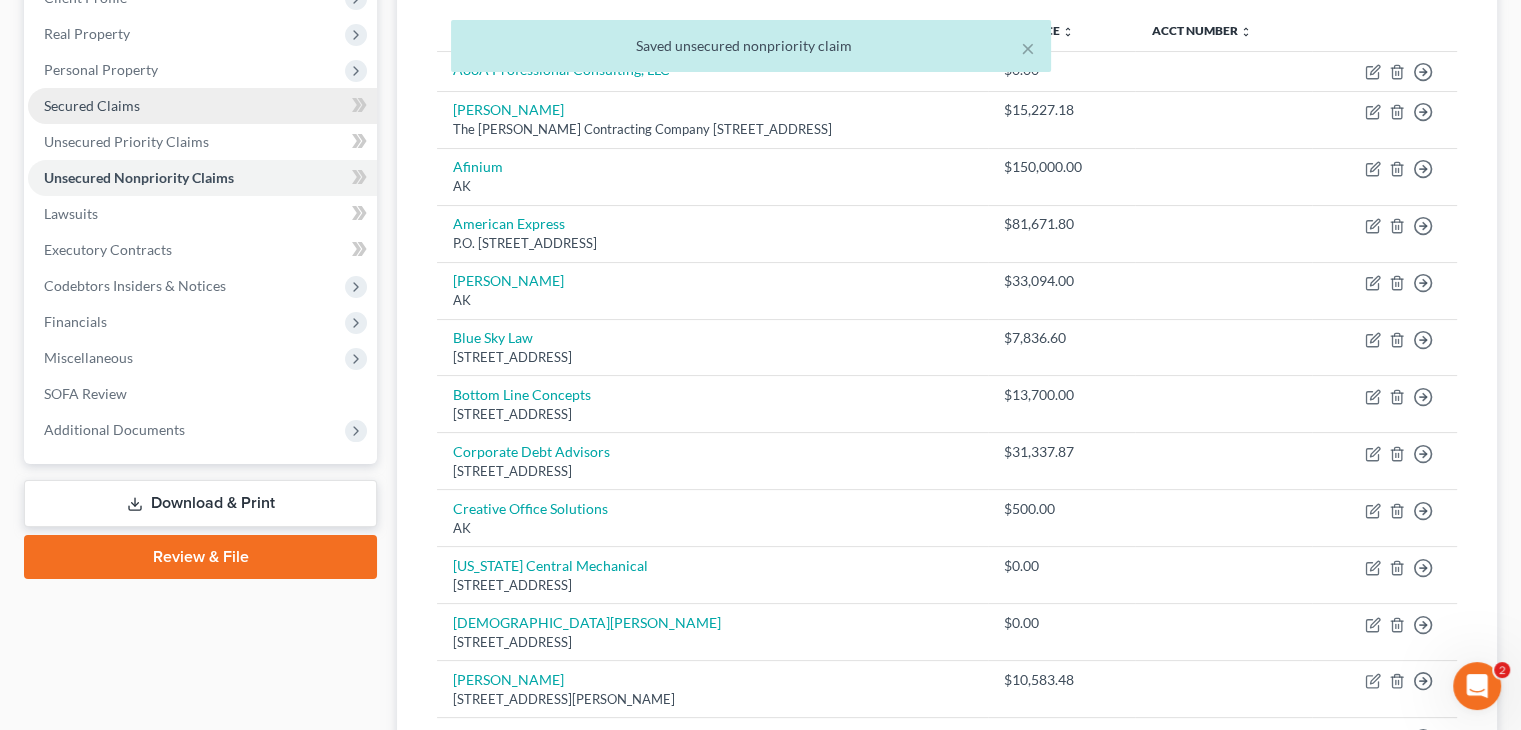 click on "×                     Saved unsecured nonpriority claim                     	 100 Percent [MEDICAL_DATA] [PERSON_NAME], LLC Upgraded Chapter Chapter  11 Status Lead District GANB Preview Petition Navigation
Case Dashboard
Payments
Invoices
Payments
Payments
Home" at bounding box center (760, 642) 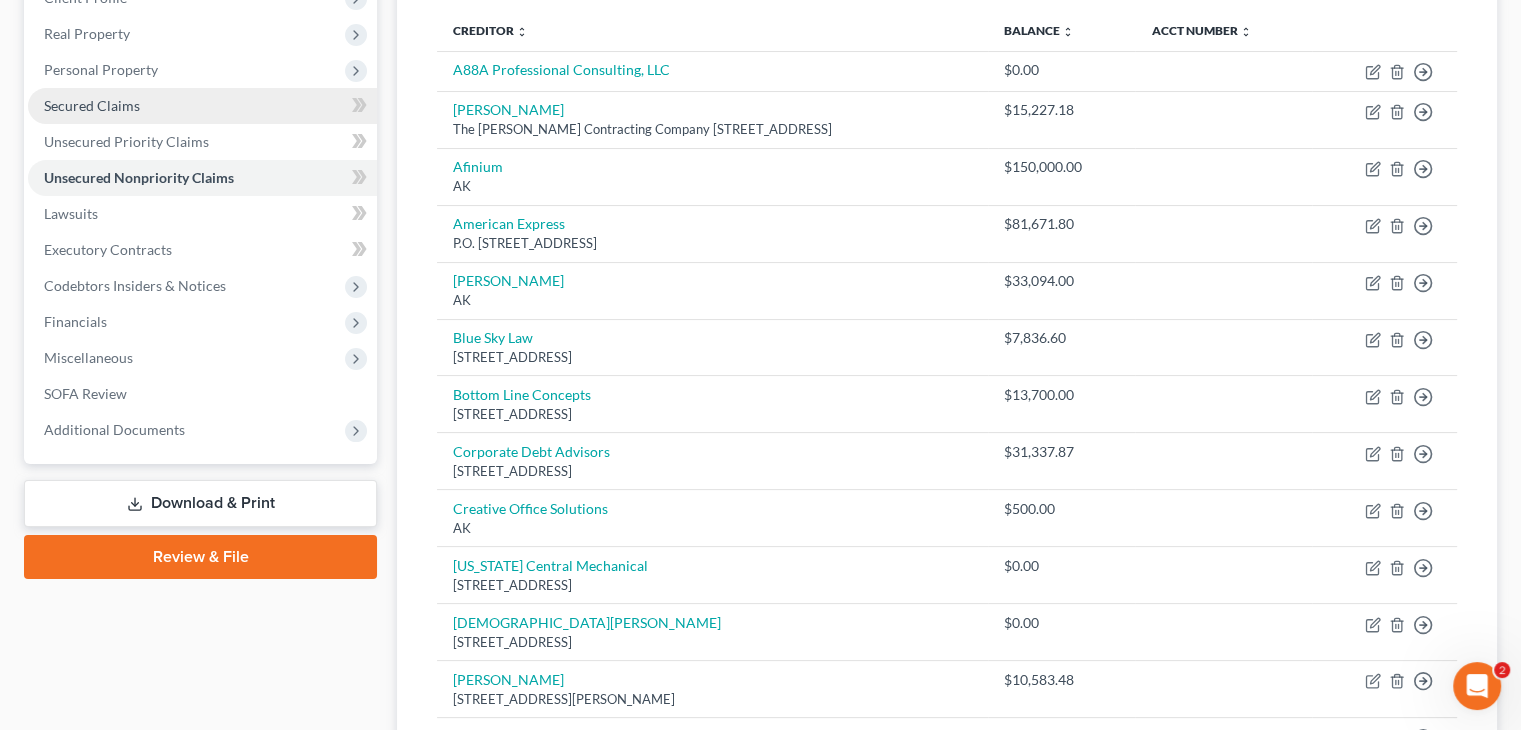 click on "Secured Claims" at bounding box center (92, 105) 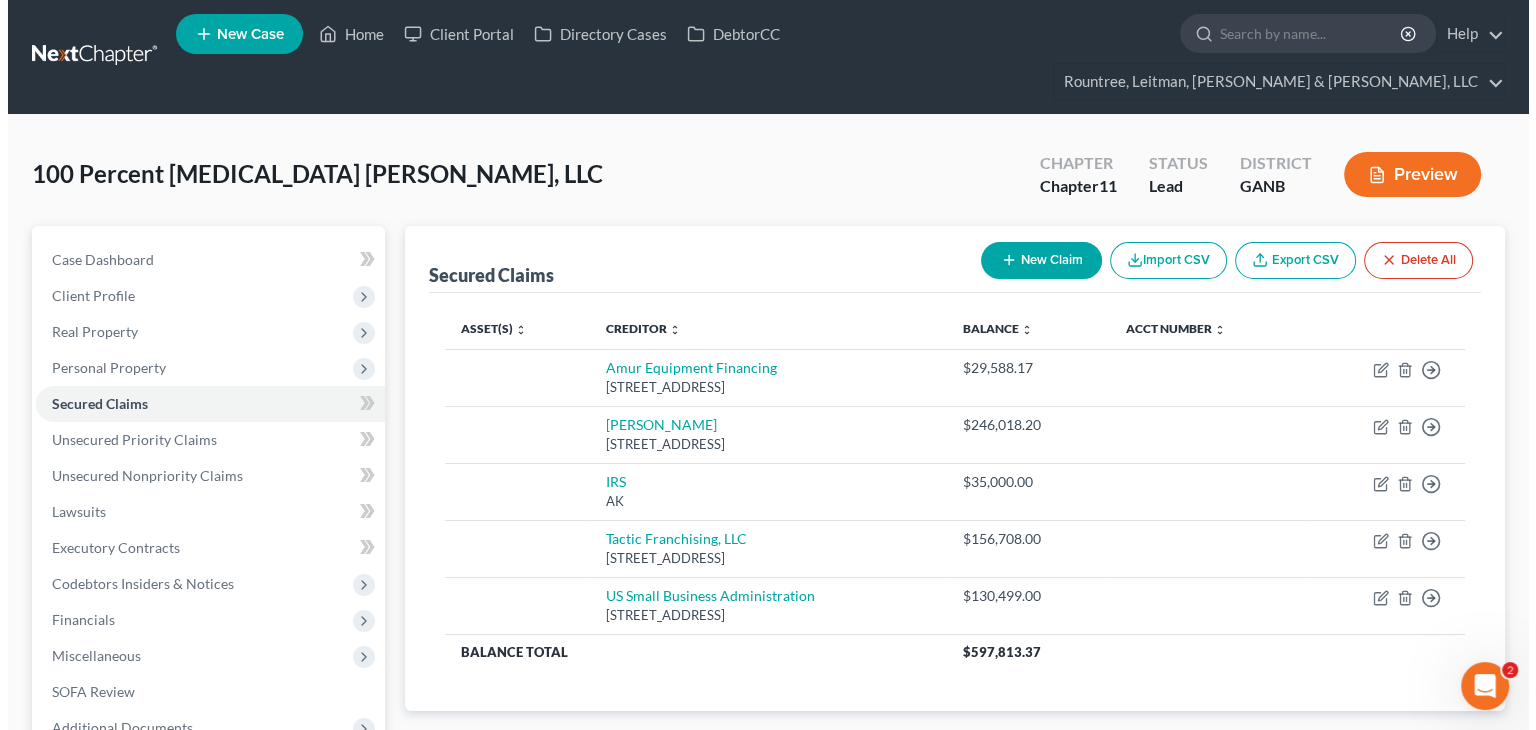 scroll, scrollTop: 0, scrollLeft: 0, axis: both 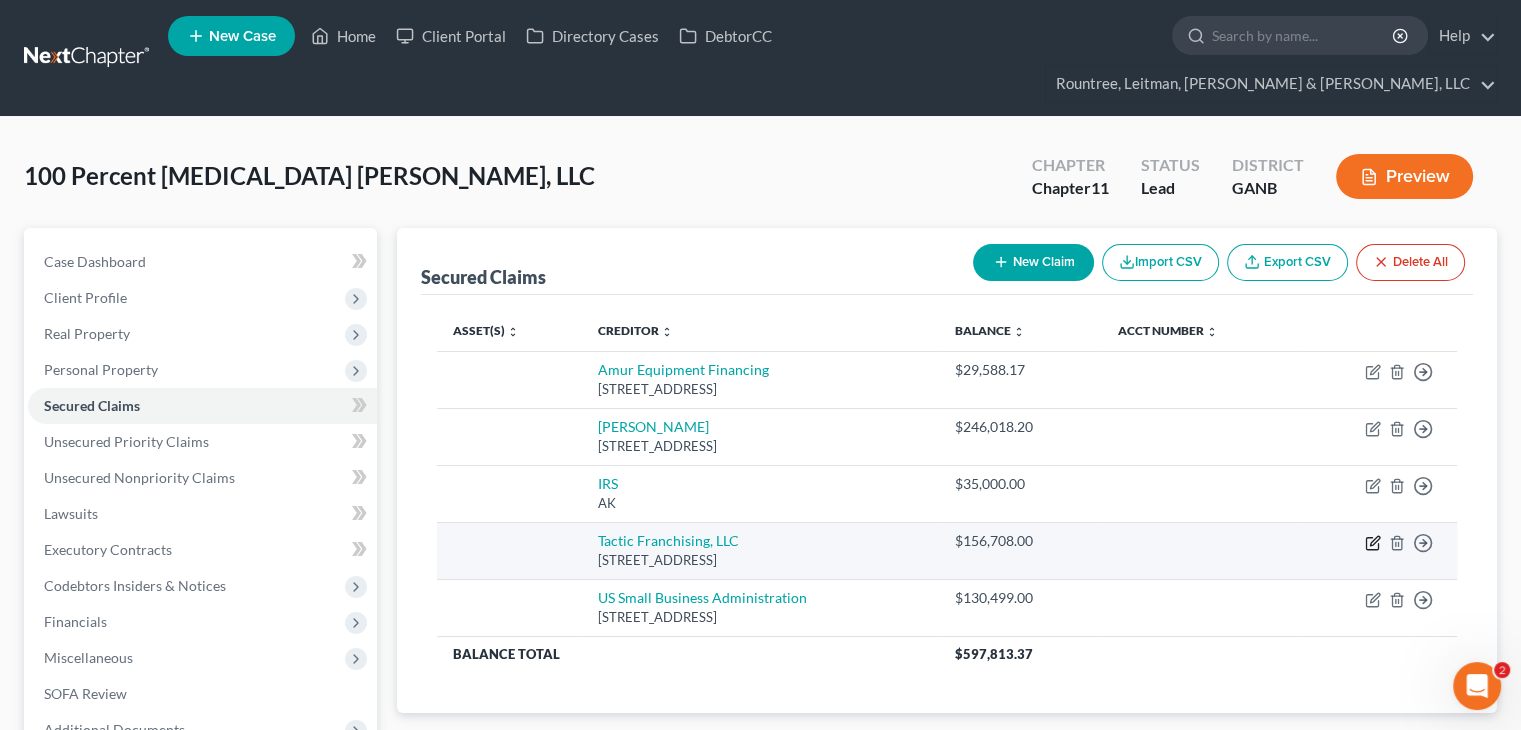 click 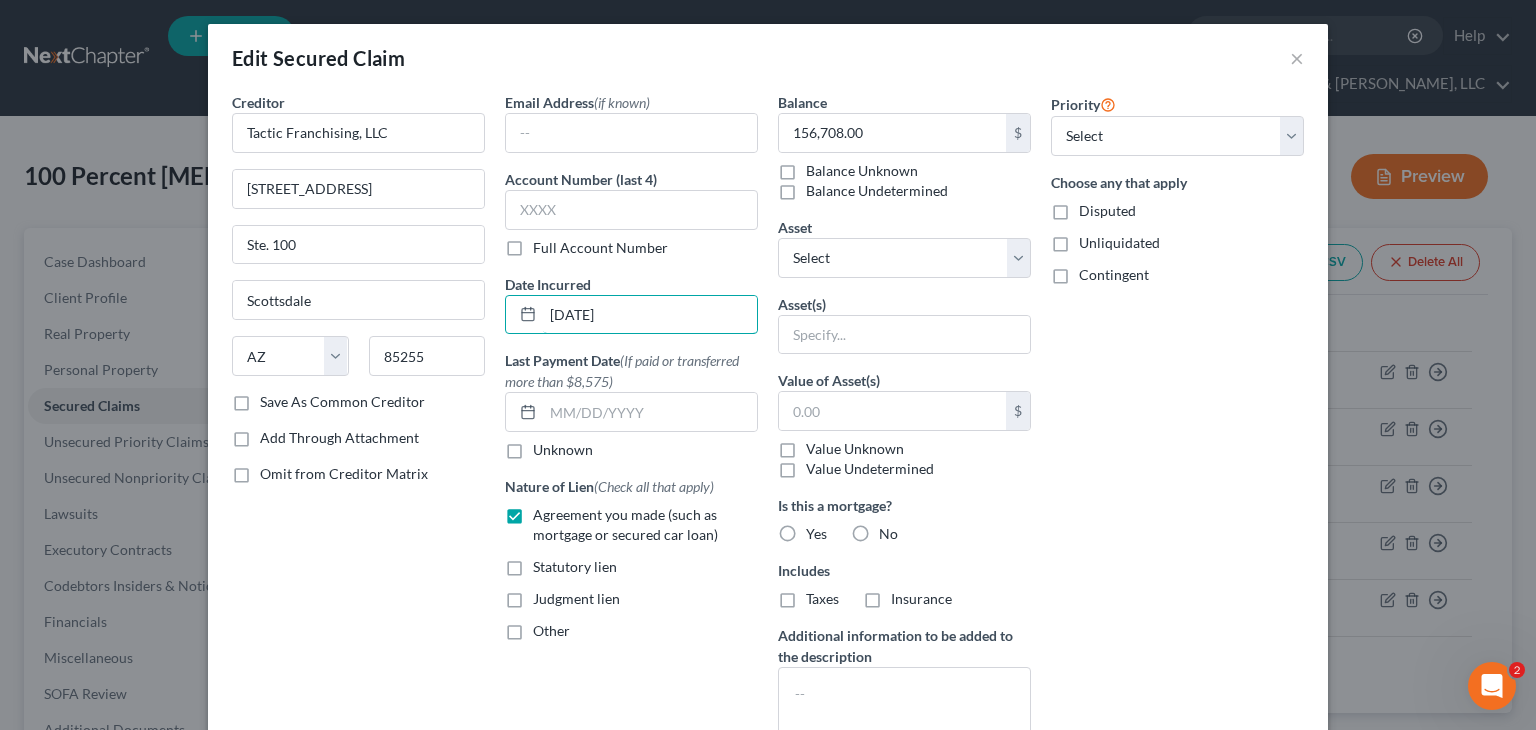drag, startPoint x: 666, startPoint y: 313, endPoint x: 10, endPoint y: 273, distance: 657.2184 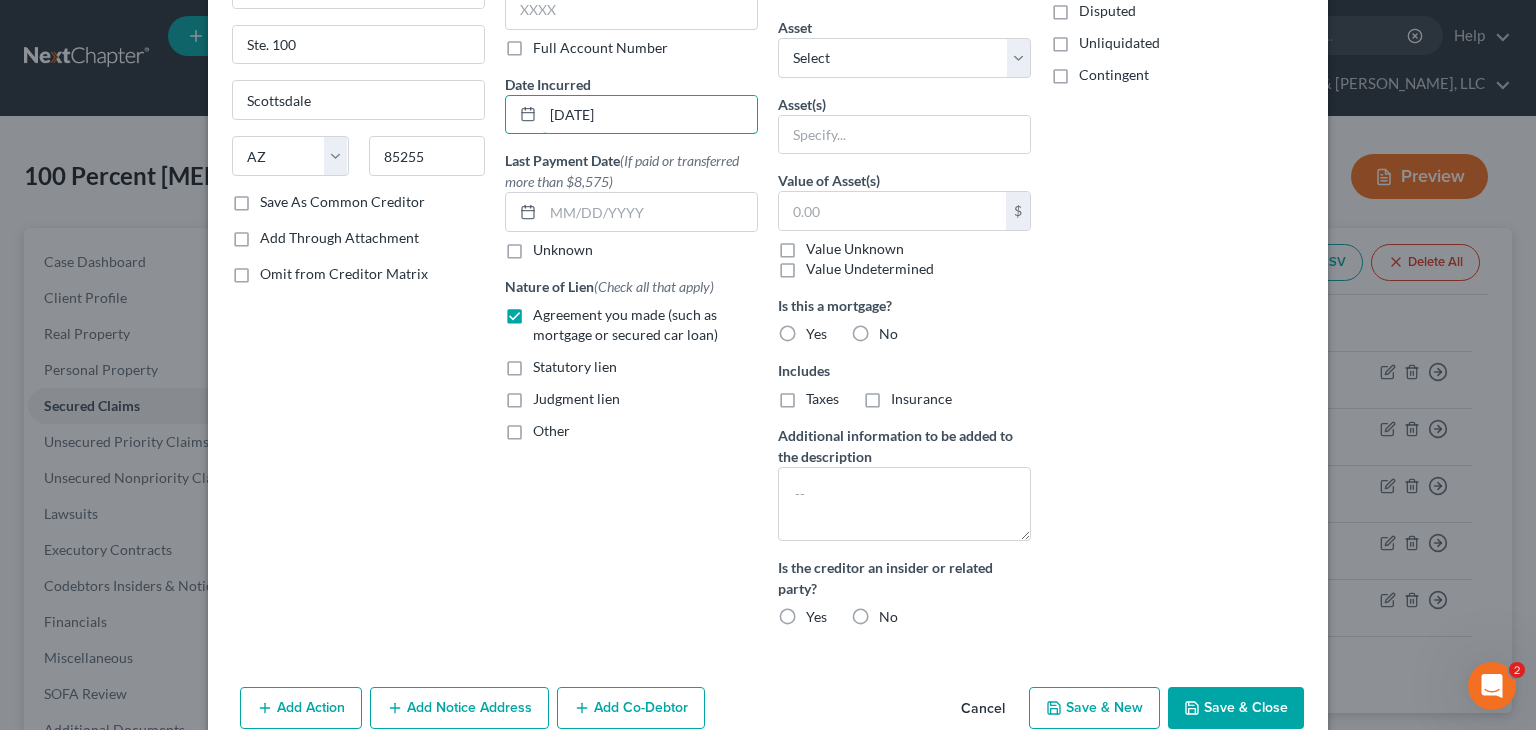 scroll, scrollTop: 295, scrollLeft: 0, axis: vertical 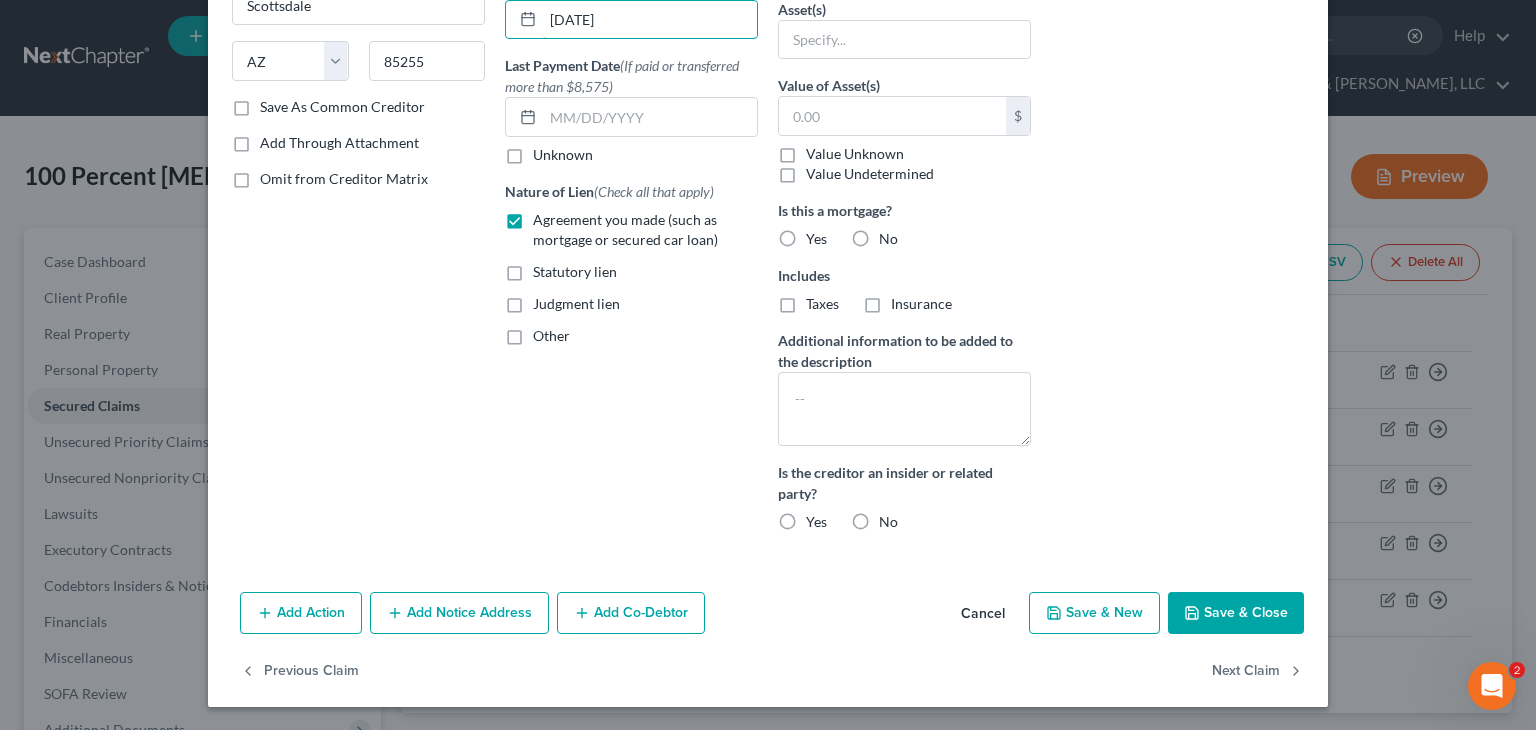 type on "[DATE]" 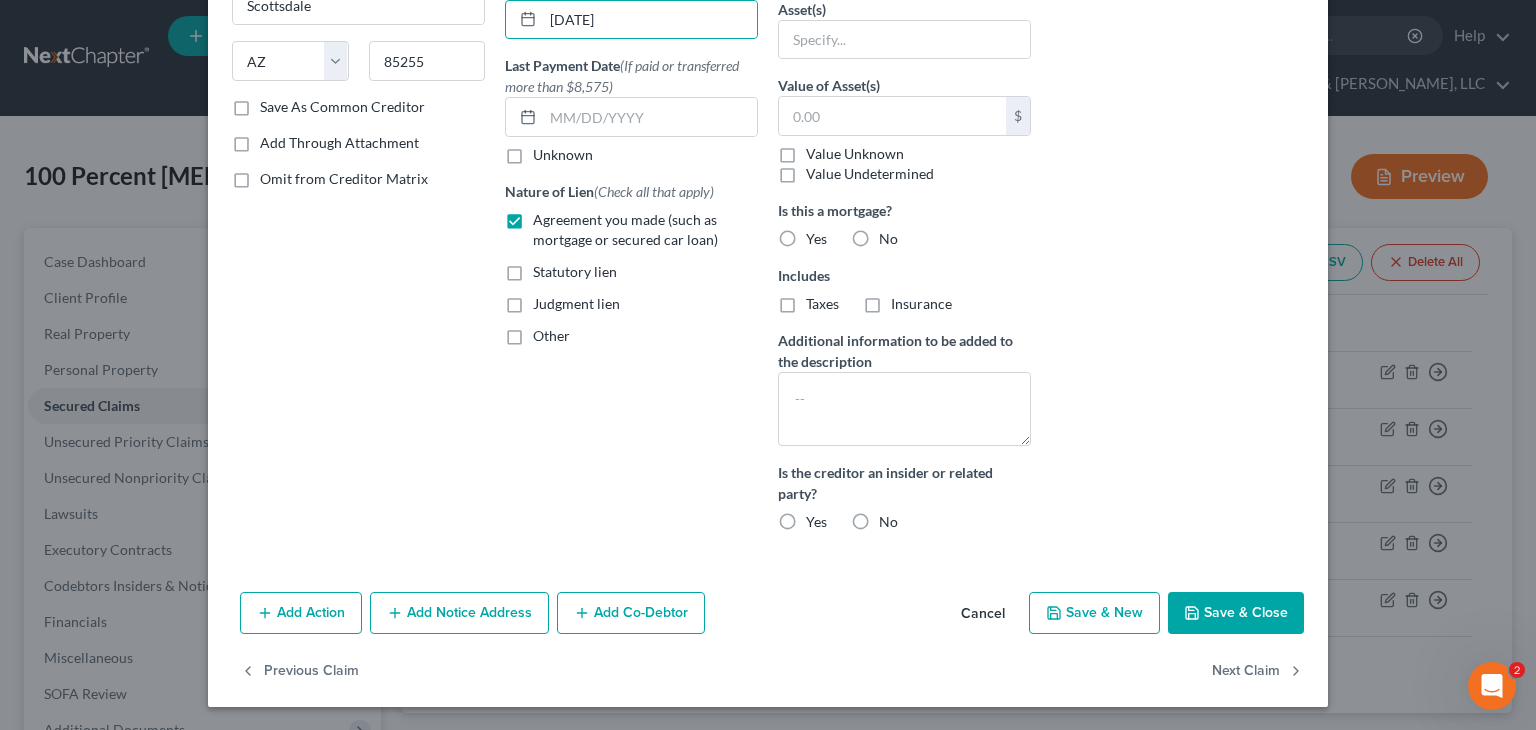 click on "Add Co-Debtor" at bounding box center [631, 613] 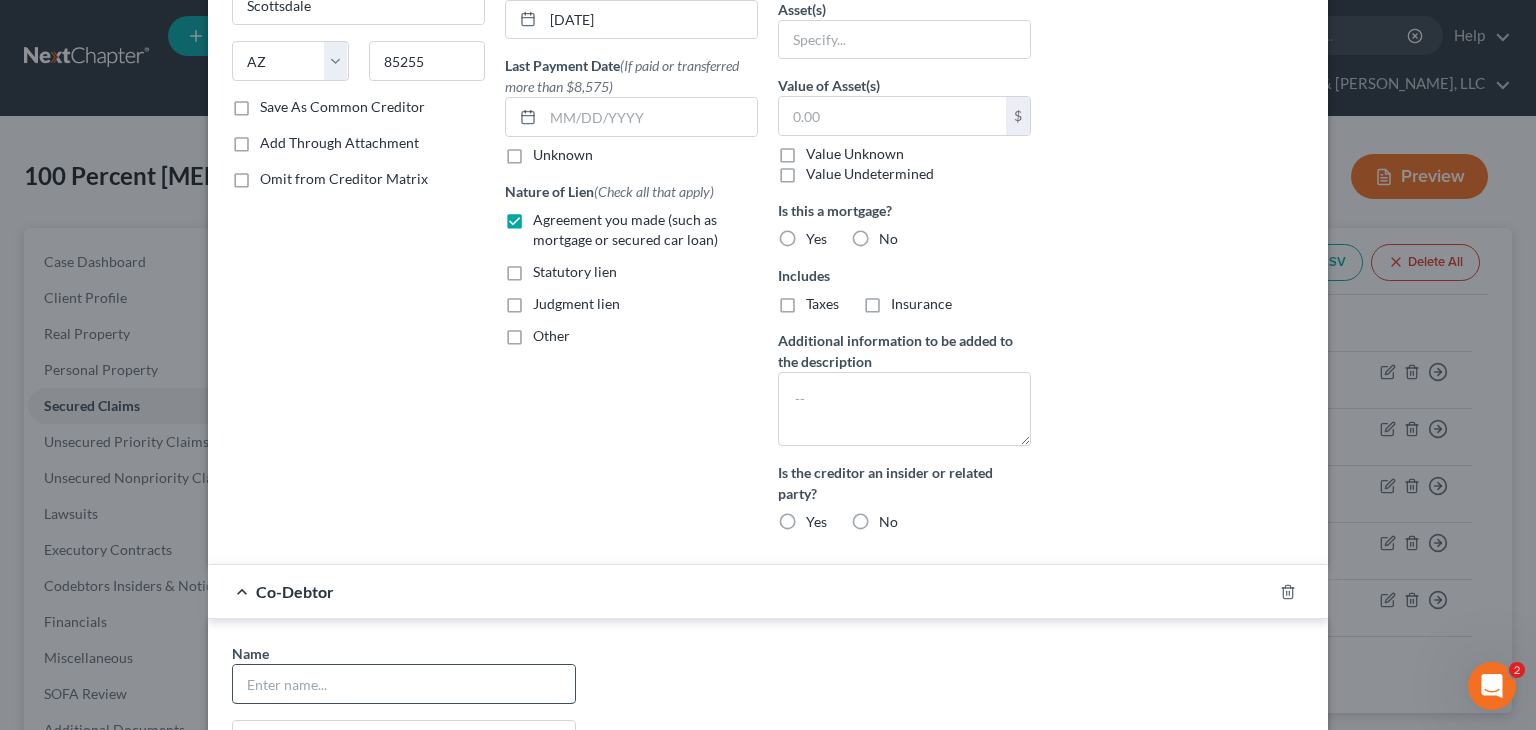 click at bounding box center (404, 684) 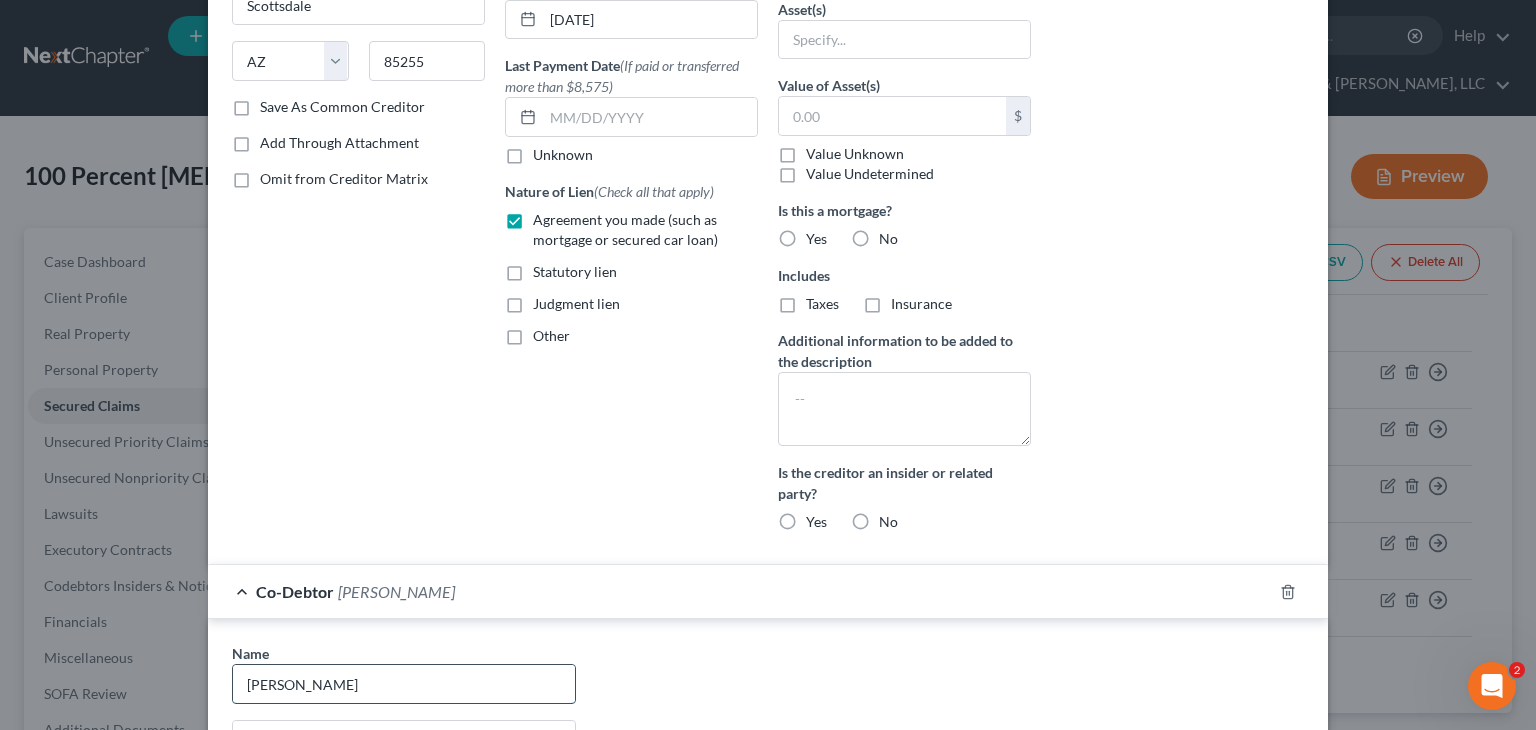 type on "[PERSON_NAME]" 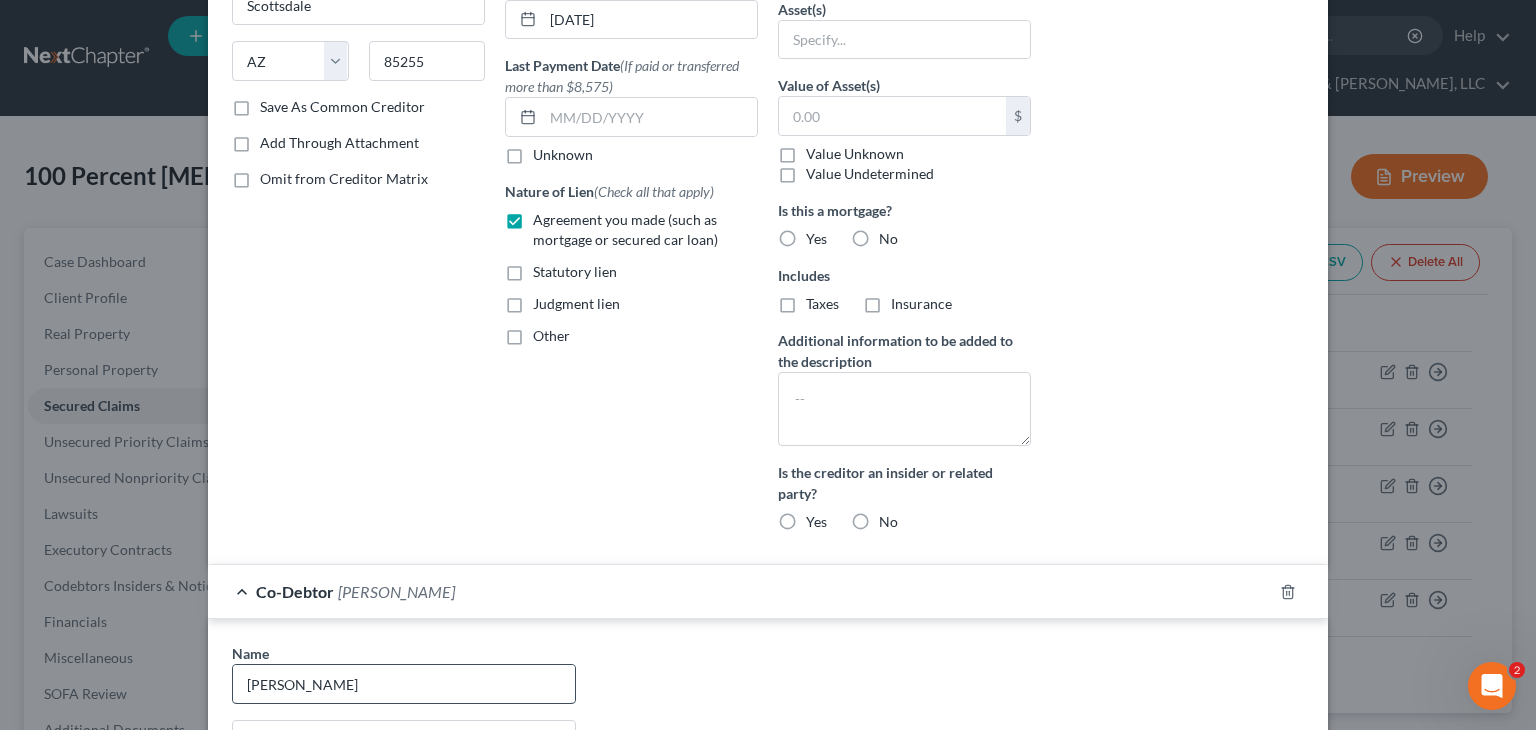 scroll, scrollTop: 321, scrollLeft: 0, axis: vertical 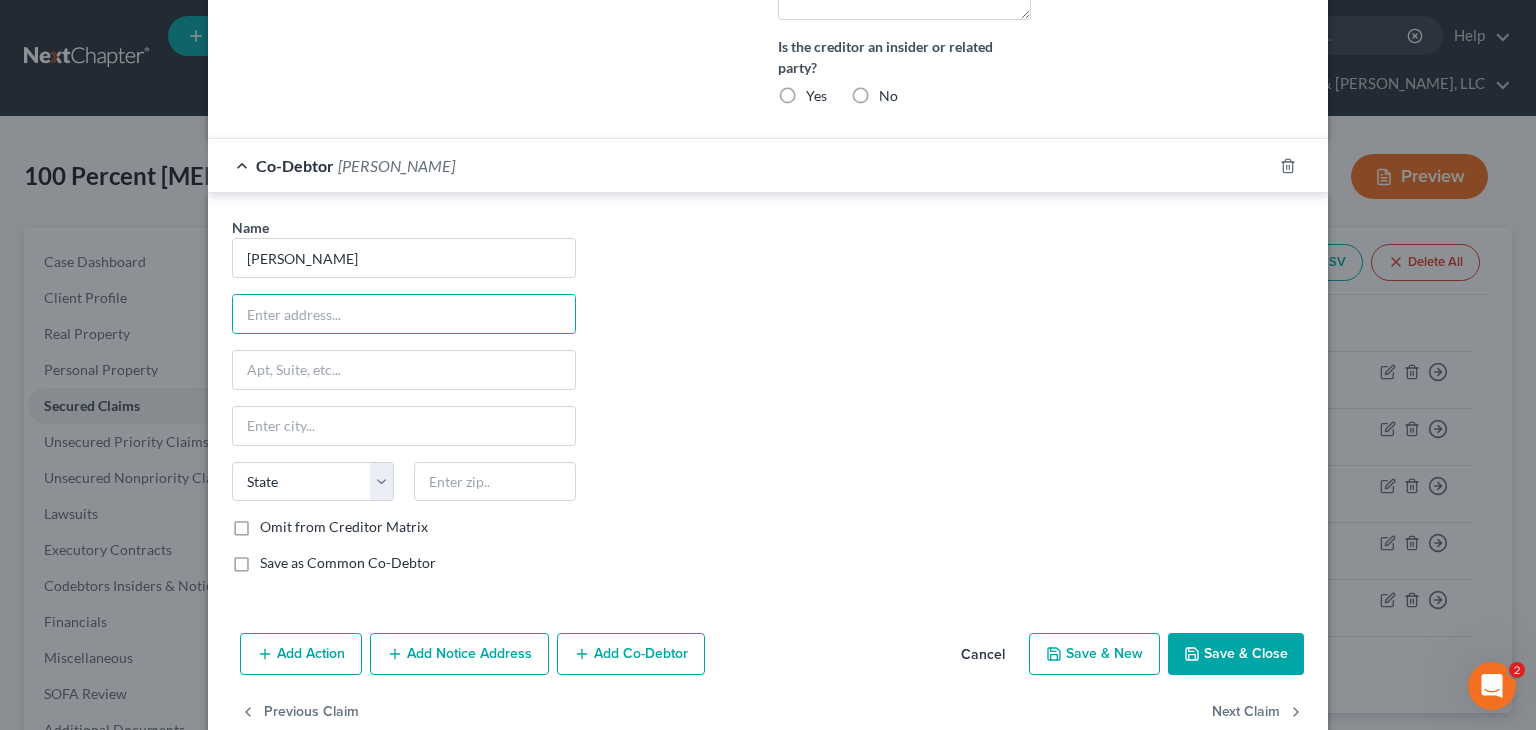 click on "Save & Close" at bounding box center (1236, 654) 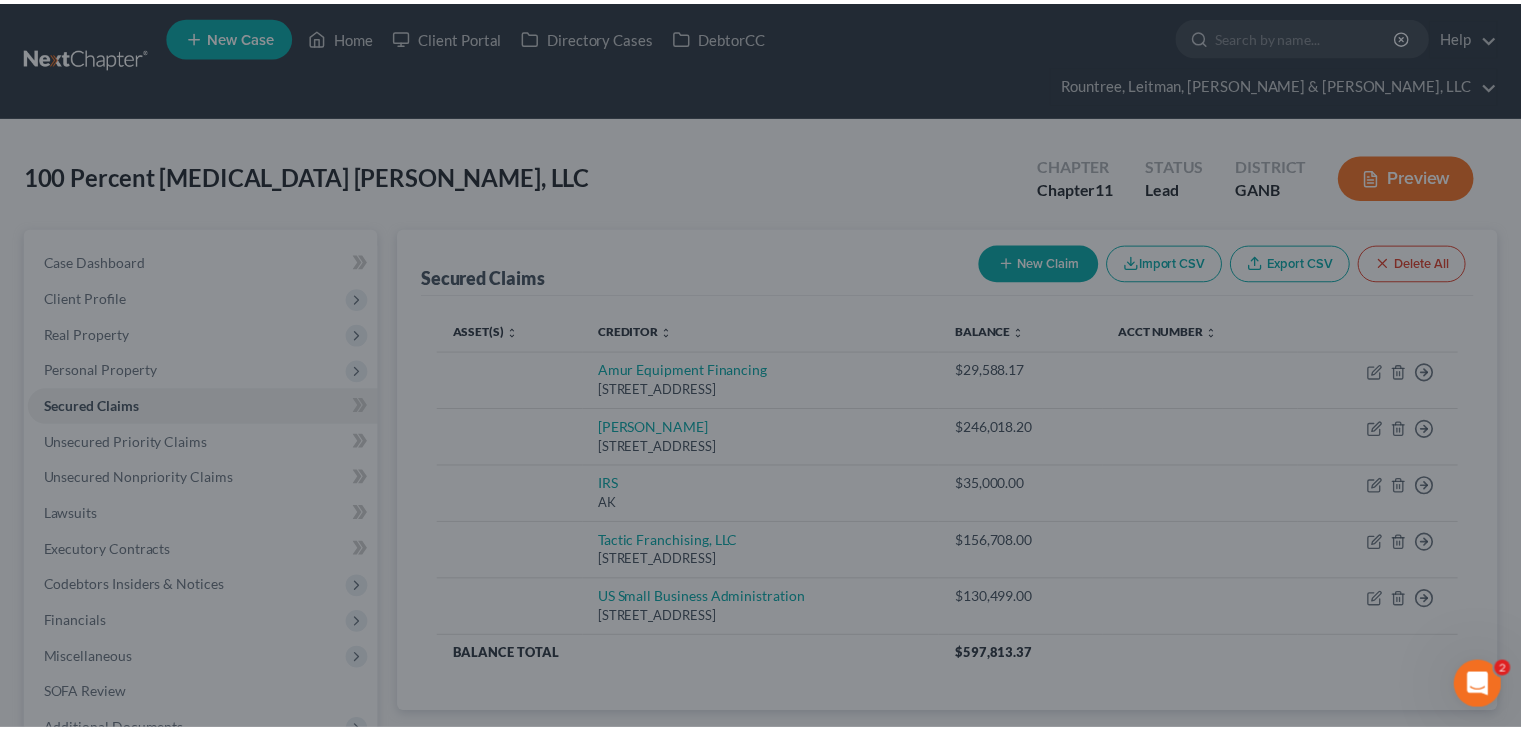scroll, scrollTop: 574, scrollLeft: 0, axis: vertical 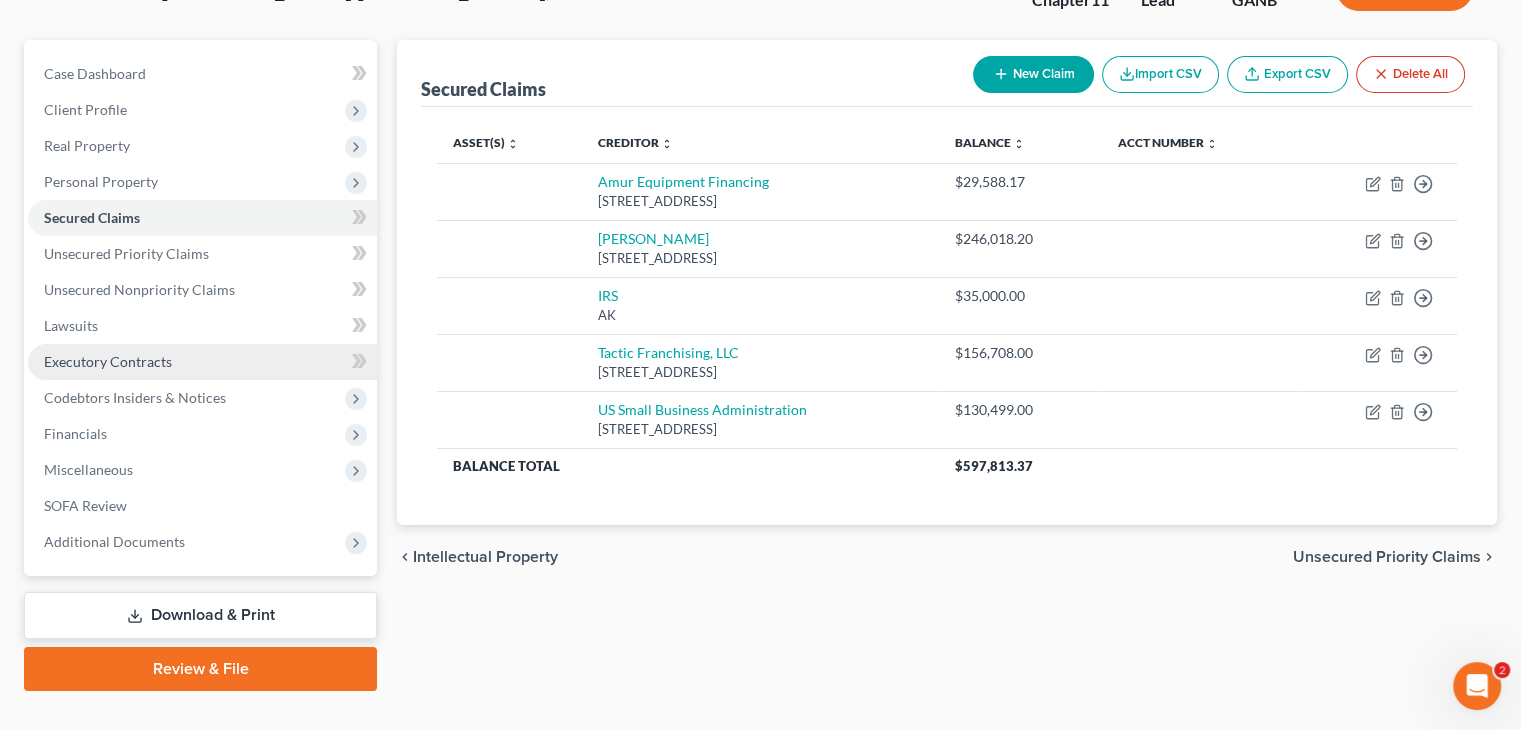 click on "Executory Contracts" at bounding box center [108, 361] 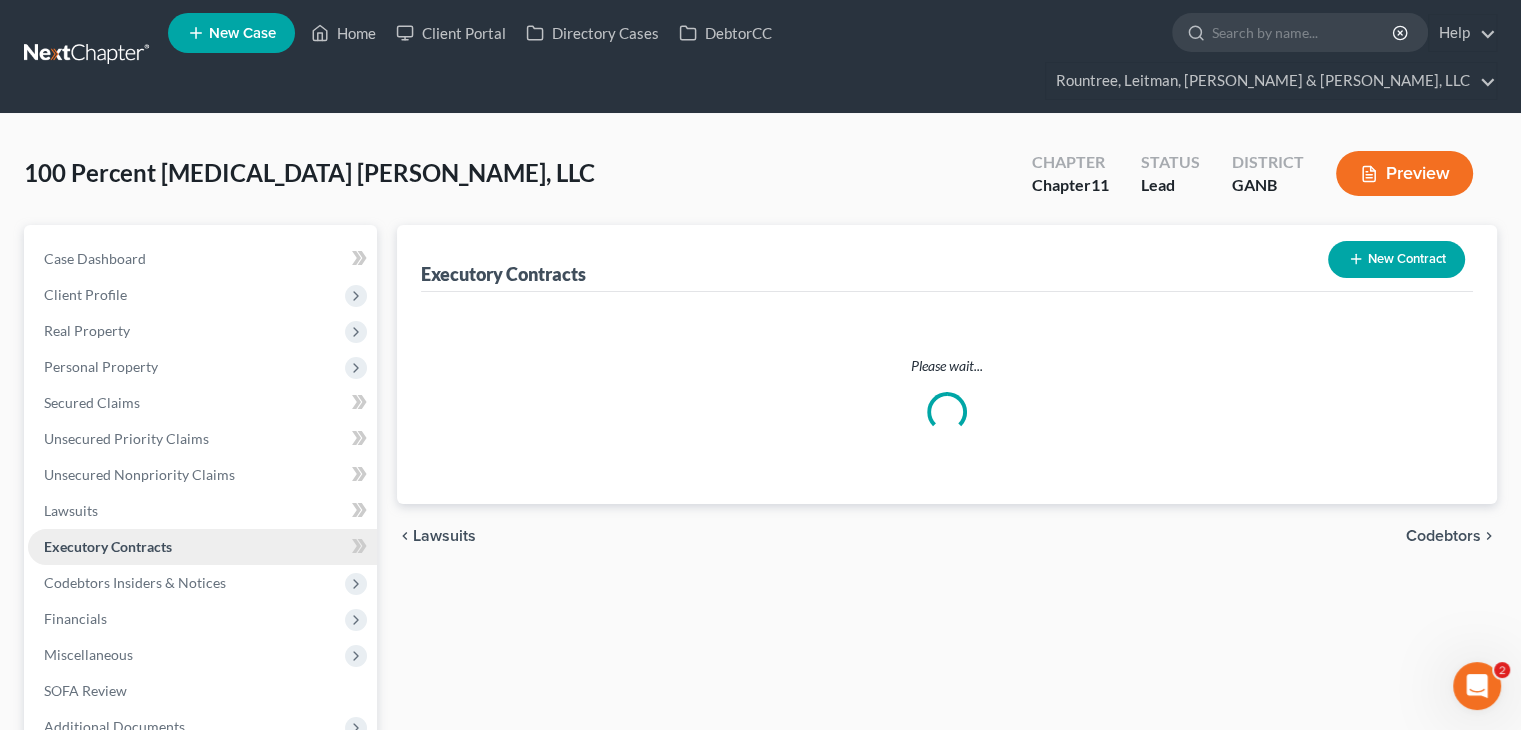 scroll, scrollTop: 0, scrollLeft: 0, axis: both 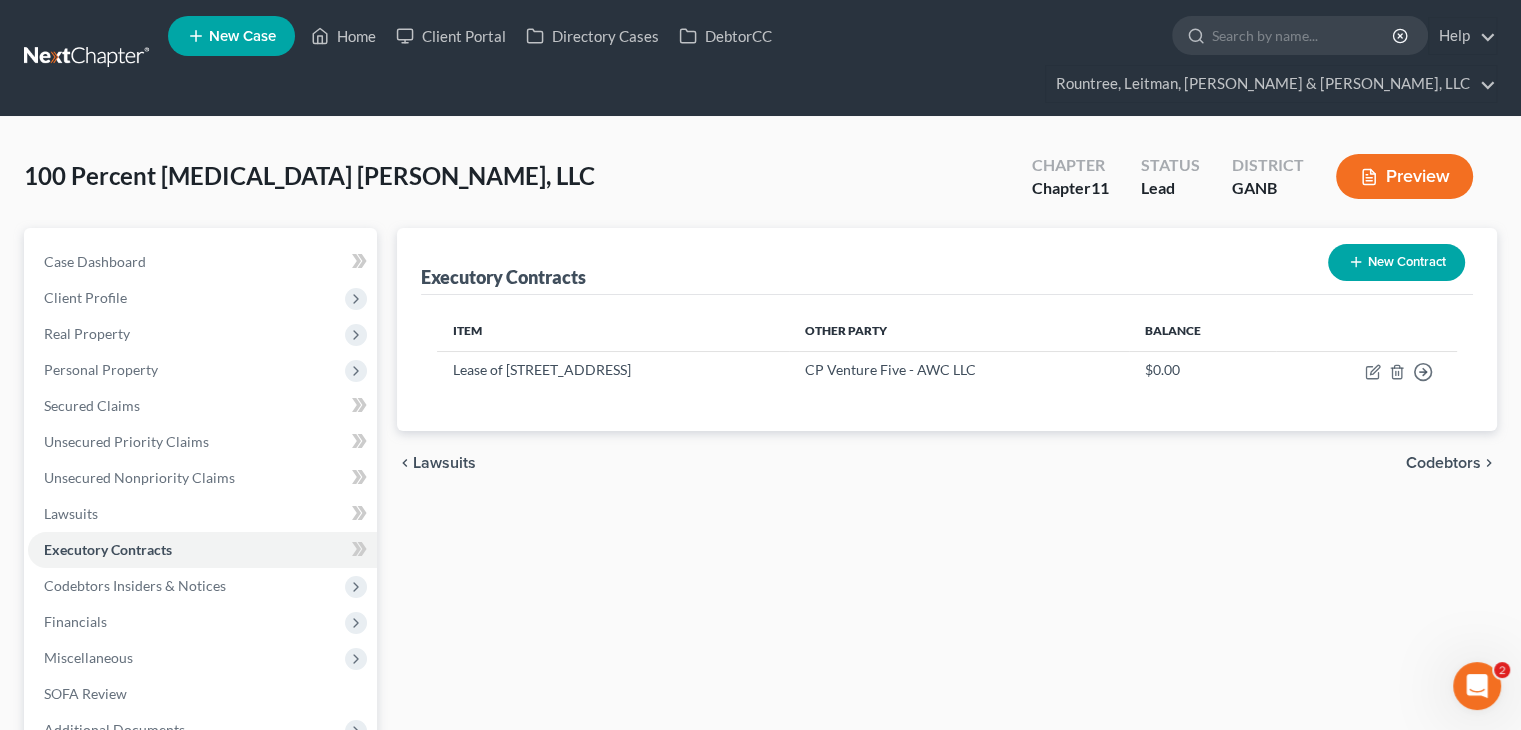 click on "New Contract" at bounding box center [1396, 262] 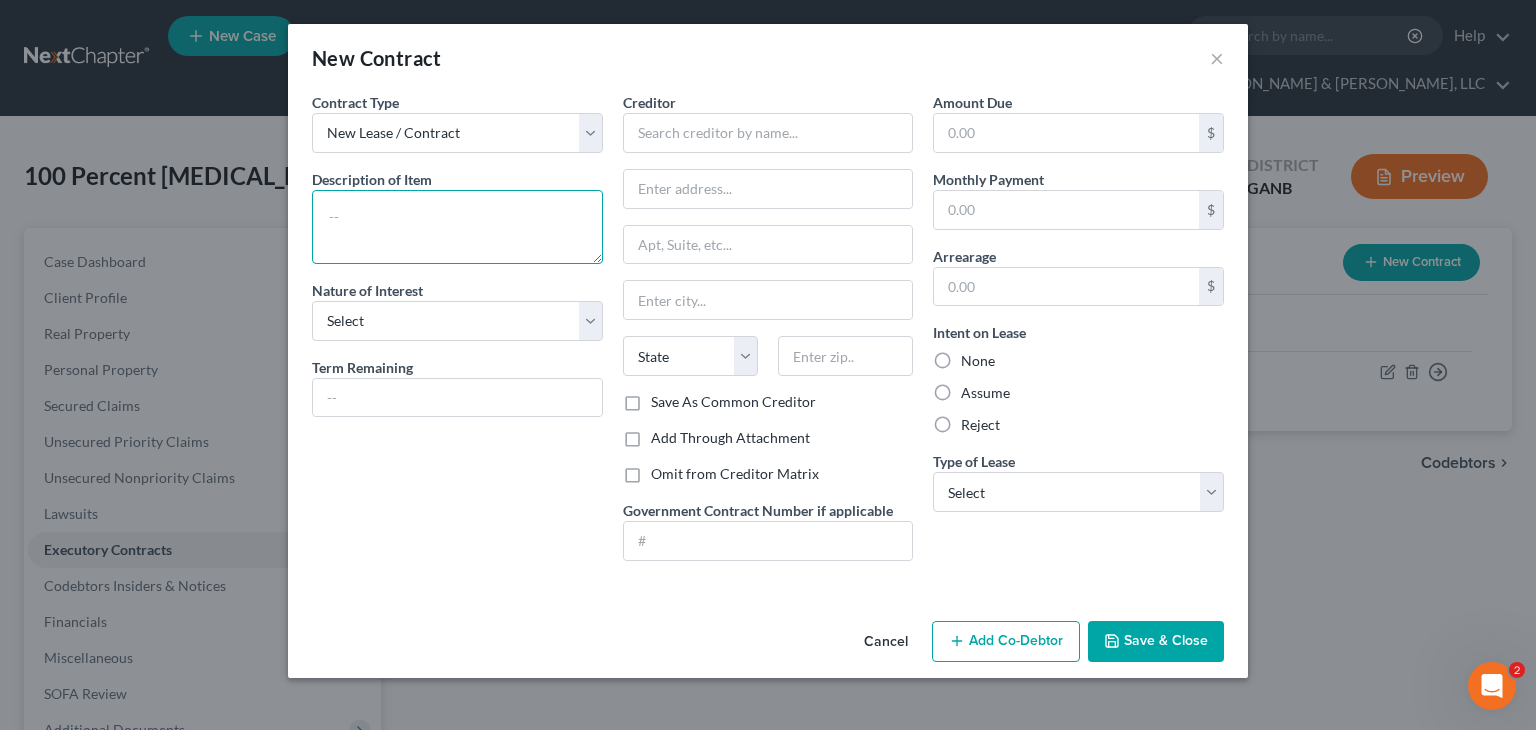 click at bounding box center (457, 227) 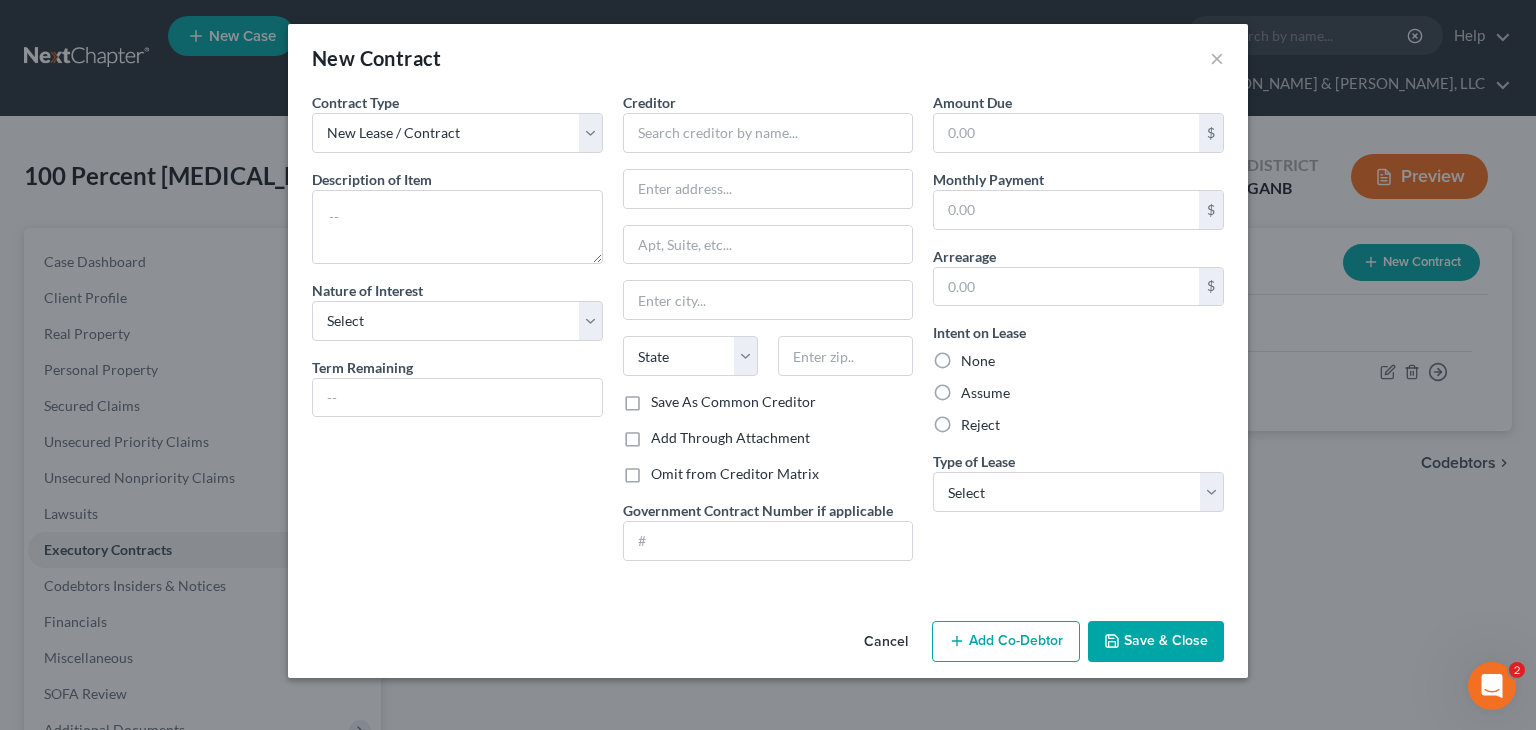 click on "Cancel" at bounding box center (886, 643) 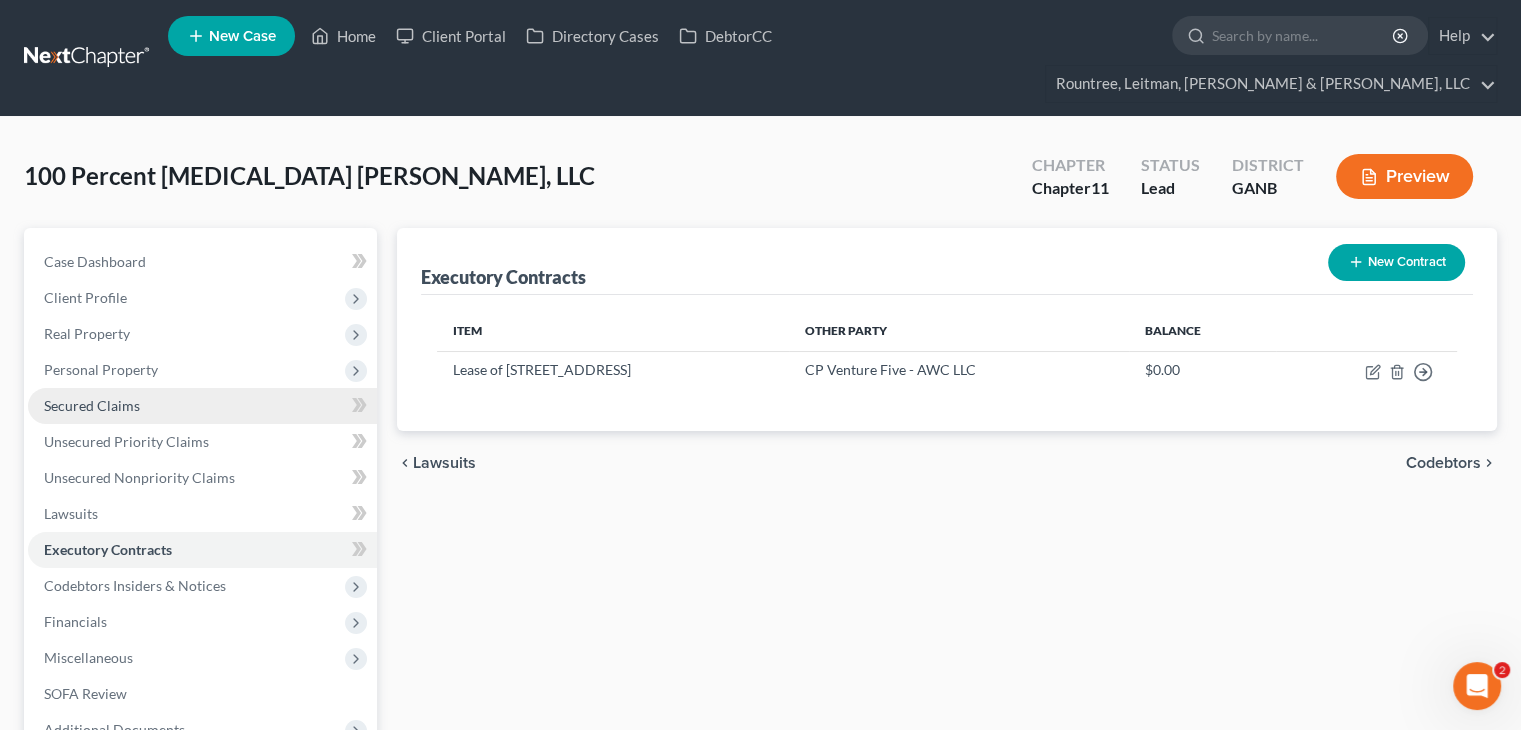 click on "Secured Claims" at bounding box center [92, 405] 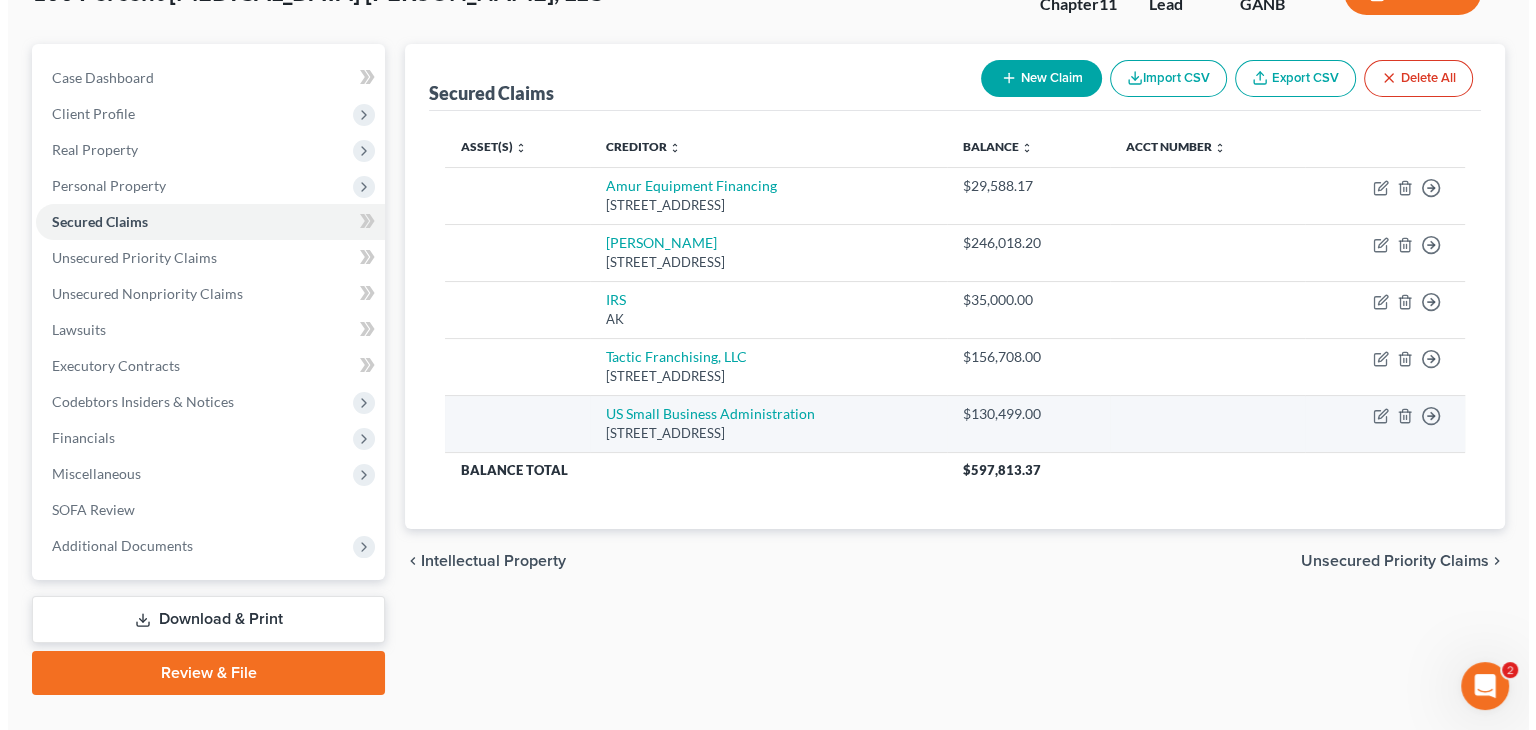 scroll, scrollTop: 188, scrollLeft: 0, axis: vertical 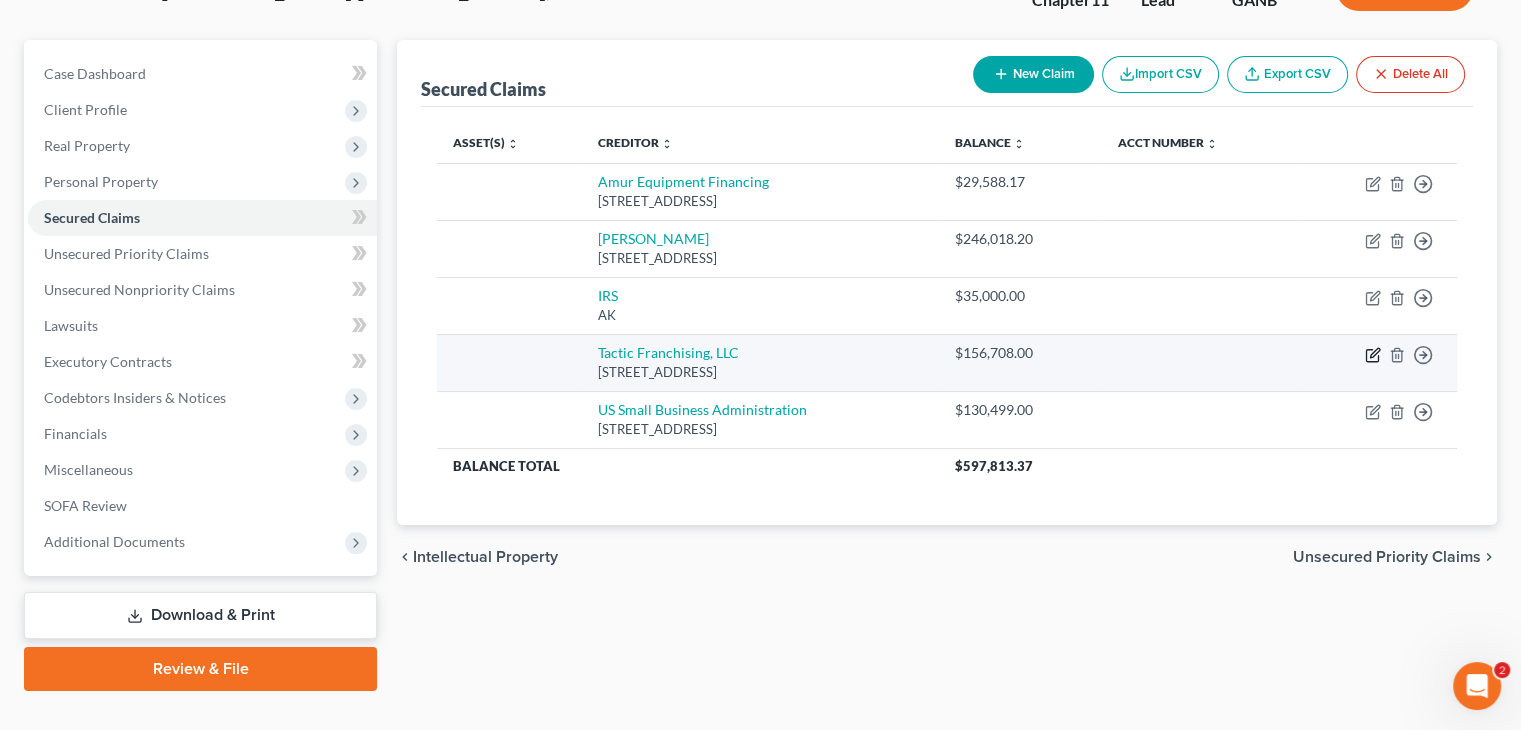 click 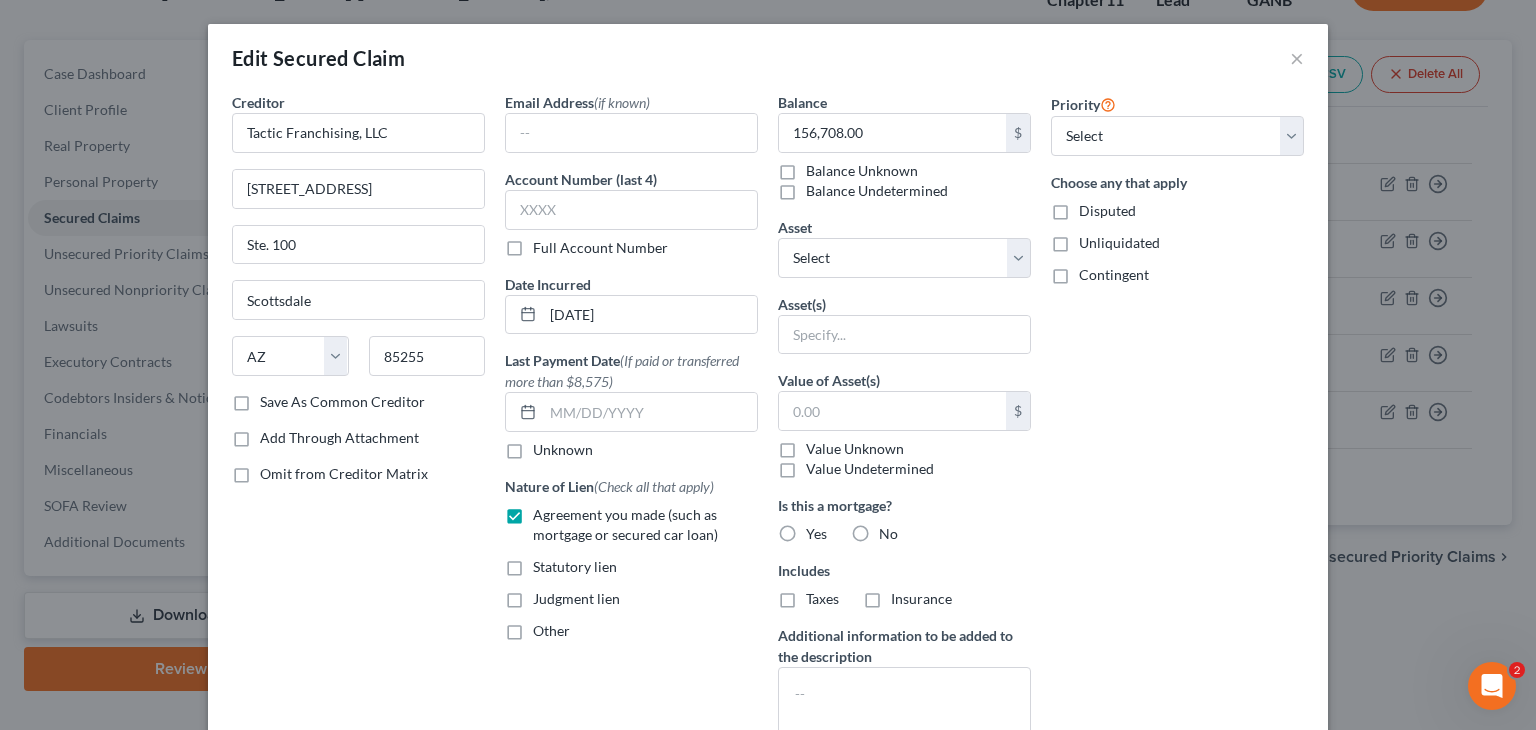 click on "Save As Common Creditor" at bounding box center [342, 402] 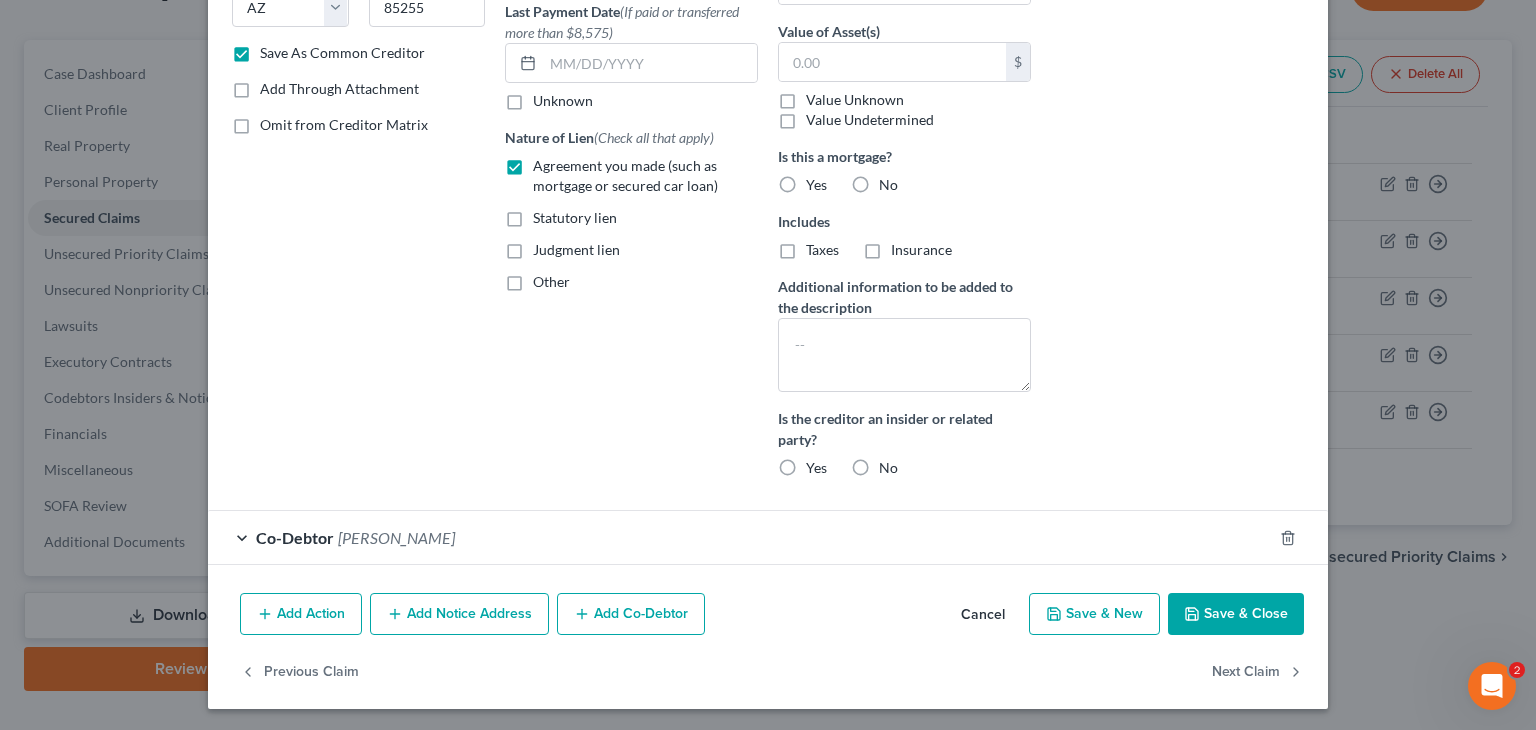click on "Save & Close" at bounding box center [1236, 614] 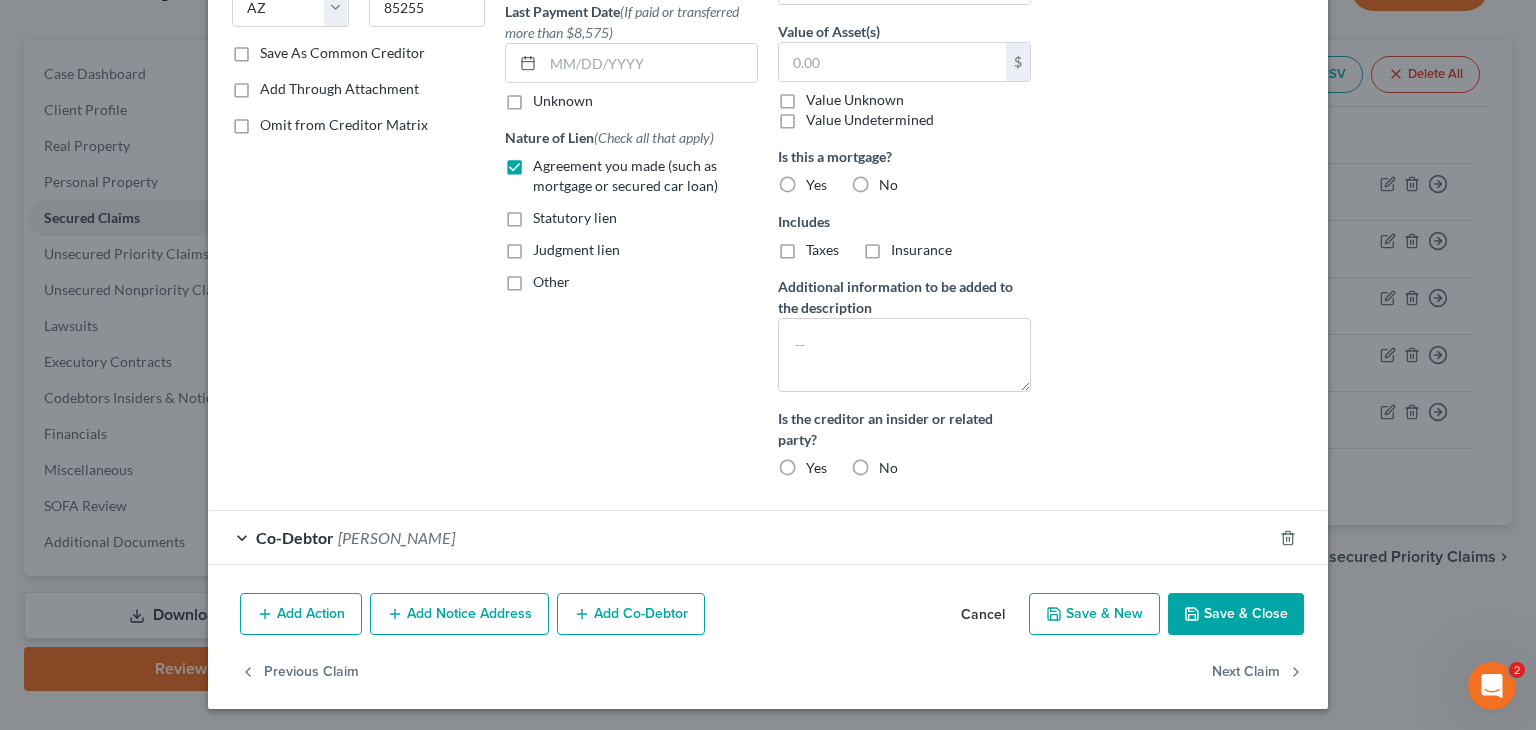 checkbox on "false" 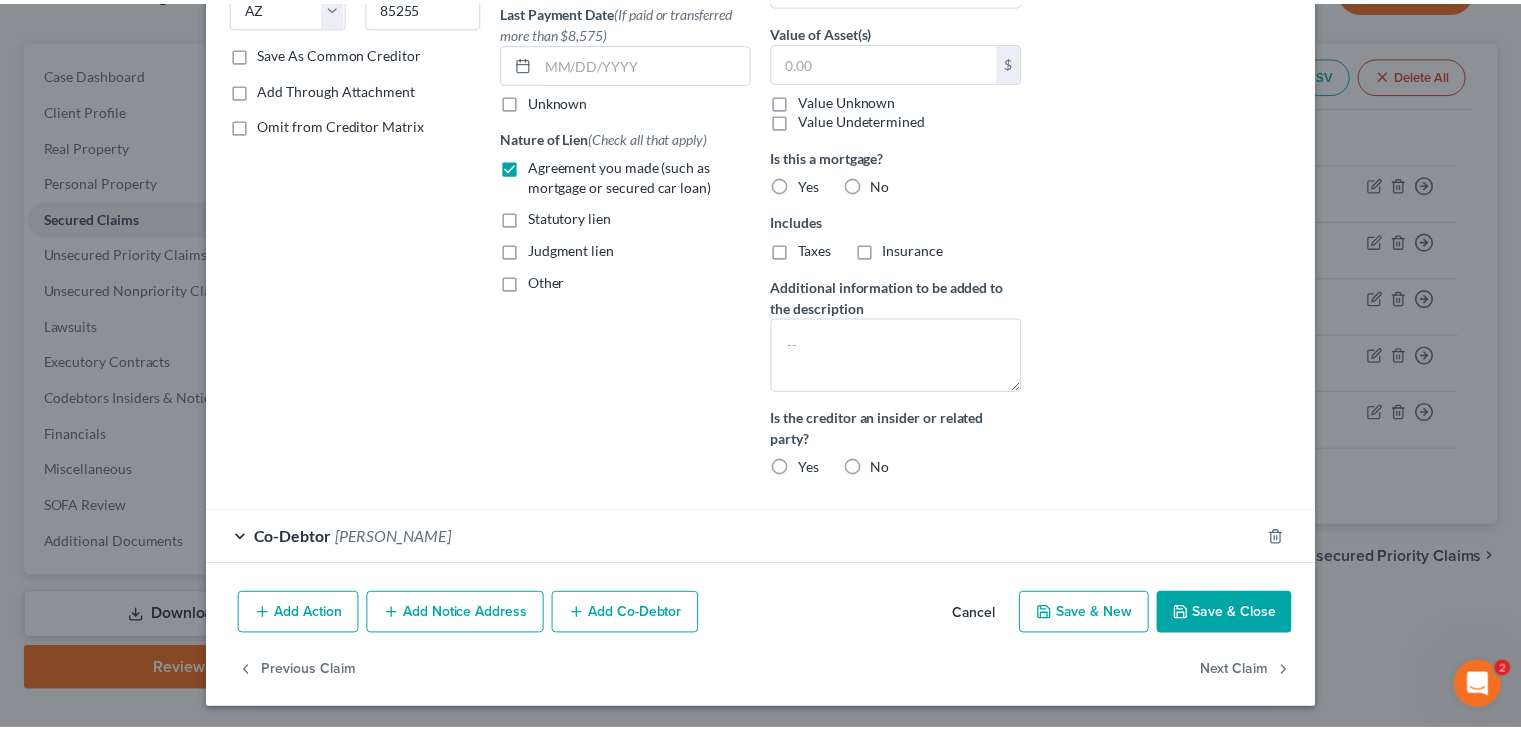 scroll, scrollTop: 164, scrollLeft: 0, axis: vertical 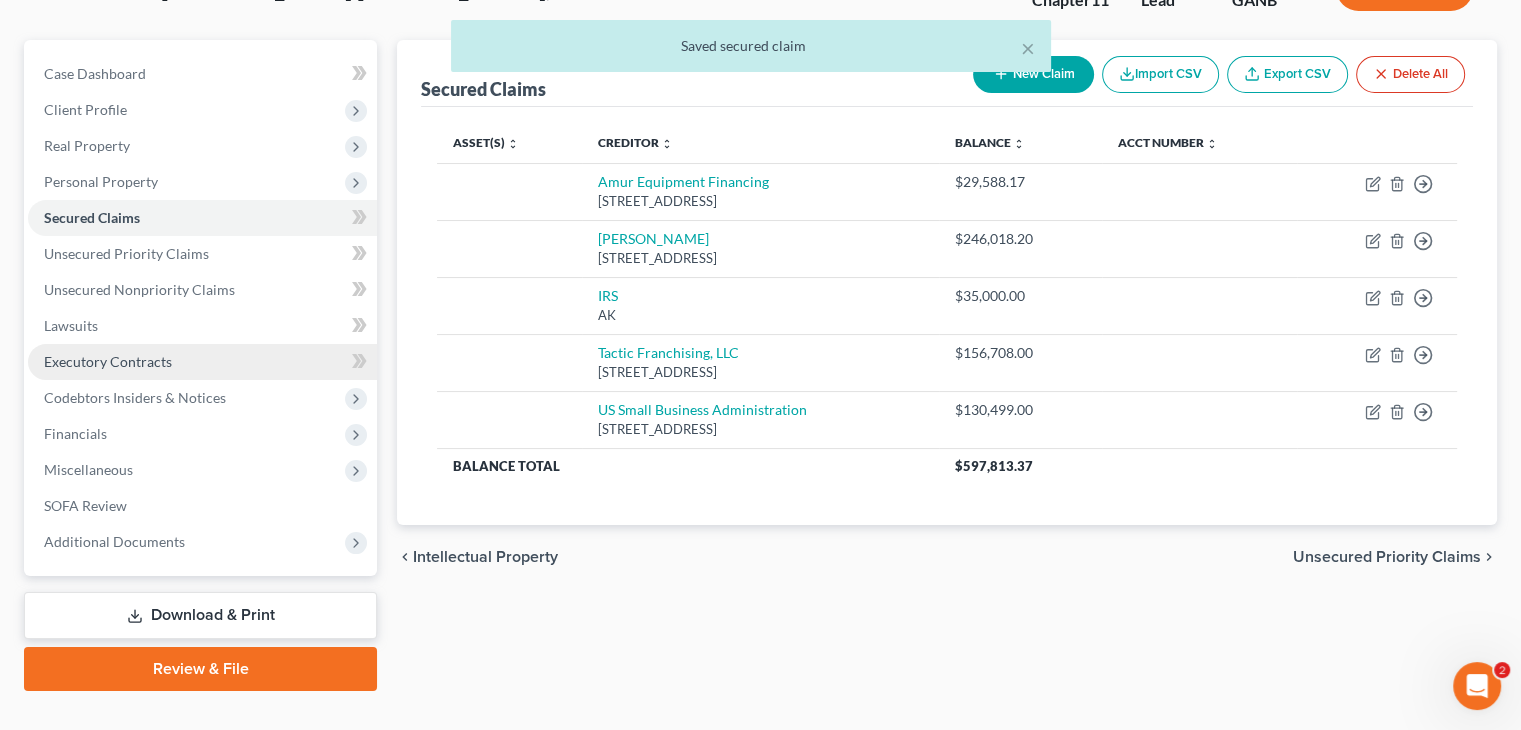 click on "Executory Contracts" at bounding box center (108, 361) 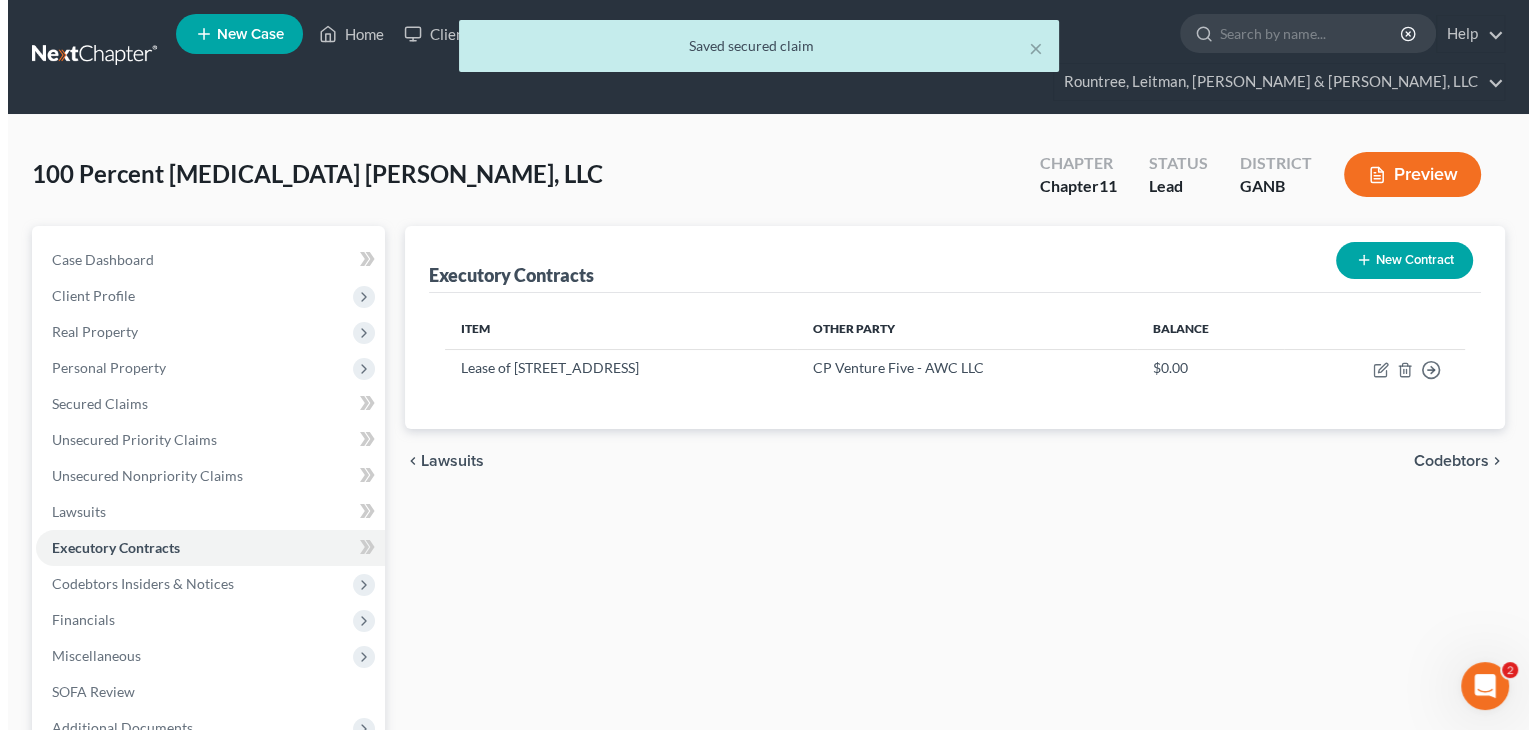 scroll, scrollTop: 0, scrollLeft: 0, axis: both 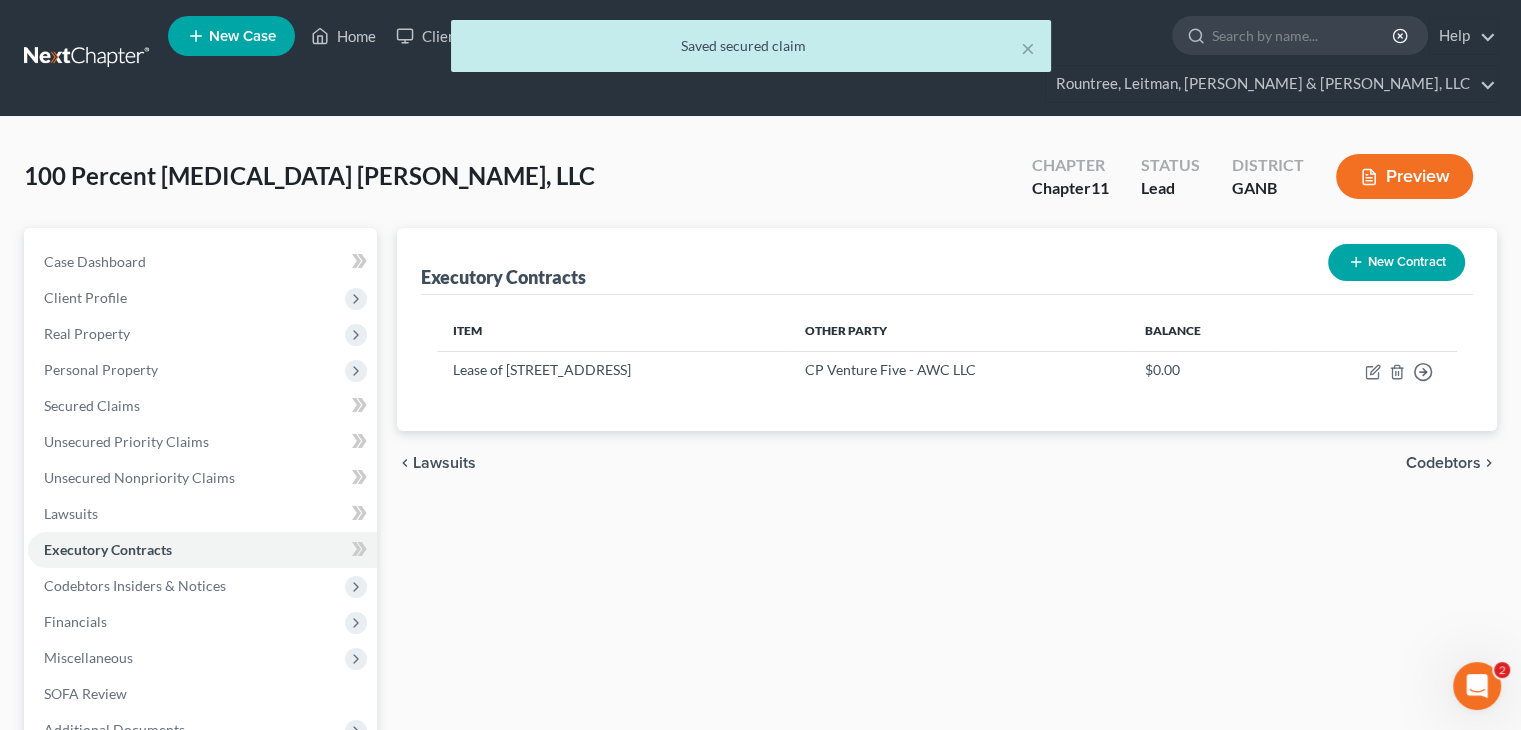 click on "New Contract" at bounding box center [1396, 262] 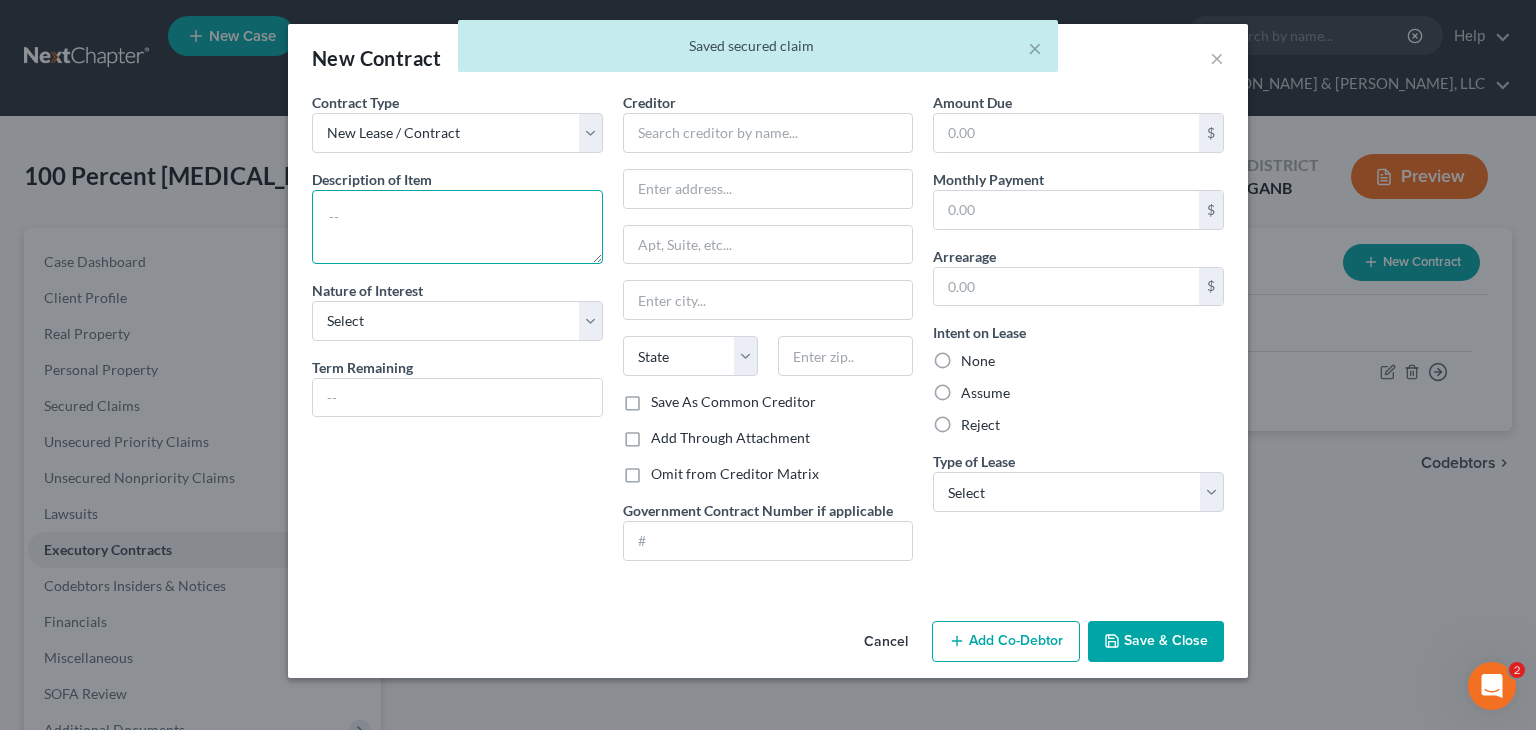 click at bounding box center (457, 227) 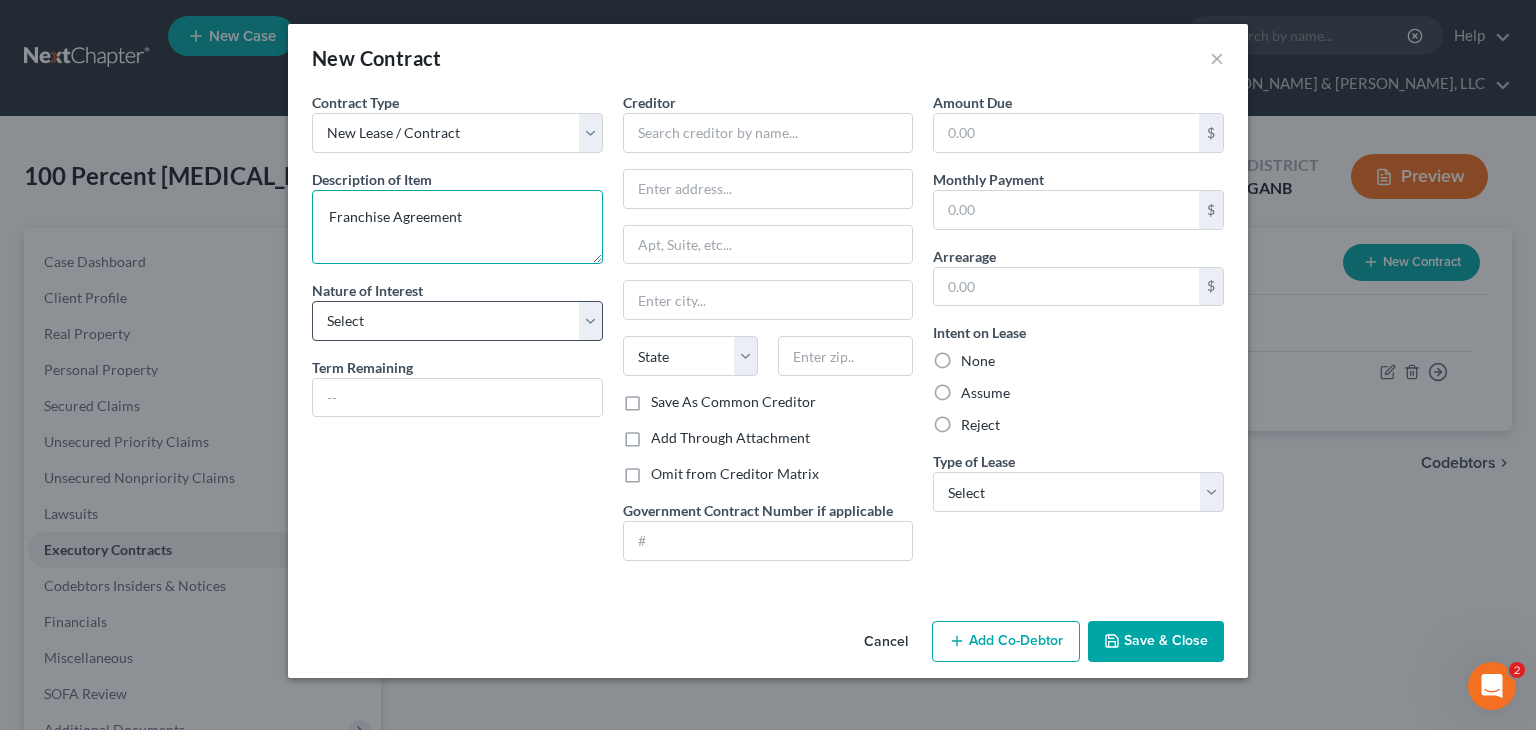 type 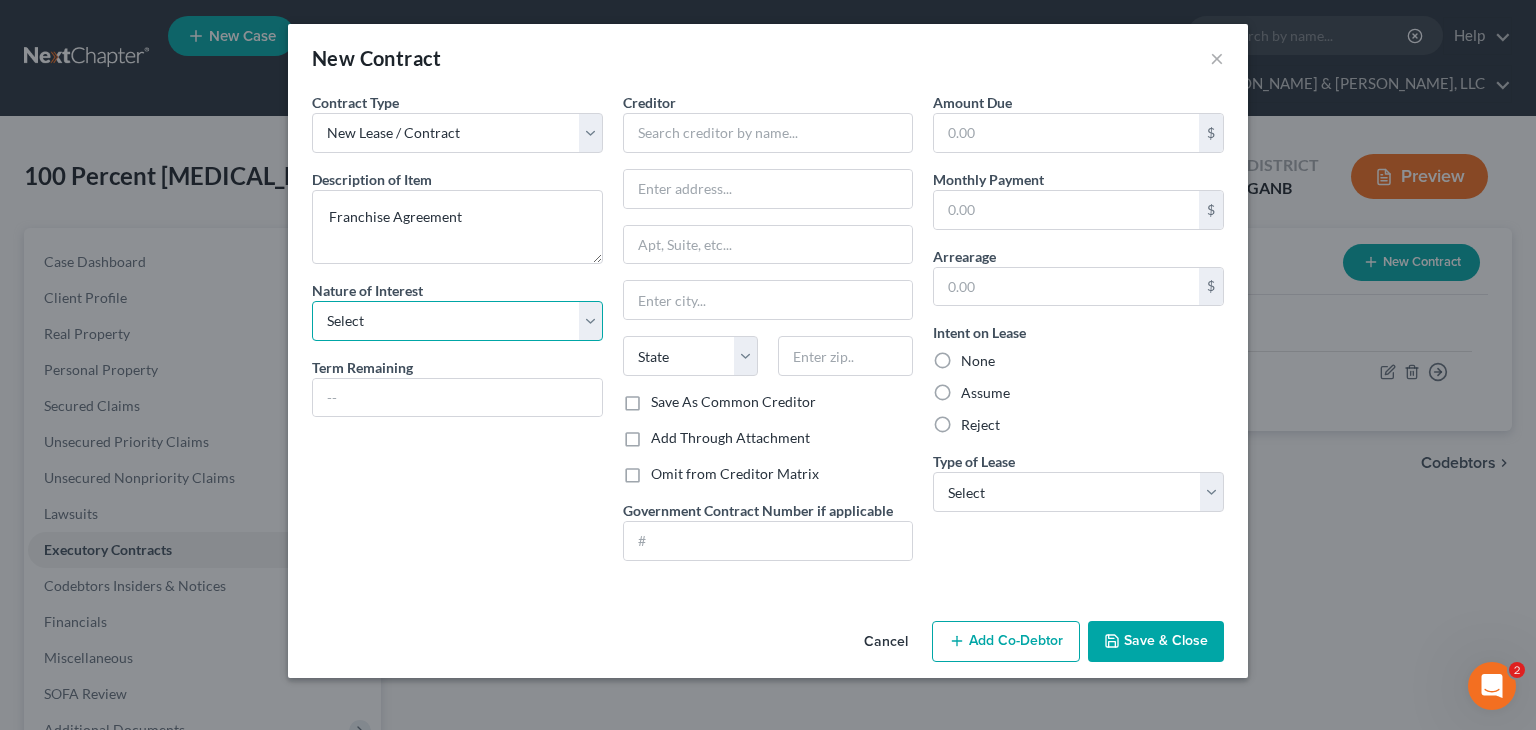 click on "Select Purchaser Agent Lessor Lessee" at bounding box center (457, 321) 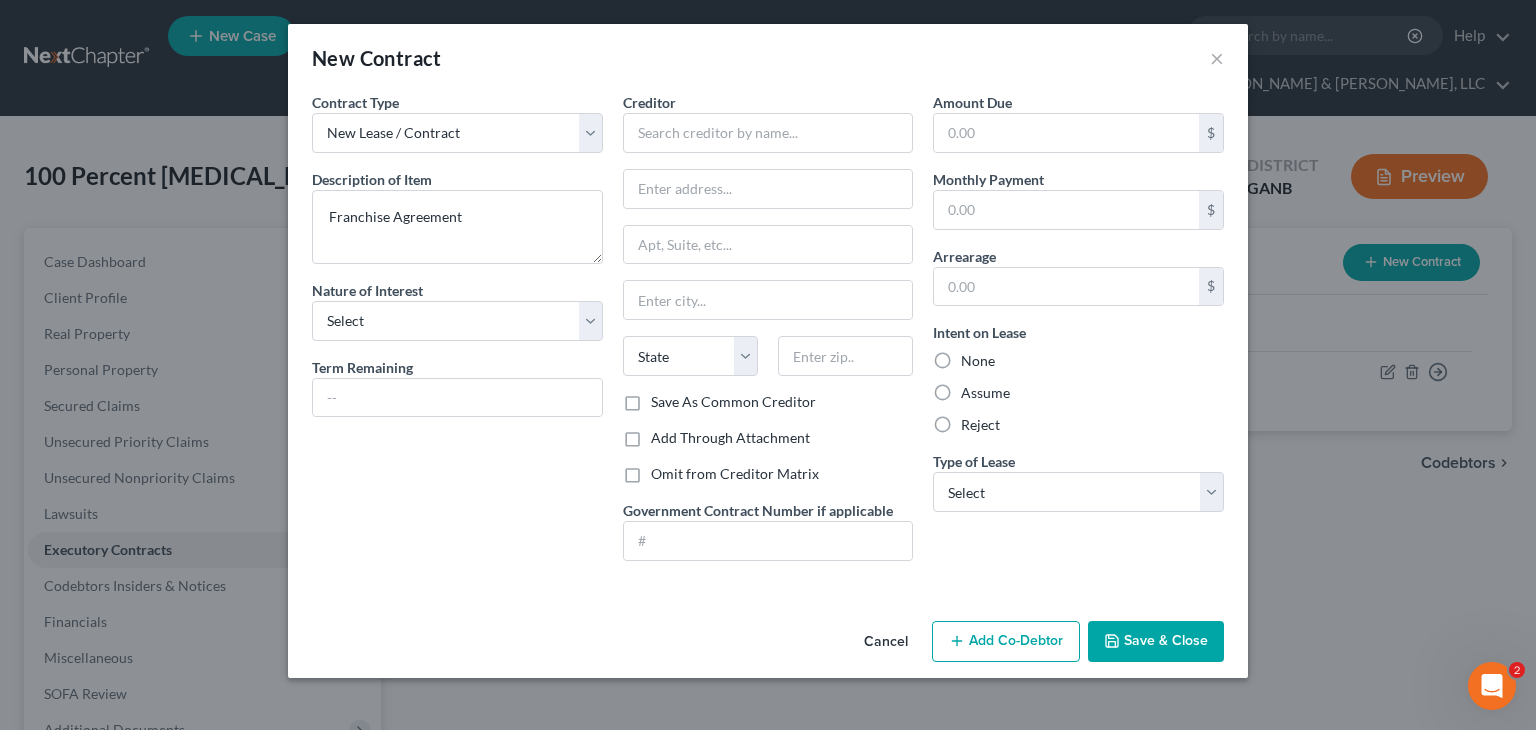 click on "Cancel Add Co-Debtor Save & Close" at bounding box center (768, 646) 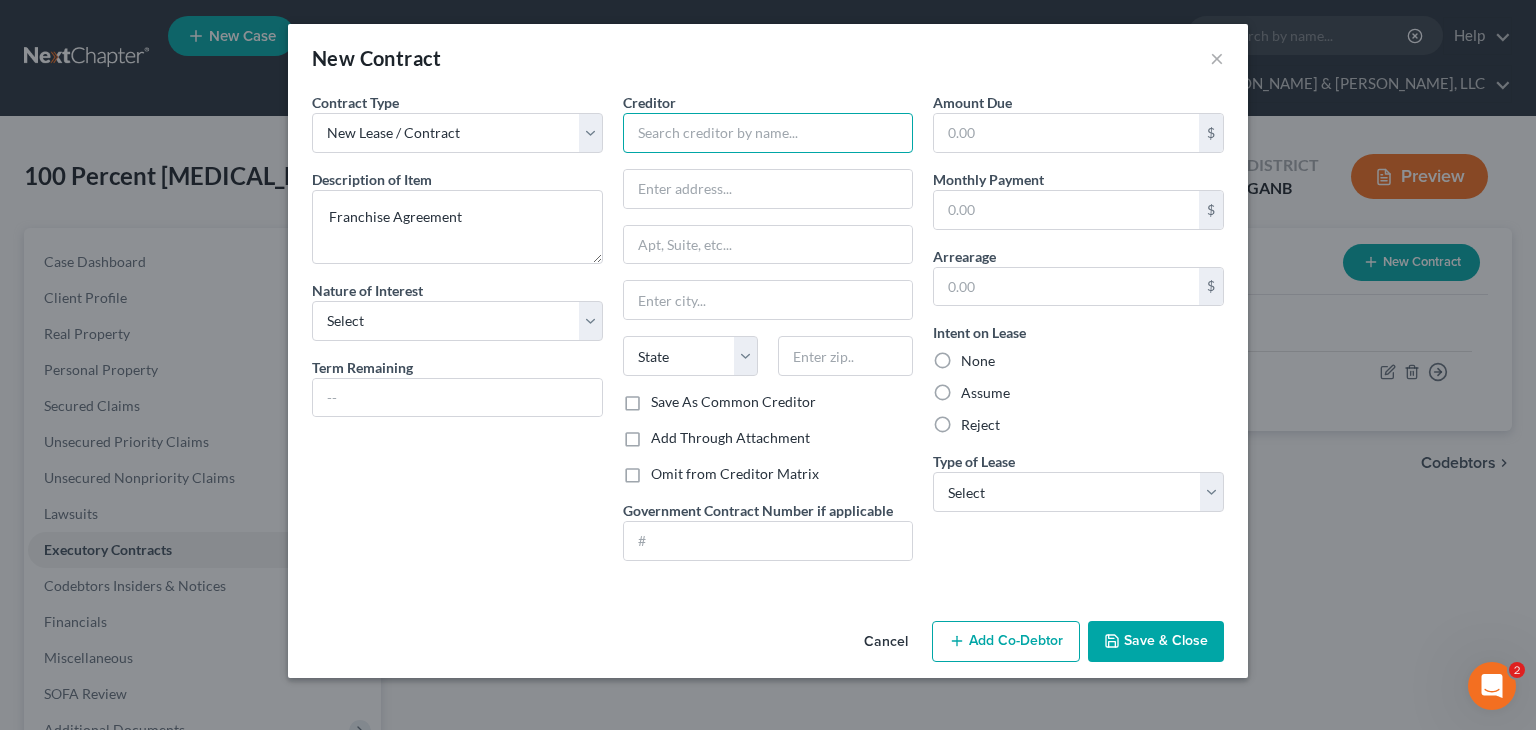 click at bounding box center [768, 133] 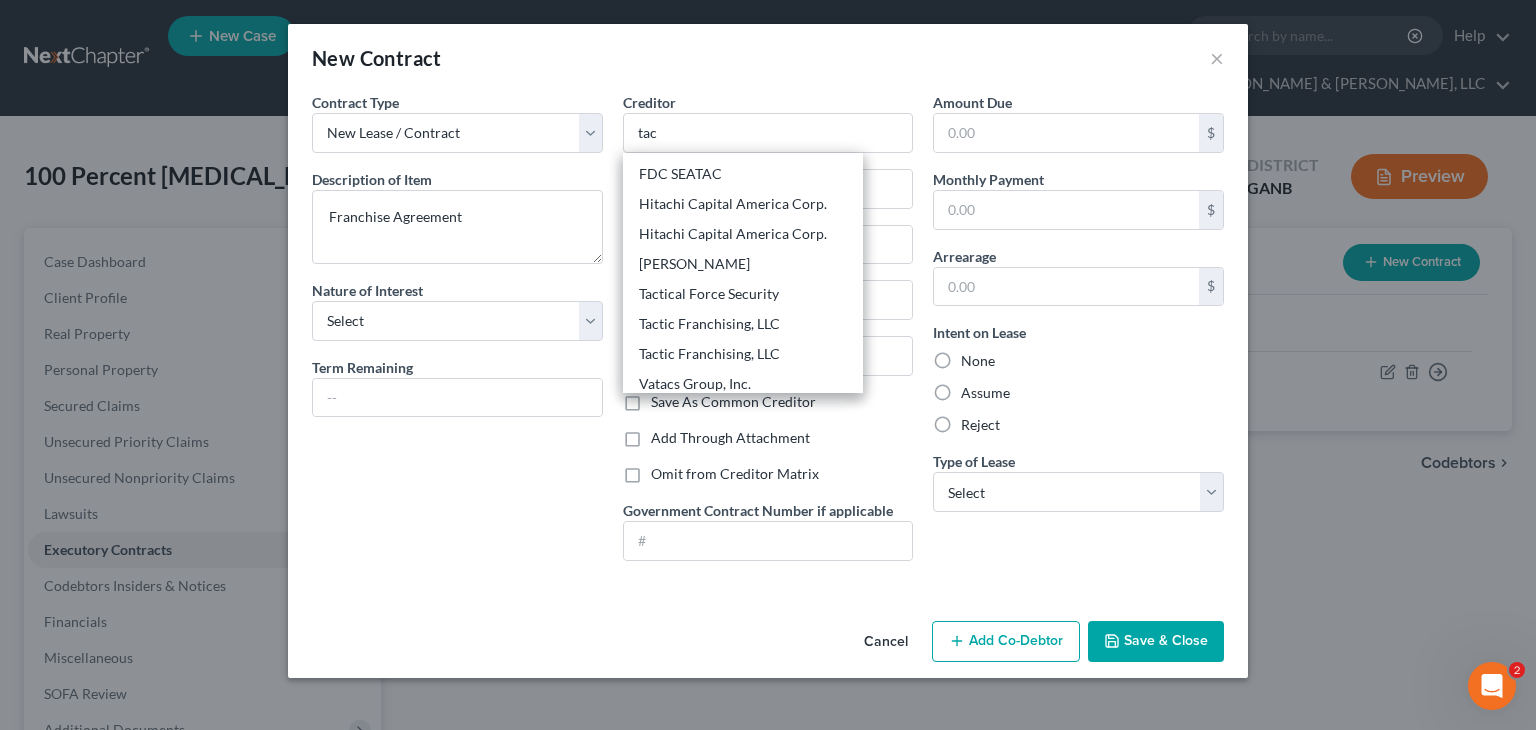 scroll, scrollTop: 29, scrollLeft: 0, axis: vertical 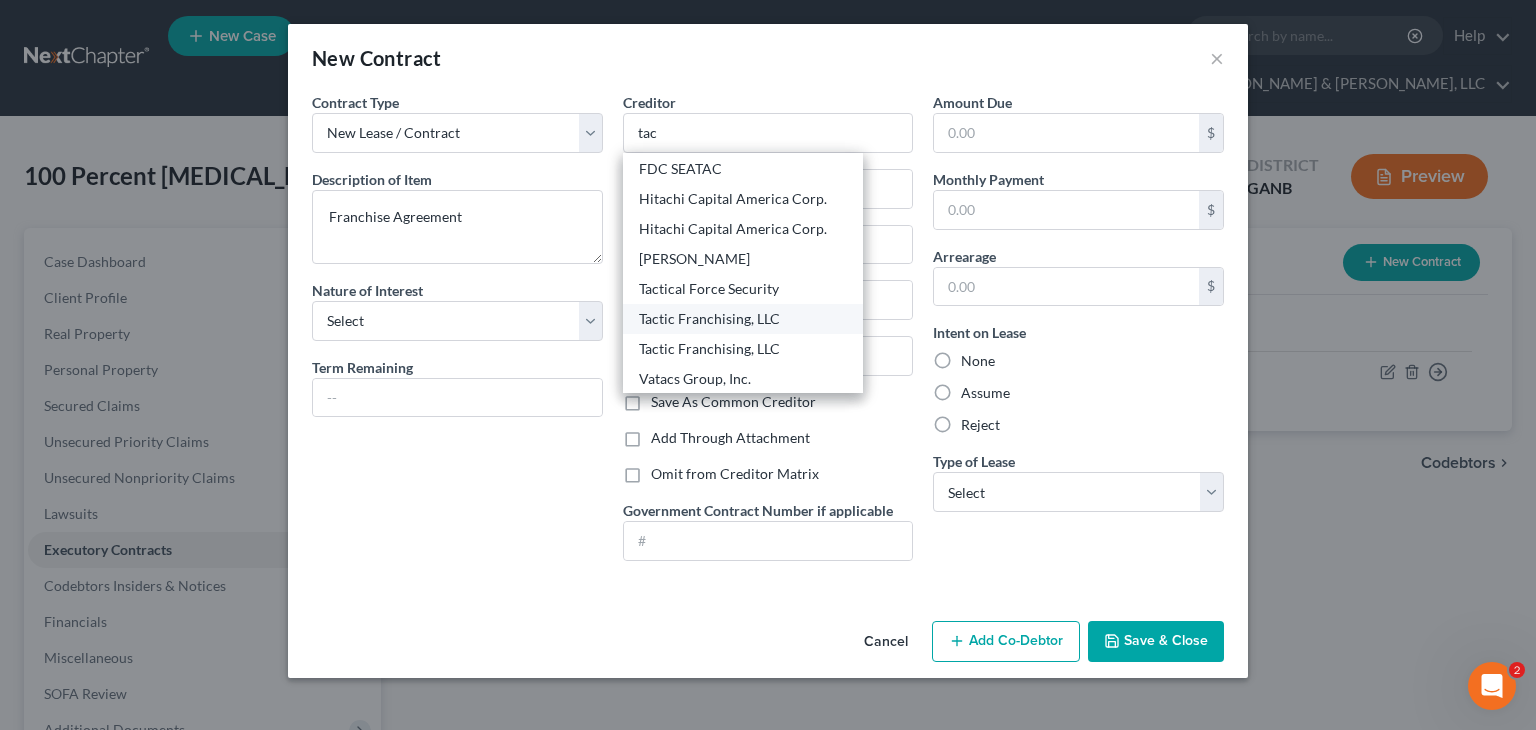click on "Tactic Franchising, LLC" at bounding box center [743, 319] 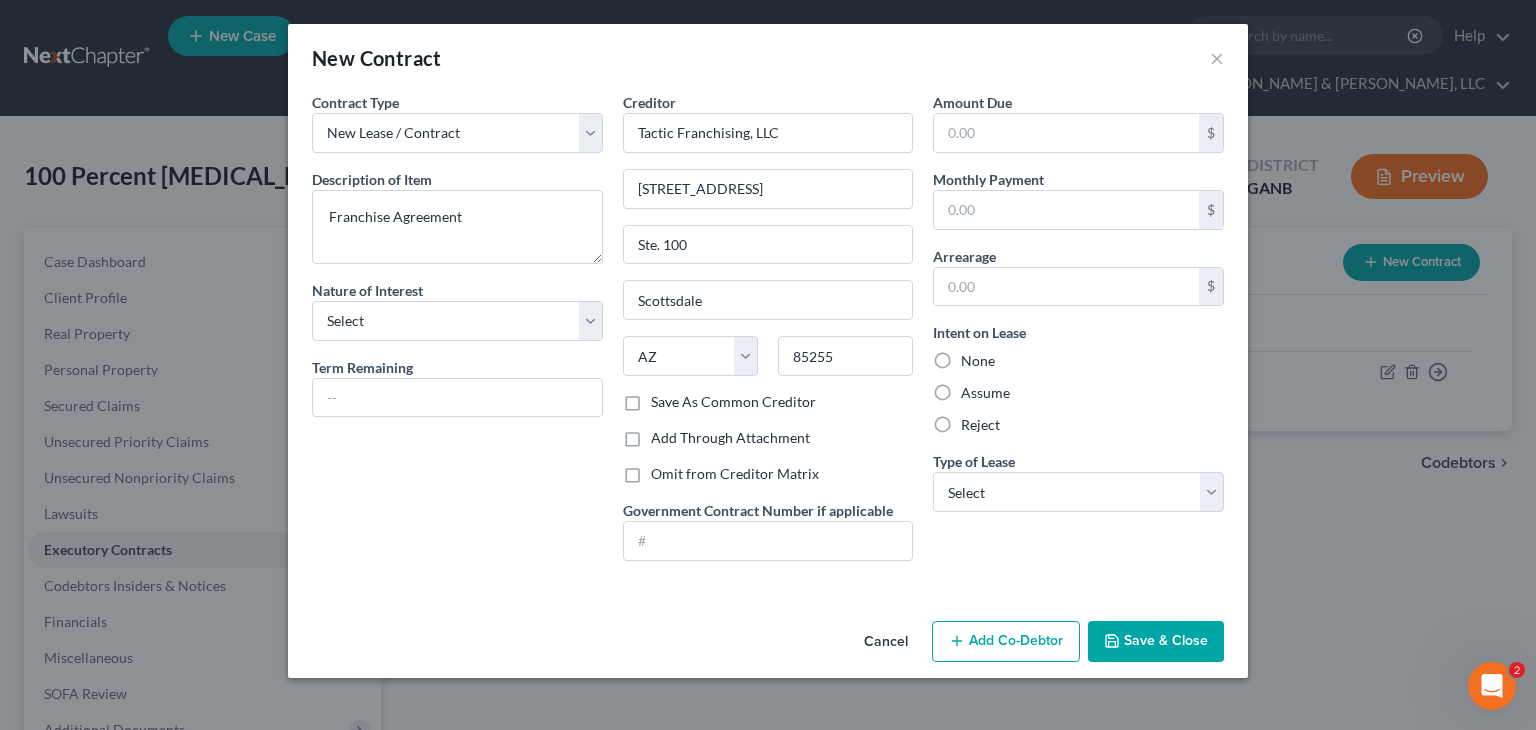 scroll, scrollTop: 0, scrollLeft: 0, axis: both 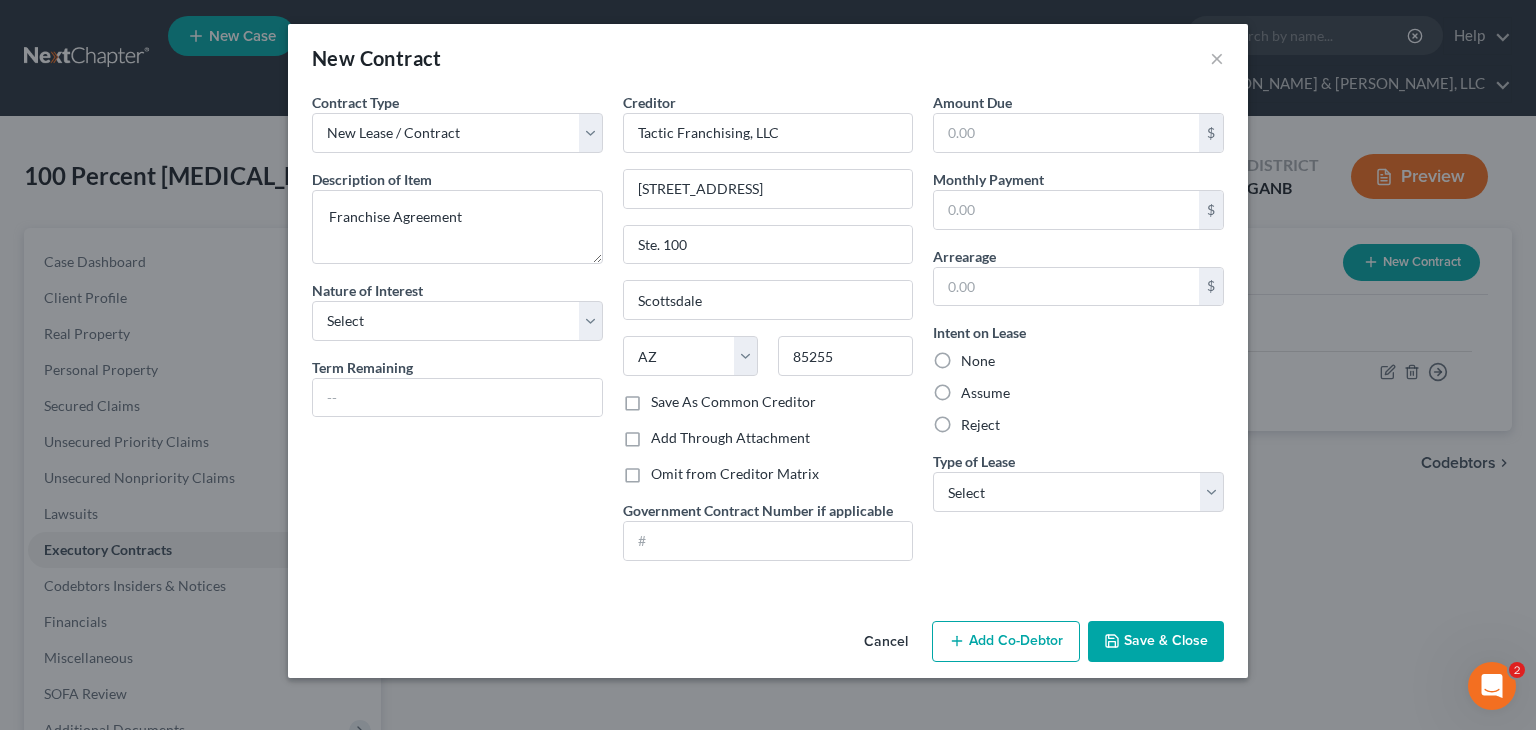 click on "Save & Close" at bounding box center (1156, 642) 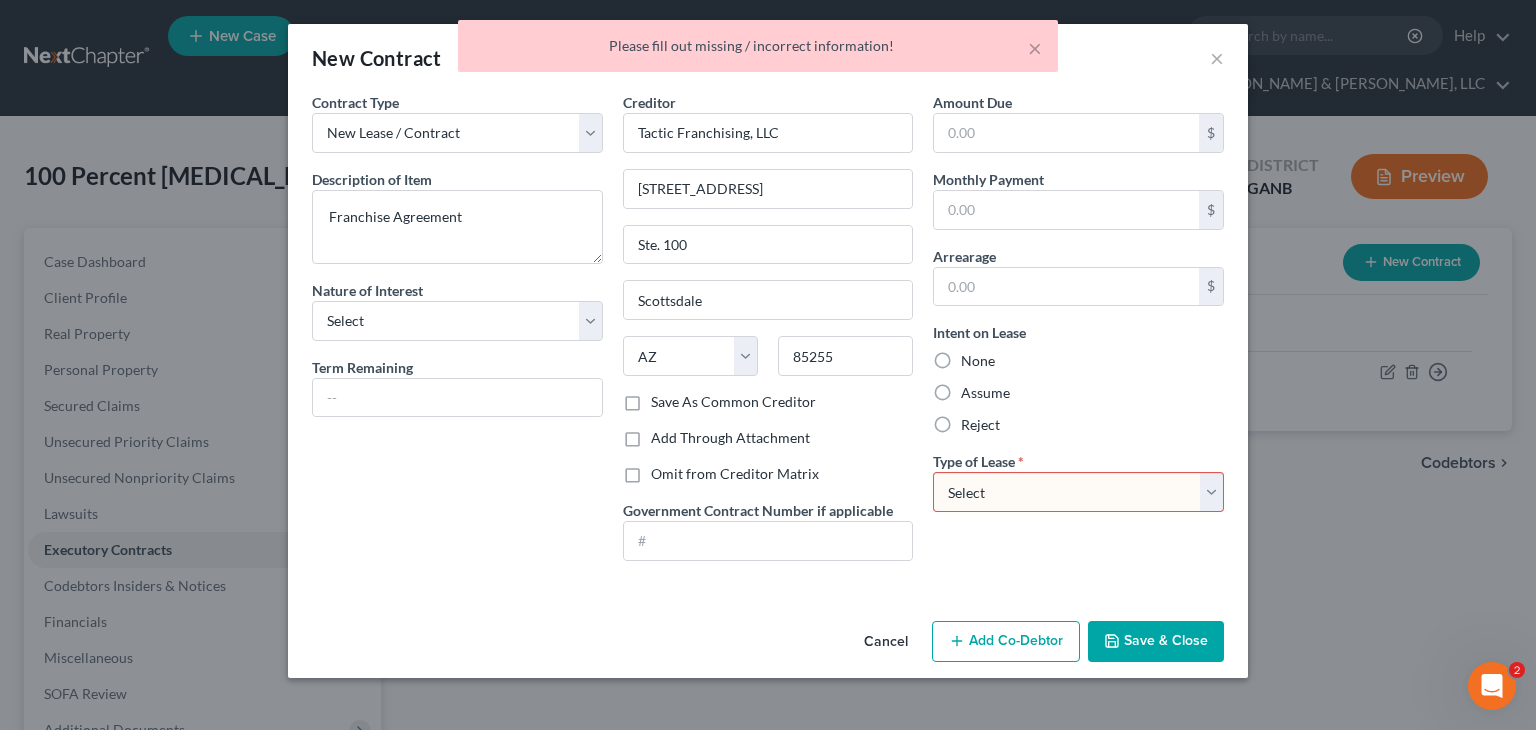 click on "Select Real Estate Car Other" at bounding box center (1078, 492) 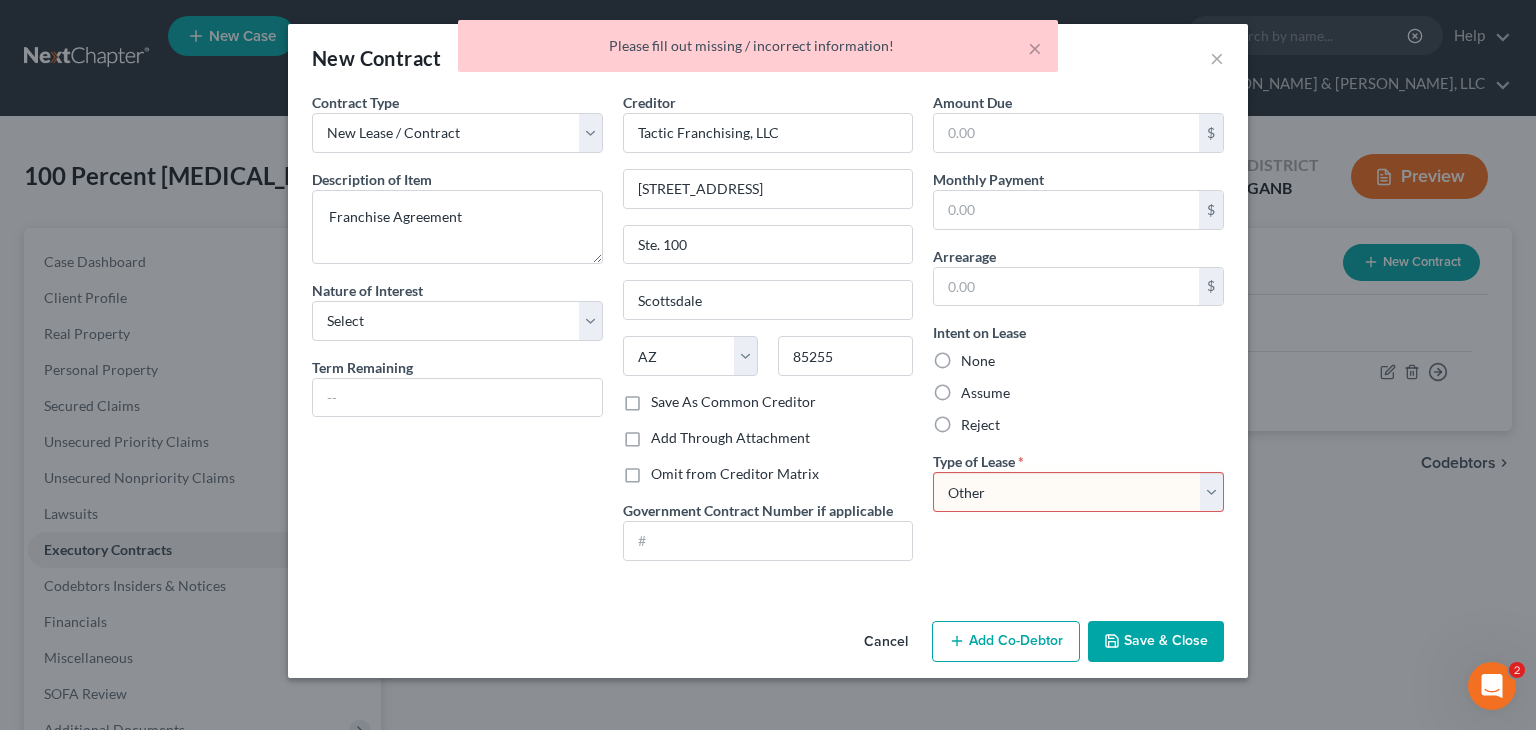 click on "Select Real Estate Car Other" at bounding box center (1078, 492) 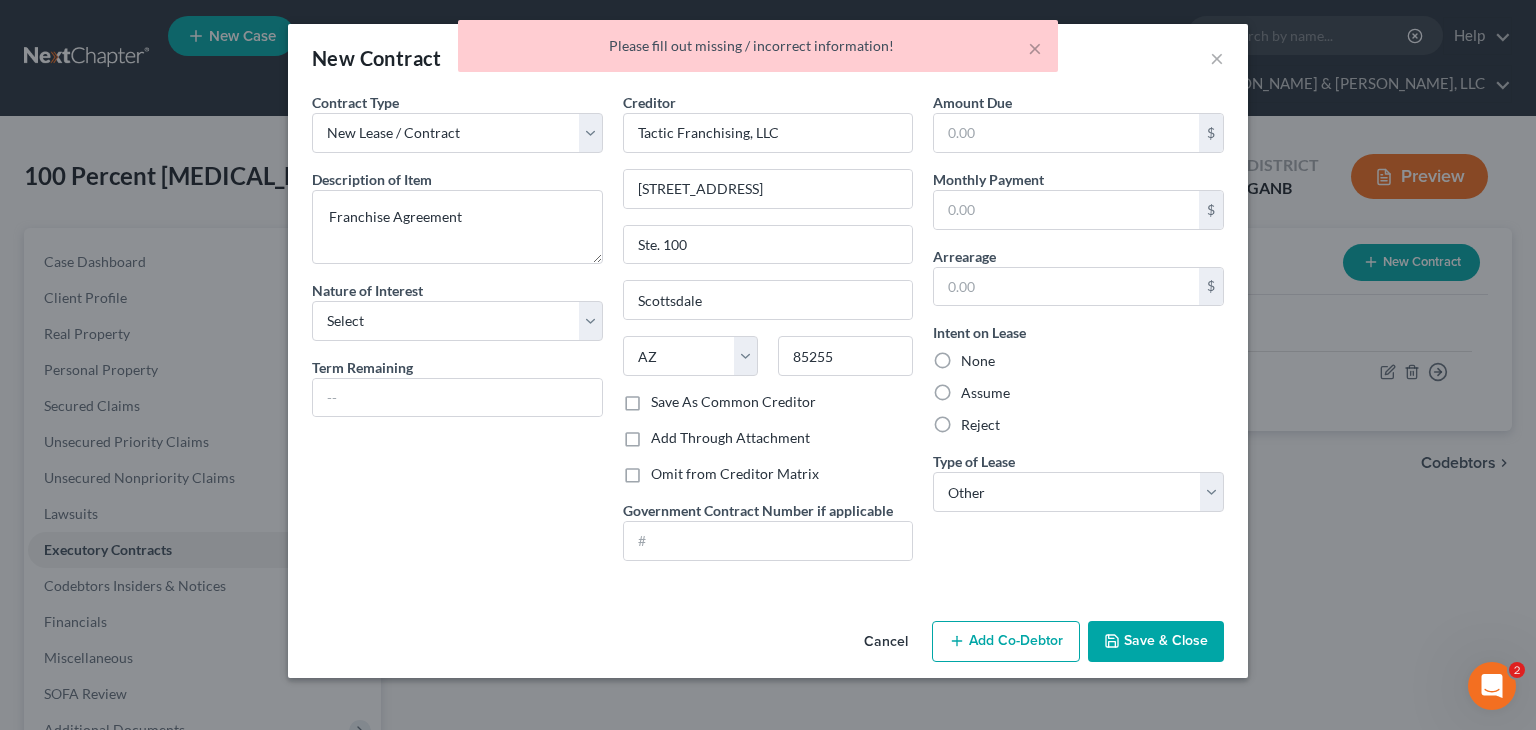 click on "Save & Close" at bounding box center (1156, 642) 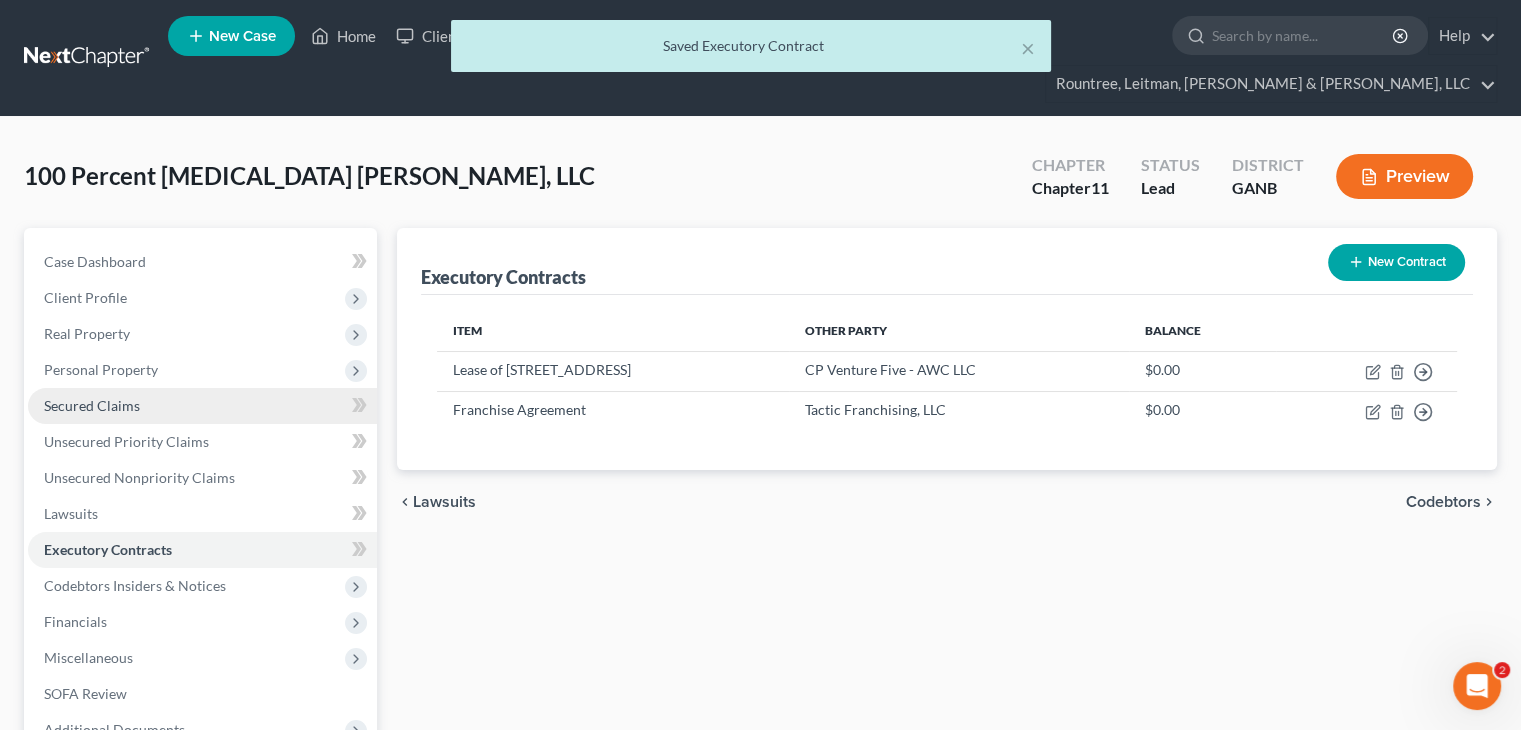 click on "Secured Claims" at bounding box center [92, 405] 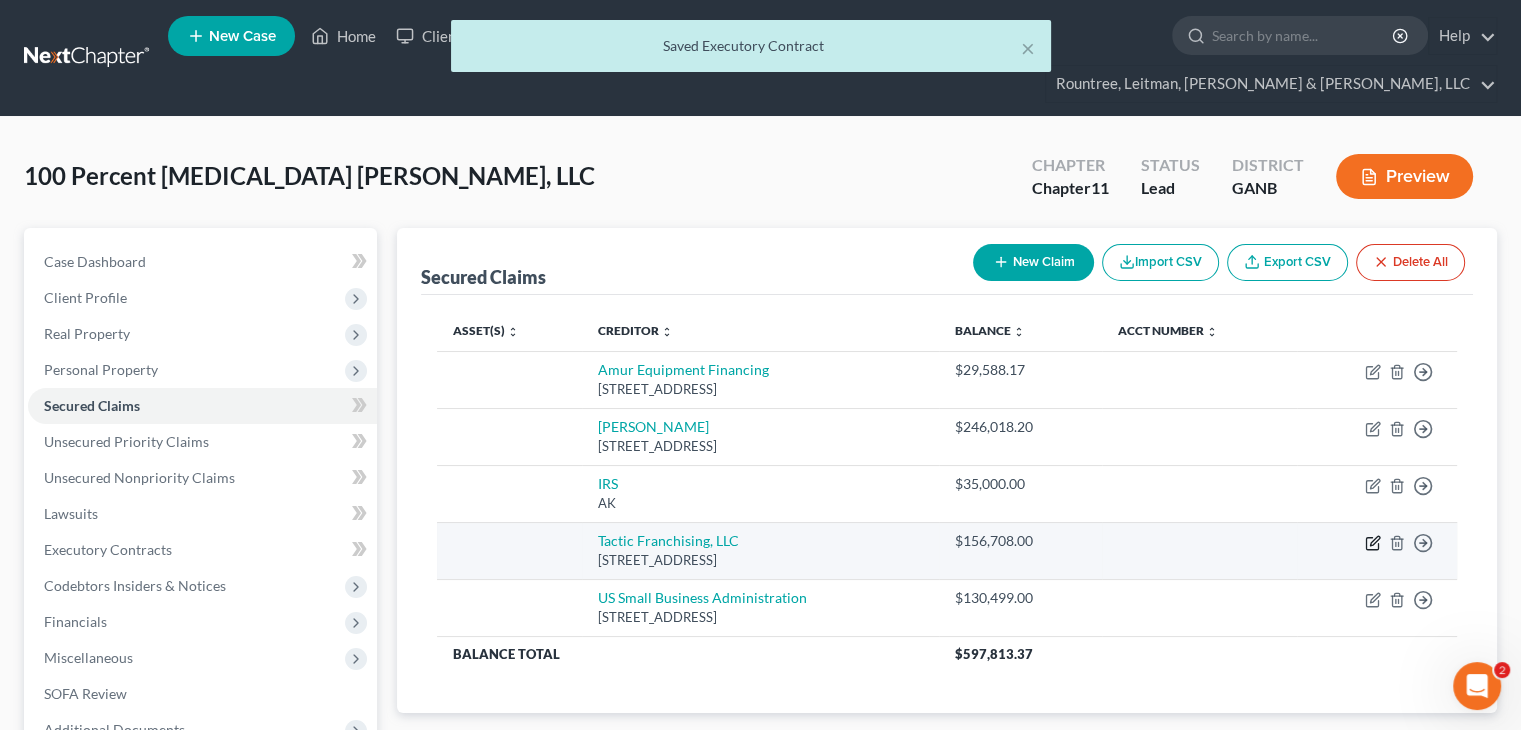 click 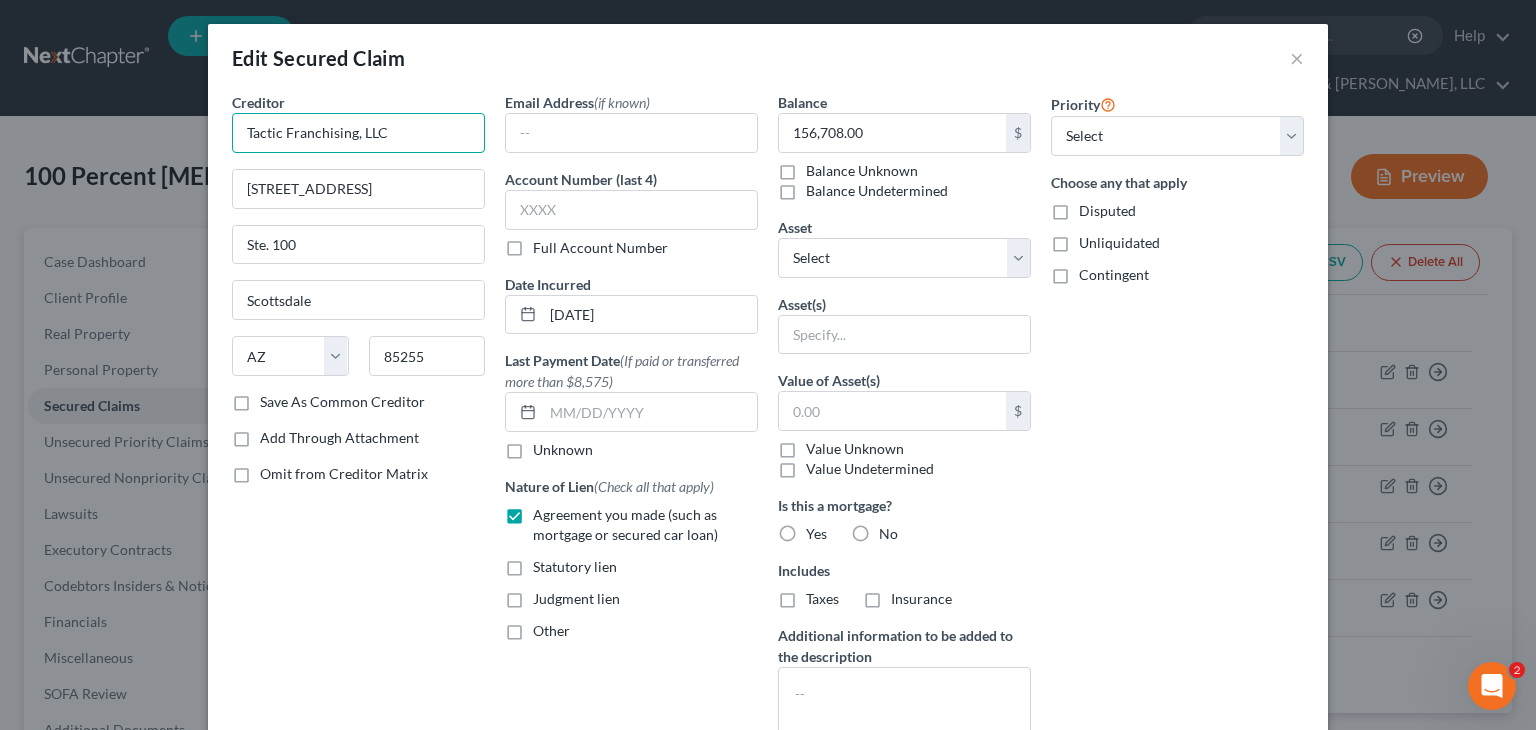click on "Tactic Franchising, LLC" at bounding box center (358, 133) 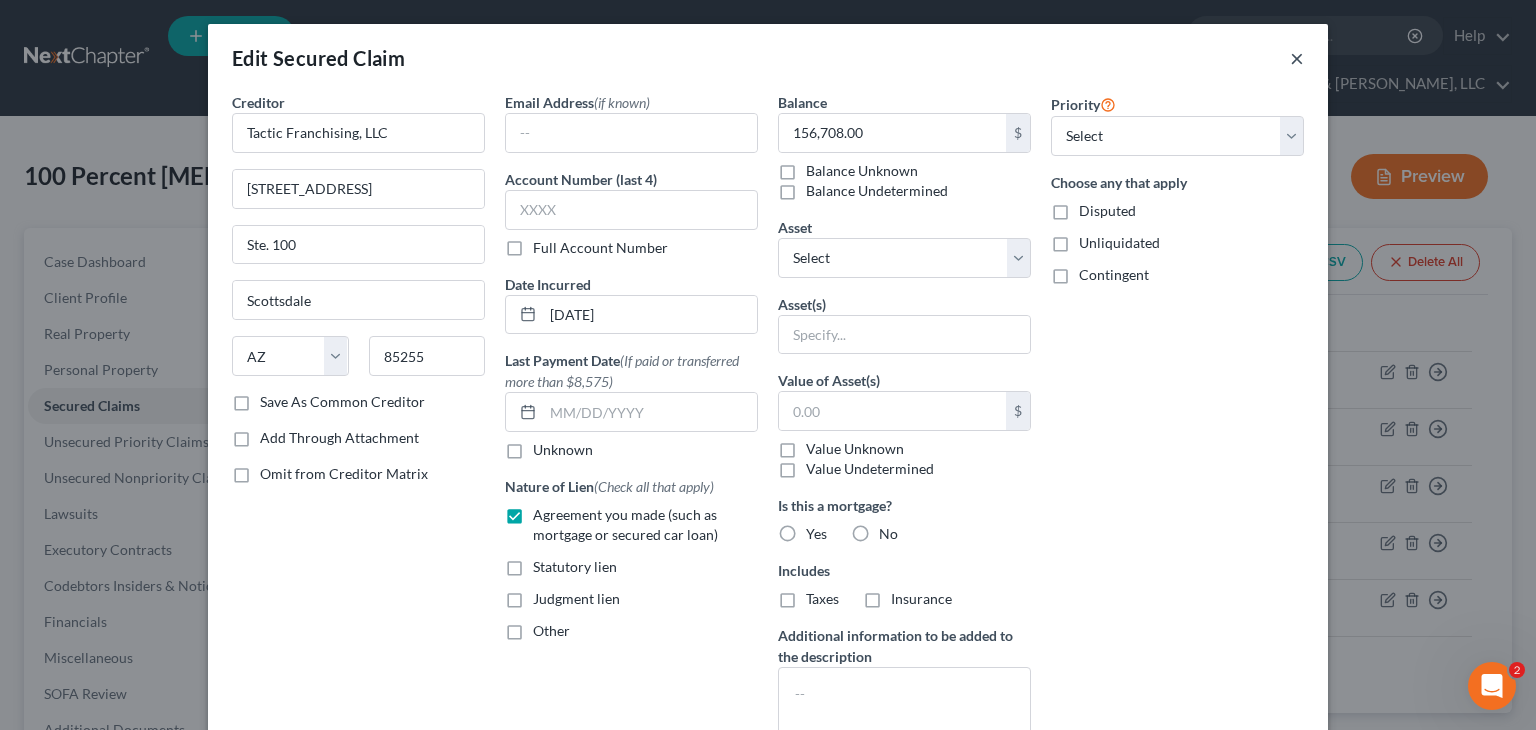 click on "Edit Secured Claim  ×" at bounding box center (768, 58) 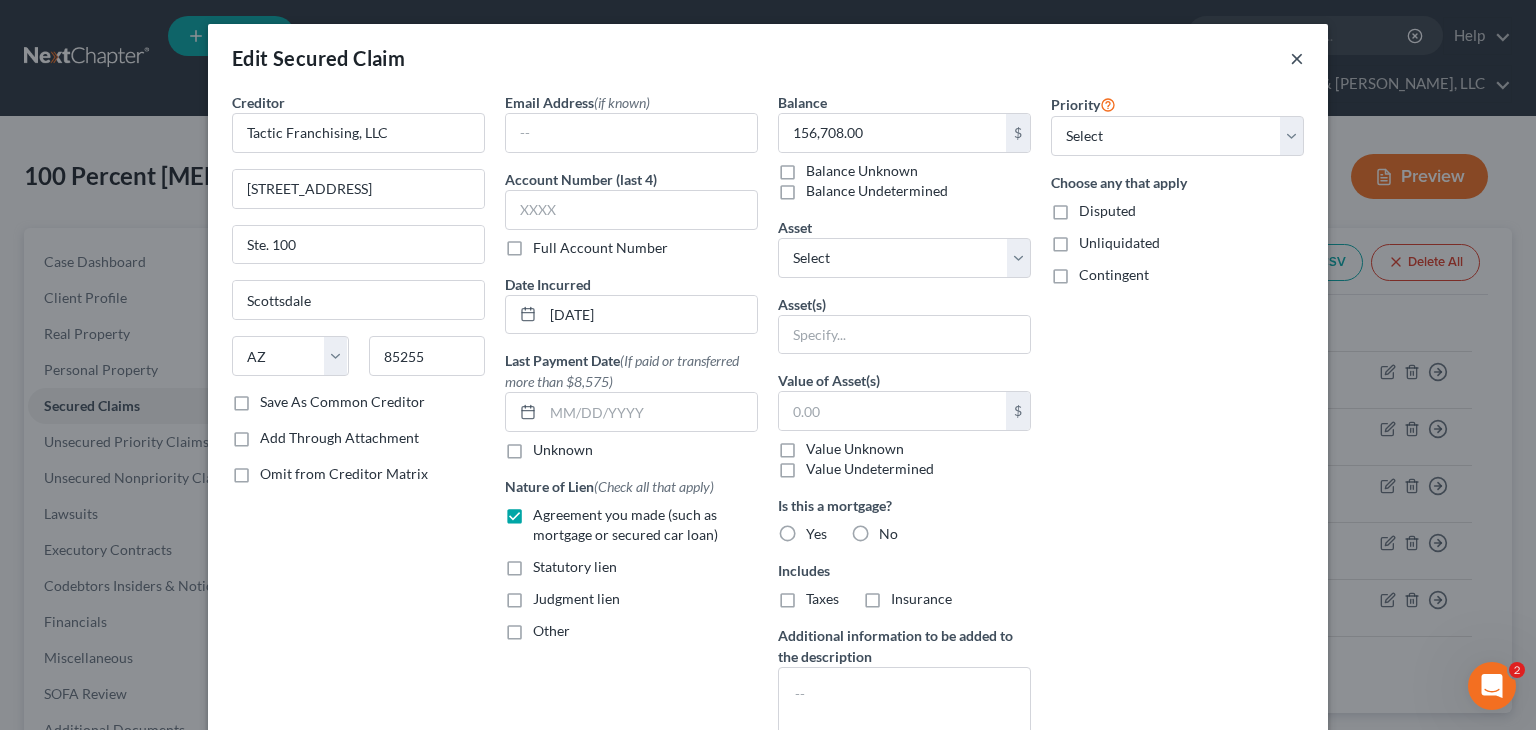 click on "×" at bounding box center (1297, 58) 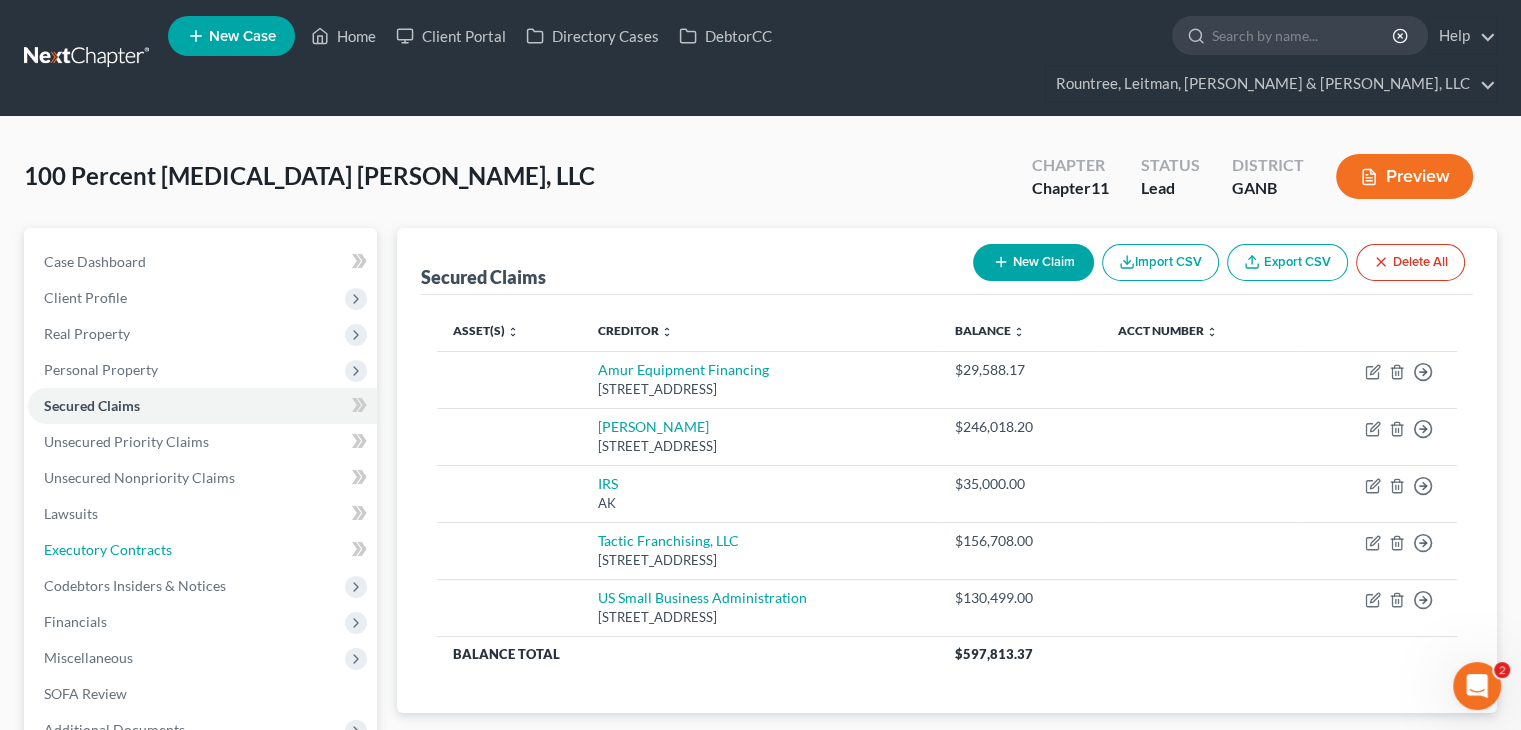 drag, startPoint x: 134, startPoint y: 518, endPoint x: 433, endPoint y: 510, distance: 299.107 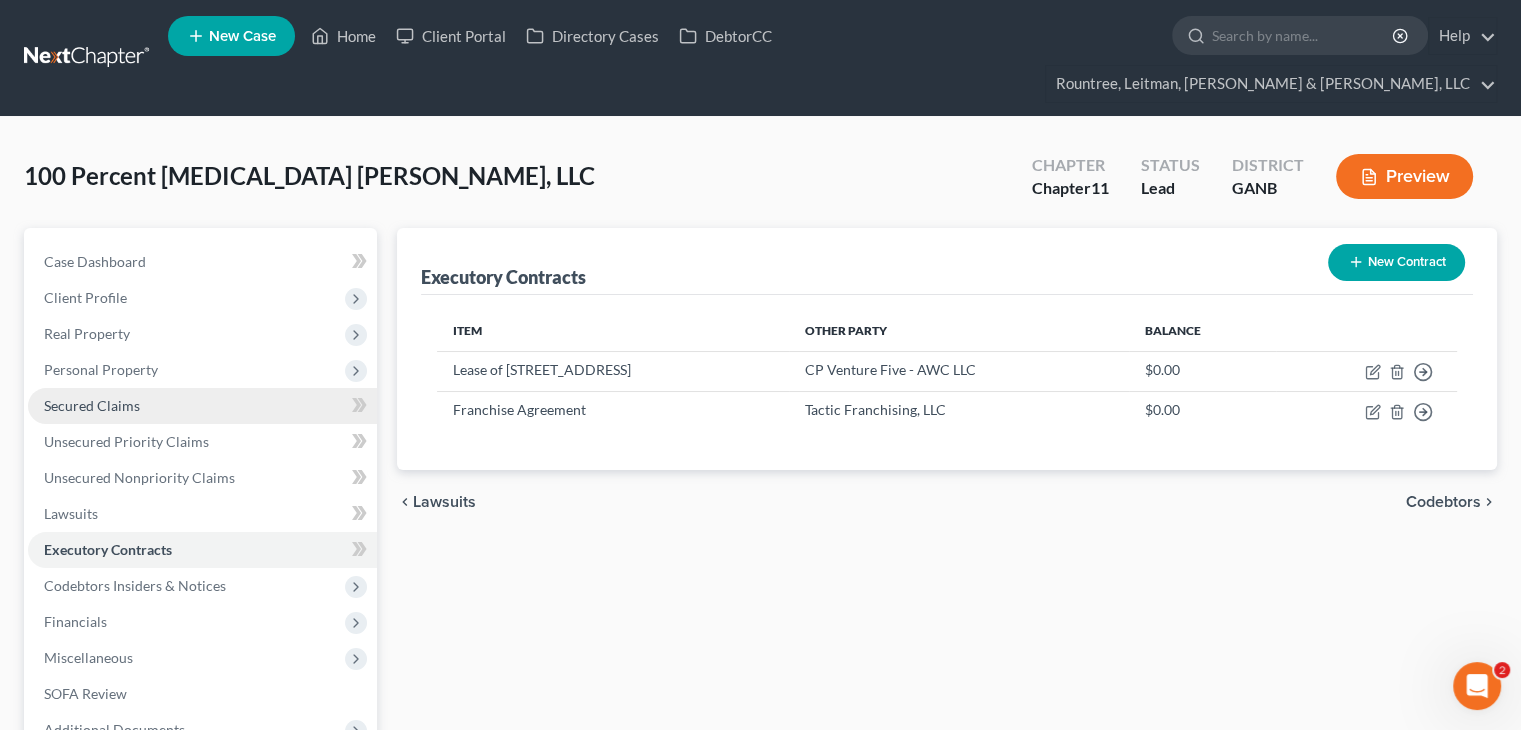 click on "Secured Claims" at bounding box center [92, 405] 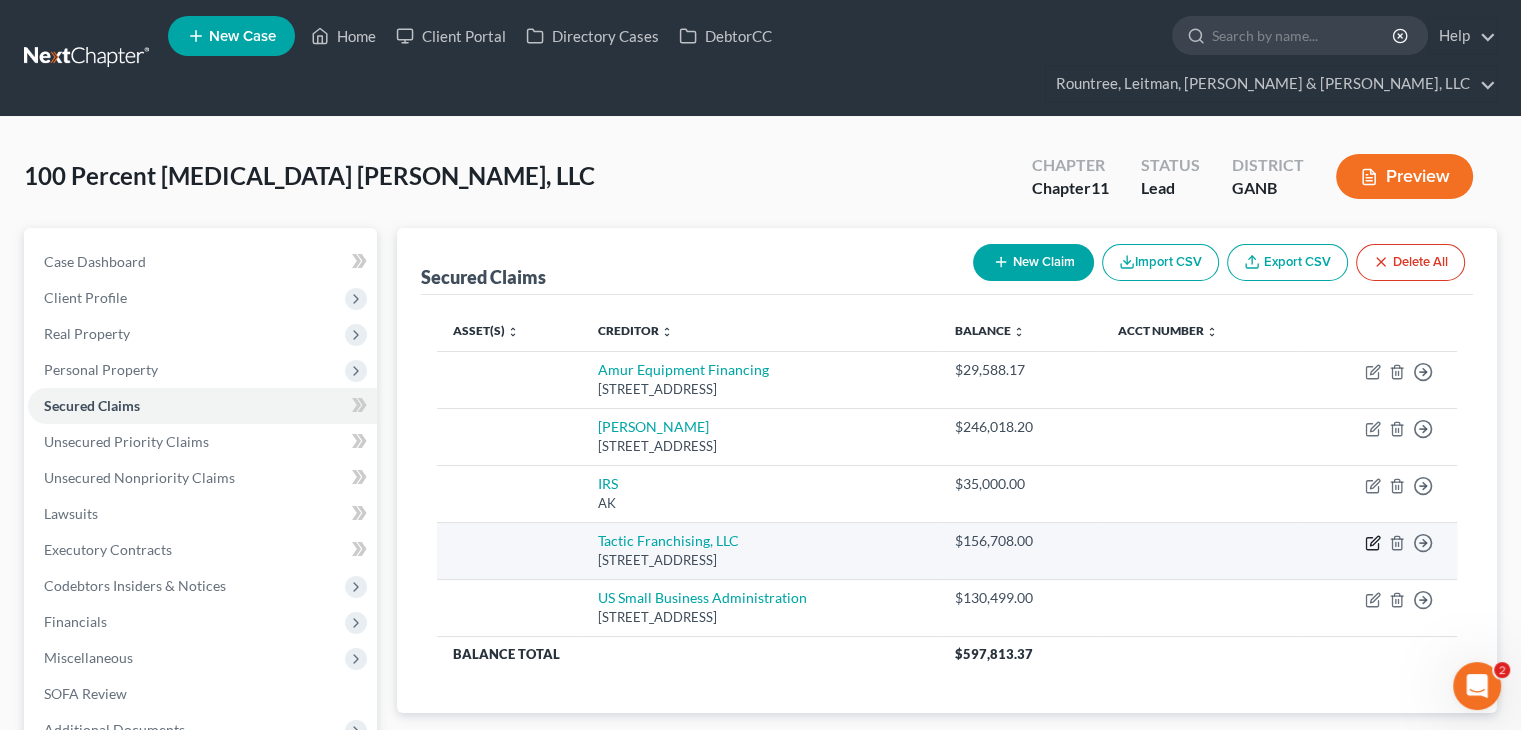 click 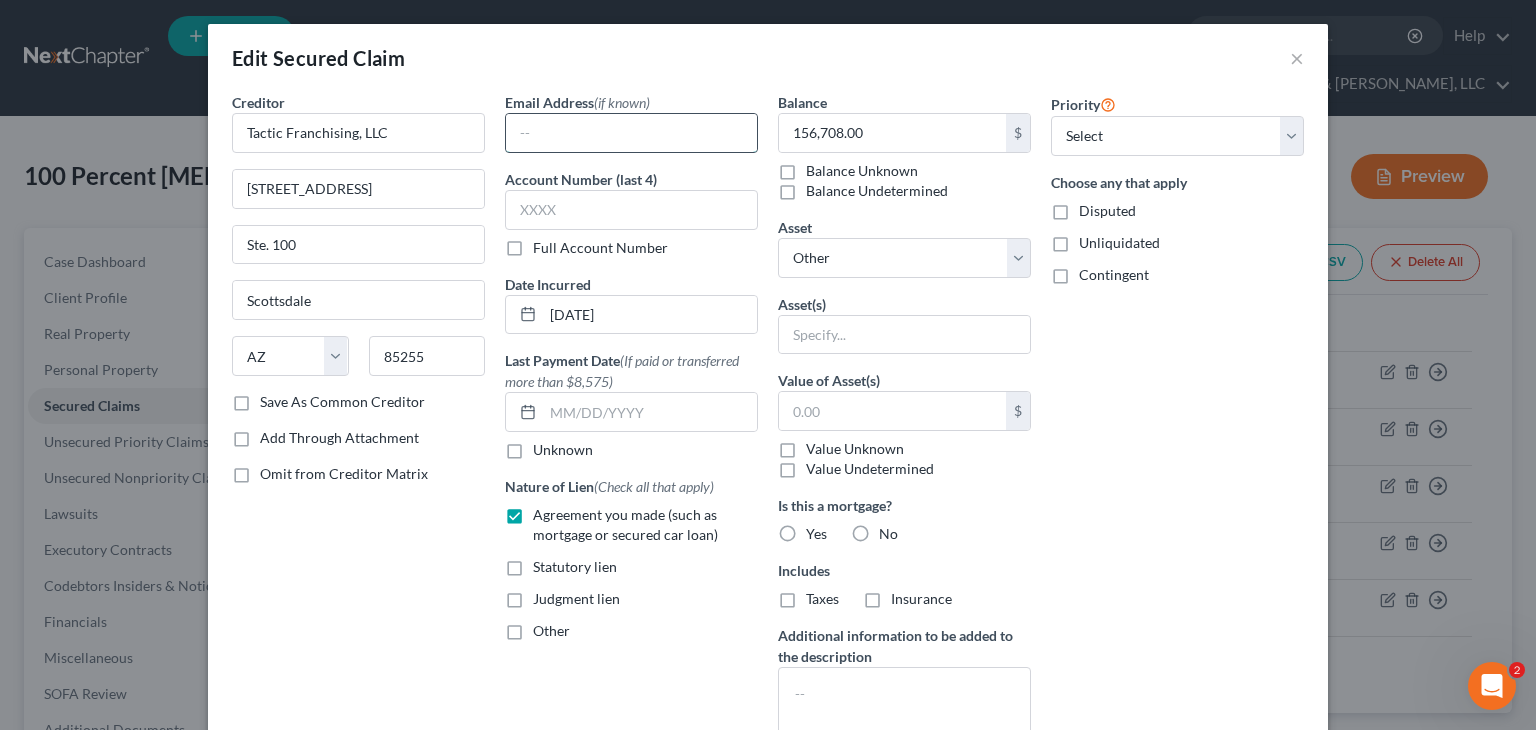 click at bounding box center (631, 133) 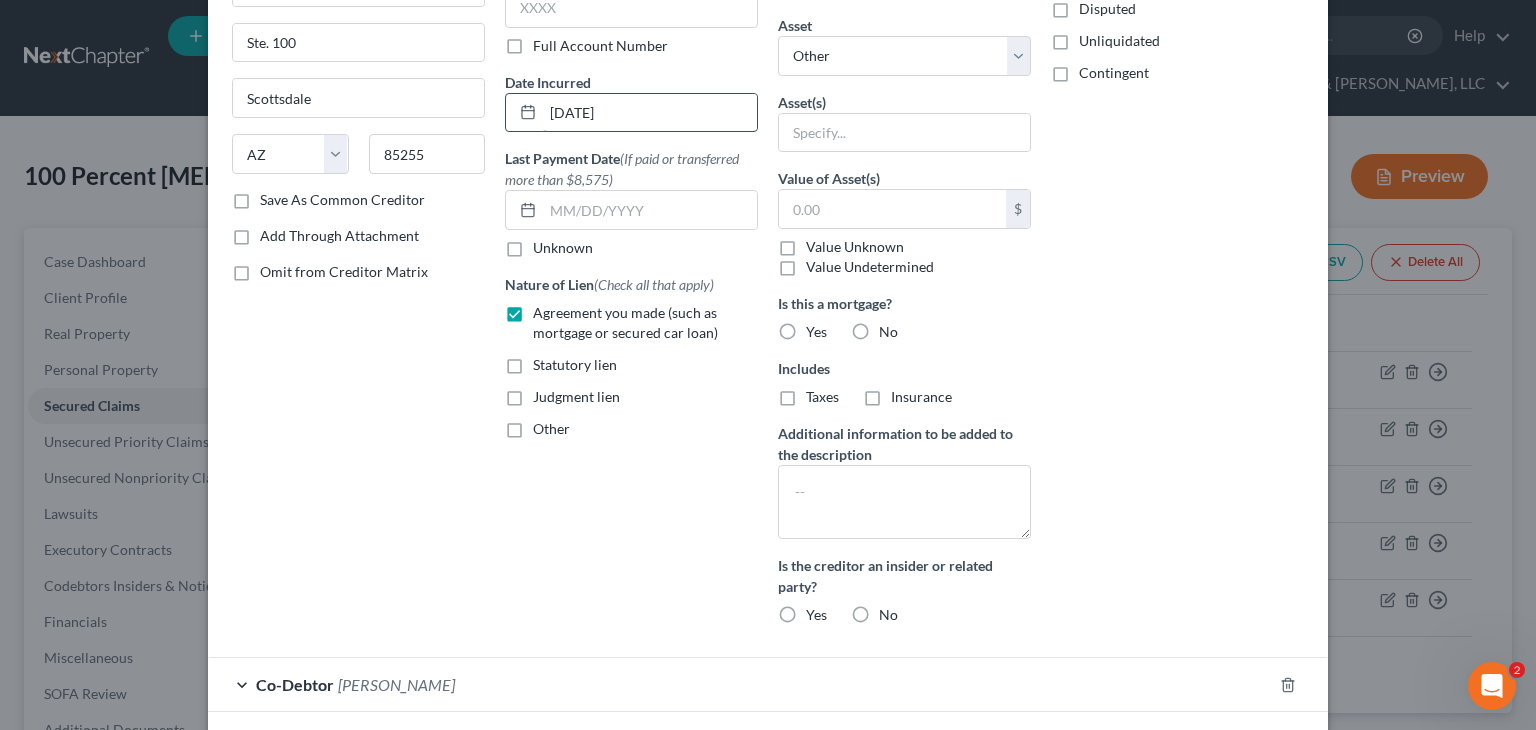 scroll, scrollTop: 349, scrollLeft: 0, axis: vertical 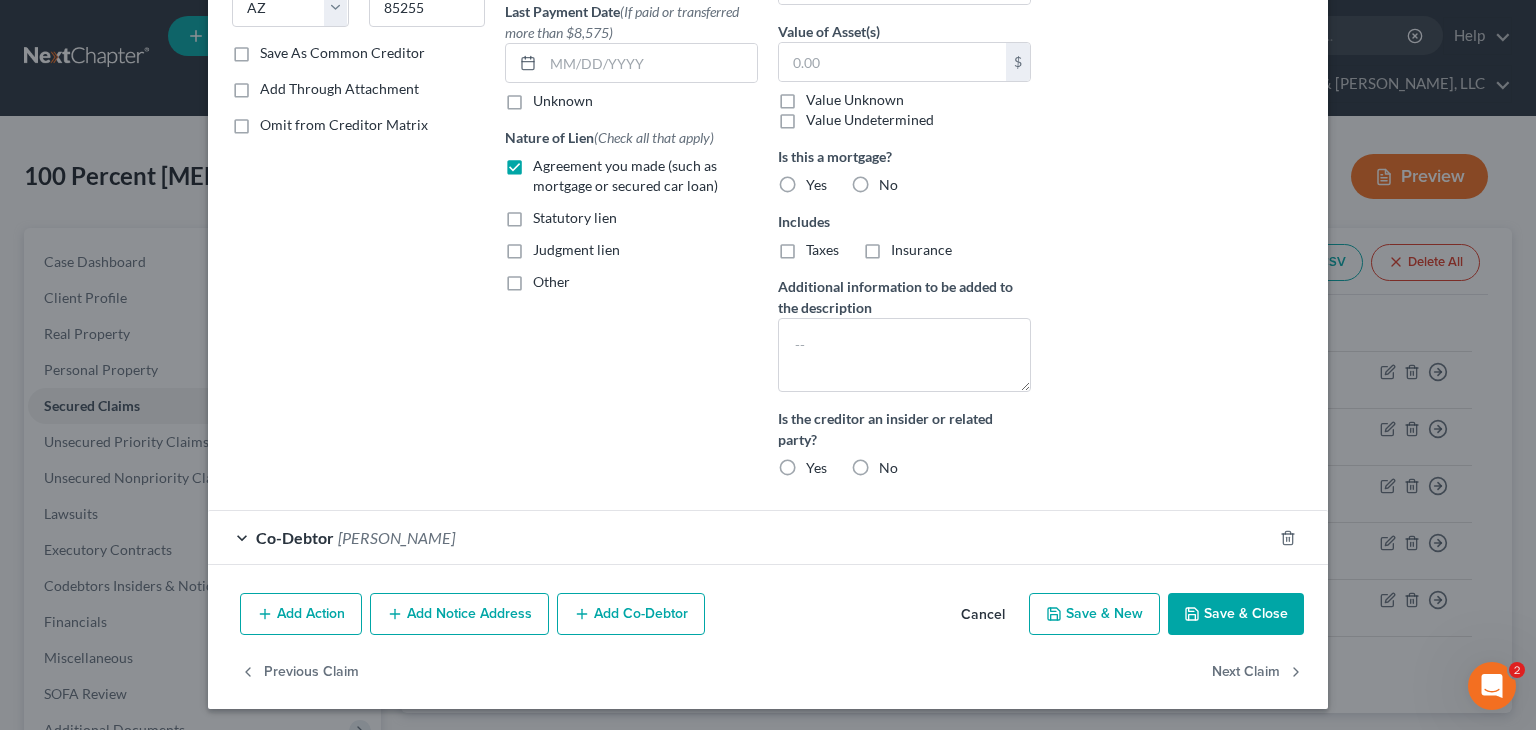 click on "Co-Debtor" at bounding box center [295, 537] 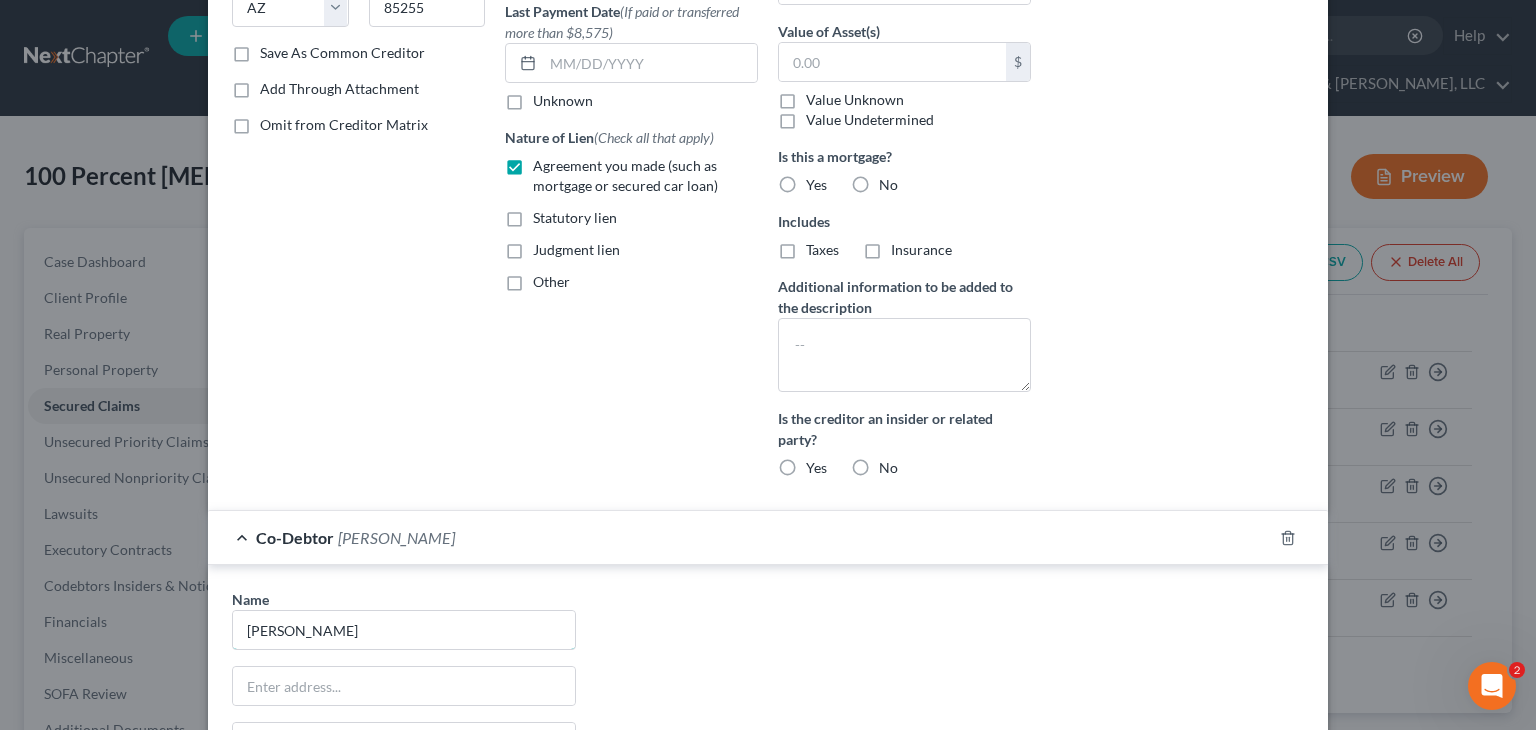drag, startPoint x: -100, startPoint y: 639, endPoint x: -117, endPoint y: 642, distance: 17.262676 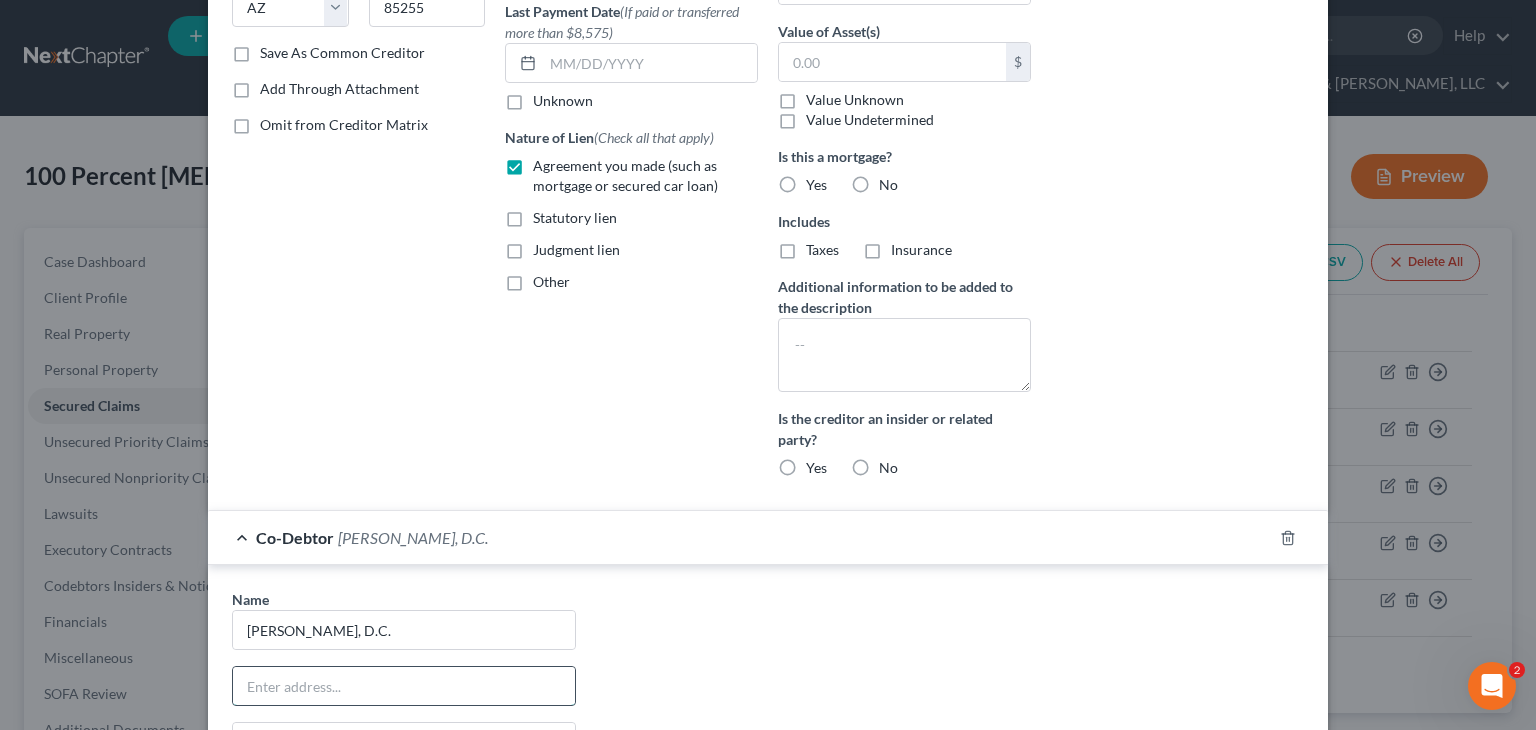 click at bounding box center (404, 686) 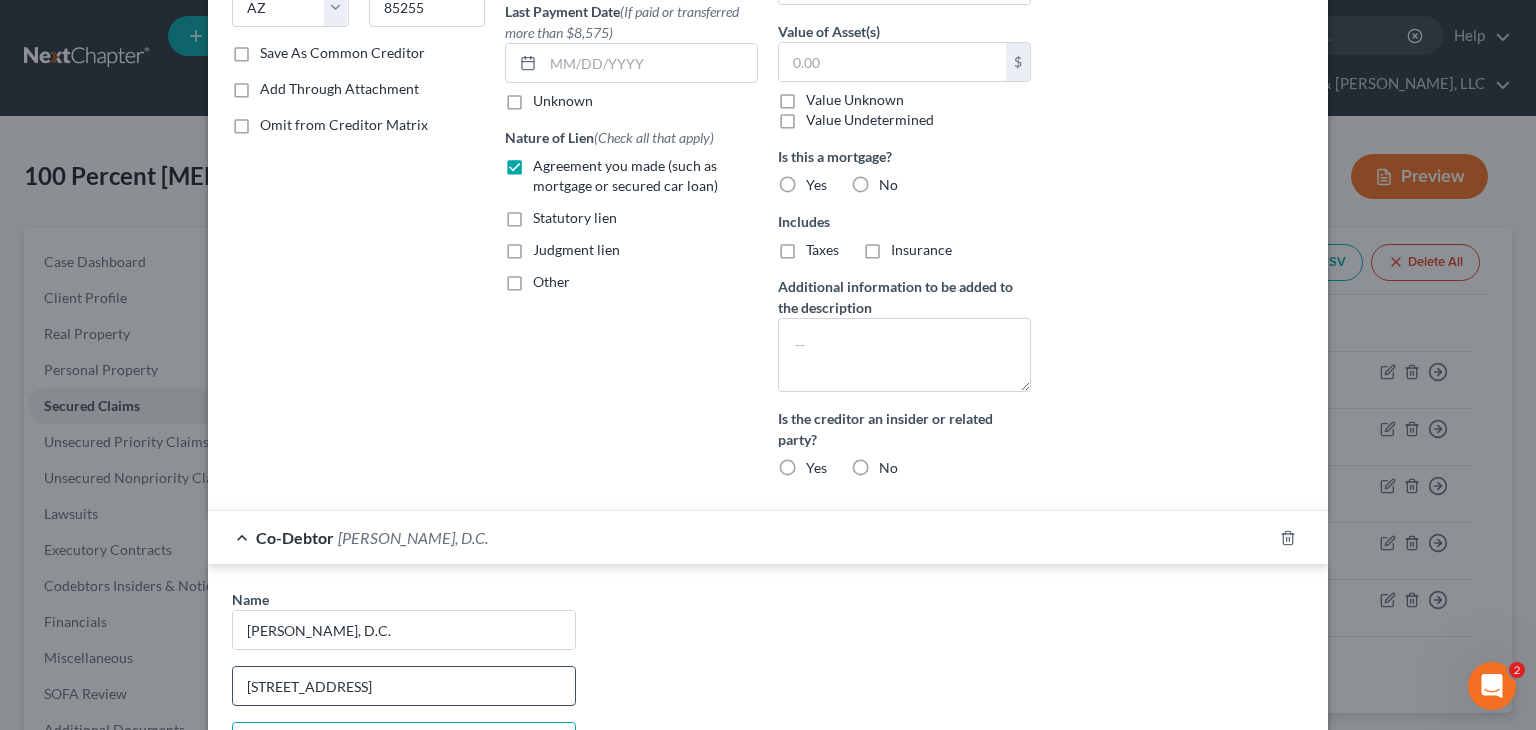 scroll, scrollTop: 376, scrollLeft: 0, axis: vertical 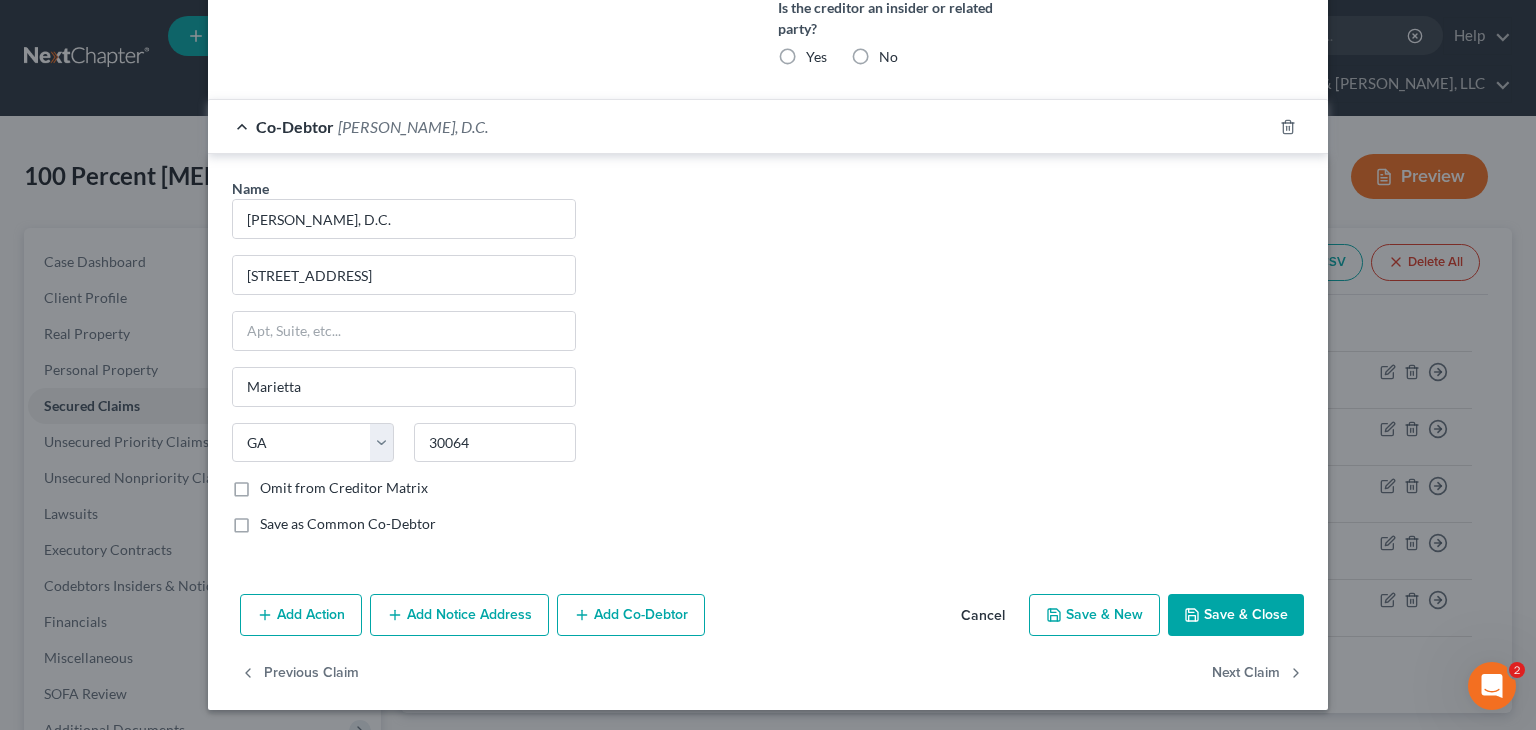 click on "Save as Common Co-Debtor" at bounding box center [348, 524] 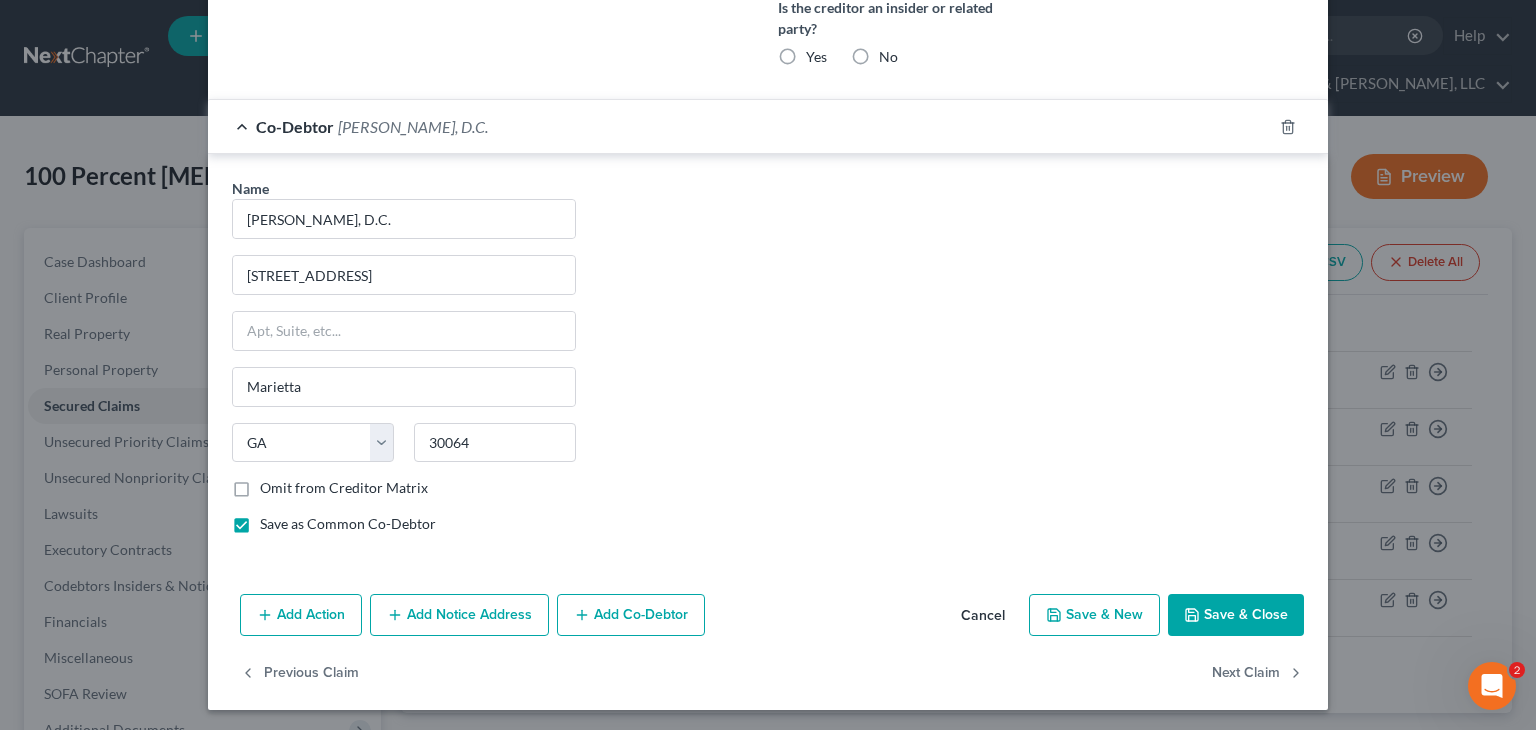 click on "Add Co-Debtor" at bounding box center (631, 615) 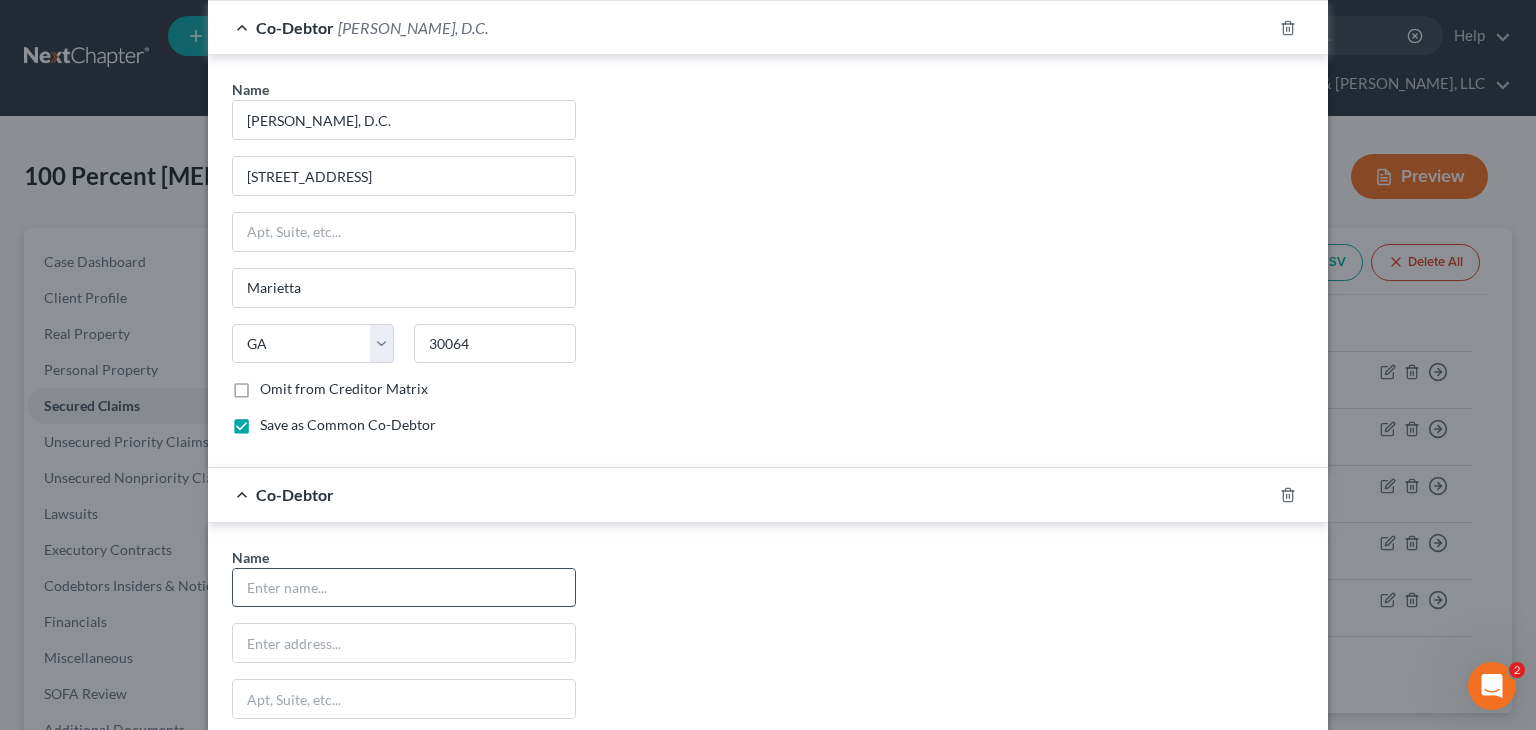 scroll, scrollTop: 860, scrollLeft: 0, axis: vertical 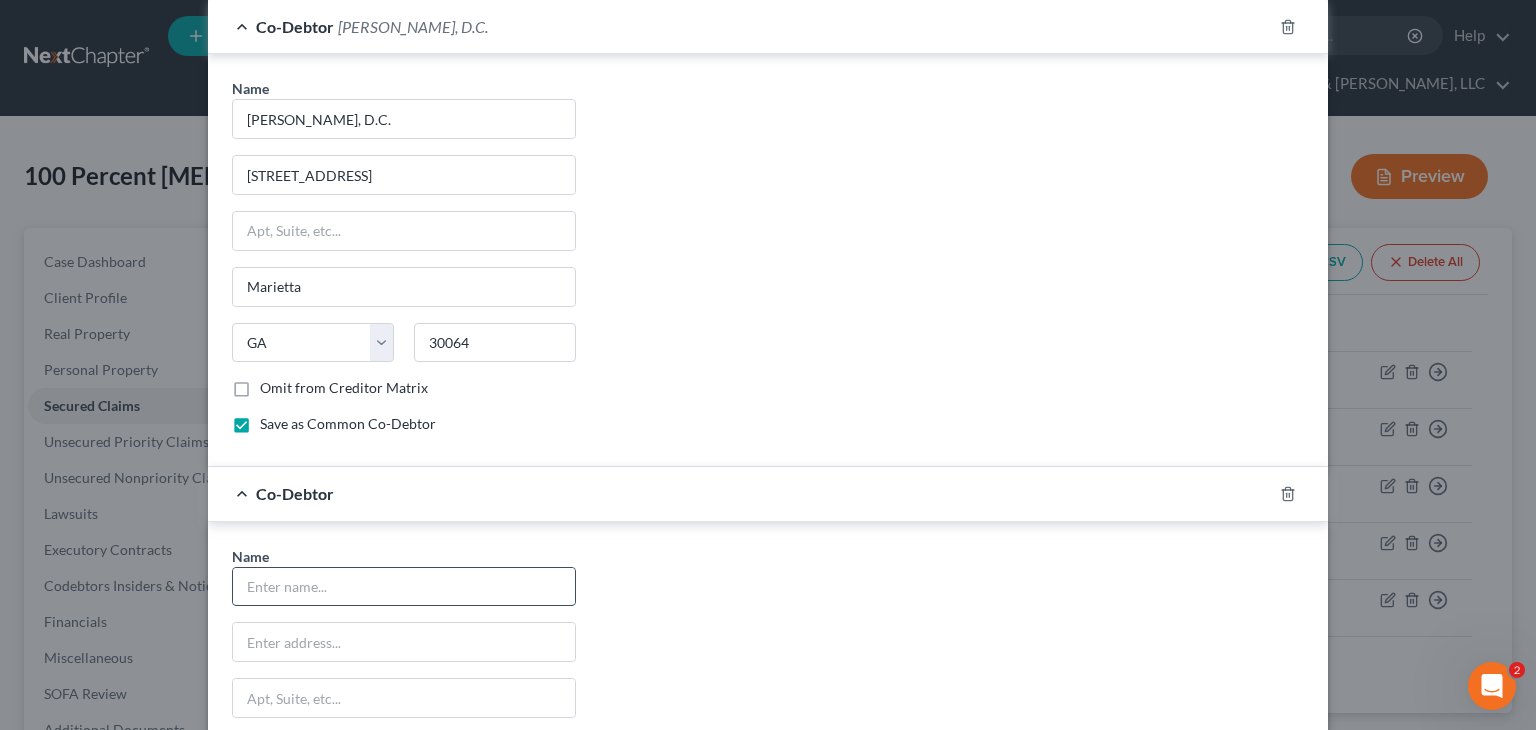 click at bounding box center (404, 587) 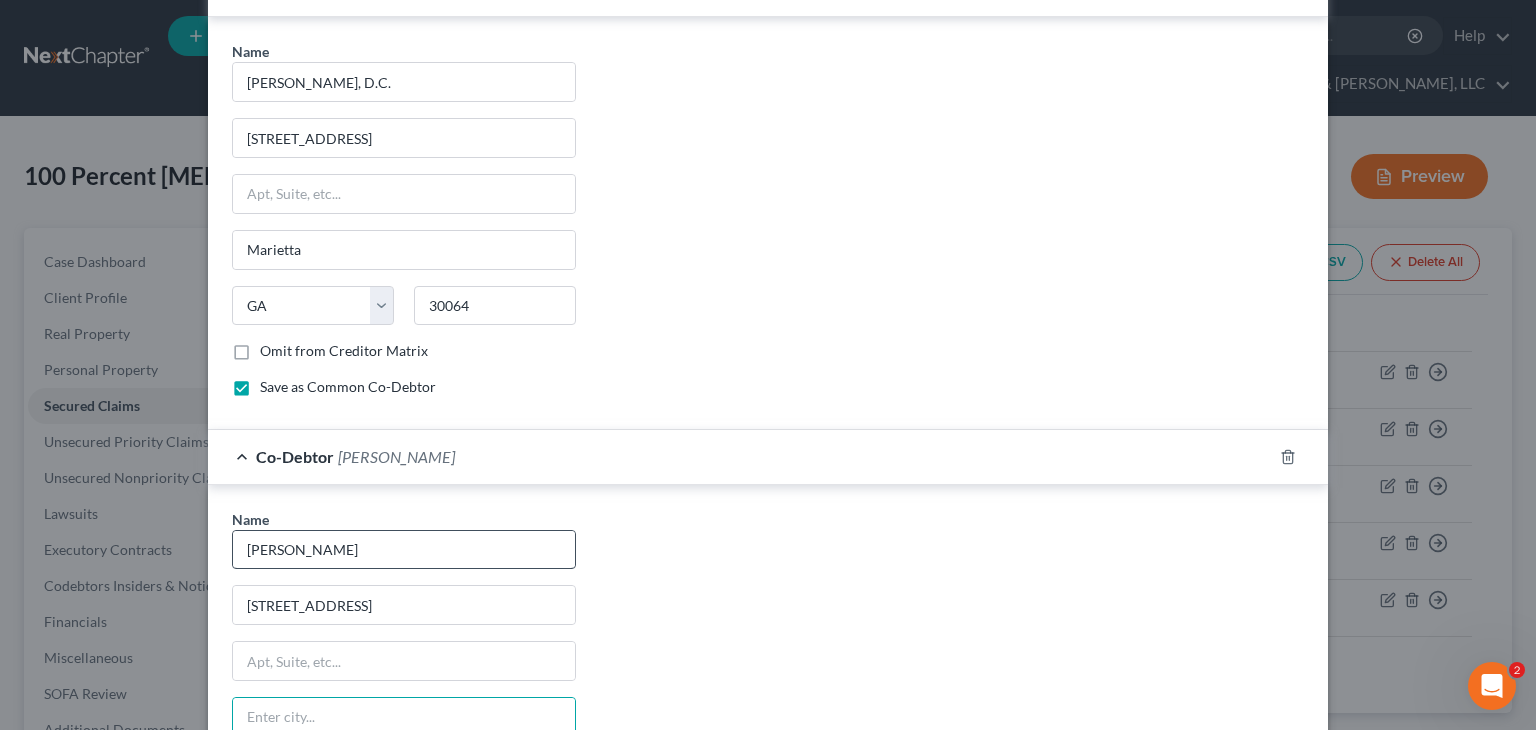 scroll, scrollTop: 1224, scrollLeft: 0, axis: vertical 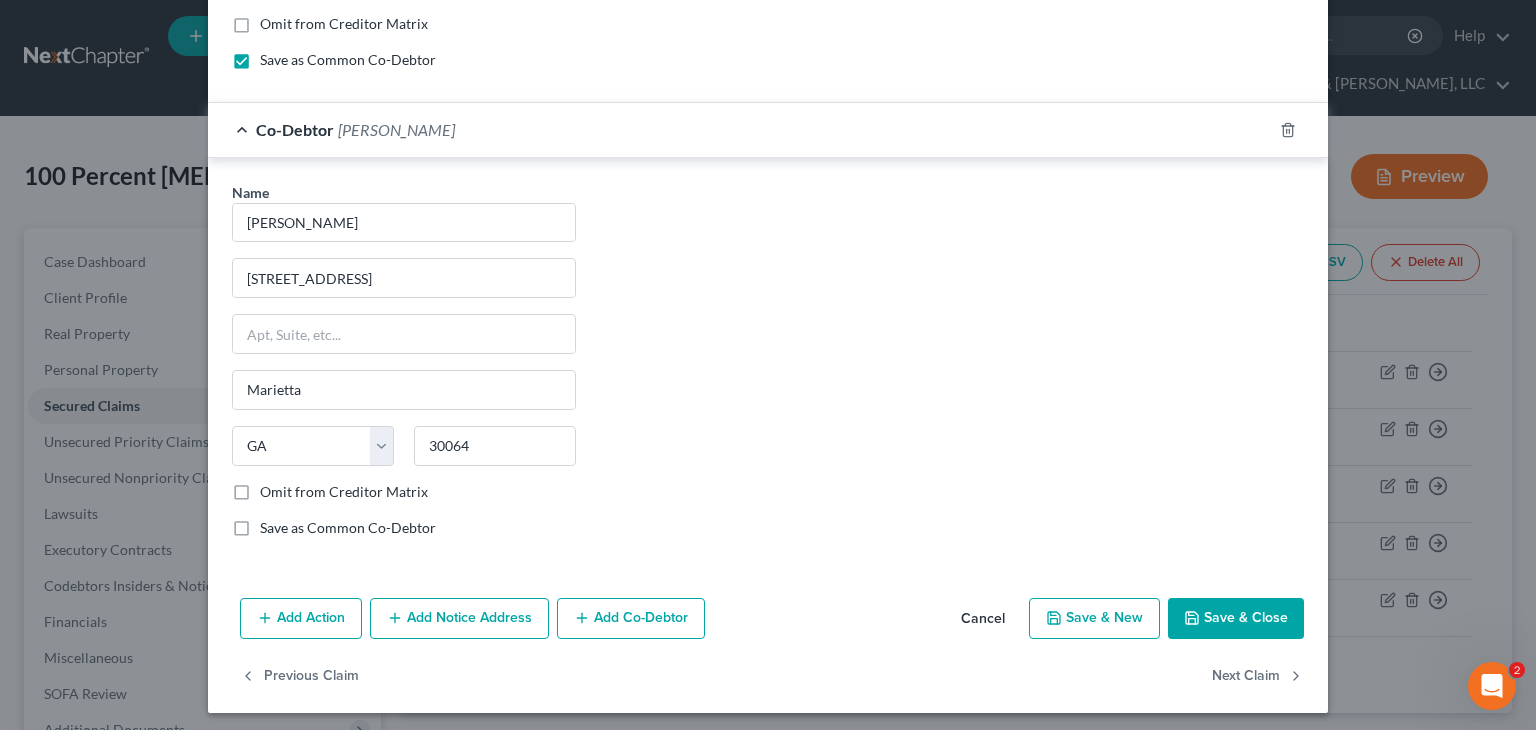 click on "Save as Common Co-Debtor" at bounding box center (348, 528) 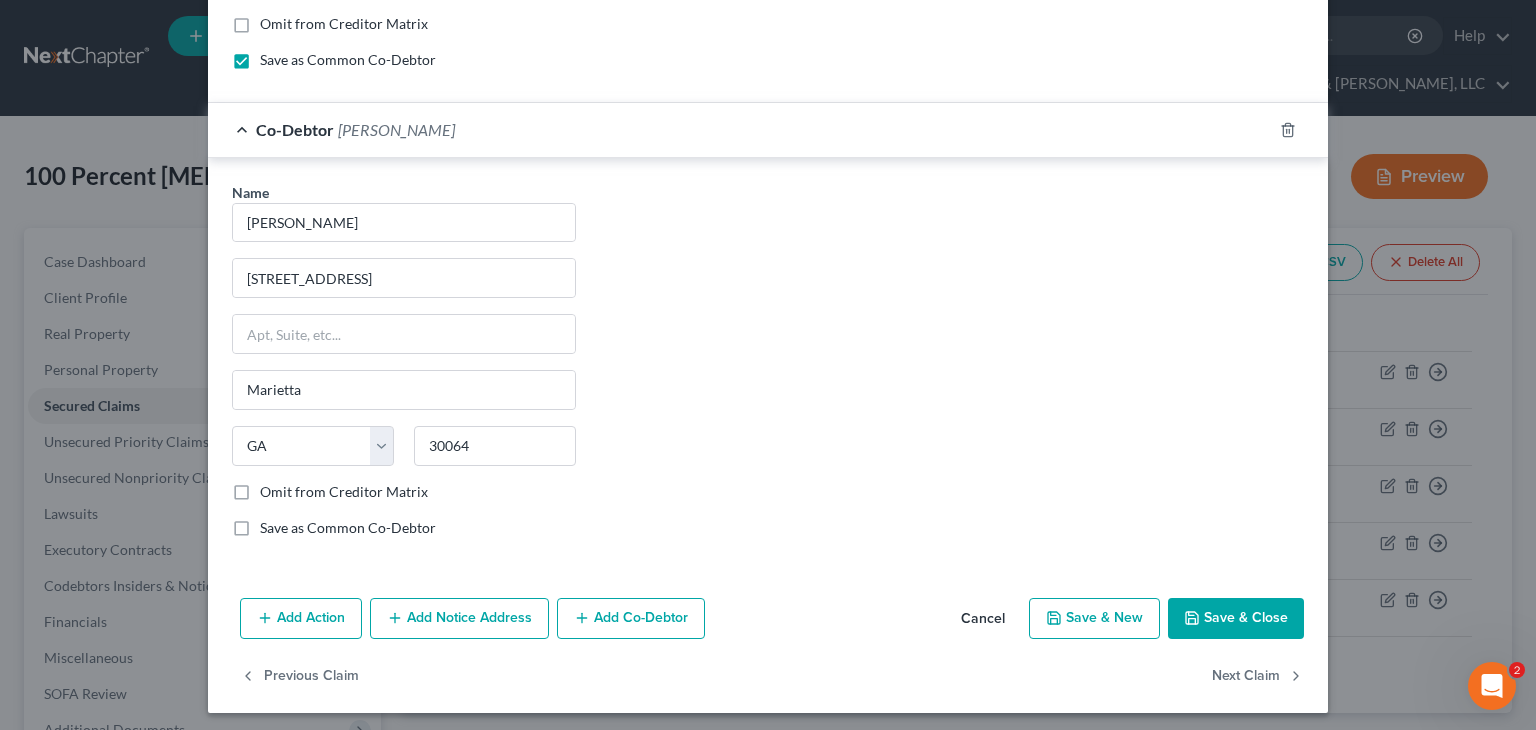 click on "Save as Common Co-Debtor" at bounding box center [274, 524] 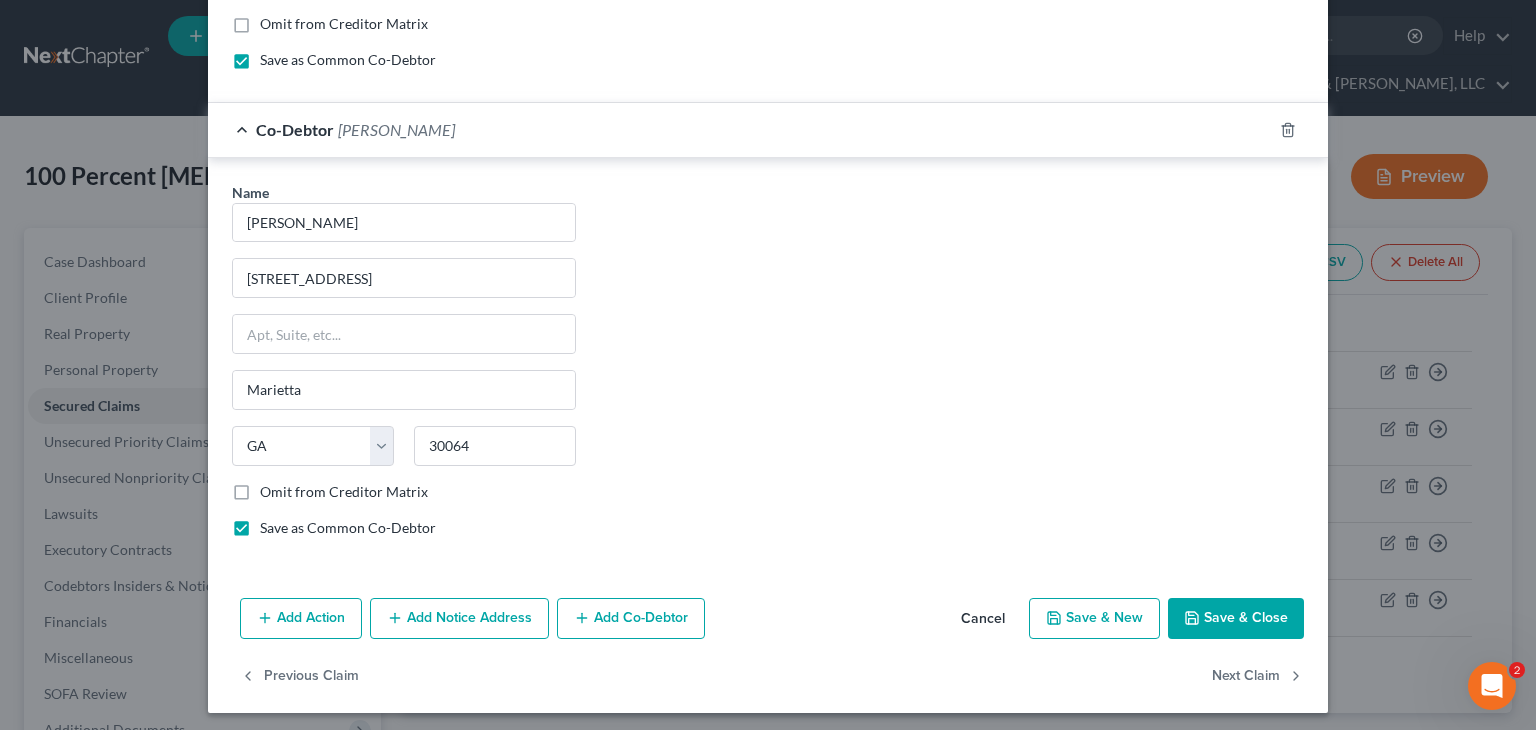 click on "Save & Close" at bounding box center [1236, 619] 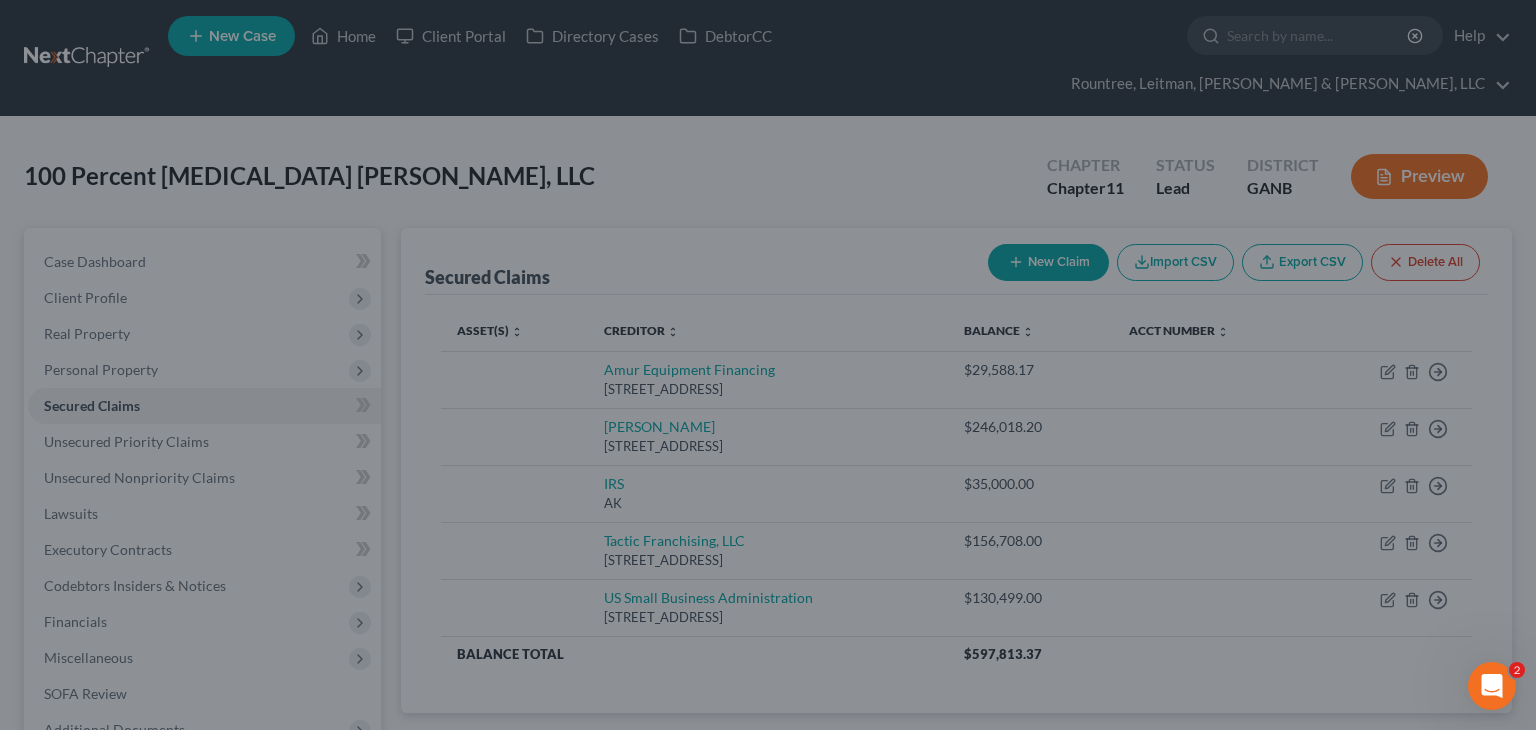 scroll, scrollTop: 1039, scrollLeft: 0, axis: vertical 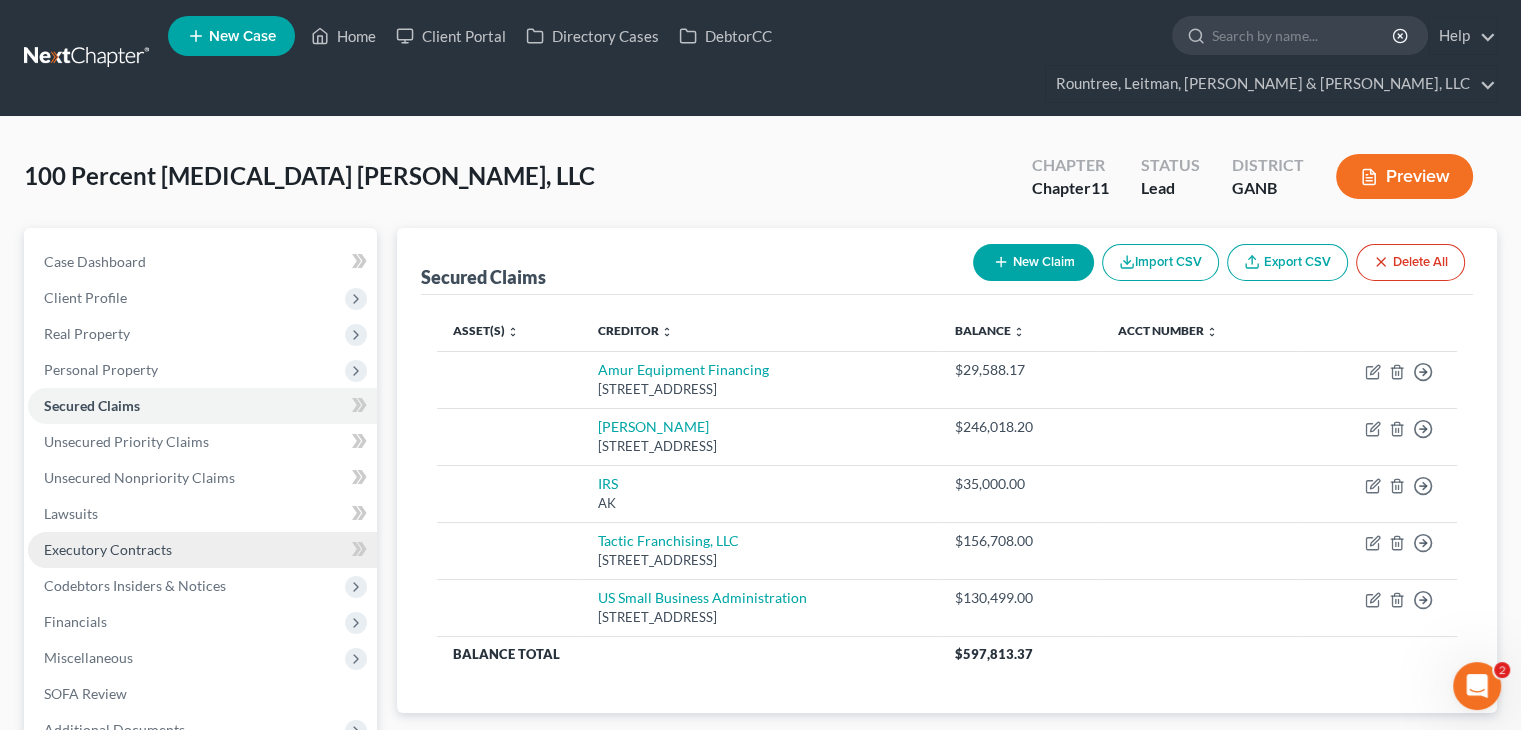 click on "Executory Contracts" at bounding box center (108, 549) 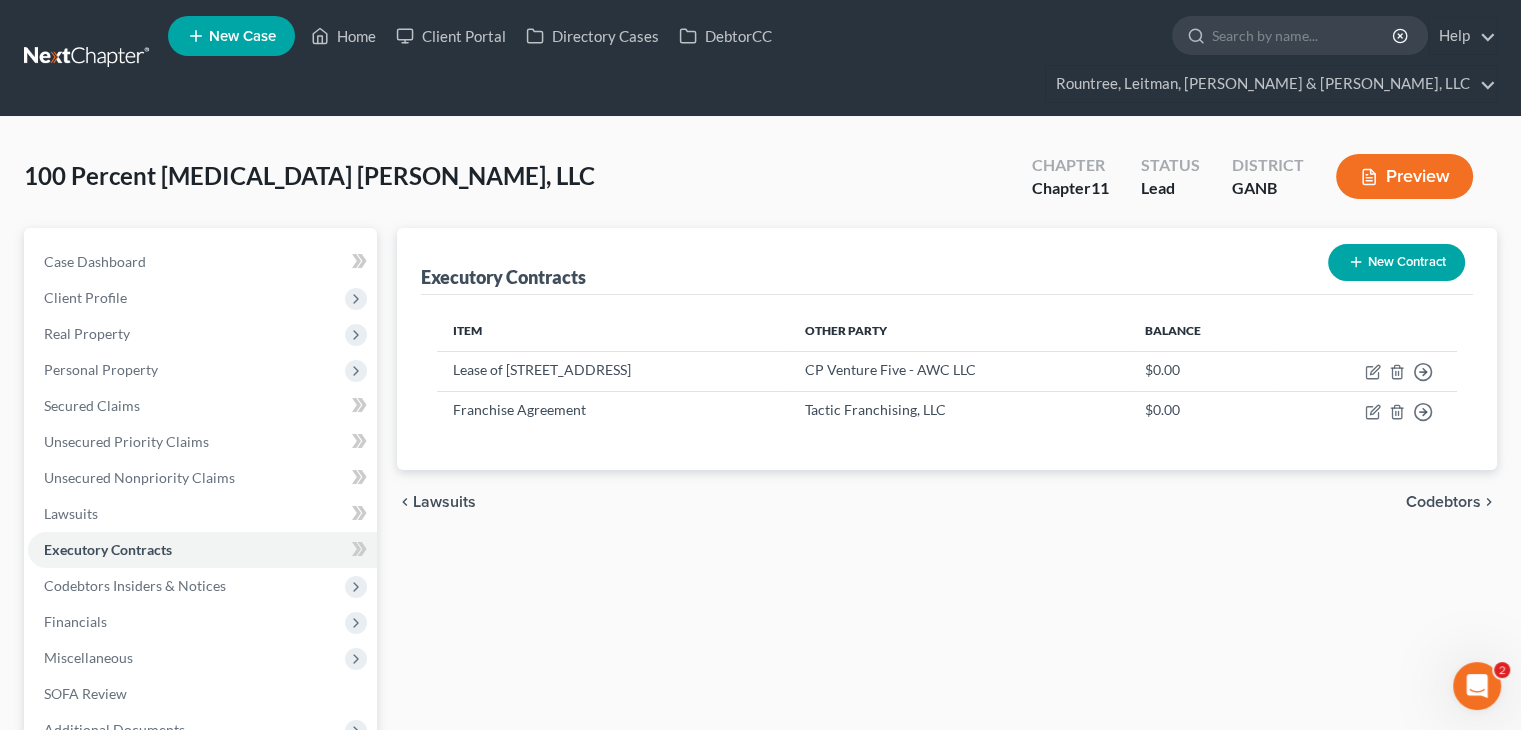 click on "New Contract" at bounding box center (1396, 262) 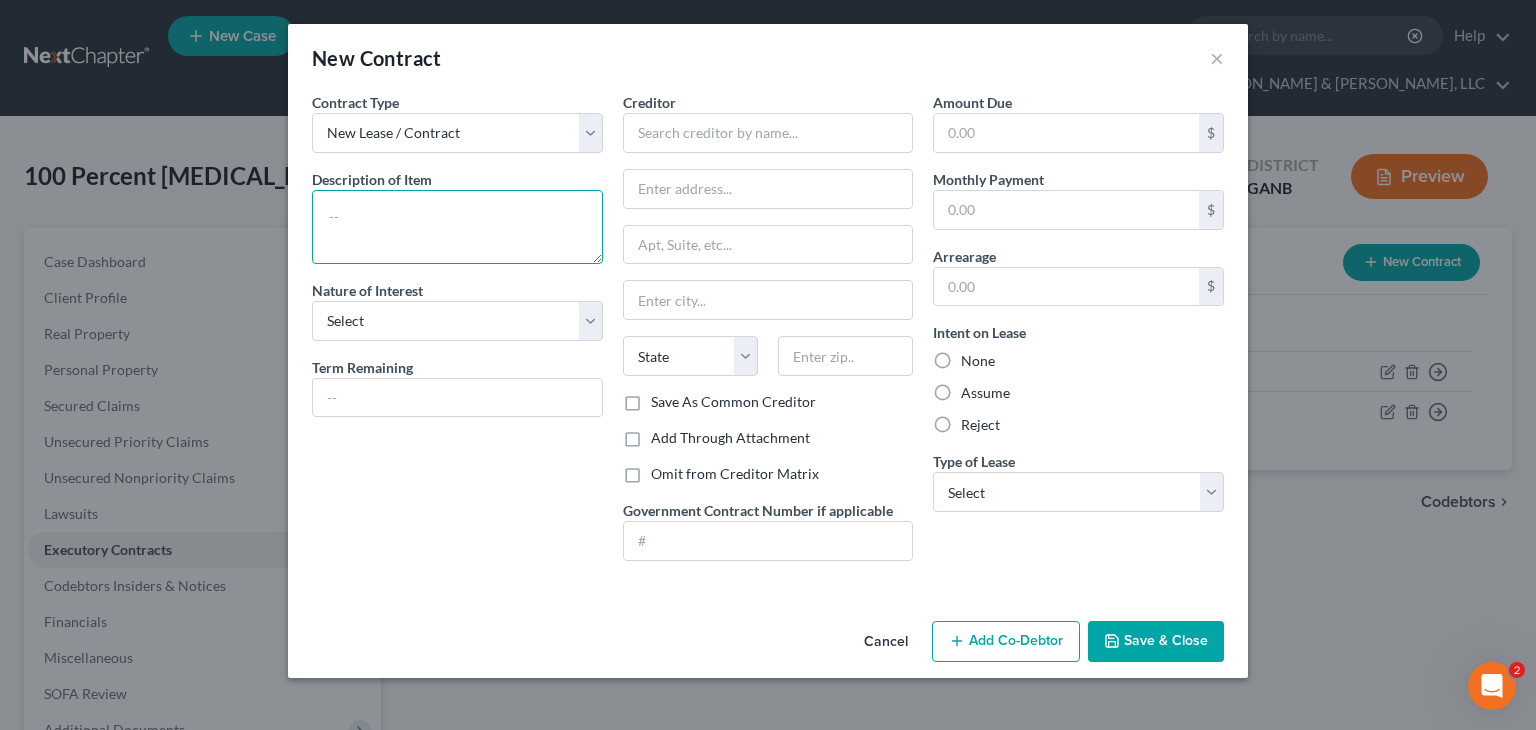 click at bounding box center (457, 227) 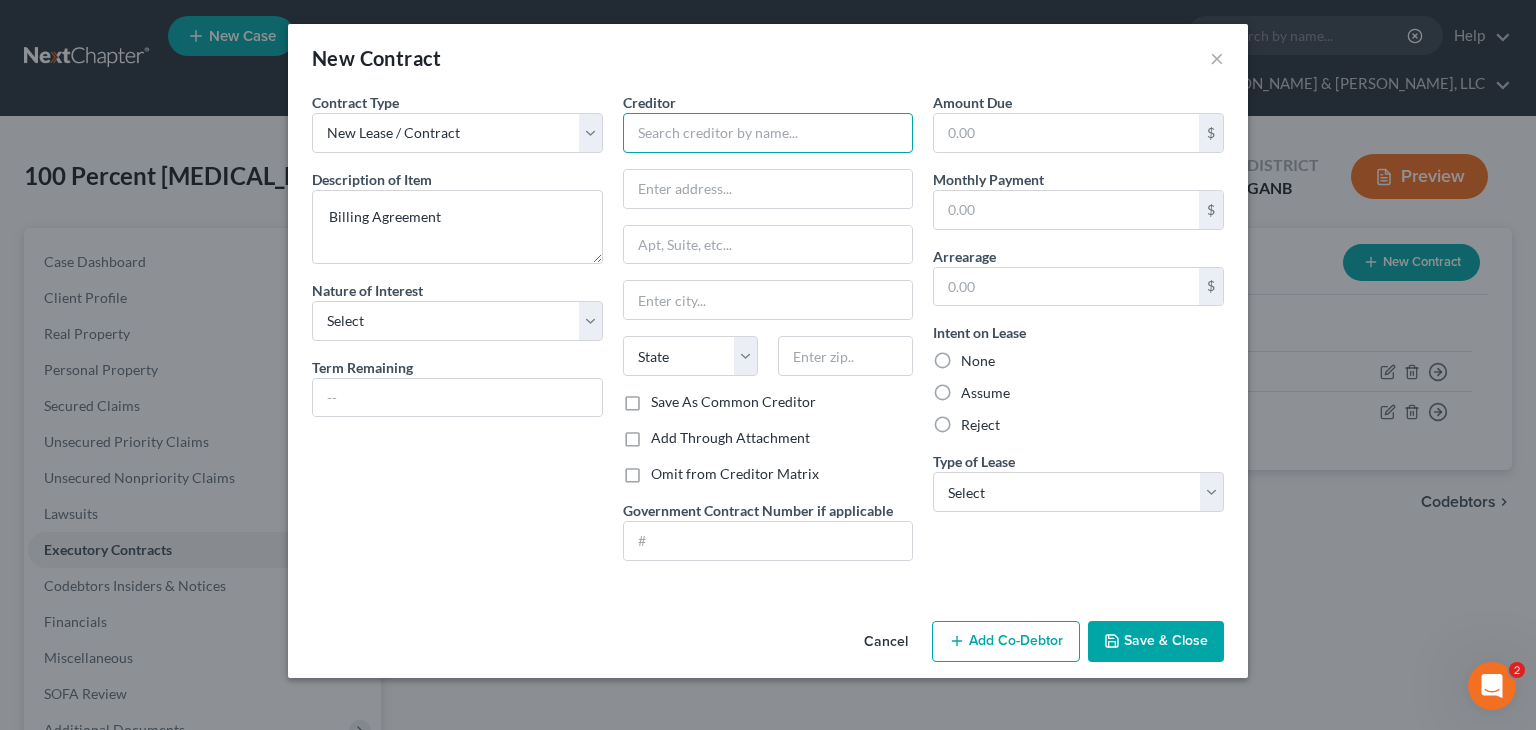 click at bounding box center (768, 133) 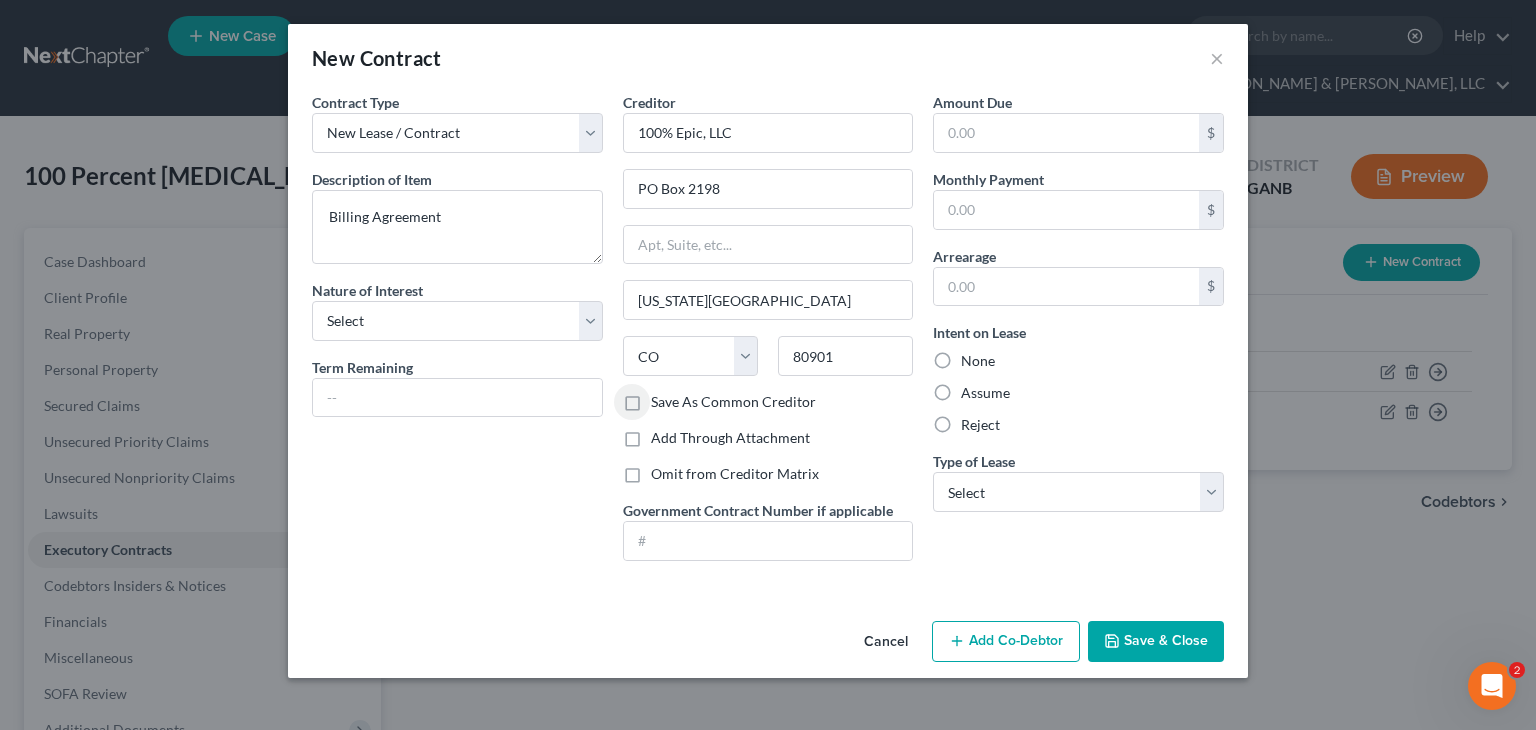 click on "Save As Common Creditor" at bounding box center [733, 402] 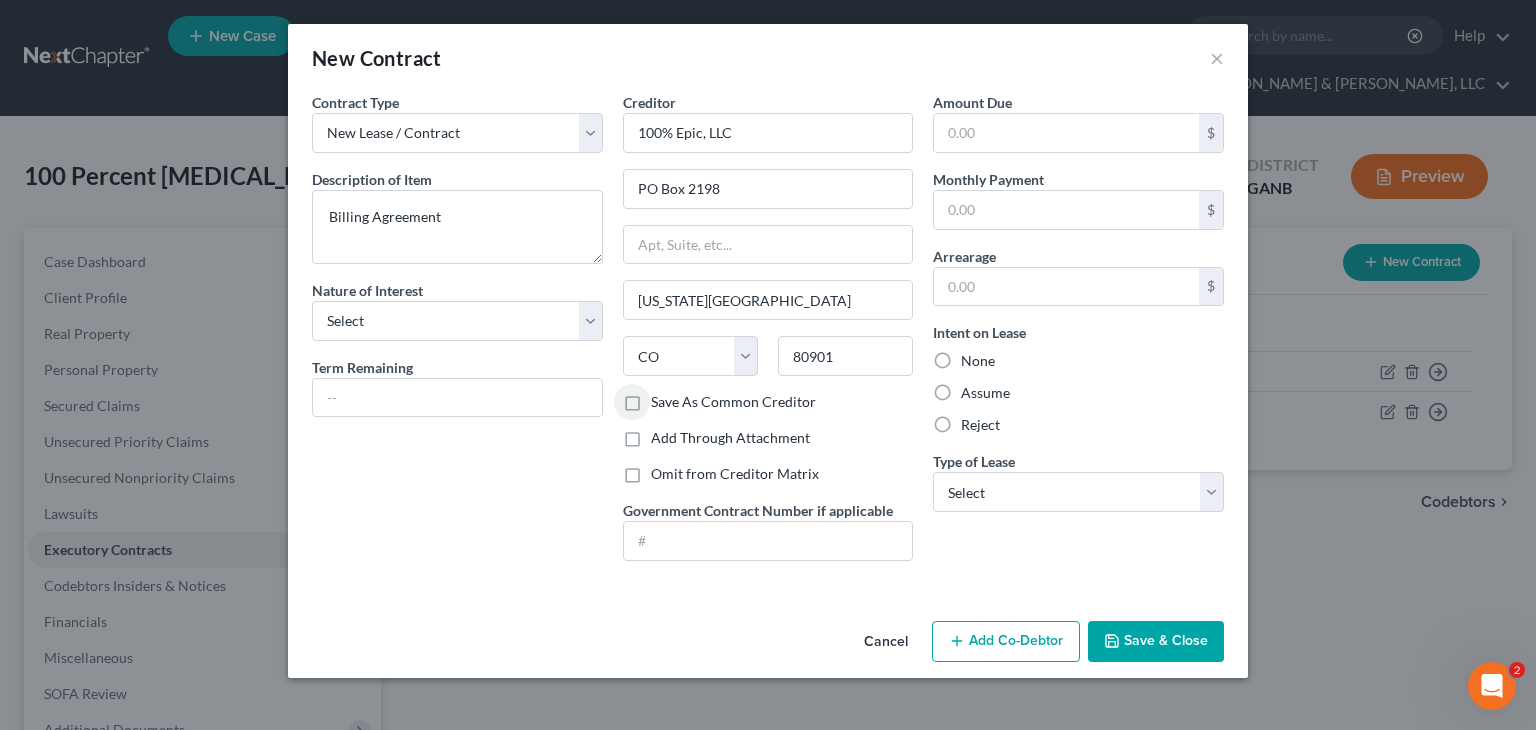 click on "Save As Common Creditor" at bounding box center (665, 398) 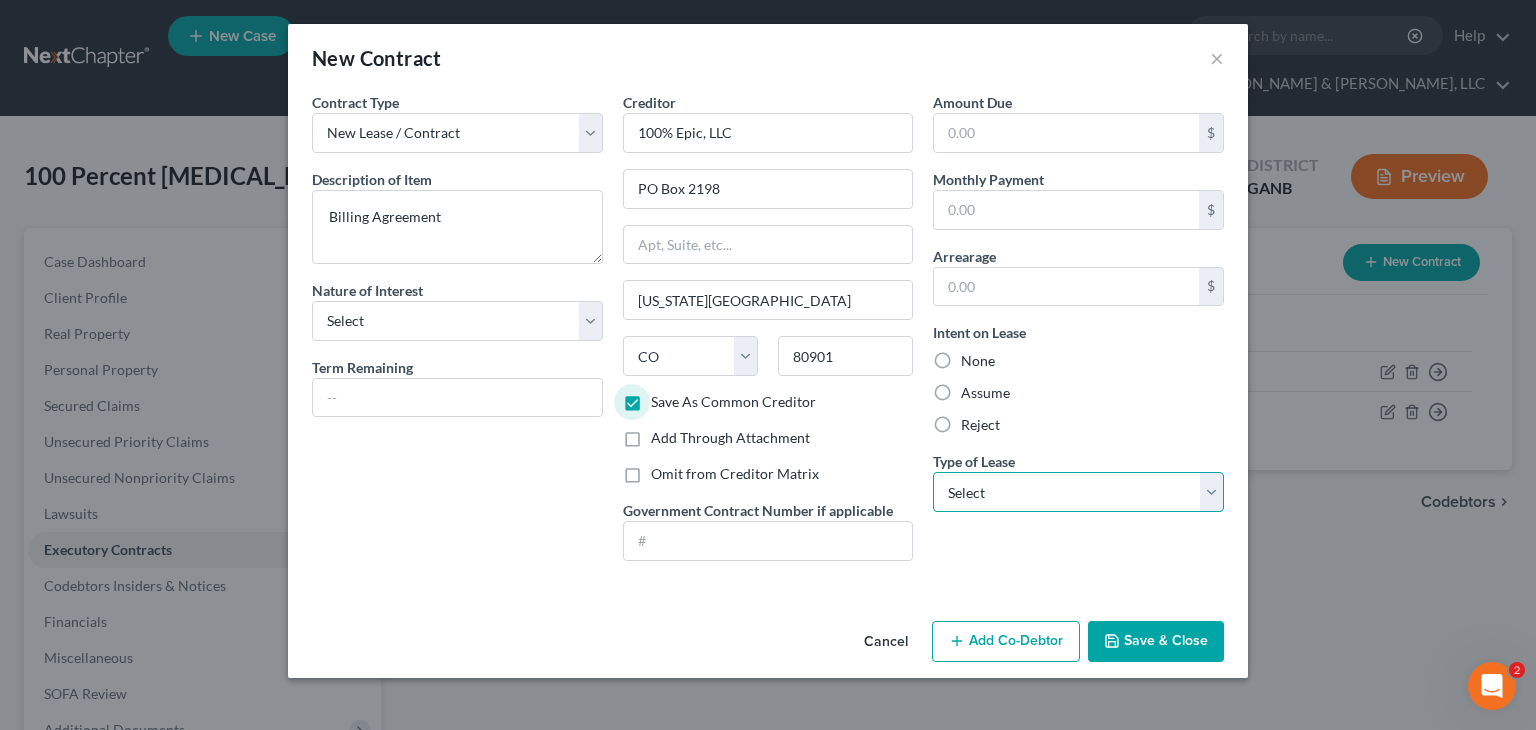 drag, startPoint x: 1144, startPoint y: 498, endPoint x: 1136, endPoint y: 507, distance: 12.0415945 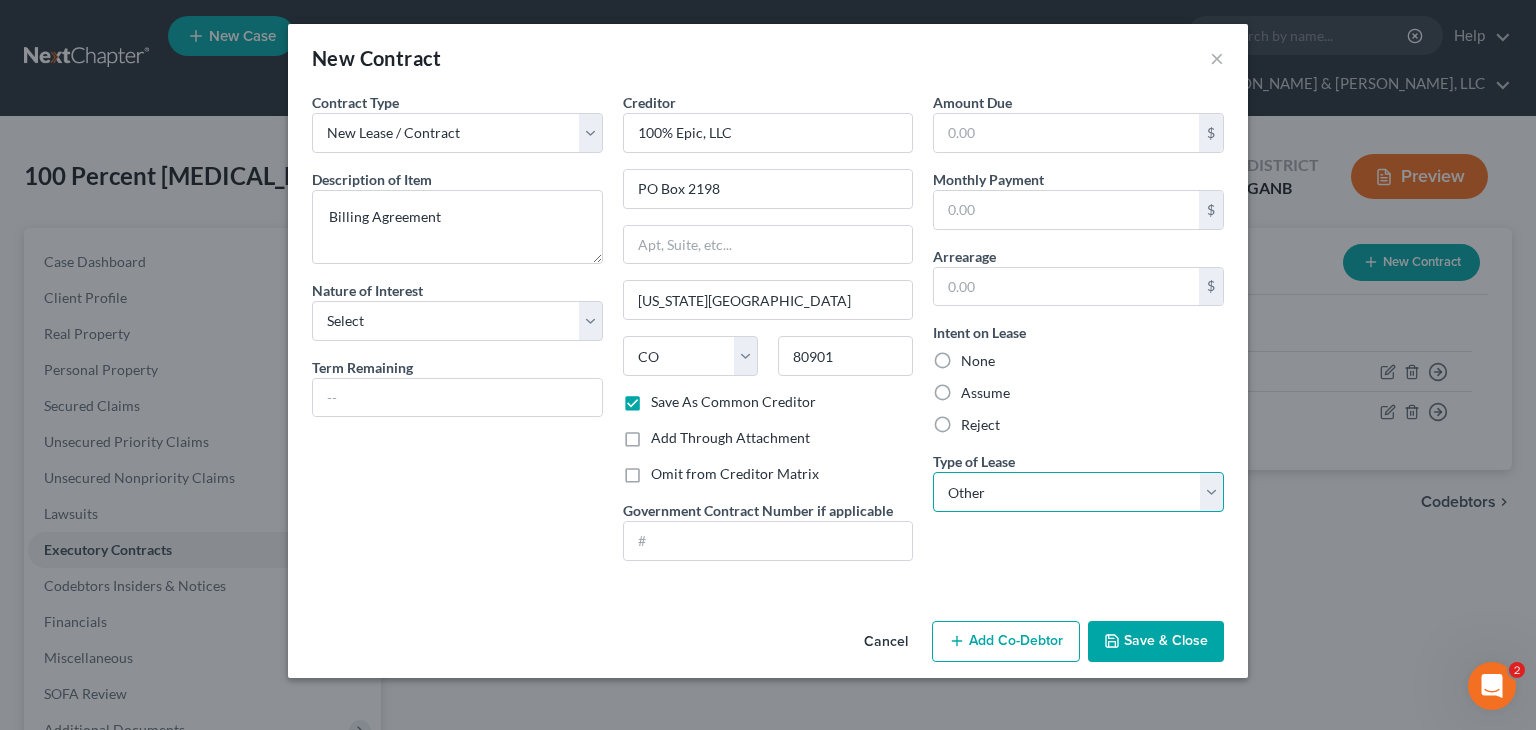 click on "Select Real Estate Car Other" at bounding box center [1078, 492] 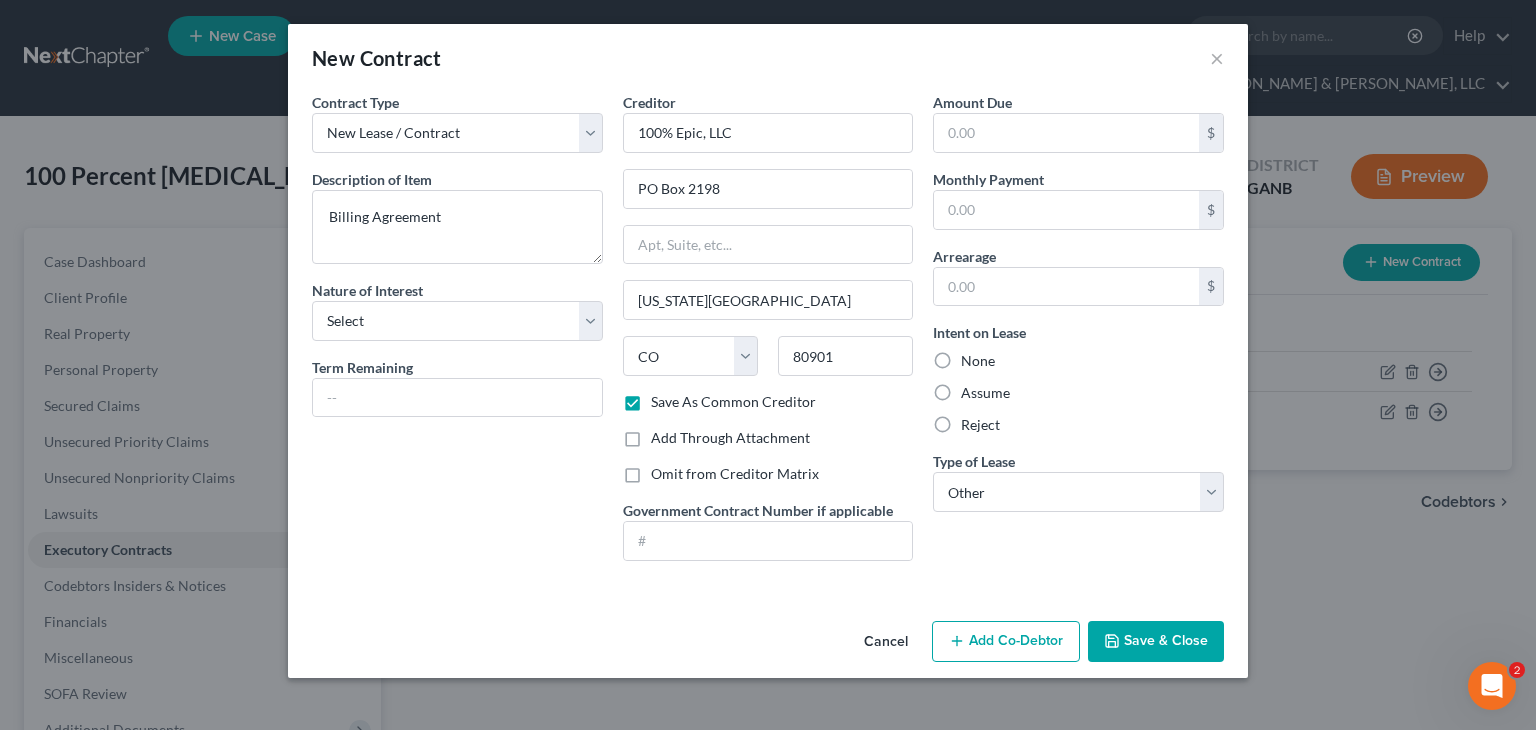 click on "Save & Close" at bounding box center (1156, 642) 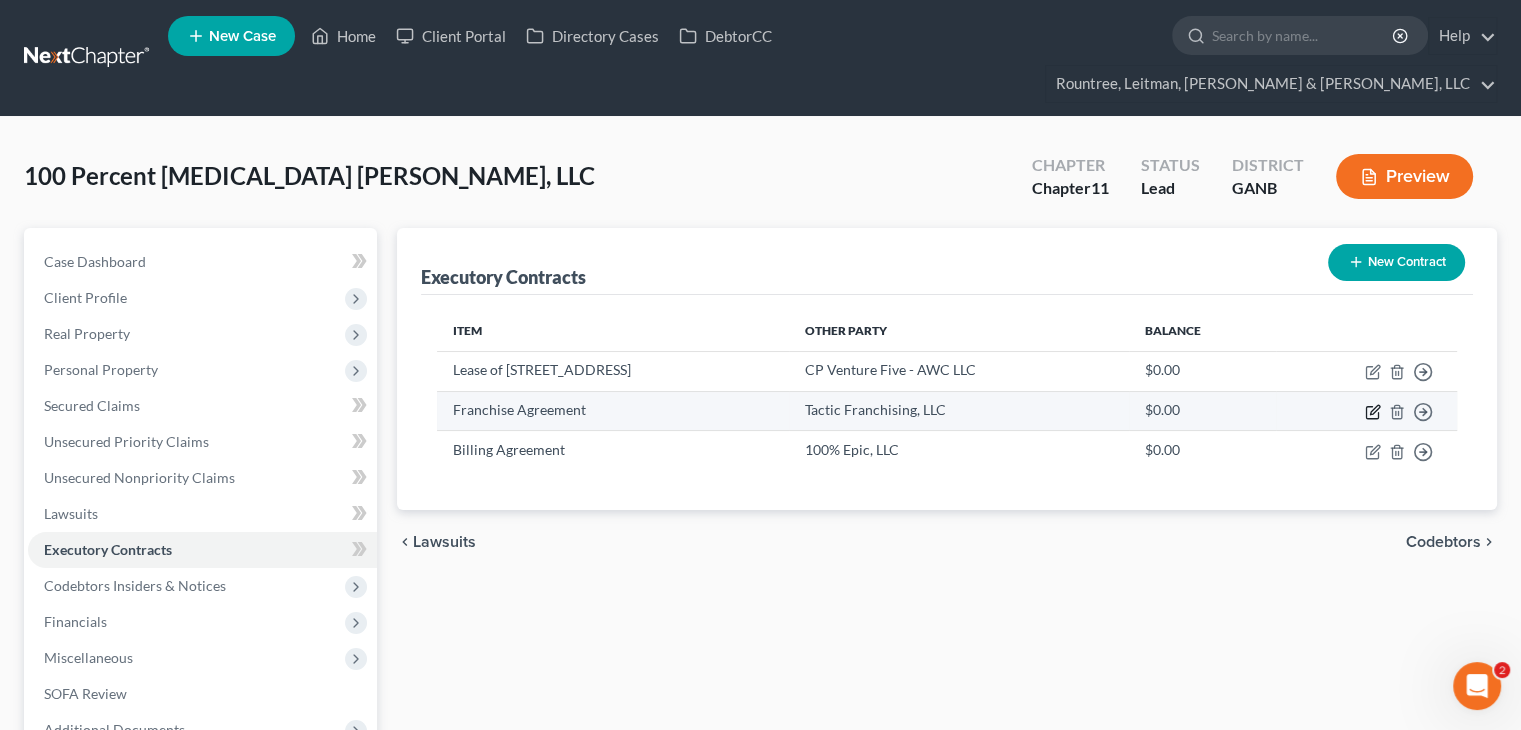 click 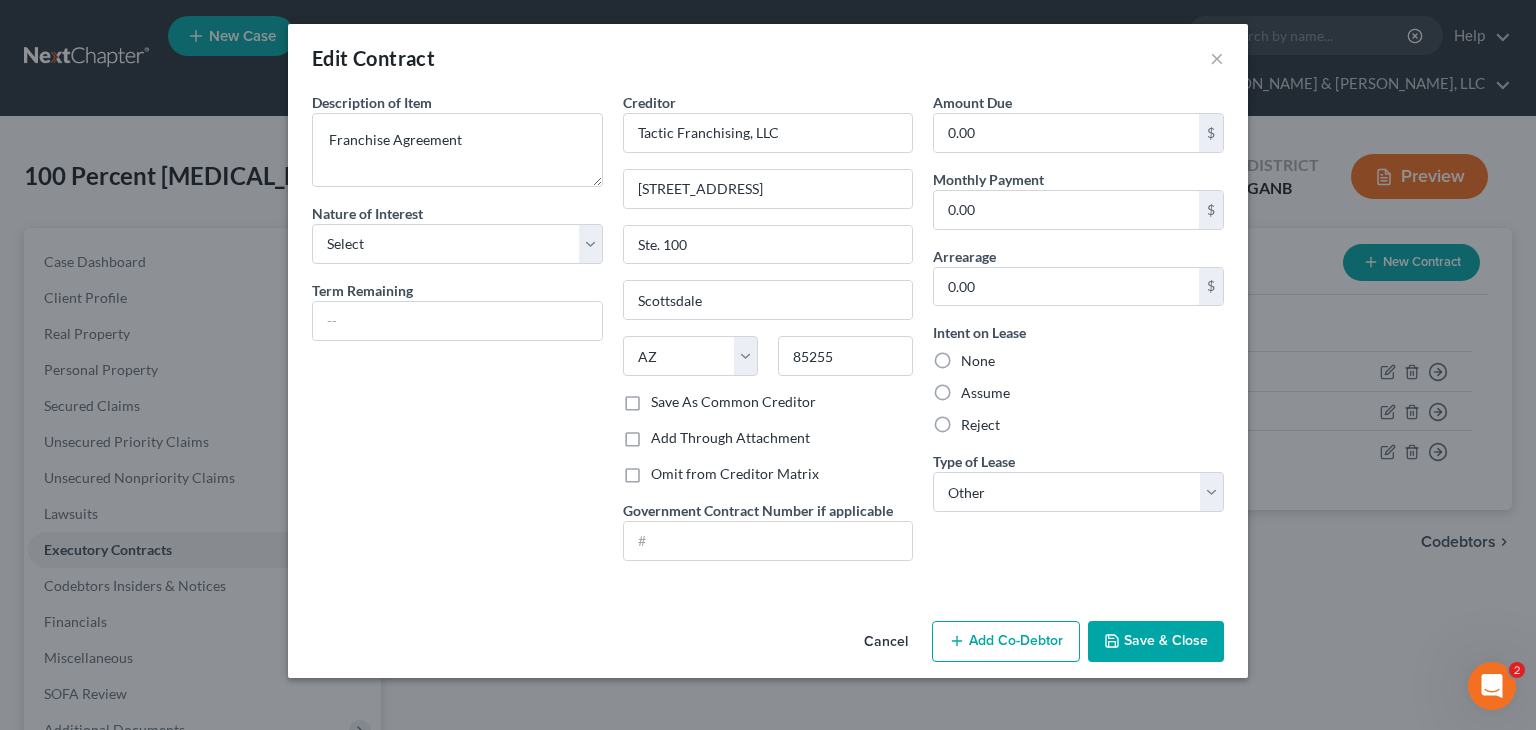 click on "Save & Close" at bounding box center (1156, 642) 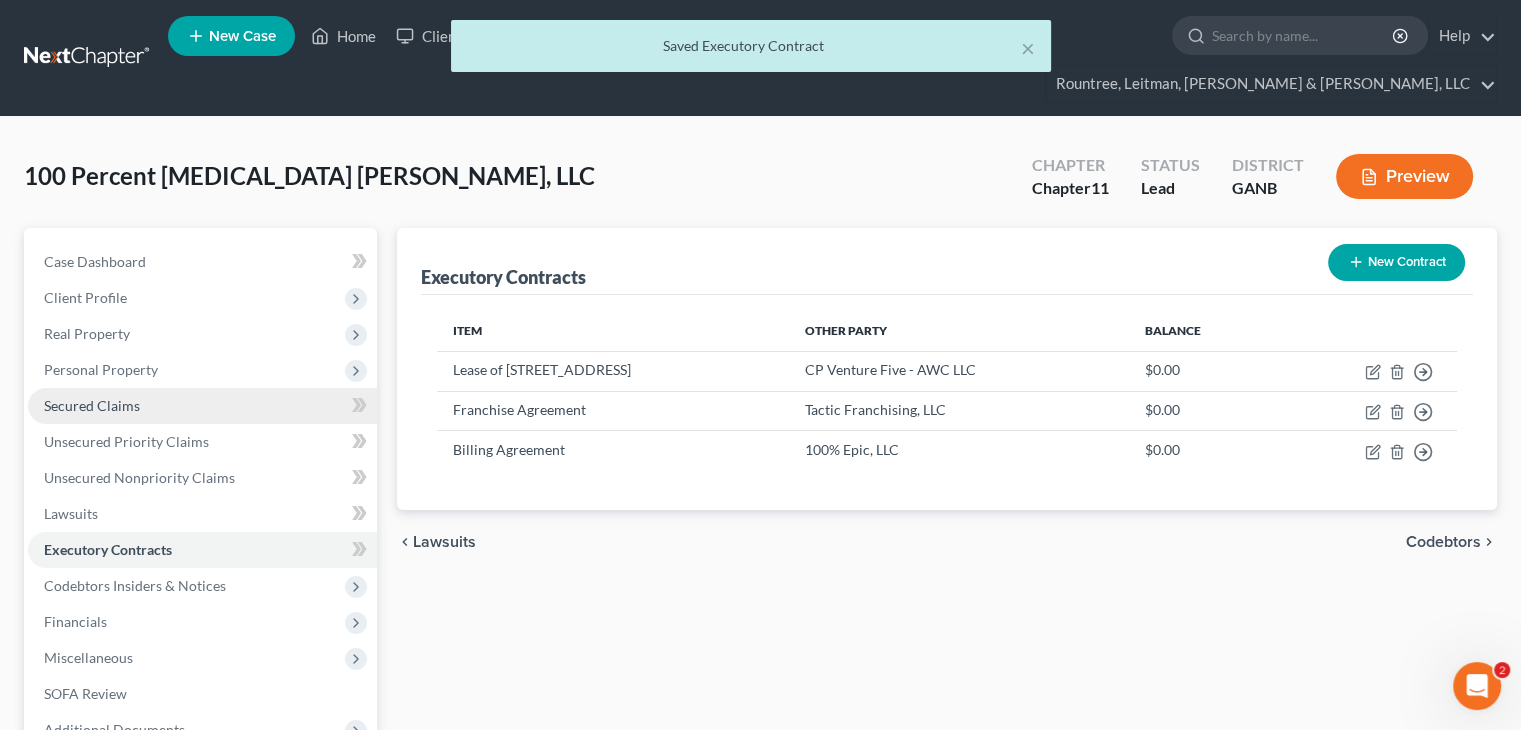 click on "Secured Claims" at bounding box center [92, 405] 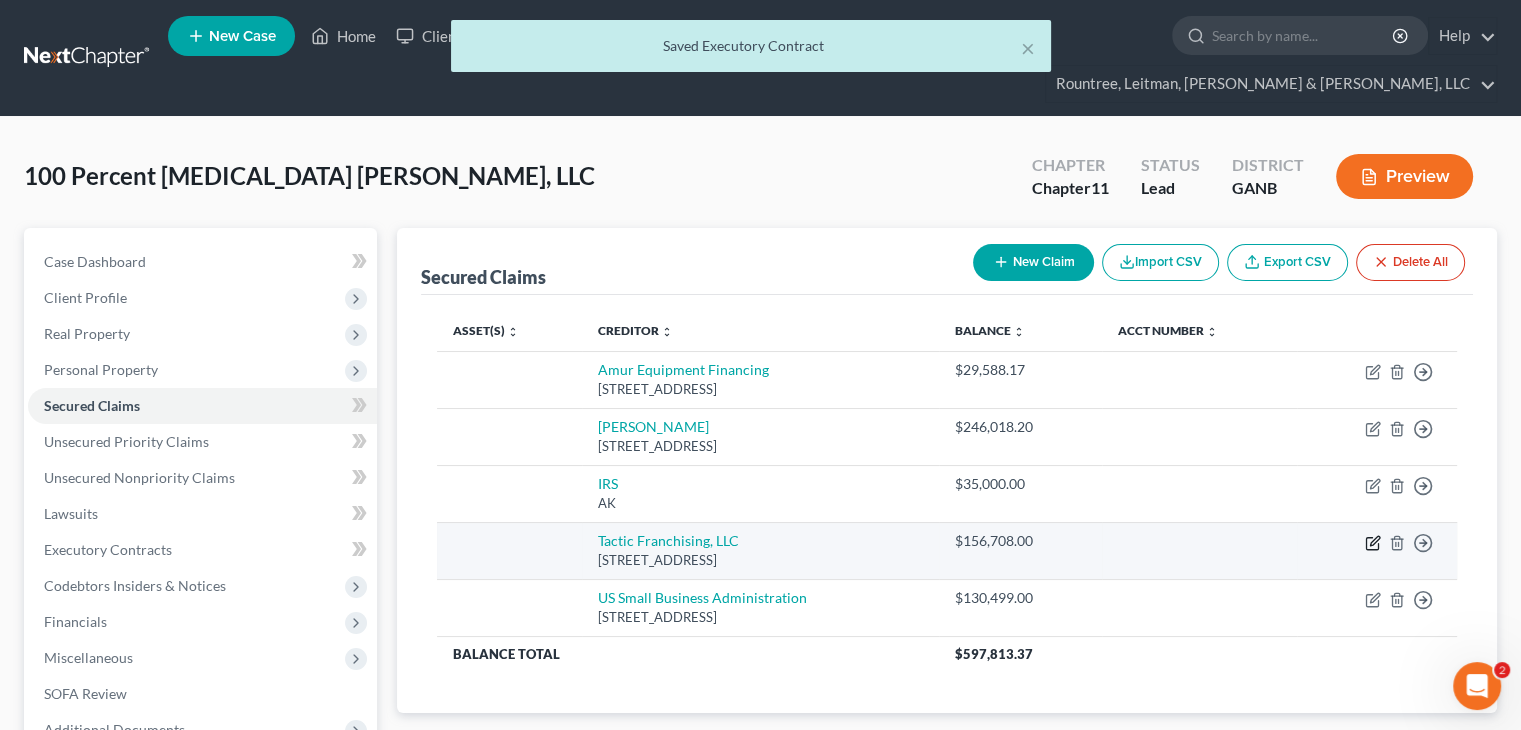 click 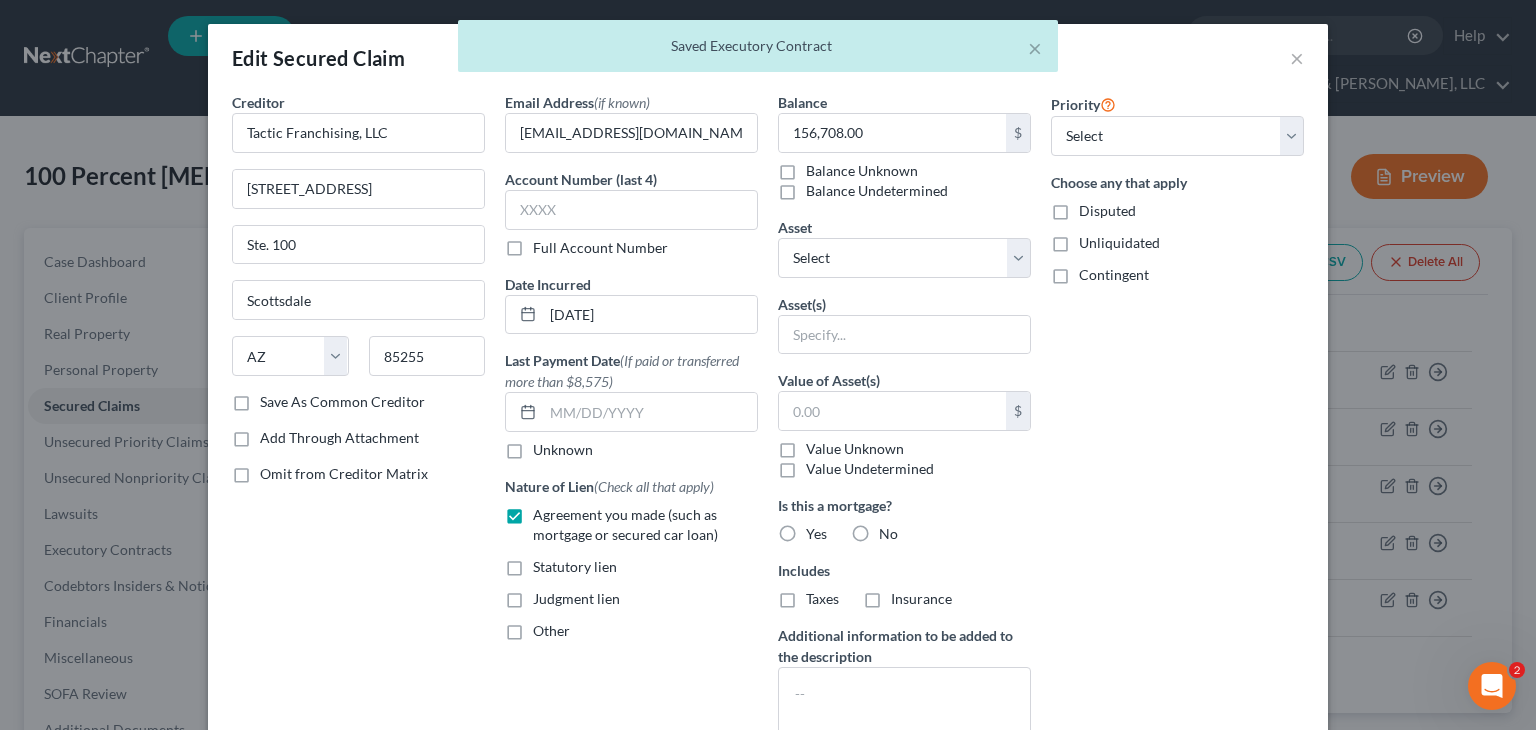 scroll, scrollTop: 404, scrollLeft: 0, axis: vertical 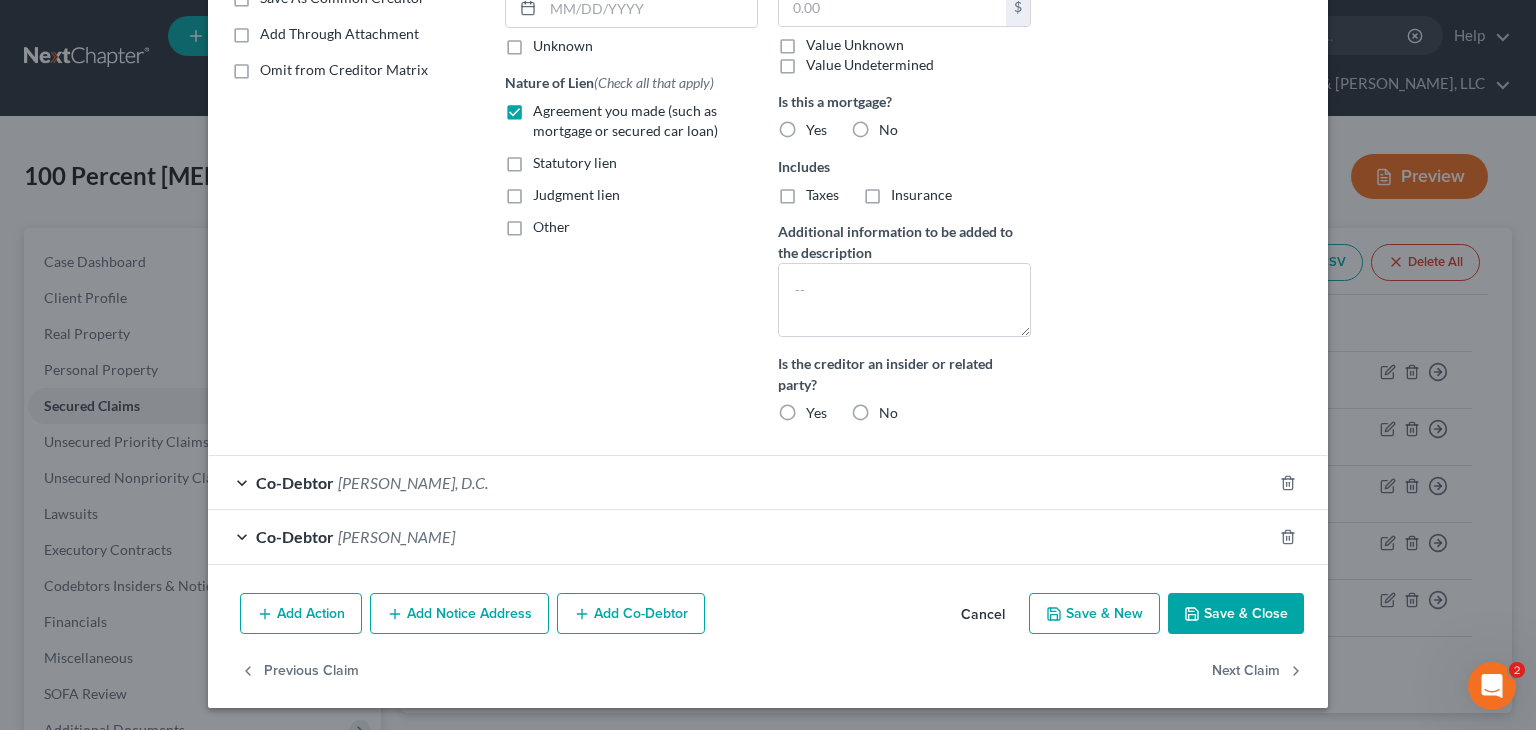 click on "[PERSON_NAME]" at bounding box center [396, 536] 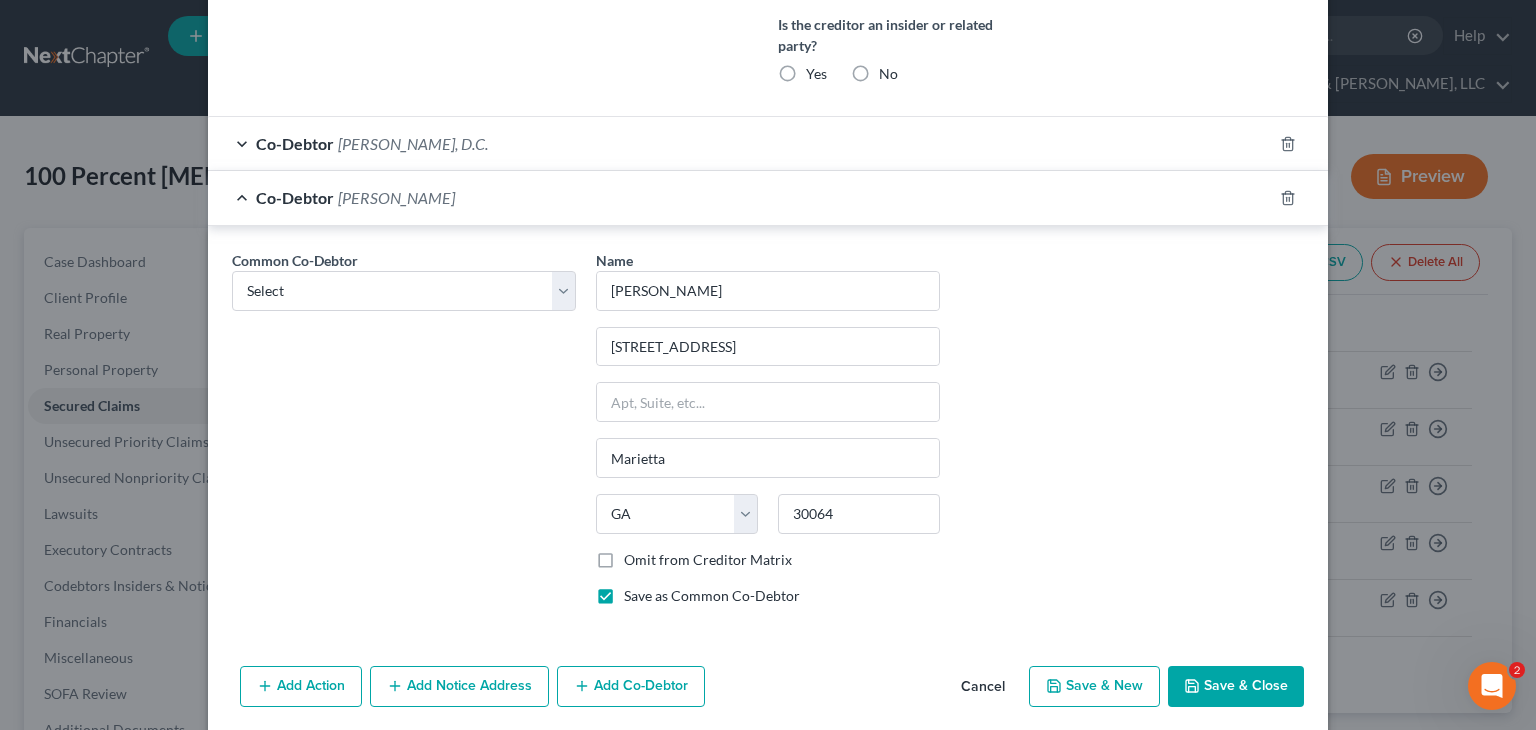 scroll, scrollTop: 804, scrollLeft: 0, axis: vertical 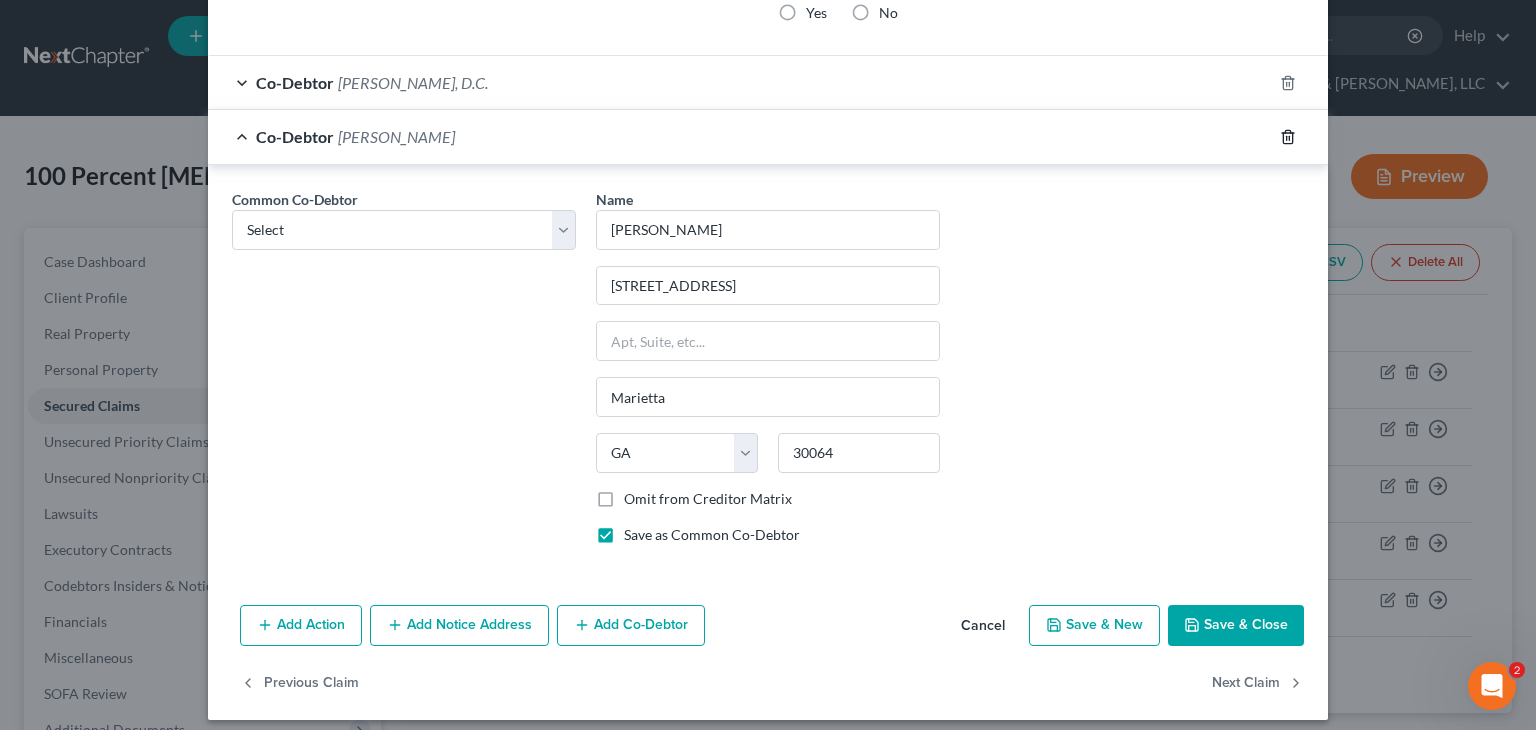 click 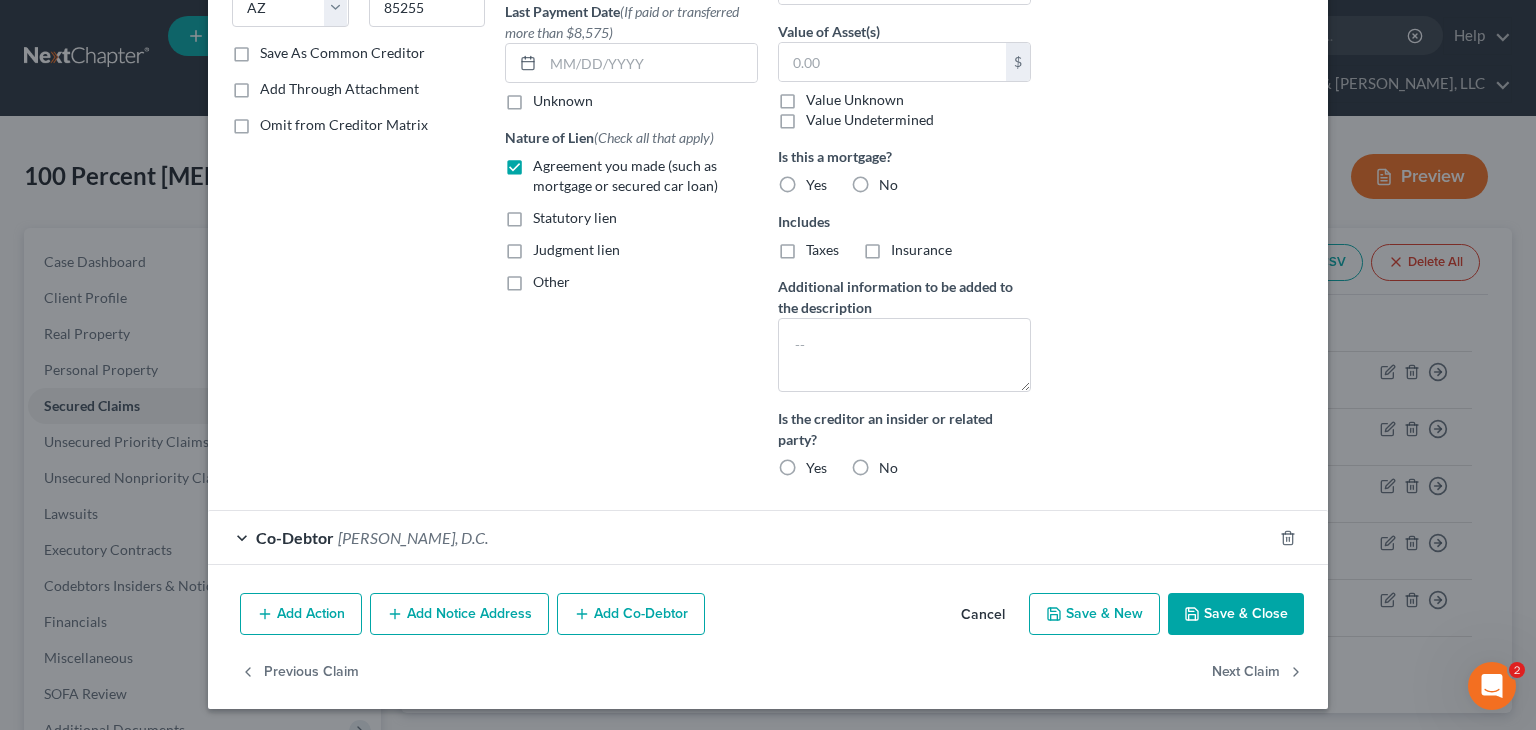 click on "Save & Close" at bounding box center [1236, 614] 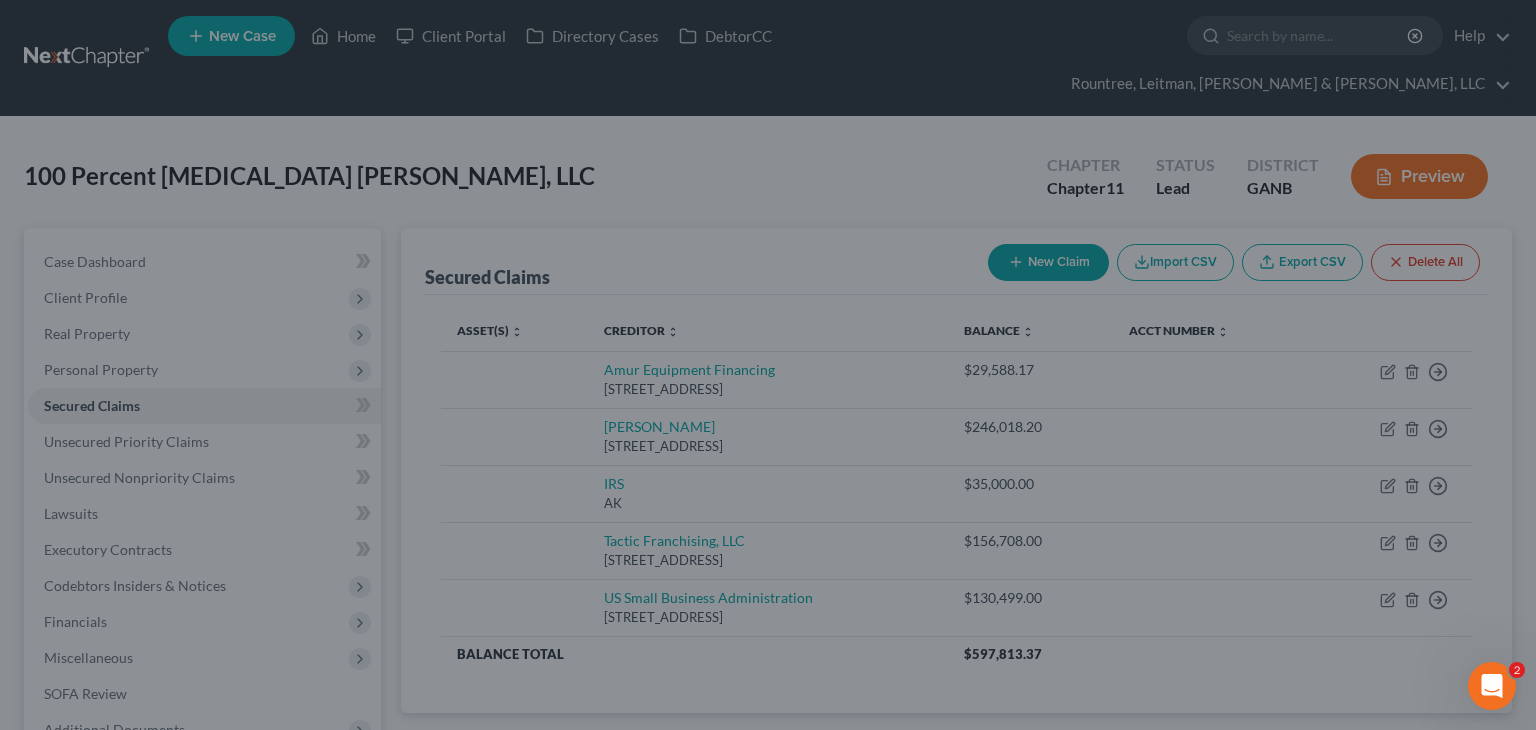 scroll, scrollTop: 164, scrollLeft: 0, axis: vertical 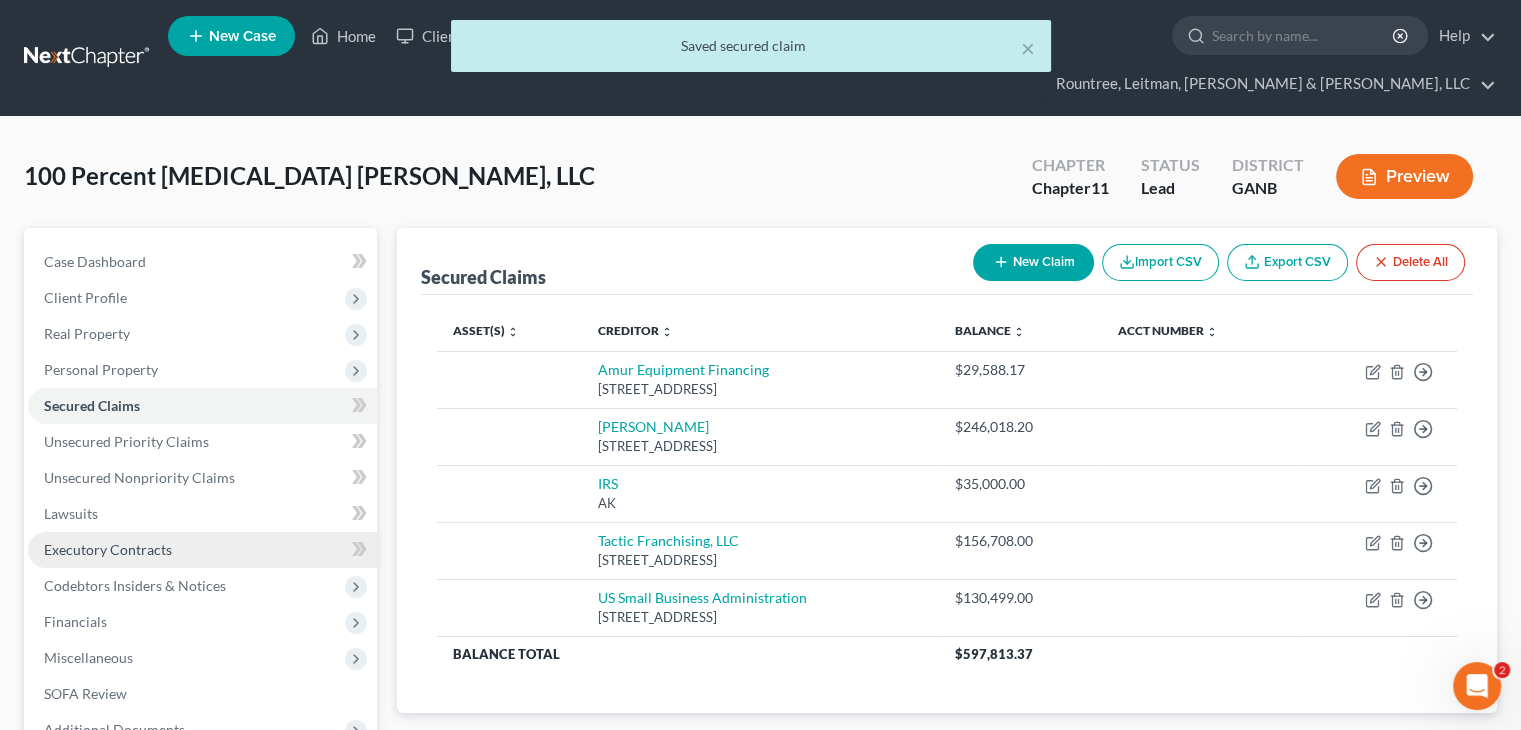 click on "Executory Contracts" at bounding box center (108, 549) 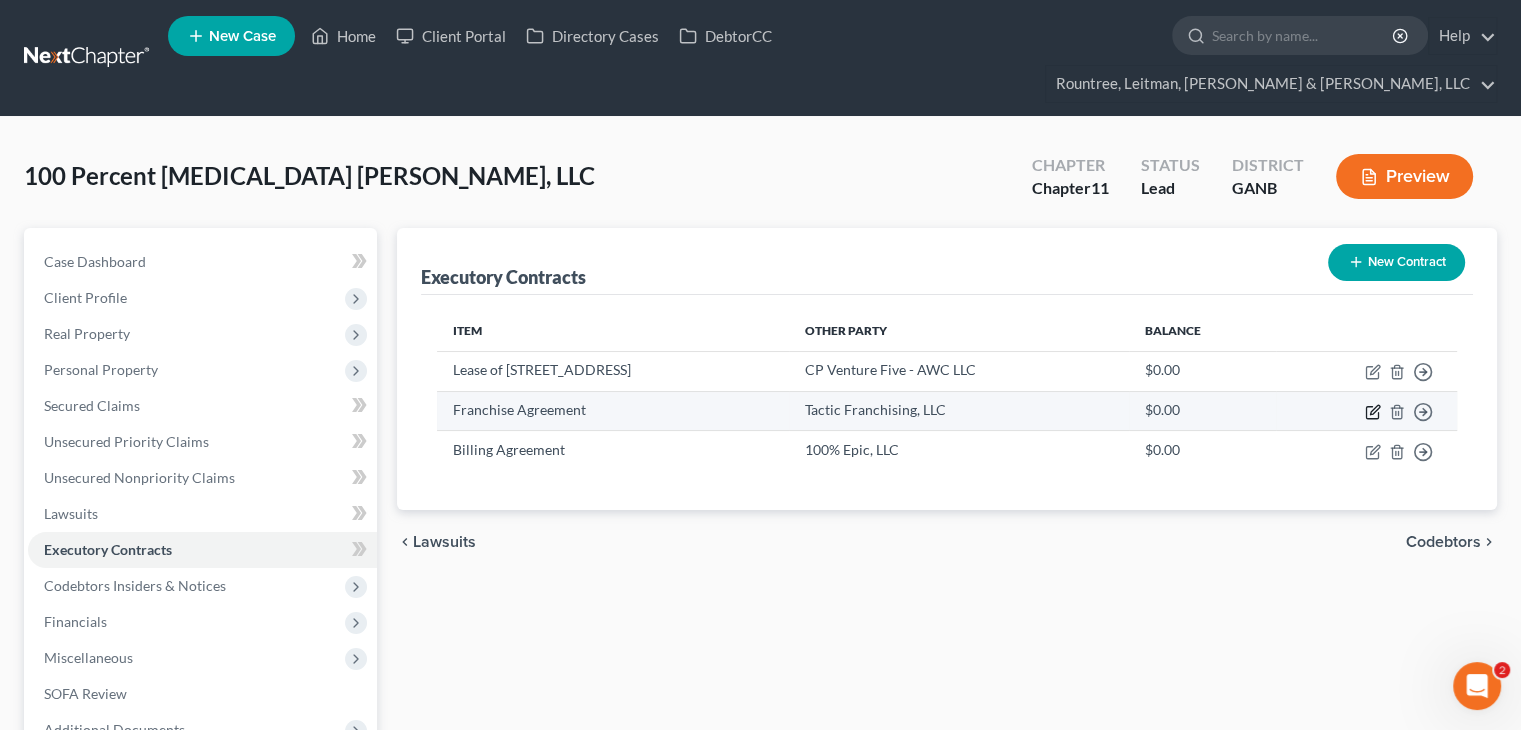 click 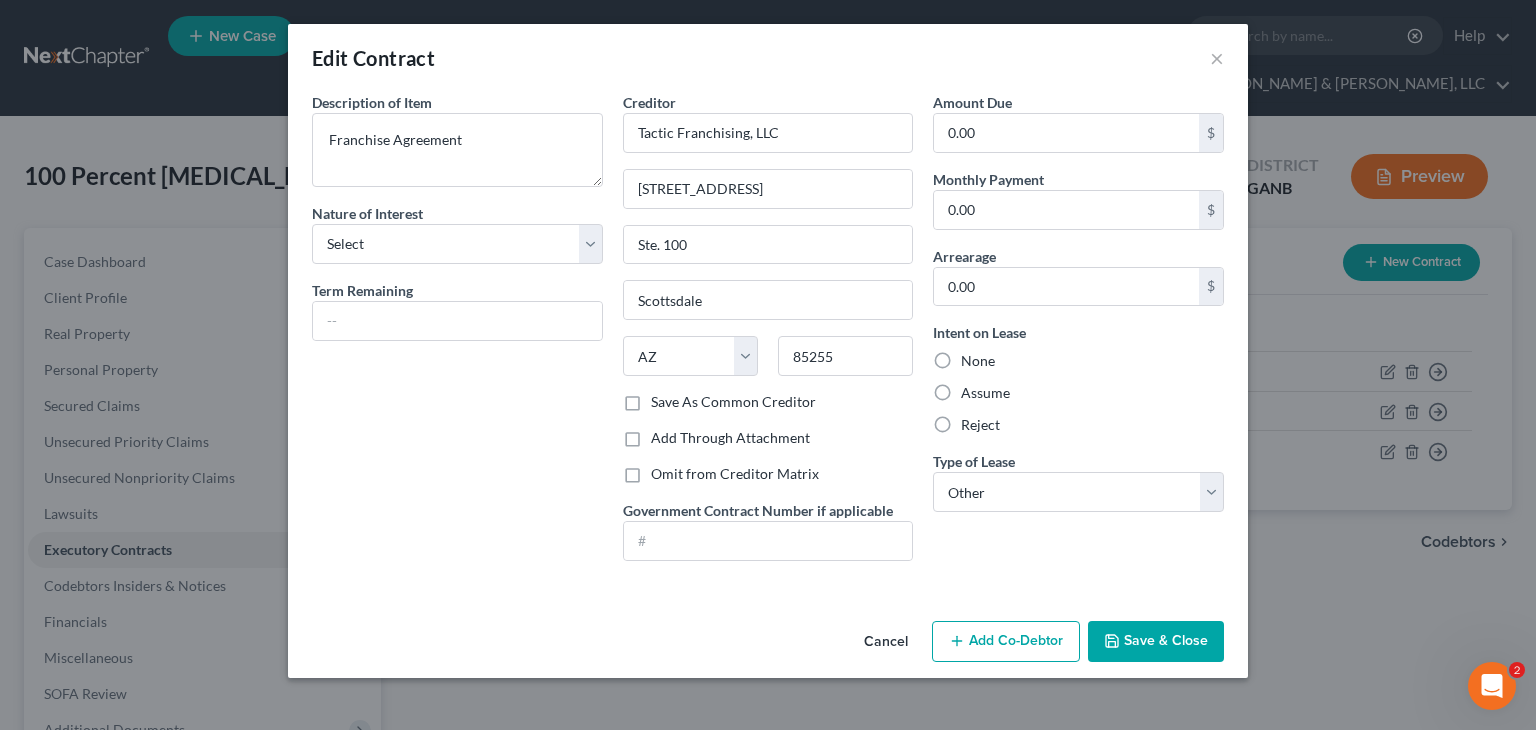 click on "Add Co-Debtor" at bounding box center (1006, 642) 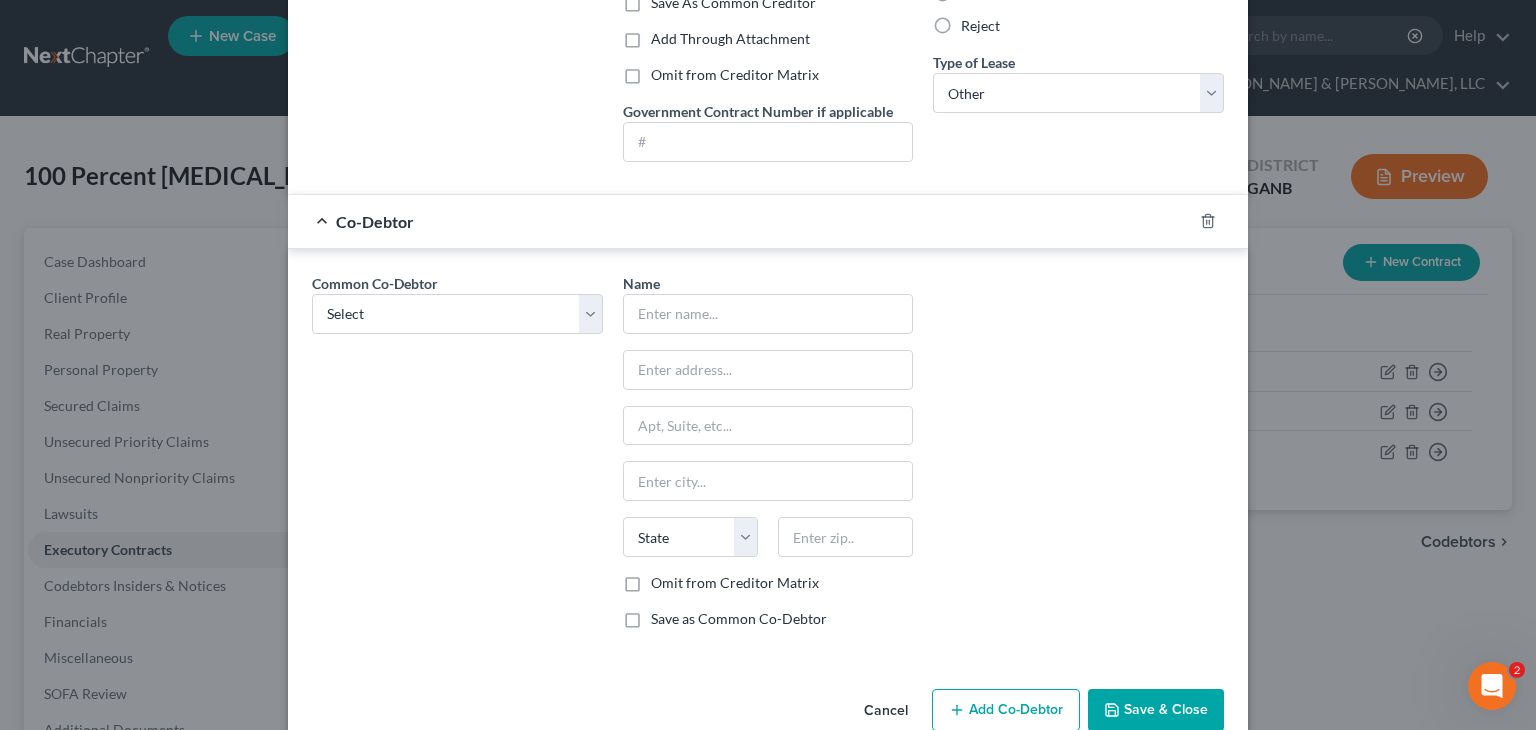 scroll, scrollTop: 400, scrollLeft: 0, axis: vertical 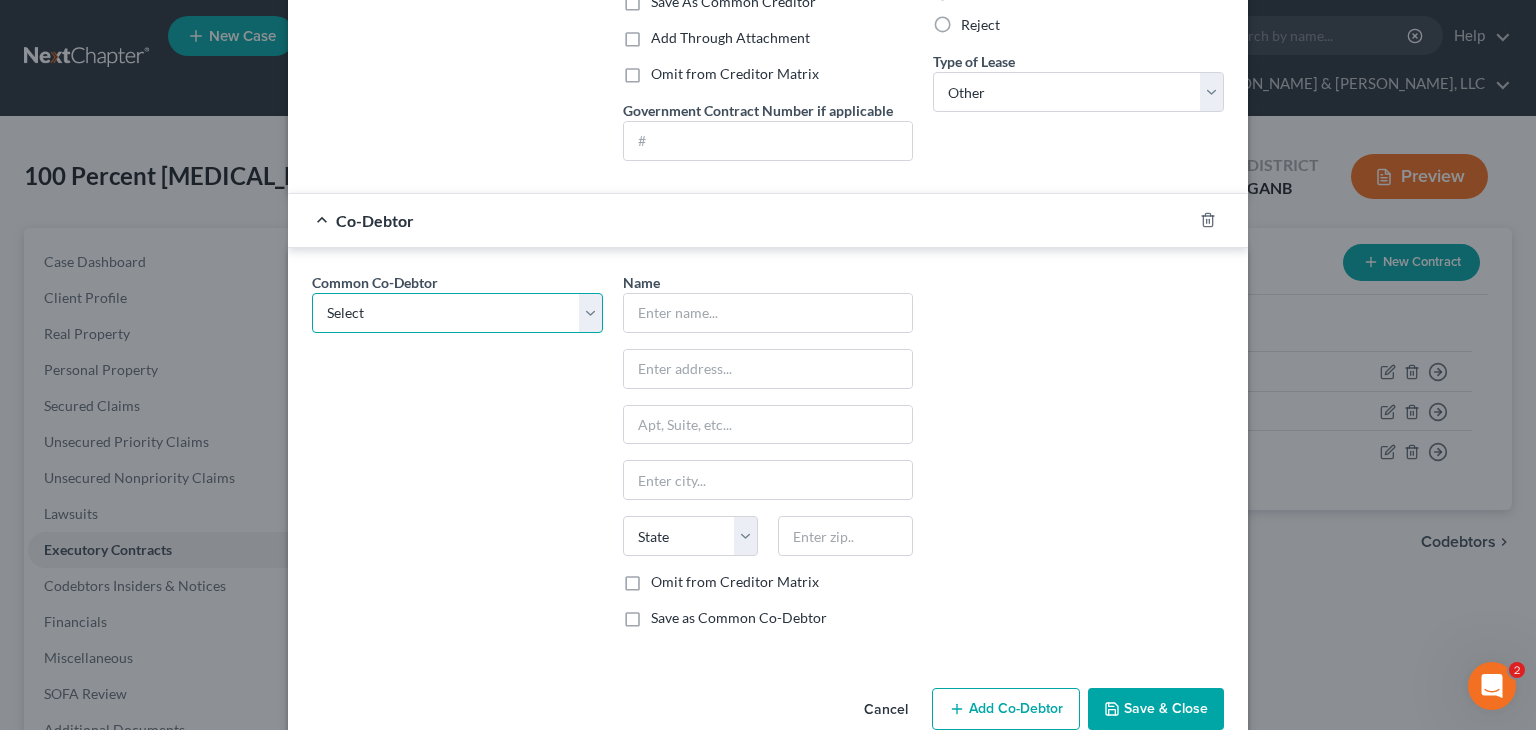 click on "Select [PERSON_NAME], D.C." at bounding box center (457, 313) 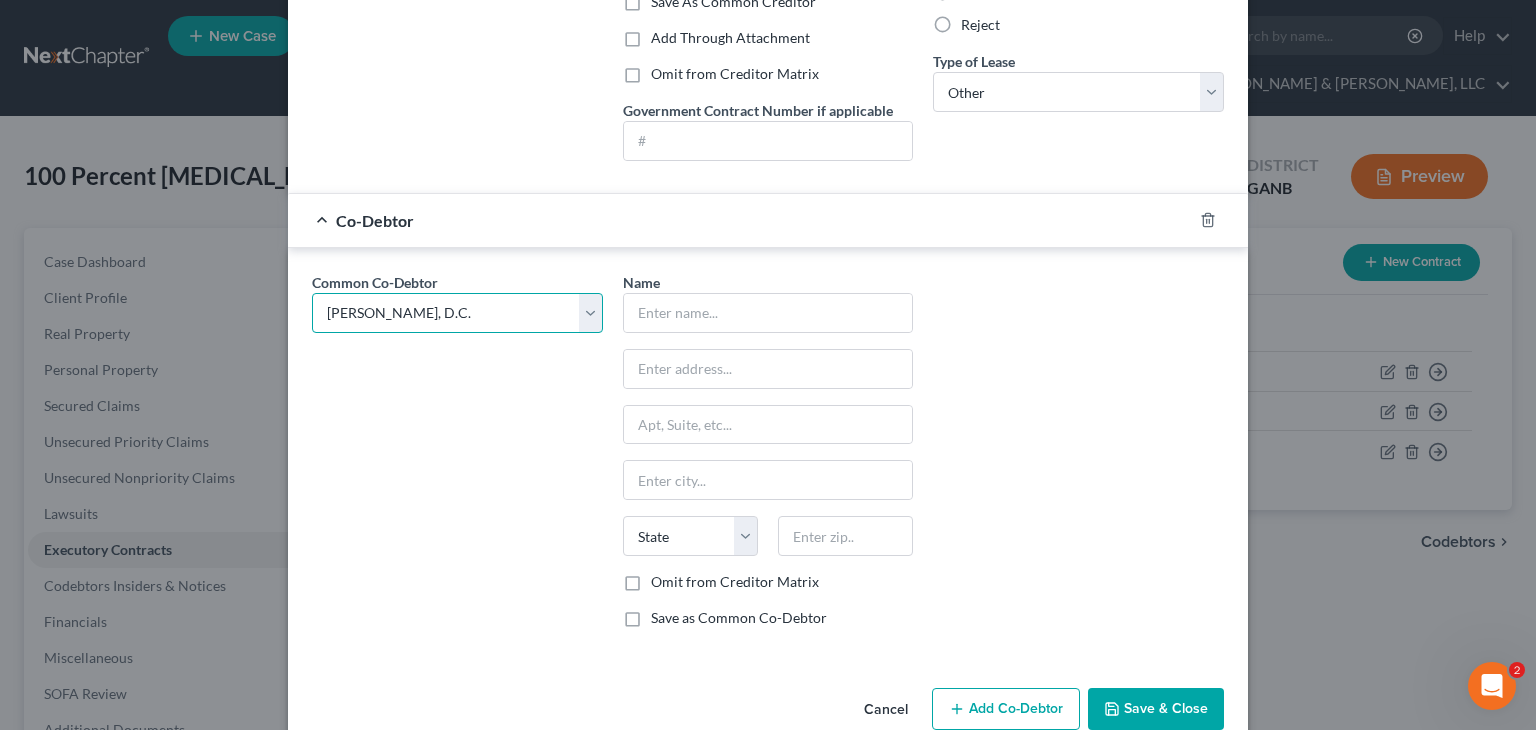 click on "Select [PERSON_NAME], D.C." at bounding box center (457, 313) 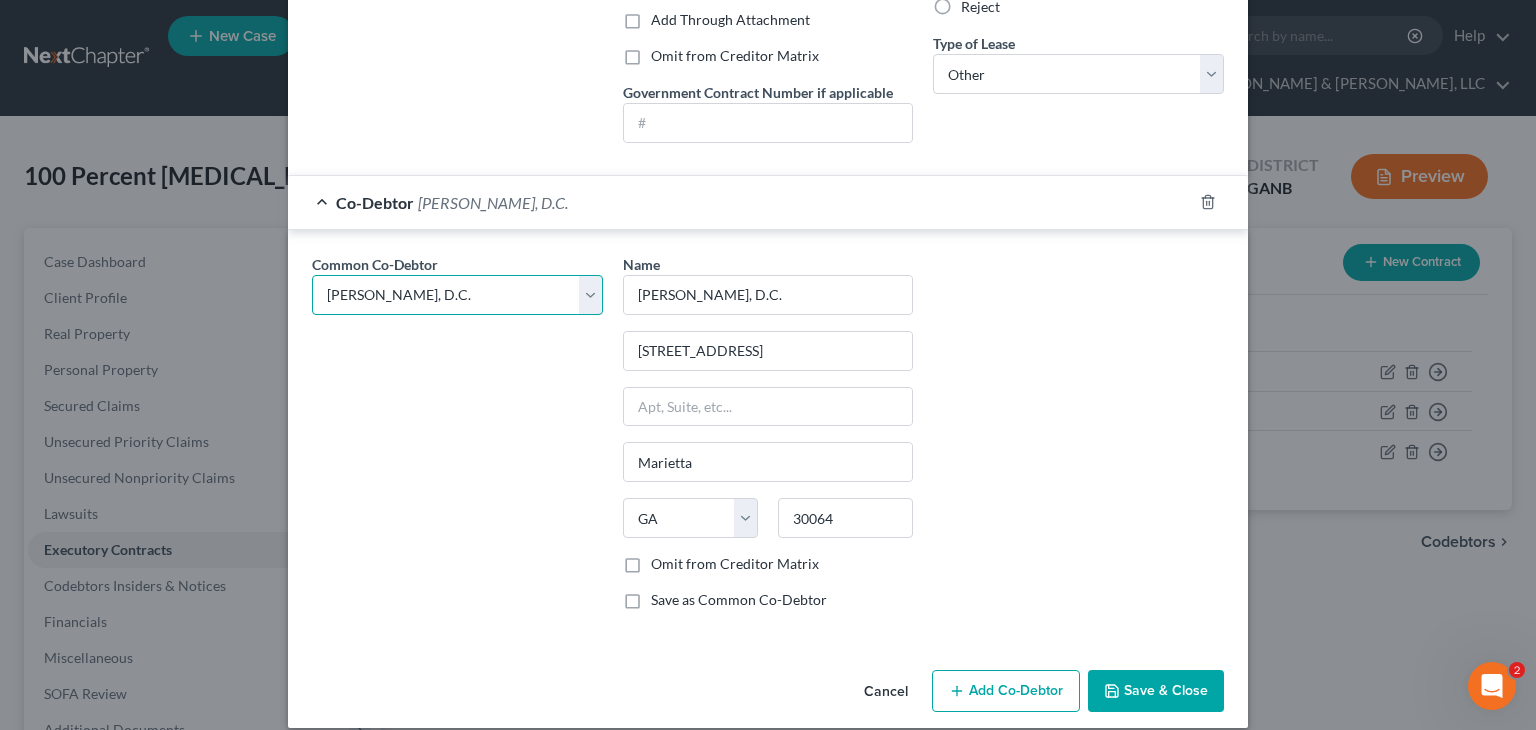 scroll, scrollTop: 435, scrollLeft: 0, axis: vertical 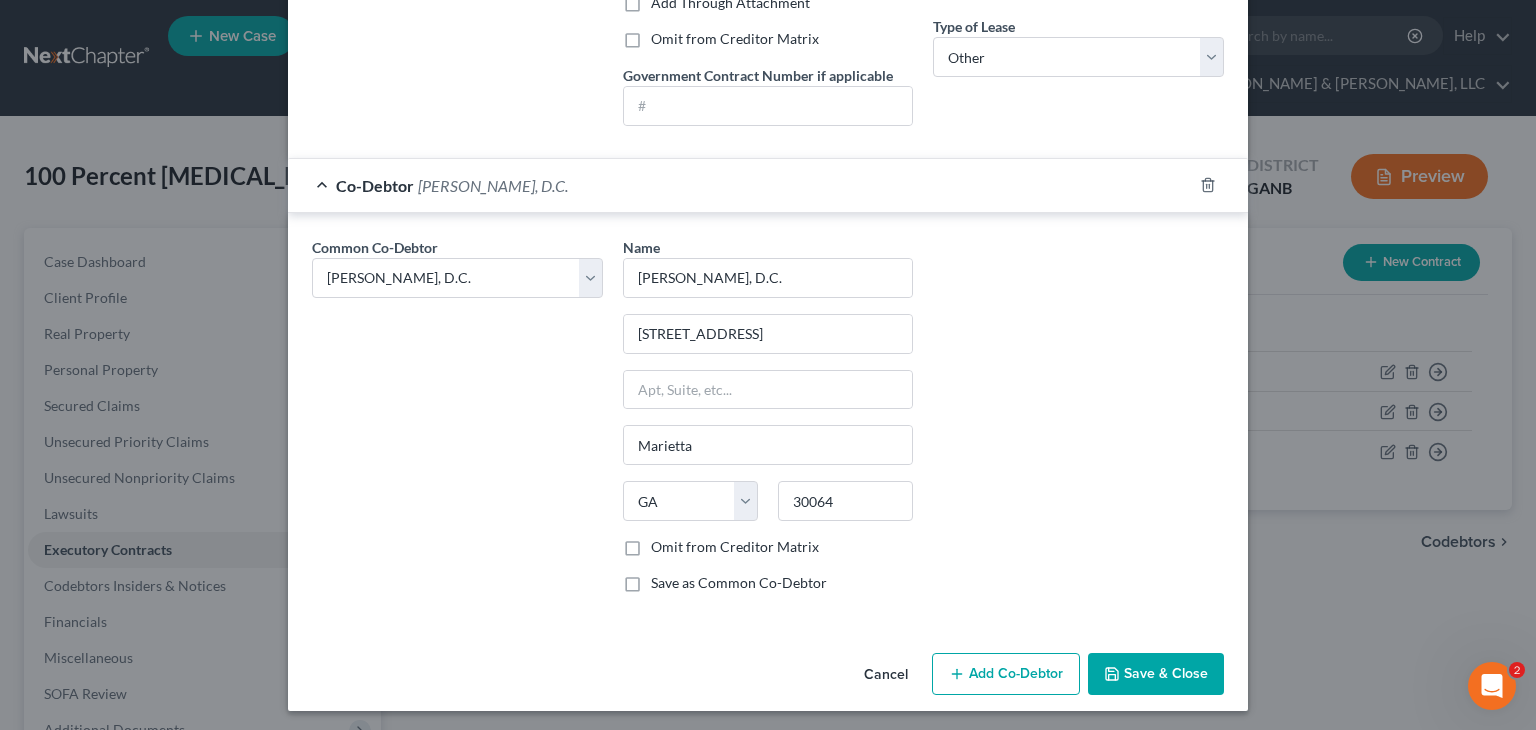 click on "Save & Close" at bounding box center (1156, 674) 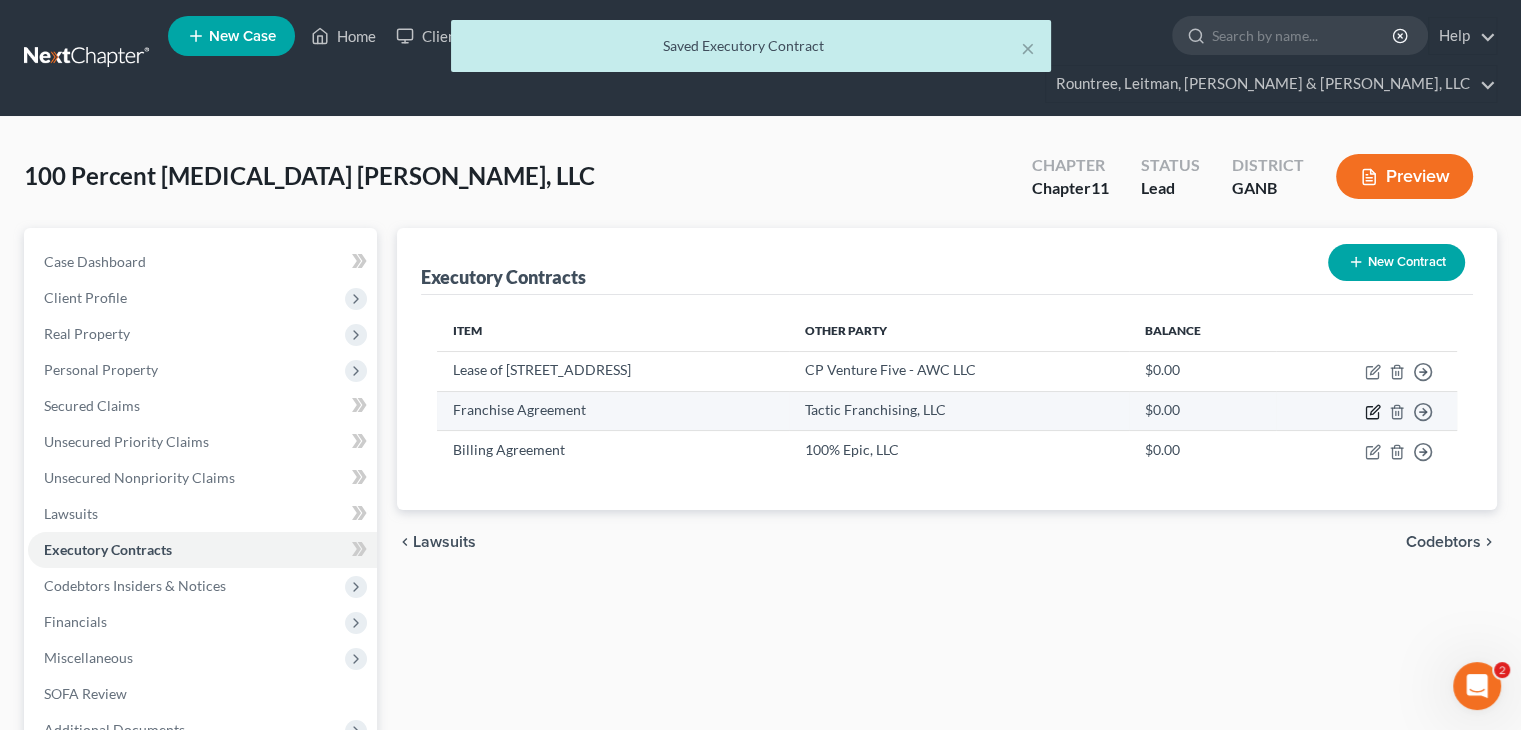 click 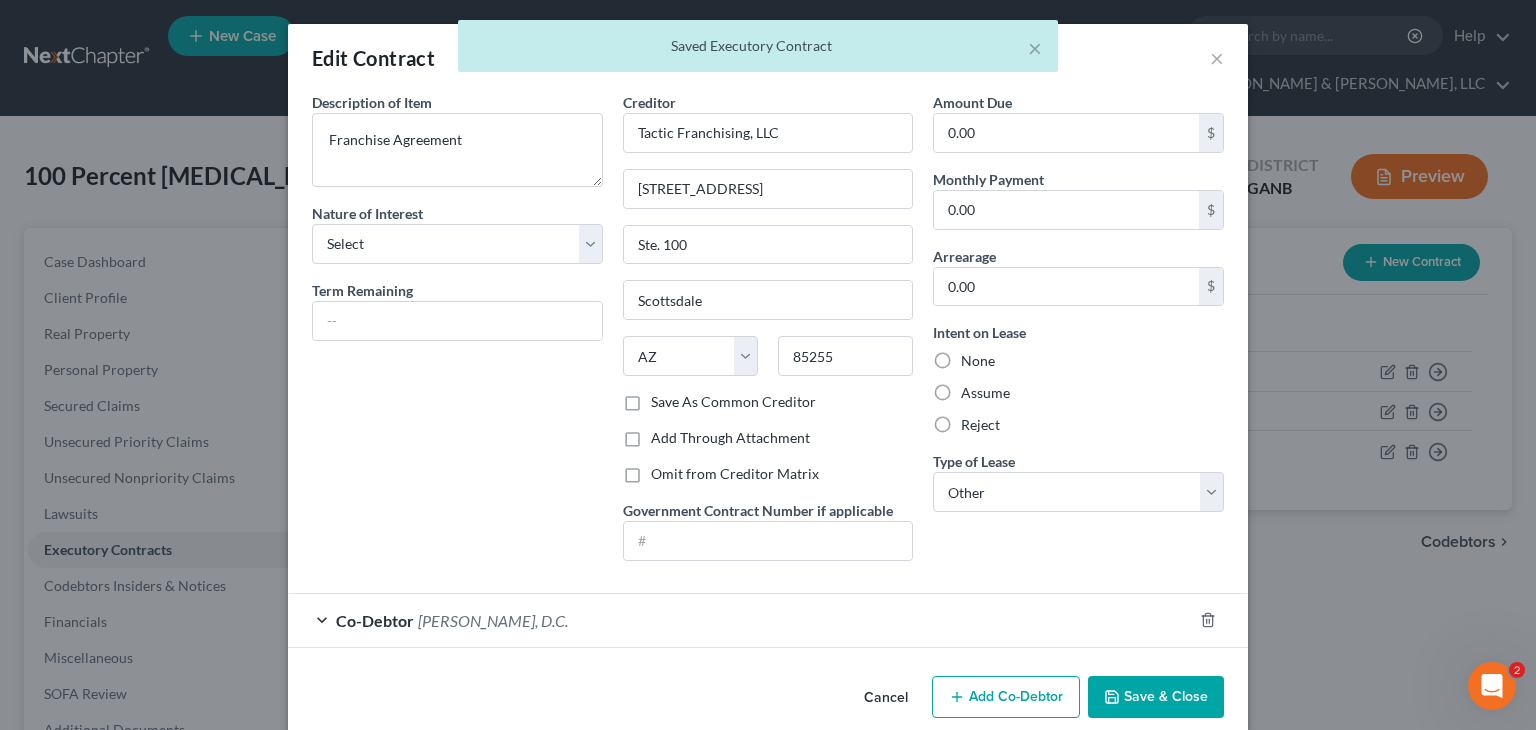 scroll, scrollTop: 25, scrollLeft: 0, axis: vertical 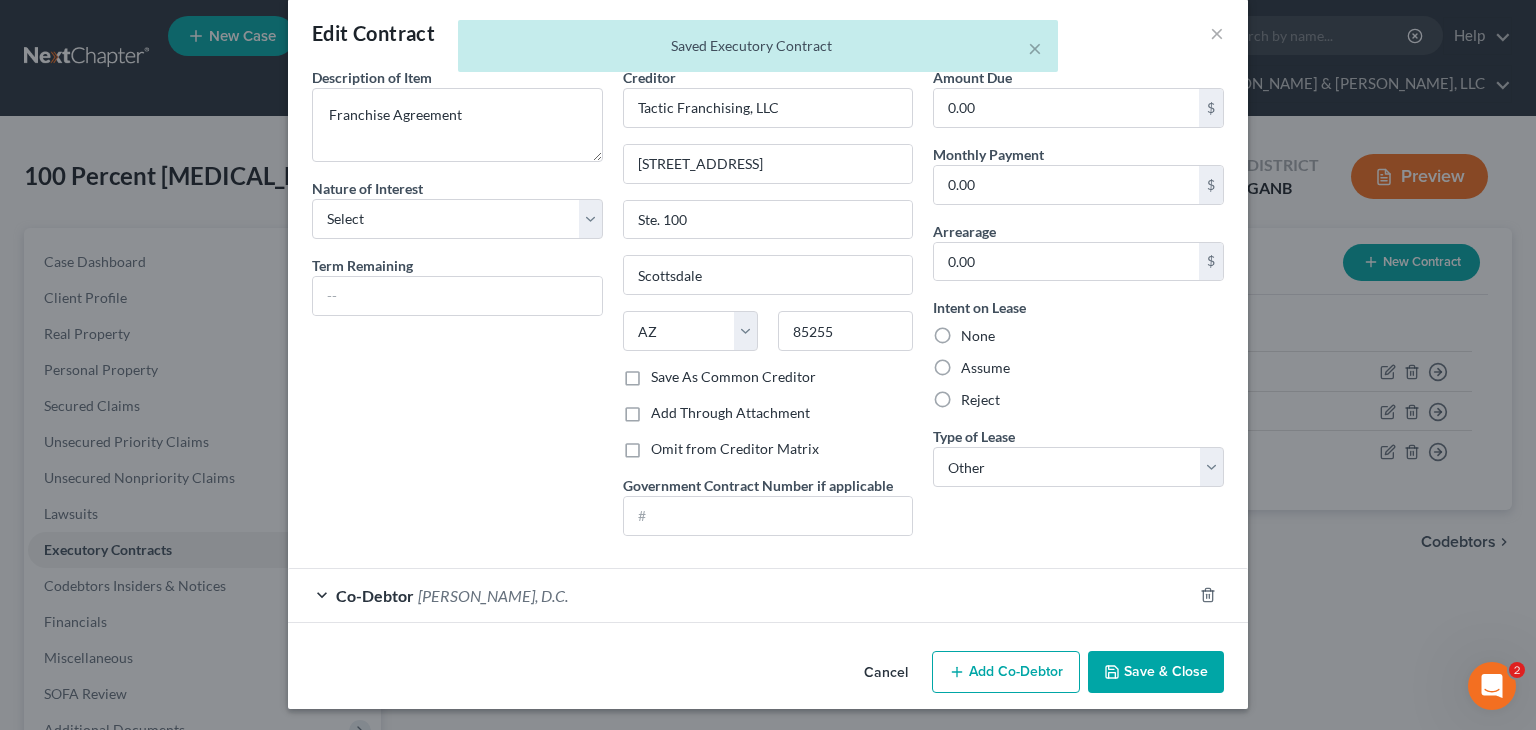 click on "Add Co-Debtor" at bounding box center (1006, 672) 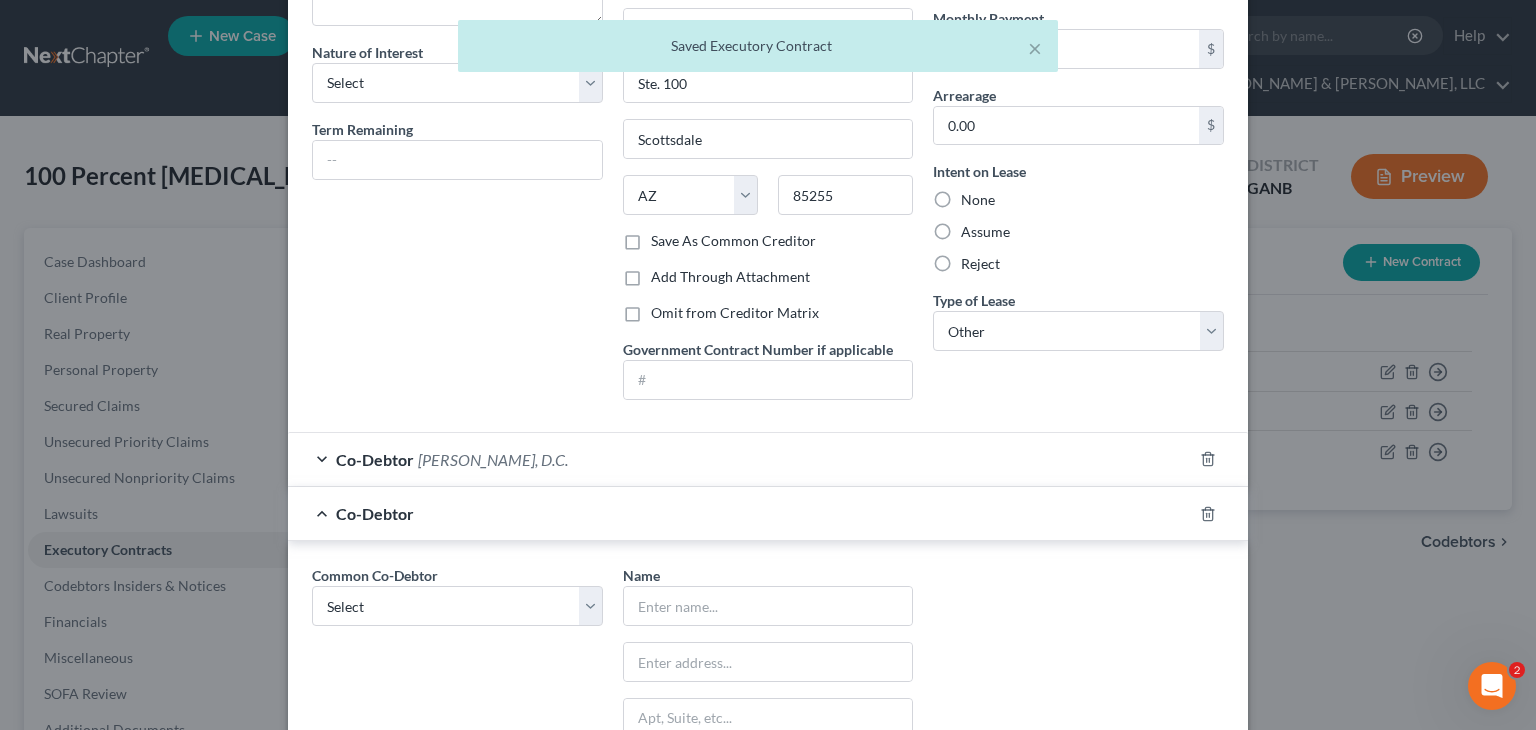 scroll, scrollTop: 425, scrollLeft: 0, axis: vertical 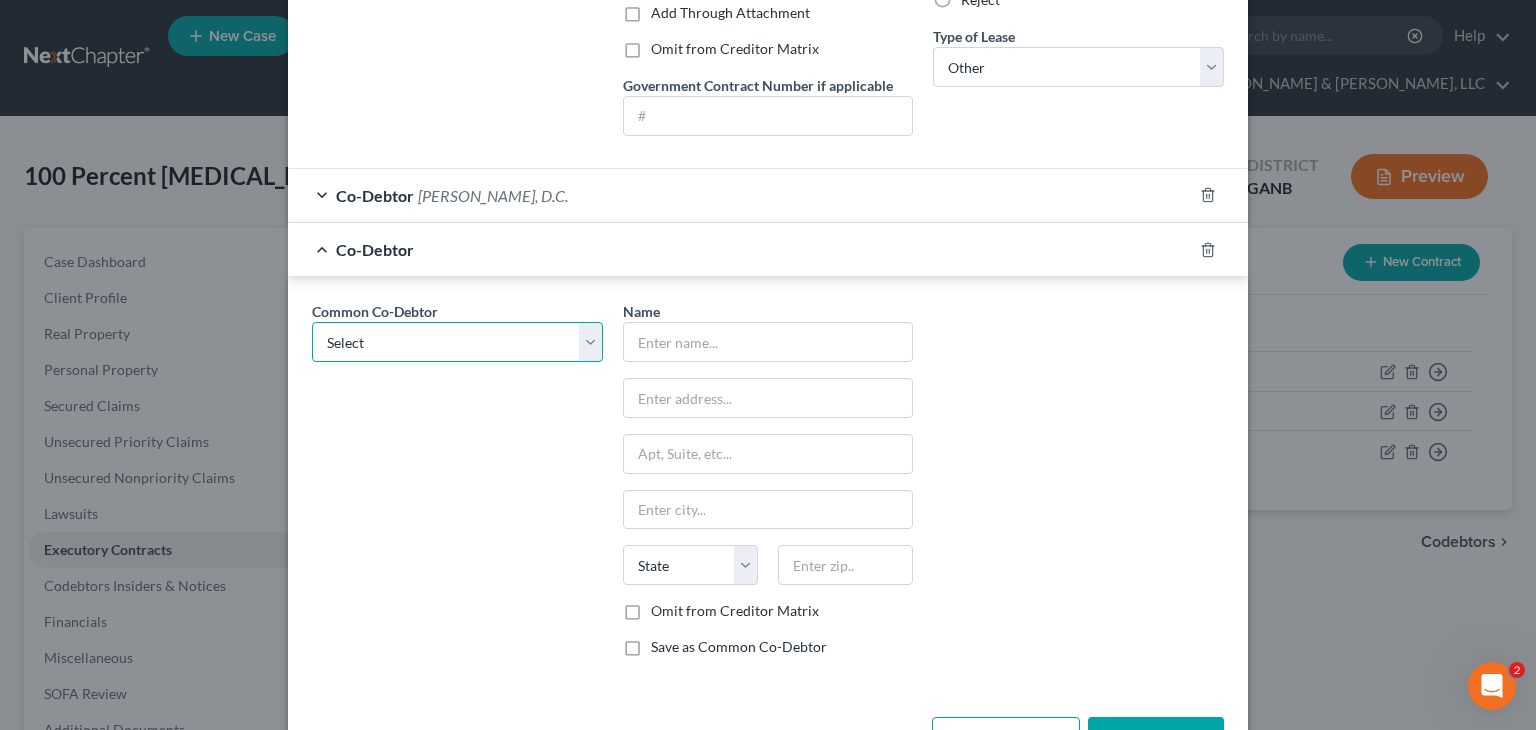 click on "Select [PERSON_NAME], D.C." at bounding box center [457, 342] 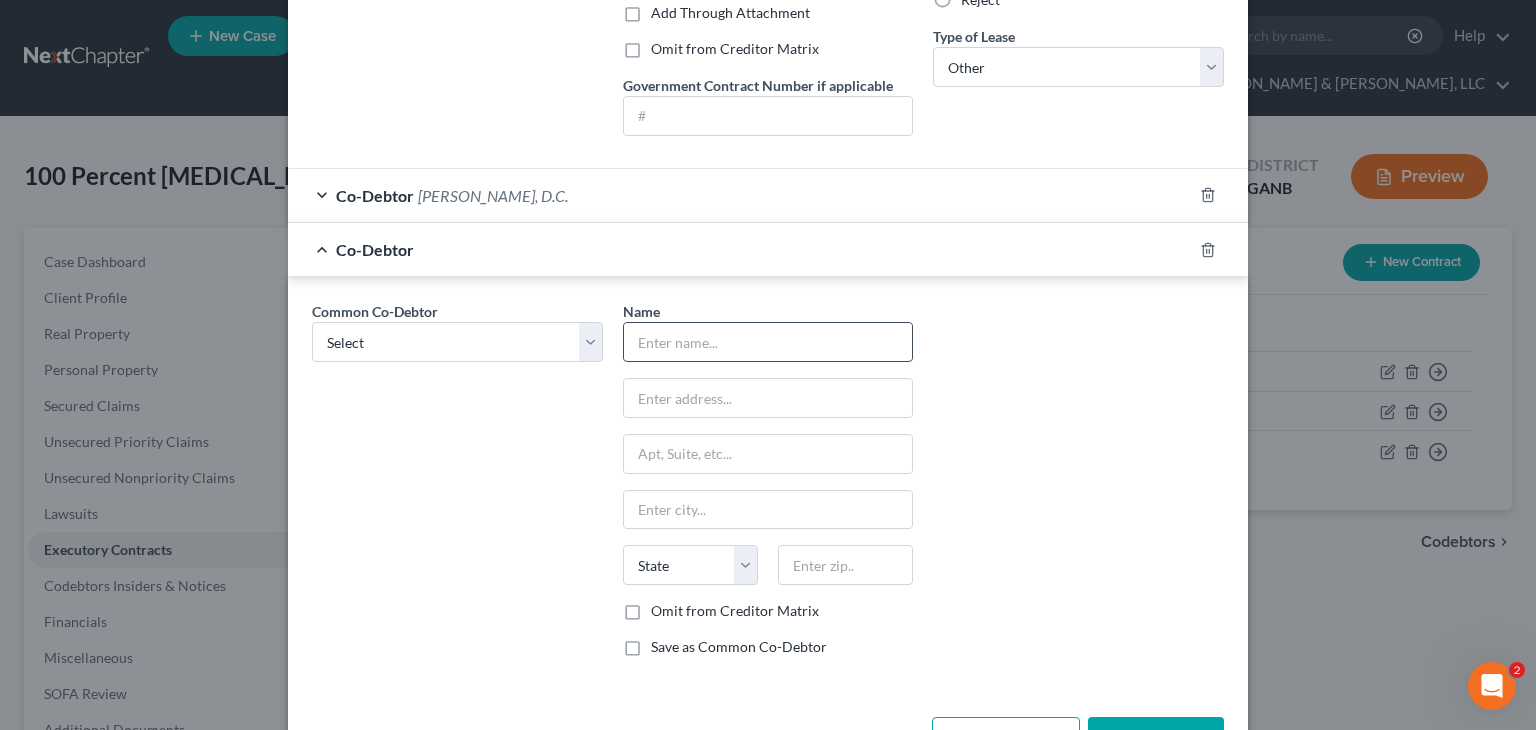 click at bounding box center (768, 342) 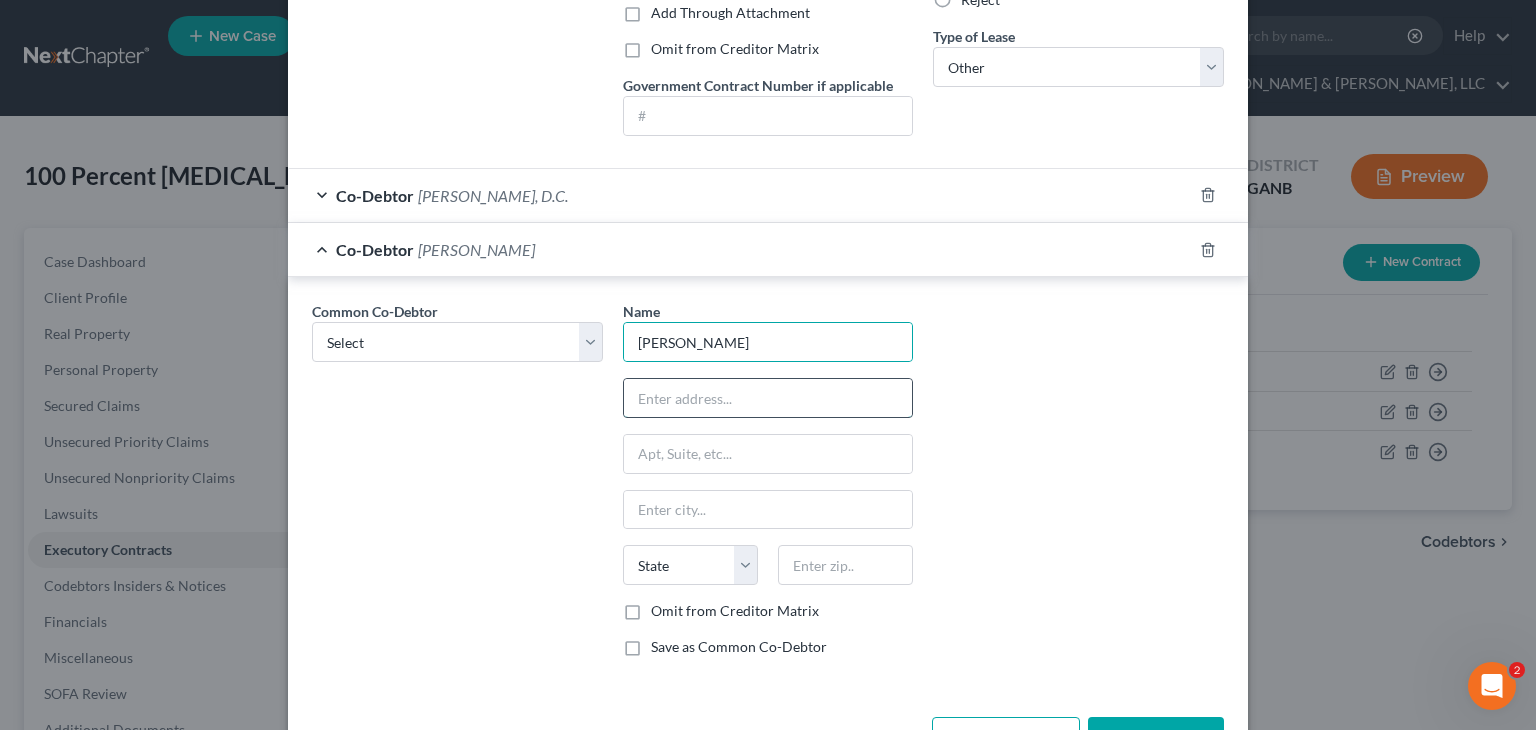 click at bounding box center [768, 398] 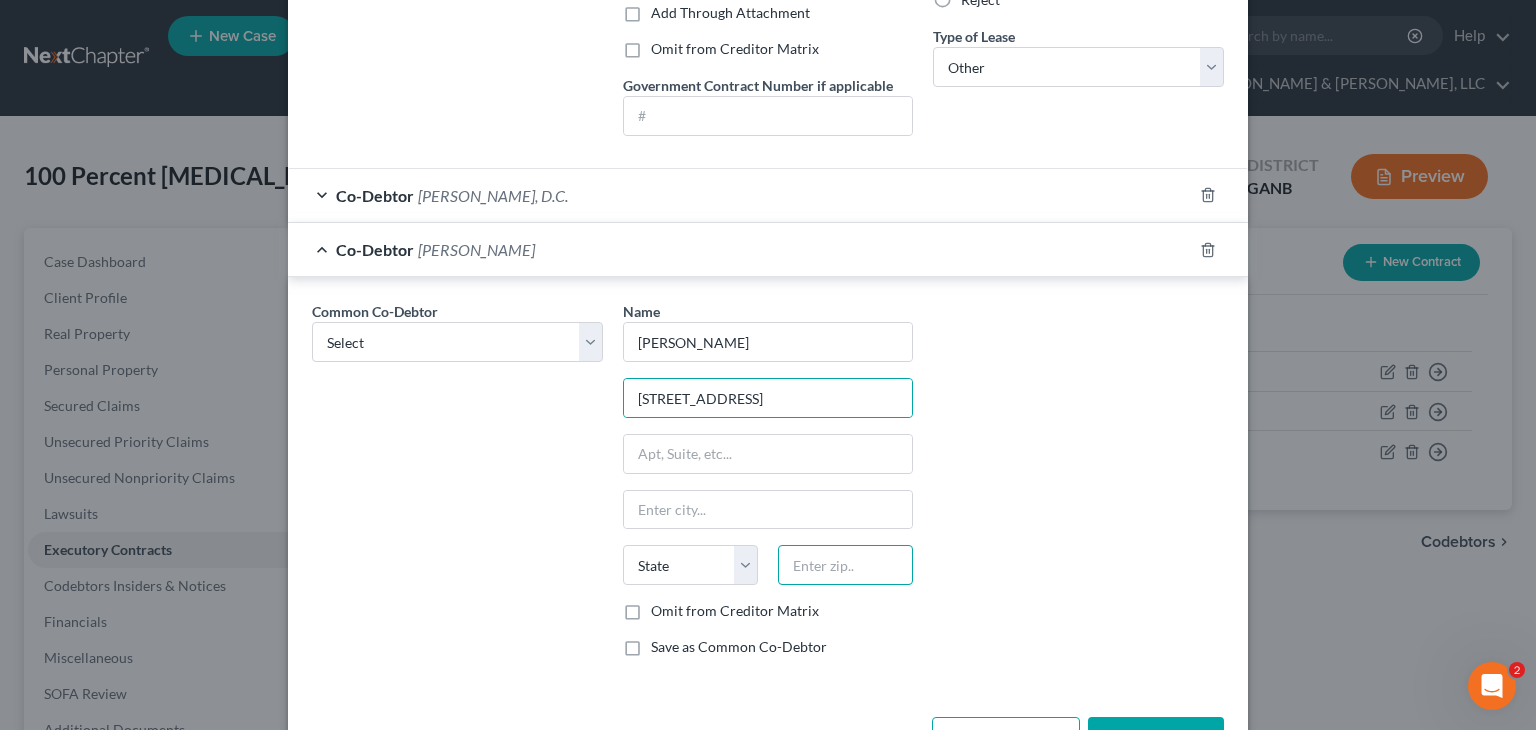 click at bounding box center (845, 565) 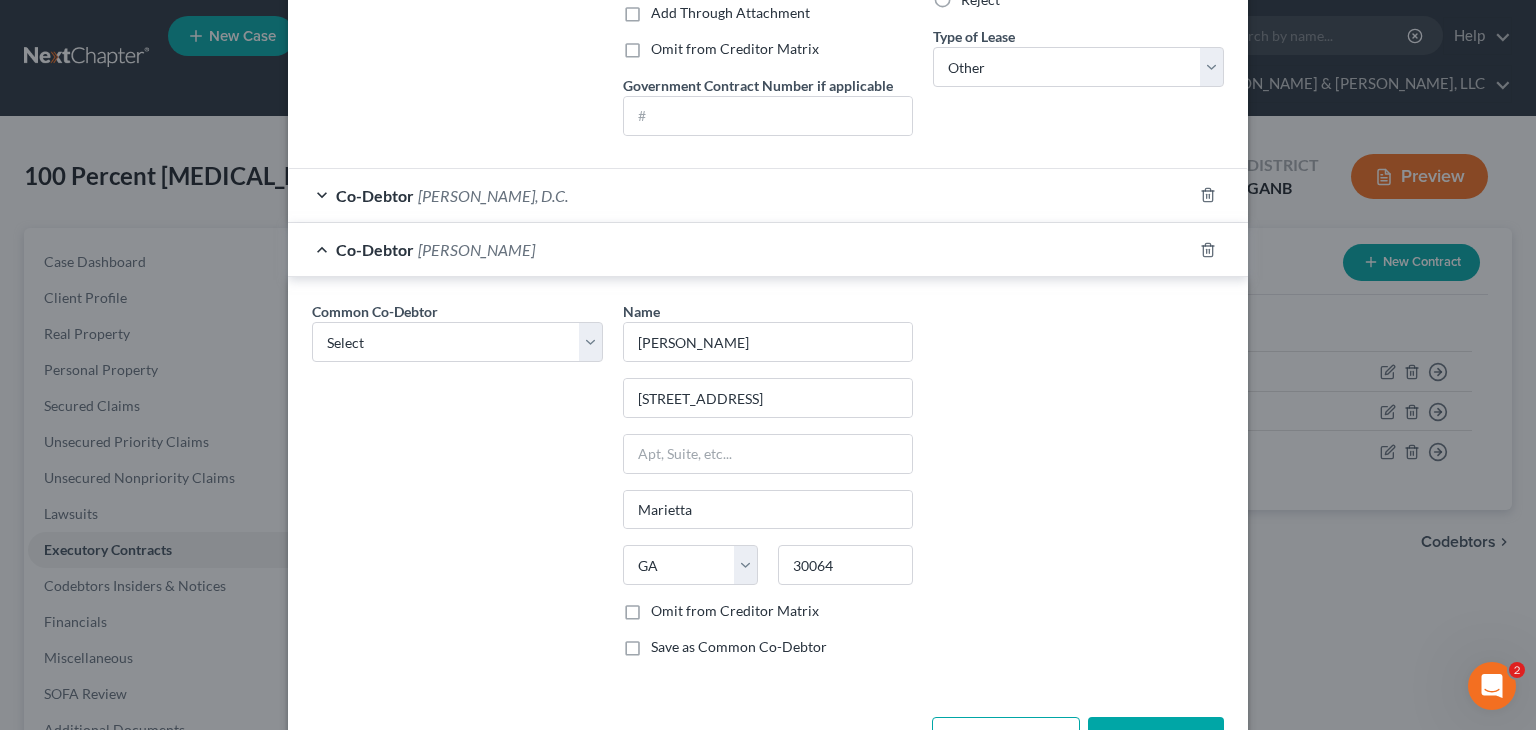 click on "Save as Common Co-Debtor" at bounding box center (739, 647) 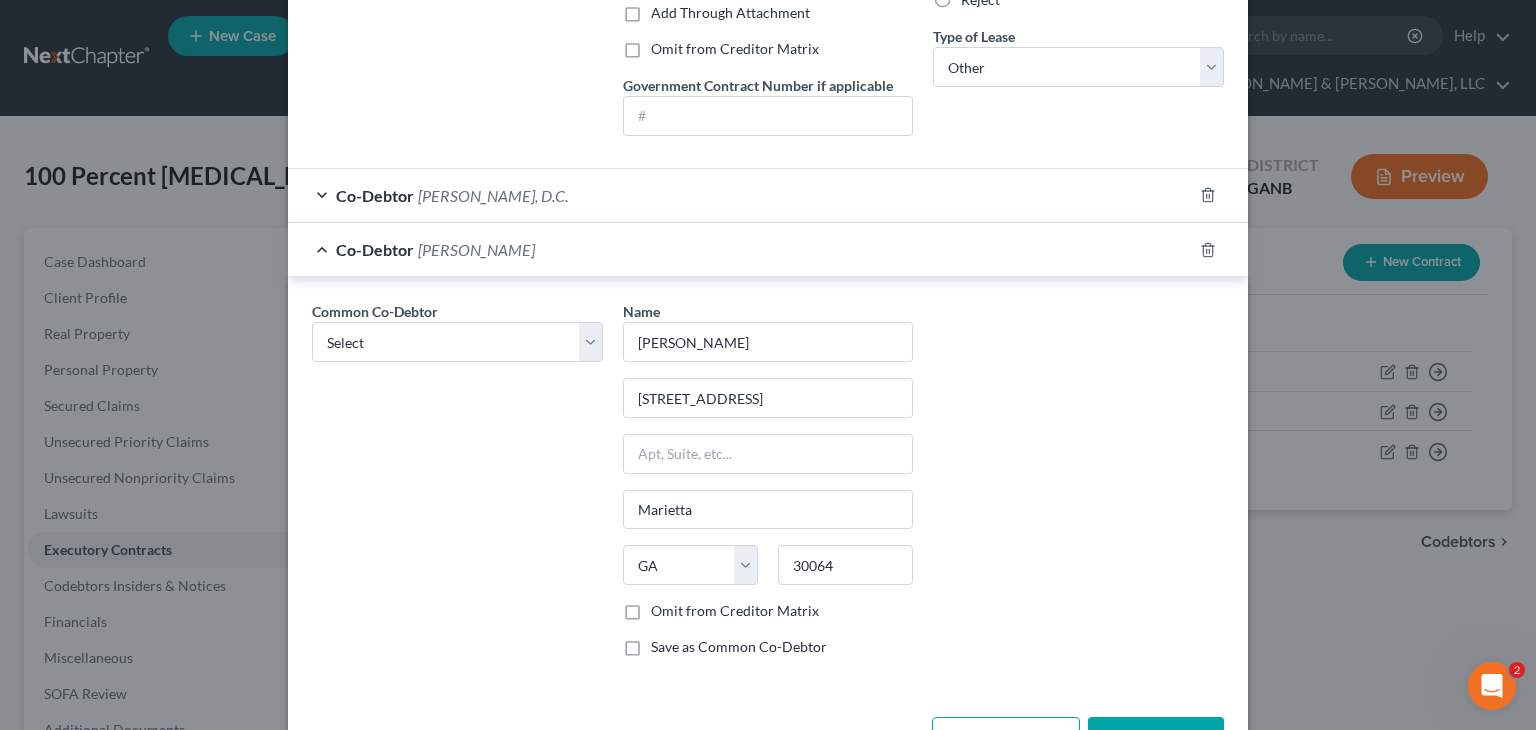 click on "Save as Common Co-Debtor" at bounding box center (665, 643) 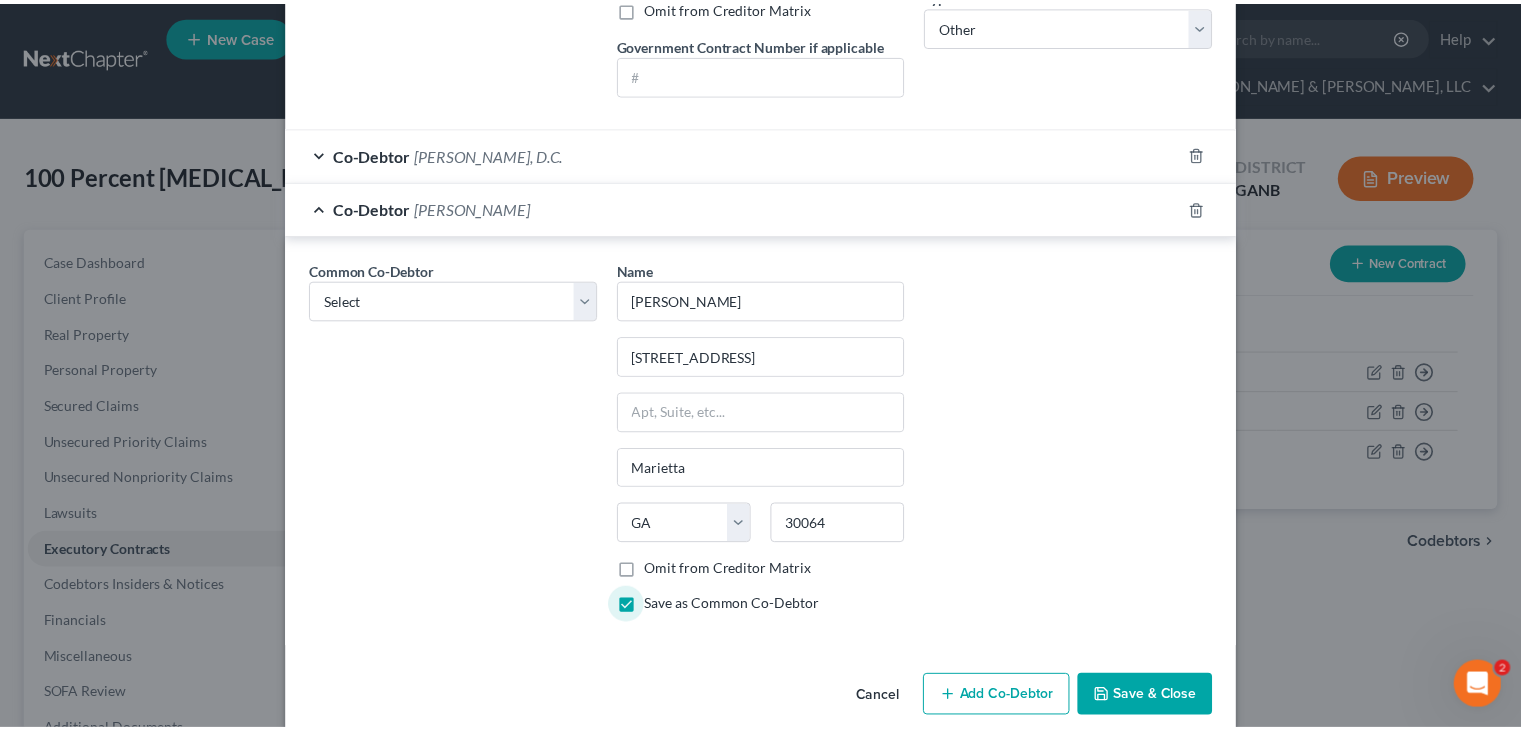scroll, scrollTop: 489, scrollLeft: 0, axis: vertical 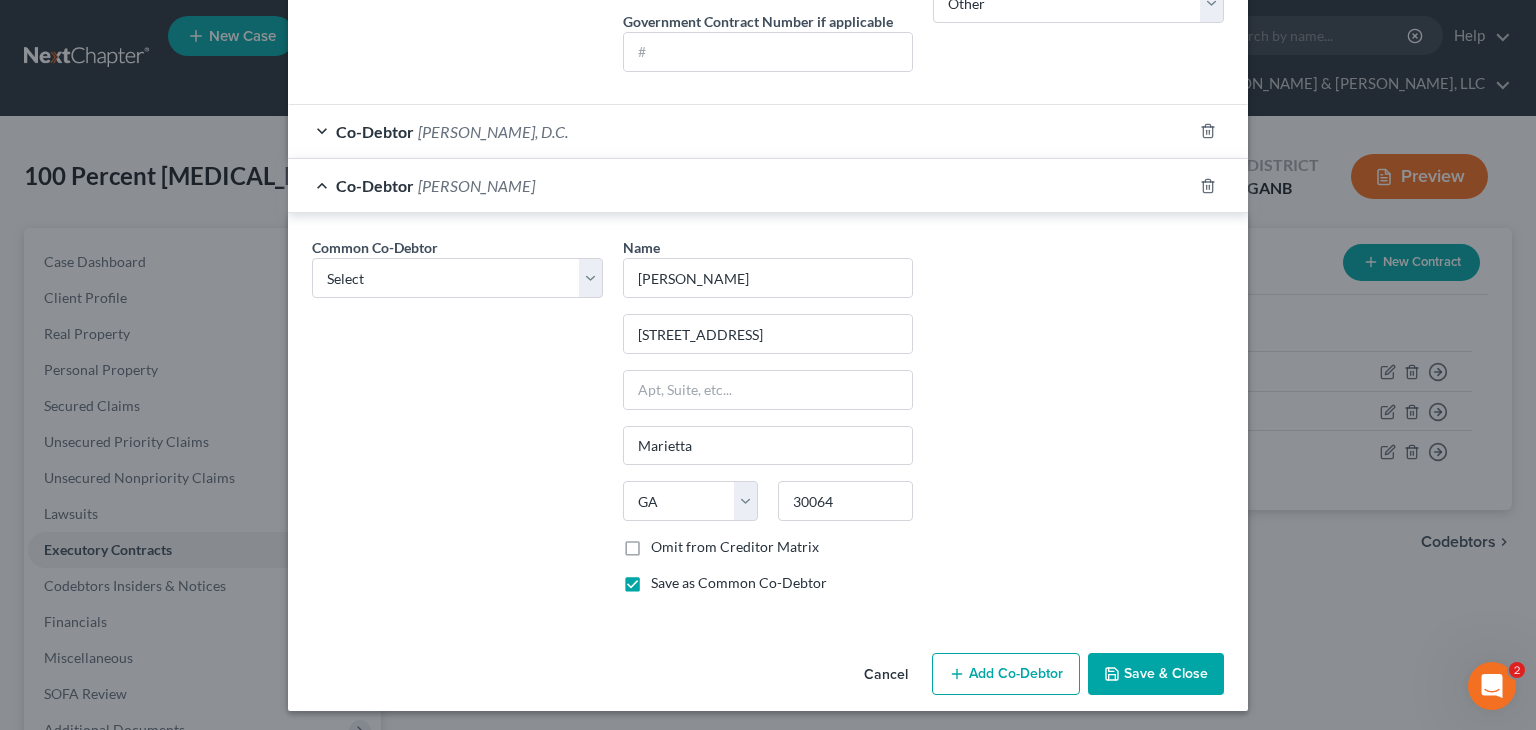 click on "Save & Close" at bounding box center [1156, 674] 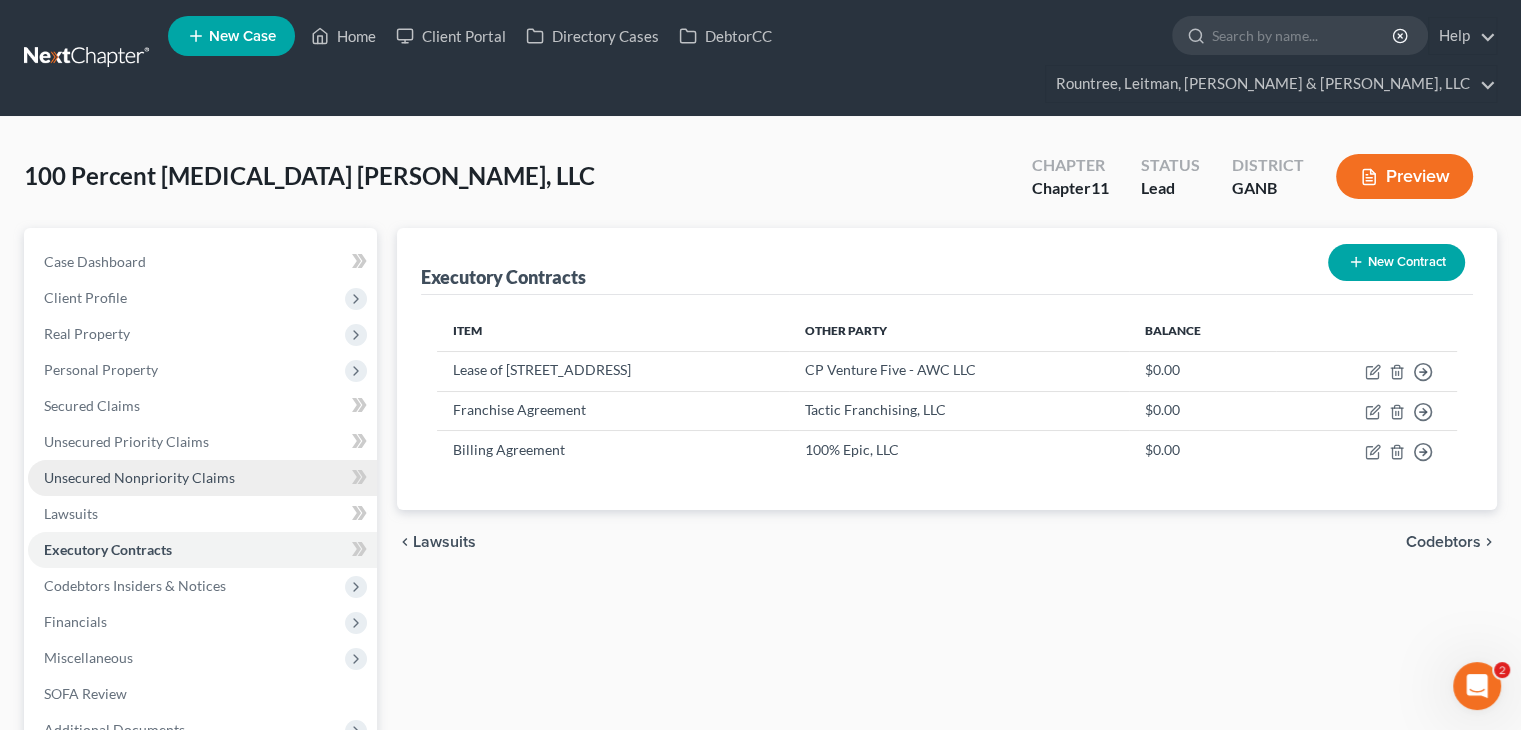 click on "Unsecured Nonpriority Claims" at bounding box center [139, 477] 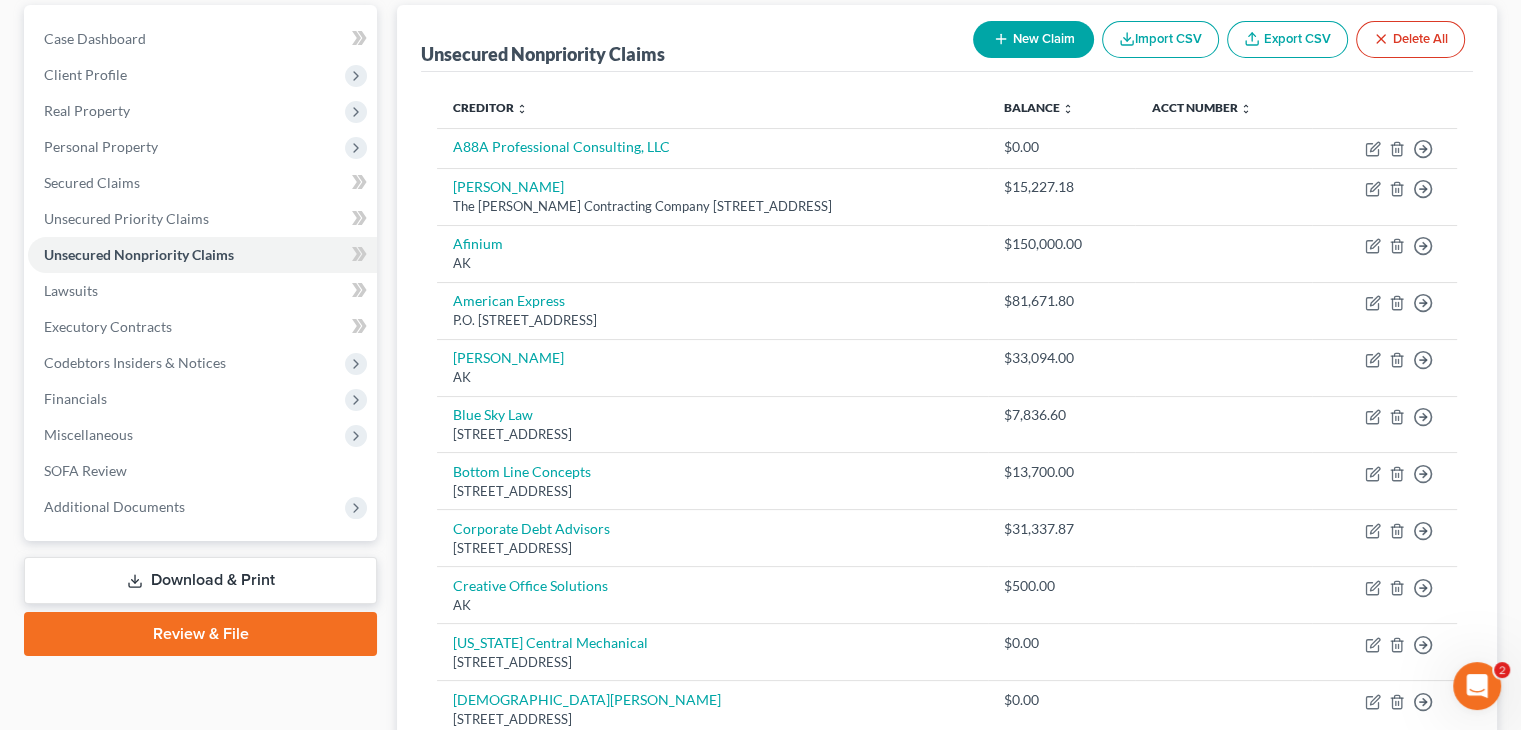 scroll, scrollTop: 0, scrollLeft: 0, axis: both 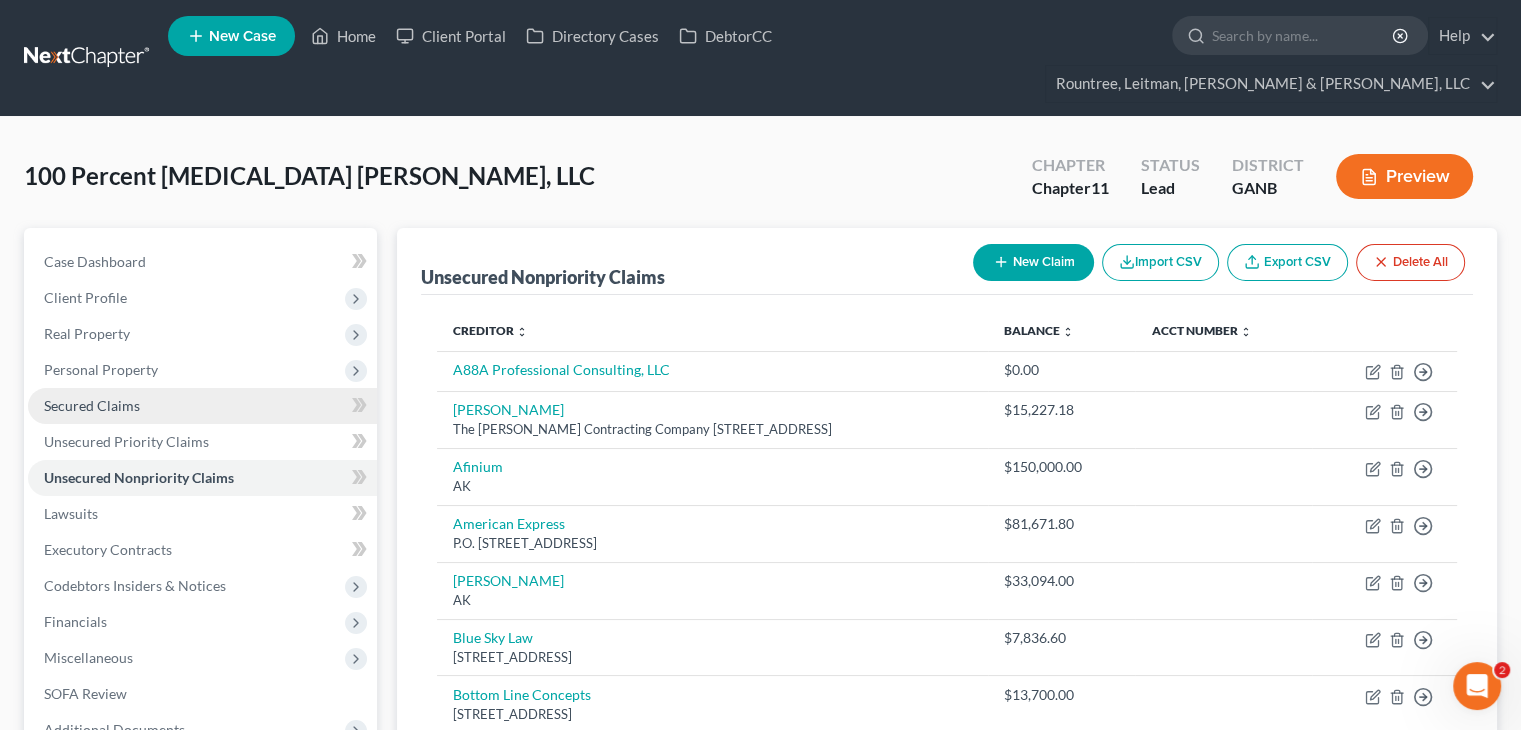 click on "Secured Claims" at bounding box center (92, 405) 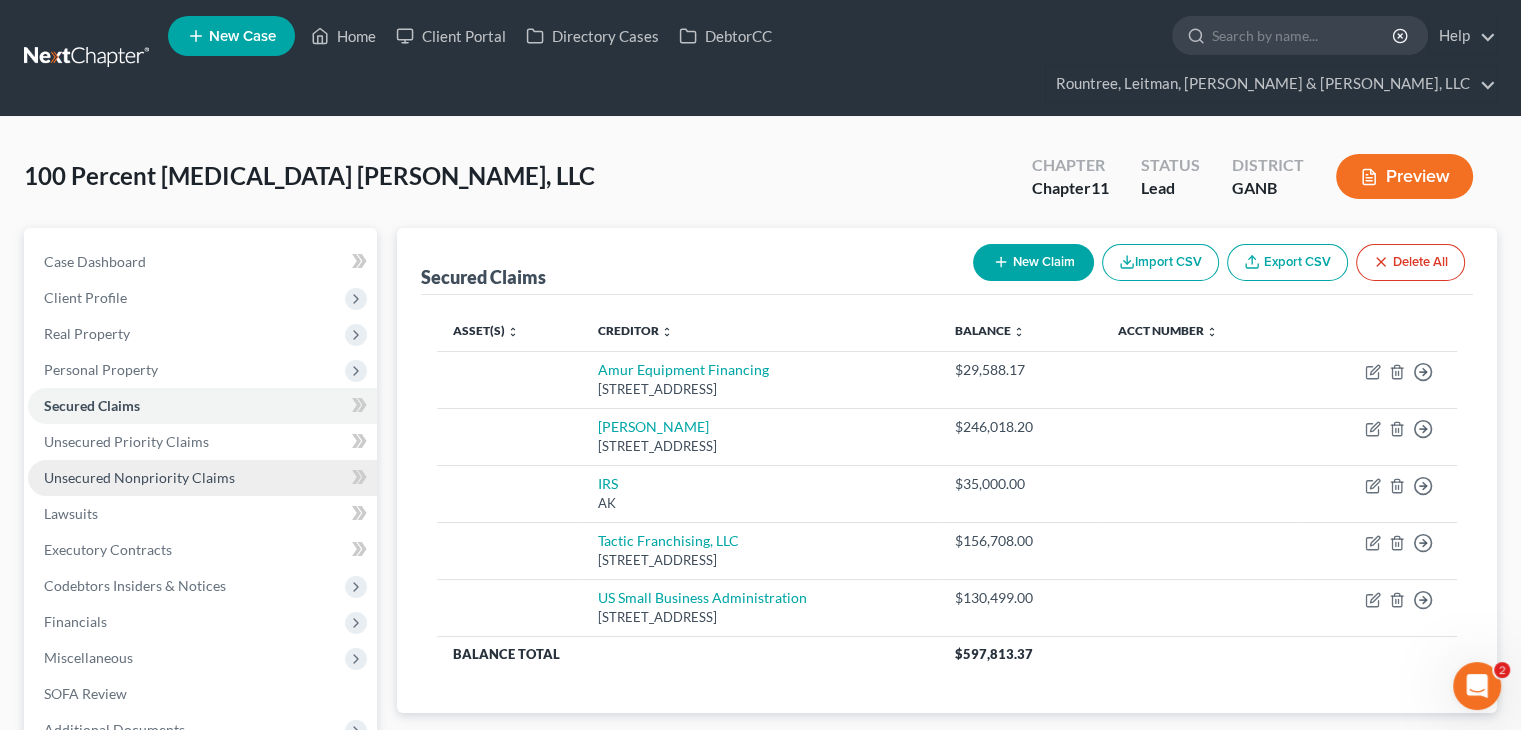 click on "Unsecured Nonpriority Claims" at bounding box center [139, 477] 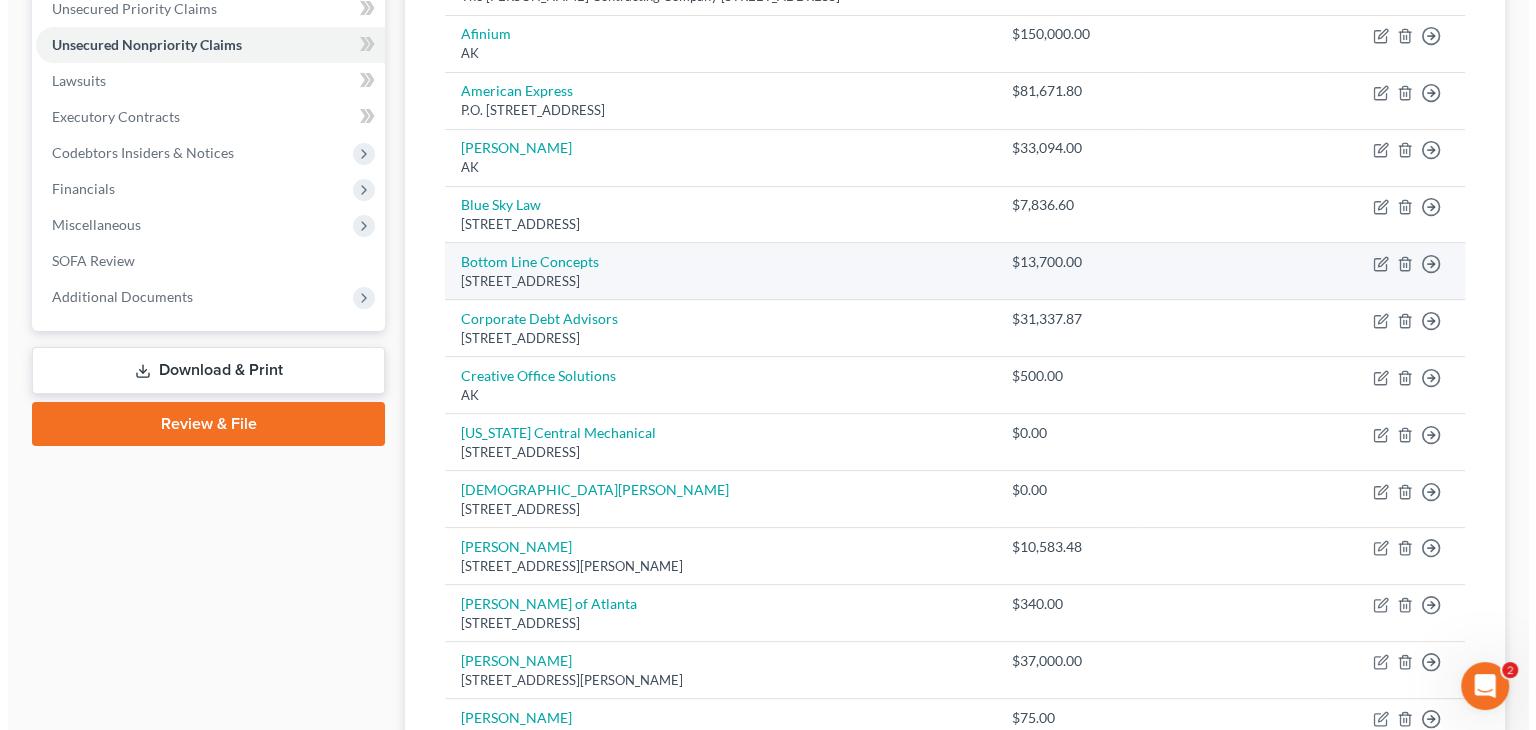 scroll, scrollTop: 0, scrollLeft: 0, axis: both 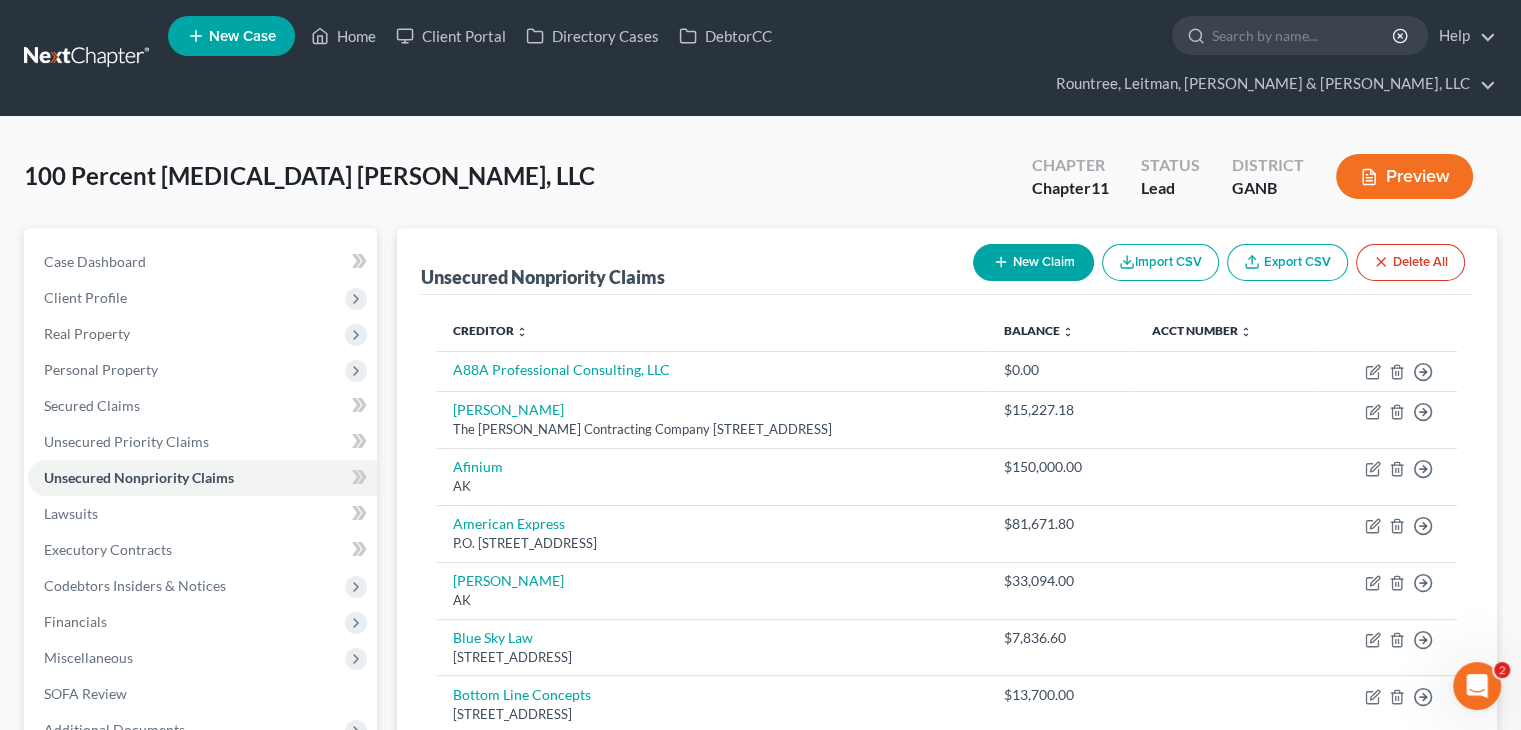 click on "New Claim" at bounding box center (1033, 262) 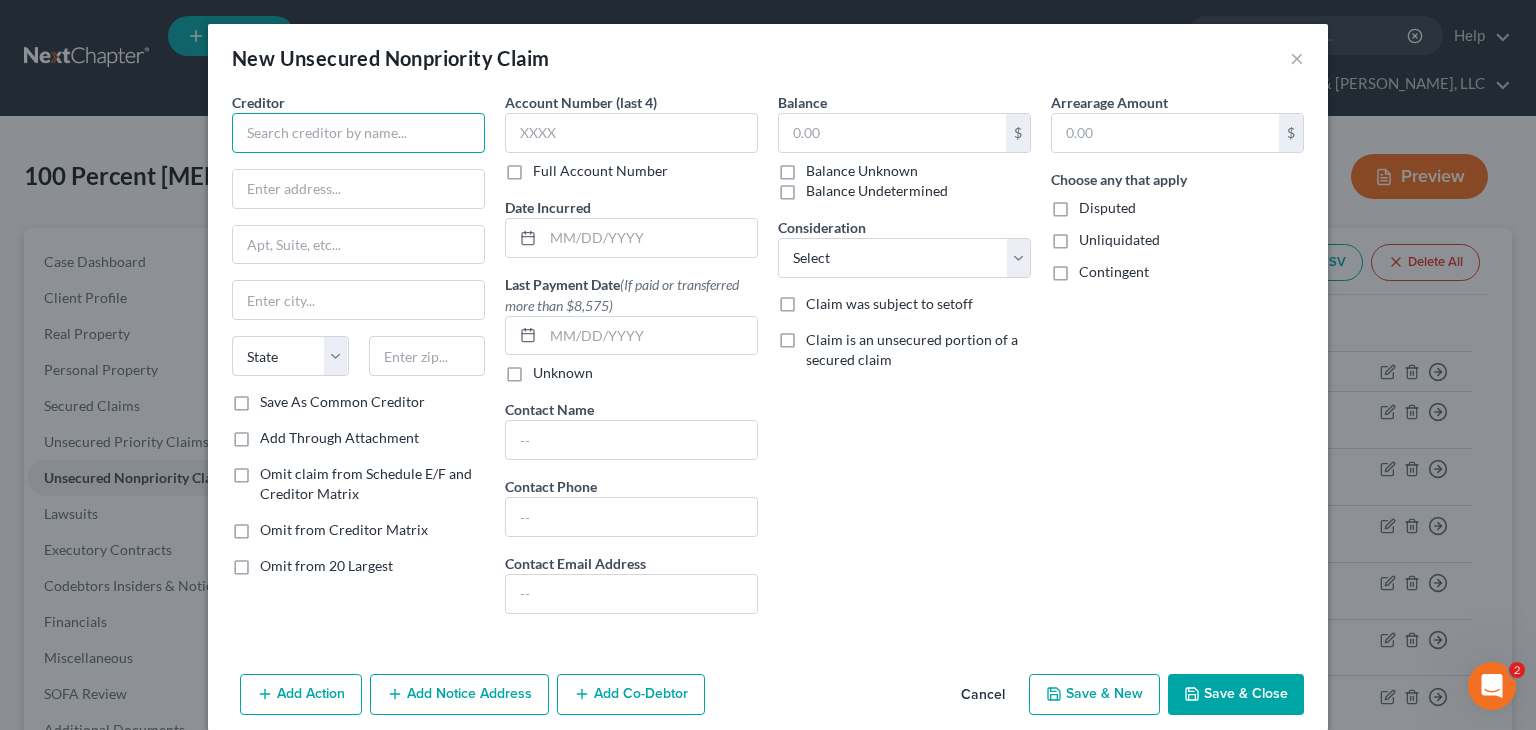 drag, startPoint x: 275, startPoint y: 139, endPoint x: 336, endPoint y: 134, distance: 61.204575 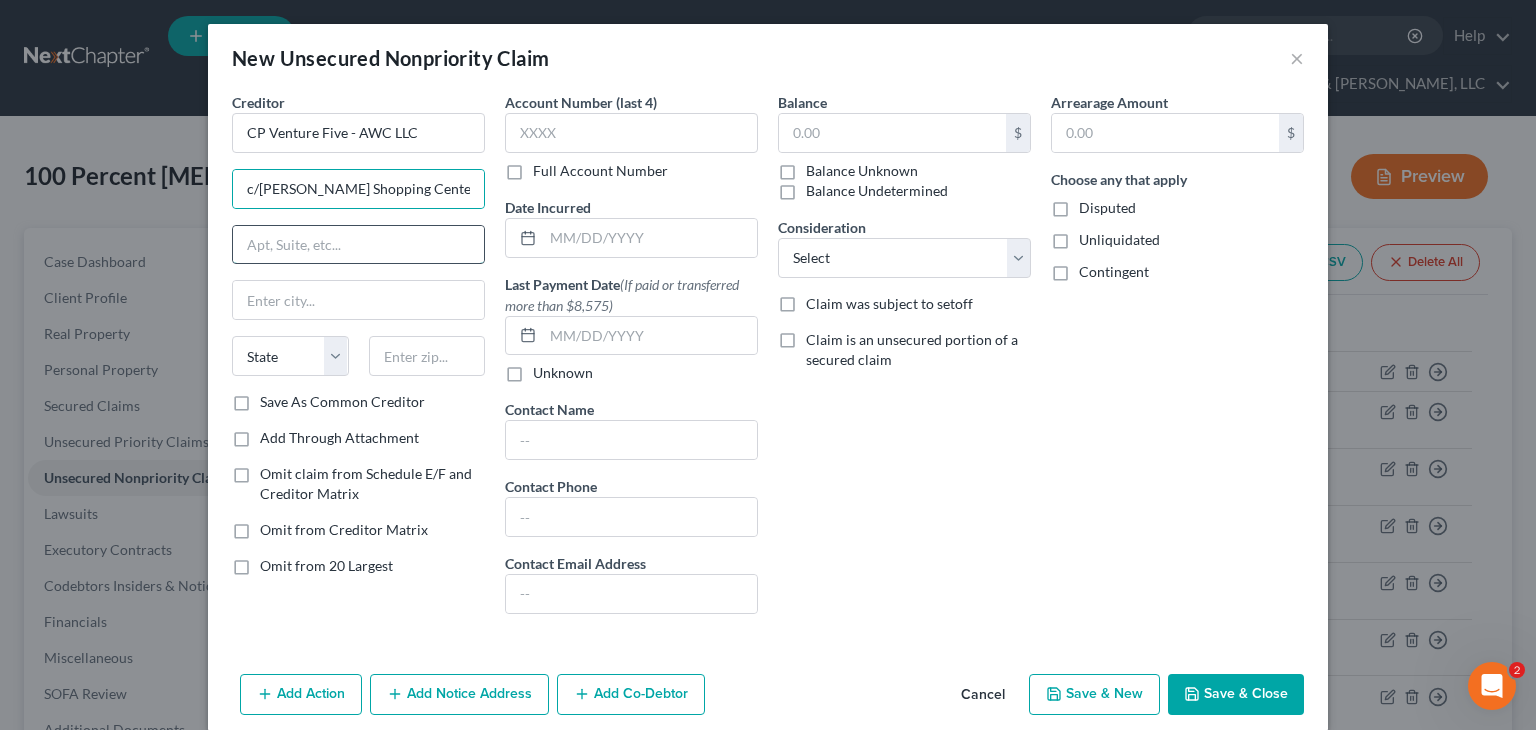 click at bounding box center (358, 245) 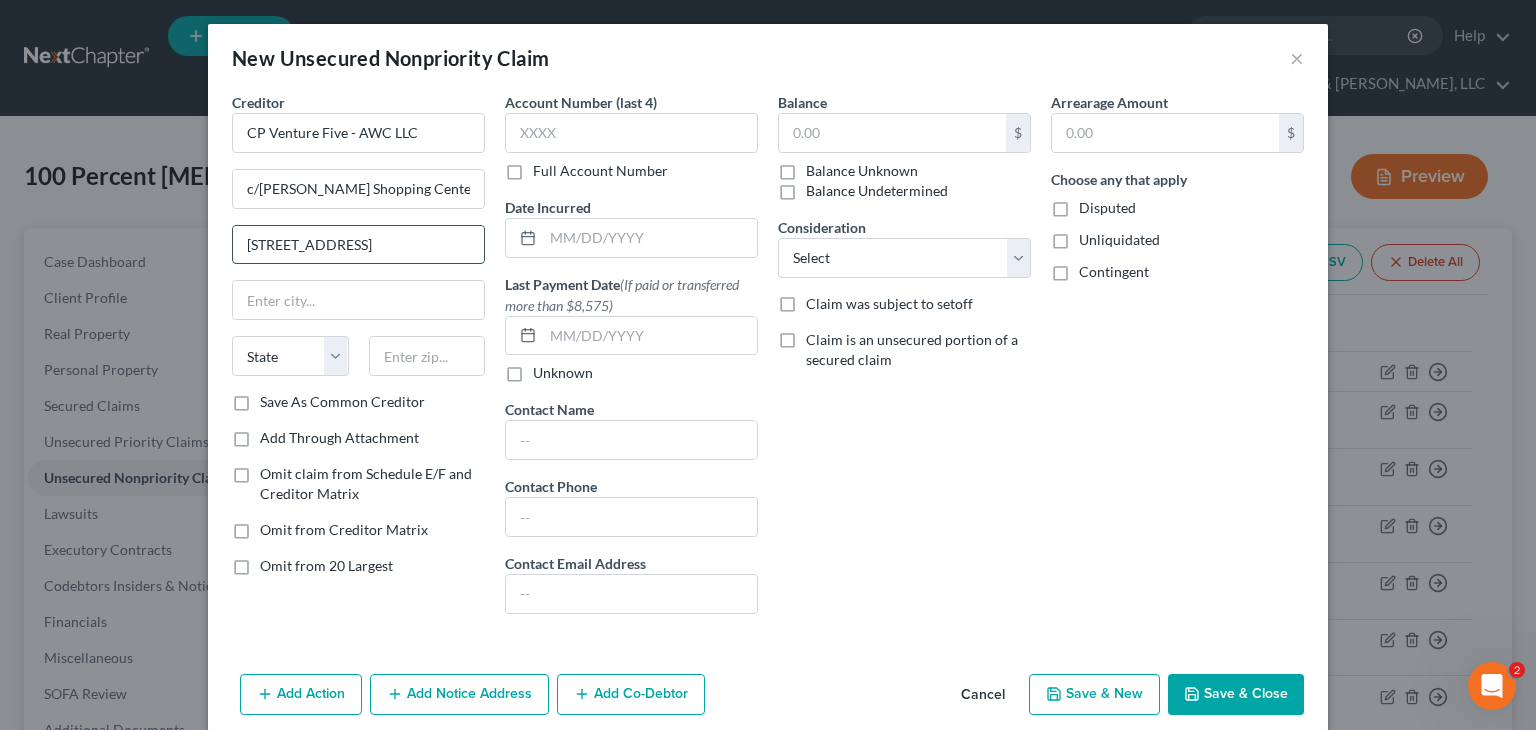 scroll, scrollTop: 0, scrollLeft: 4, axis: horizontal 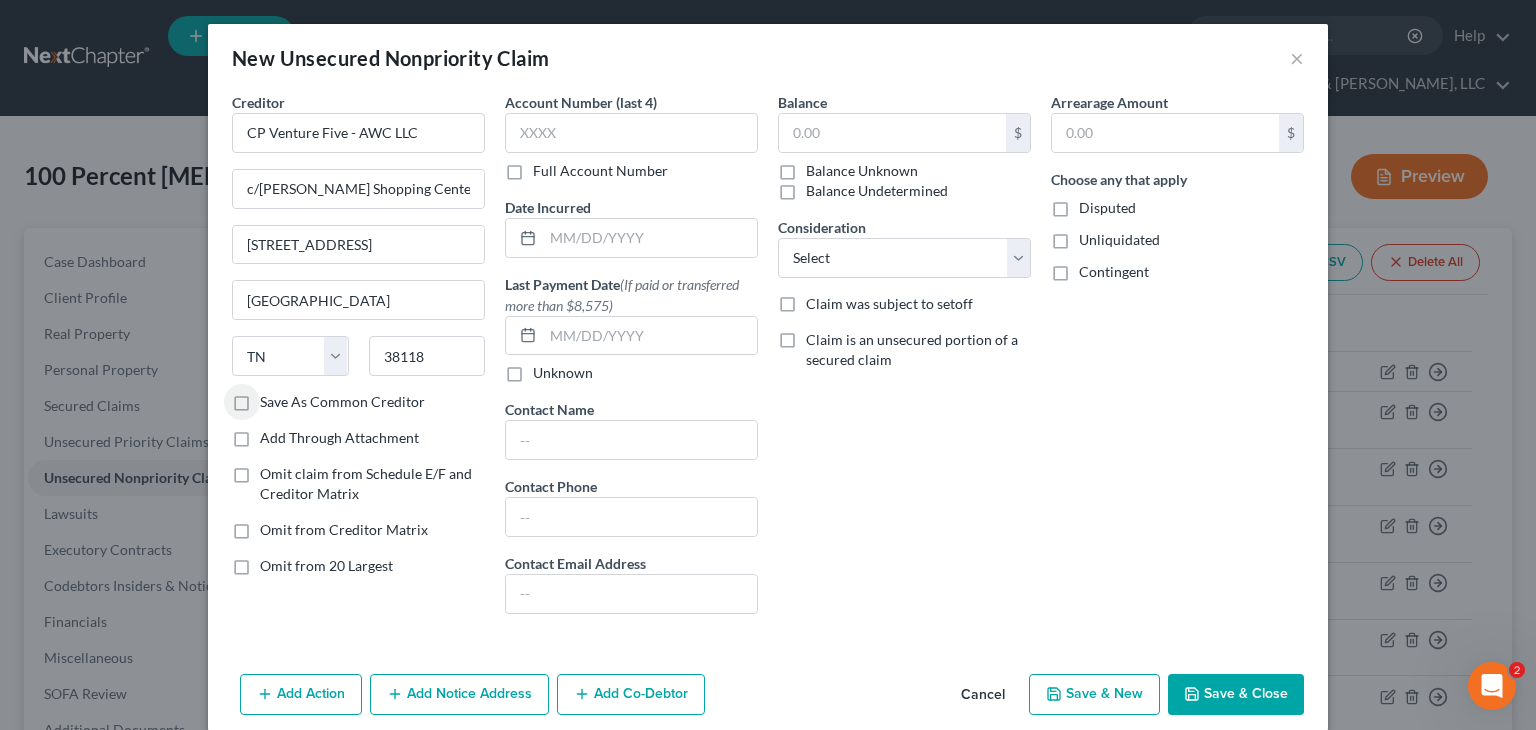 click on "Save As Common Creditor" at bounding box center (342, 402) 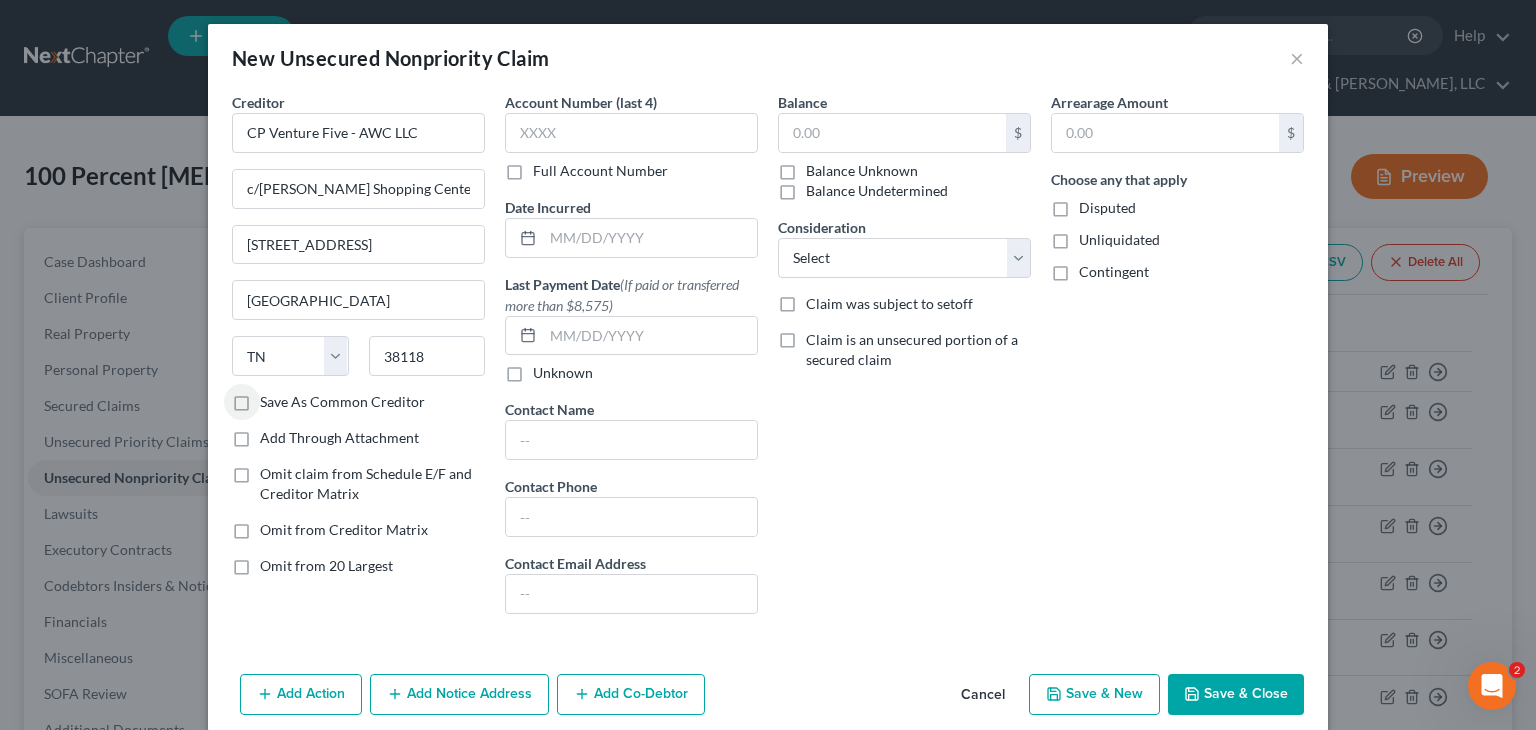 click on "Save As Common Creditor" at bounding box center (274, 398) 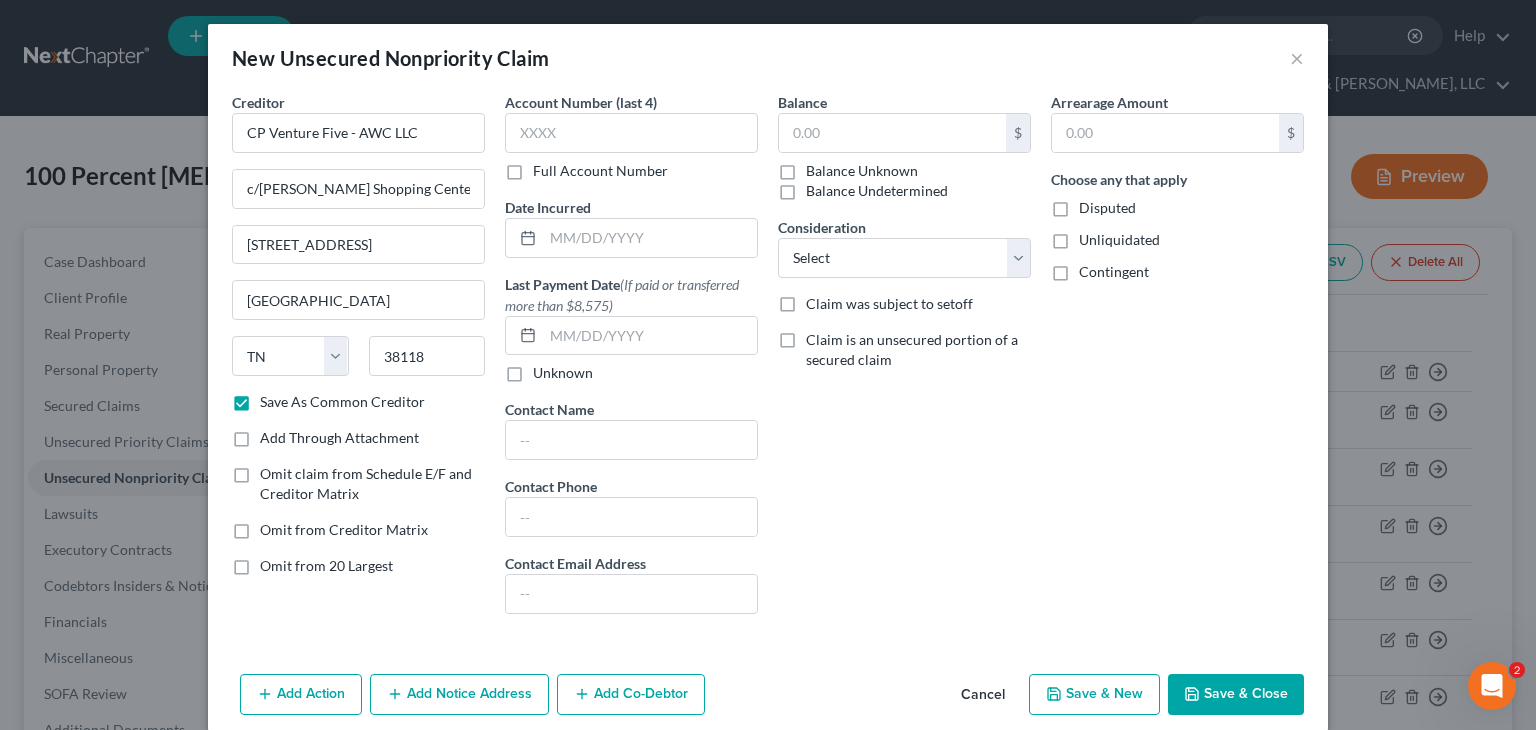 scroll, scrollTop: 23, scrollLeft: 0, axis: vertical 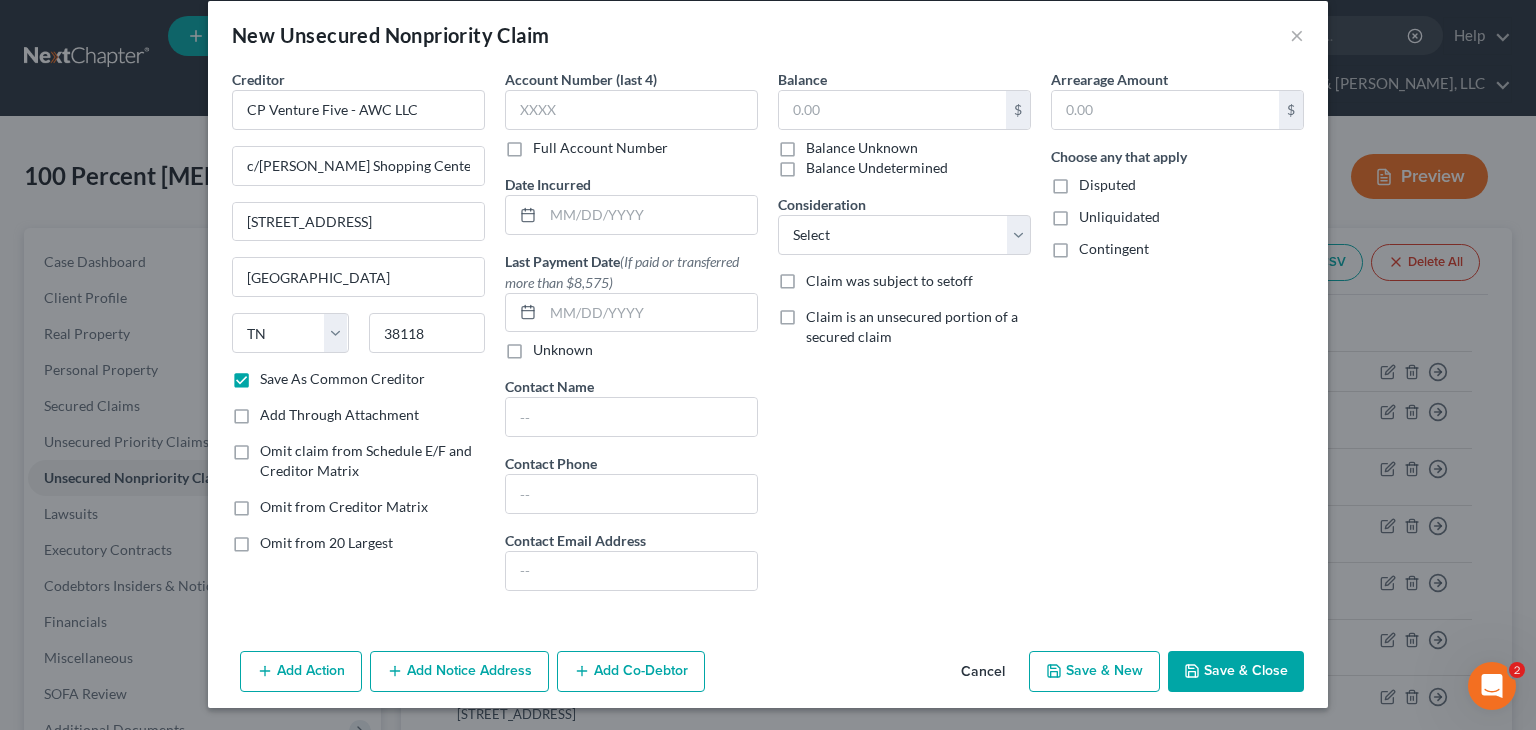 click on "Add Notice Address" at bounding box center (459, 672) 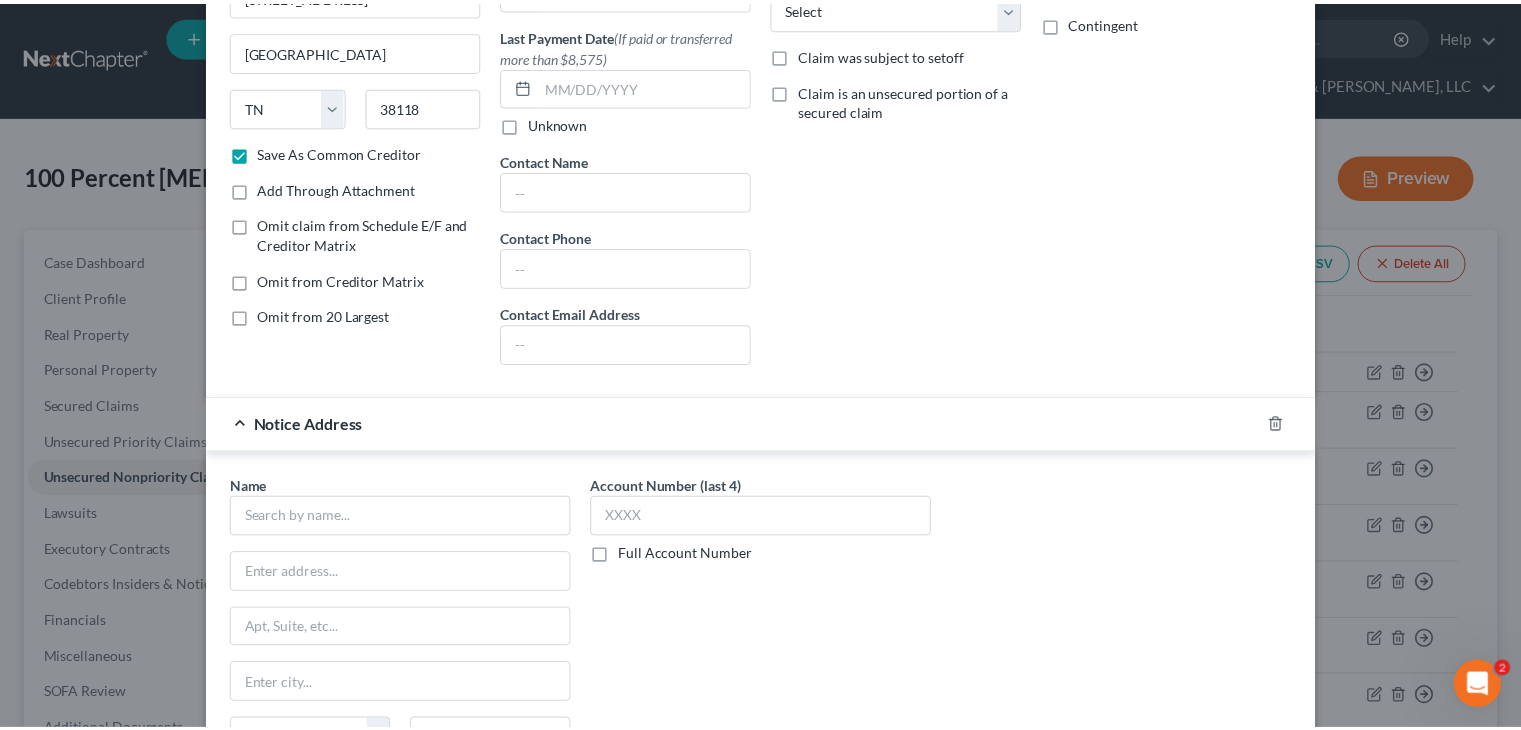 scroll, scrollTop: 488, scrollLeft: 0, axis: vertical 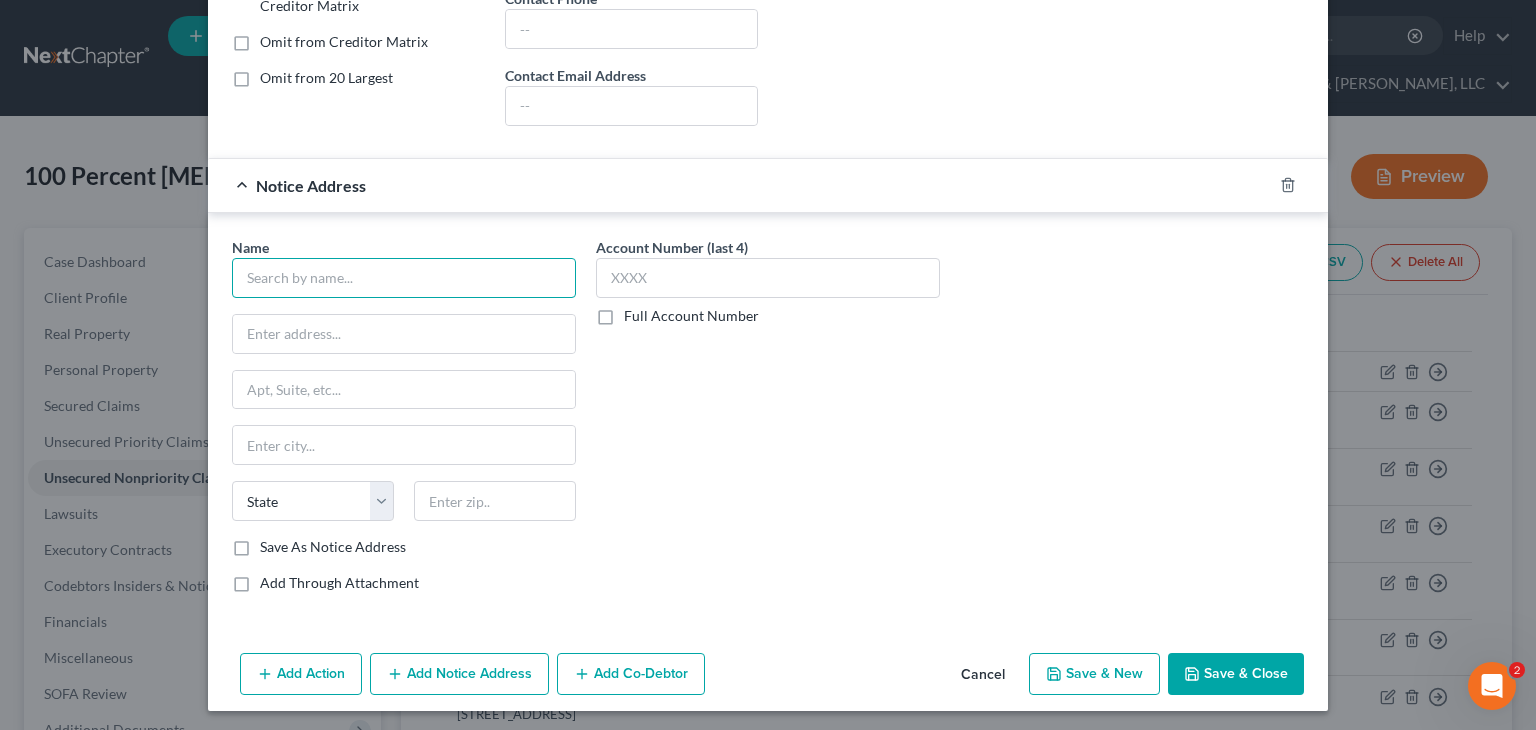 click at bounding box center [404, 278] 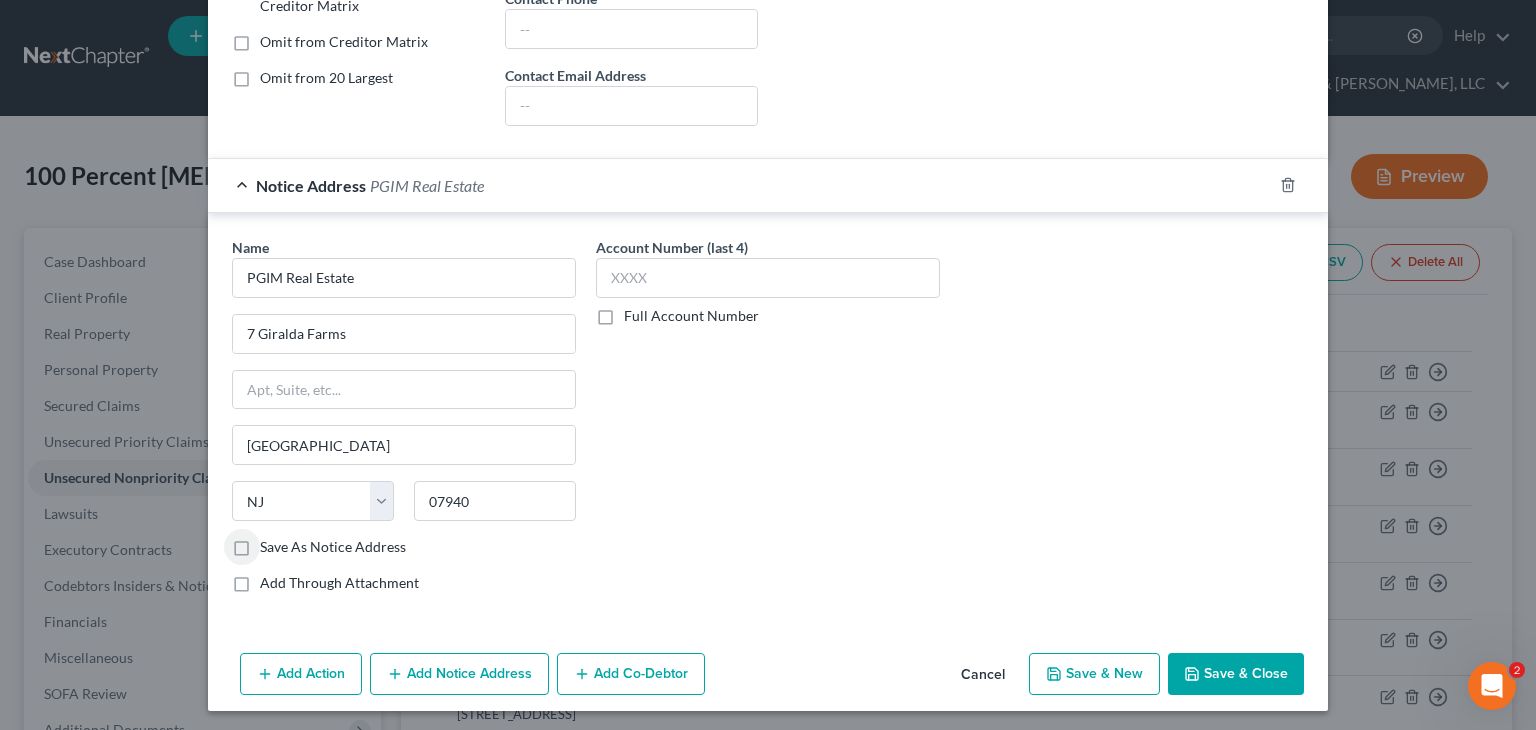 click on "Save As Notice Address" at bounding box center (333, 547) 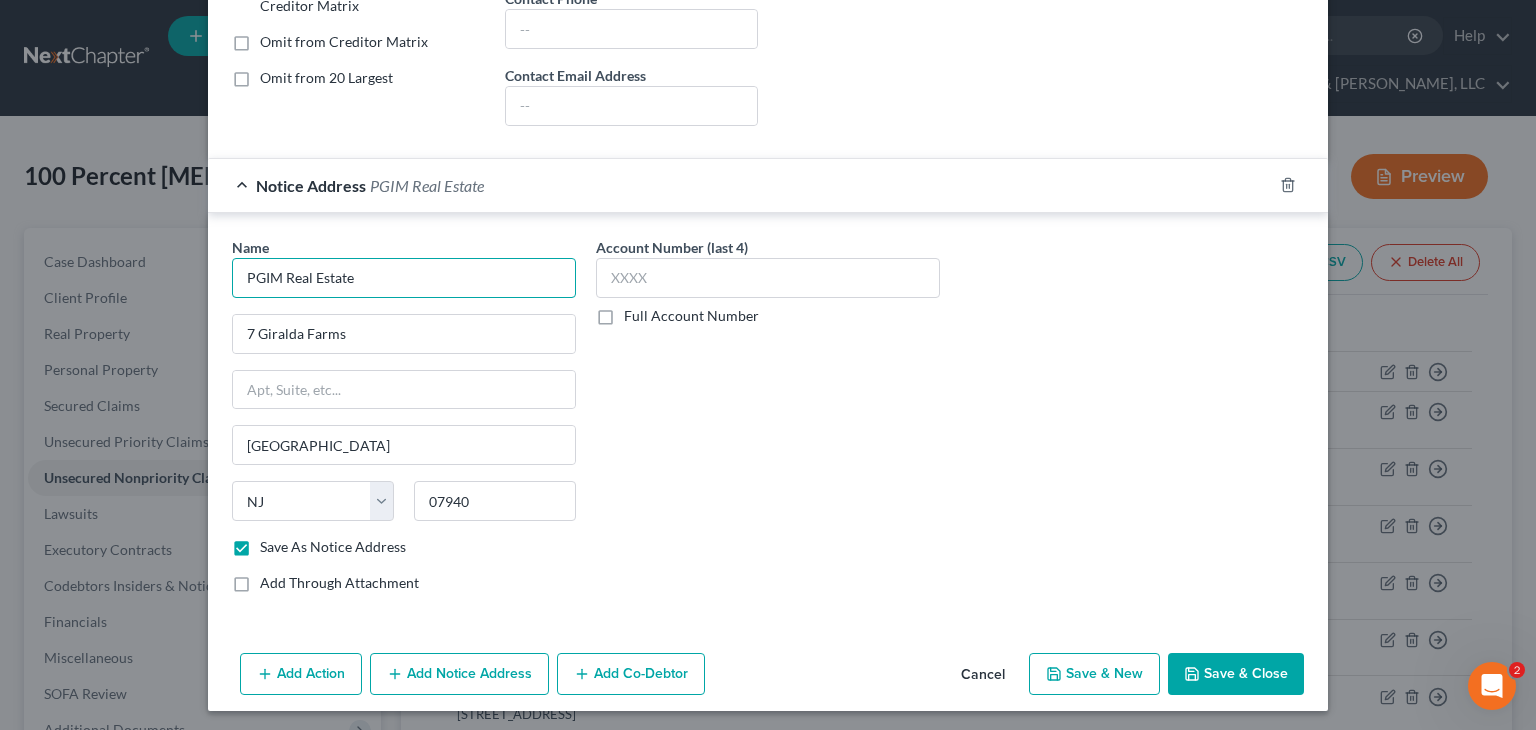 click on "PGIM Real Estate" at bounding box center [404, 278] 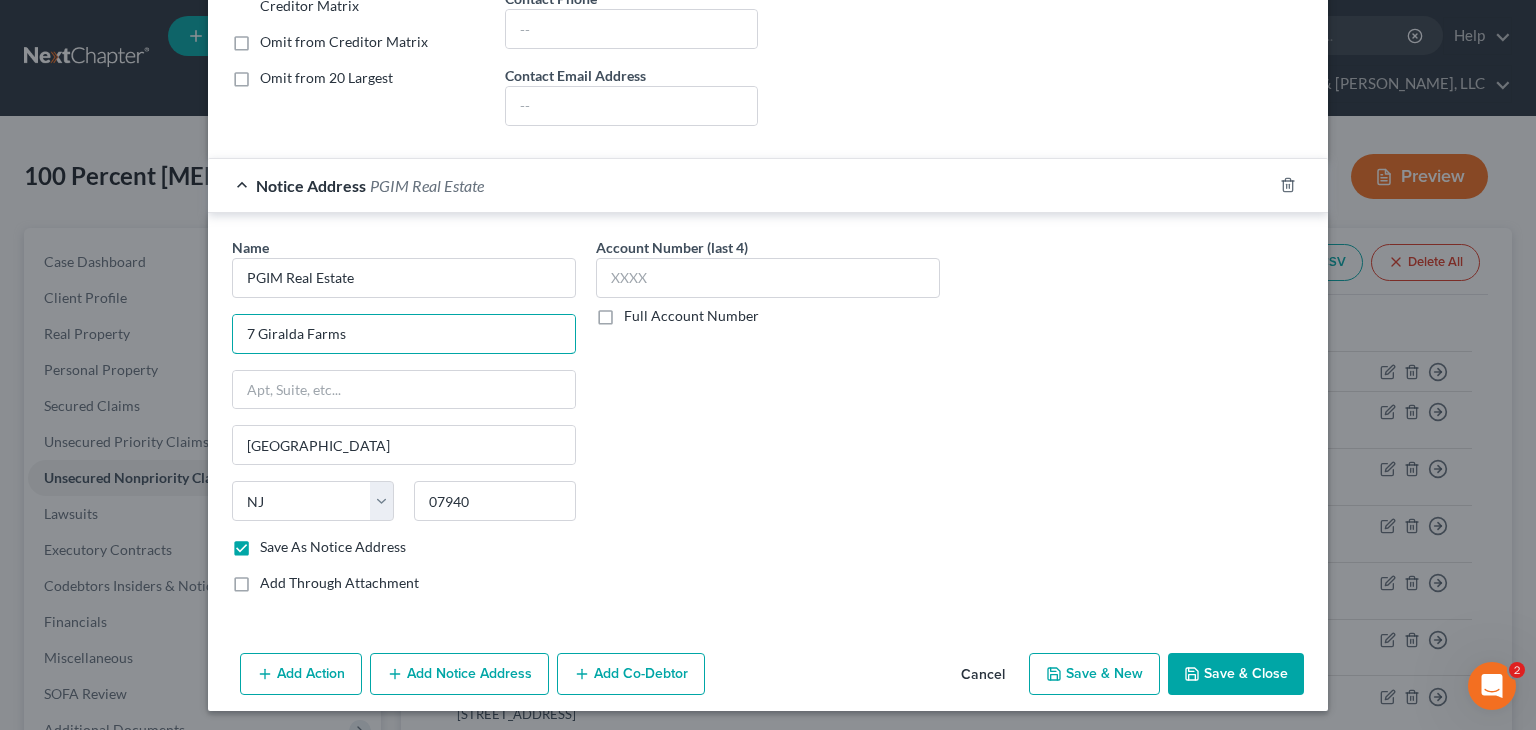 drag, startPoint x: 377, startPoint y: 330, endPoint x: -80, endPoint y: 330, distance: 457 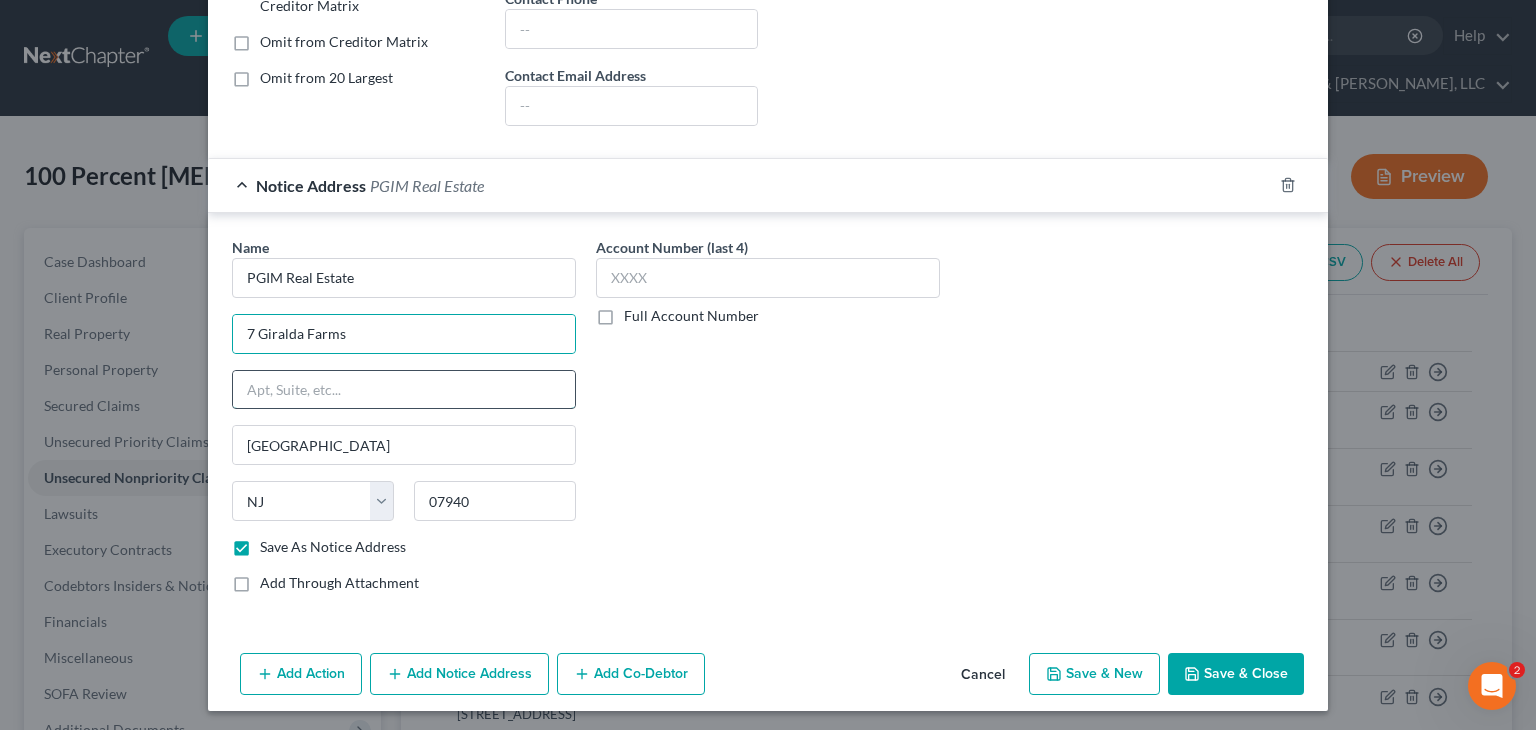 click at bounding box center (404, 390) 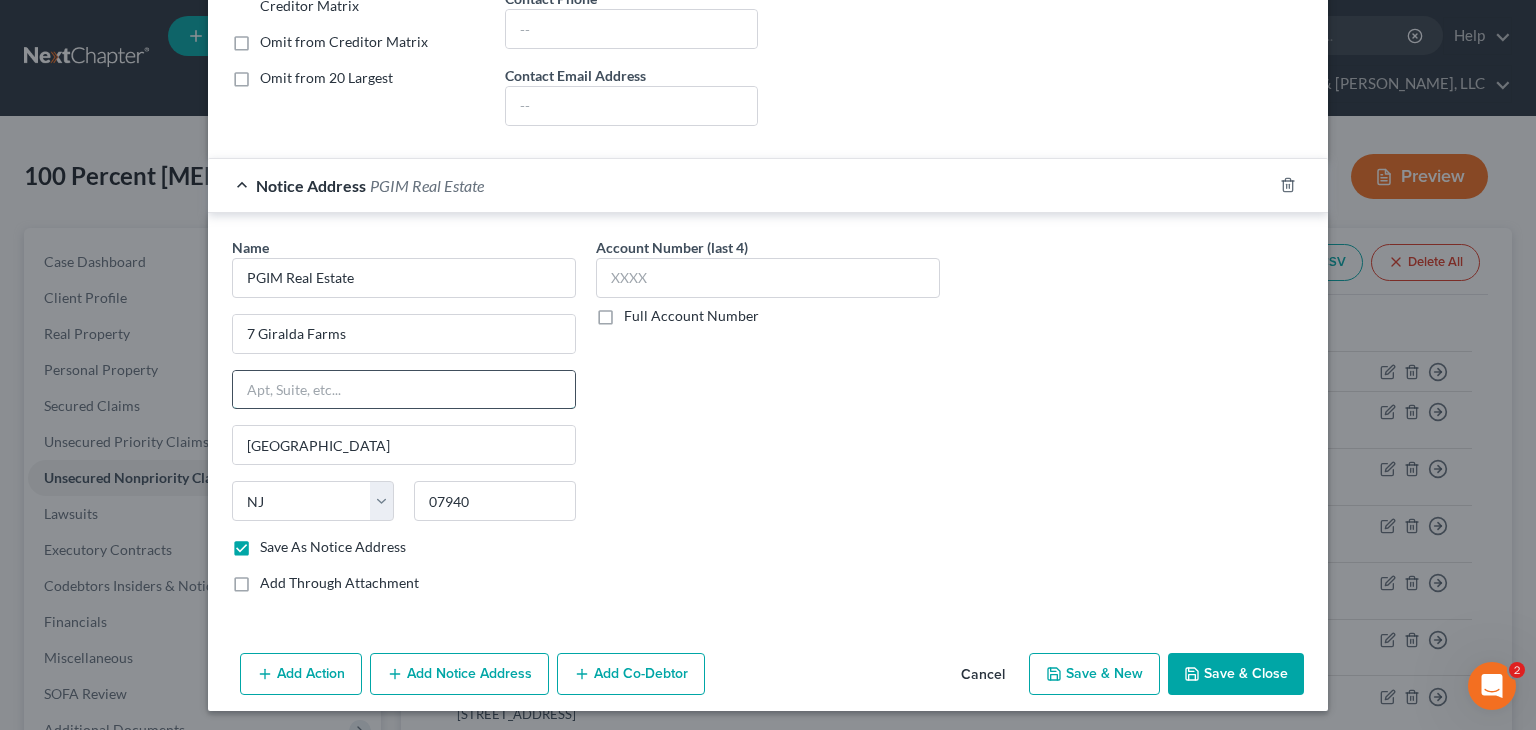 paste on "7 Giralda Farms" 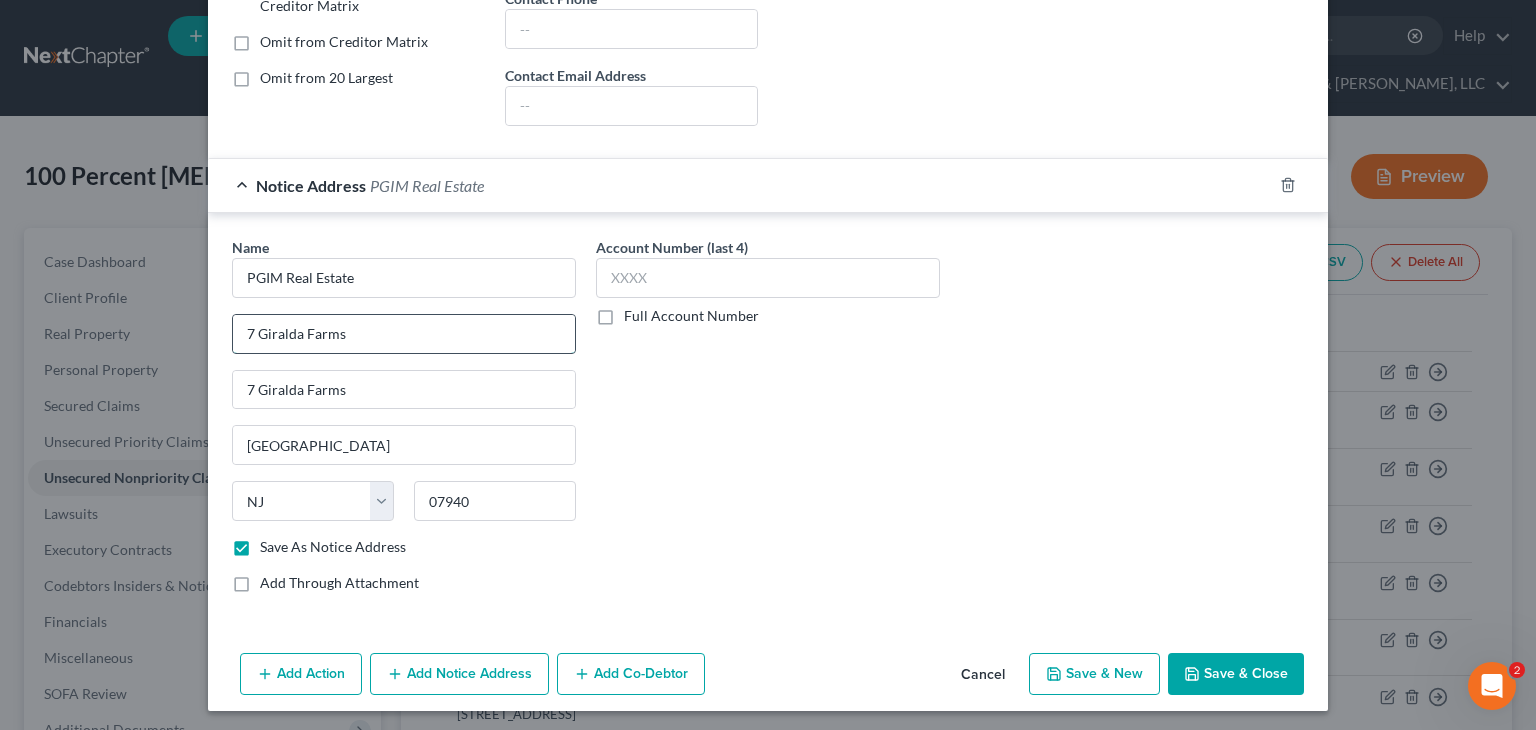 click on "7 Giralda Farms" at bounding box center [404, 334] 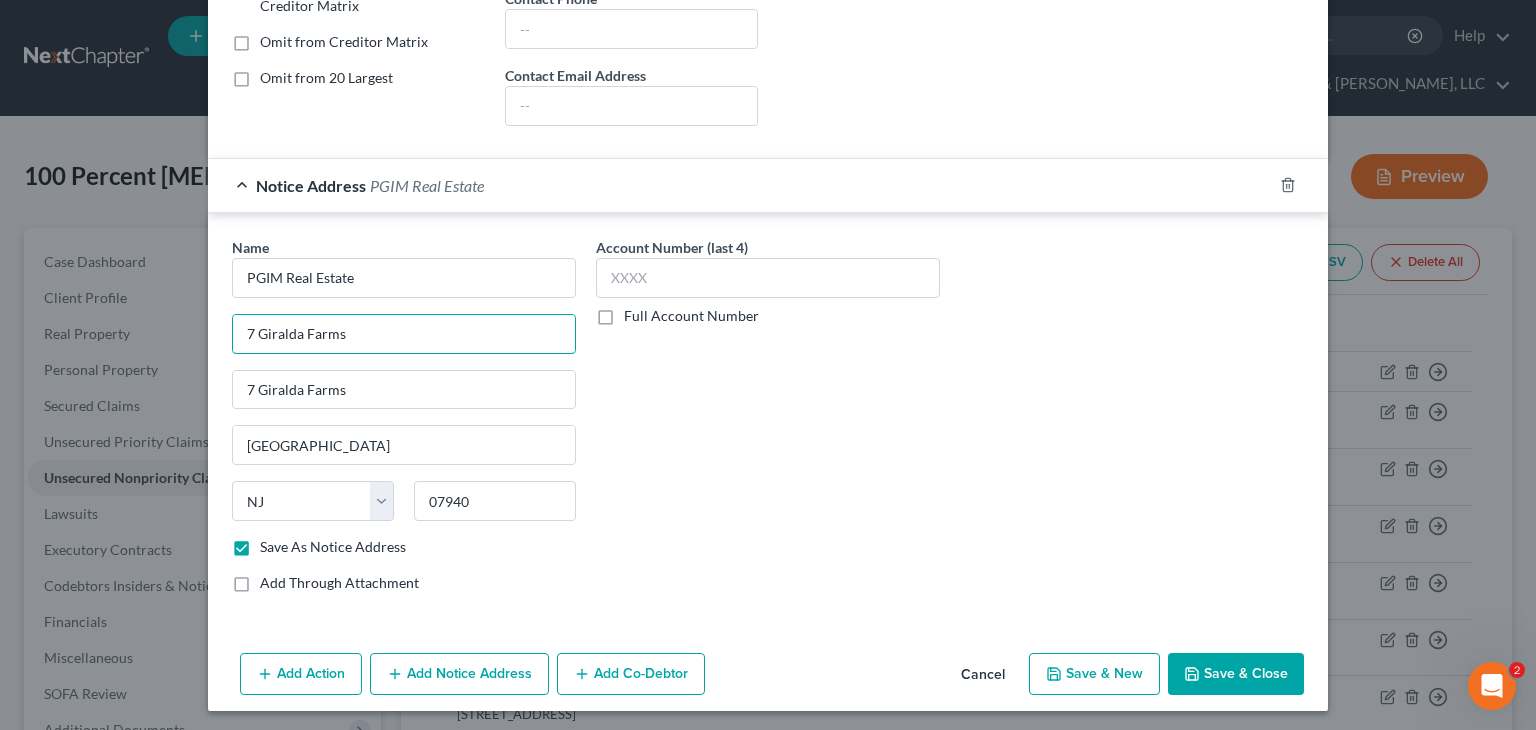 drag, startPoint x: 370, startPoint y: 331, endPoint x: -297, endPoint y: 338, distance: 667.03674 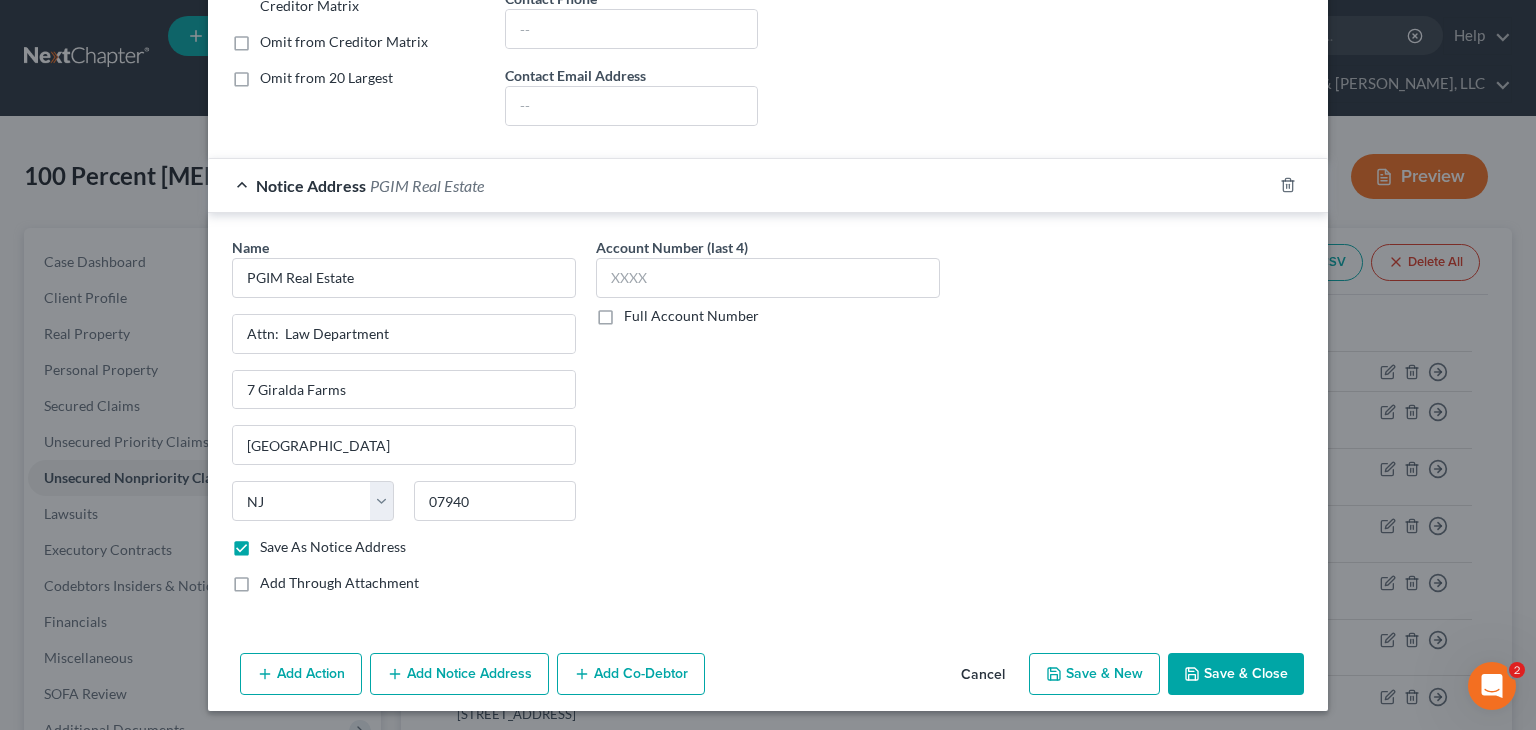 click on "Save & Close" at bounding box center [1236, 674] 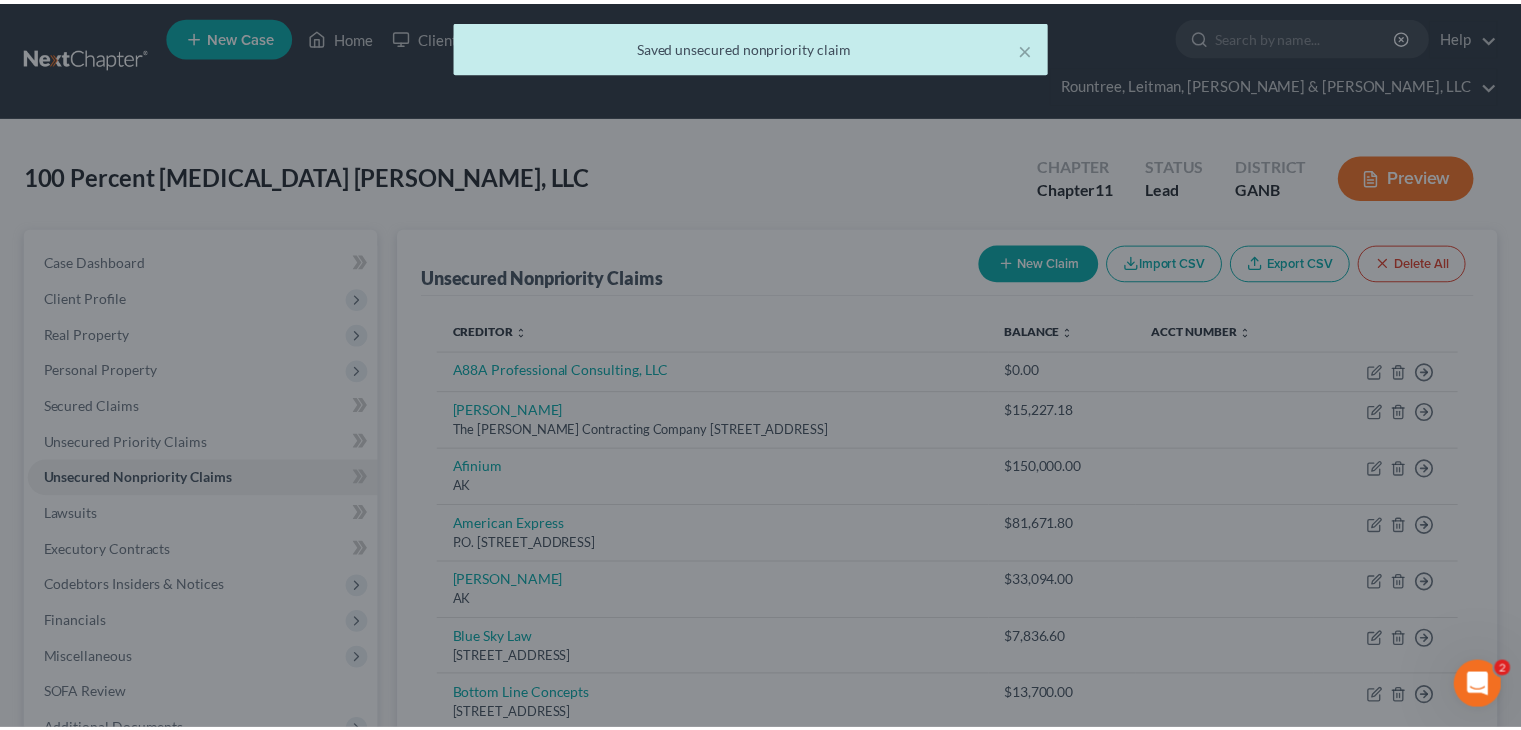 scroll, scrollTop: 0, scrollLeft: 0, axis: both 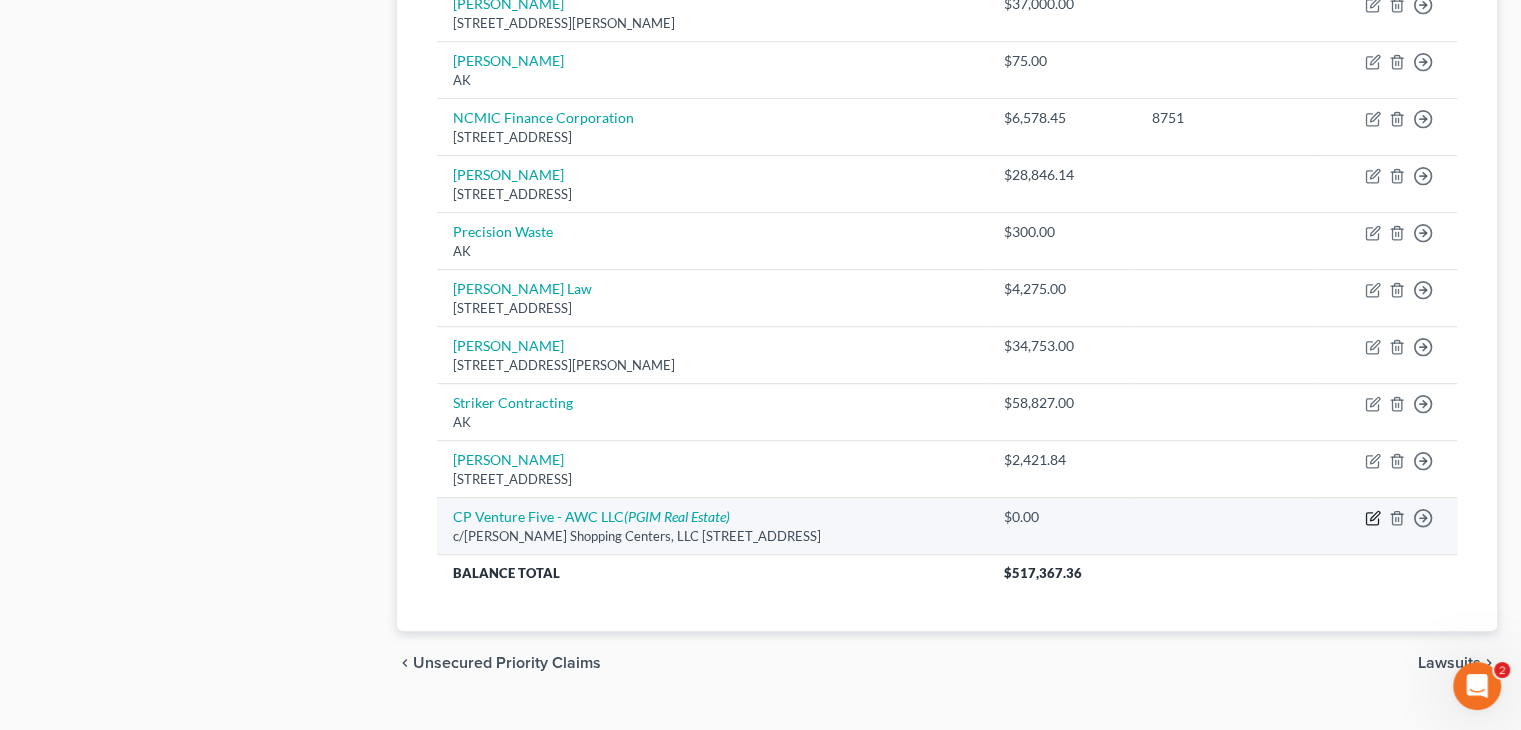 click 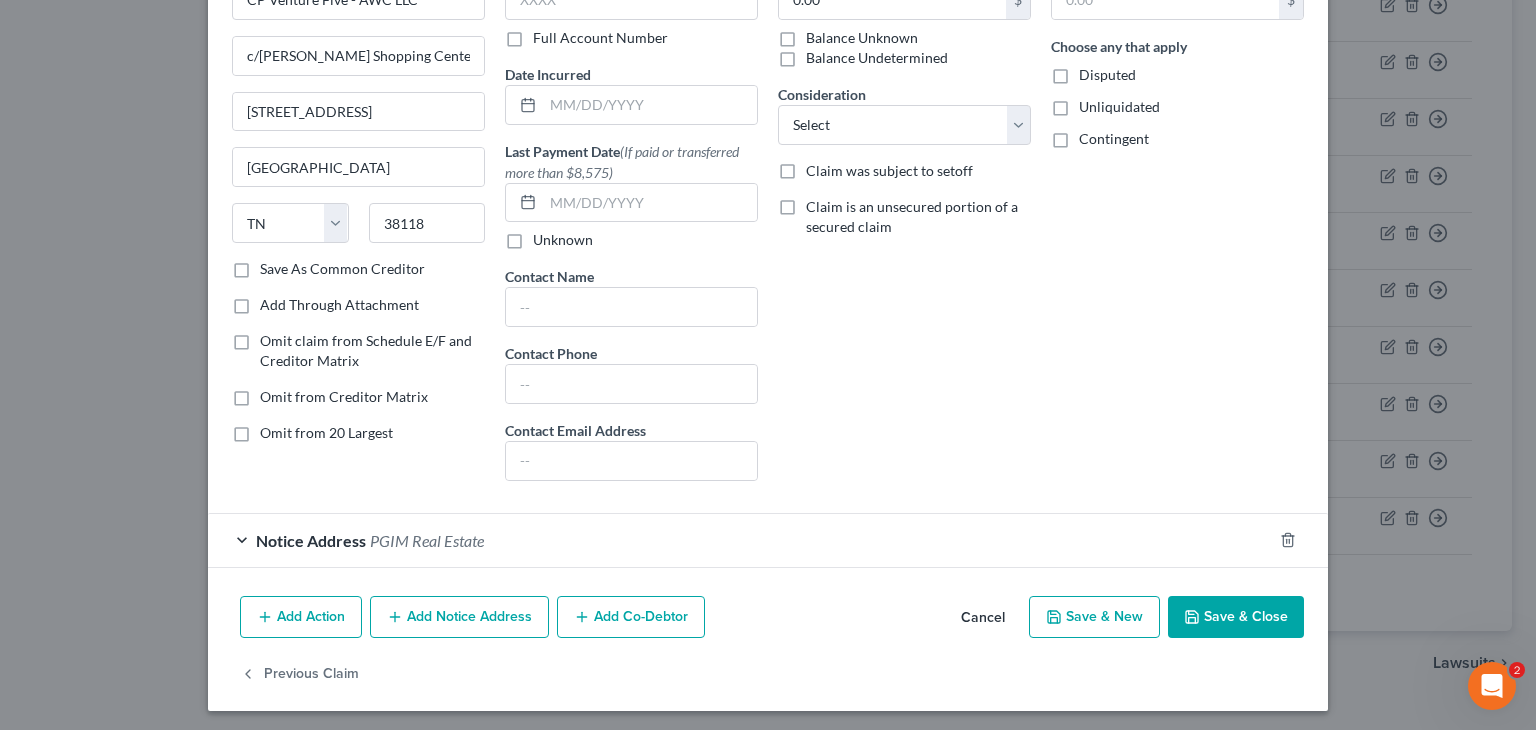 scroll, scrollTop: 136, scrollLeft: 0, axis: vertical 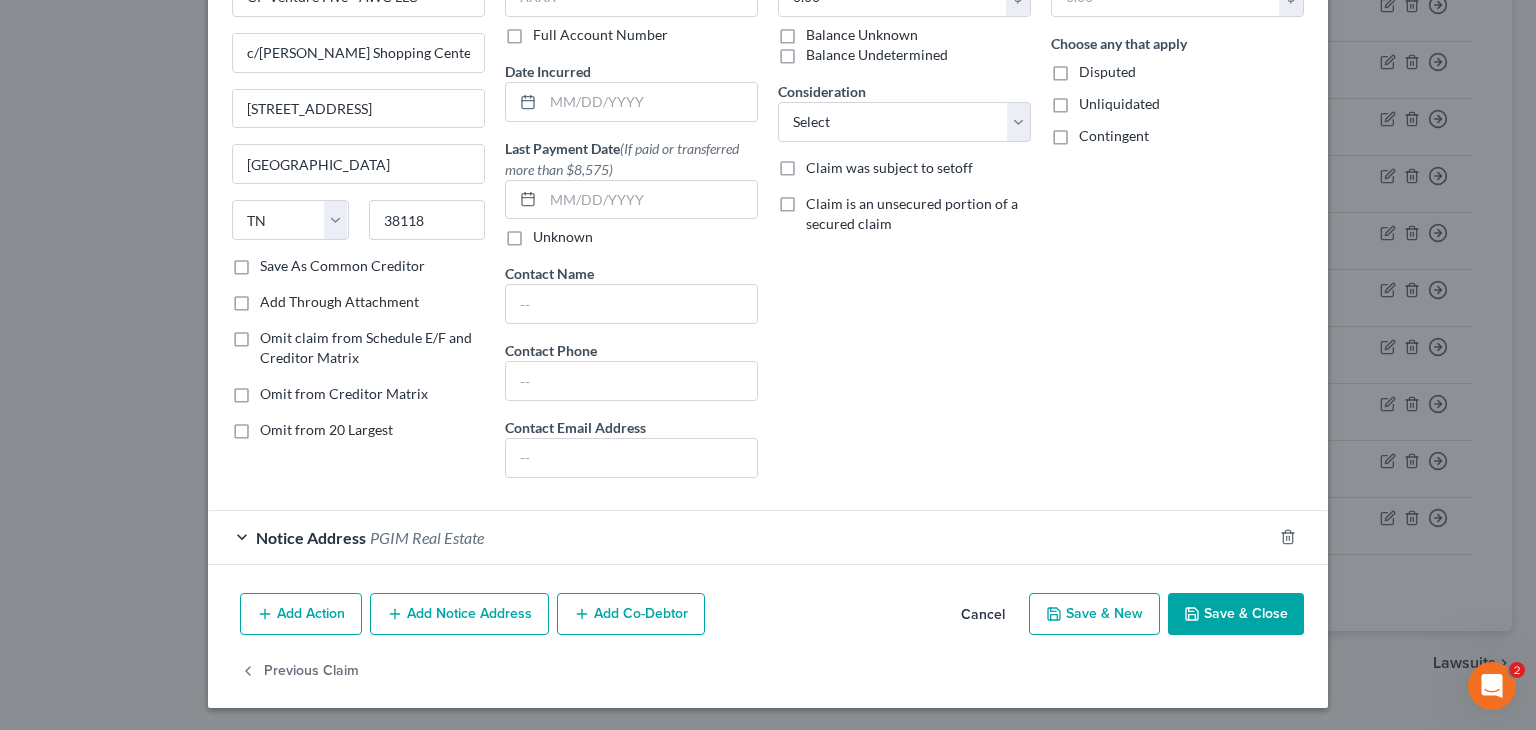 click on "Add Co-Debtor" at bounding box center (631, 614) 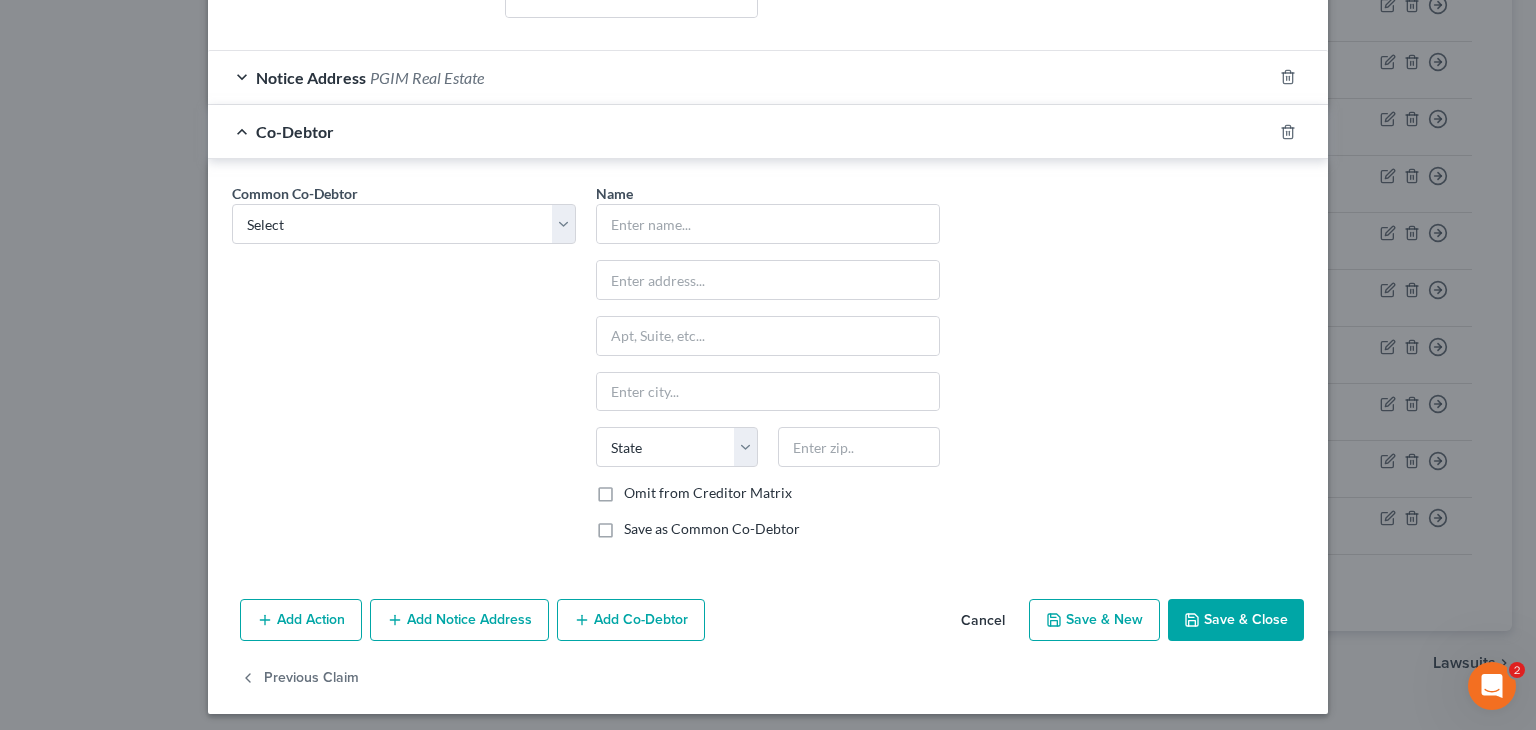 scroll, scrollTop: 600, scrollLeft: 0, axis: vertical 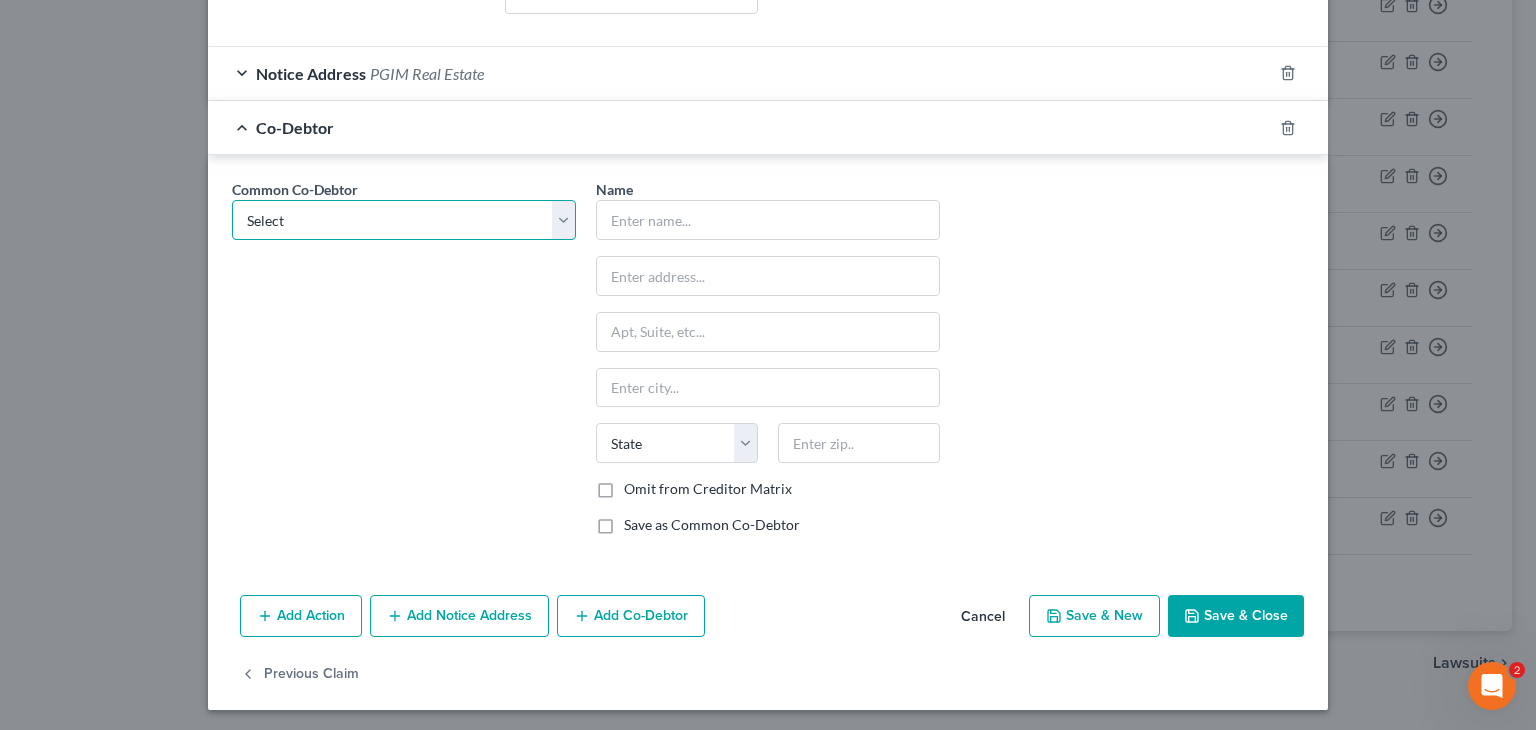 click on "Select [PERSON_NAME], [PERSON_NAME]" at bounding box center [404, 220] 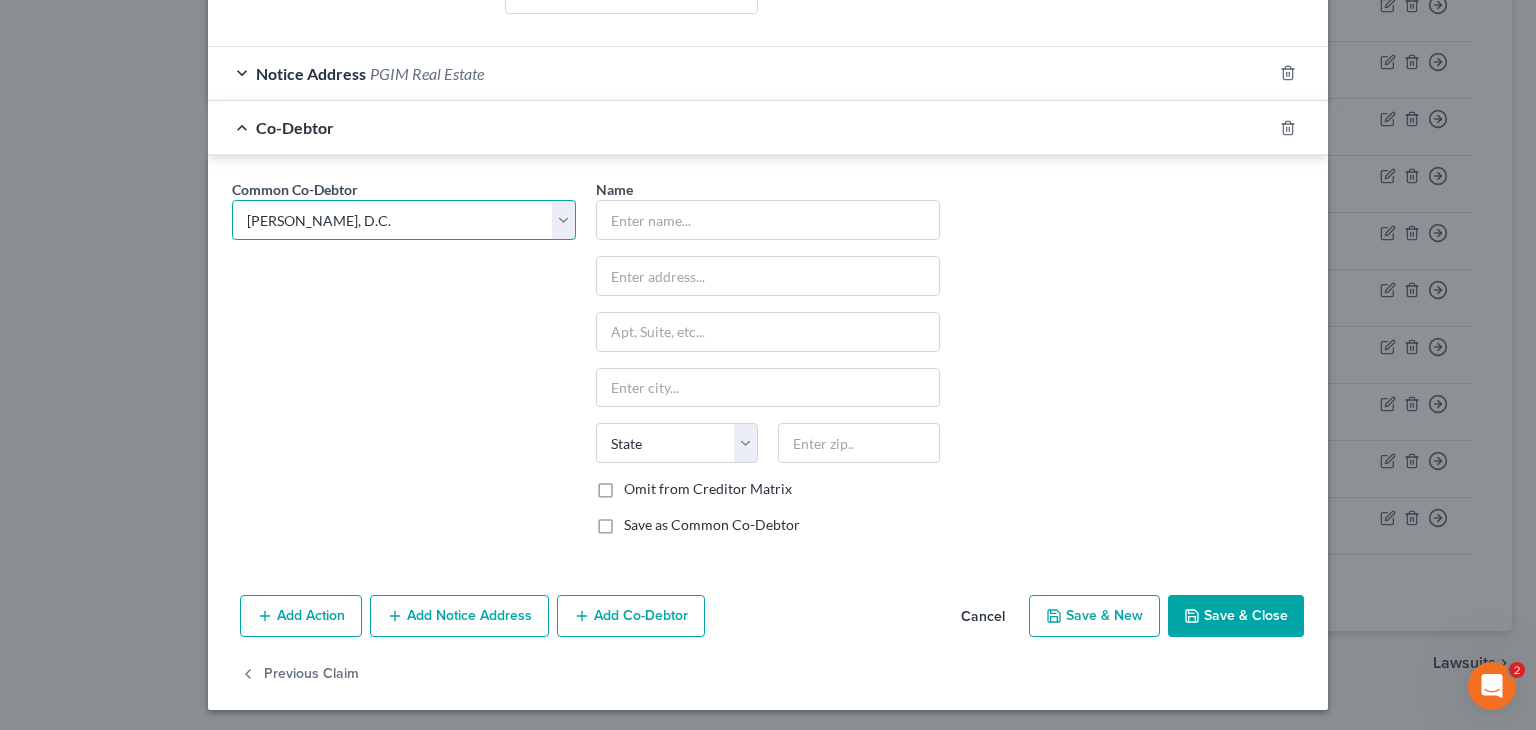 click on "Select [PERSON_NAME], [PERSON_NAME]" at bounding box center [404, 220] 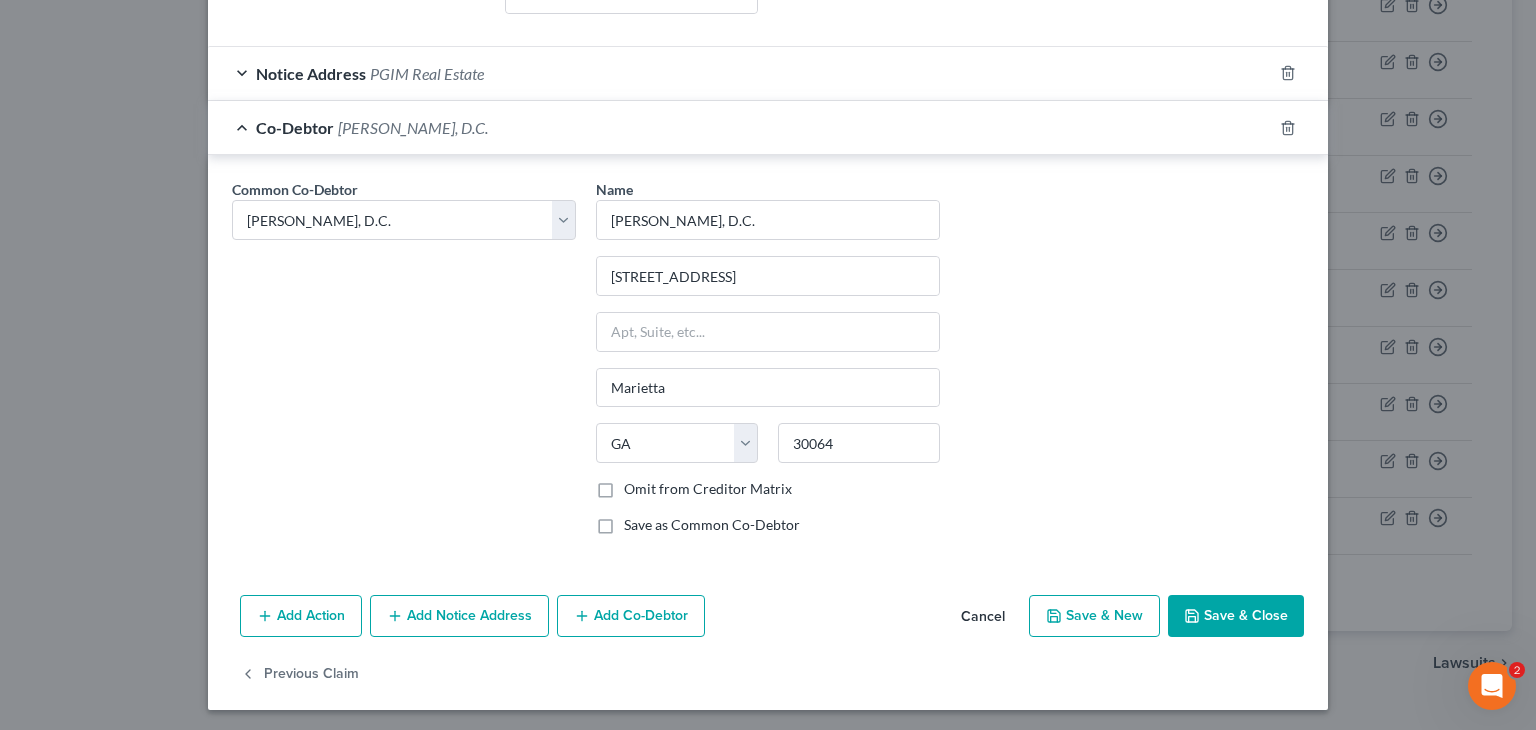 click on "Add Co-Debtor" at bounding box center (631, 616) 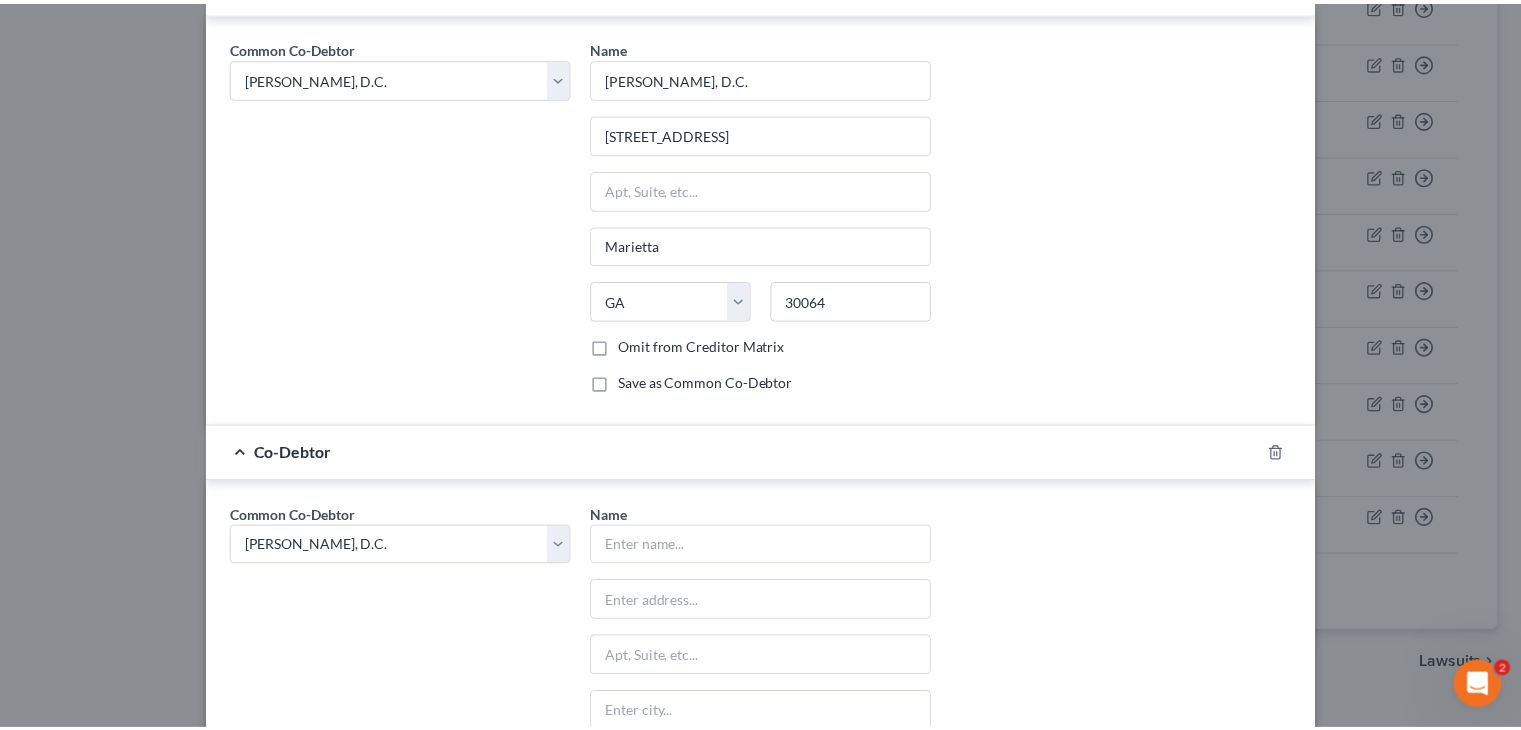 scroll, scrollTop: 1000, scrollLeft: 0, axis: vertical 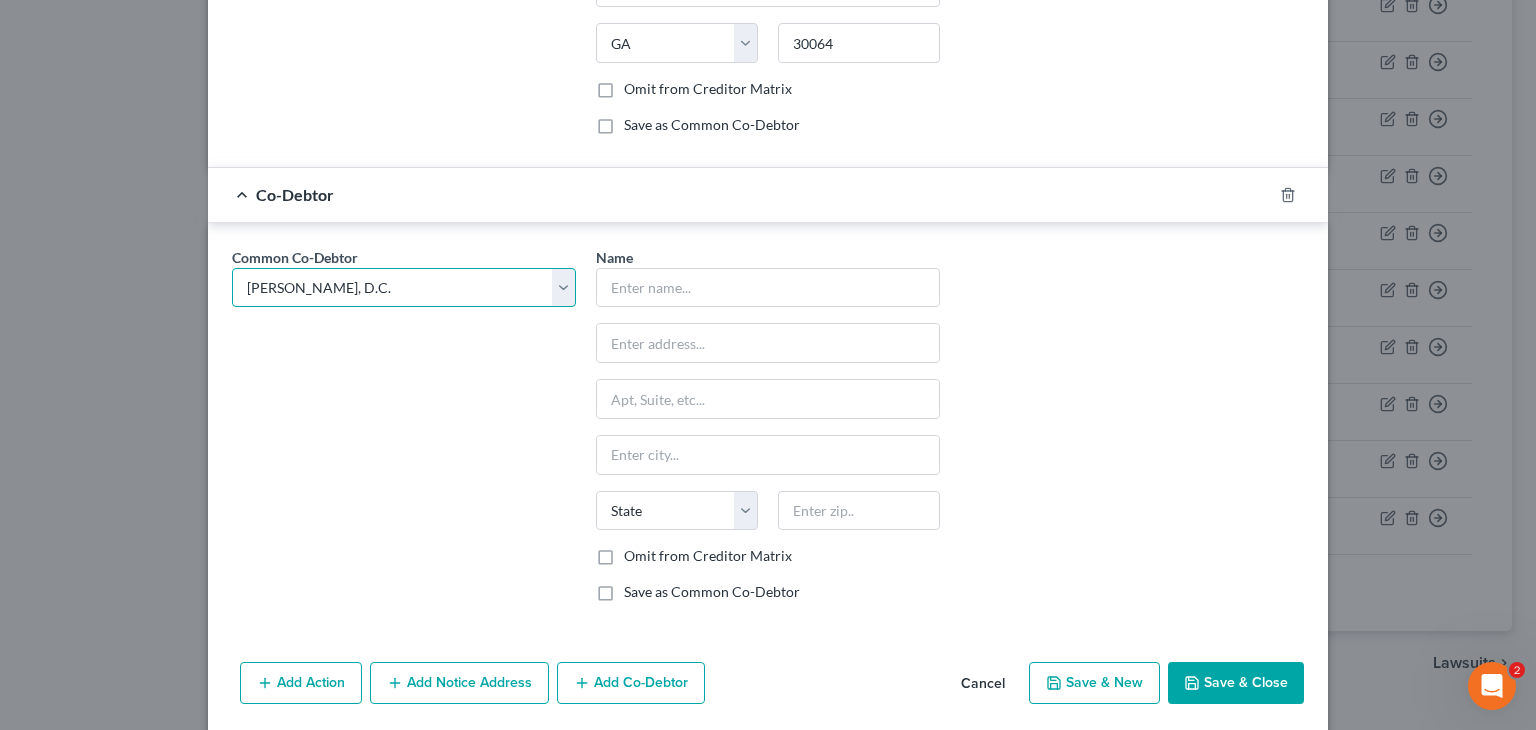 drag, startPoint x: 562, startPoint y: 273, endPoint x: 546, endPoint y: 283, distance: 18.867962 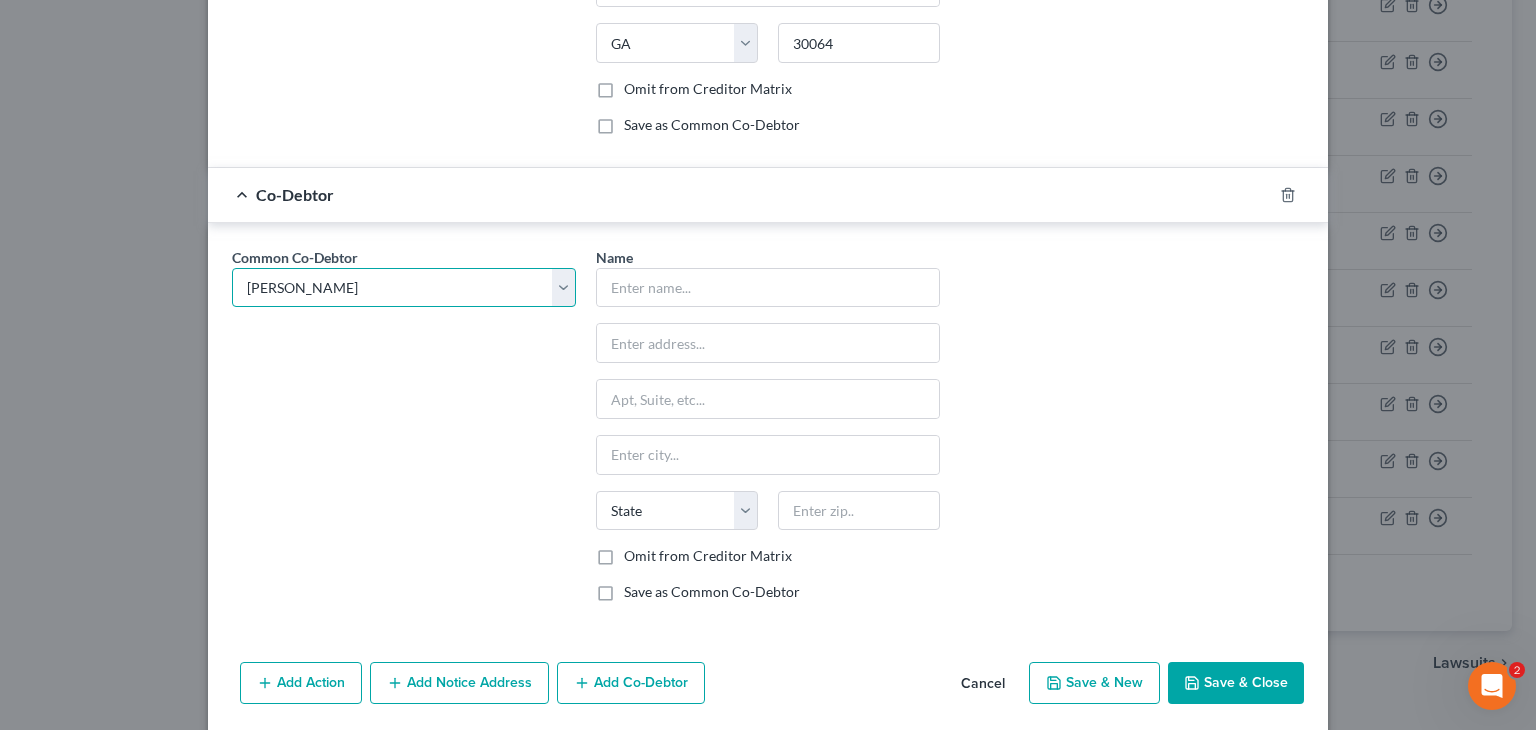 click on "Select [PERSON_NAME], [PERSON_NAME]" at bounding box center (404, 288) 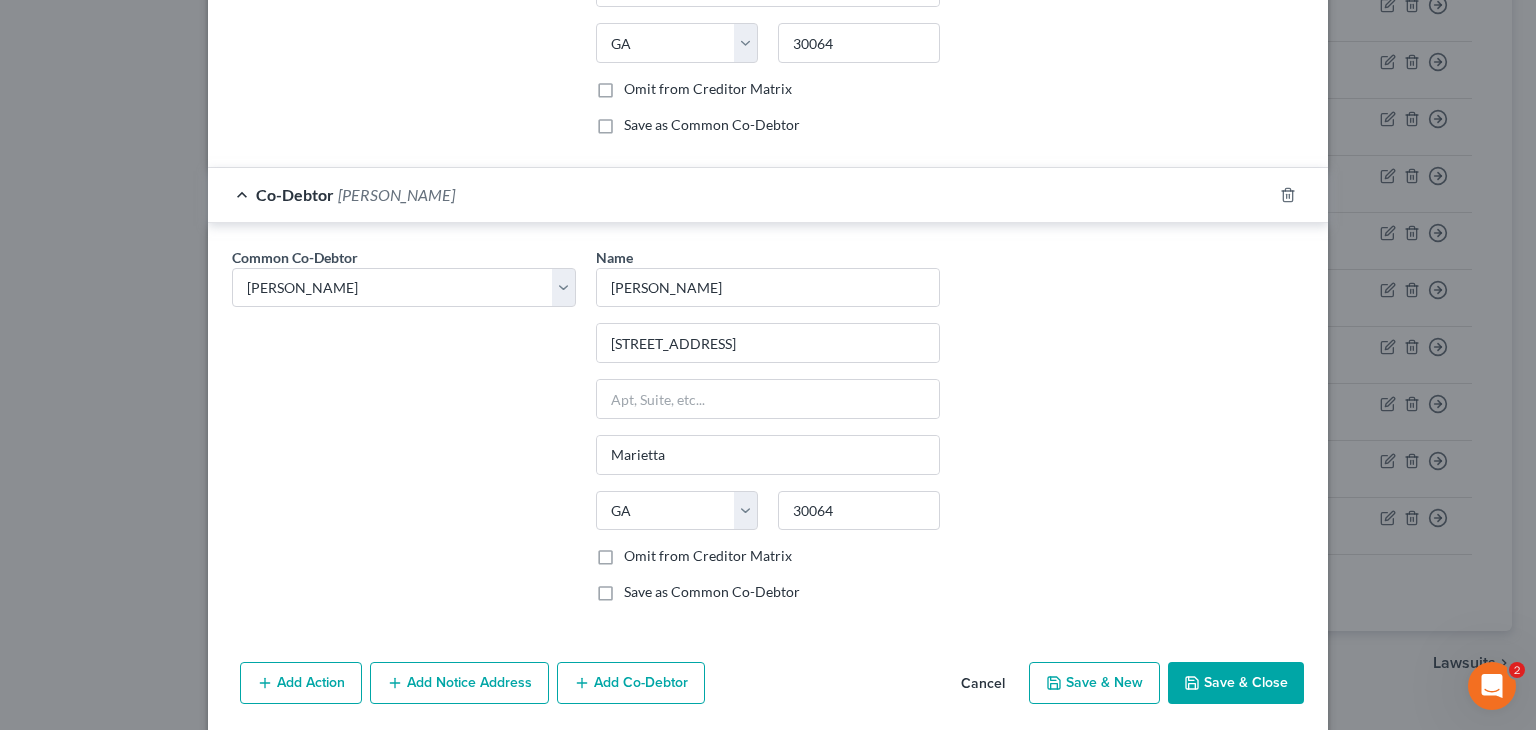 click on "Save & Close" at bounding box center (1236, 683) 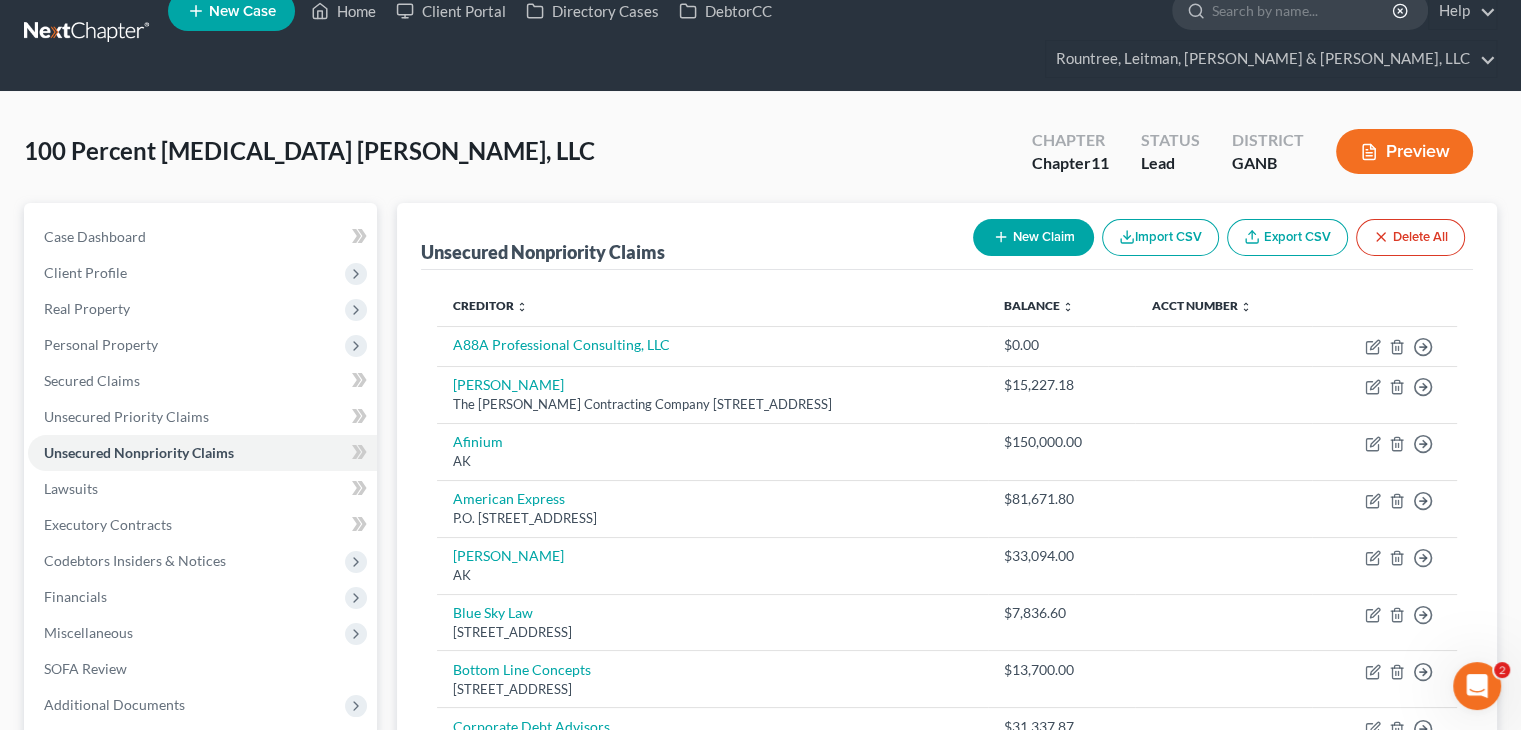 scroll, scrollTop: 0, scrollLeft: 0, axis: both 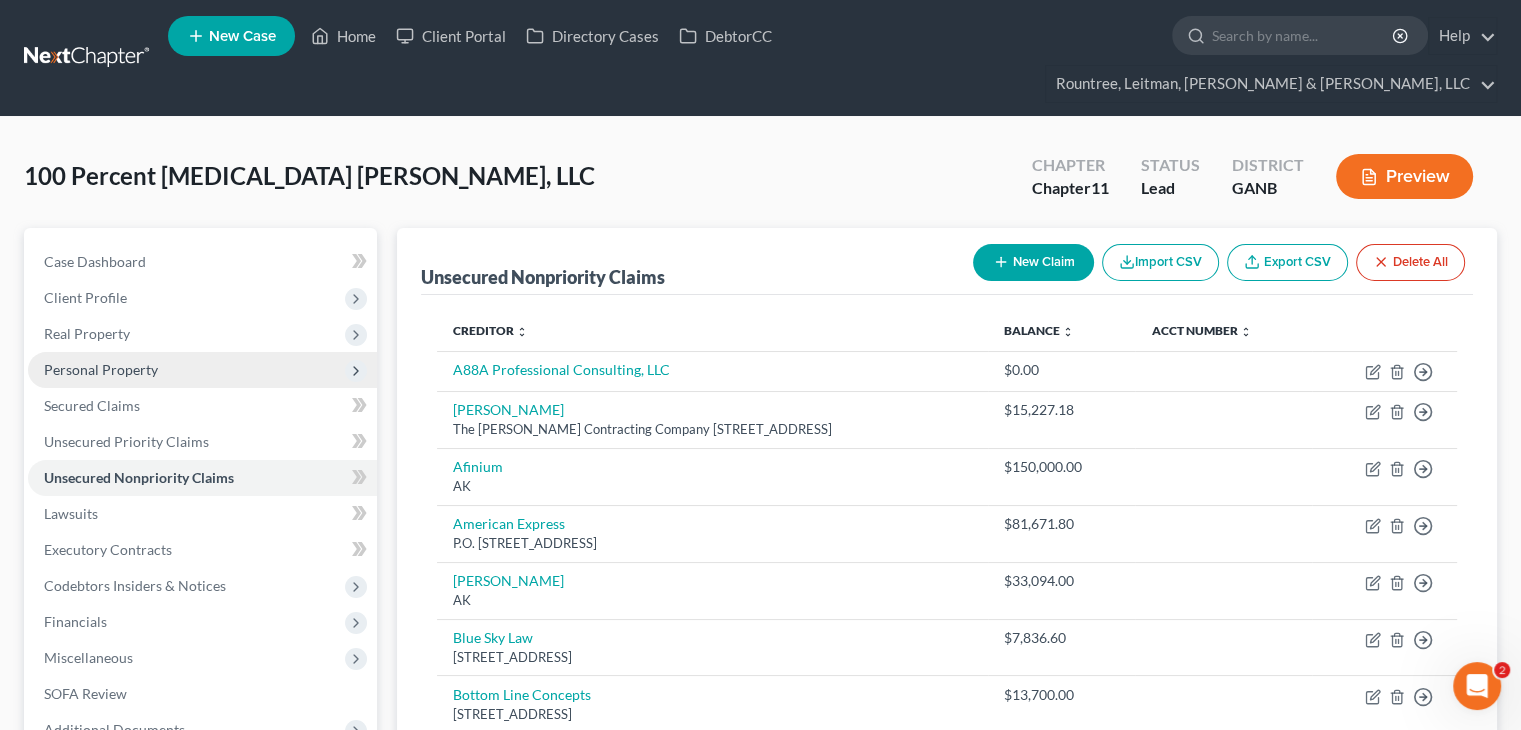 click on "Personal Property" at bounding box center (101, 369) 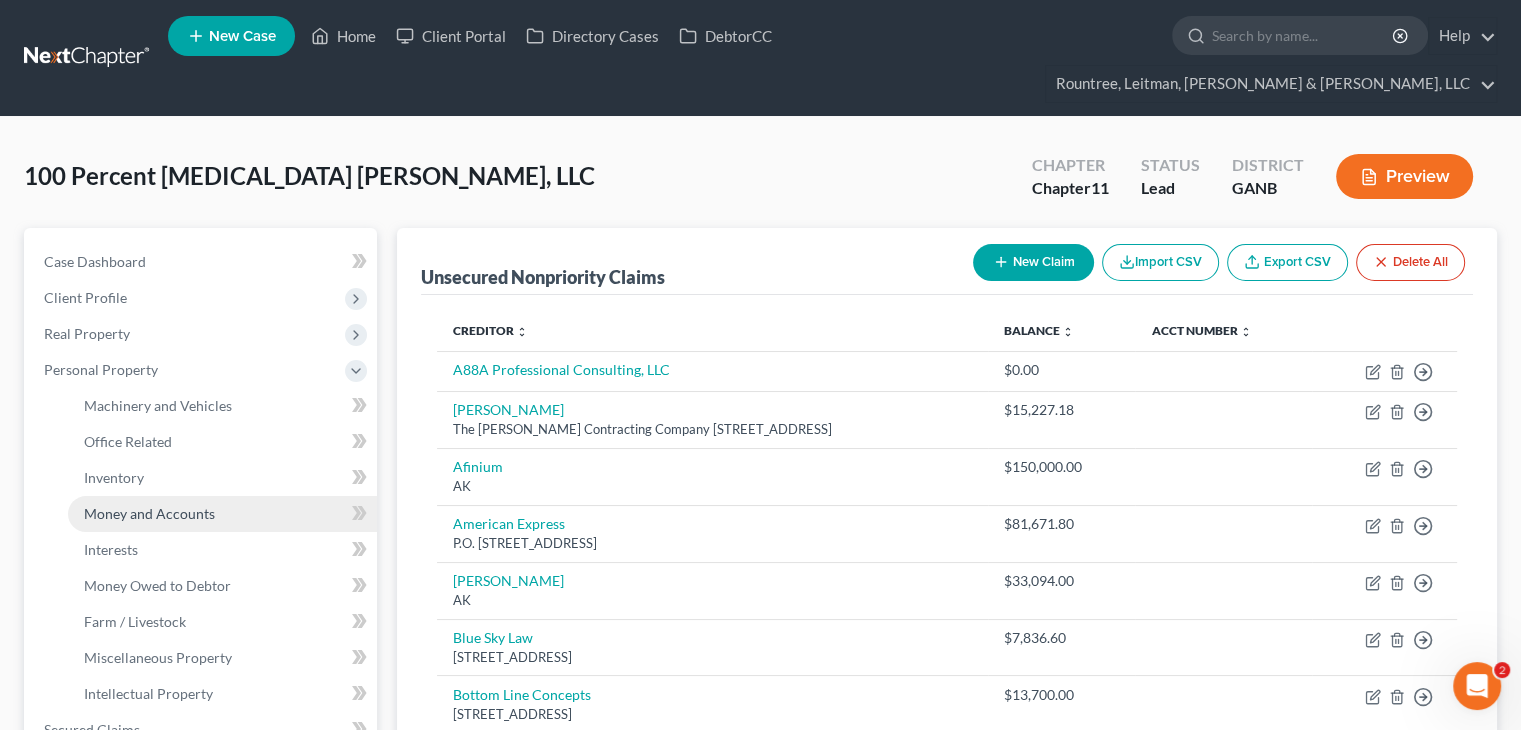 click on "Money and Accounts" at bounding box center [149, 513] 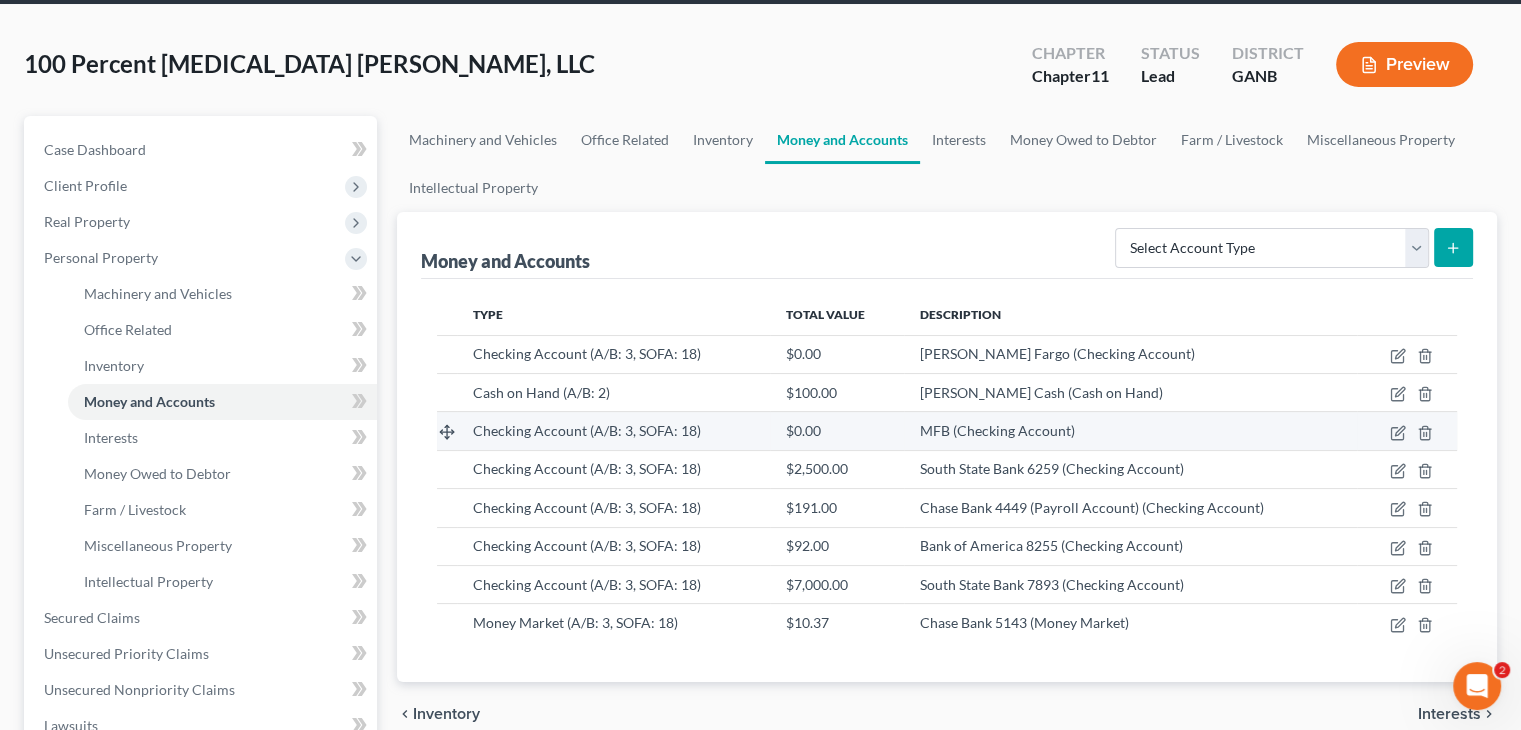 scroll, scrollTop: 100, scrollLeft: 0, axis: vertical 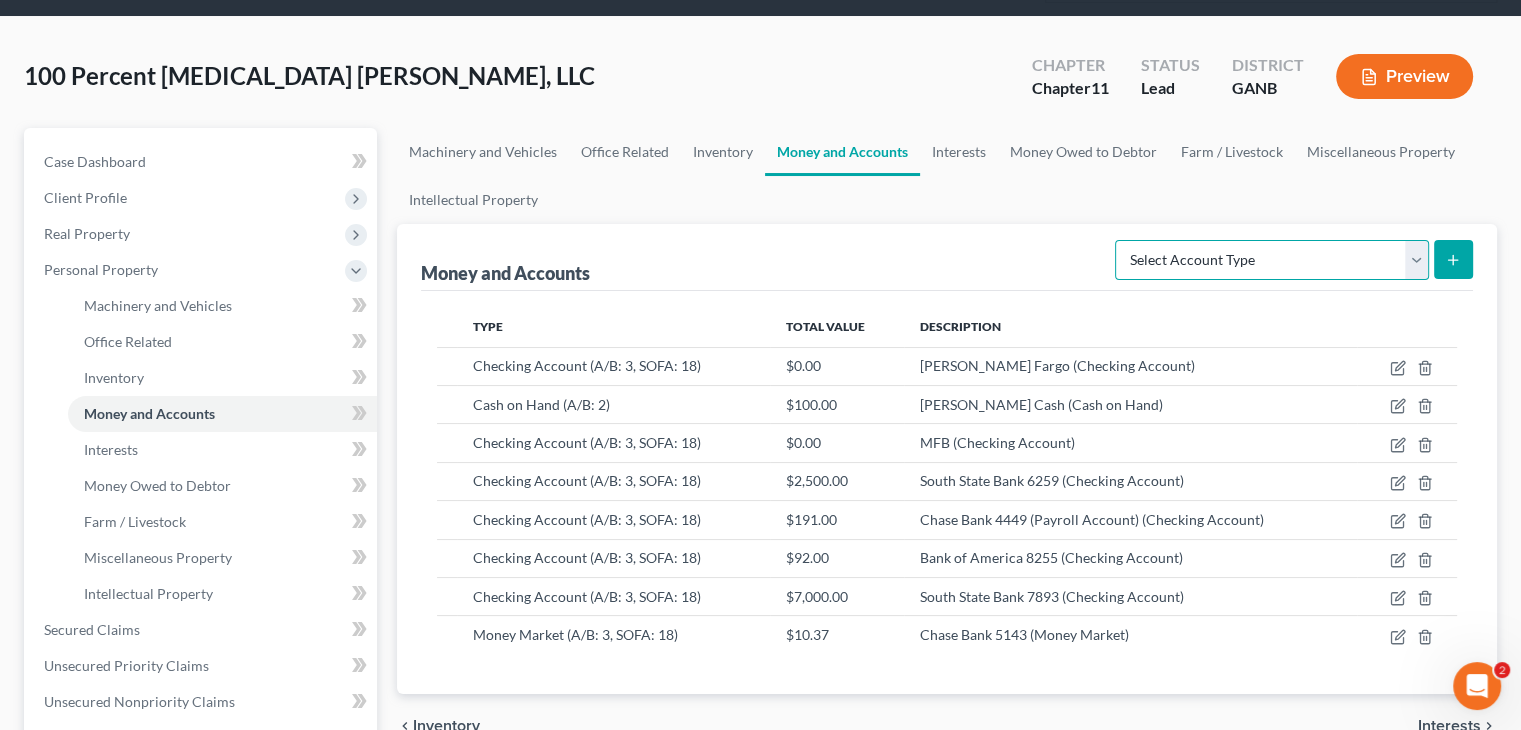 click on "Select Account Type Brokerage (A/B: 3, SOFA: 18) Cash on Hand (A/B: 2) Certificates of Deposit (A/B: 4, SOFA: 18) Checking Account (A/B: 3, SOFA: 18) Money Market (A/B: 3, SOFA: 18) Other Cash Equivalents (A/B: 4) Prepayments (A/B: 8) Safe Deposit Box (A/B: 4, SOFA: 18, 19) Savings Account (A/B: 3, SOFA: 18) Security Deposits or Prepayments (A/B: 7)" at bounding box center [1272, 260] 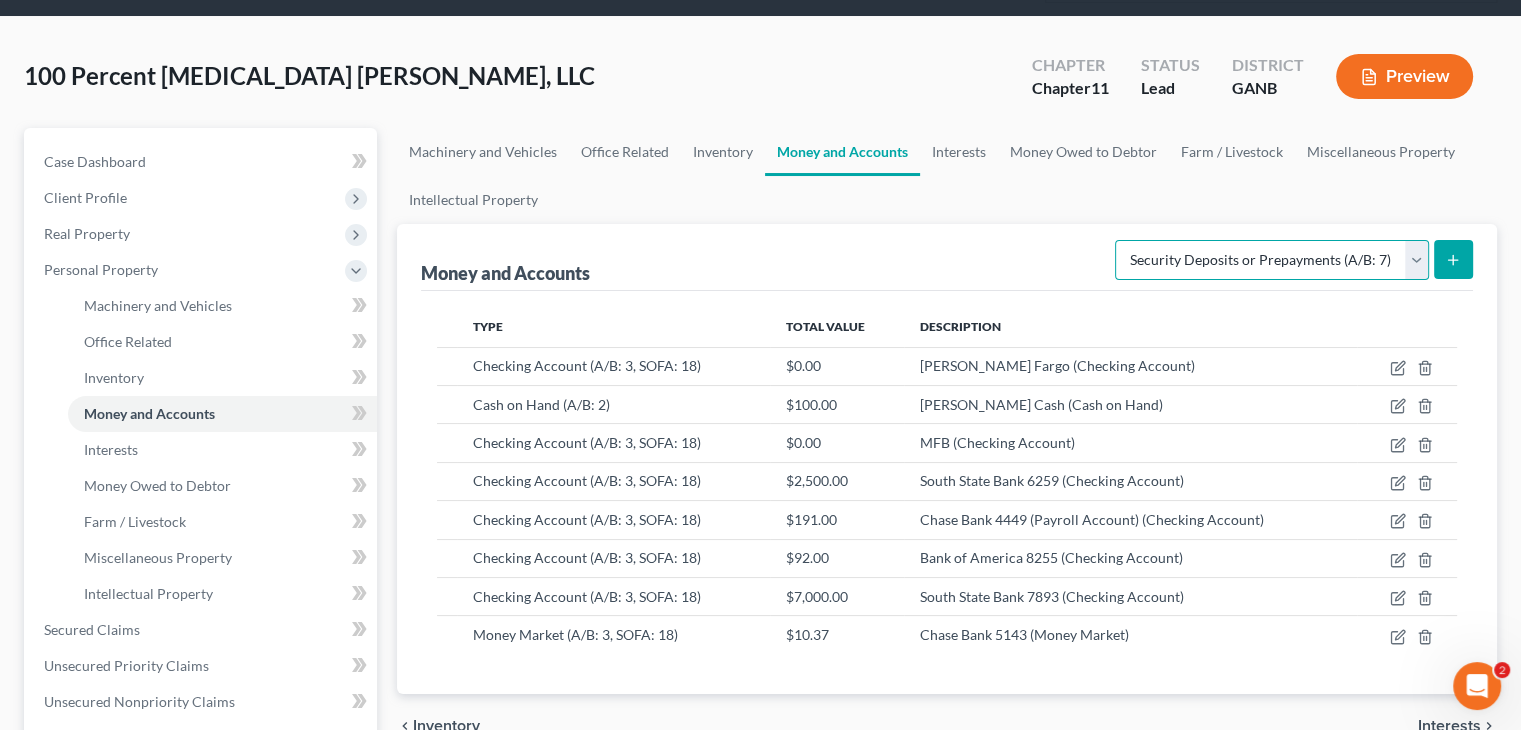 click on "Select Account Type Brokerage (A/B: 3, SOFA: 18) Cash on Hand (A/B: 2) Certificates of Deposit (A/B: 4, SOFA: 18) Checking Account (A/B: 3, SOFA: 18) Money Market (A/B: 3, SOFA: 18) Other Cash Equivalents (A/B: 4) Prepayments (A/B: 8) Safe Deposit Box (A/B: 4, SOFA: 18, 19) Savings Account (A/B: 3, SOFA: 18) Security Deposits or Prepayments (A/B: 7)" at bounding box center [1272, 260] 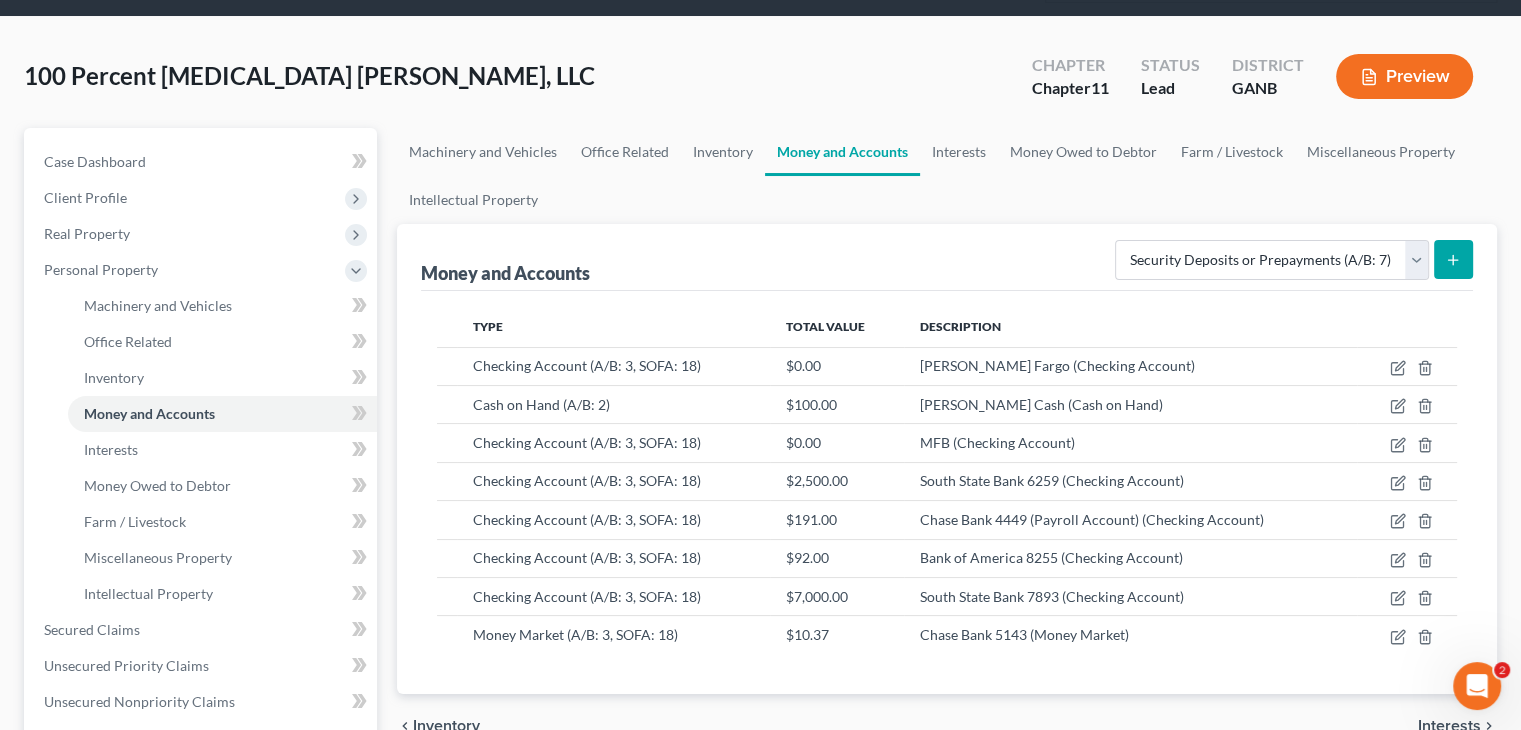 click 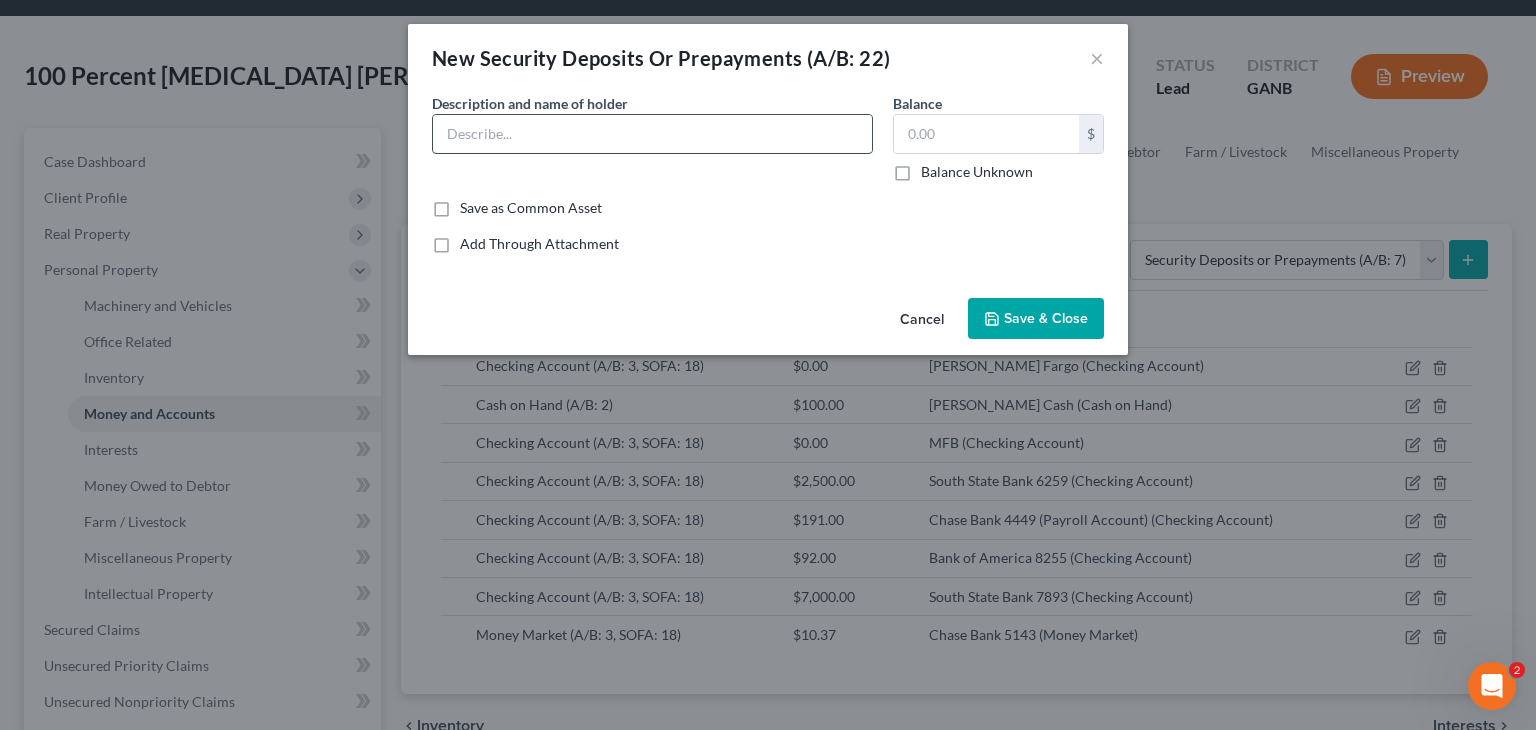 click at bounding box center [652, 134] 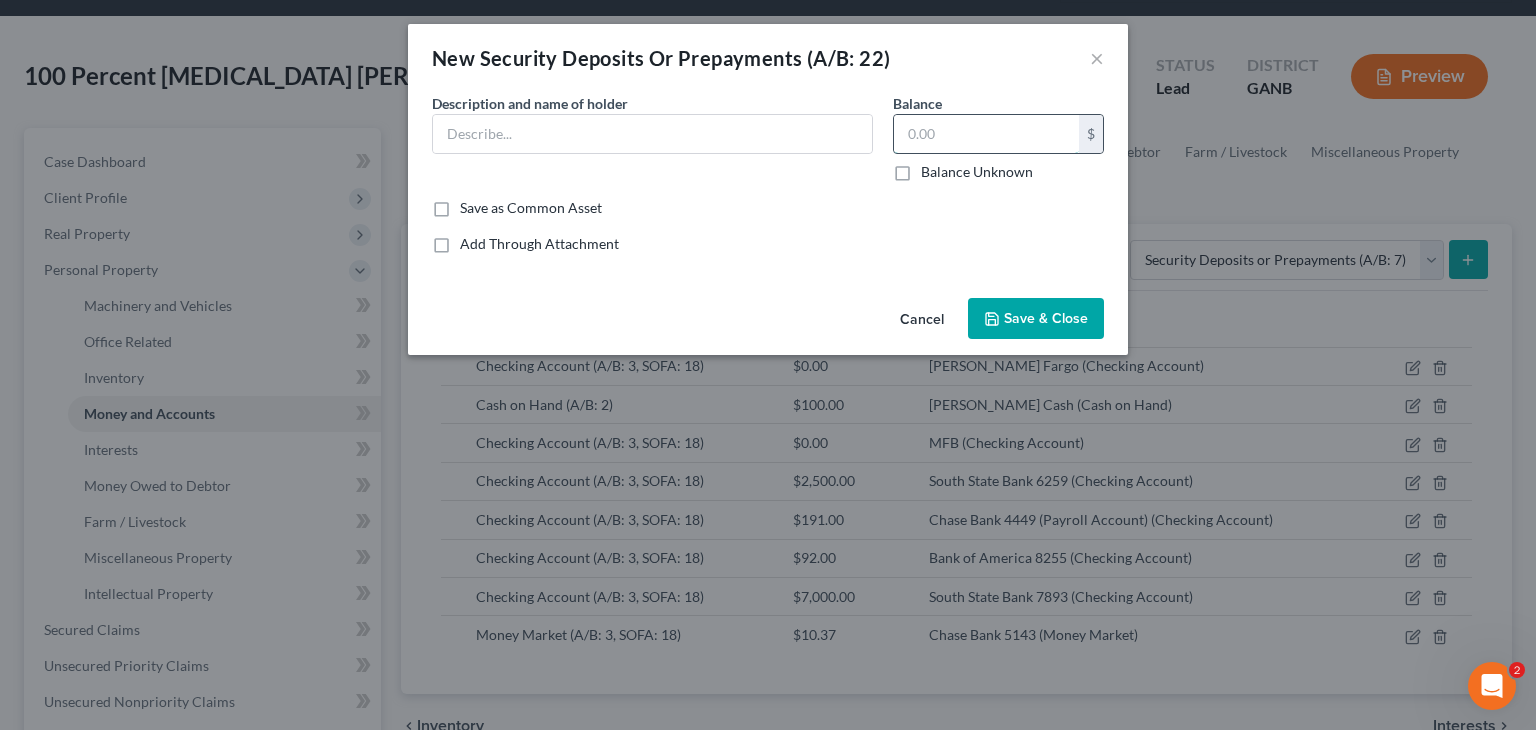 click at bounding box center [986, 134] 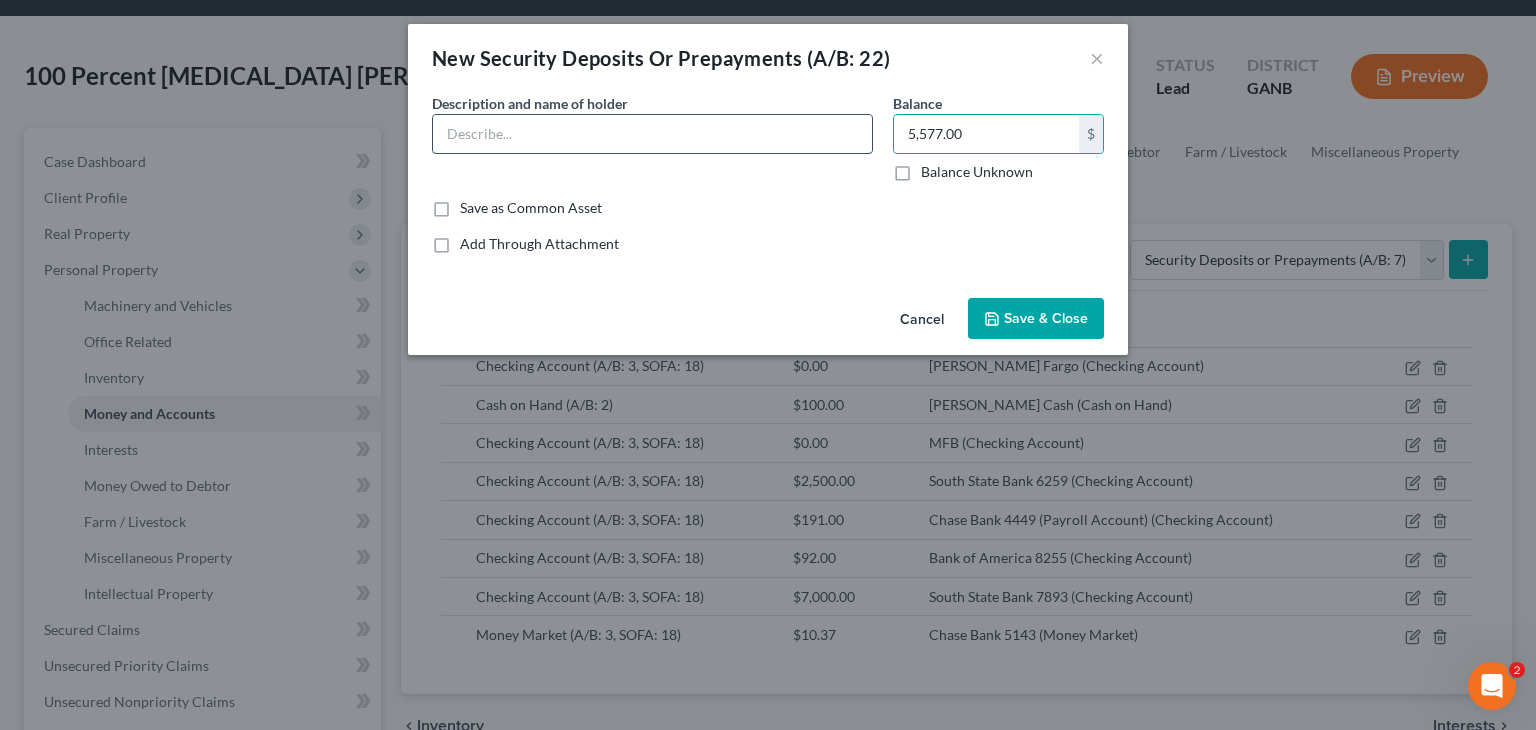 click at bounding box center [652, 134] 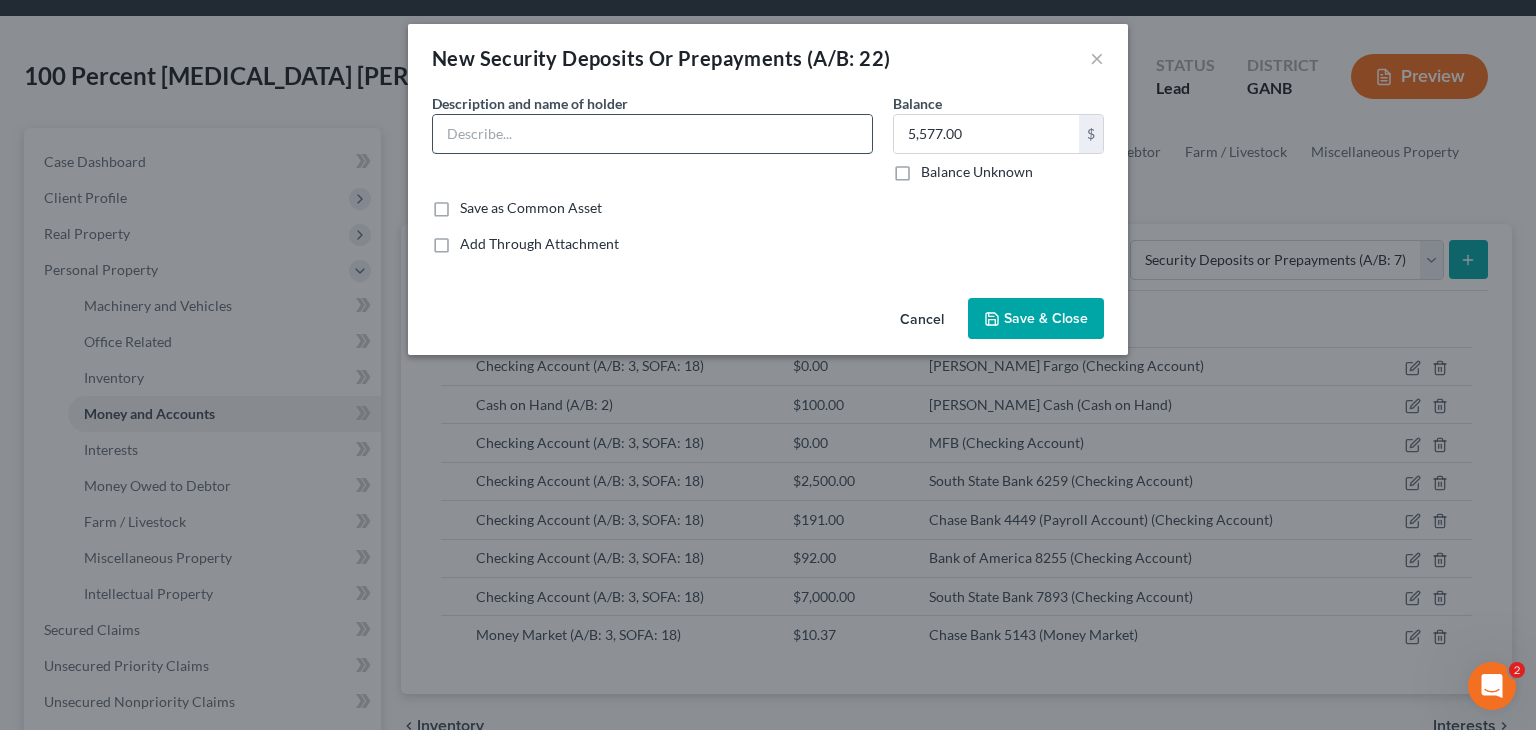 click at bounding box center [652, 134] 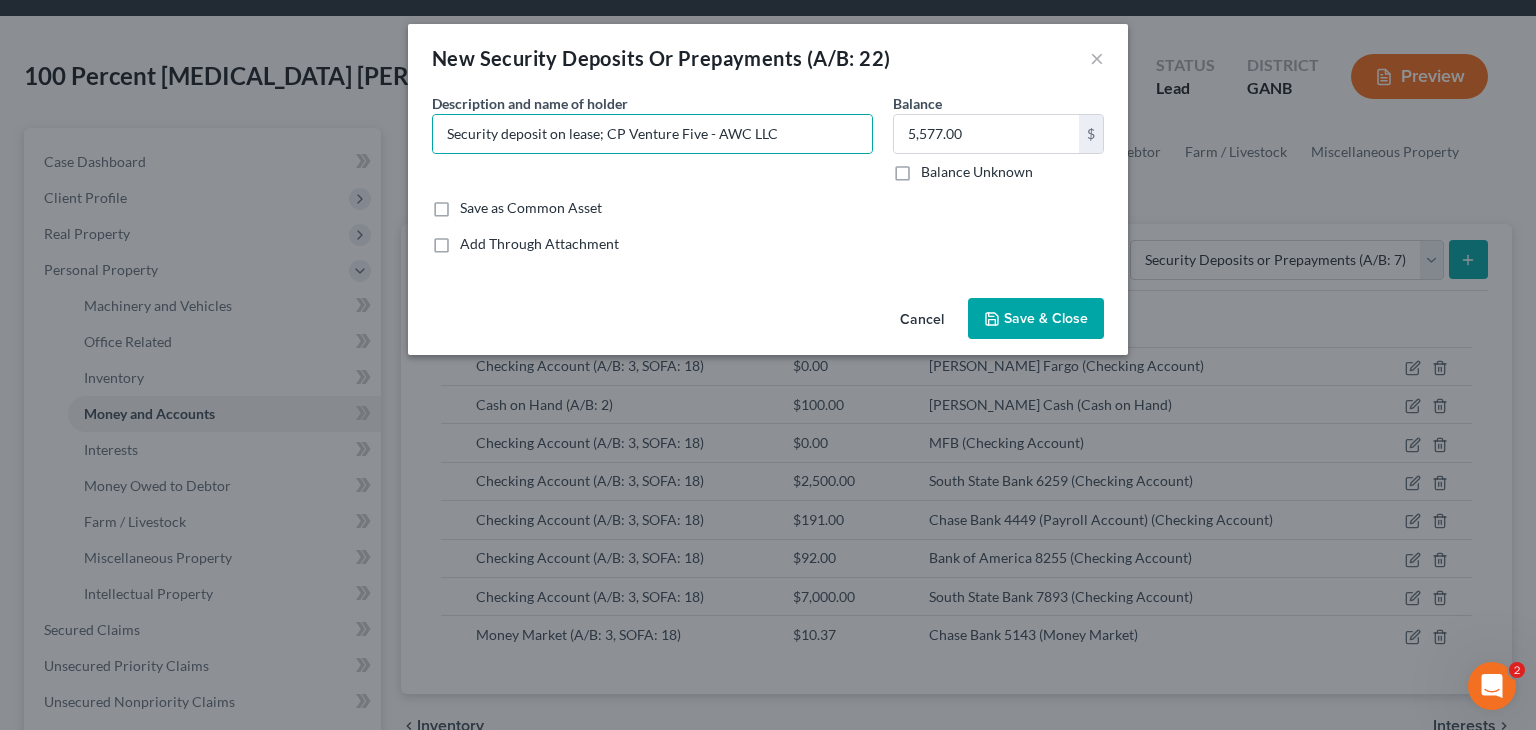 click on "Save & Close" at bounding box center (1046, 318) 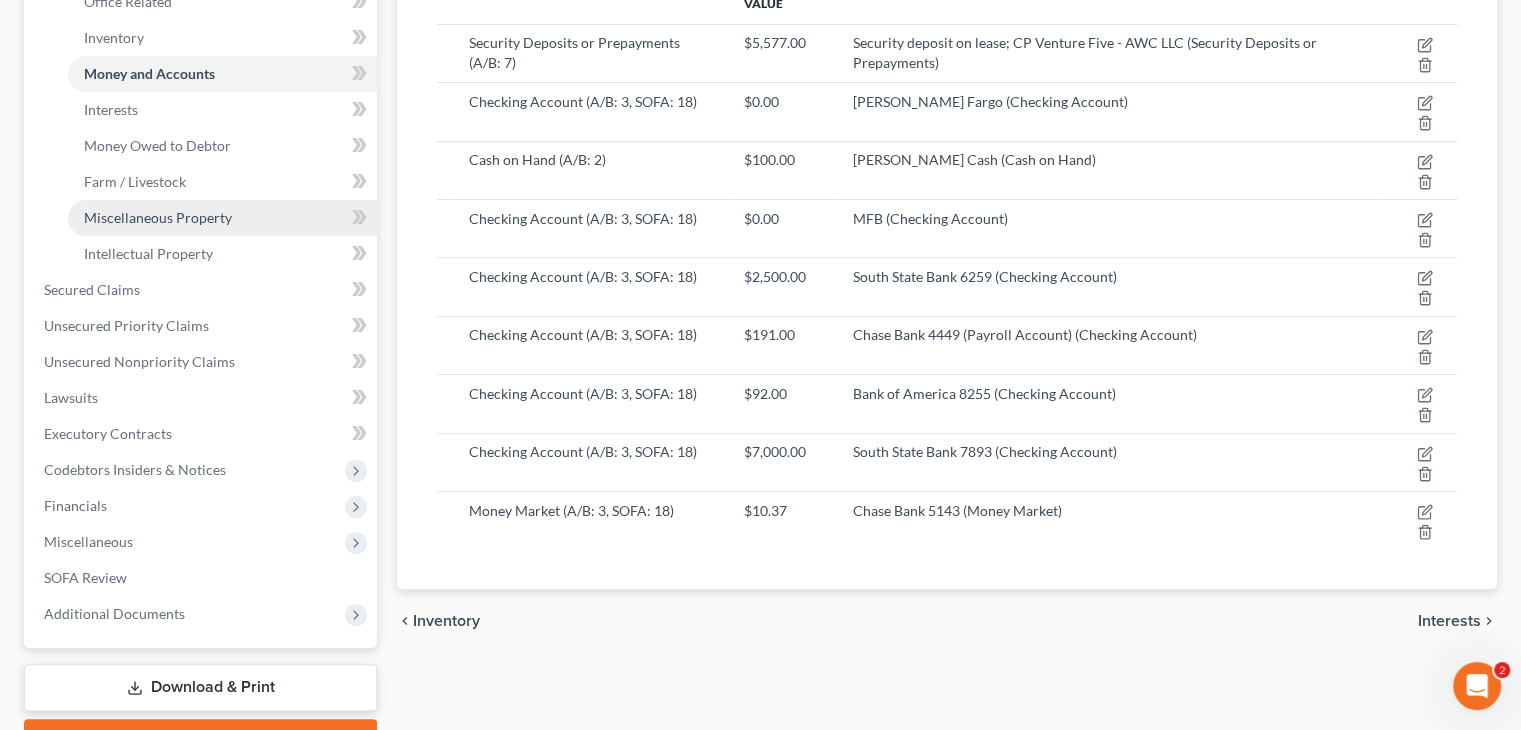scroll, scrollTop: 500, scrollLeft: 0, axis: vertical 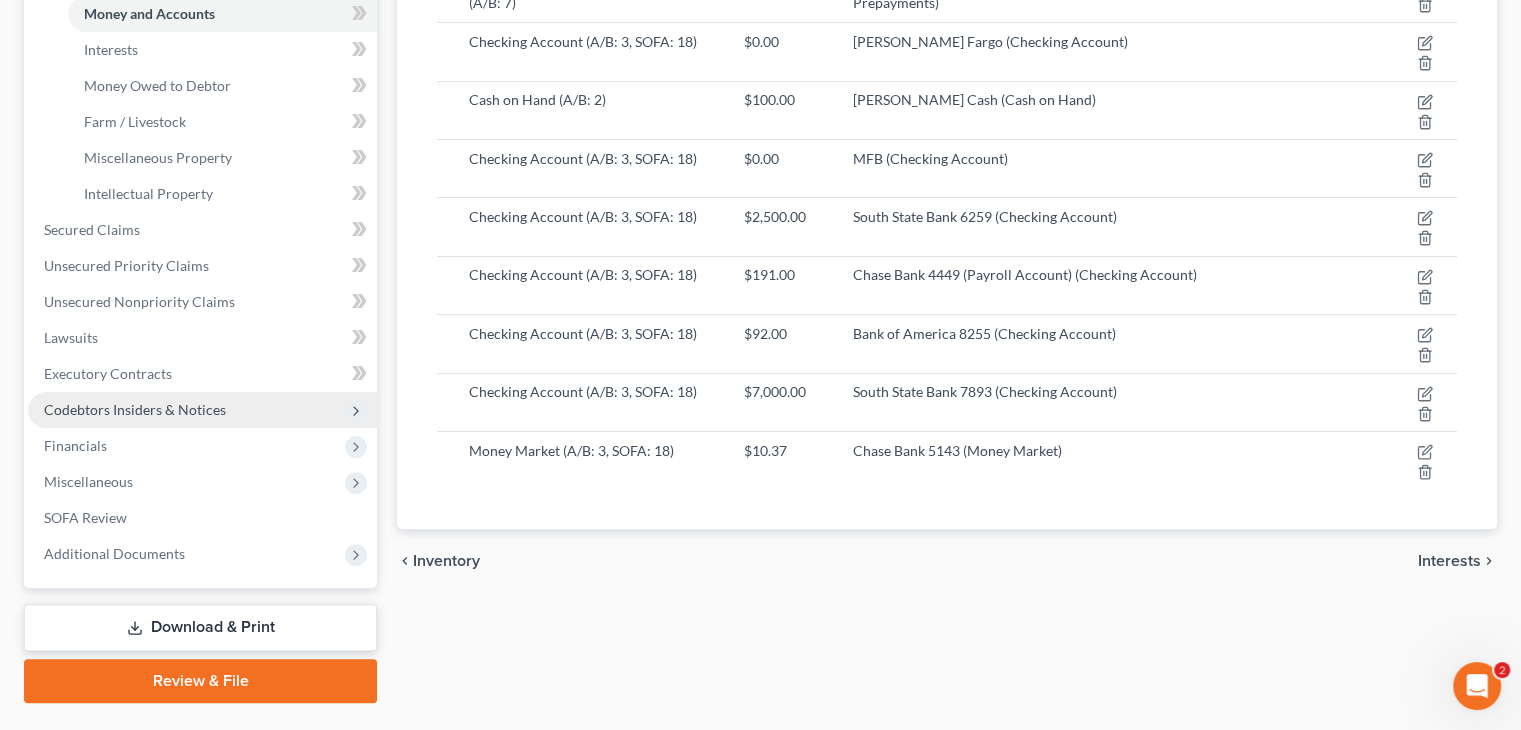 click on "Codebtors Insiders & Notices" at bounding box center [135, 409] 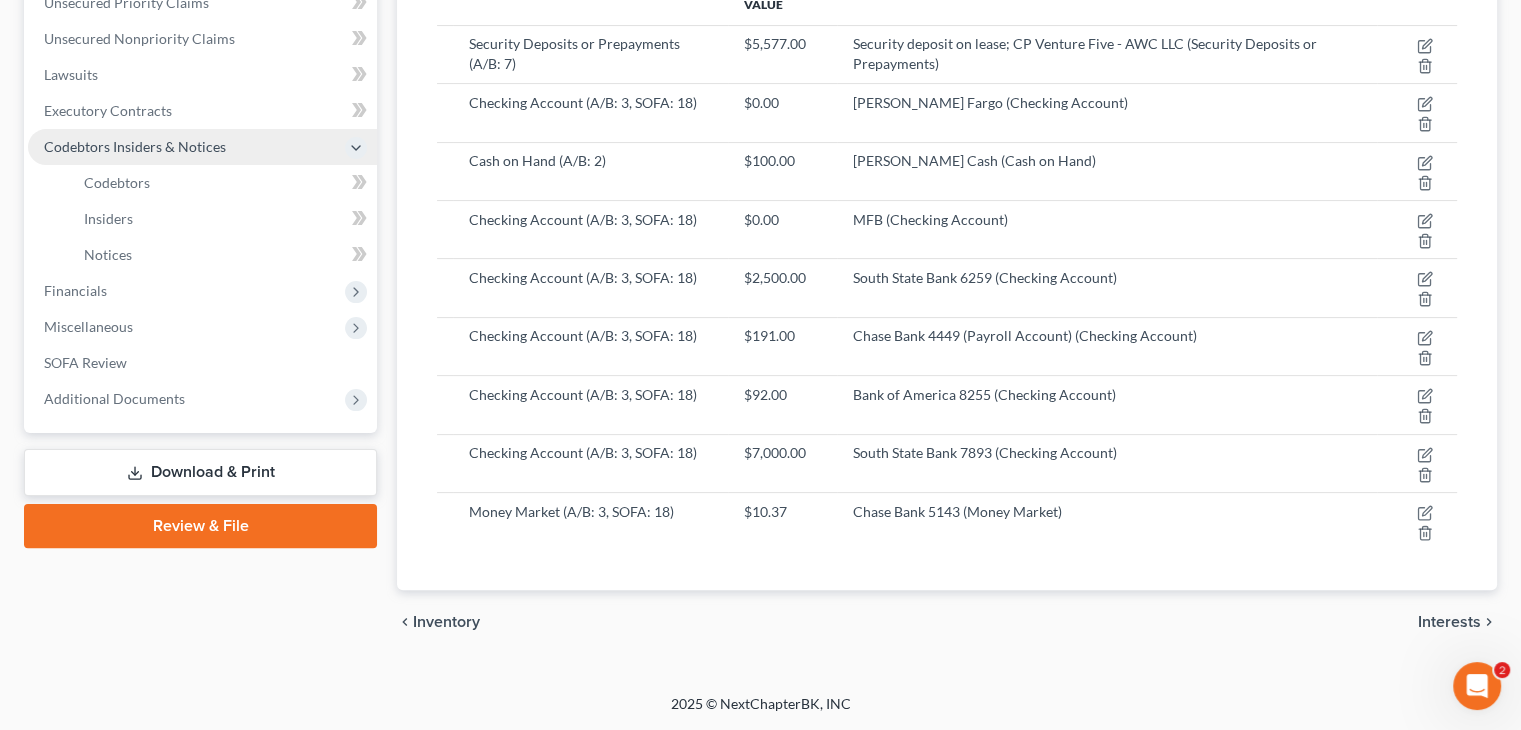 scroll, scrollTop: 400, scrollLeft: 0, axis: vertical 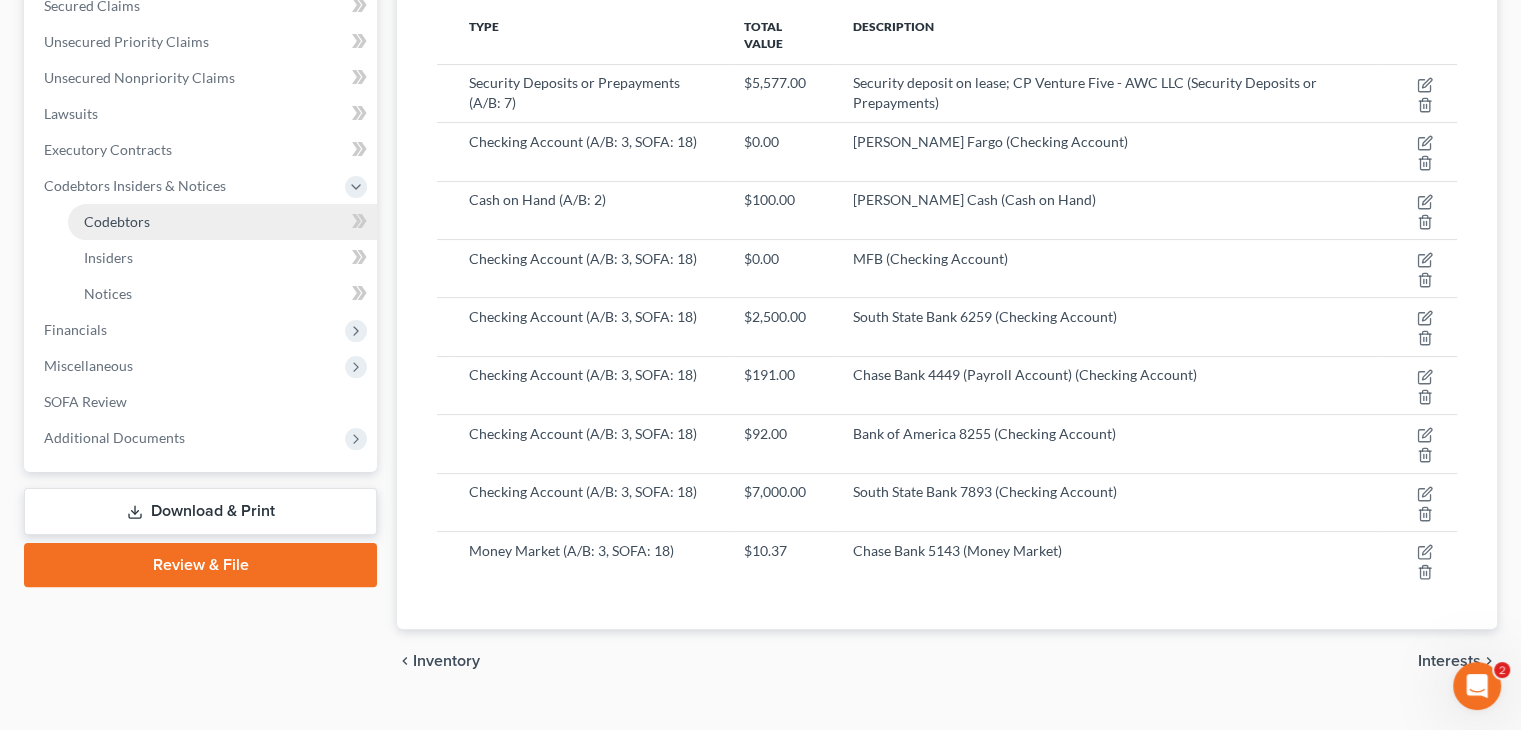 click on "Codebtors" at bounding box center (117, 221) 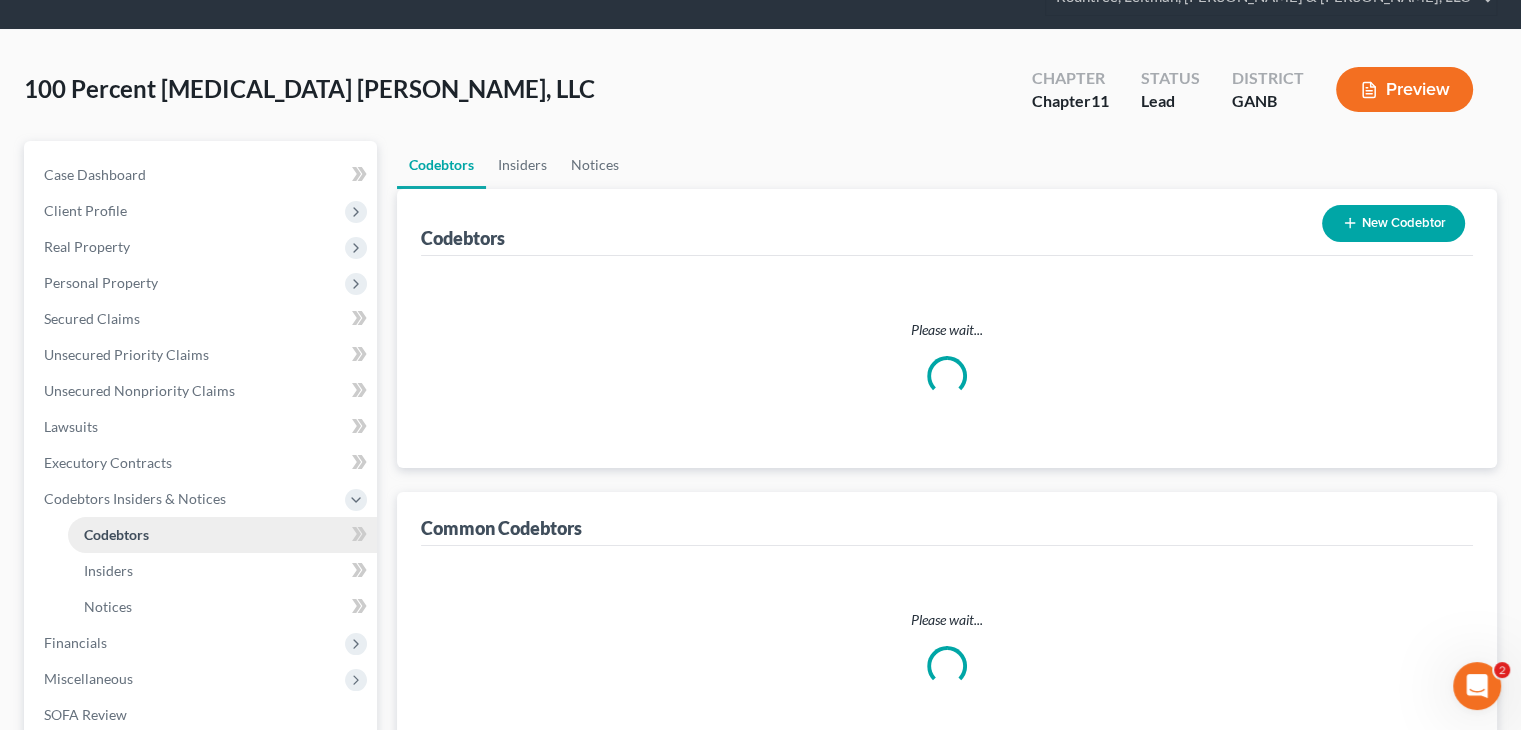 scroll, scrollTop: 0, scrollLeft: 0, axis: both 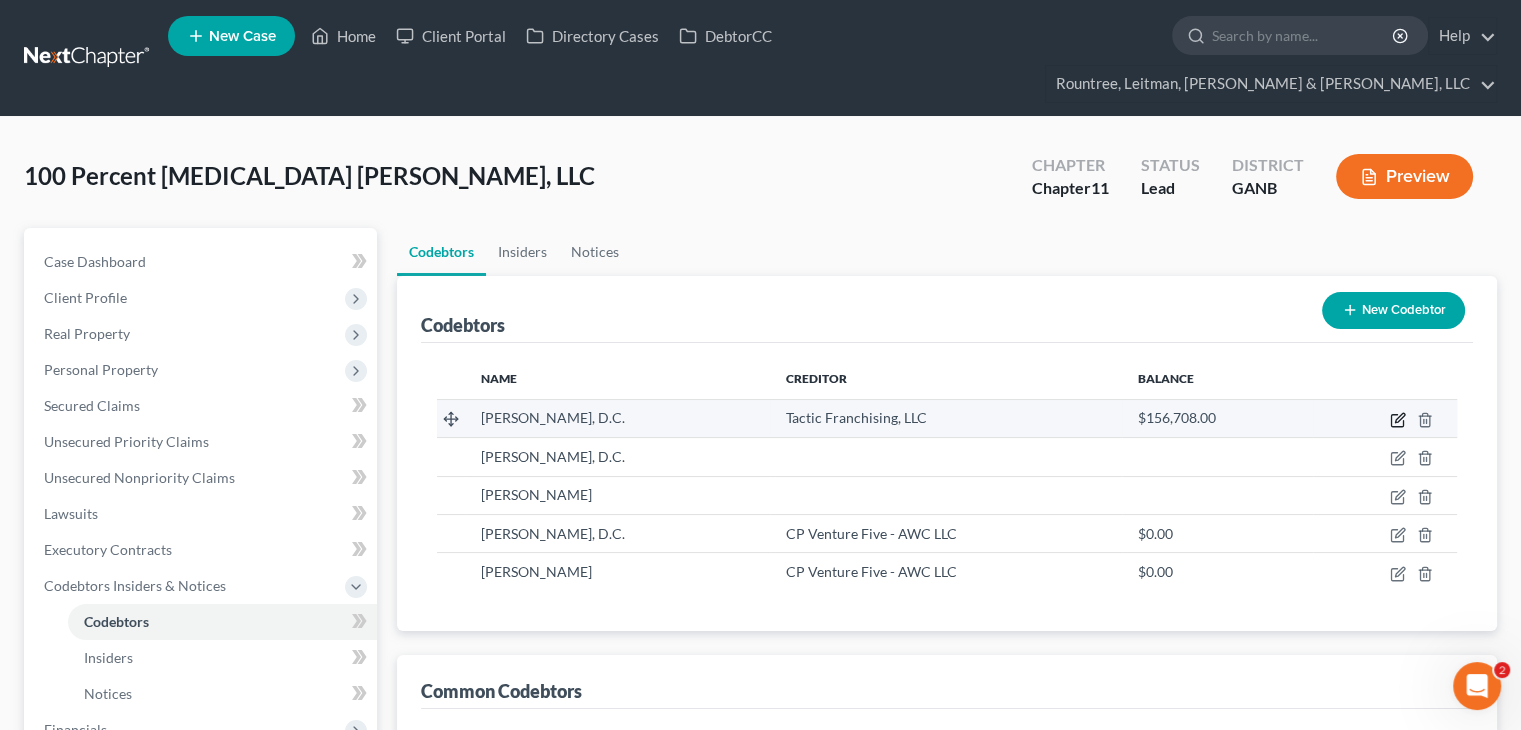 click 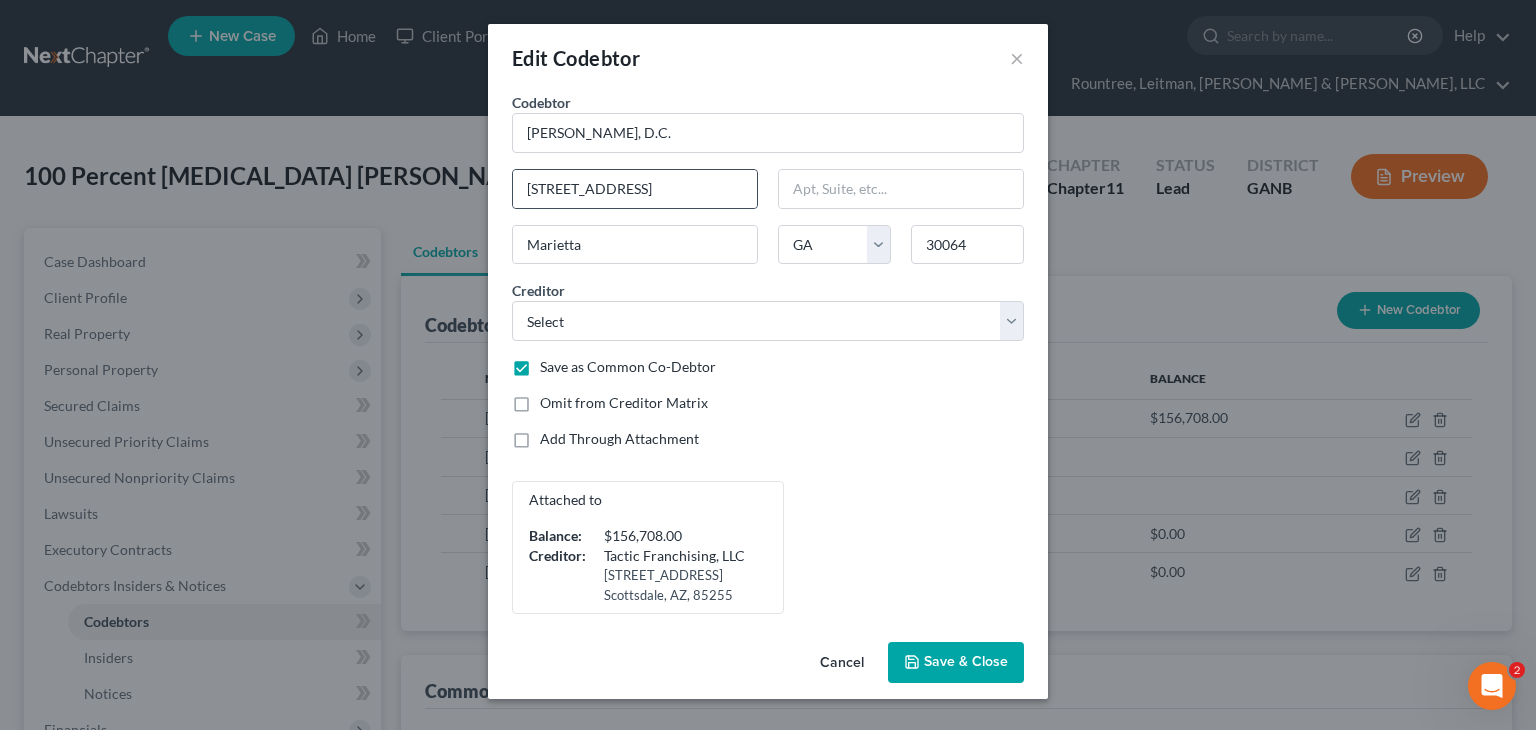 click on "[STREET_ADDRESS]" at bounding box center [635, 189] 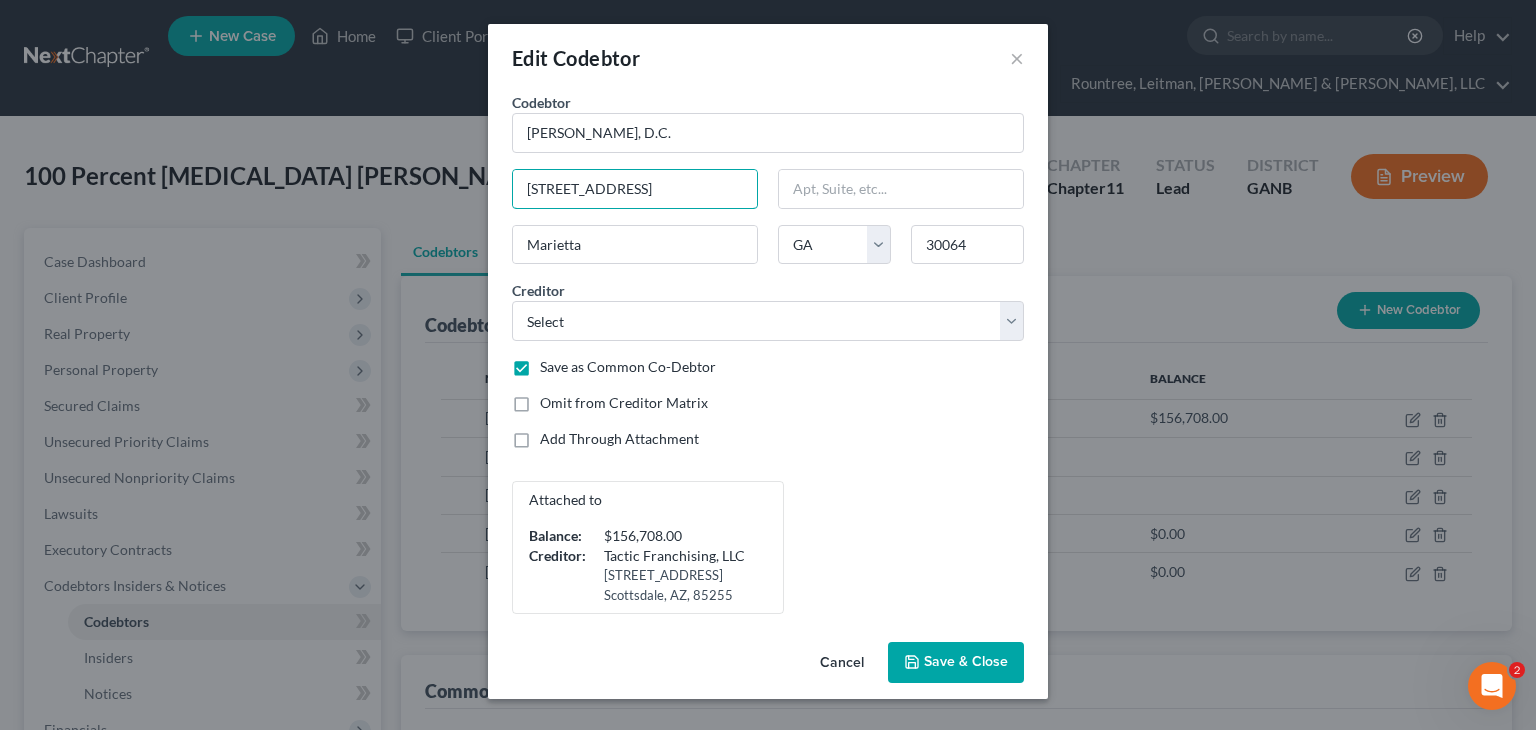 drag, startPoint x: 736, startPoint y: 181, endPoint x: 84, endPoint y: 178, distance: 652.0069 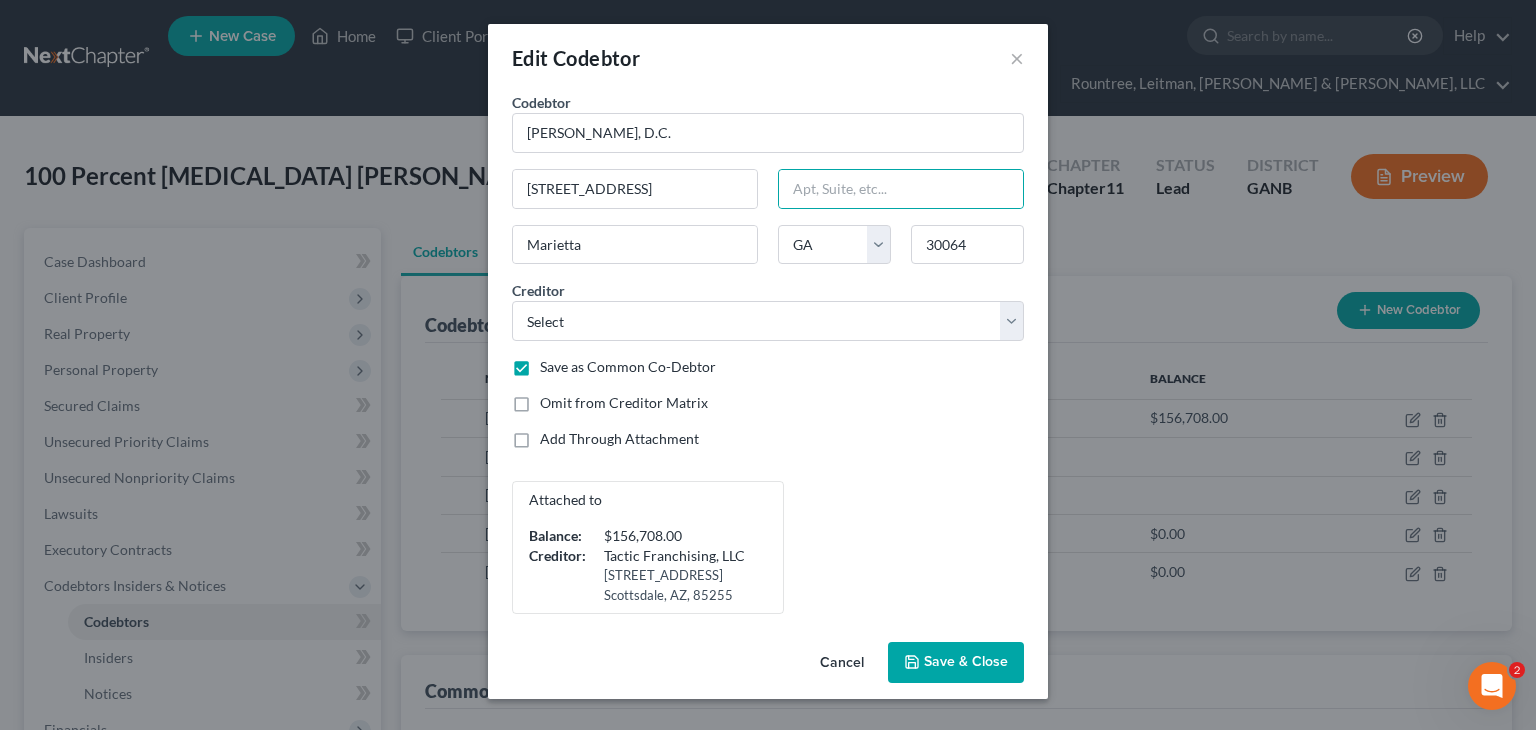 click on "Save & Close" at bounding box center (966, 662) 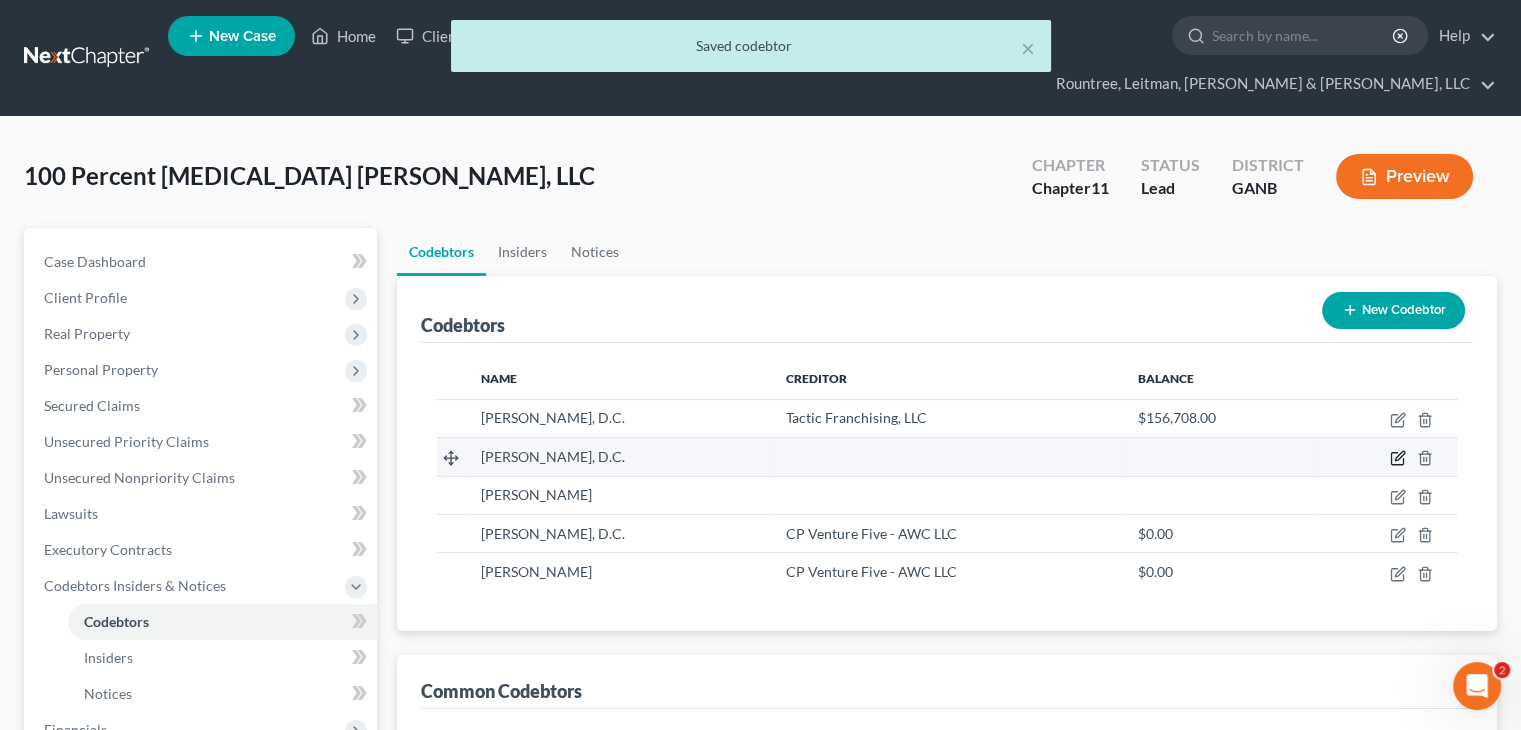 click 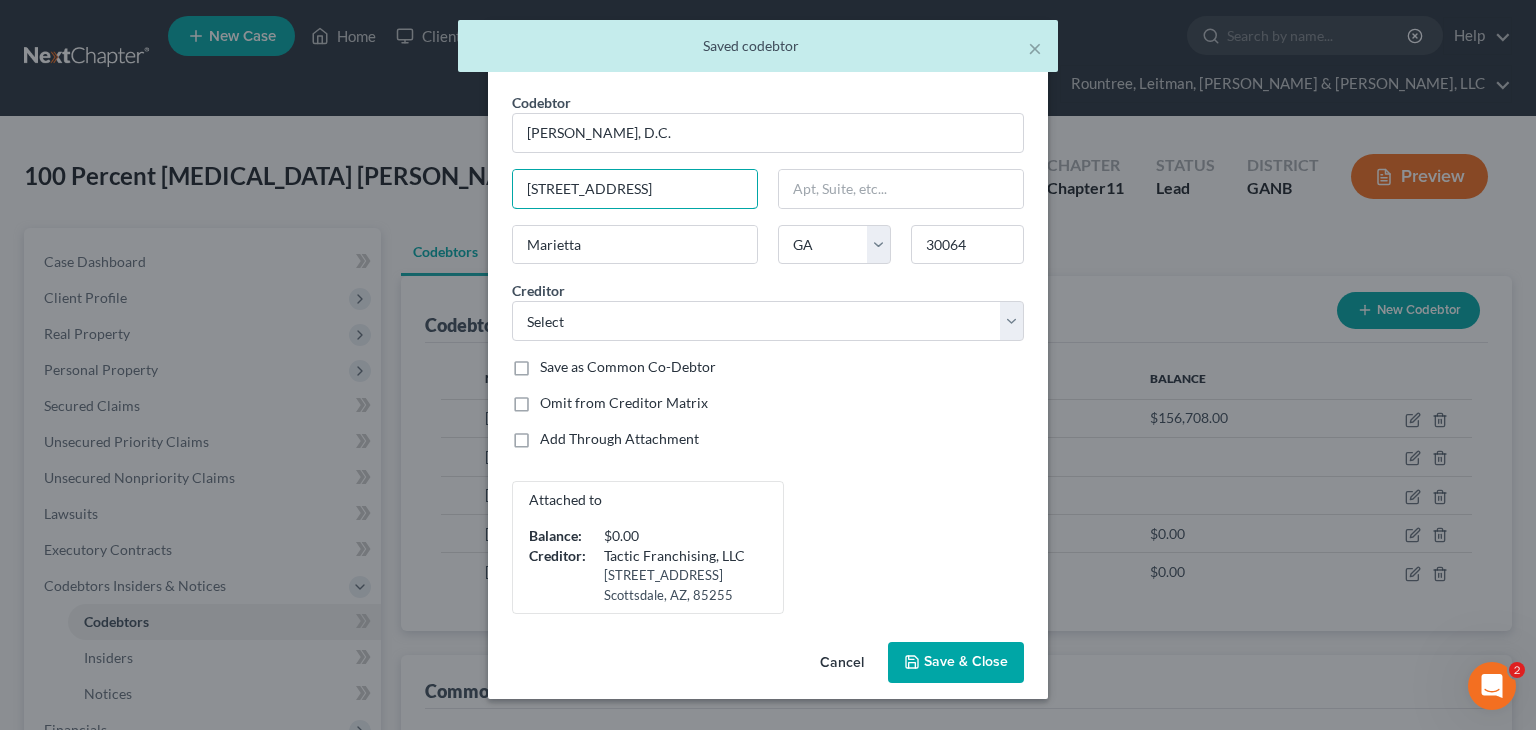 drag, startPoint x: 712, startPoint y: 192, endPoint x: 0, endPoint y: 172, distance: 712.2808 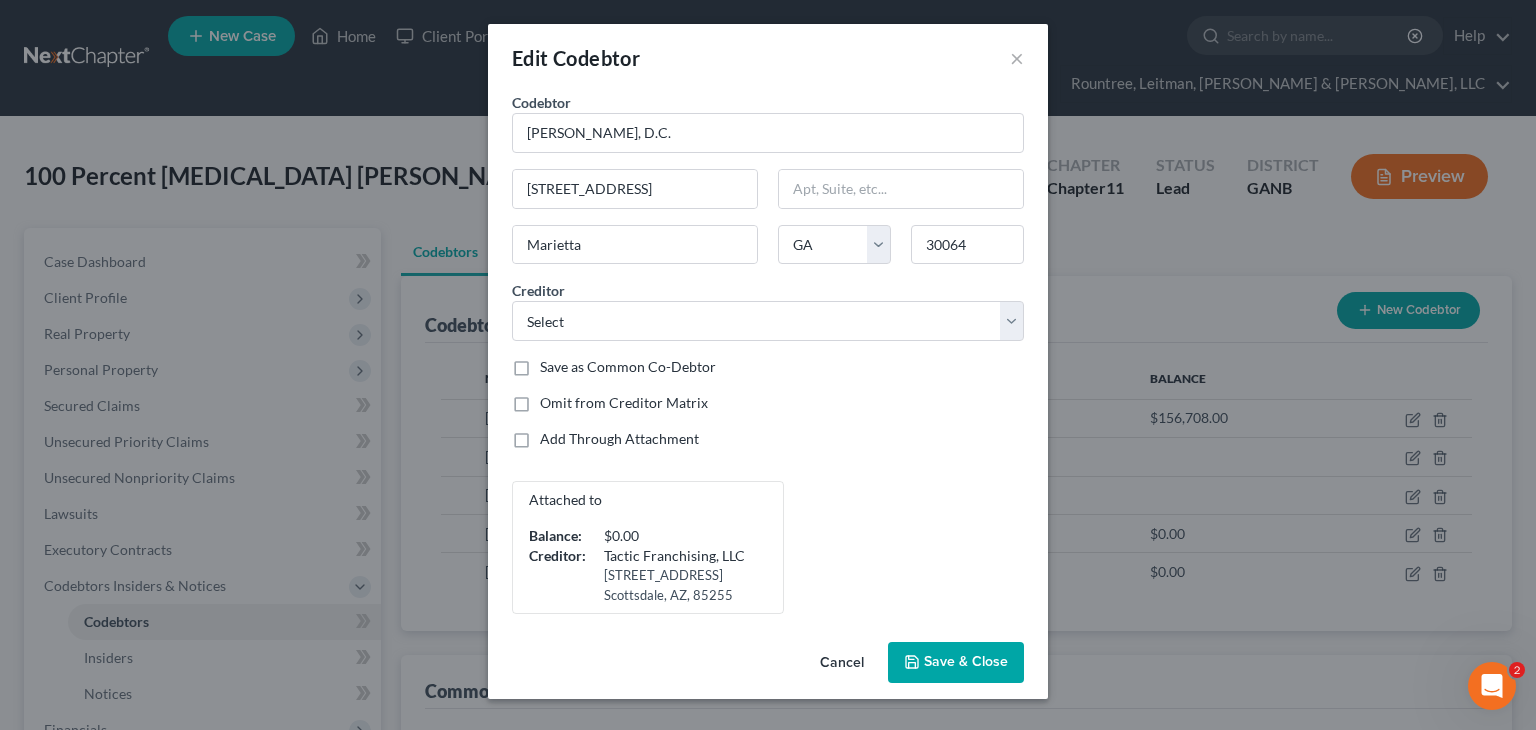 click on "Save & Close" at bounding box center (966, 662) 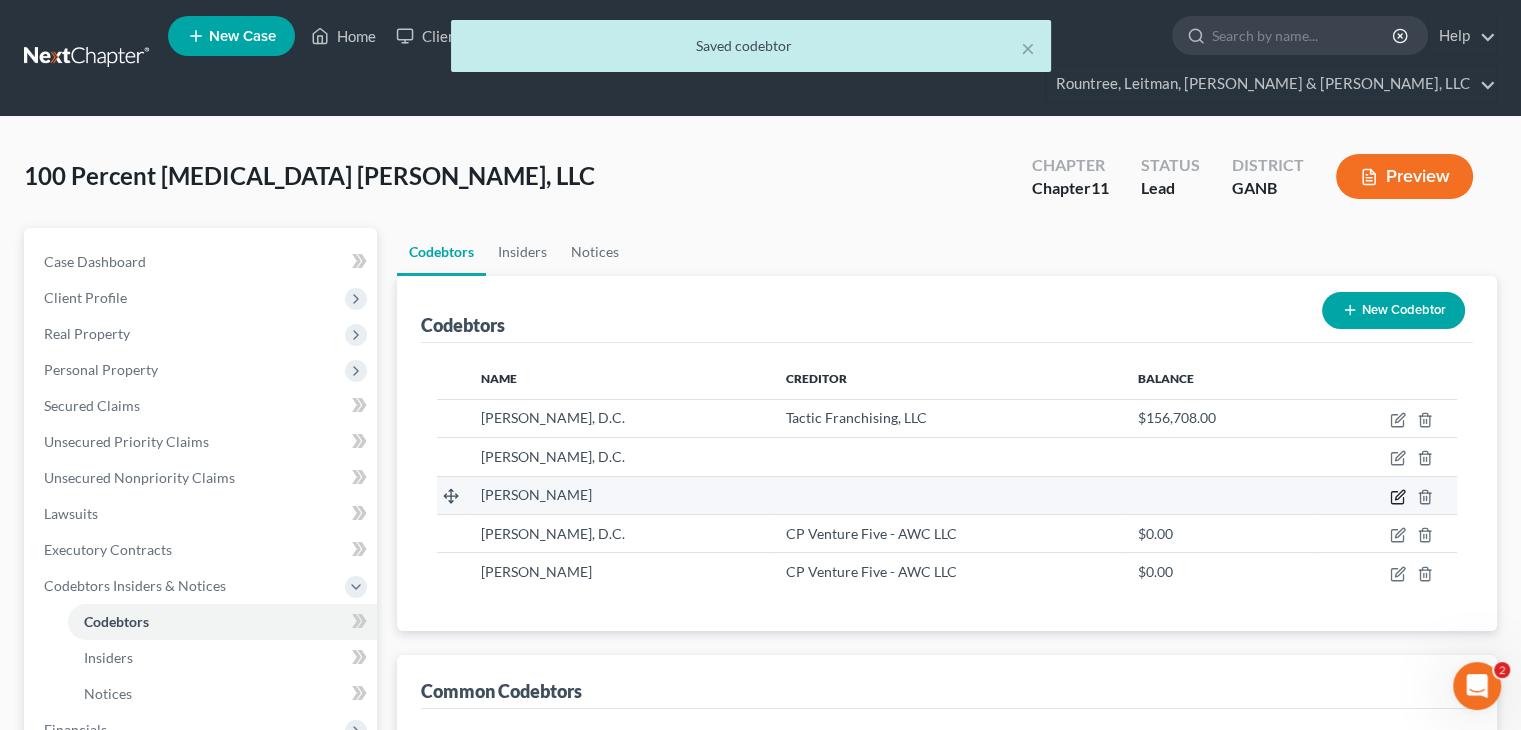 click 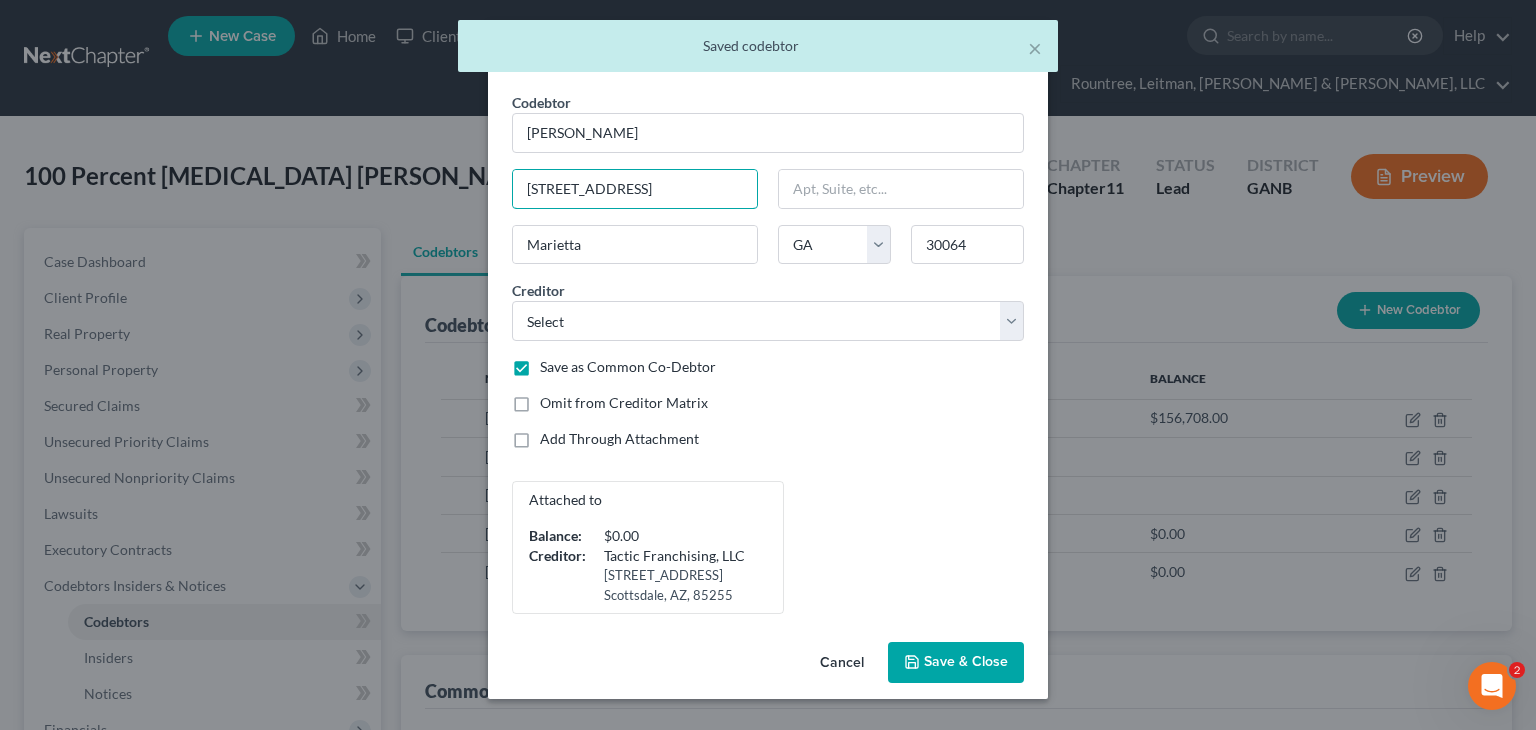 drag, startPoint x: 738, startPoint y: 188, endPoint x: -48, endPoint y: 179, distance: 786.0515 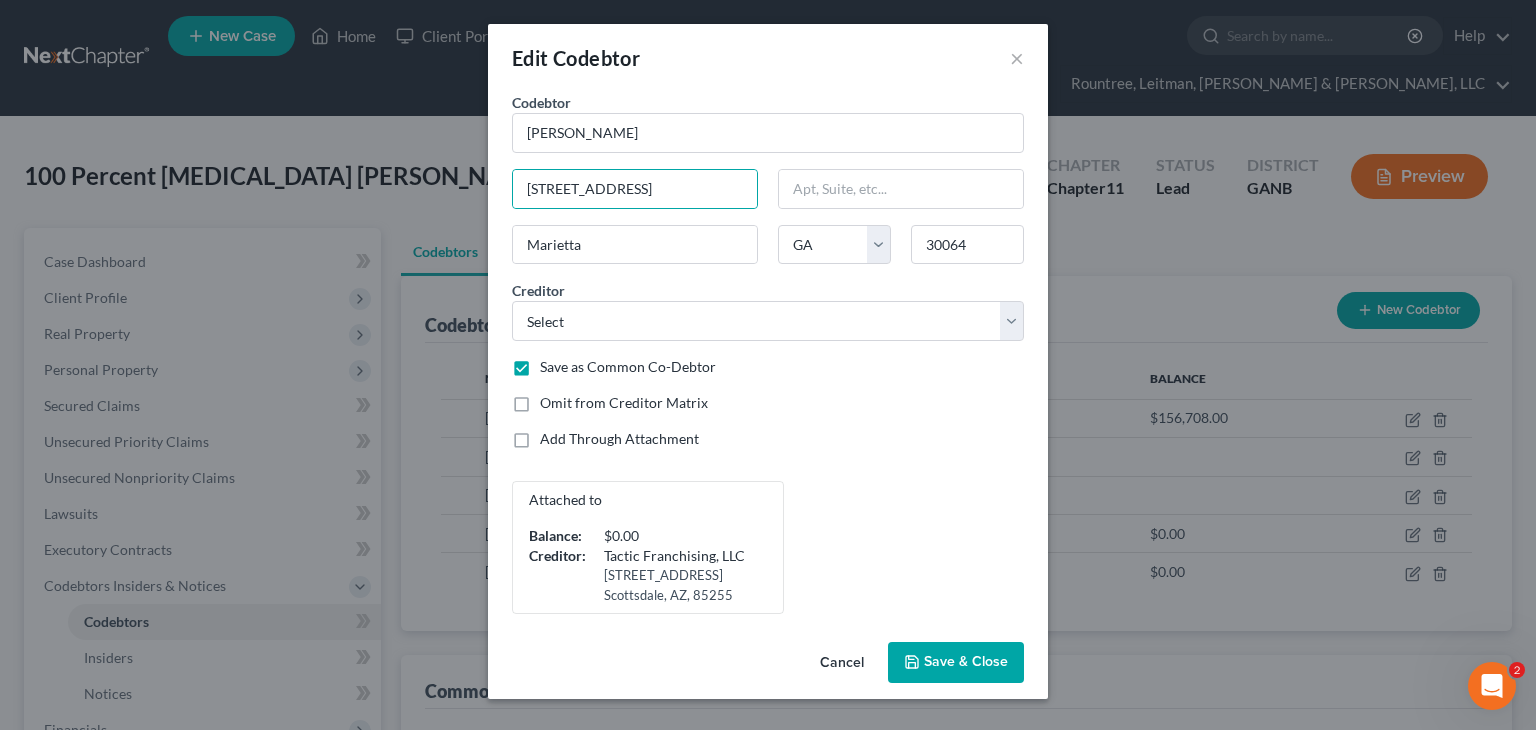 click on "Save & Close" at bounding box center [966, 662] 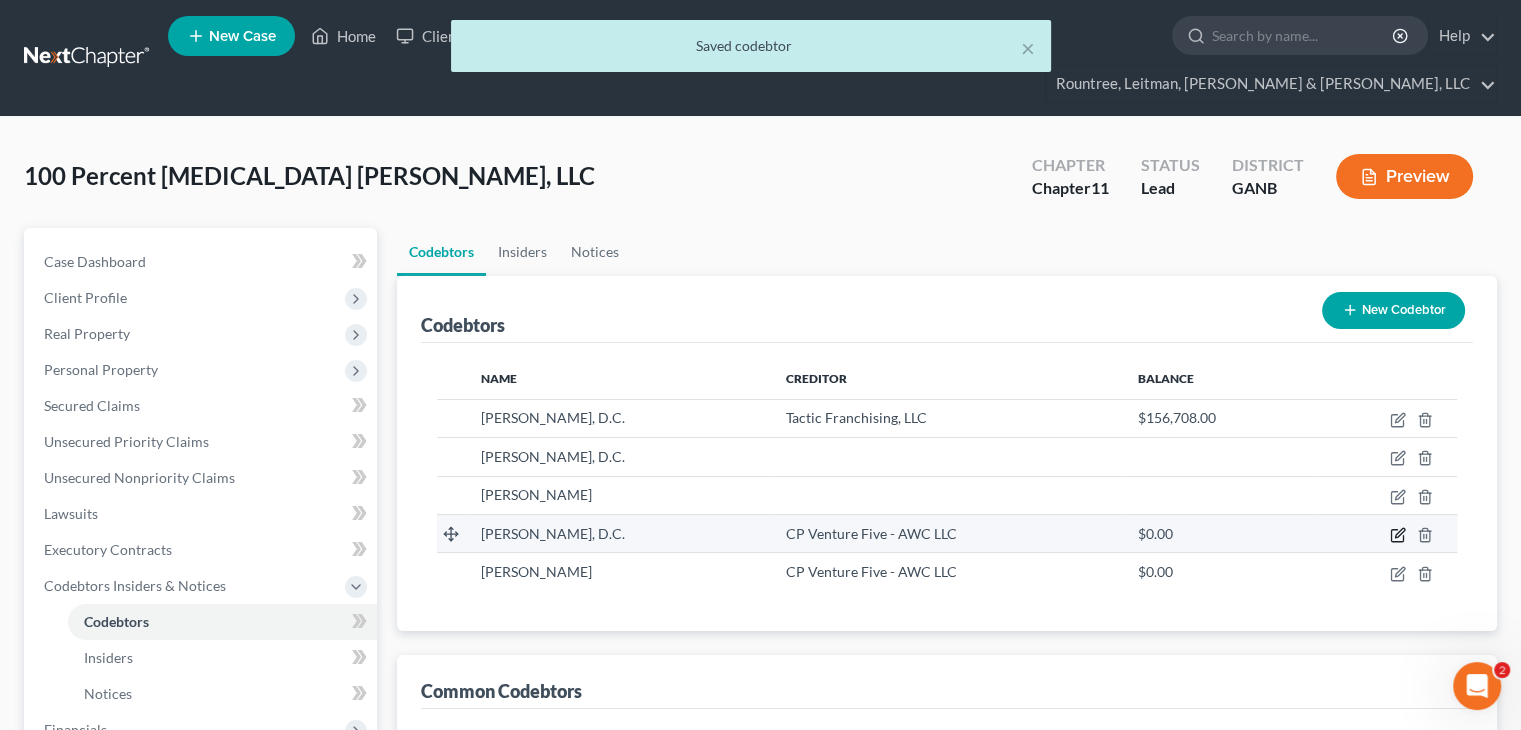 click 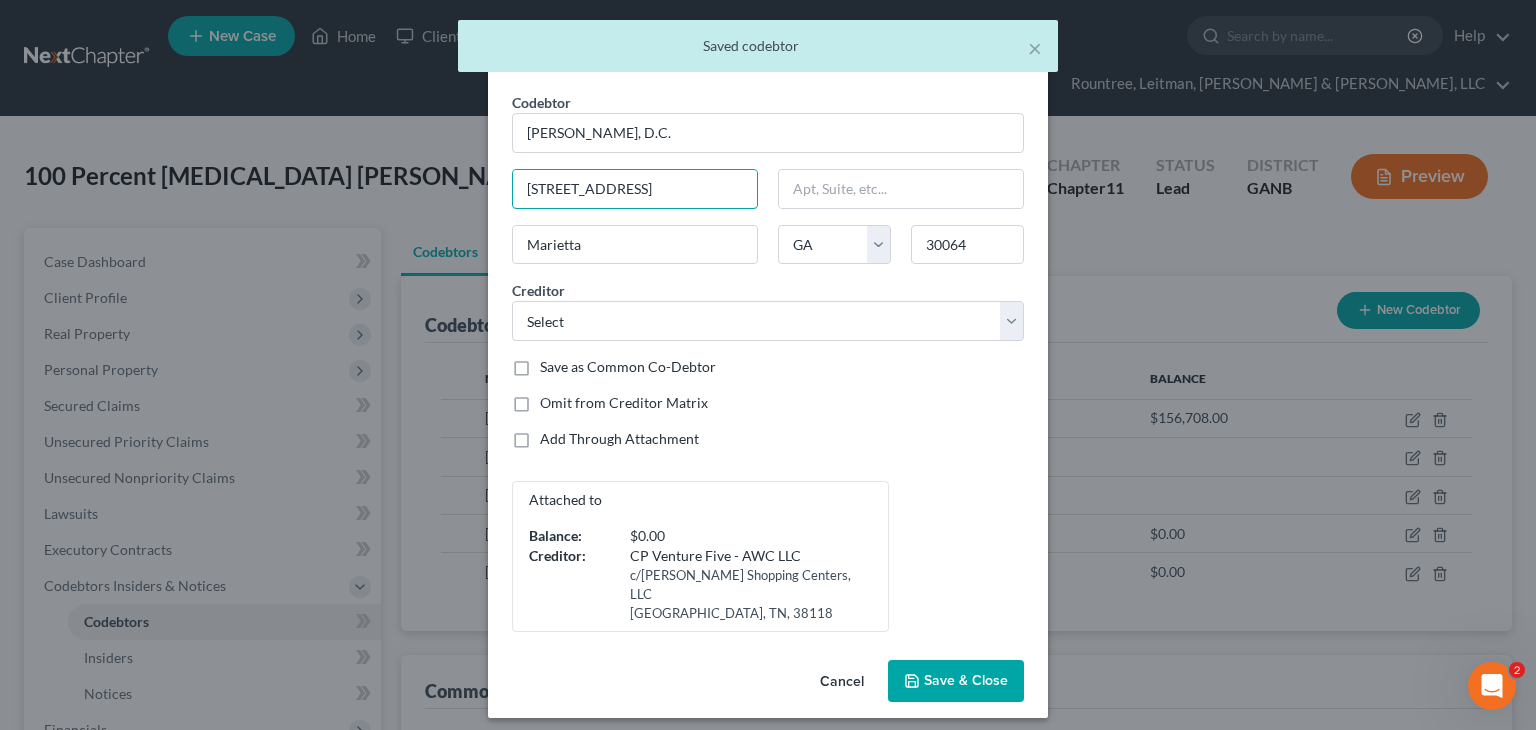 drag, startPoint x: 736, startPoint y: 185, endPoint x: 35, endPoint y: 128, distance: 703.3136 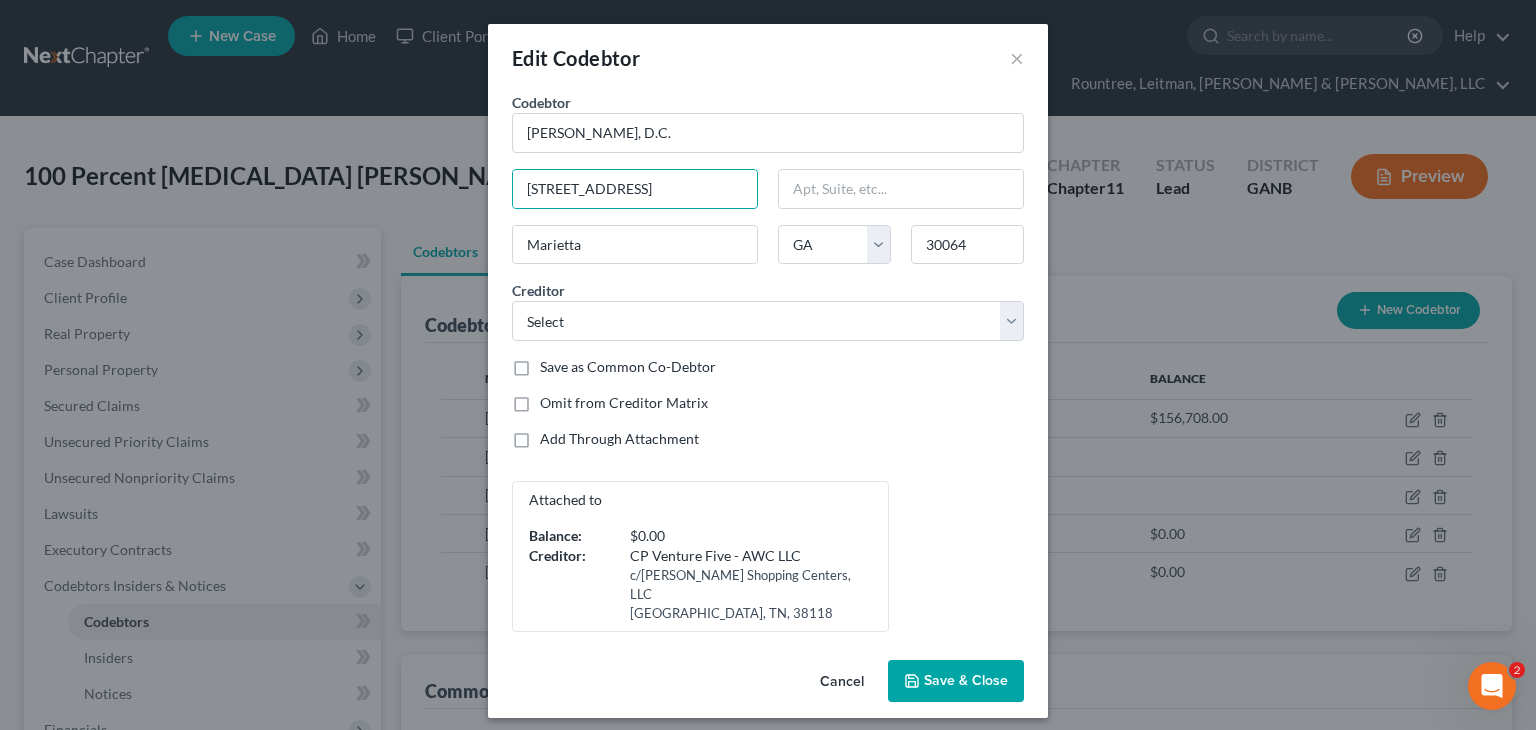 click on "Save & Close" at bounding box center [956, 681] 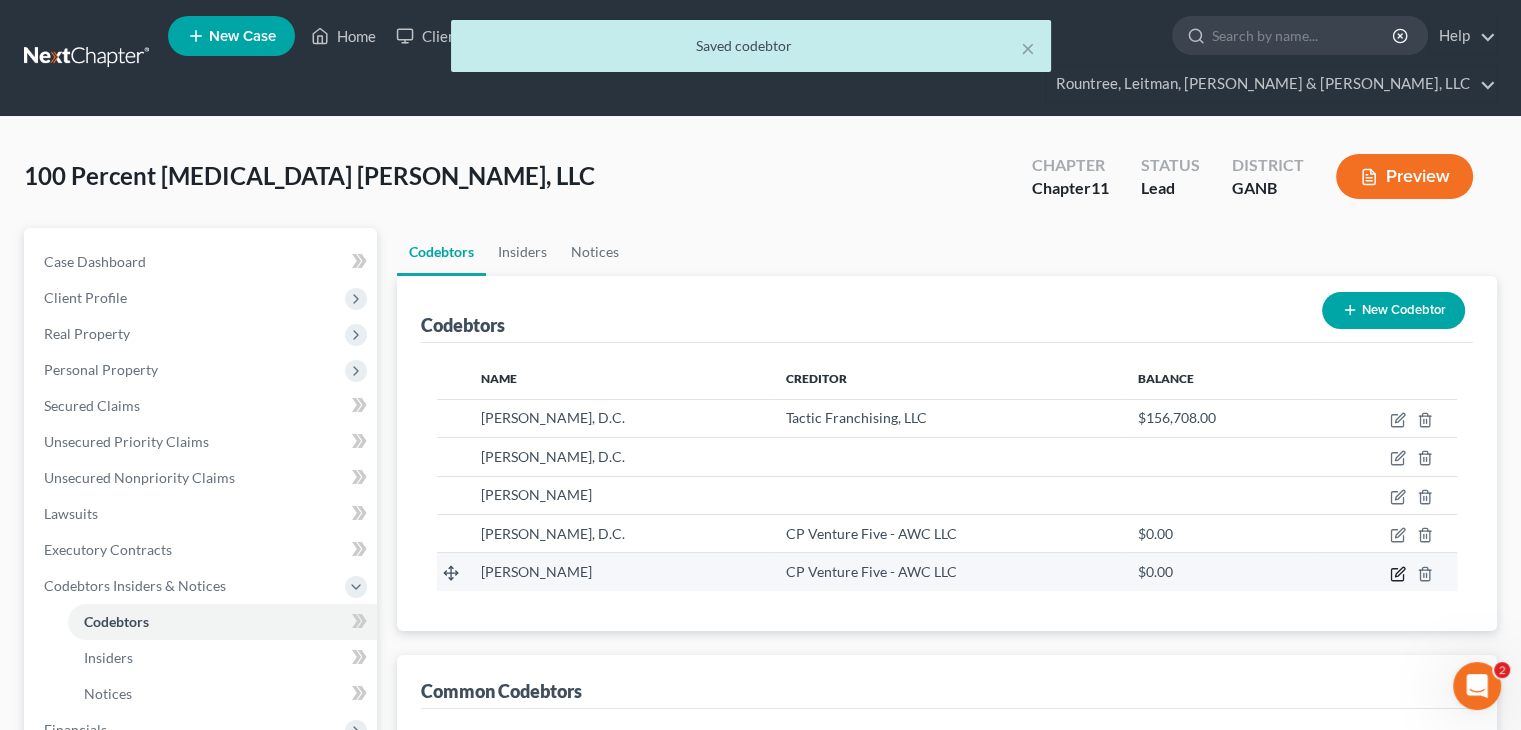 click 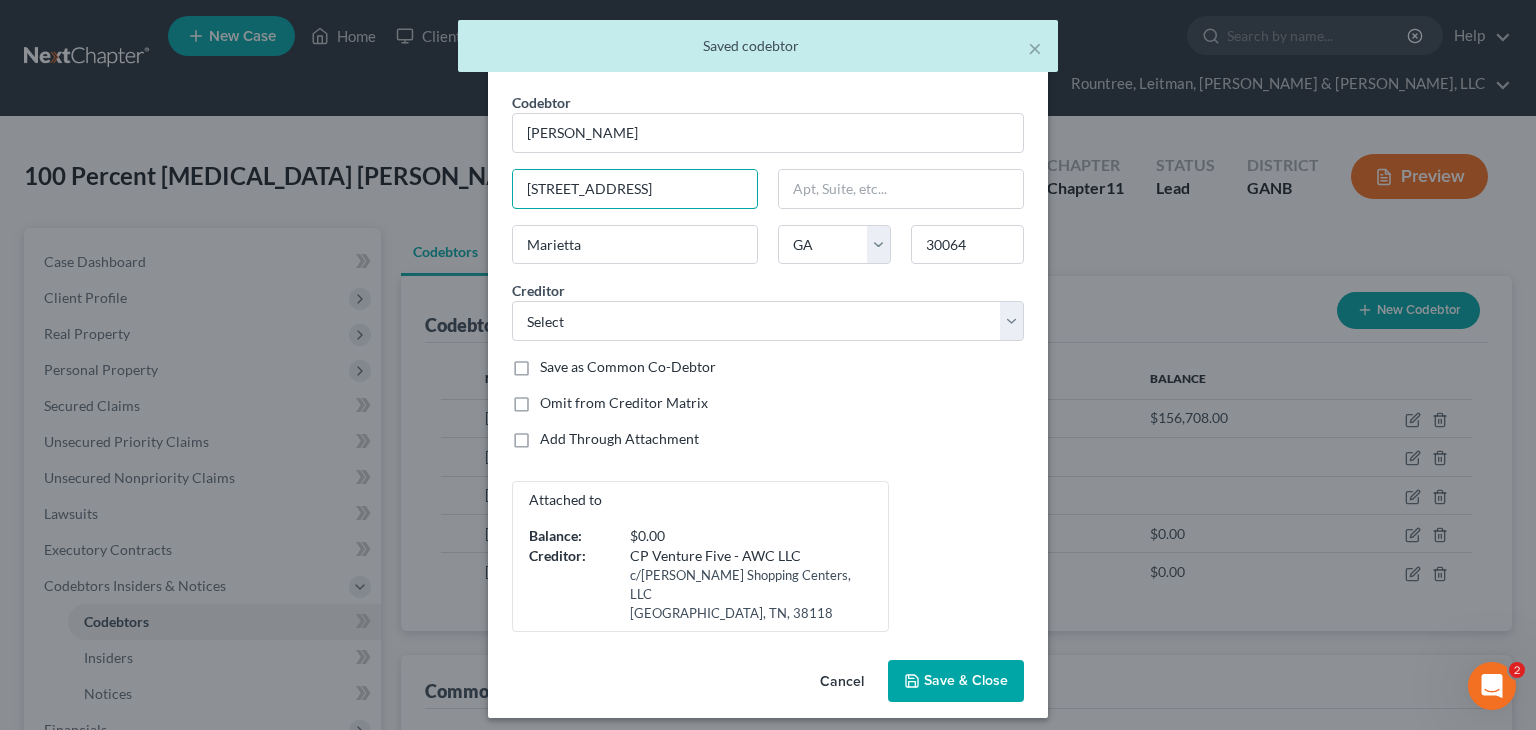 drag, startPoint x: 573, startPoint y: 165, endPoint x: -195, endPoint y: 105, distance: 770.3402 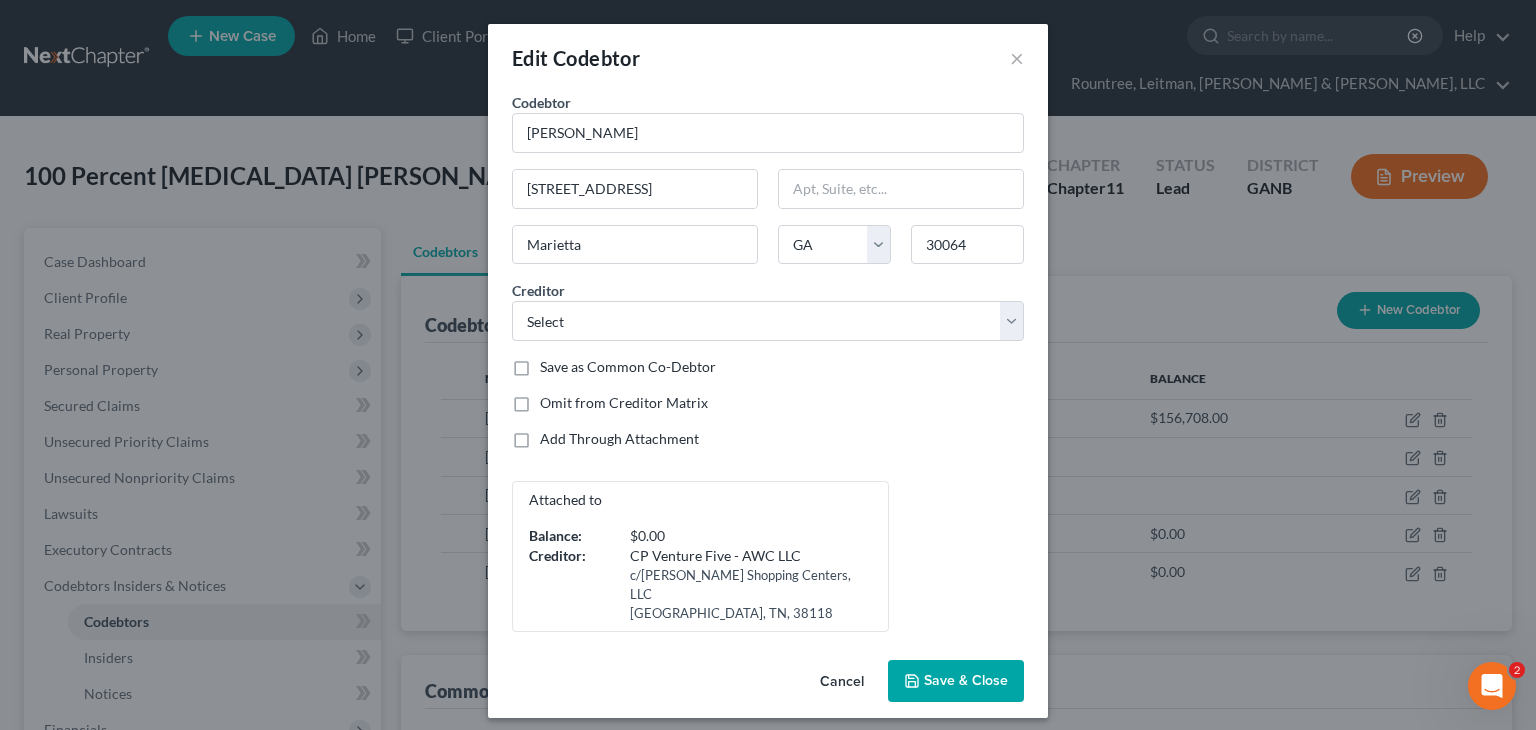 click on "Save & Close" at bounding box center [966, 680] 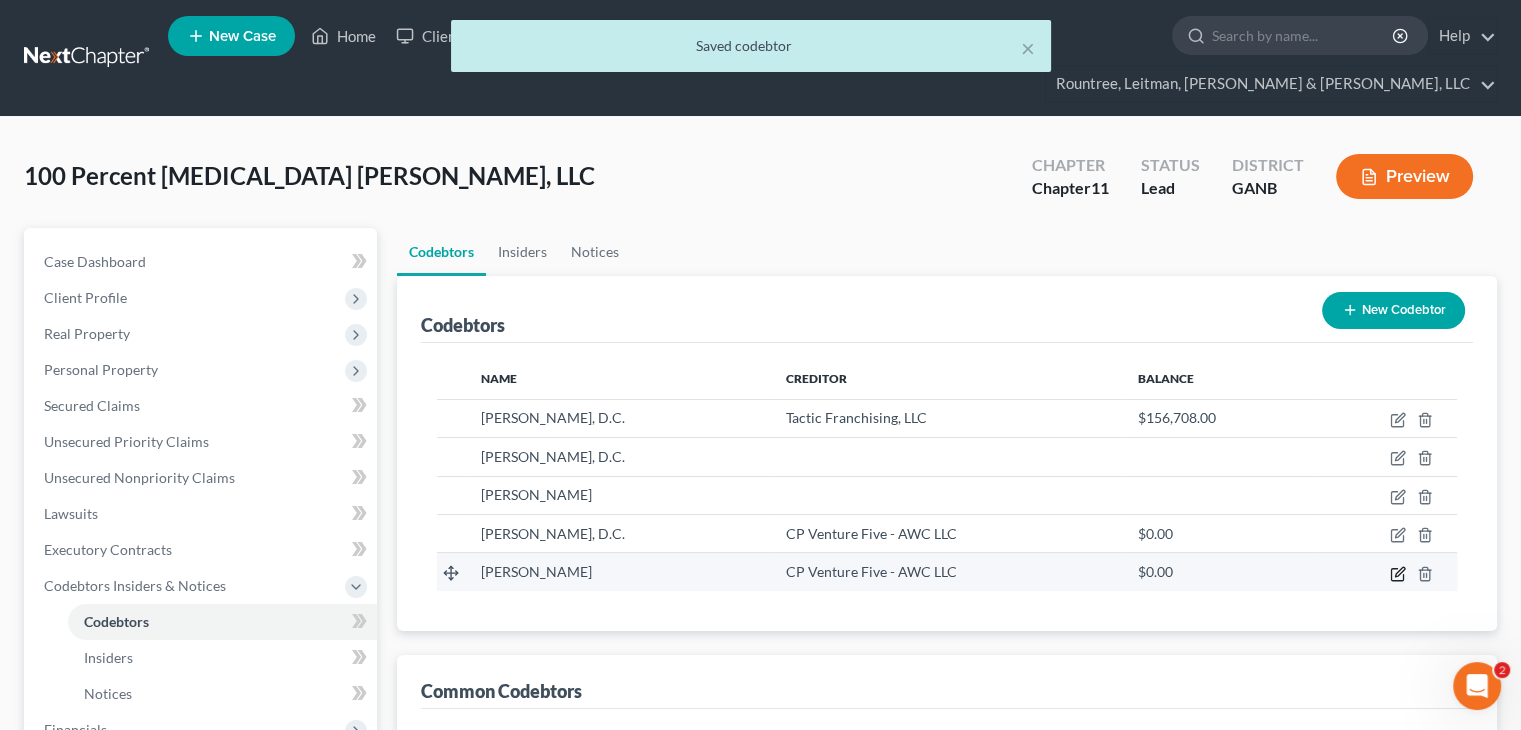 click 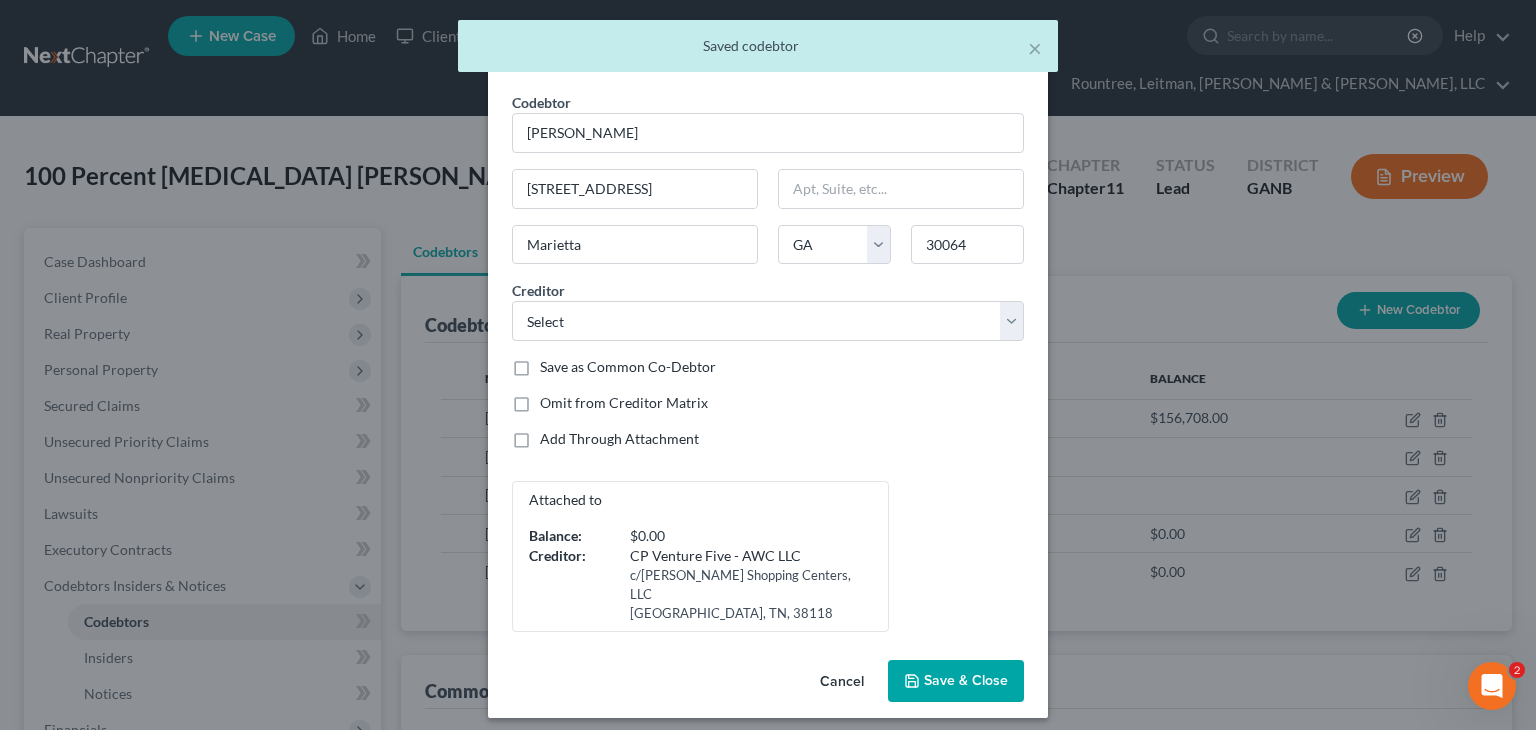 click on "Save & Close" at bounding box center (966, 680) 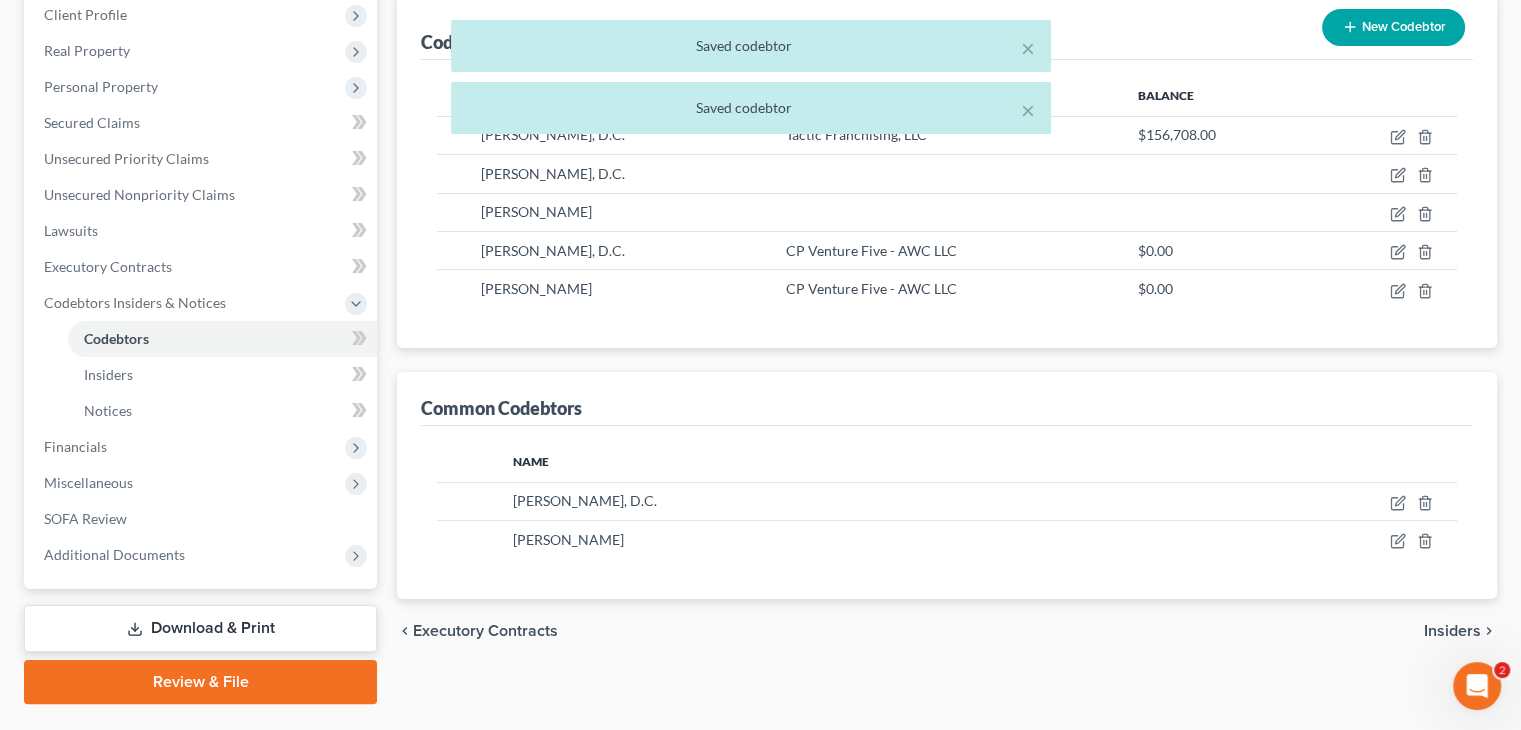 scroll, scrollTop: 296, scrollLeft: 0, axis: vertical 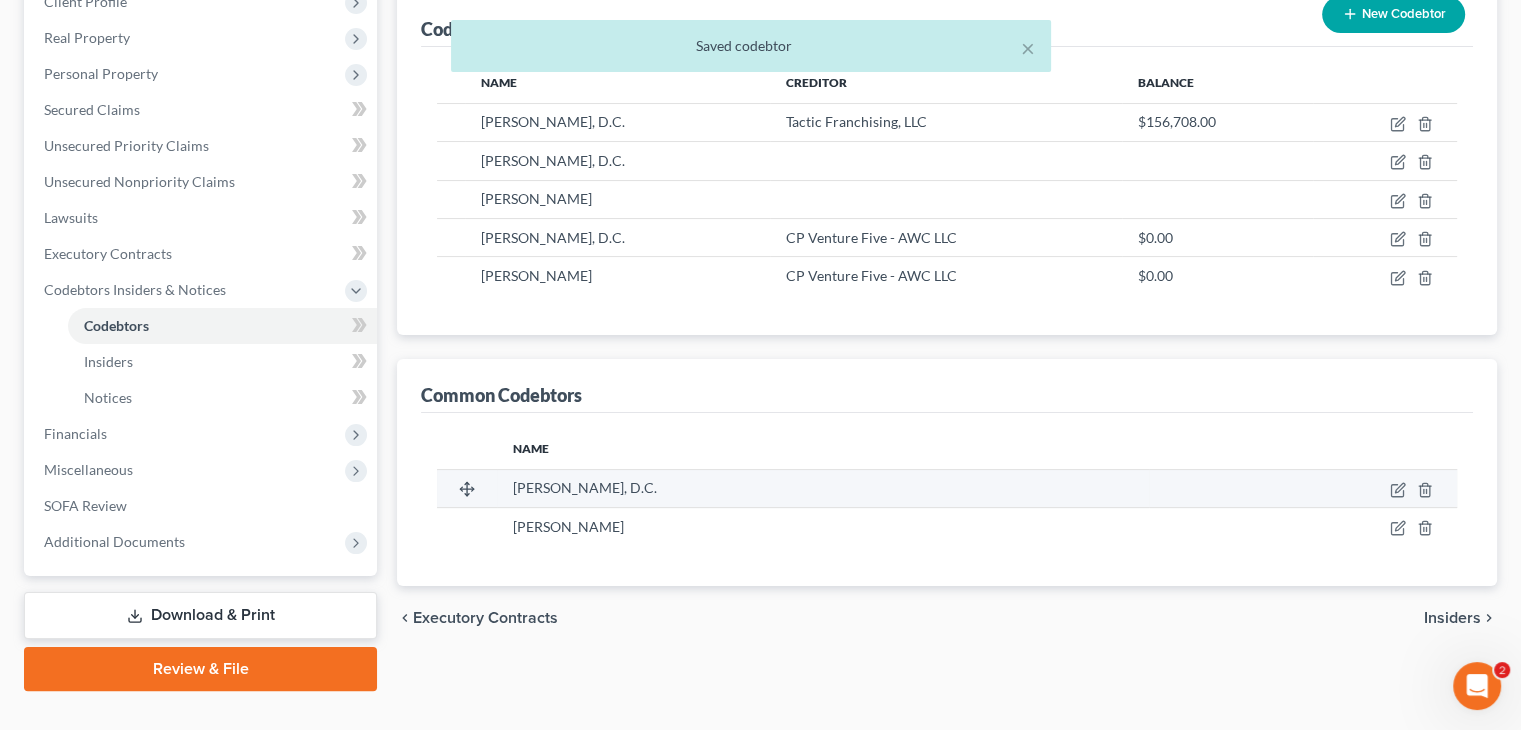 click at bounding box center [1303, 488] 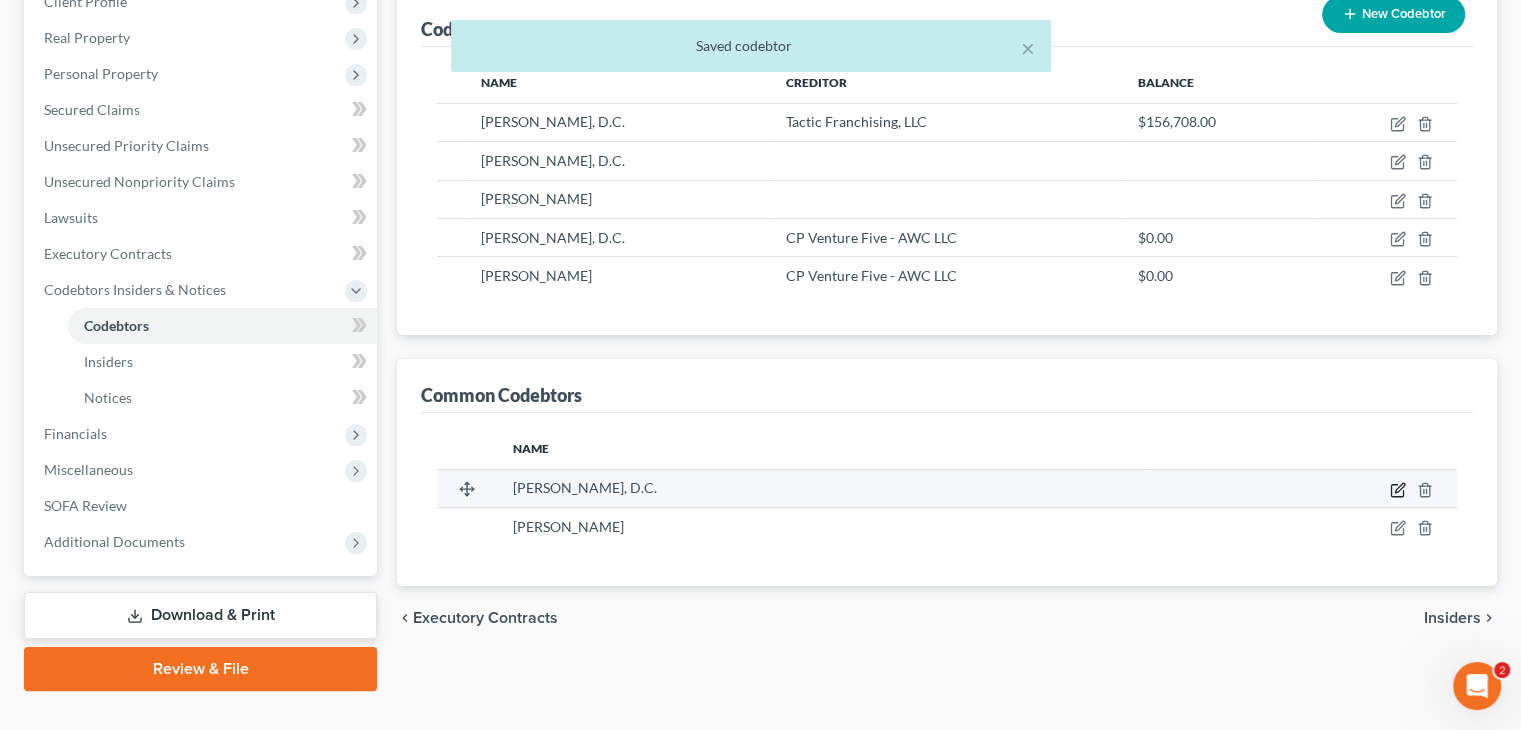 click 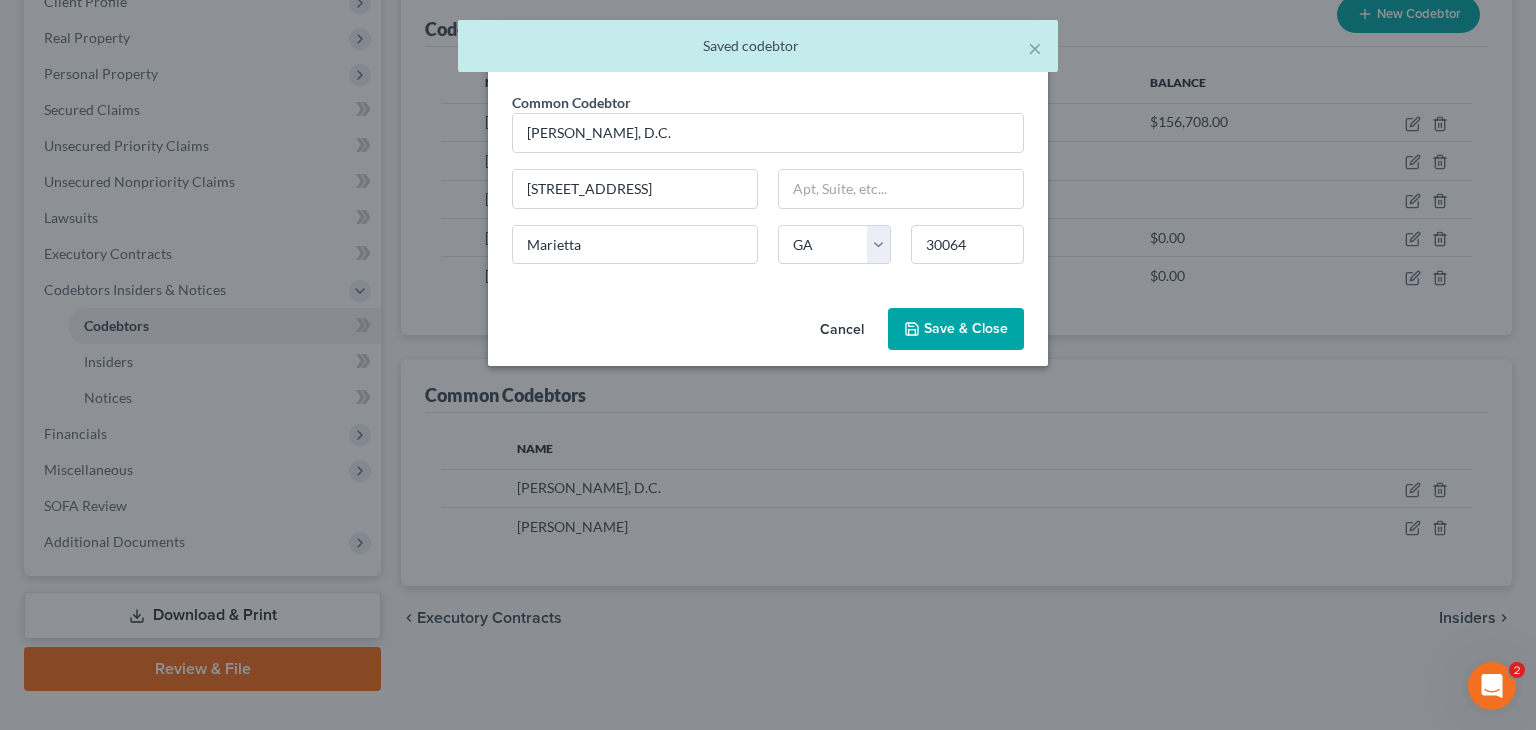 click on "Save & Close" at bounding box center (966, 328) 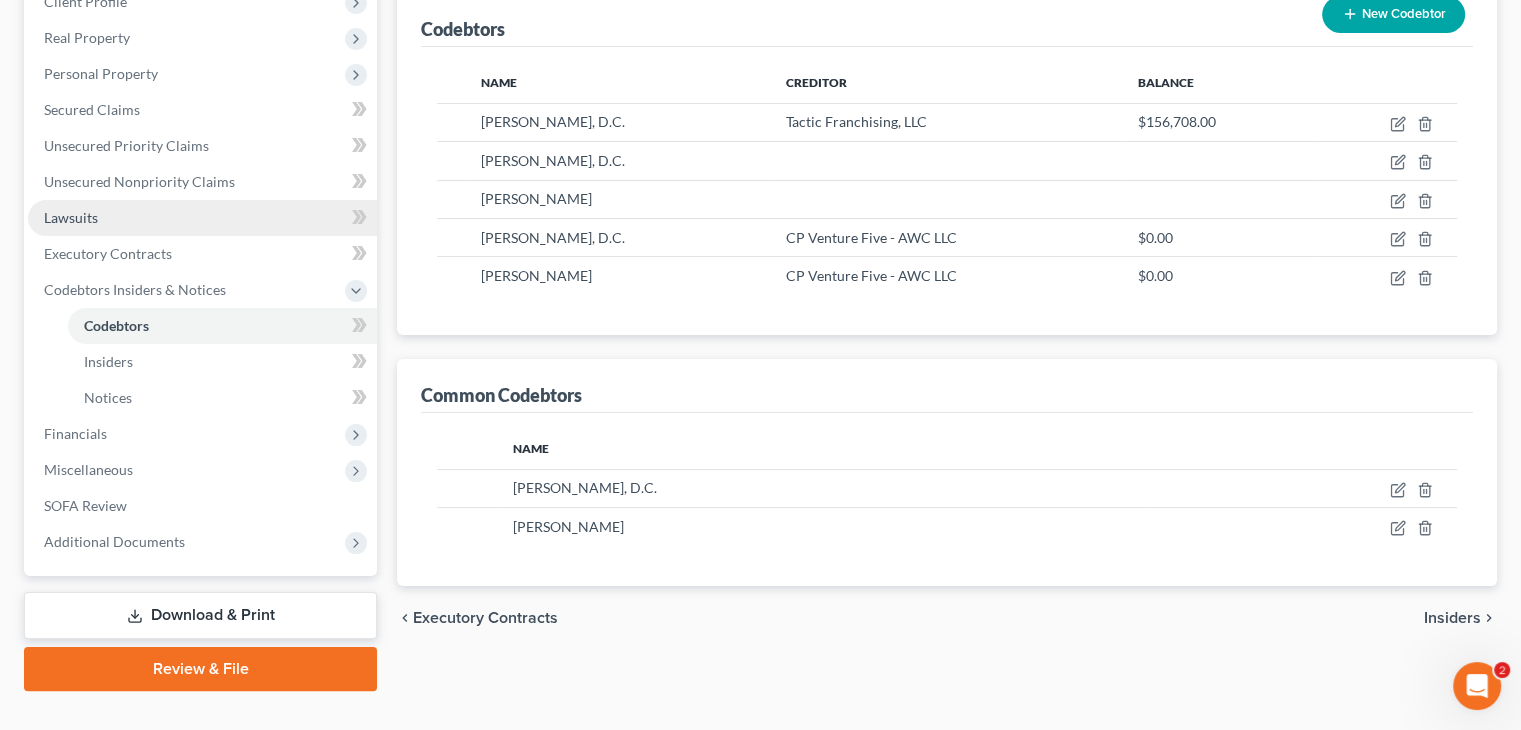 click on "Lawsuits" at bounding box center [71, 217] 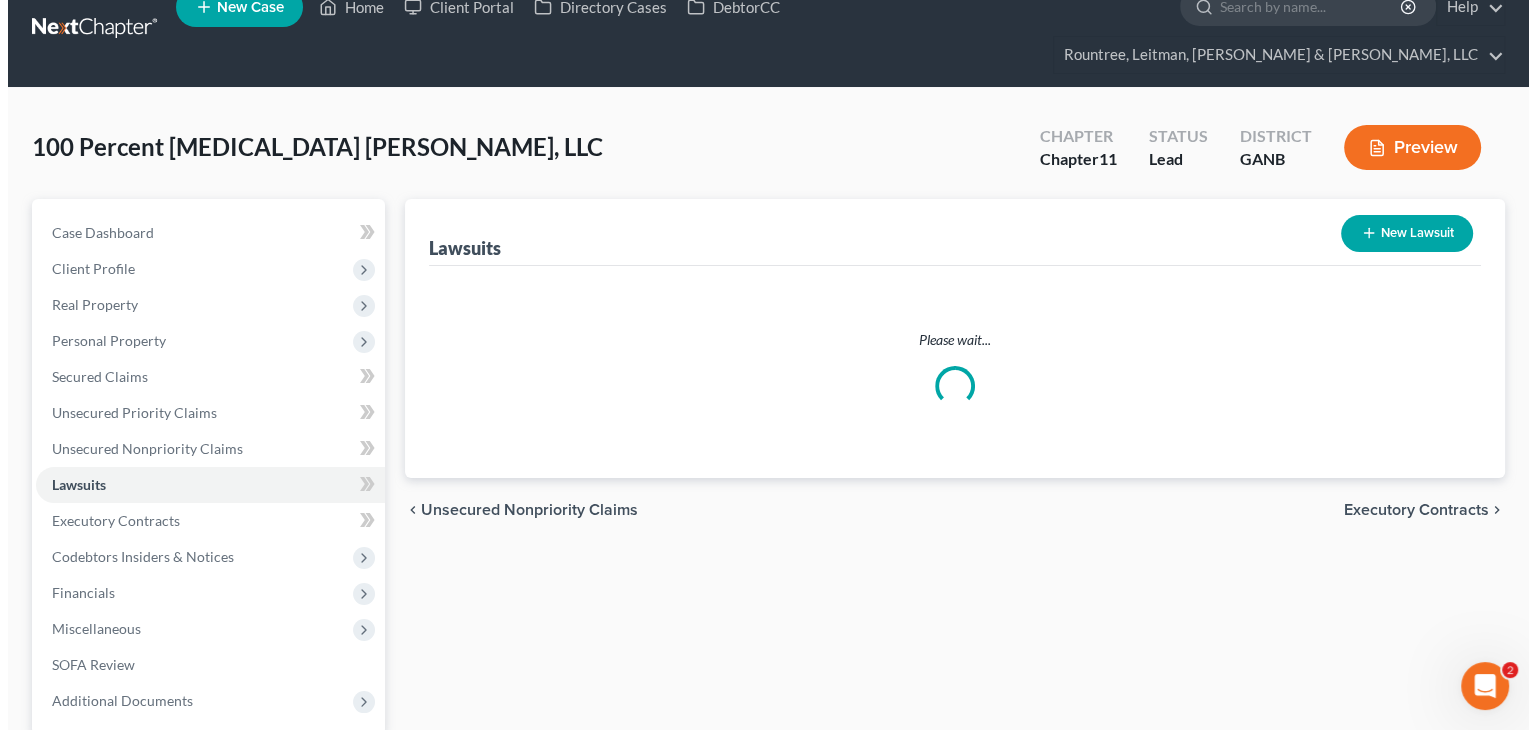 scroll, scrollTop: 0, scrollLeft: 0, axis: both 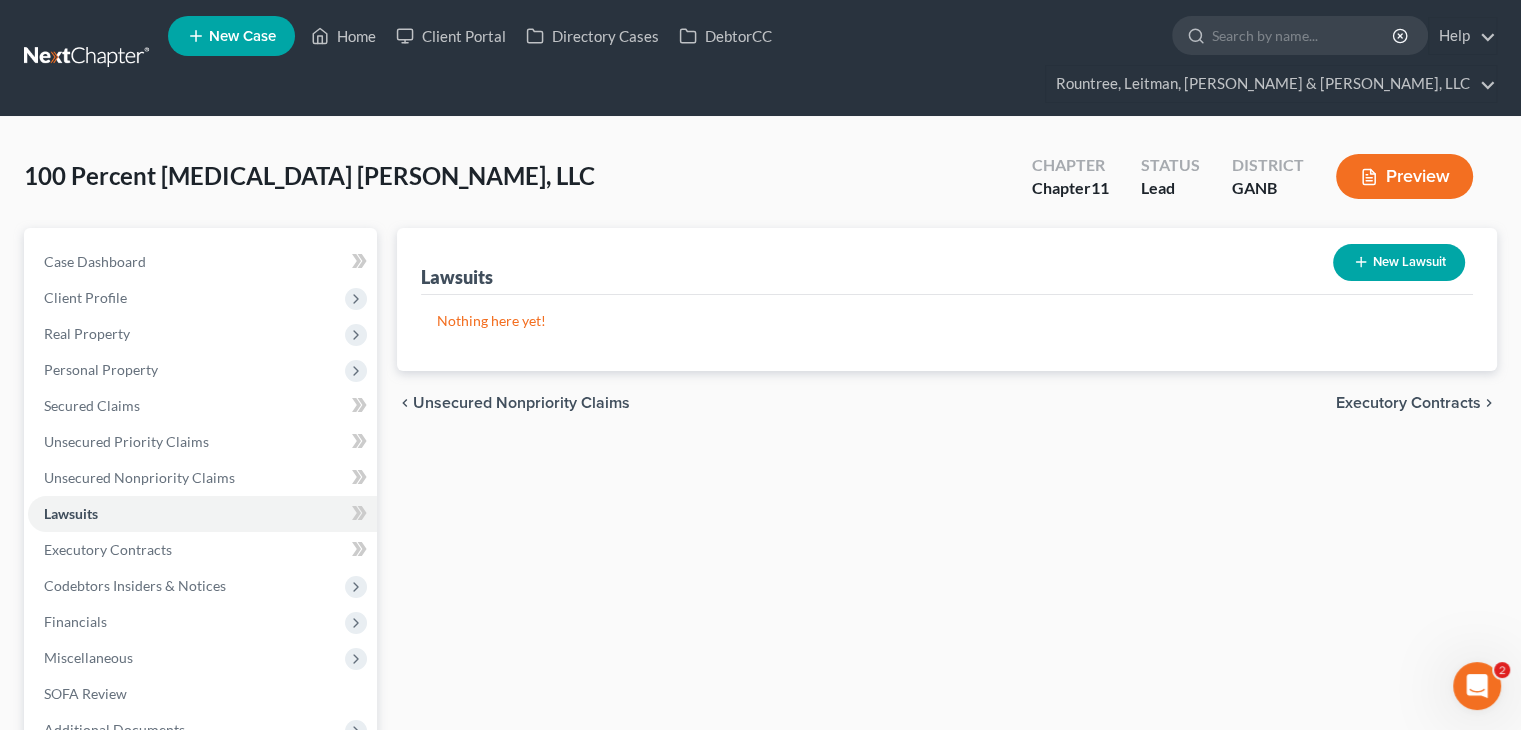 click on "New Lawsuit" at bounding box center [1399, 262] 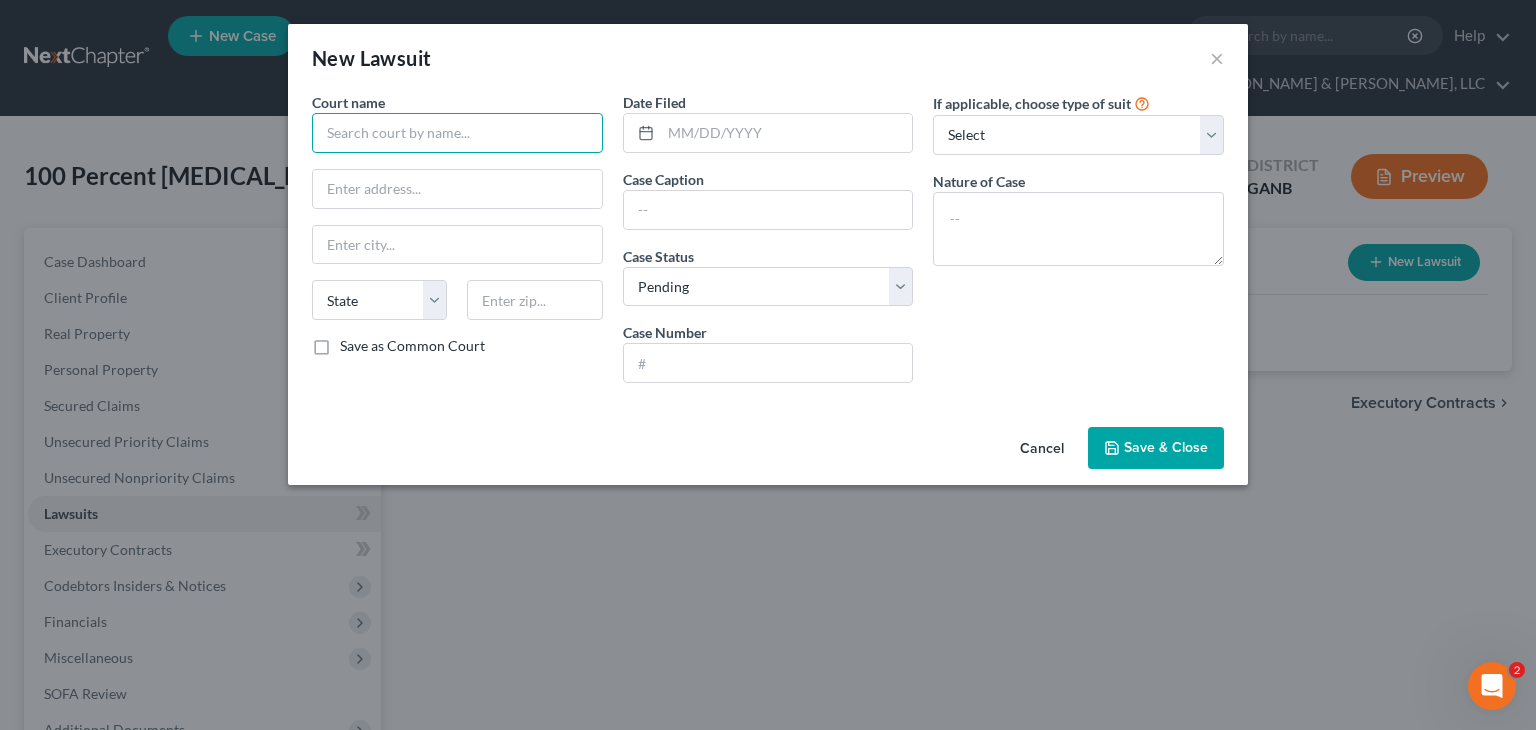 click at bounding box center (457, 133) 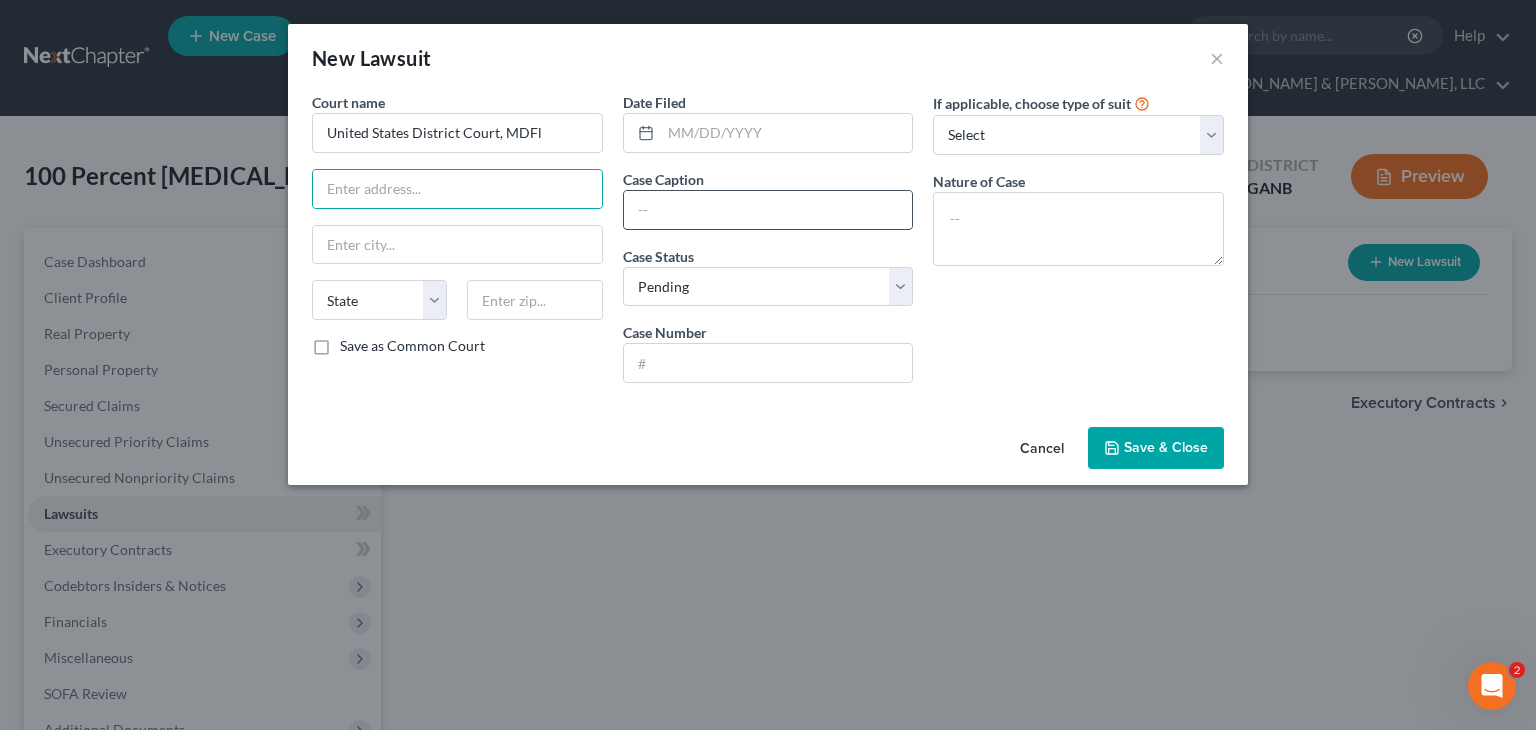 click at bounding box center [768, 210] 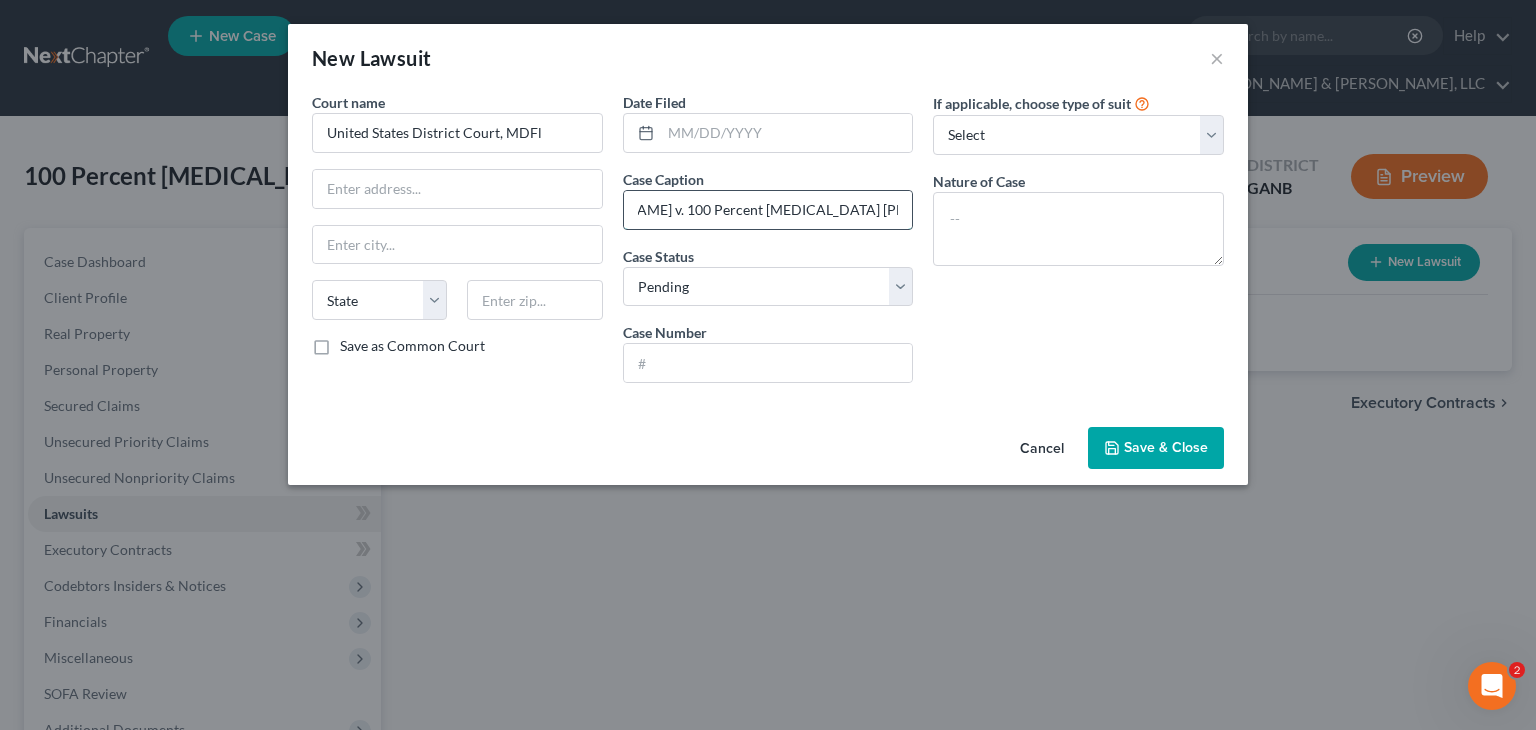 scroll, scrollTop: 0, scrollLeft: 80, axis: horizontal 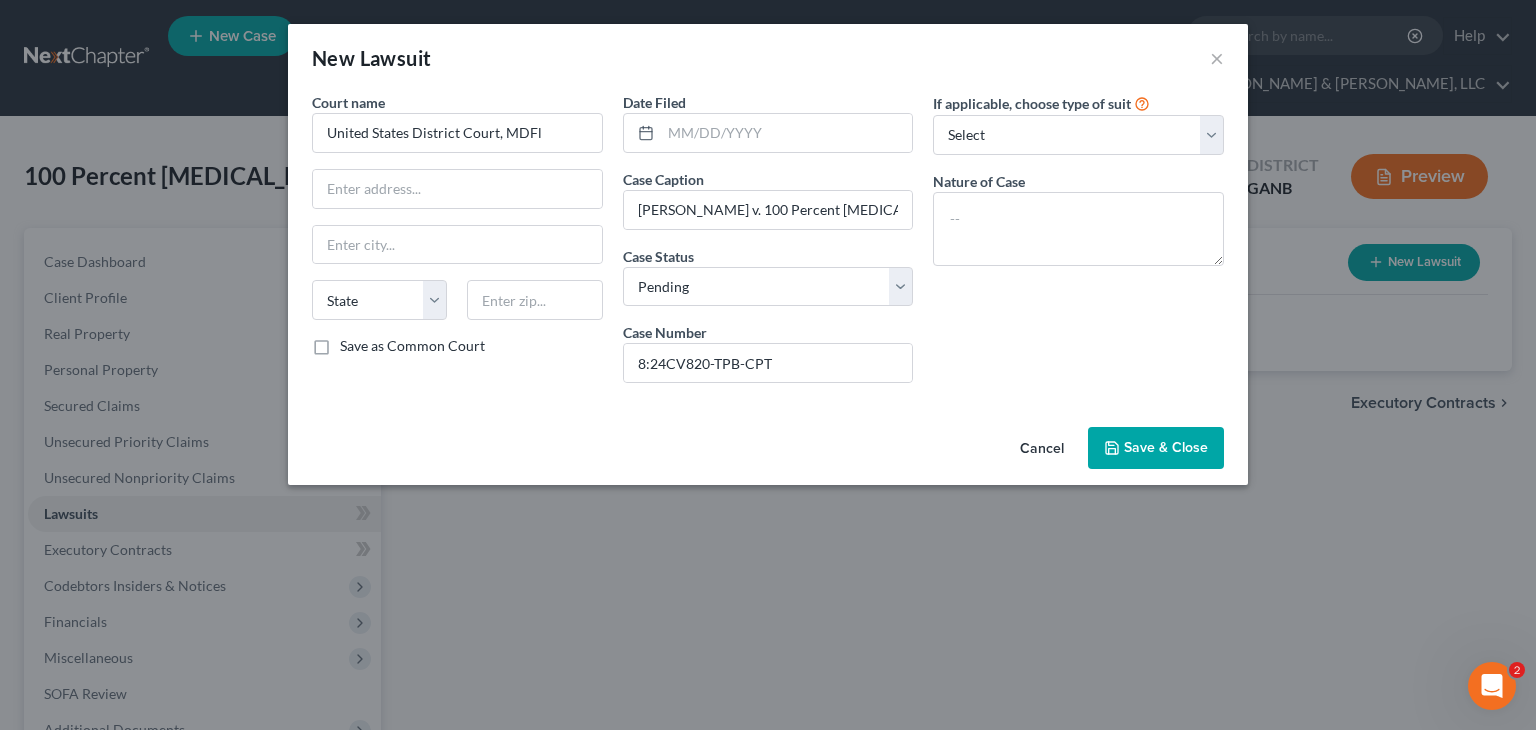 click on "Save & Close" at bounding box center [1166, 447] 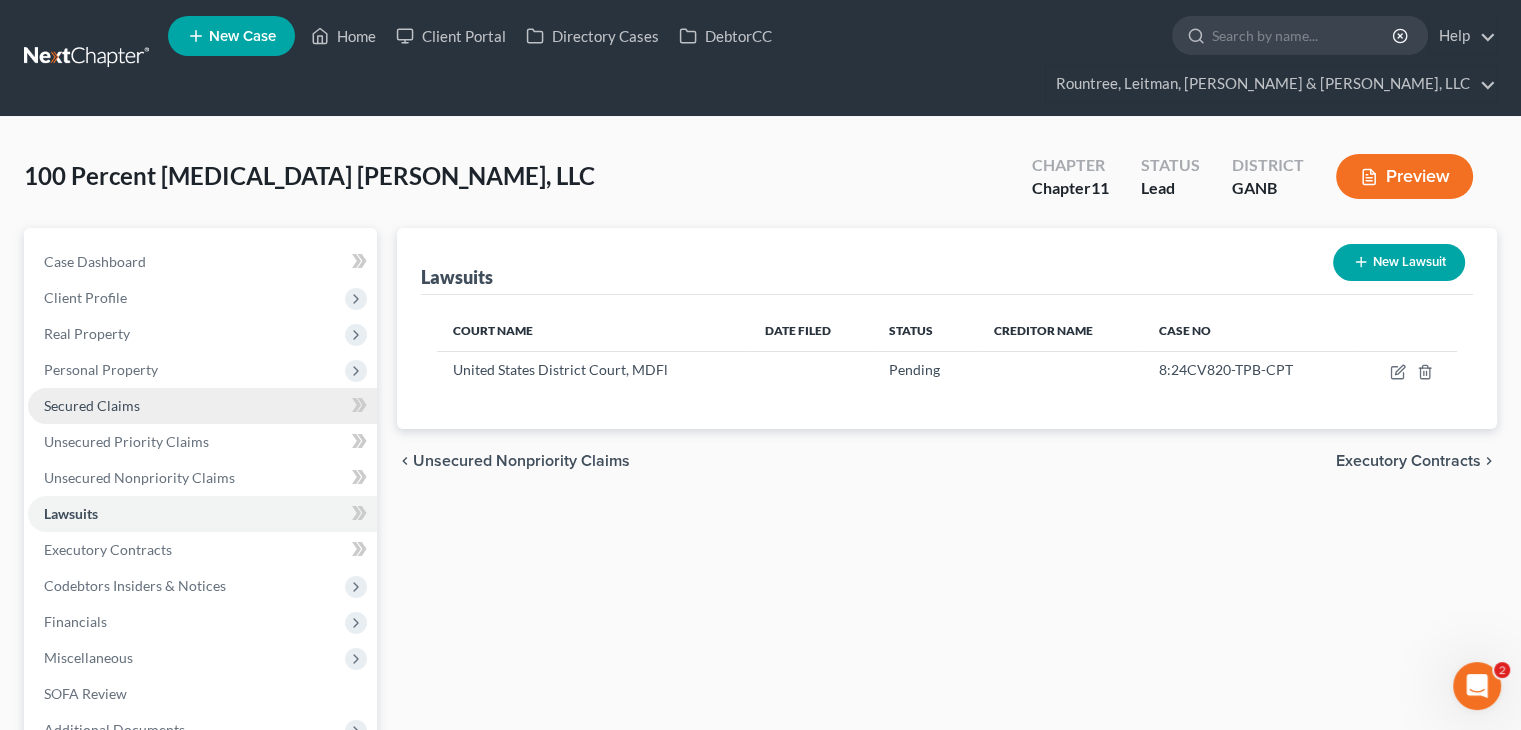 click on "Secured Claims" at bounding box center [92, 405] 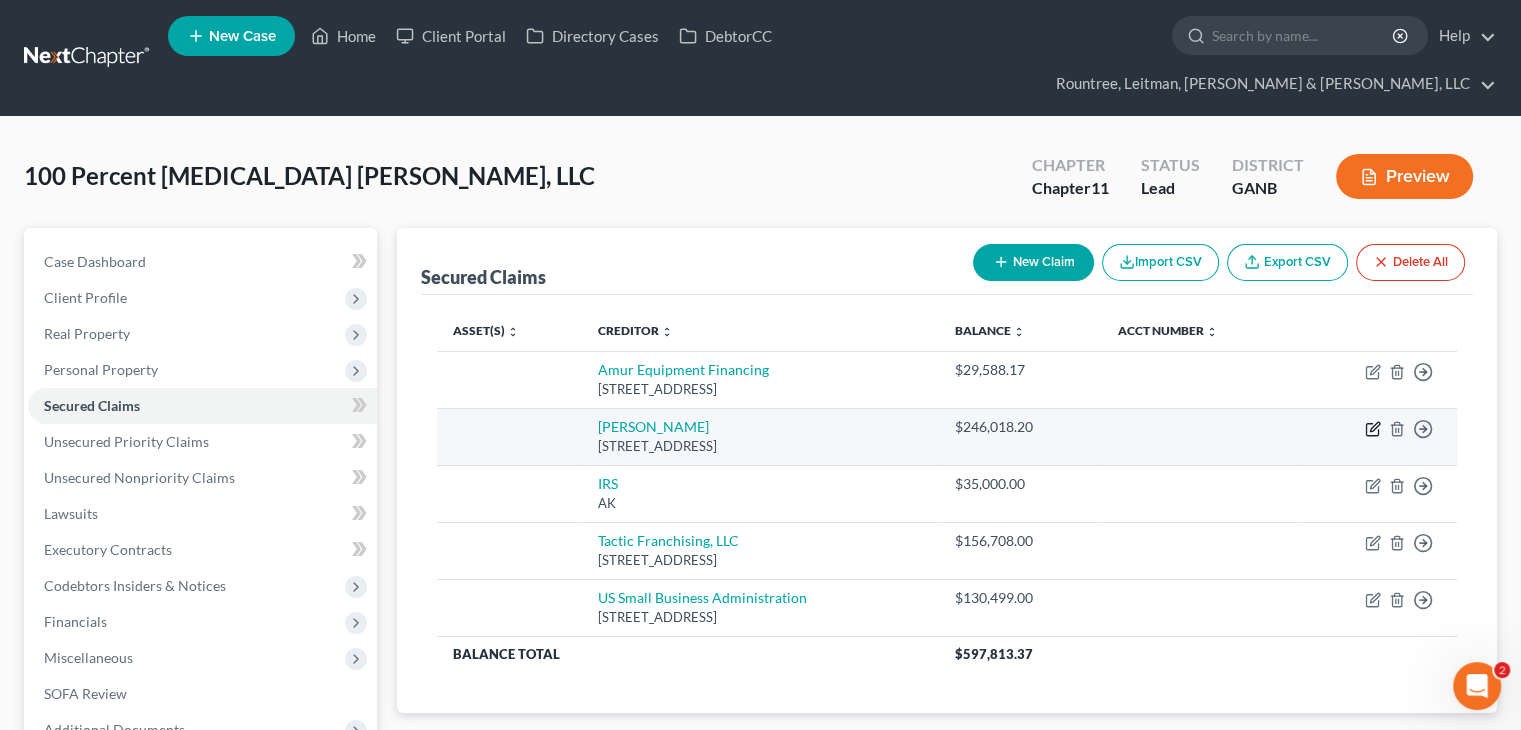 click 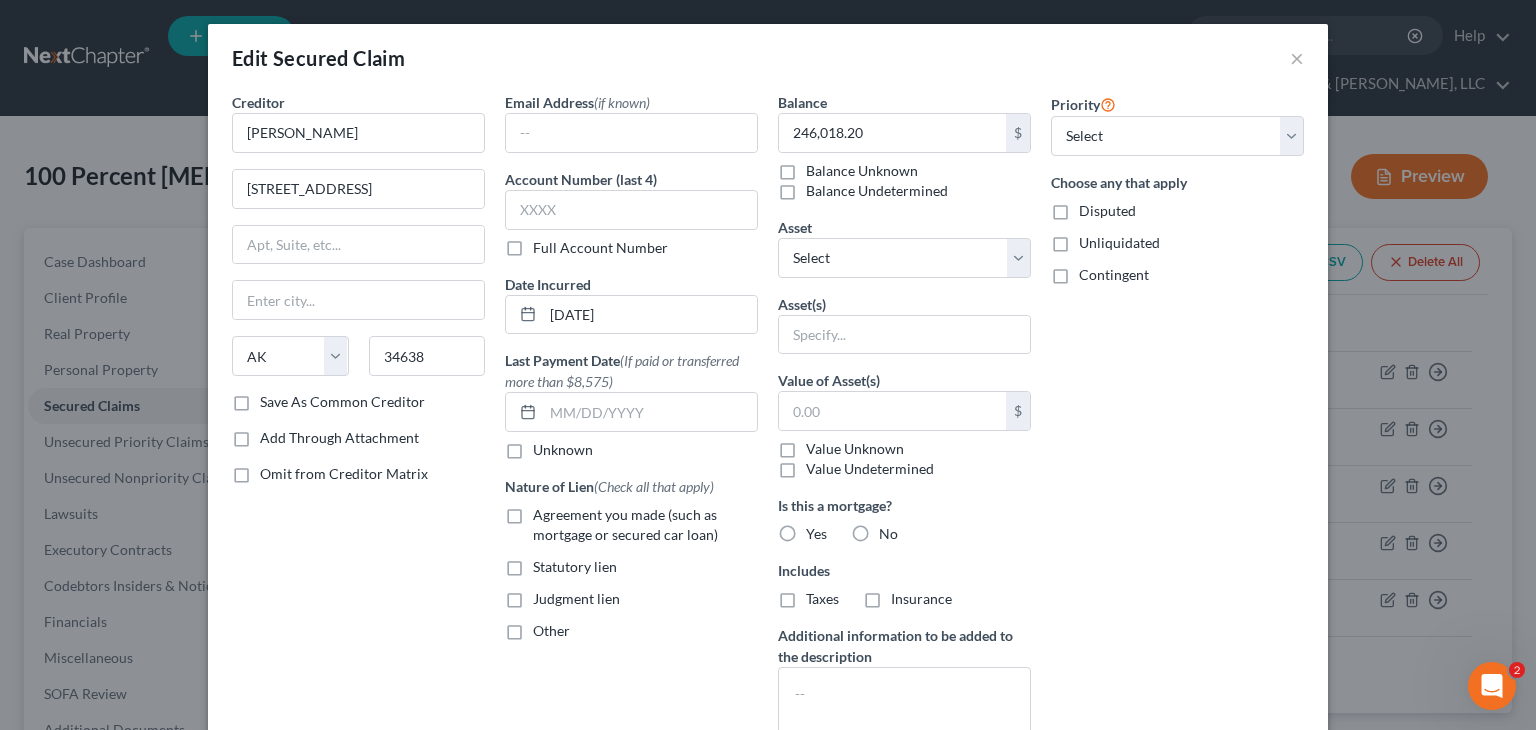 click on "Disputed" at bounding box center (1107, 211) 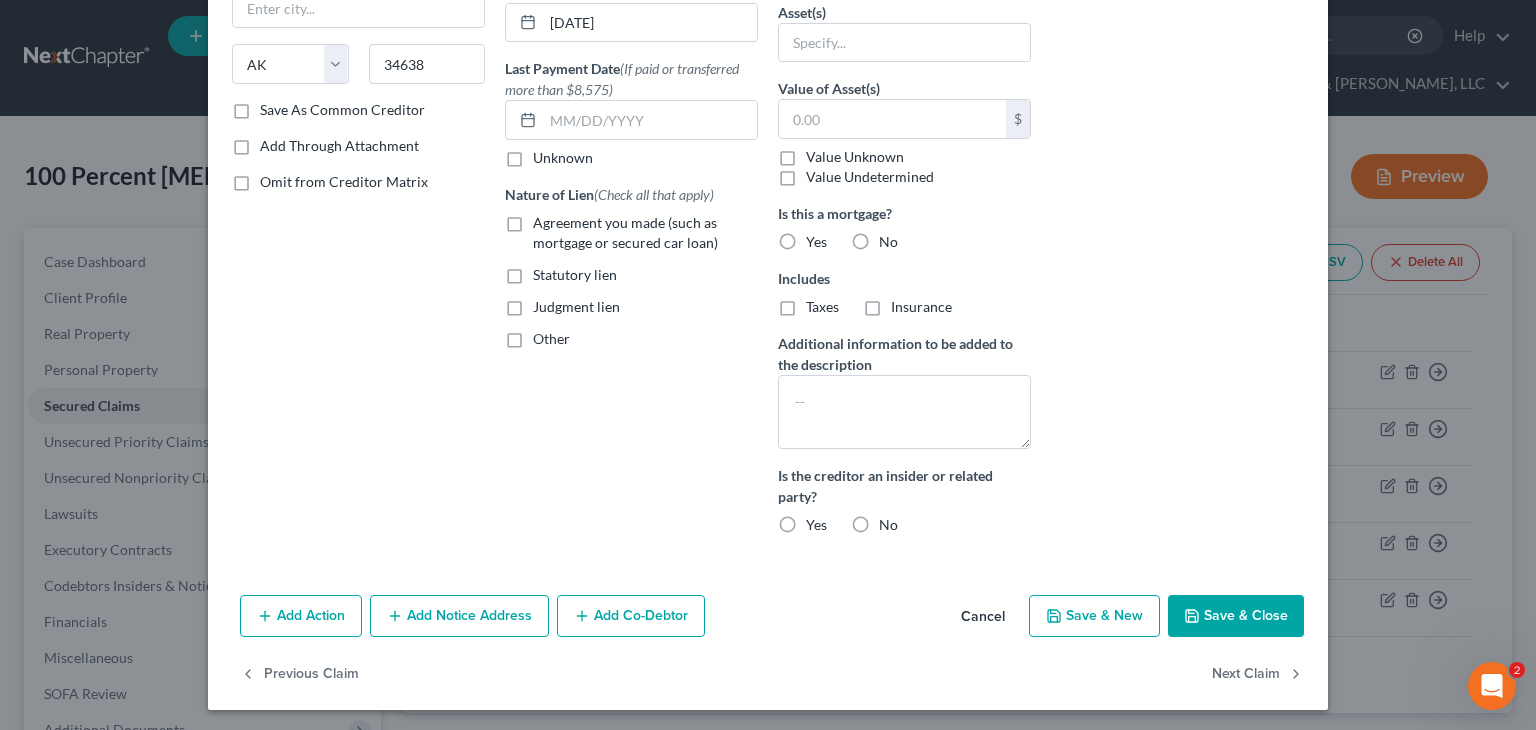 scroll, scrollTop: 295, scrollLeft: 0, axis: vertical 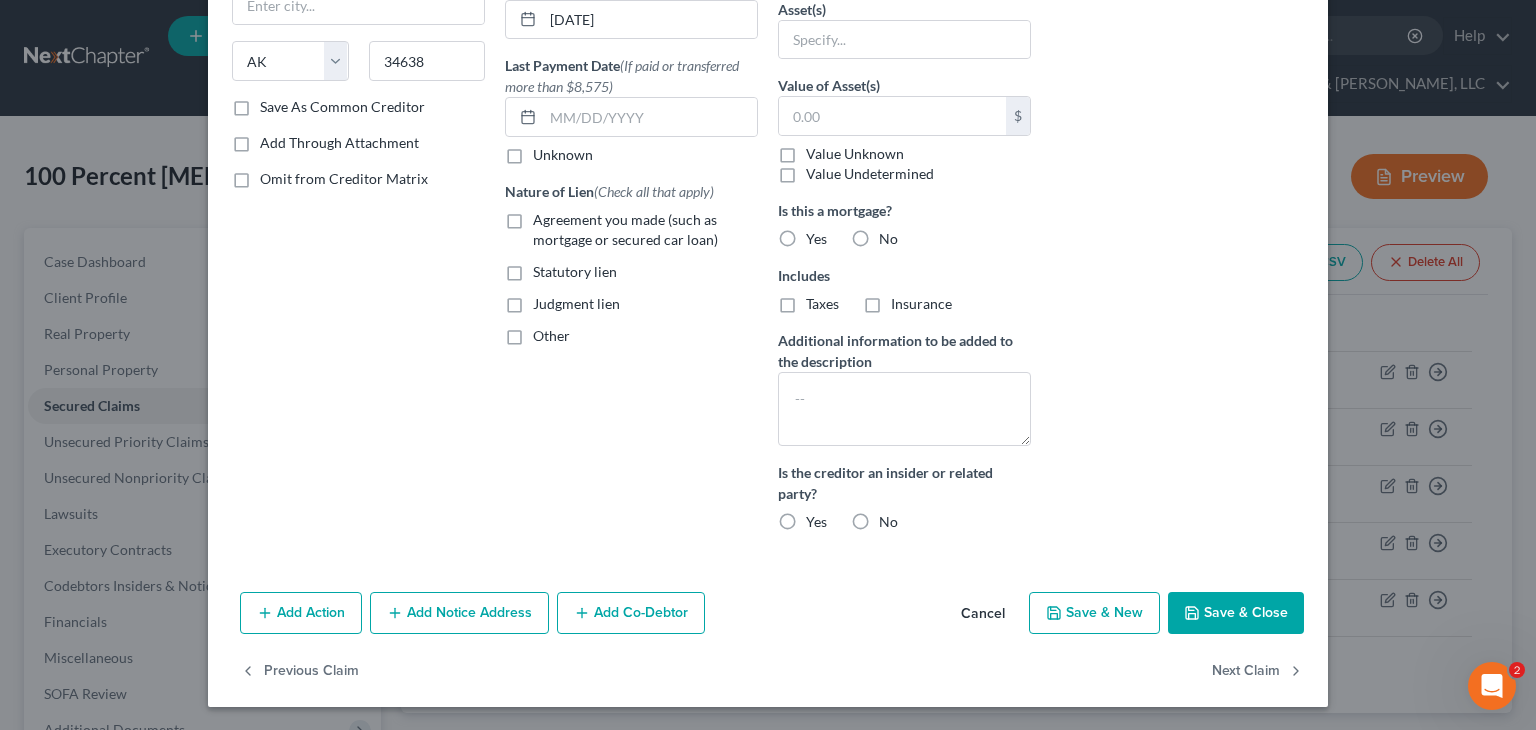 click on "Agreement you made (such as mortgage or secured car loan)" at bounding box center (645, 230) 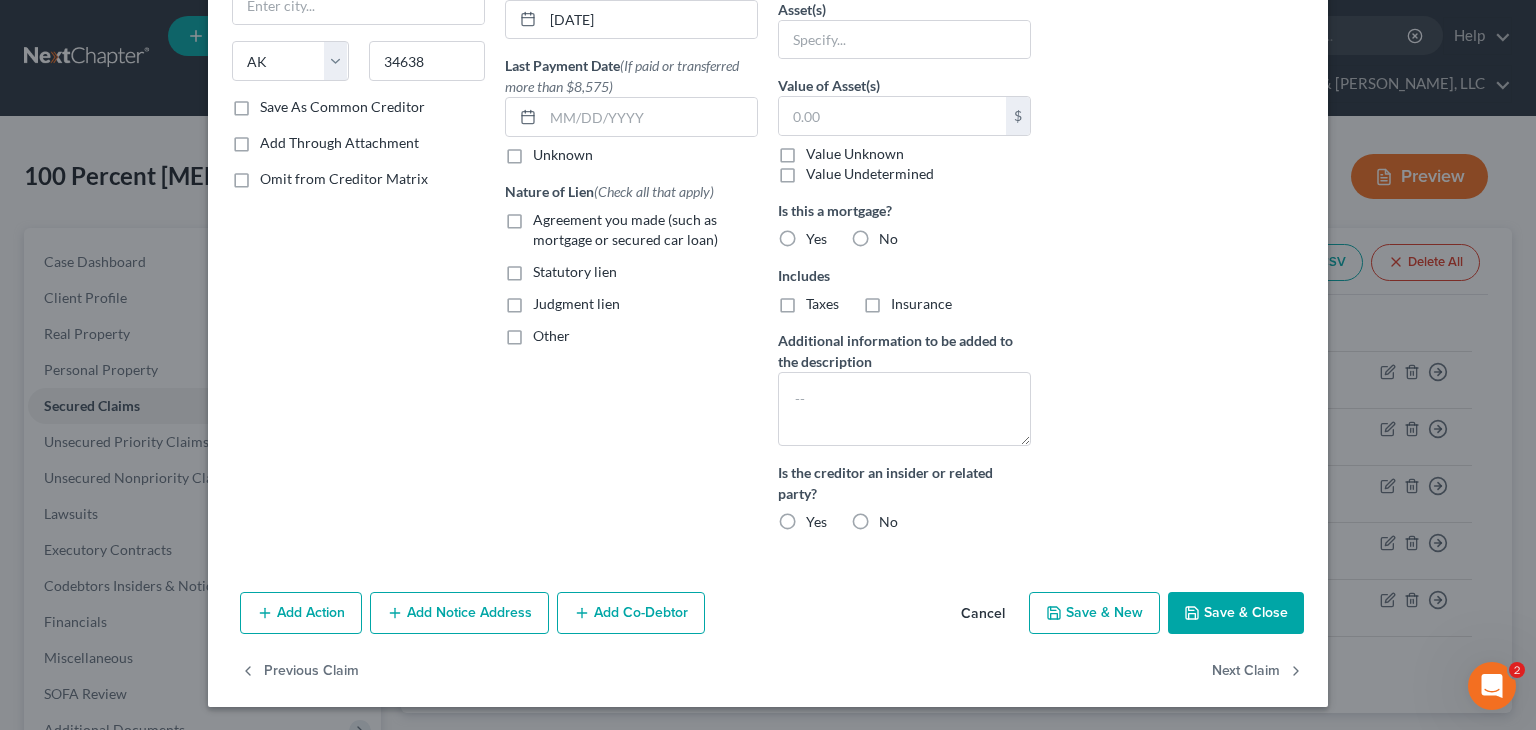 click on "Agreement you made (such as mortgage or secured car loan)" at bounding box center [547, 216] 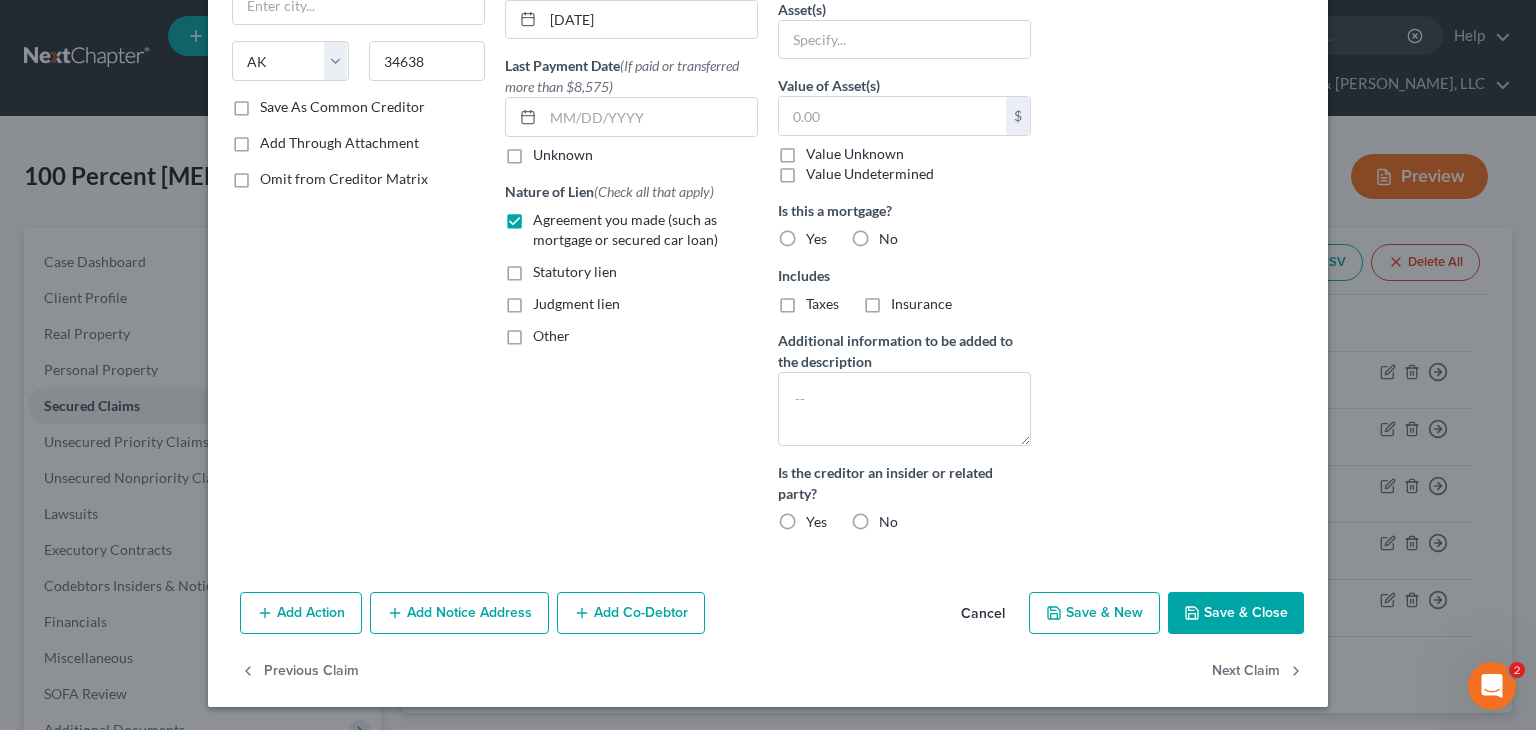 click on "Add Co-Debtor" at bounding box center [631, 613] 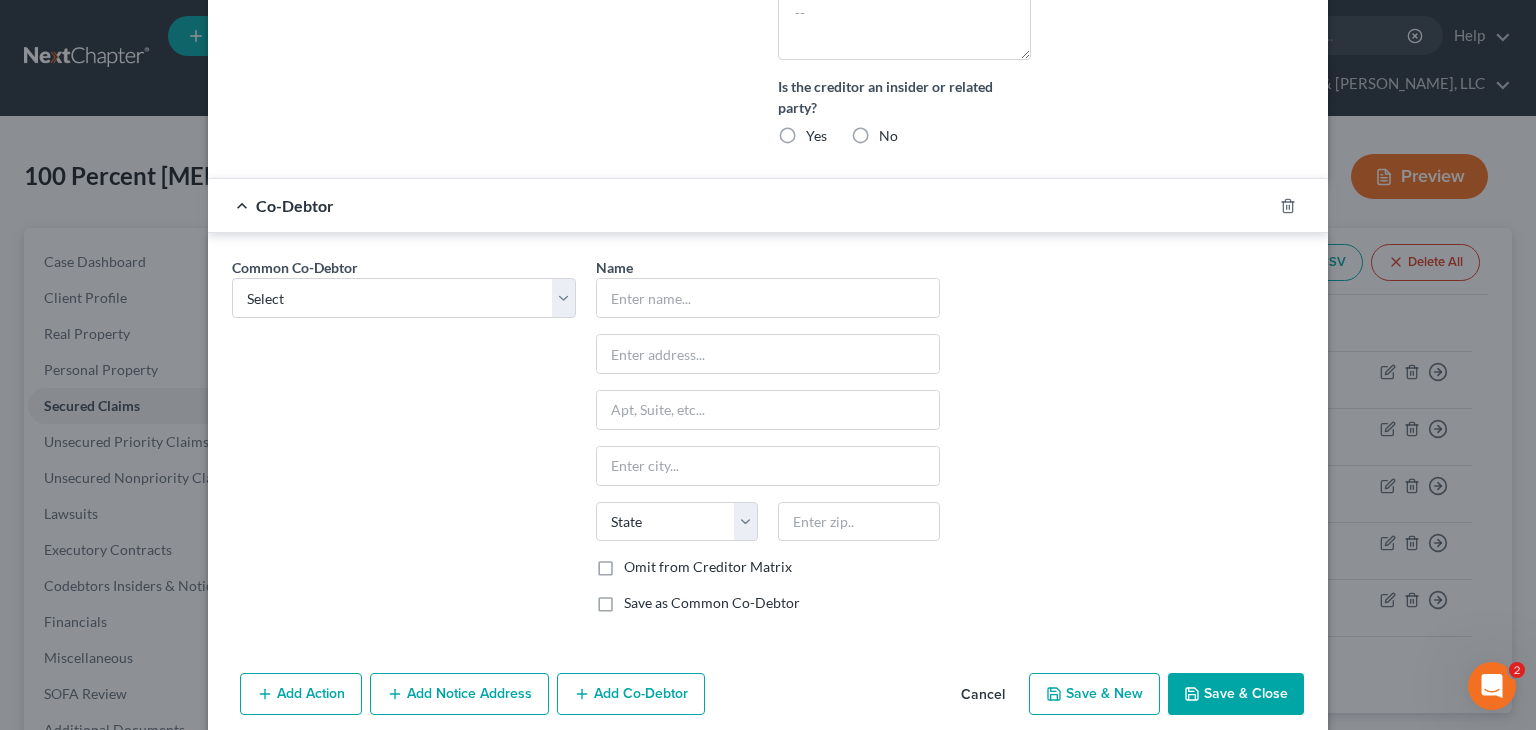 scroll, scrollTop: 695, scrollLeft: 0, axis: vertical 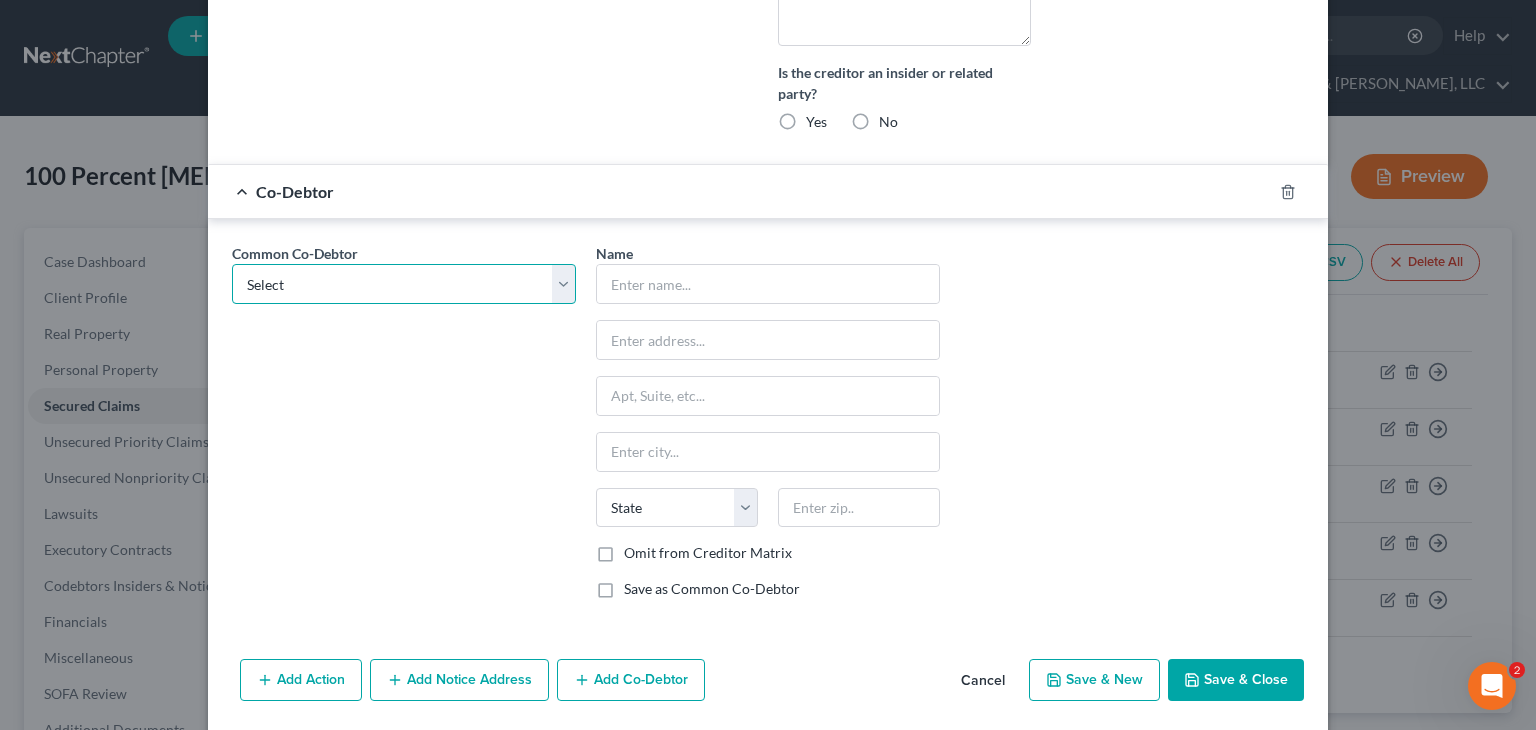drag, startPoint x: 551, startPoint y: 276, endPoint x: 537, endPoint y: 289, distance: 19.104973 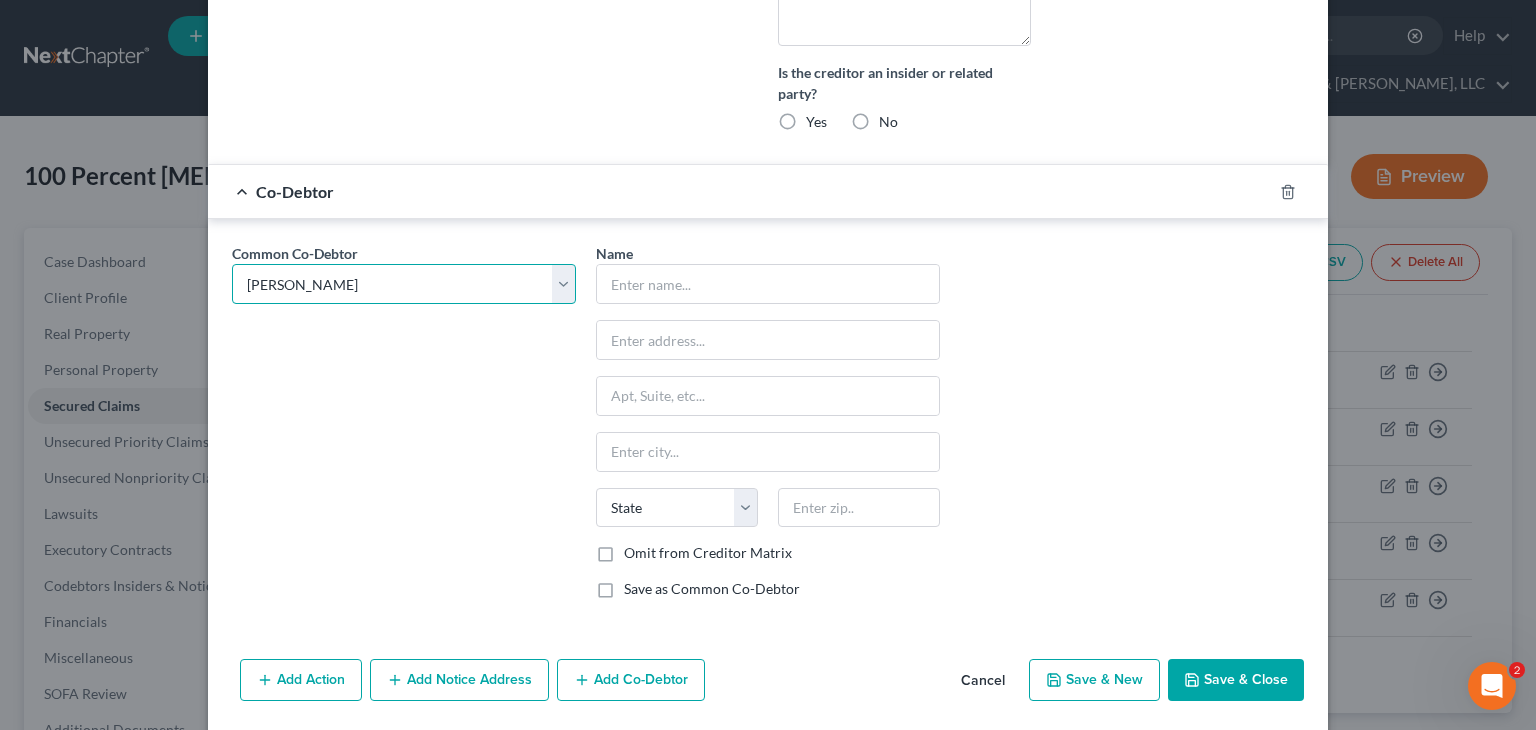 click on "Select [PERSON_NAME] [PERSON_NAME]" at bounding box center (404, 284) 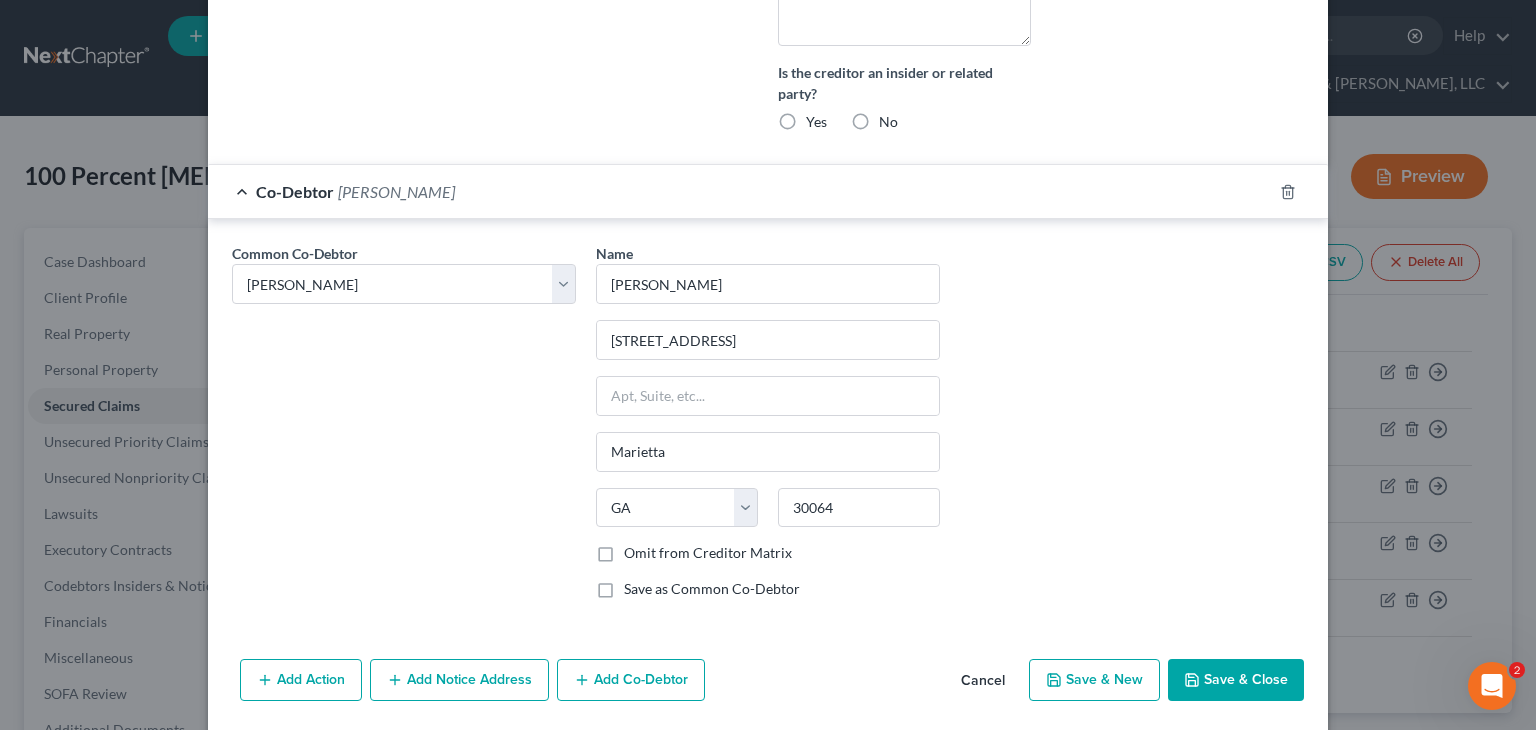 click on "Add Co-Debtor" at bounding box center [631, 680] 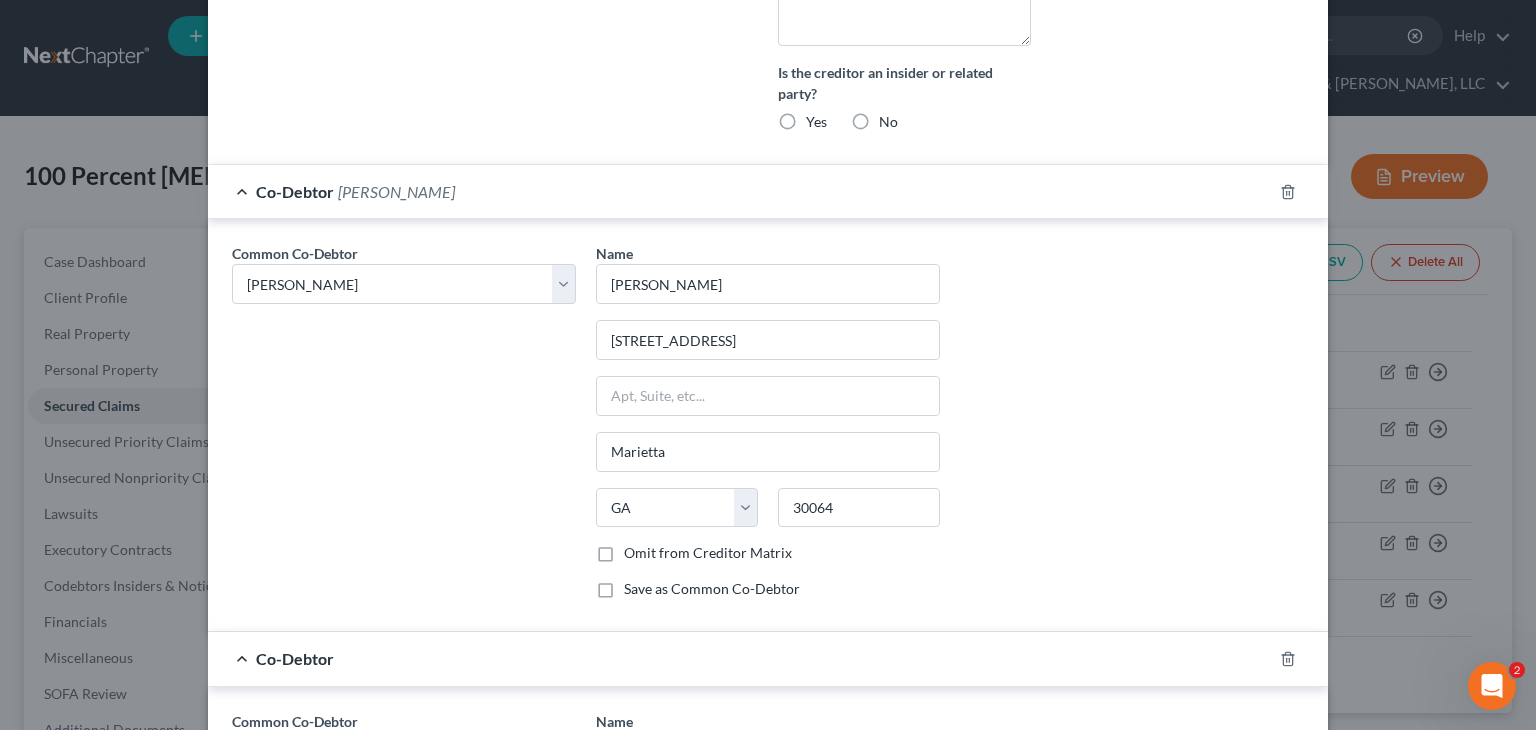 scroll, scrollTop: 1095, scrollLeft: 0, axis: vertical 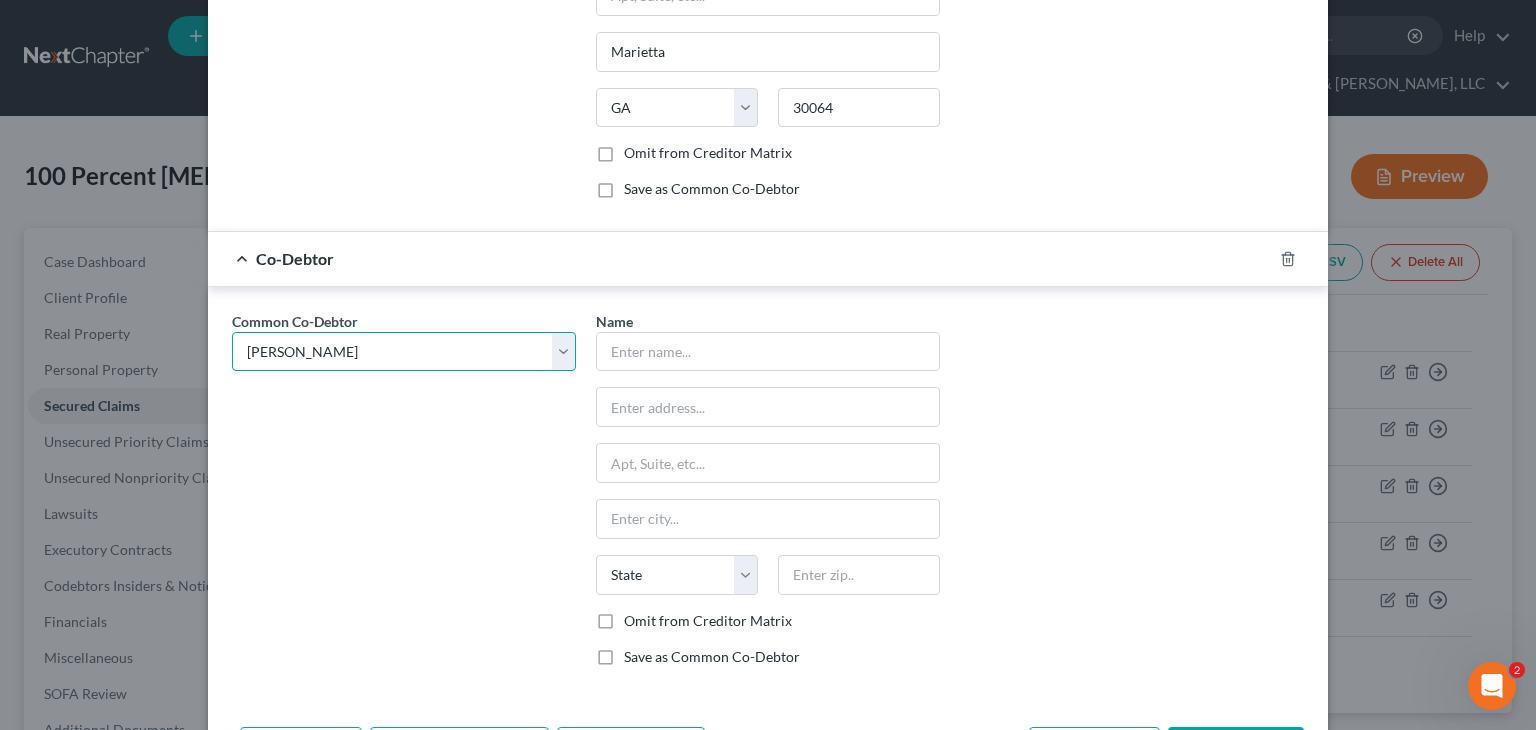 drag, startPoint x: 560, startPoint y: 352, endPoint x: 536, endPoint y: 365, distance: 27.294687 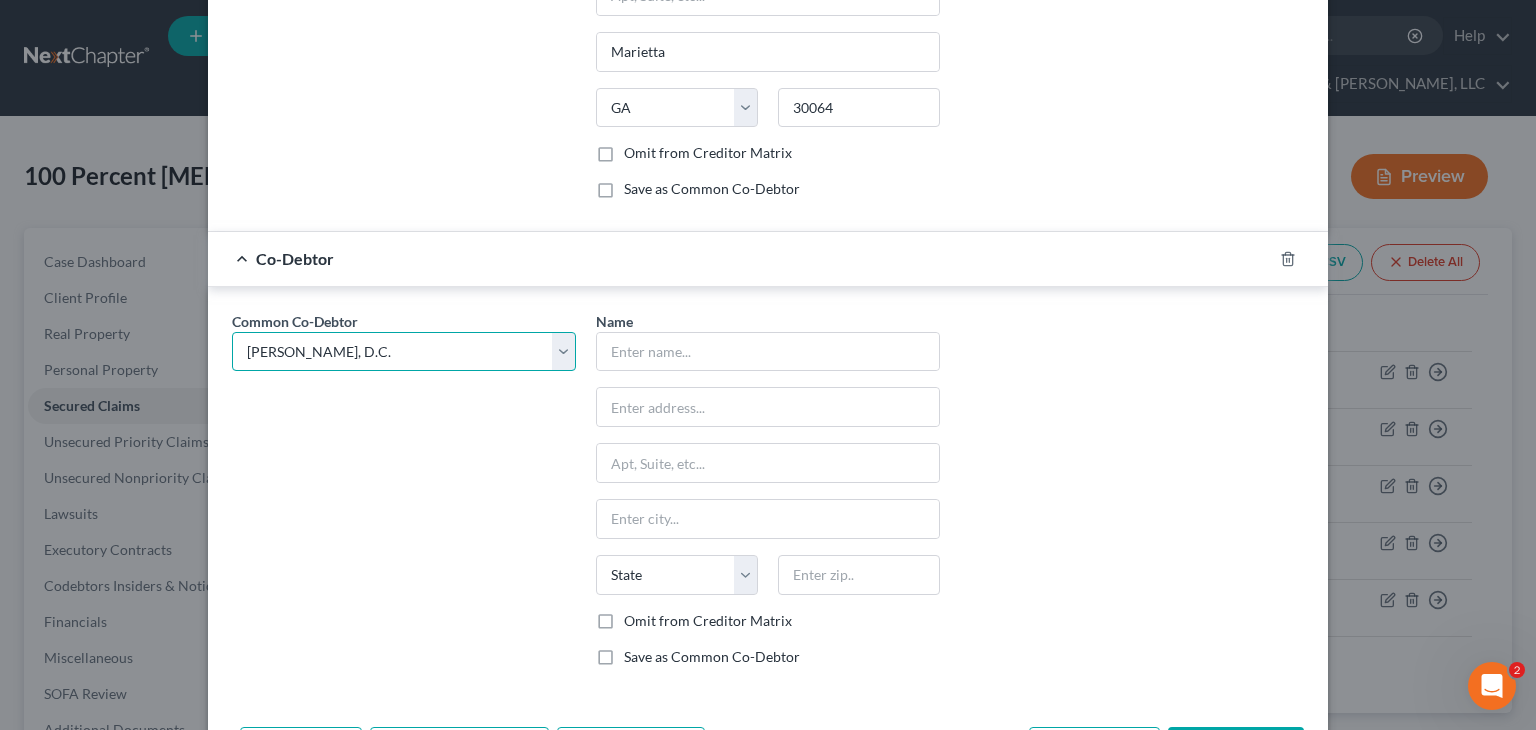 click on "Select [PERSON_NAME] [PERSON_NAME]" at bounding box center (404, 352) 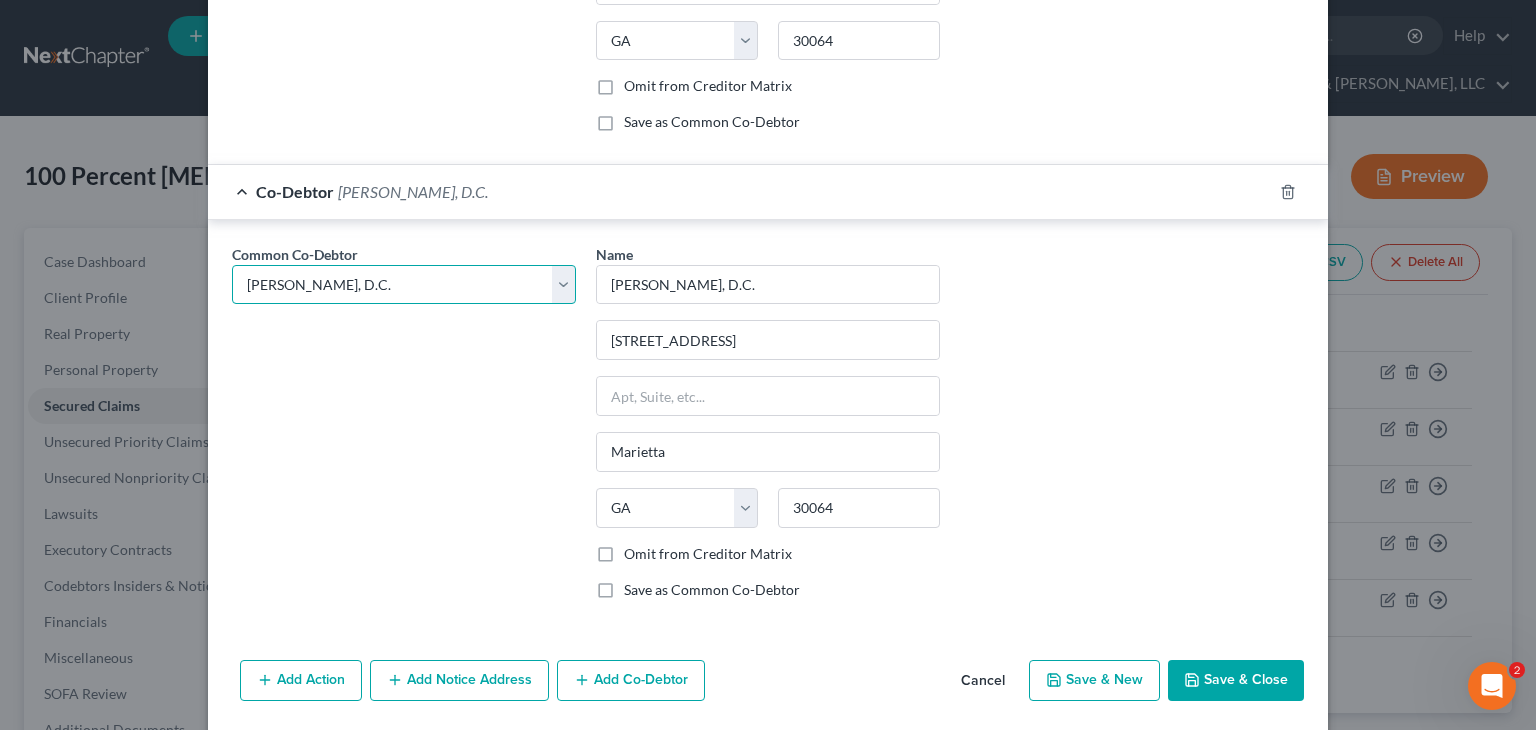 scroll, scrollTop: 1224, scrollLeft: 0, axis: vertical 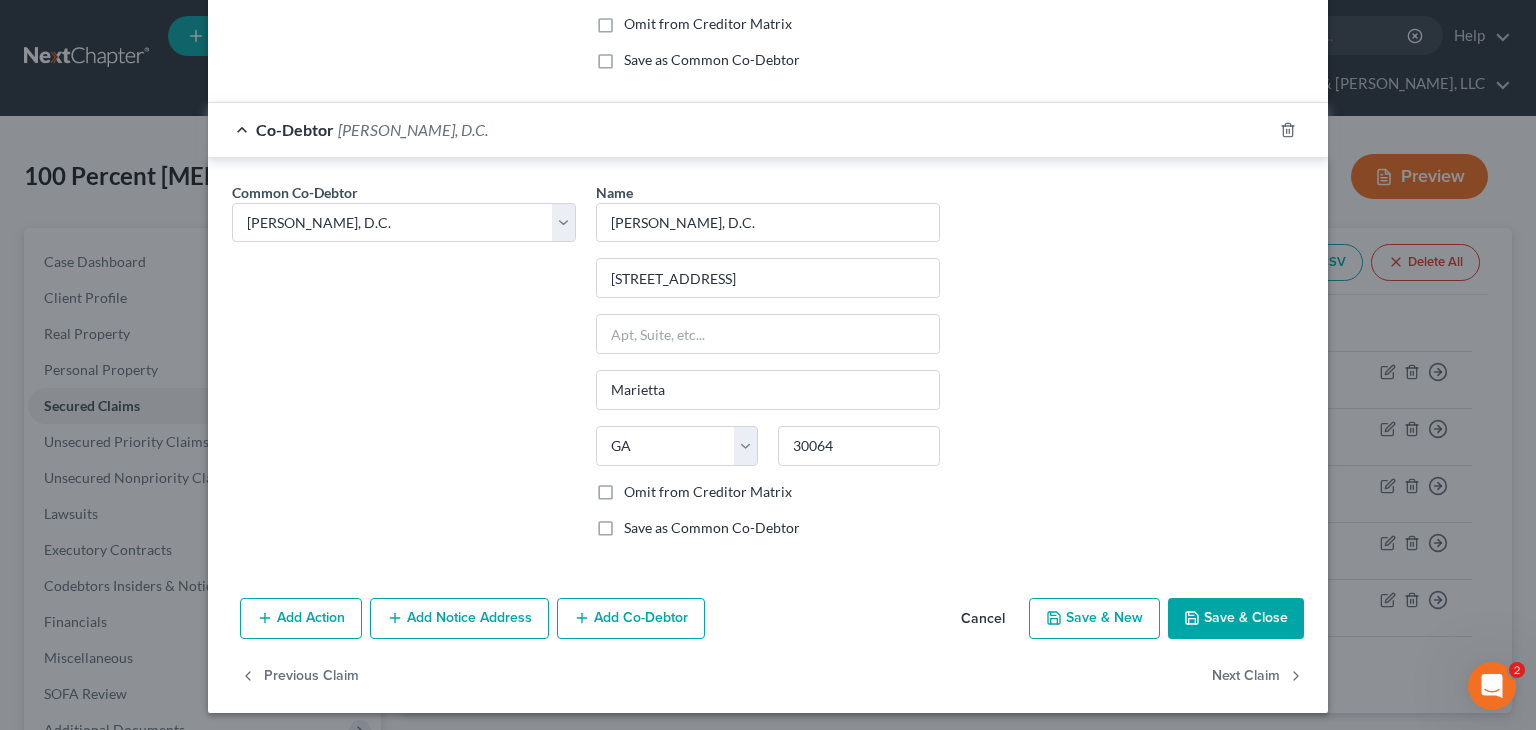 click on "Save & Close" at bounding box center [1236, 619] 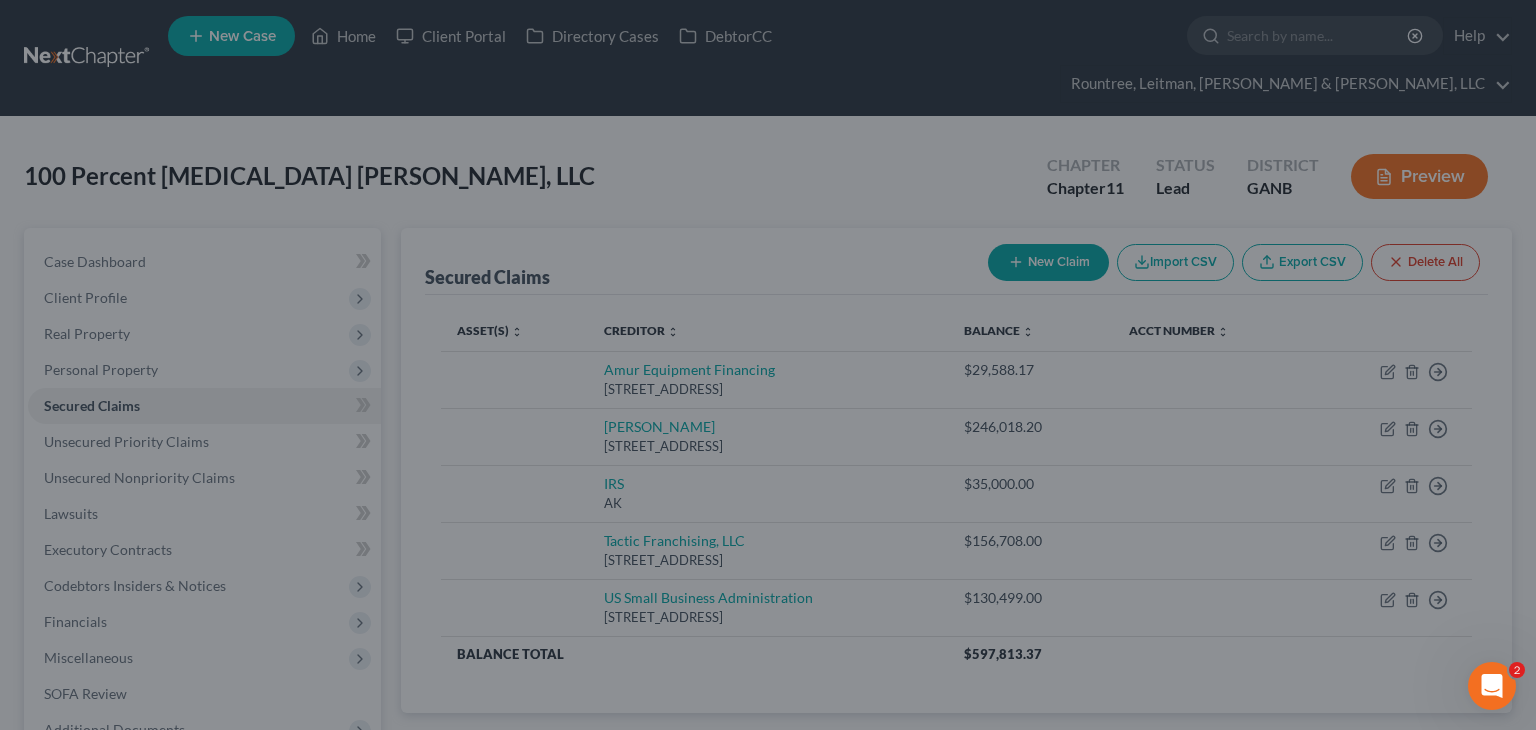 scroll, scrollTop: 1039, scrollLeft: 0, axis: vertical 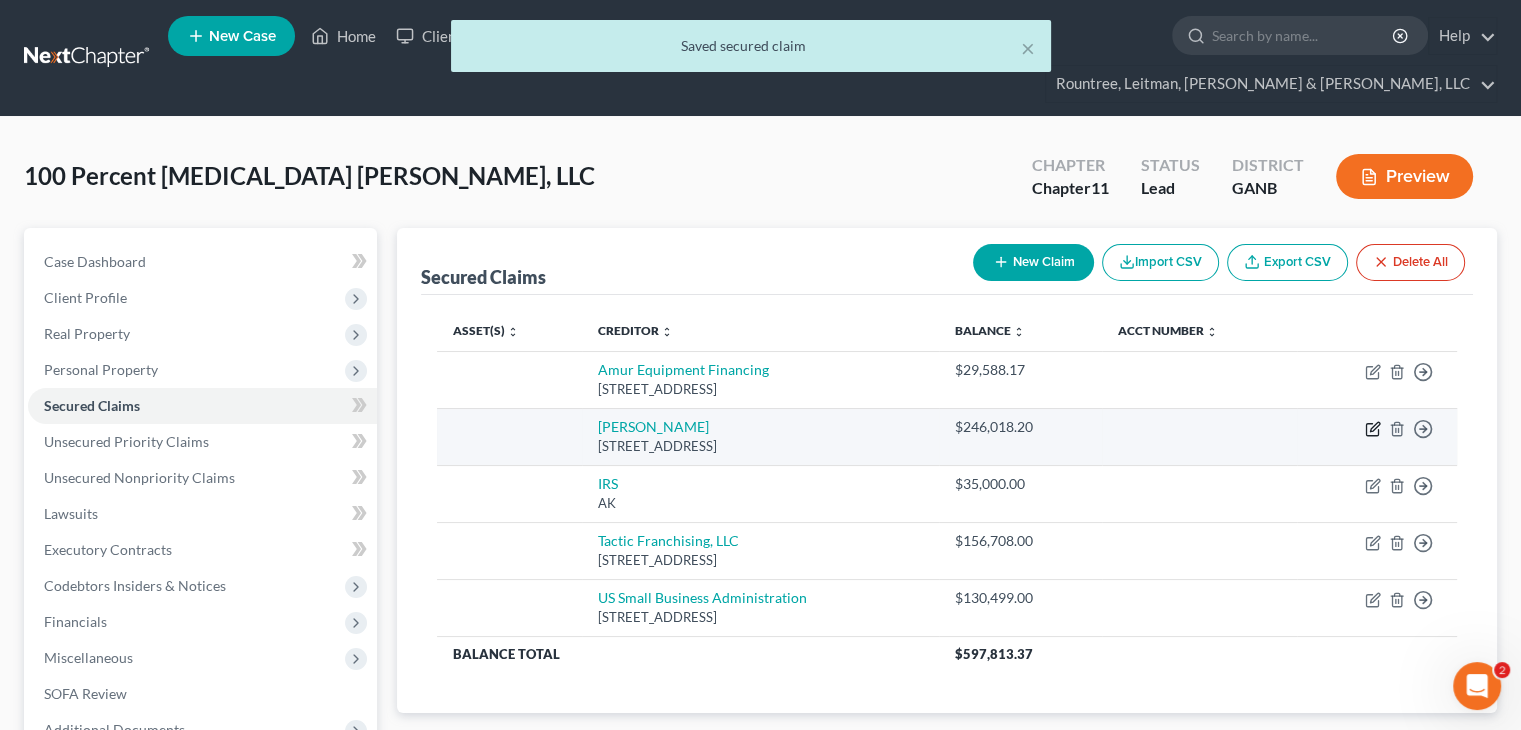 click 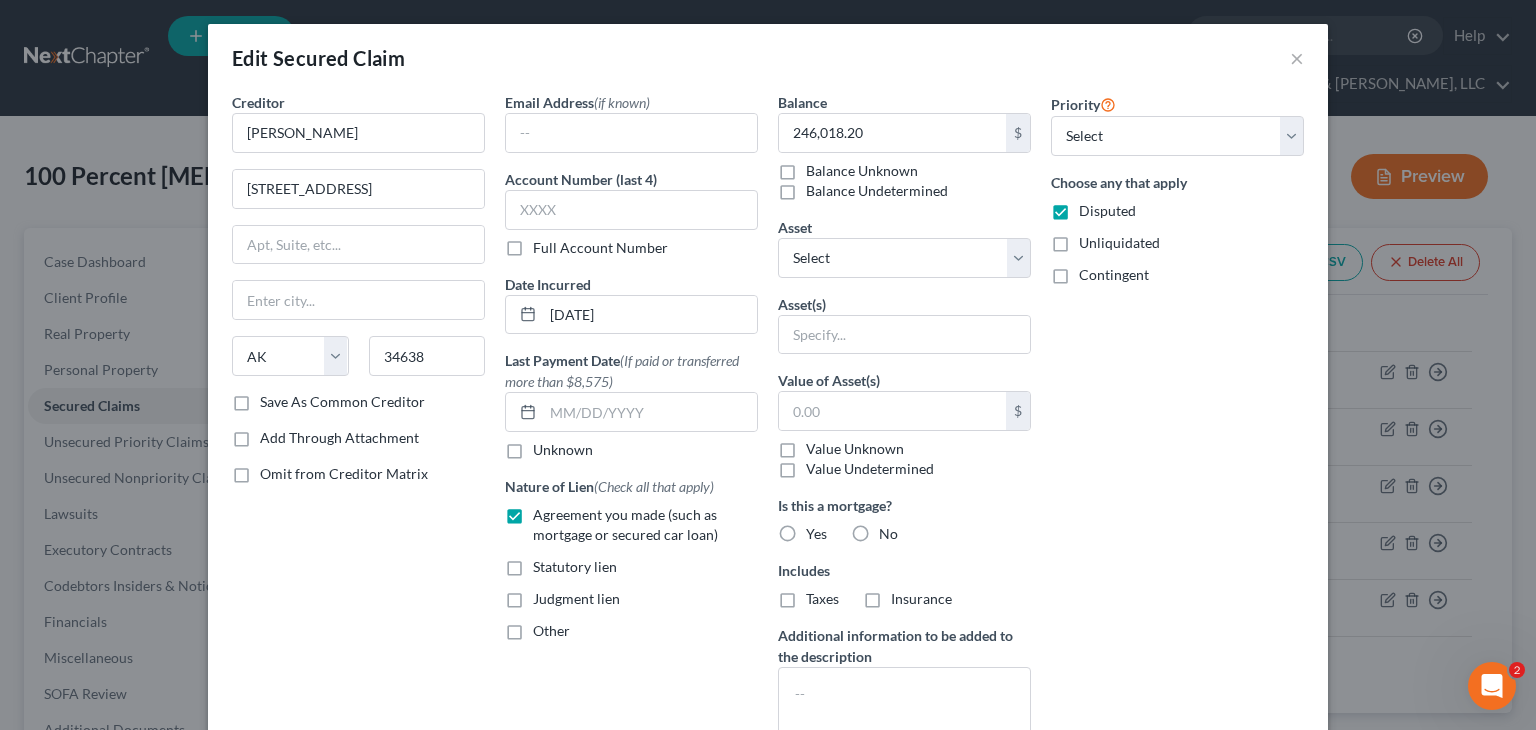 scroll, scrollTop: 400, scrollLeft: 0, axis: vertical 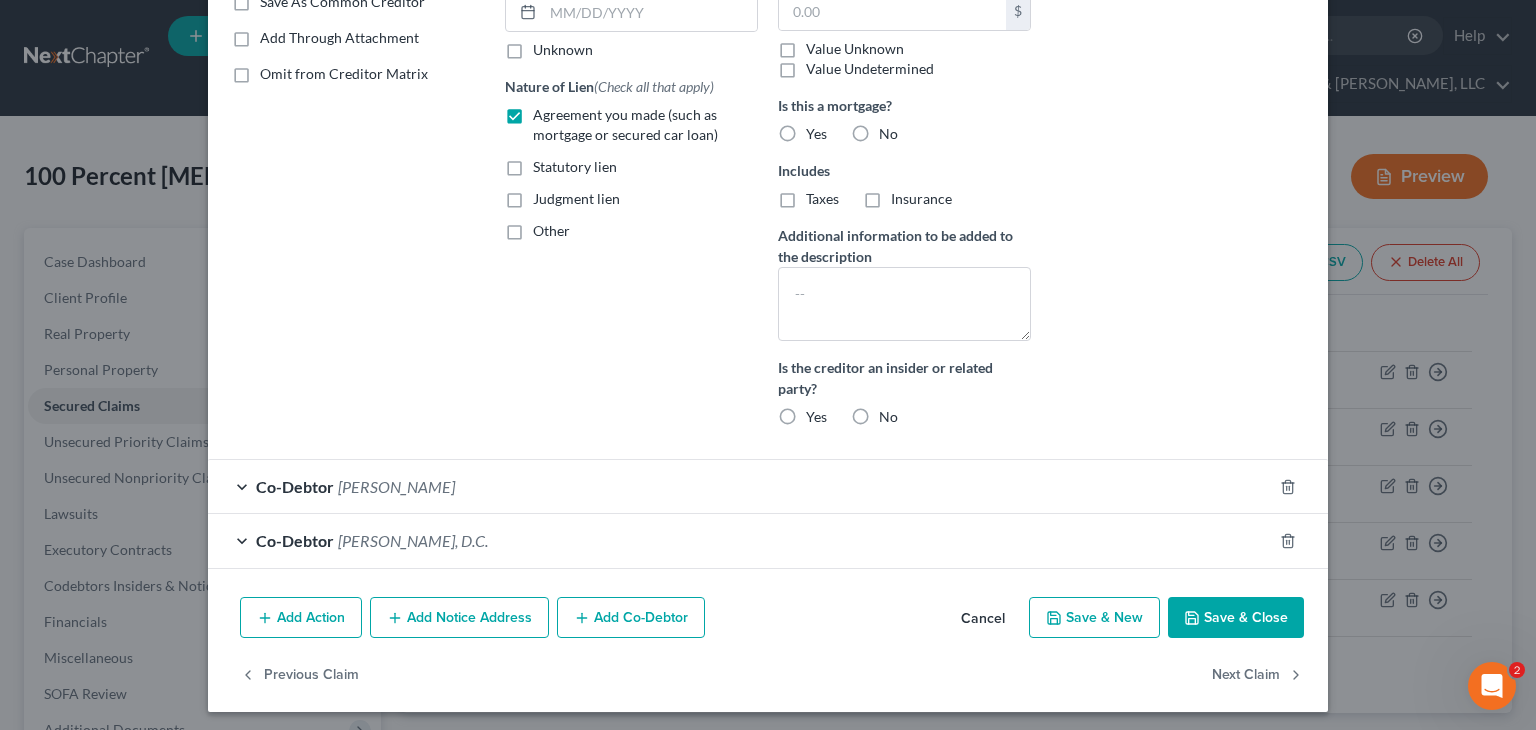 click on "Add Notice Address" at bounding box center (459, 618) 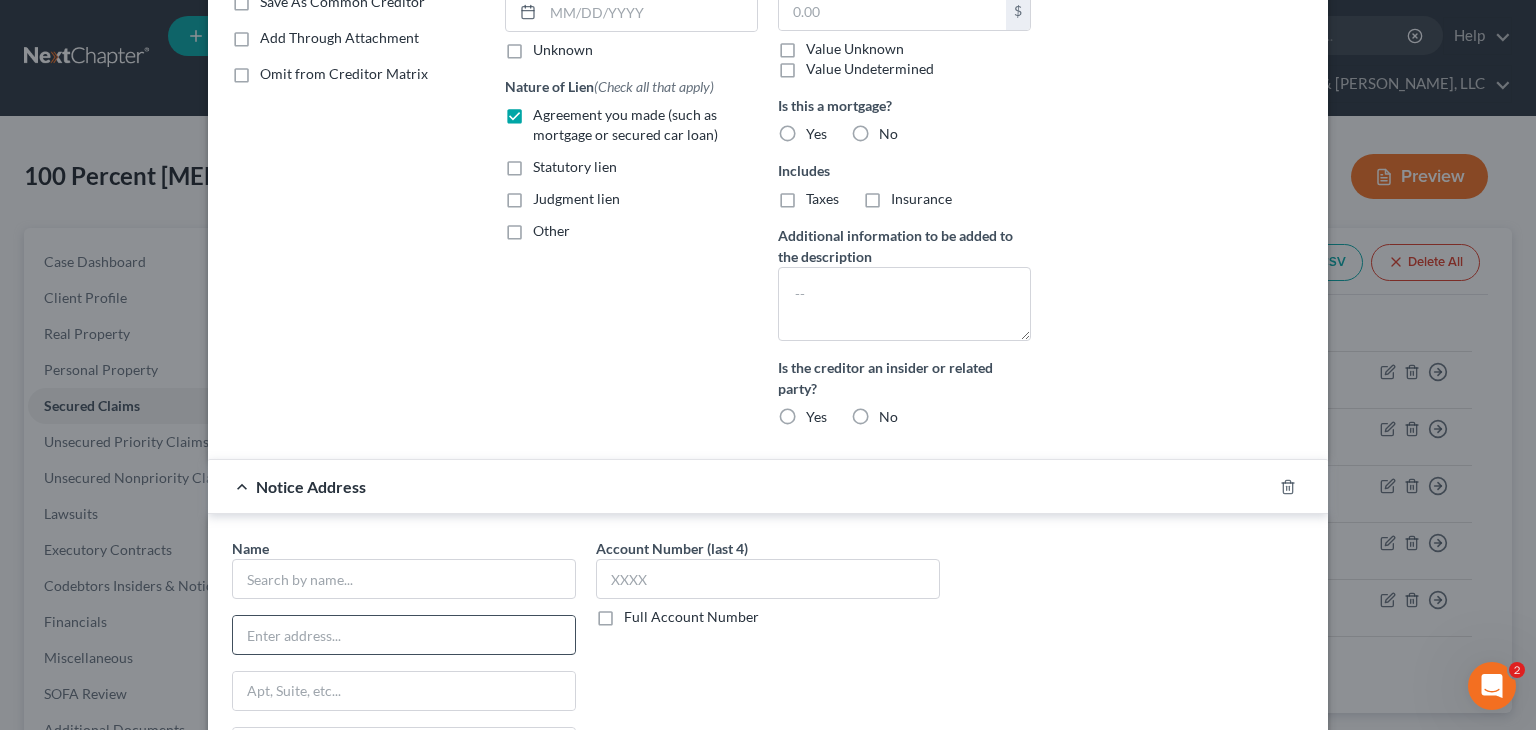 scroll, scrollTop: 800, scrollLeft: 0, axis: vertical 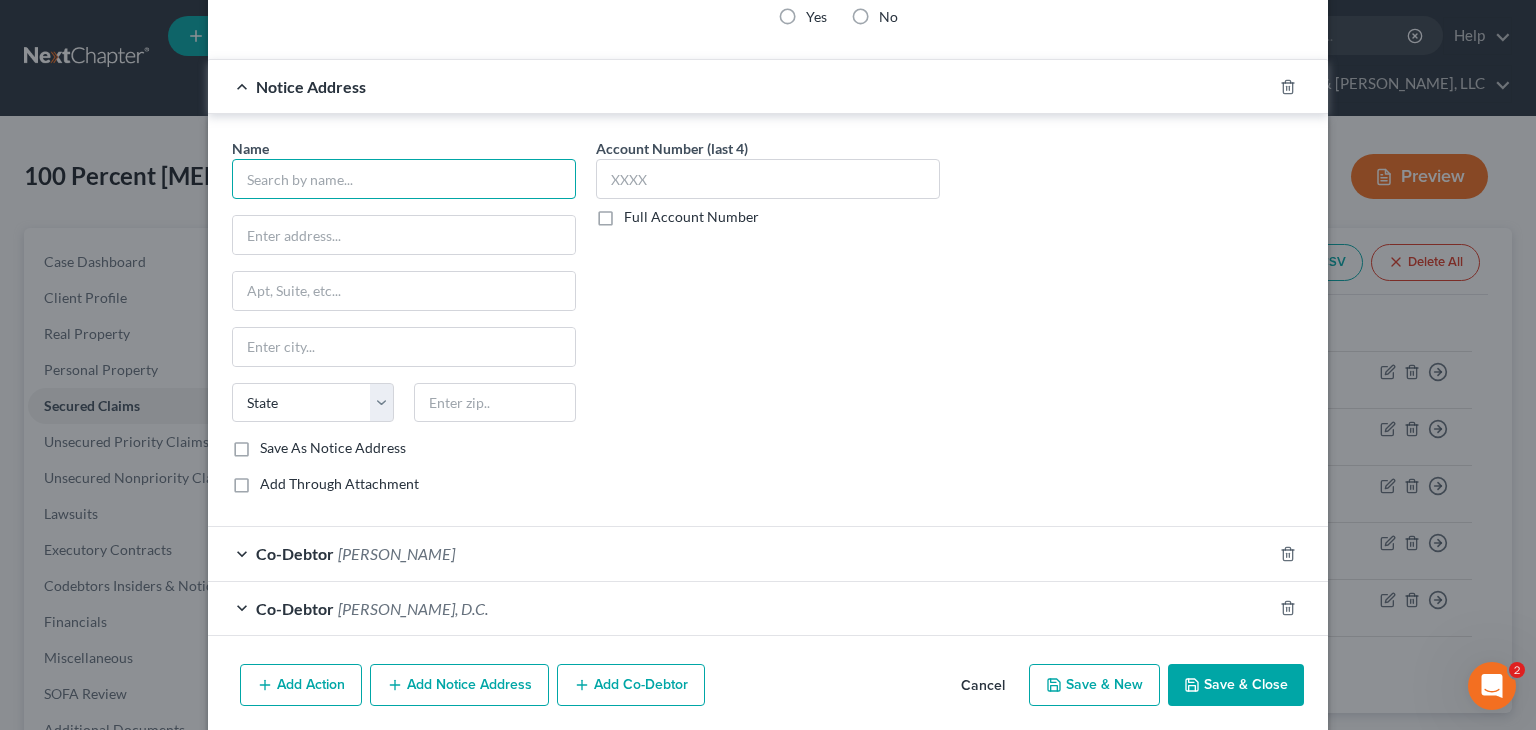 click at bounding box center [404, 179] 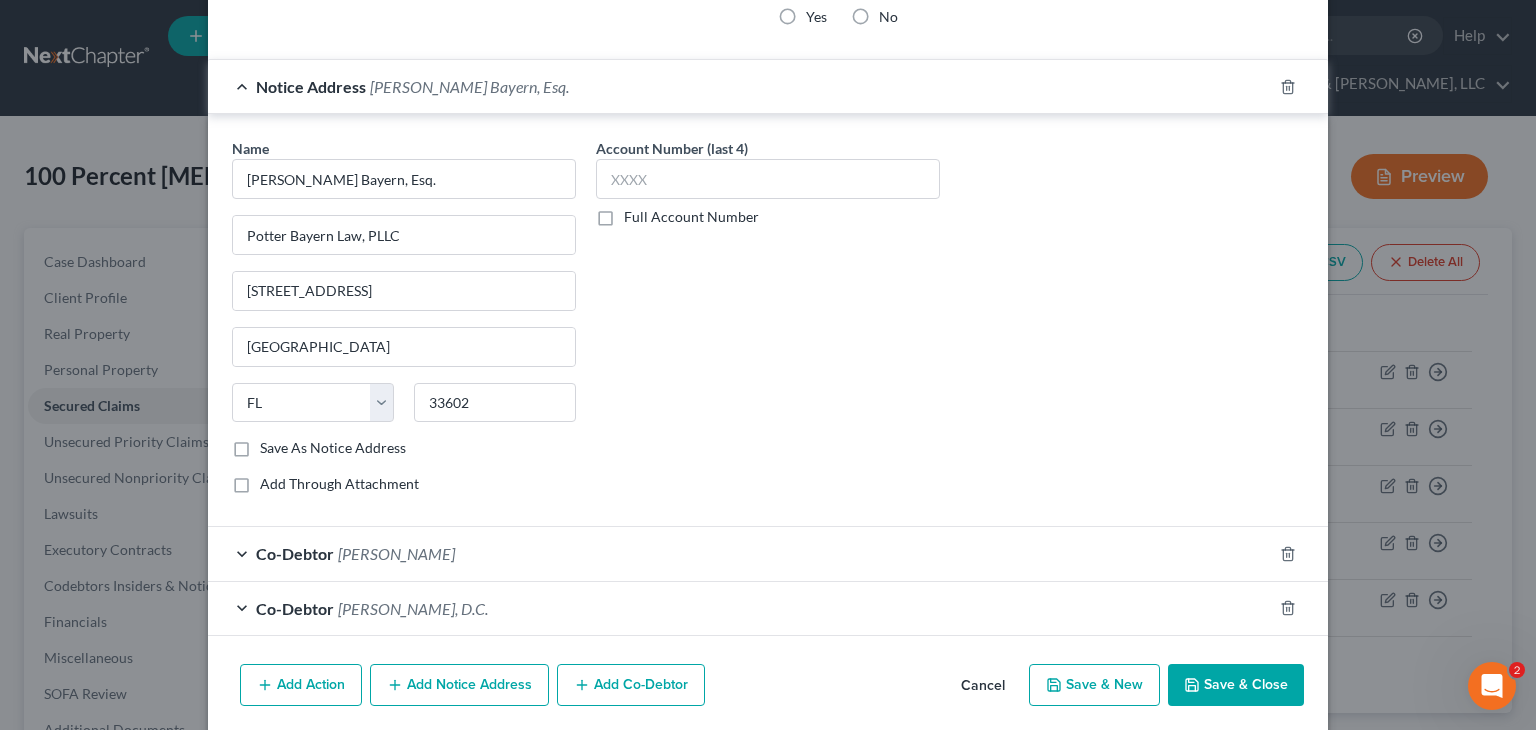 click on "Save As Notice Address" at bounding box center [333, 448] 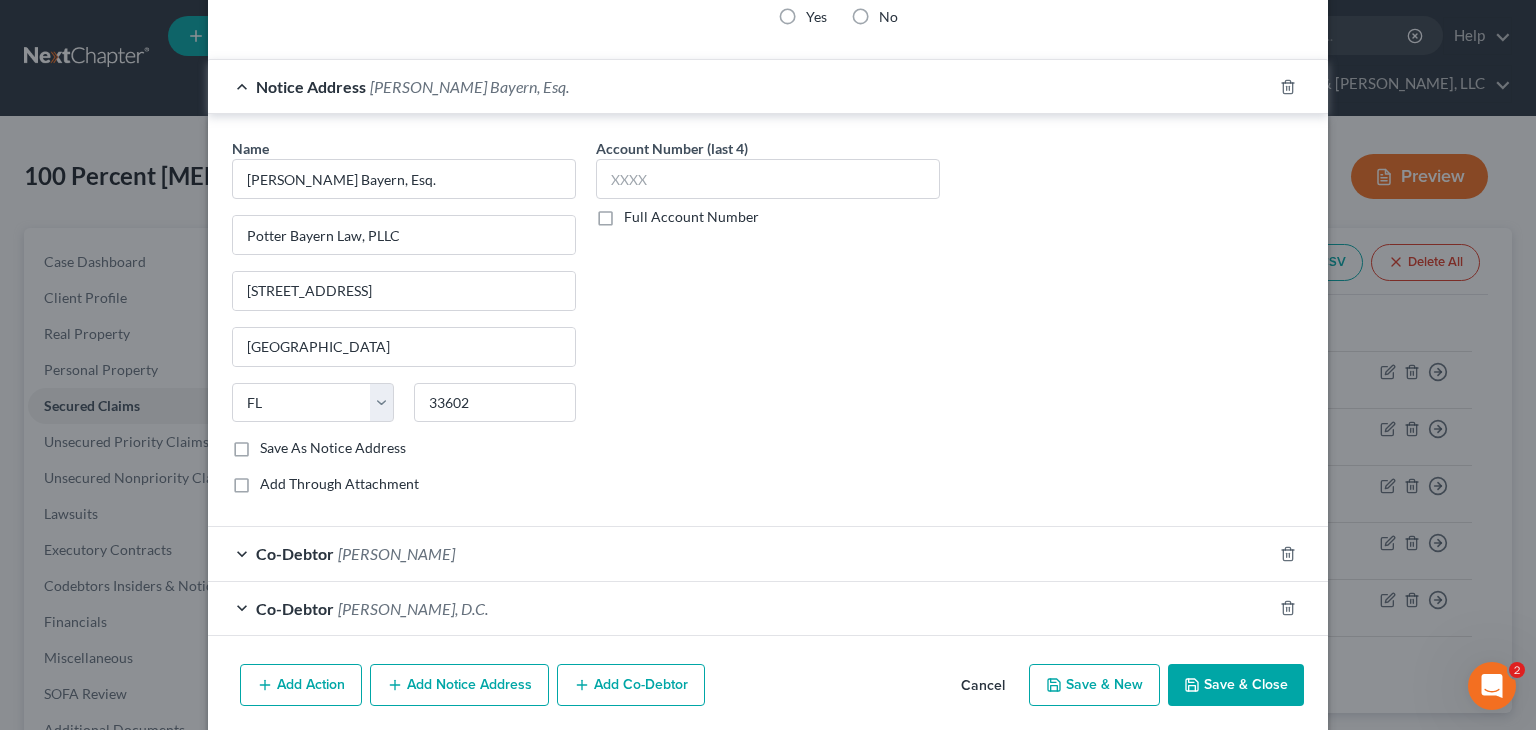 click on "Save As Notice Address" at bounding box center [274, 444] 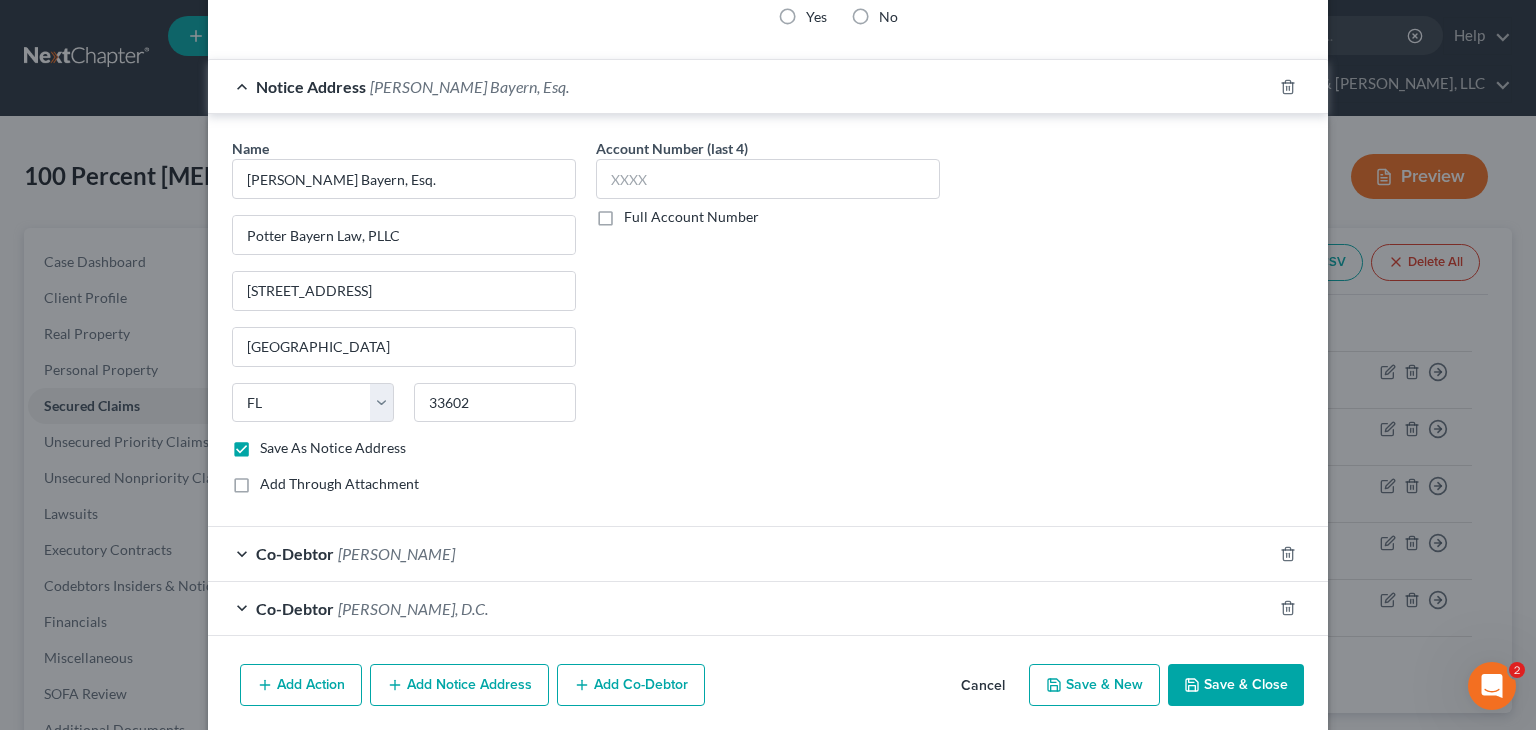 click on "Save & Close" at bounding box center [1236, 685] 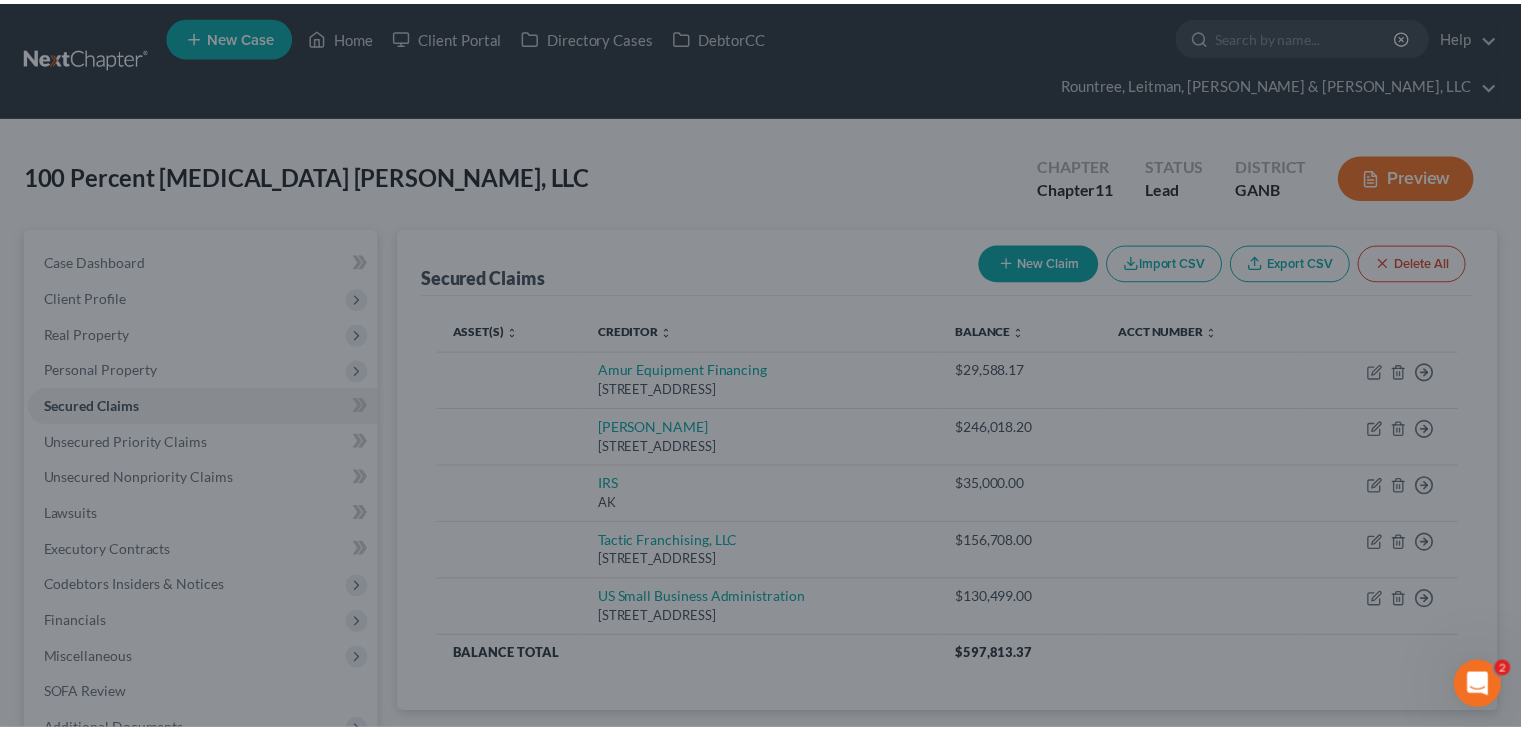scroll, scrollTop: 683, scrollLeft: 0, axis: vertical 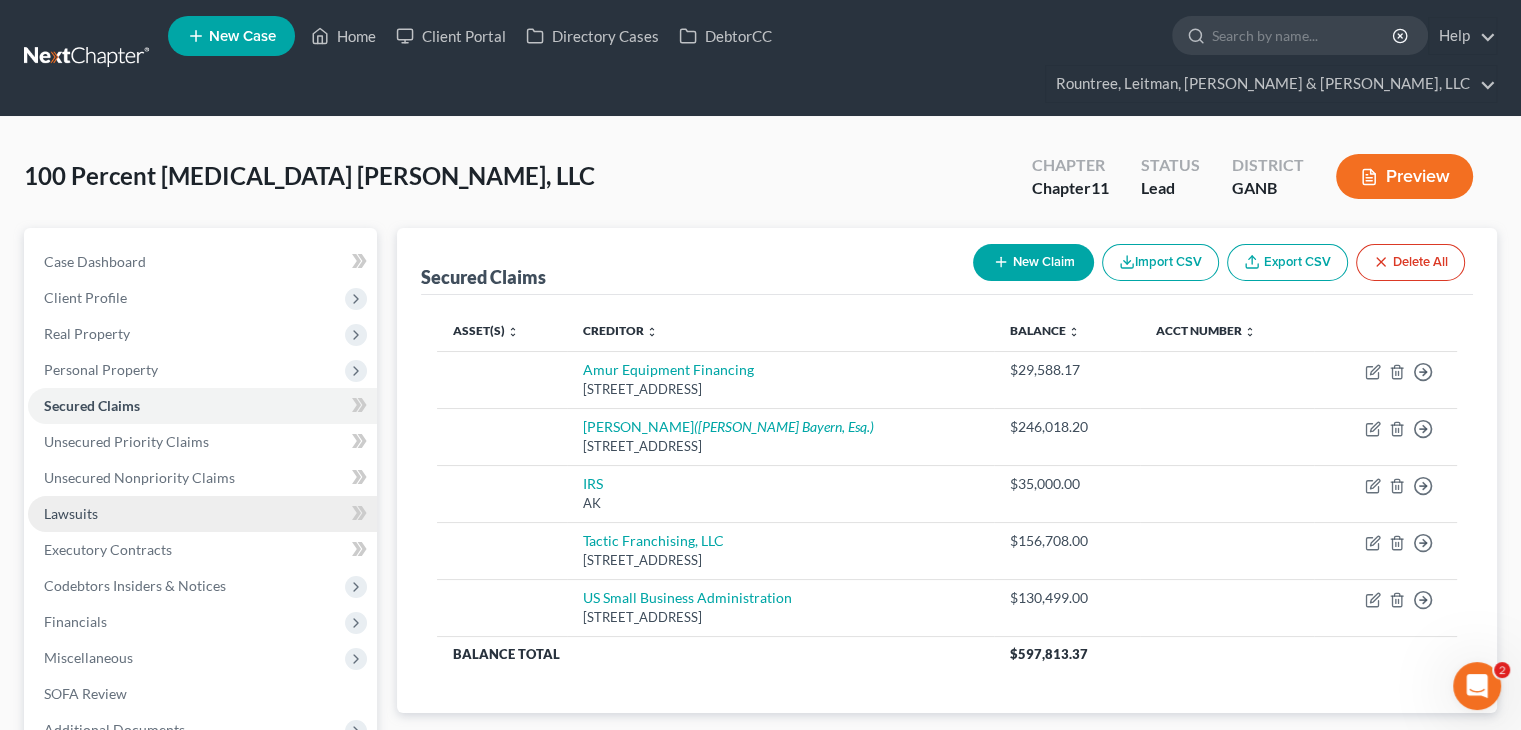 click on "Lawsuits" at bounding box center [71, 513] 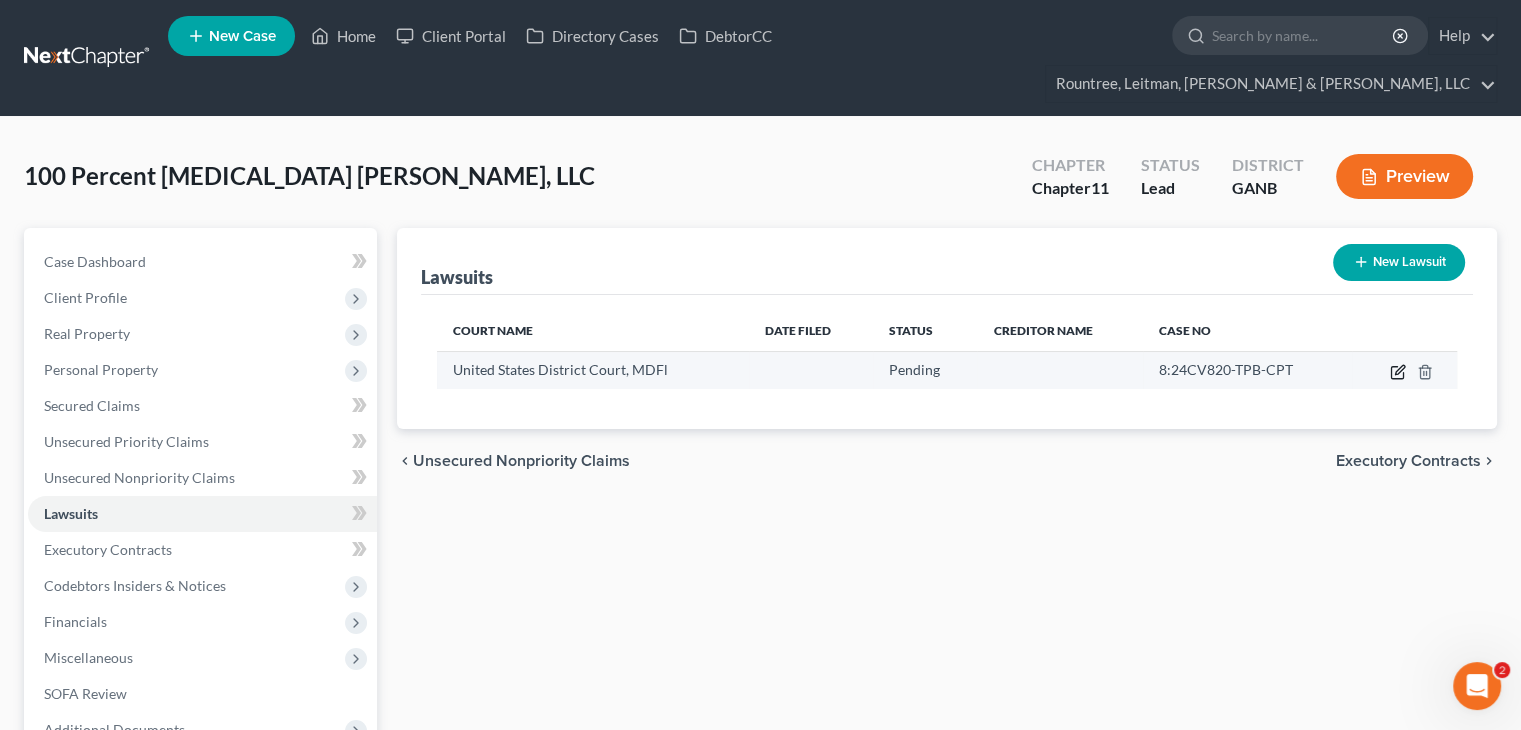 click 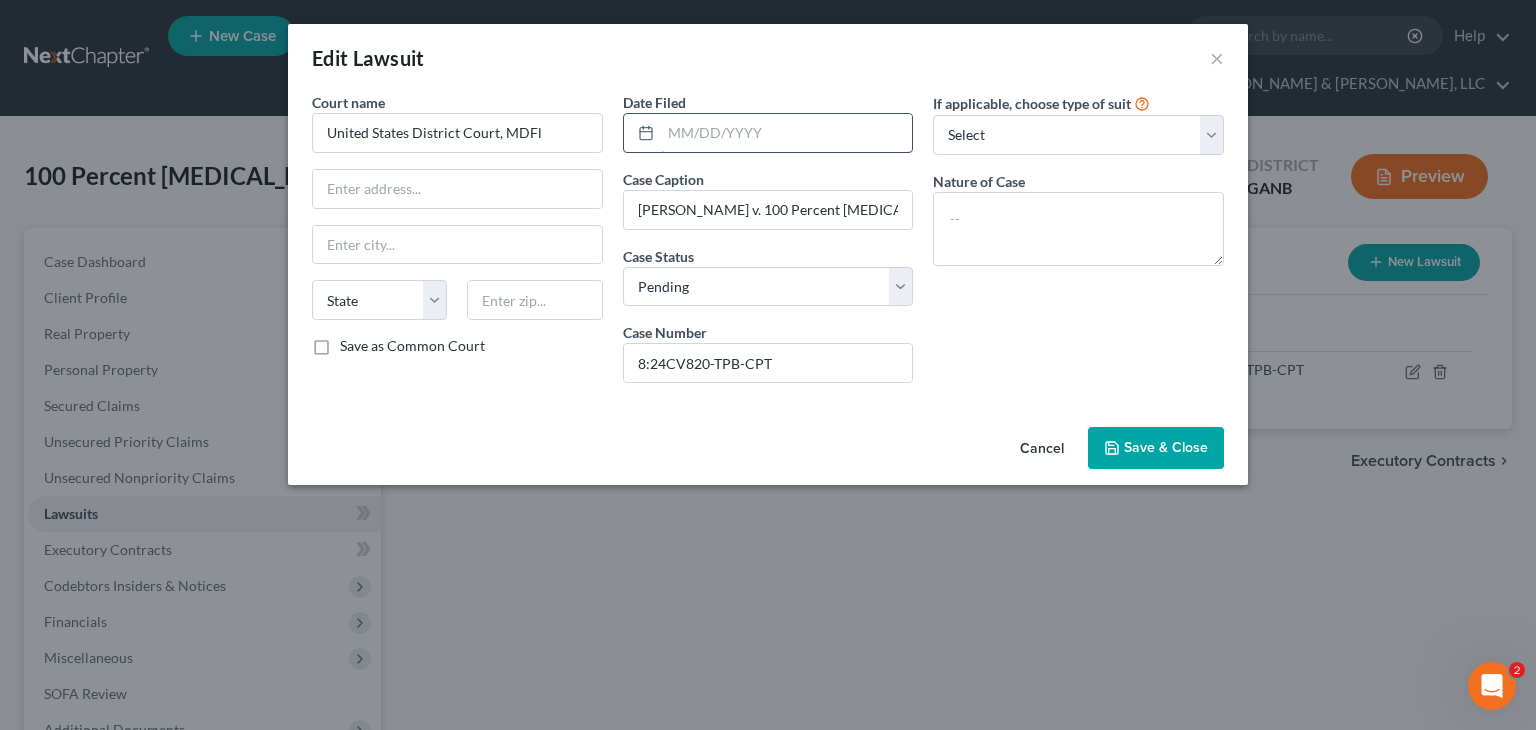 click at bounding box center (787, 133) 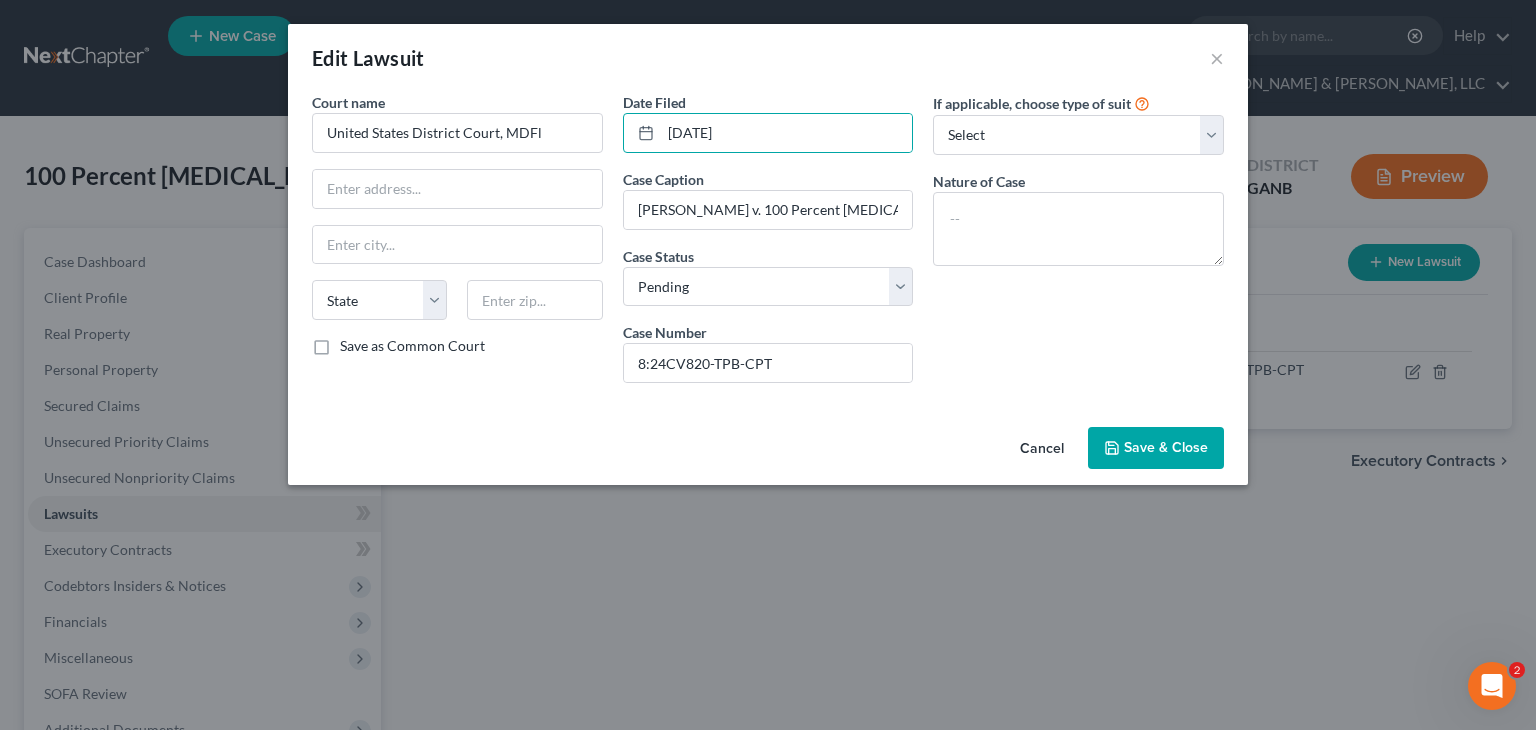 click on "Save & Close" at bounding box center [1166, 447] 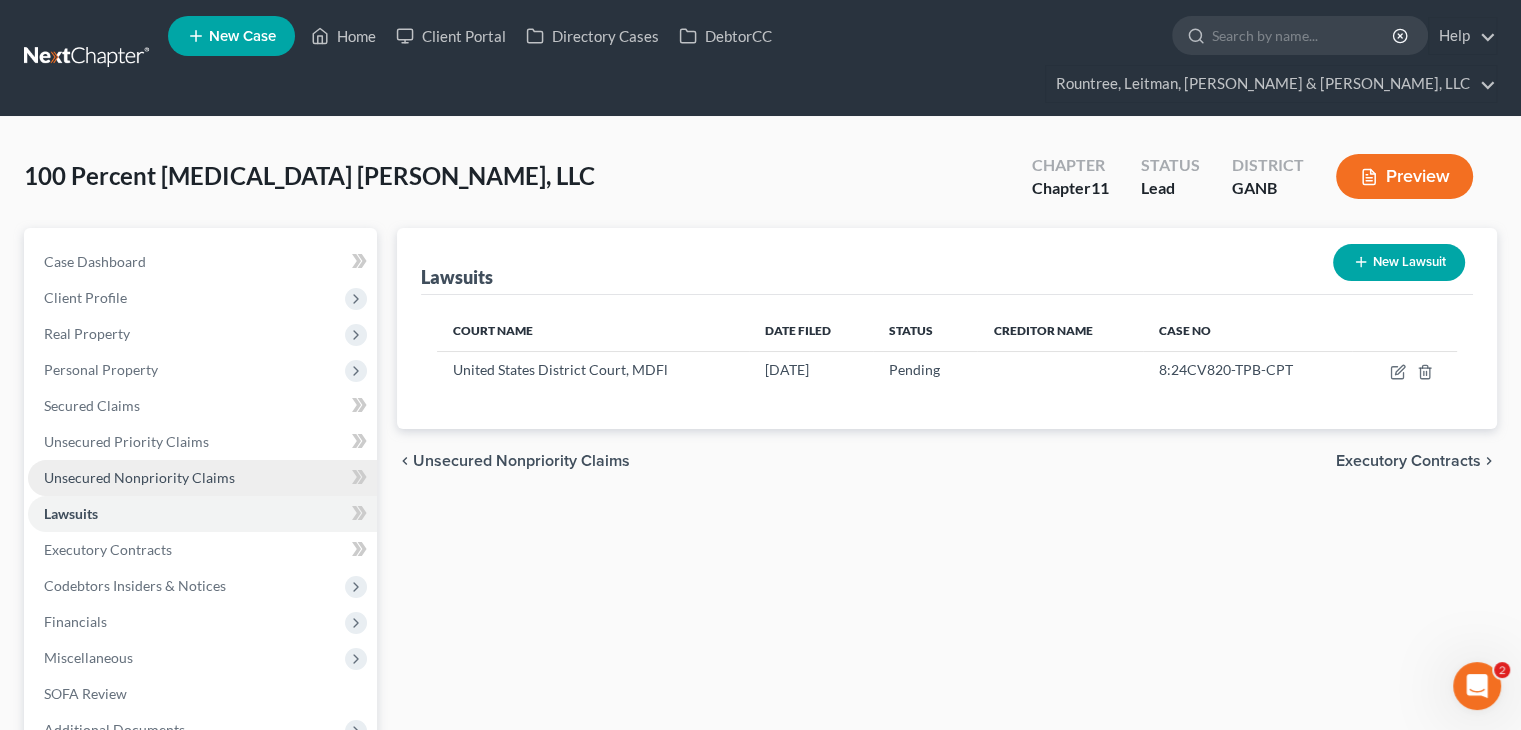 click on "Unsecured Nonpriority Claims" at bounding box center (139, 477) 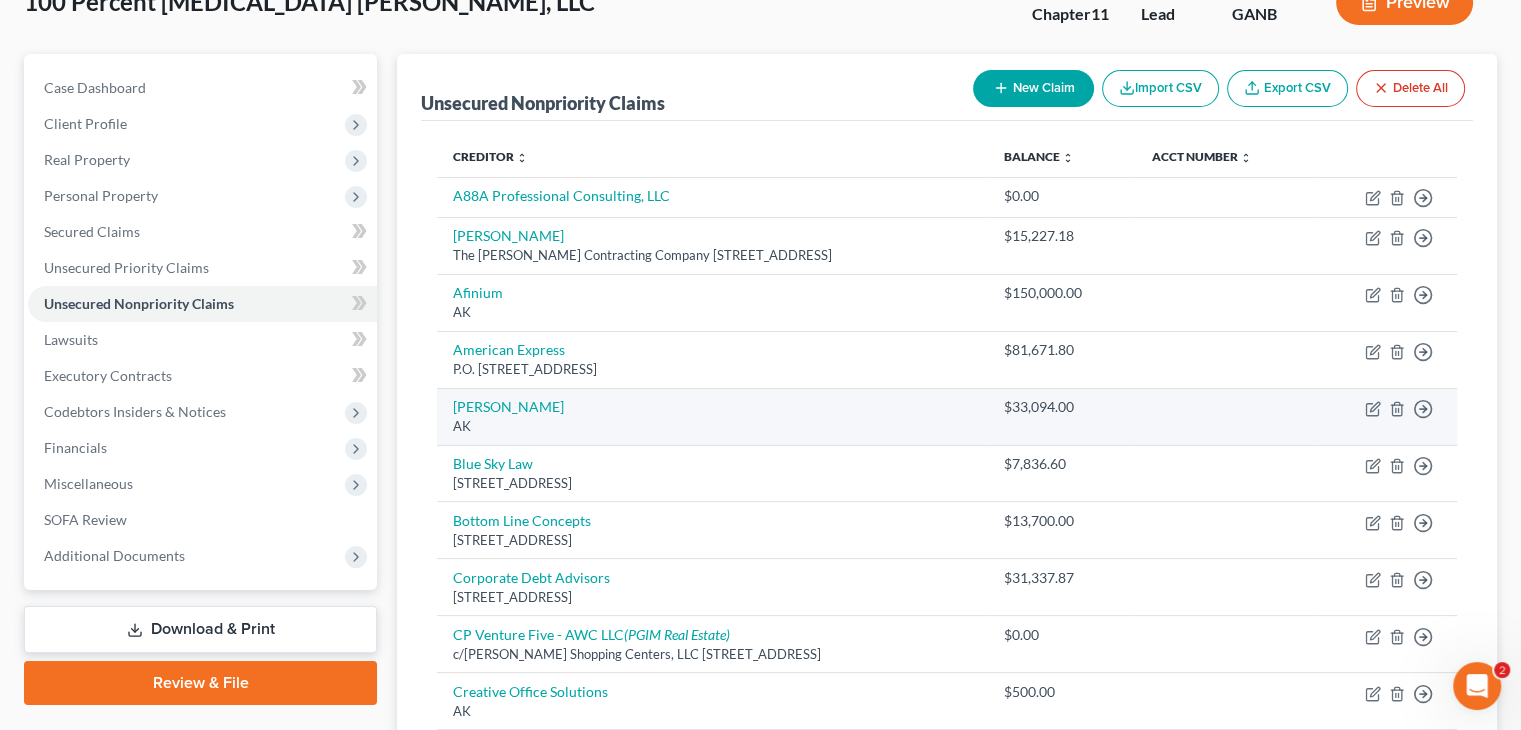 scroll, scrollTop: 200, scrollLeft: 0, axis: vertical 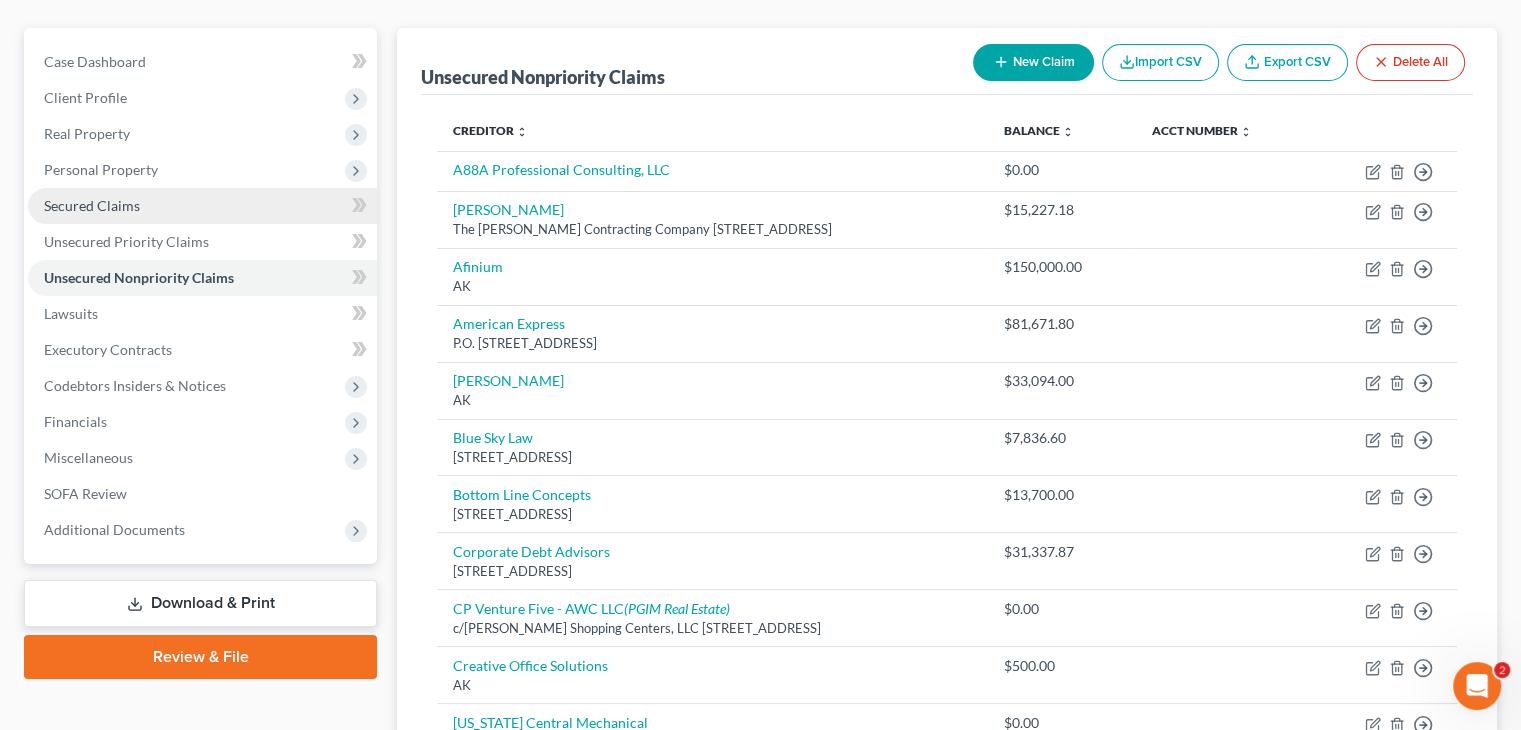 click on "Secured Claims" at bounding box center (92, 205) 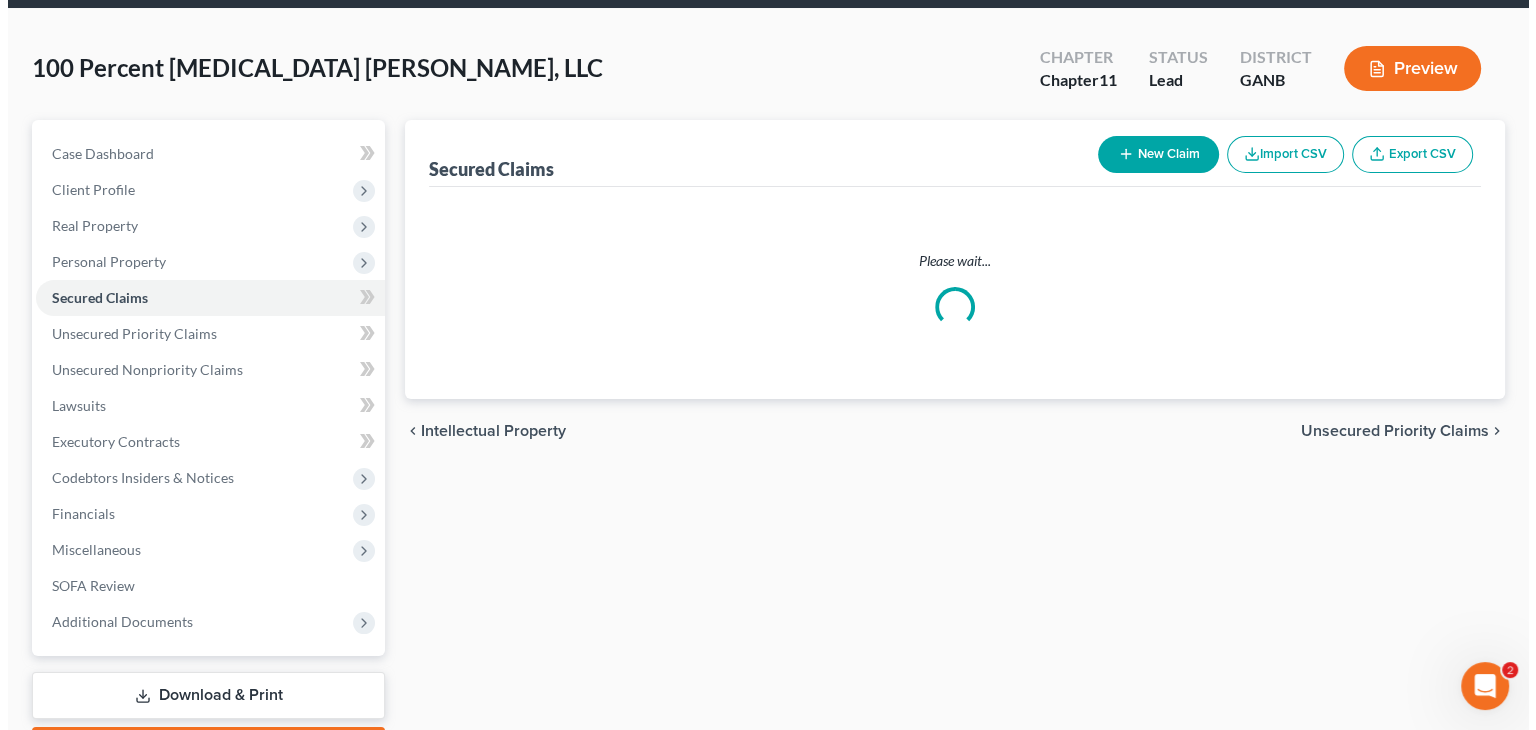 scroll, scrollTop: 0, scrollLeft: 0, axis: both 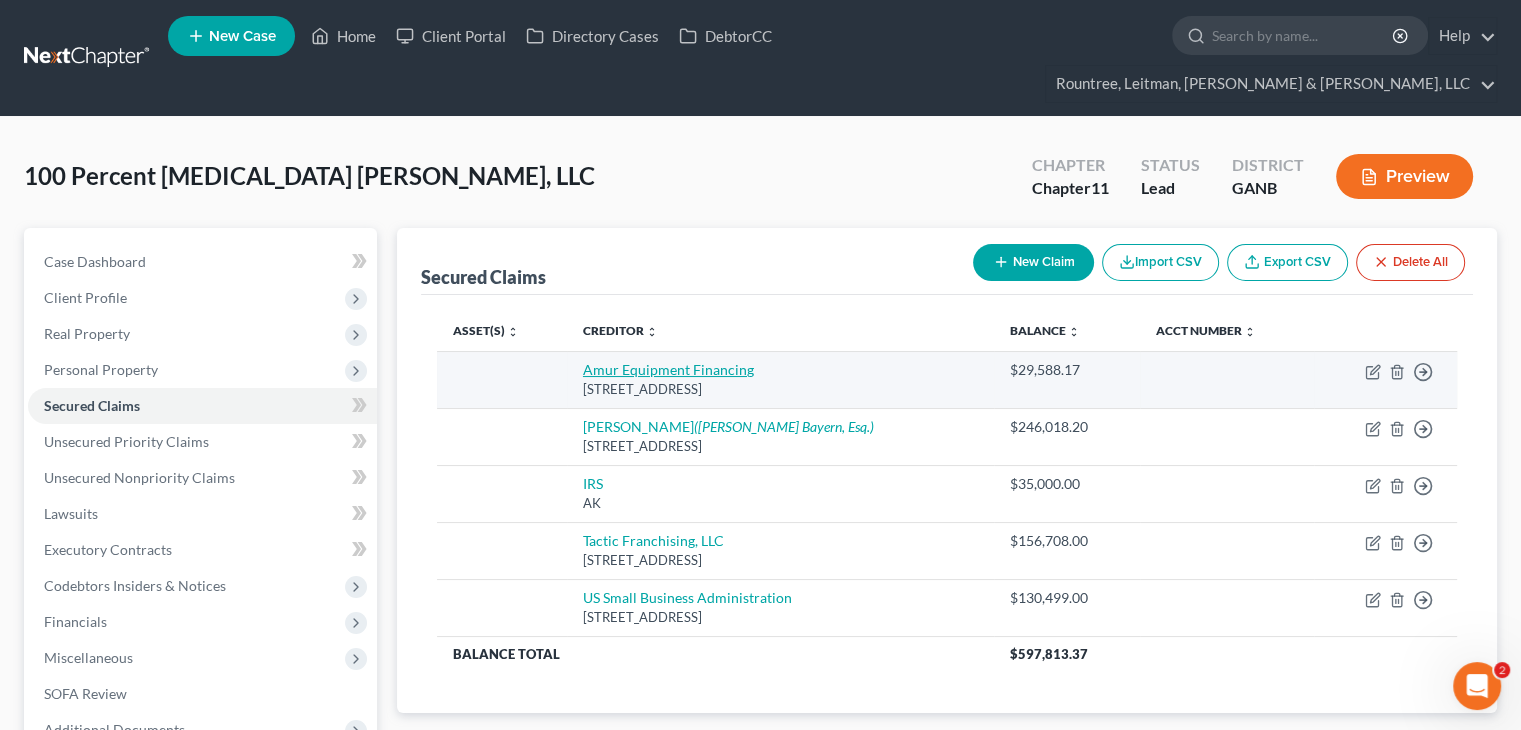 click on "Amur Equipment Financing" at bounding box center [668, 369] 